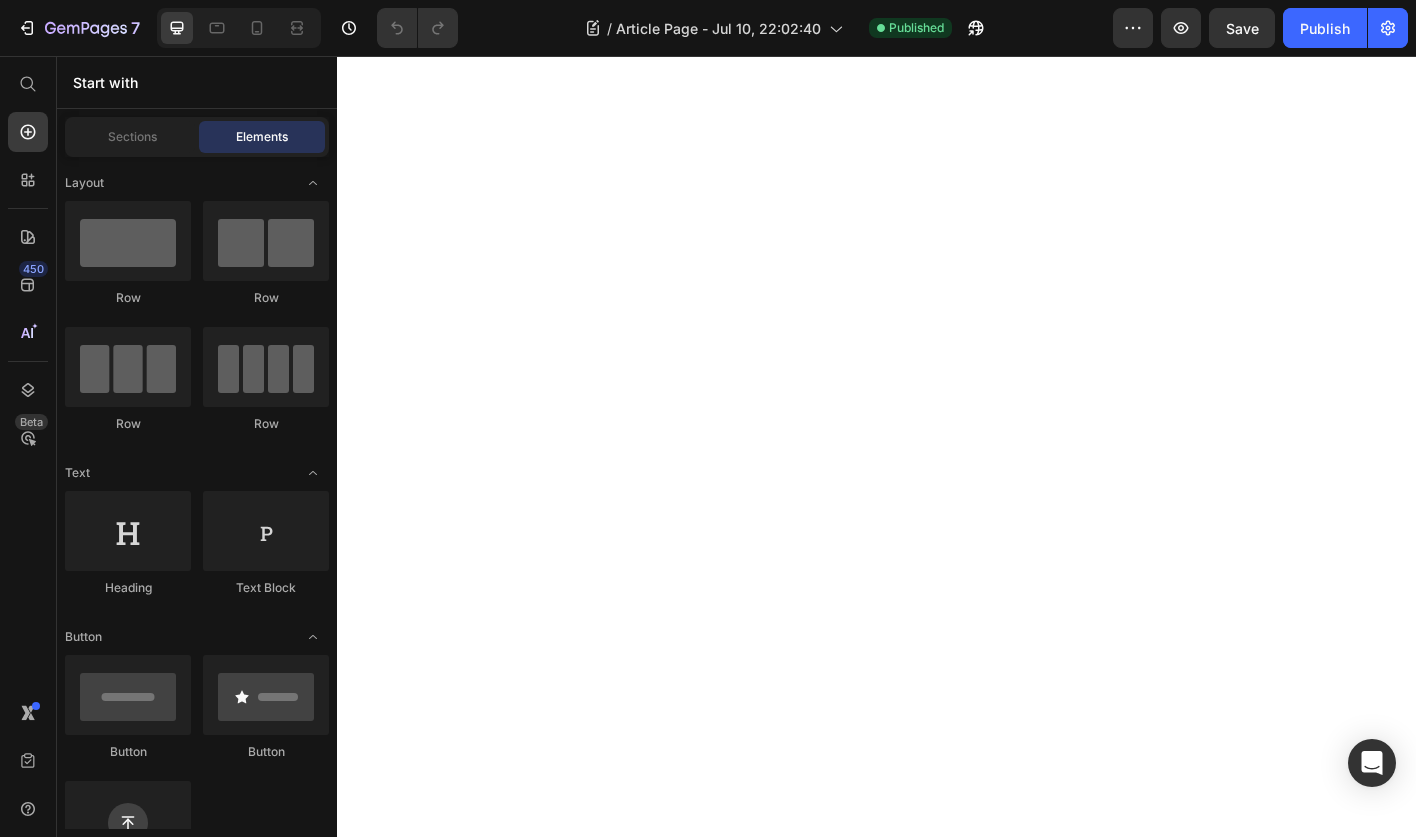 scroll, scrollTop: 0, scrollLeft: 0, axis: both 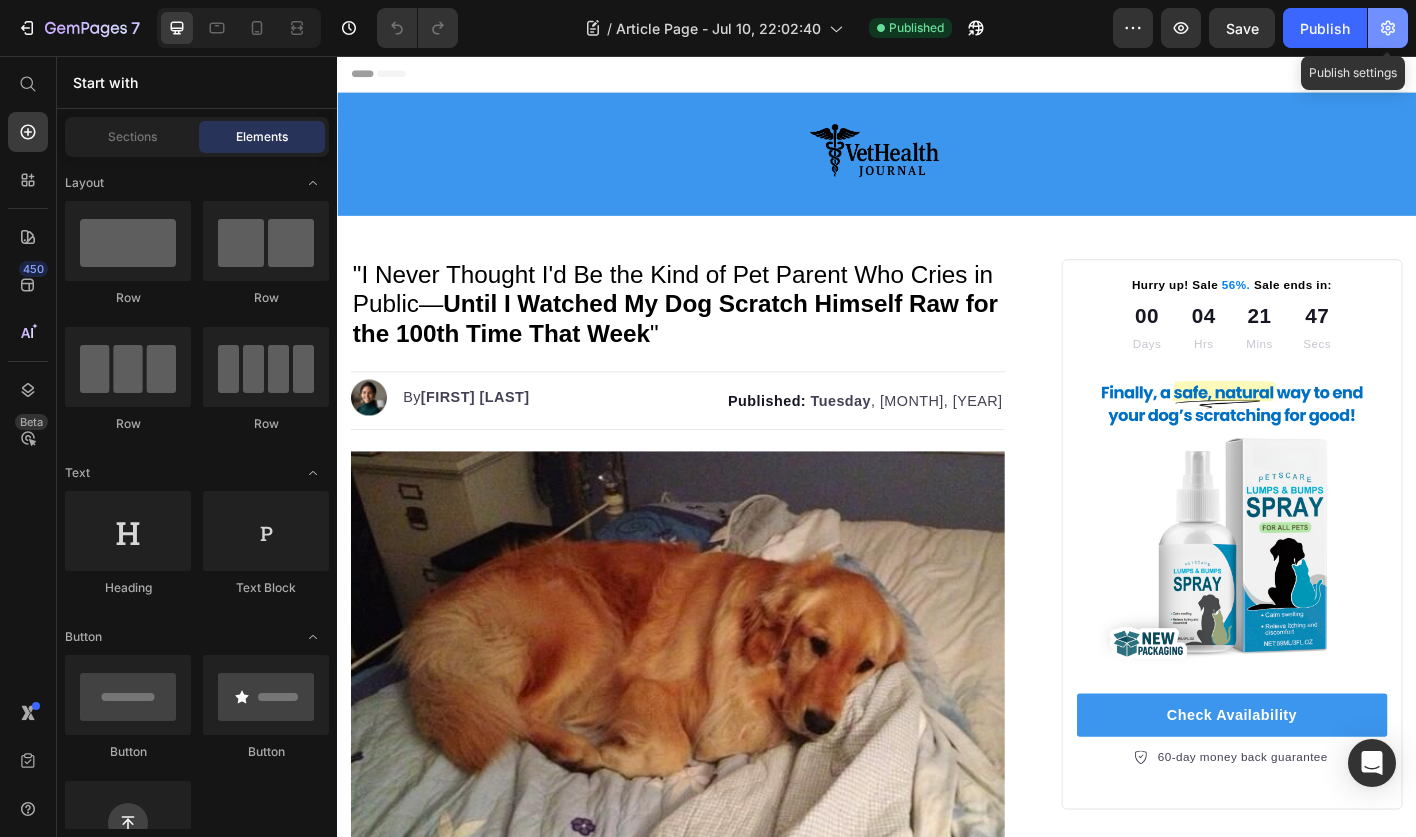 click 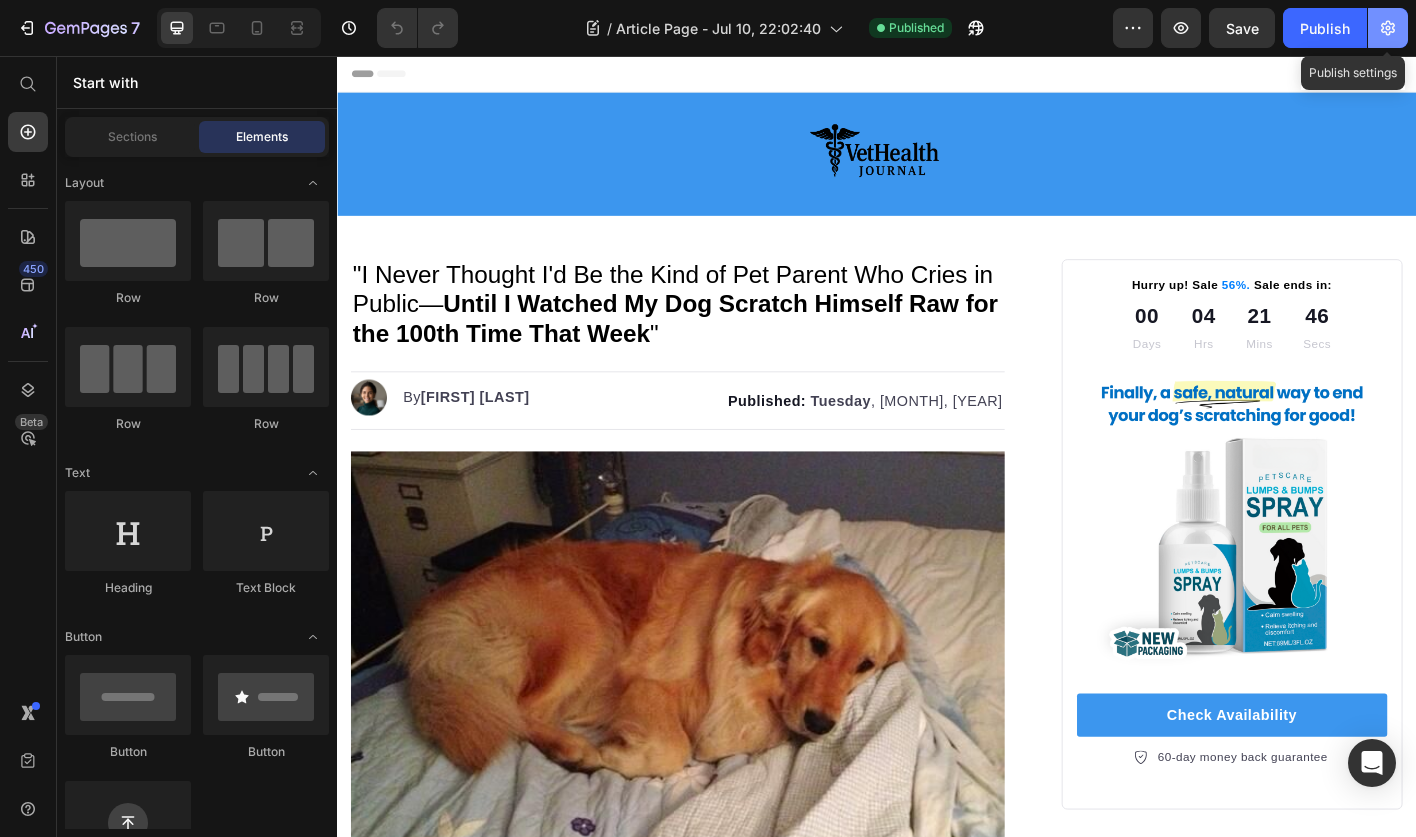 click 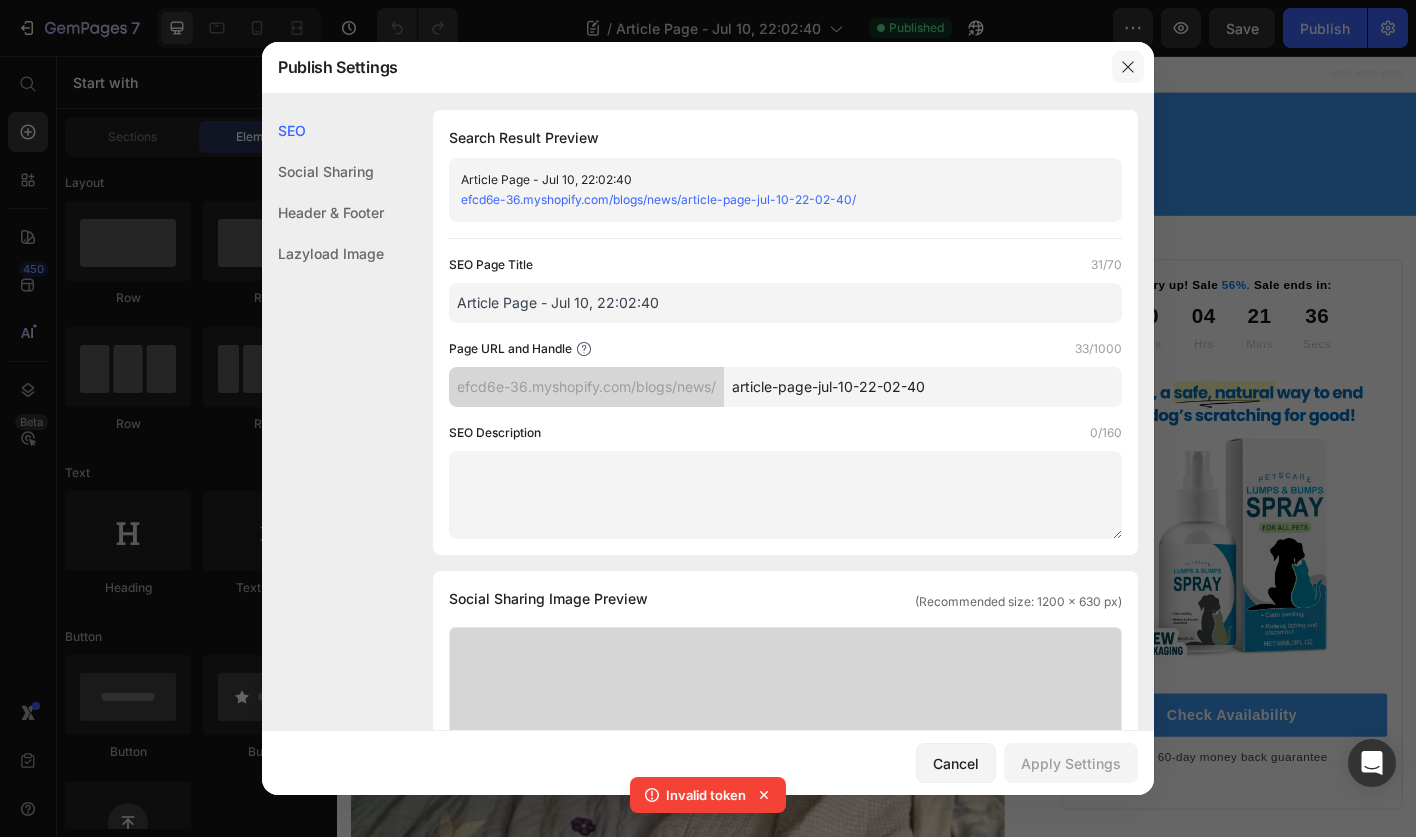 click 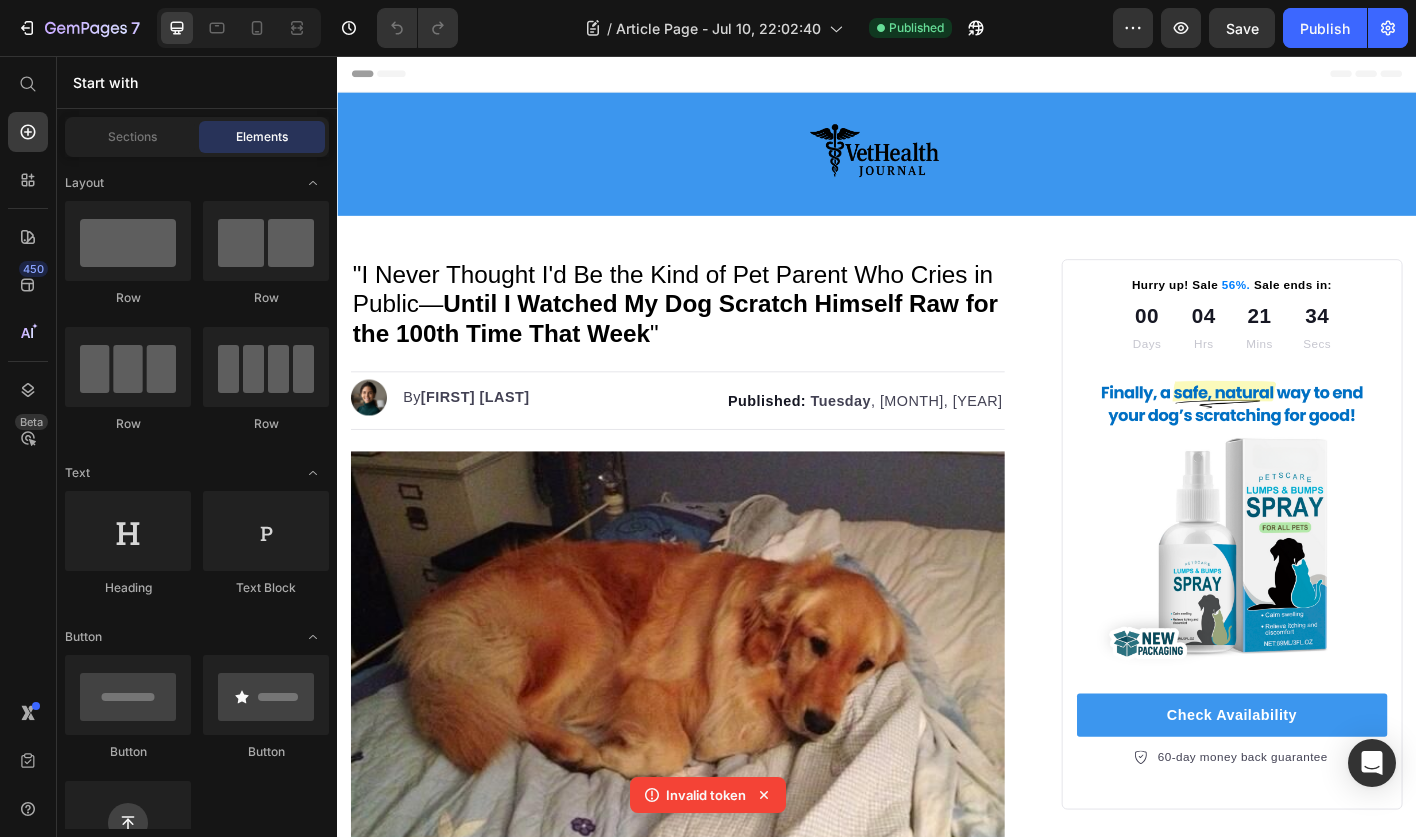 click 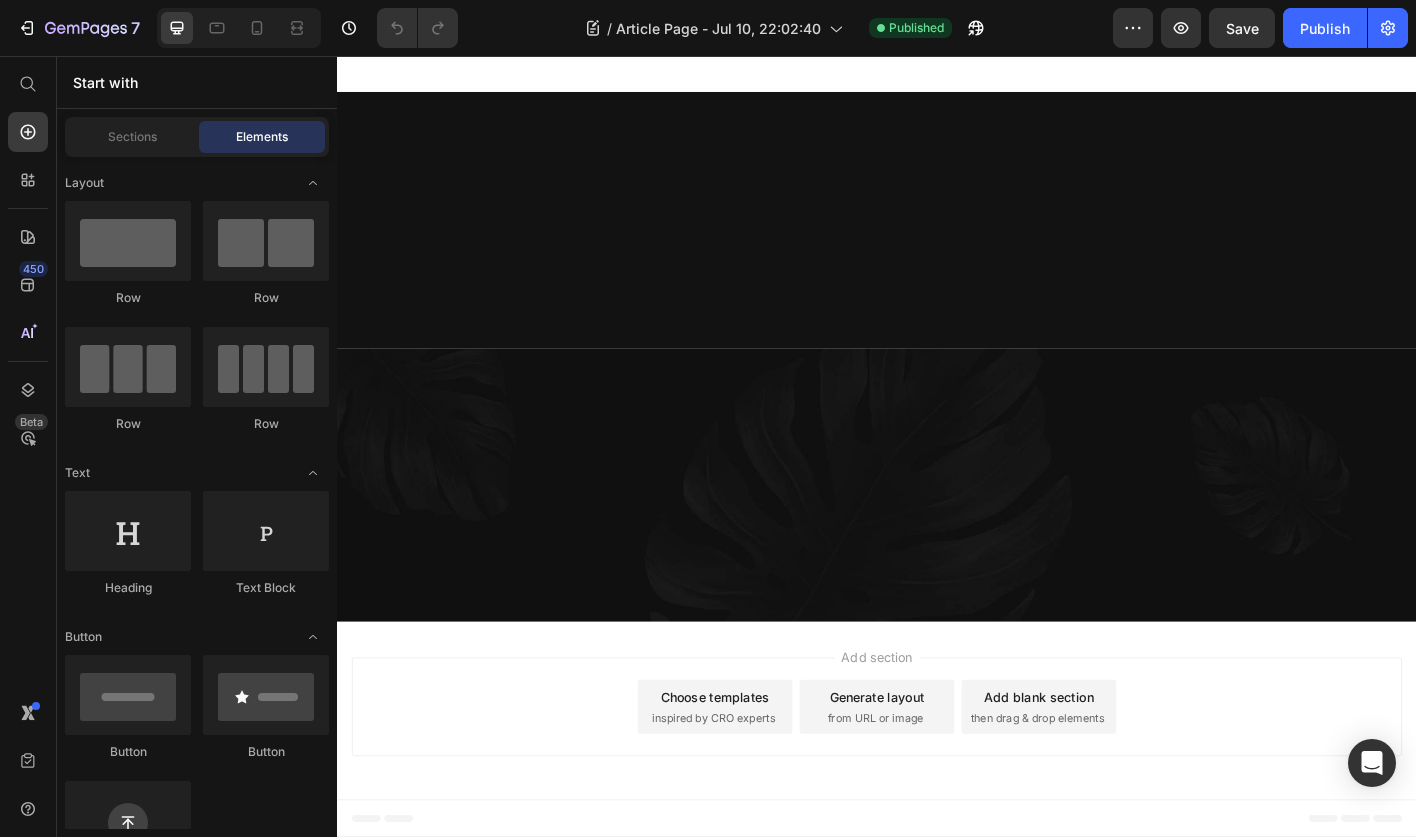 scroll, scrollTop: 14790, scrollLeft: 0, axis: vertical 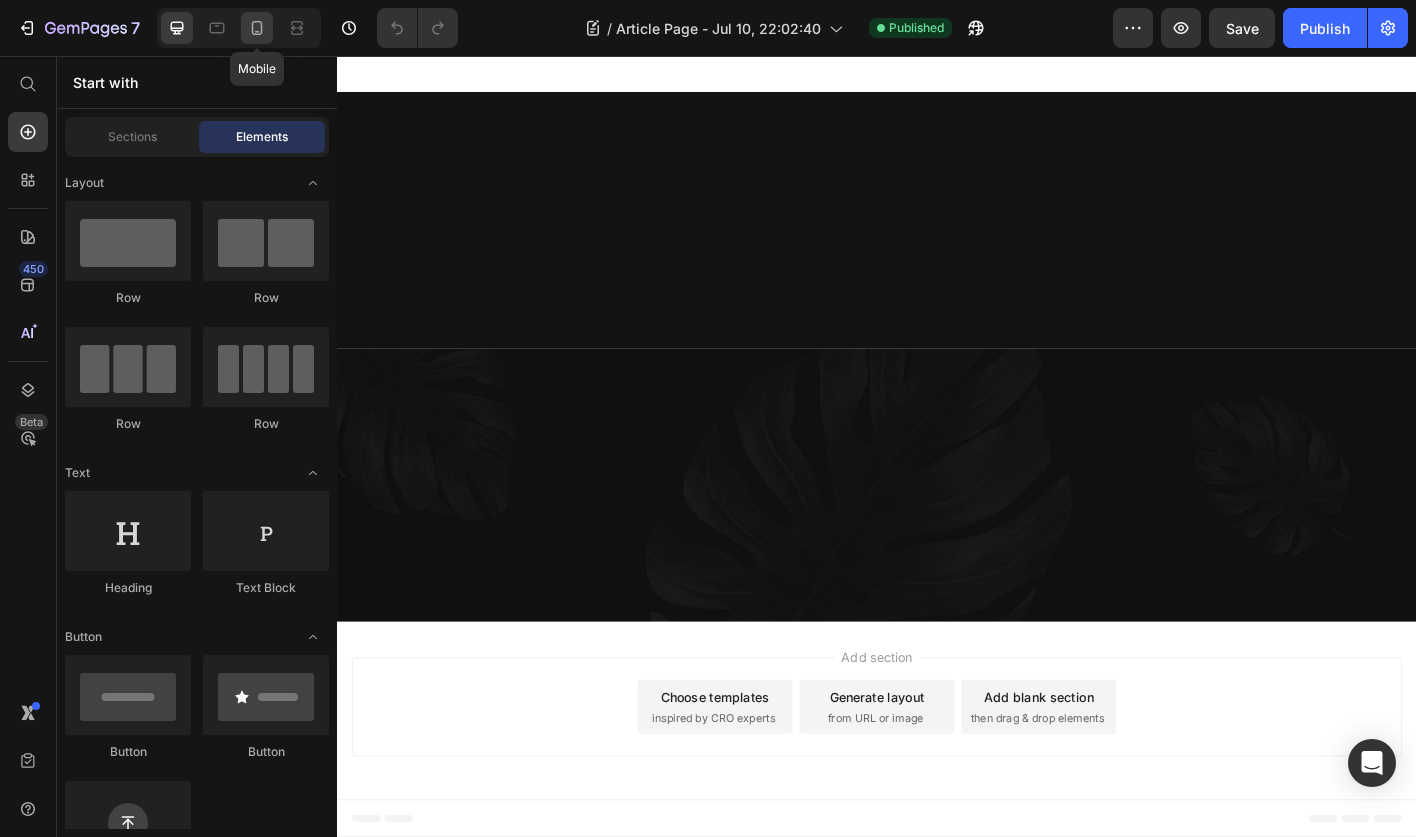 click 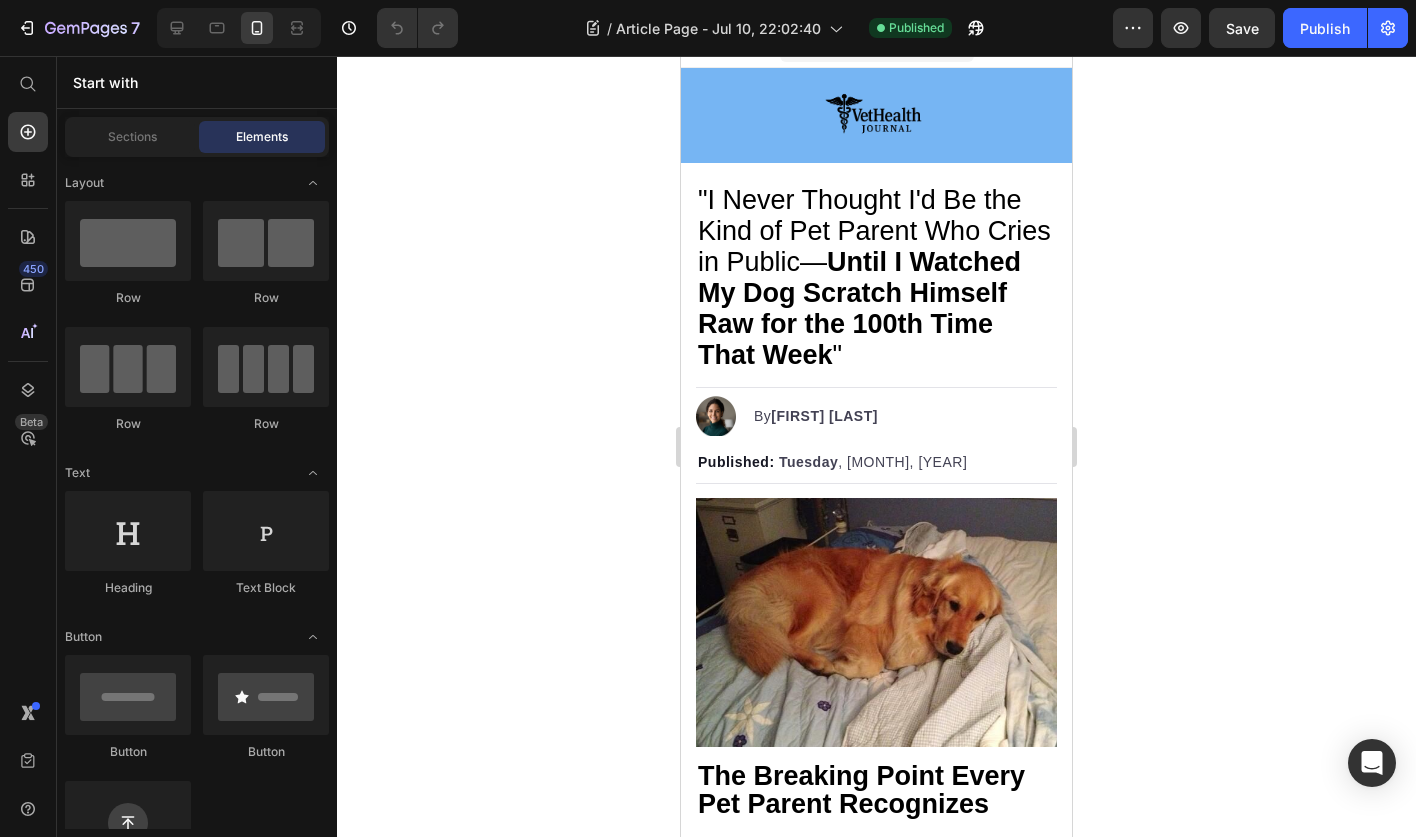 scroll, scrollTop: 0, scrollLeft: 0, axis: both 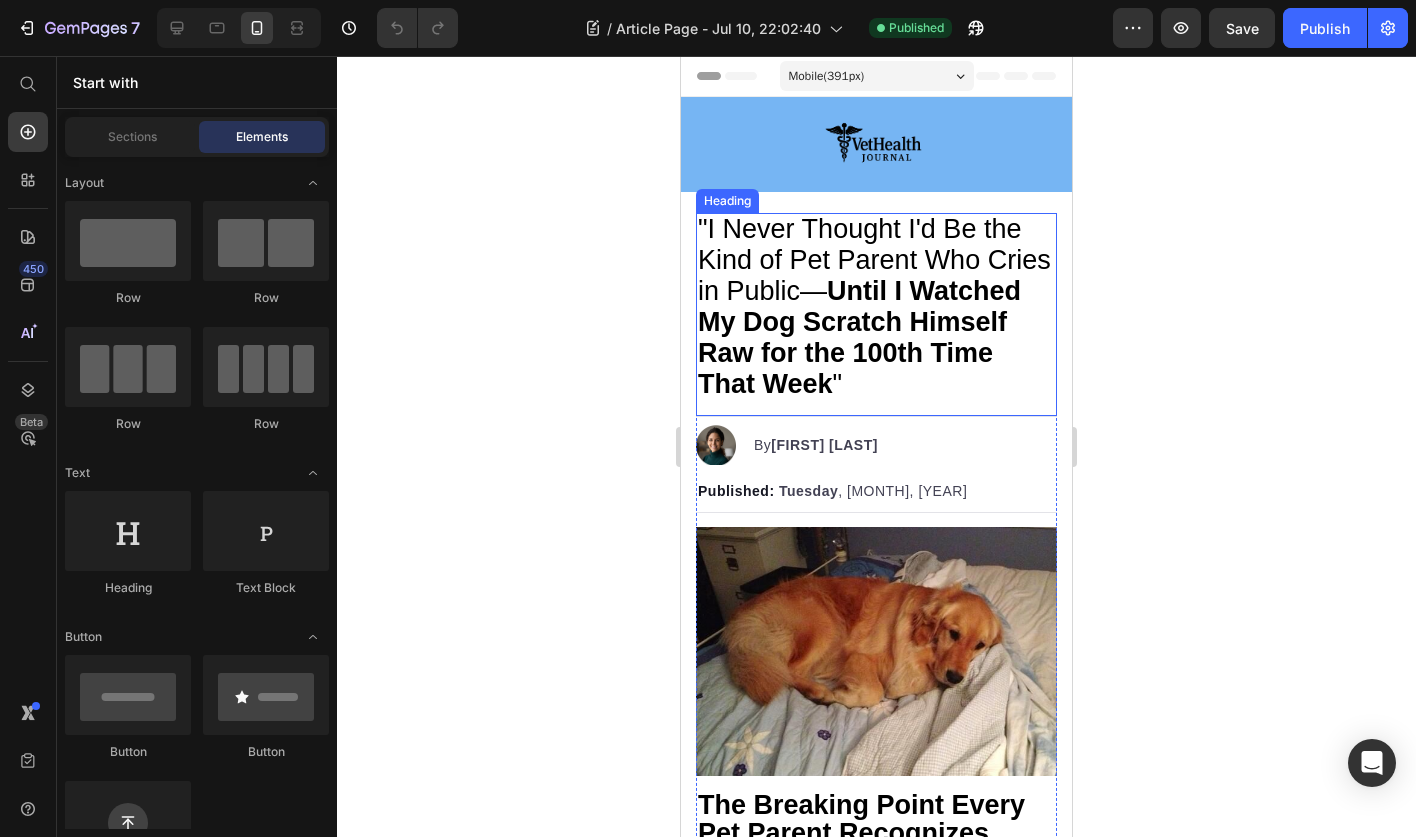 click on ""I Never Thought I'd Be the Kind of Pet Parent Who Cries in Public— Until I Watched My Dog Scratch Himself Raw for the 100th Time That Week "" at bounding box center [874, 306] 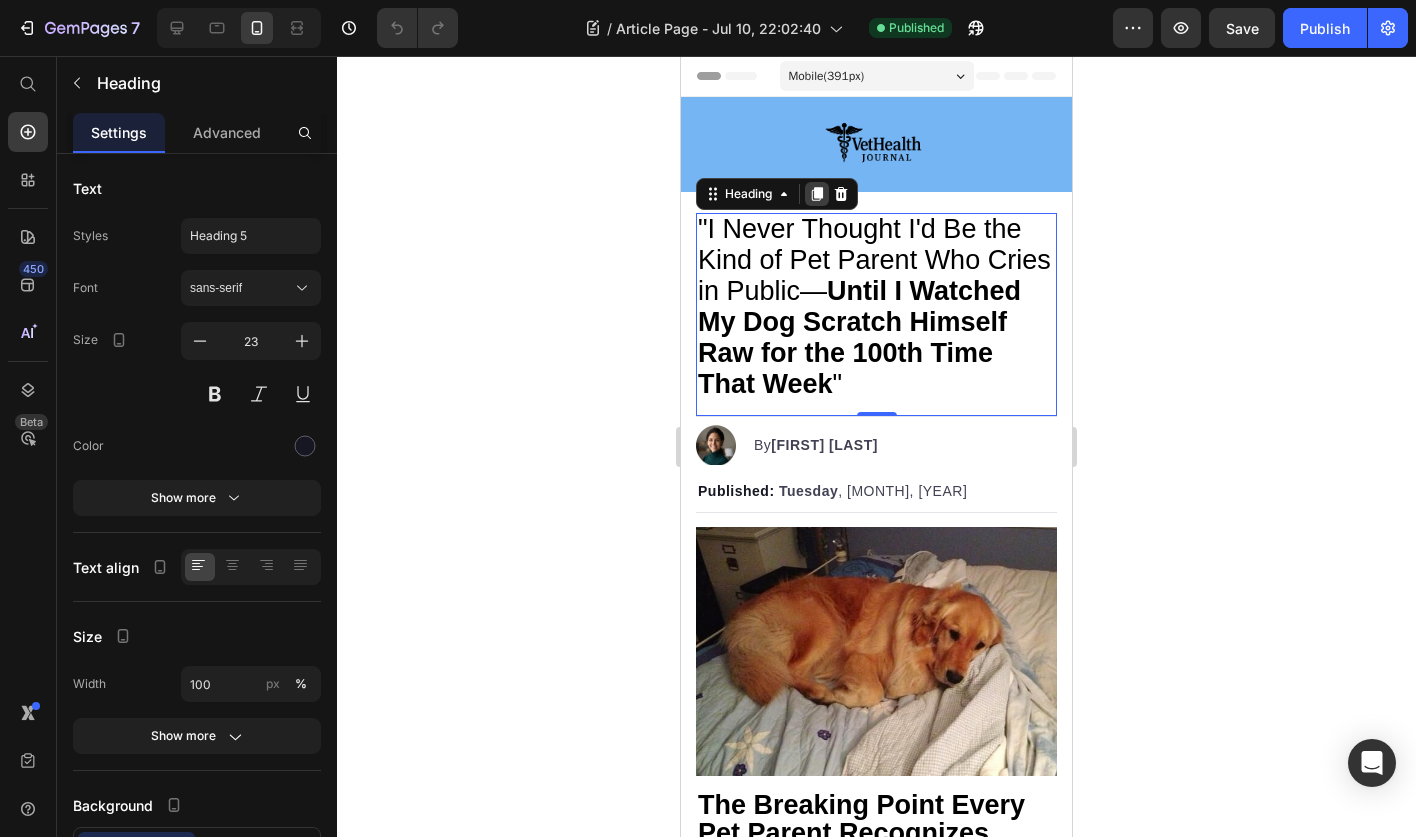 click 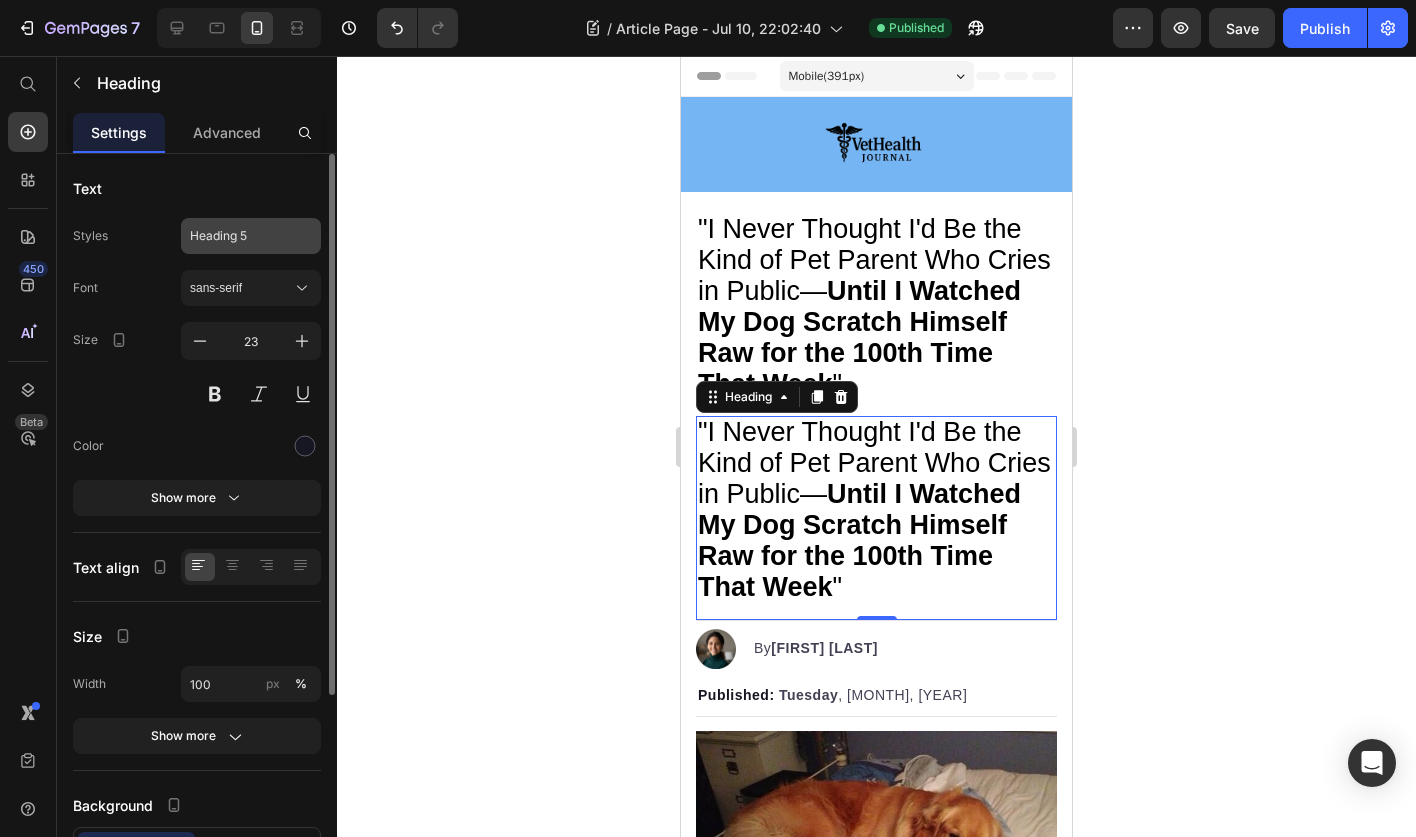 click on "Heading 5" at bounding box center (239, 236) 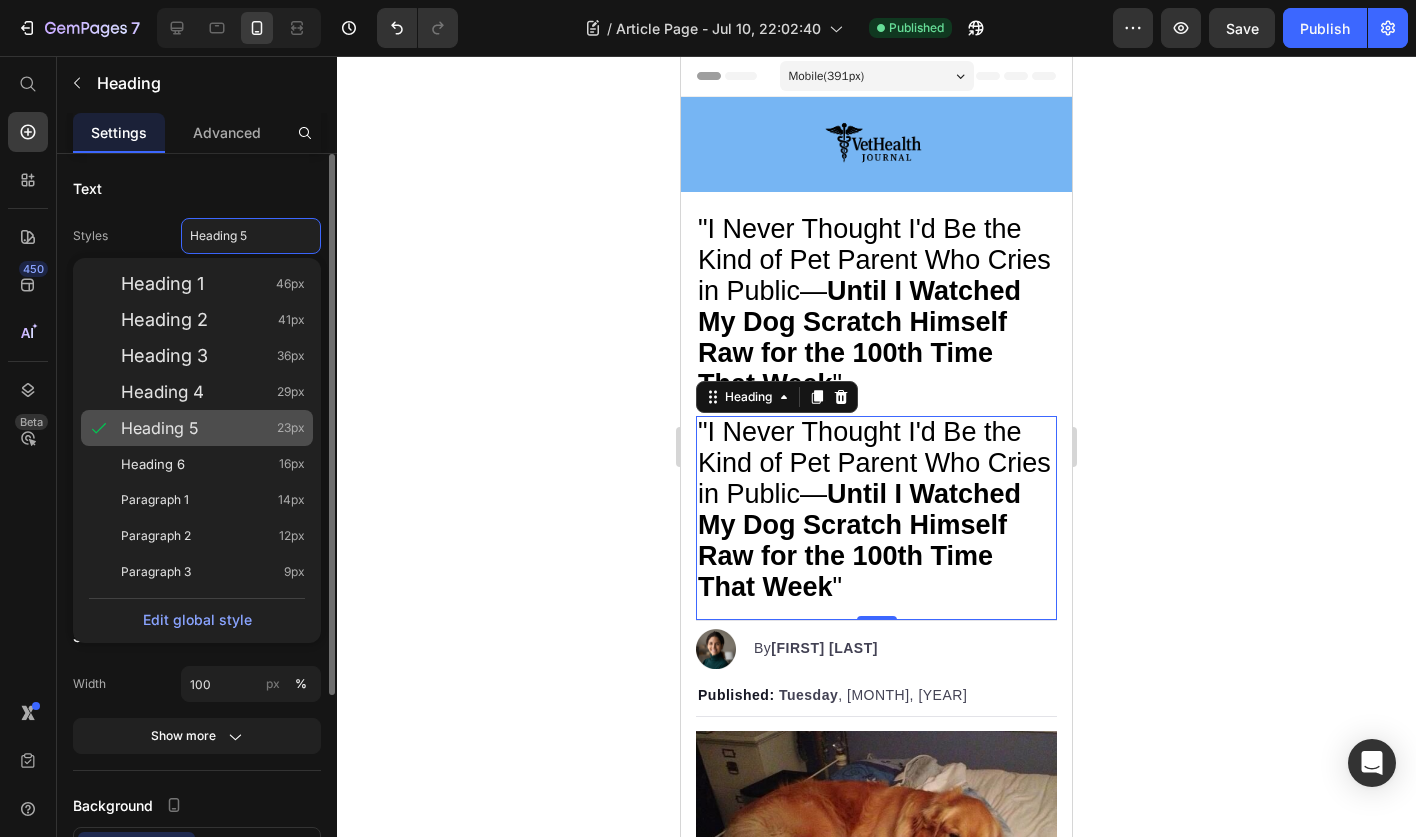 click on "Heading 5 23px" 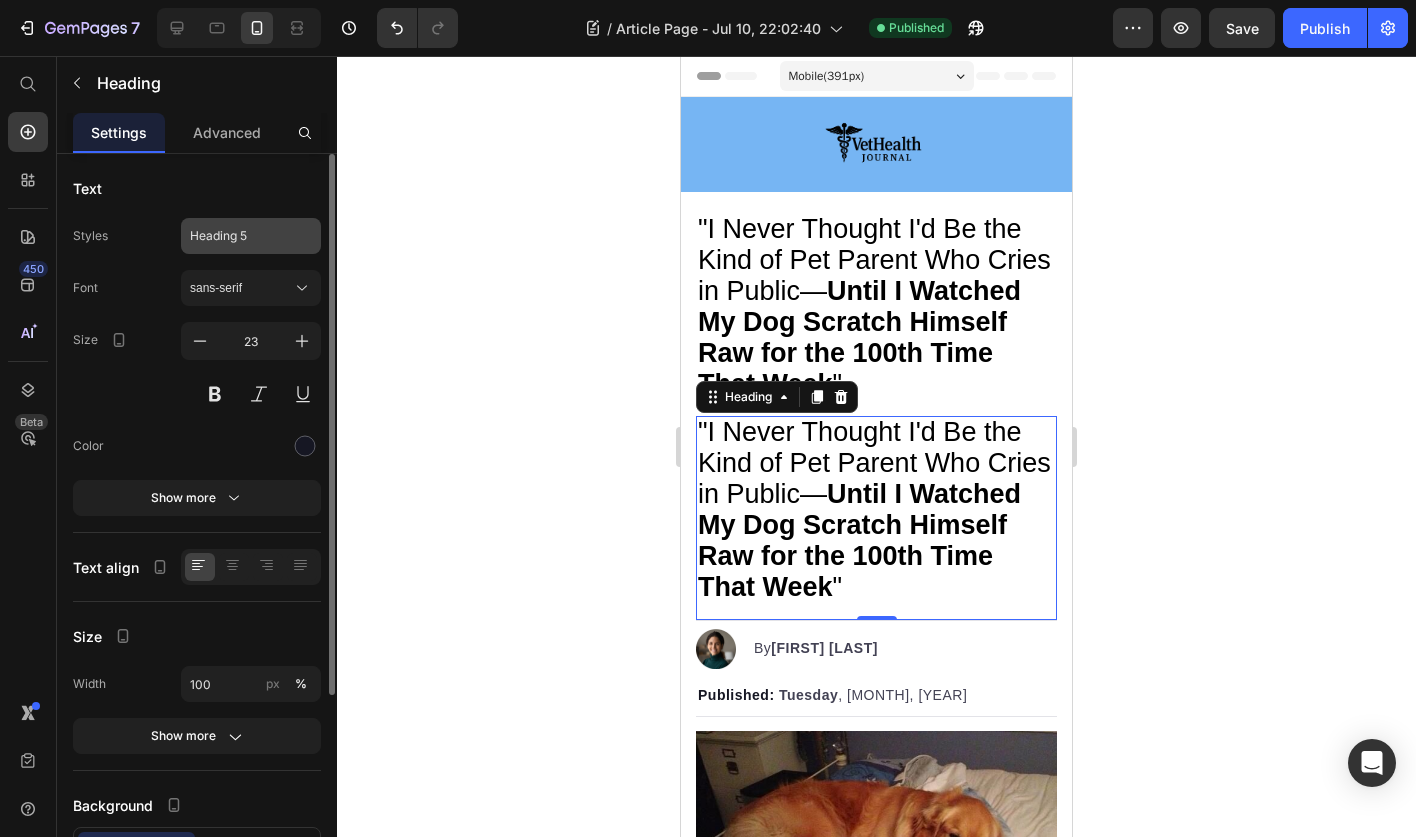 click on "Heading 5" at bounding box center (239, 236) 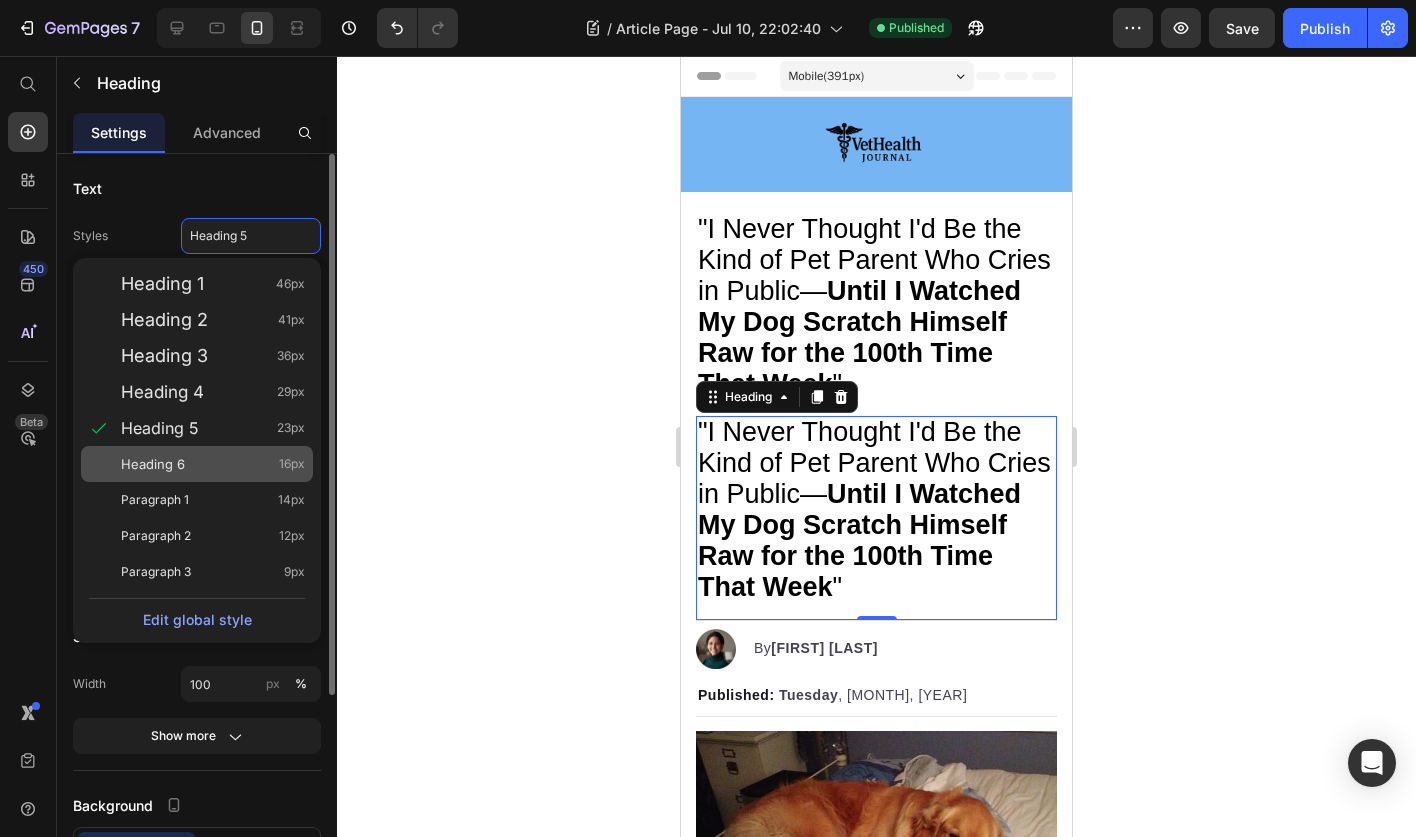 click on "Heading 6 16px" 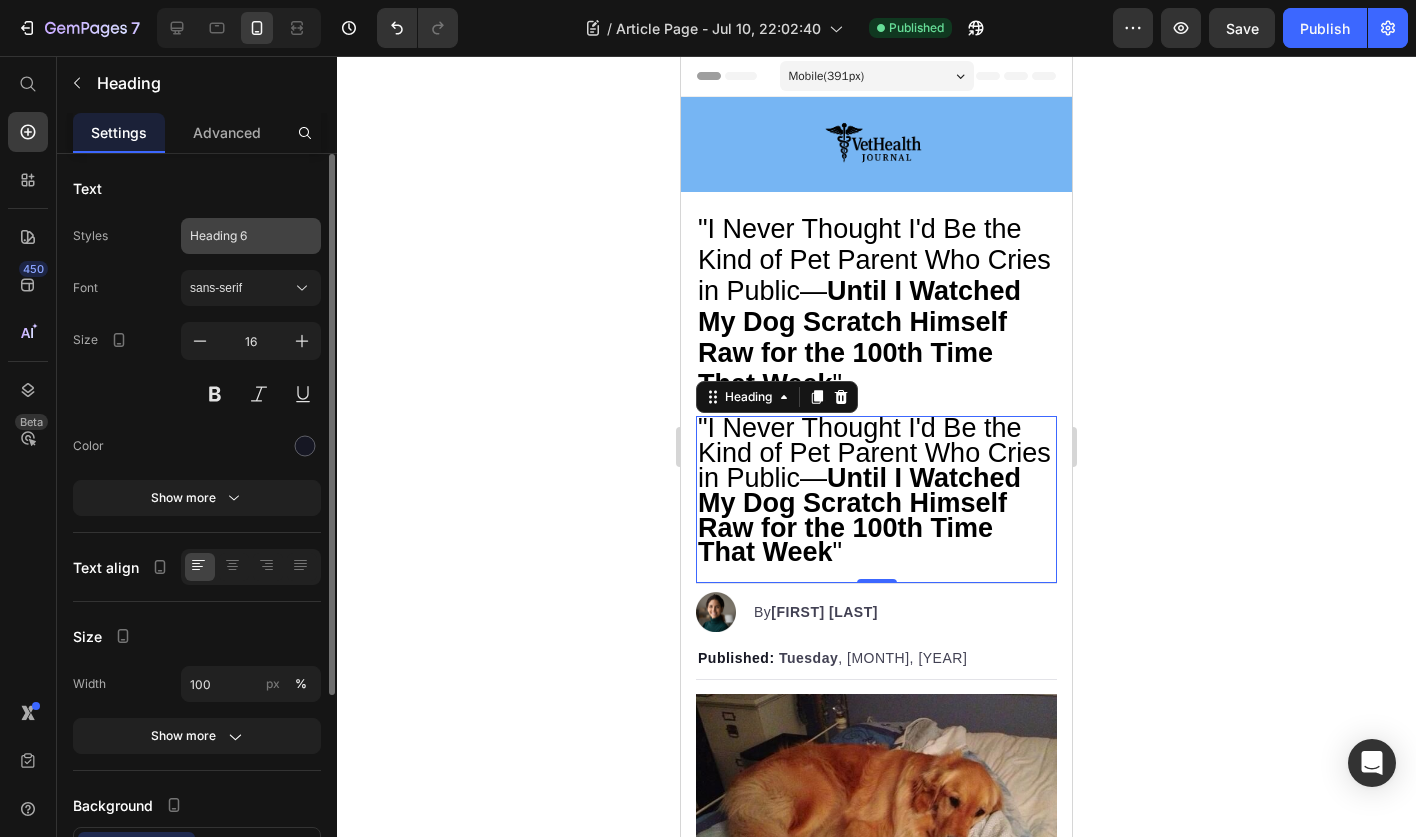 click on "Heading 6" at bounding box center [251, 236] 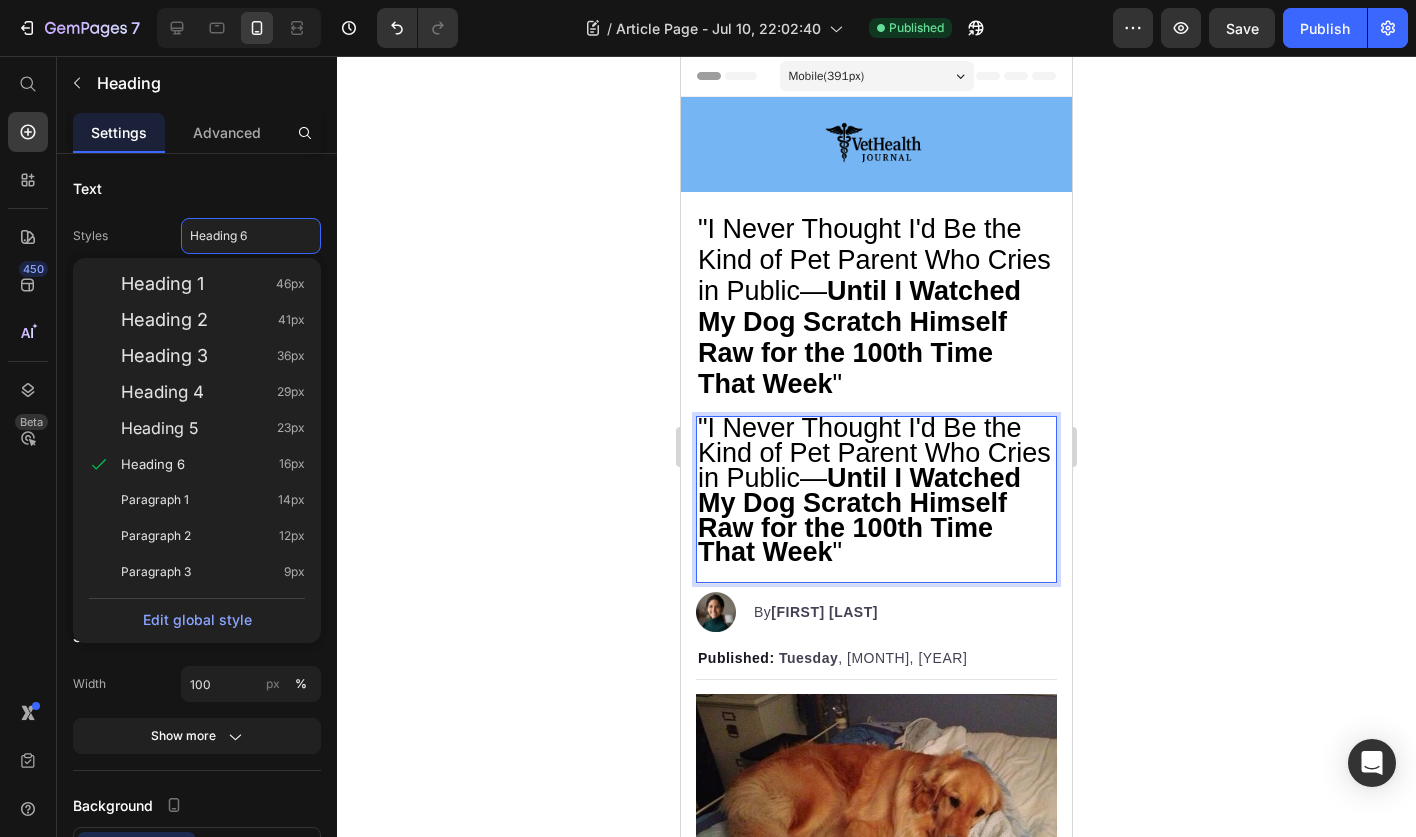 click on ""I Never Thought I'd Be the Kind of Pet Parent Who Cries in Public— Until I Watched My Dog Scratch Himself Raw for the 100th Time That Week "" at bounding box center (876, 492) 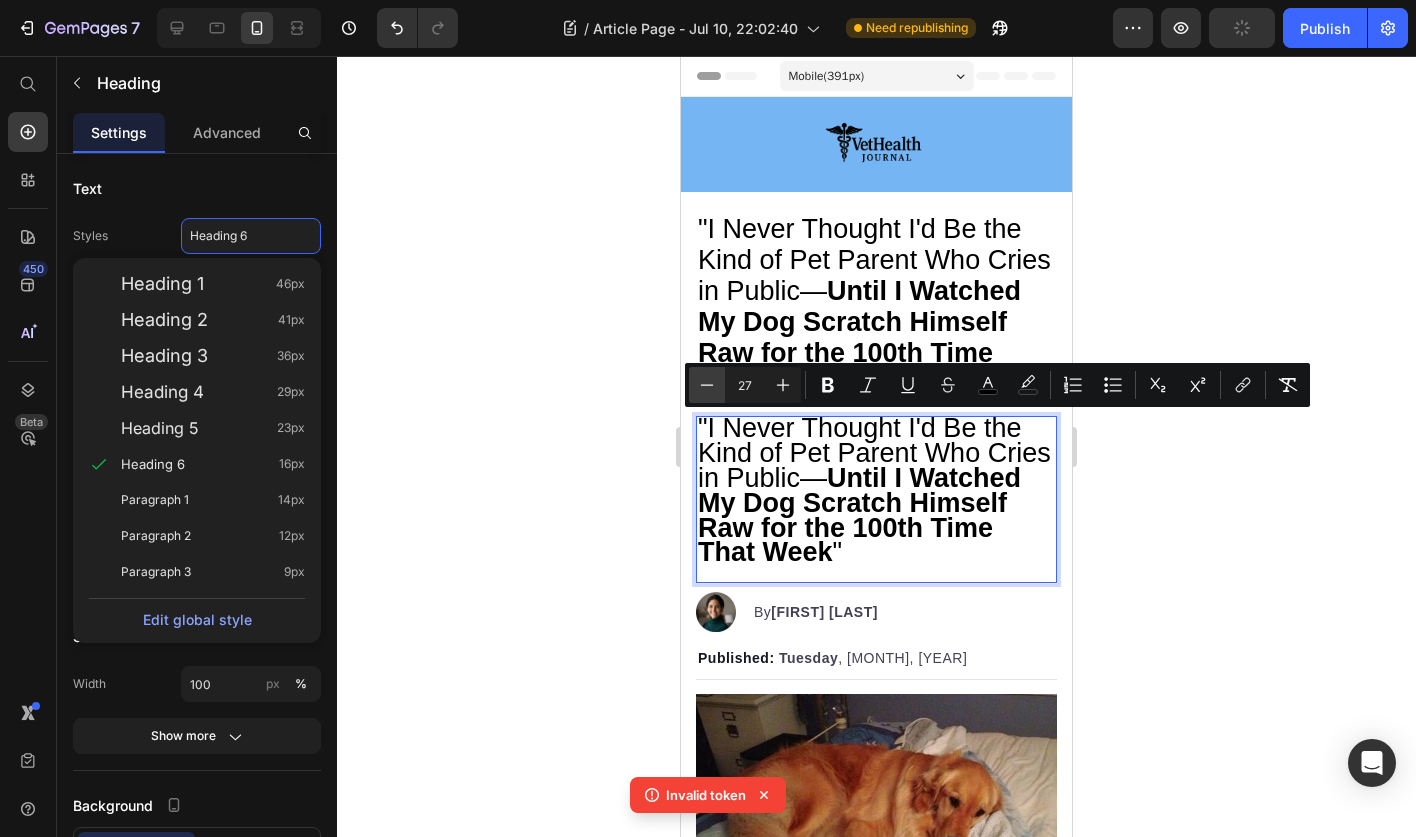 click 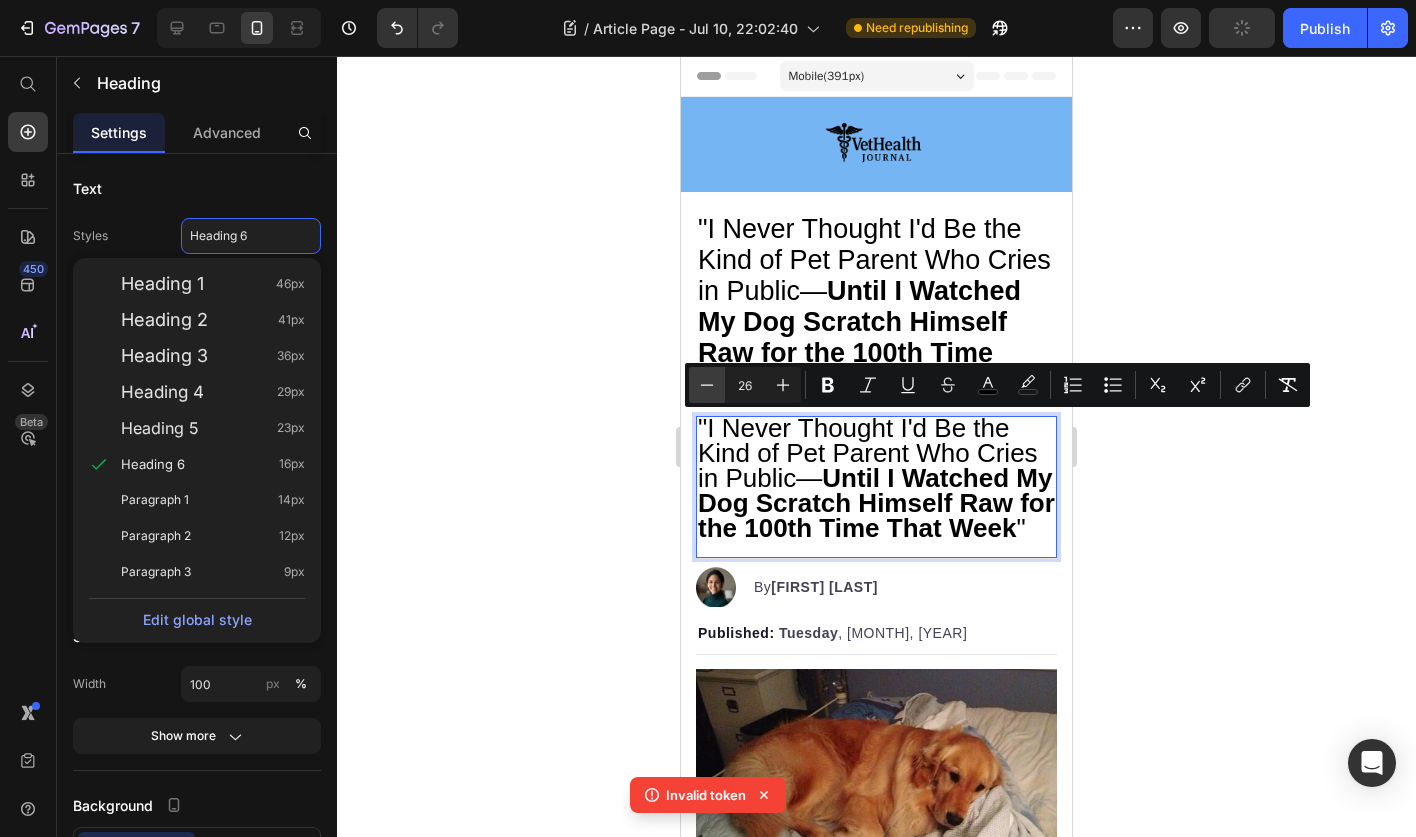 click 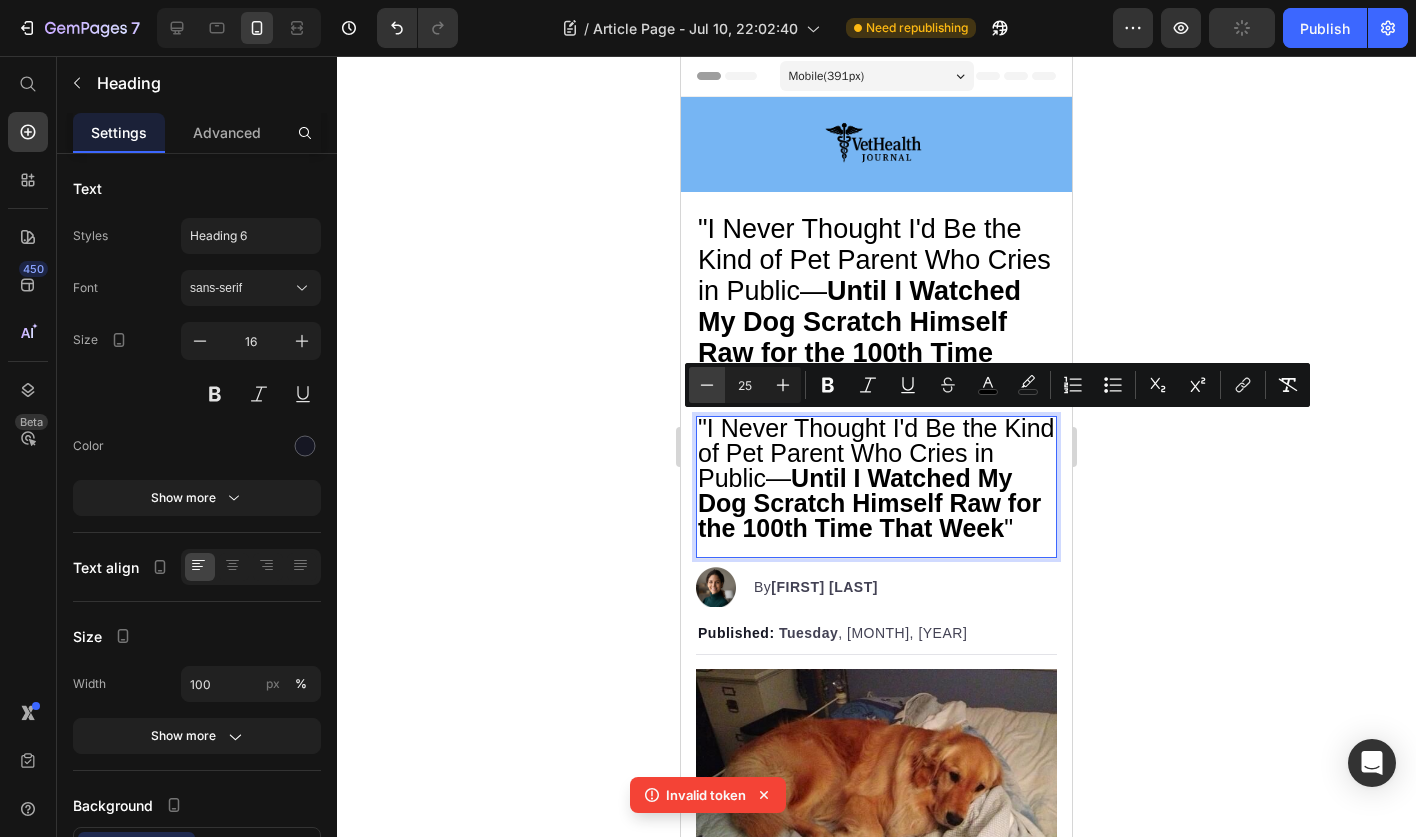click 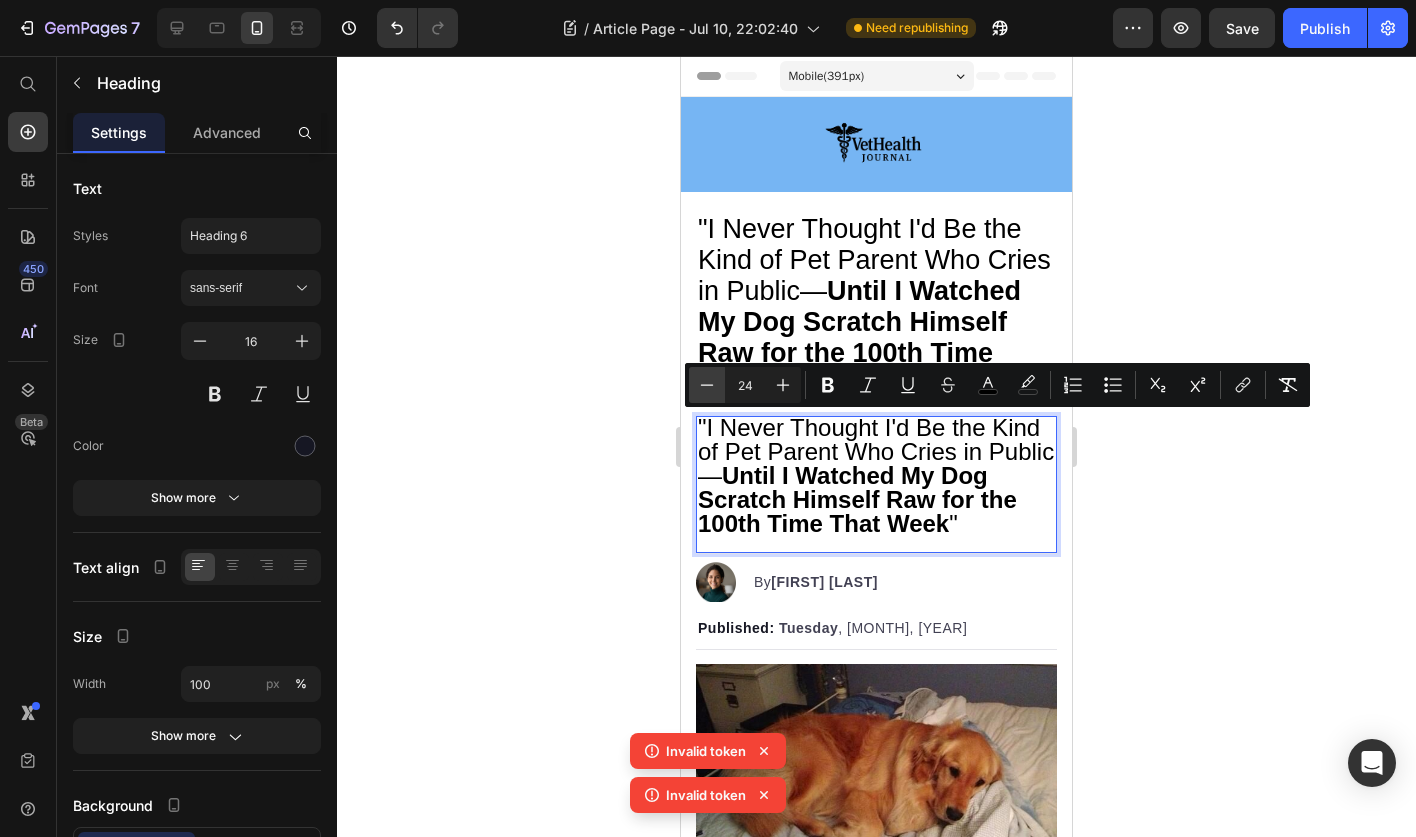 click 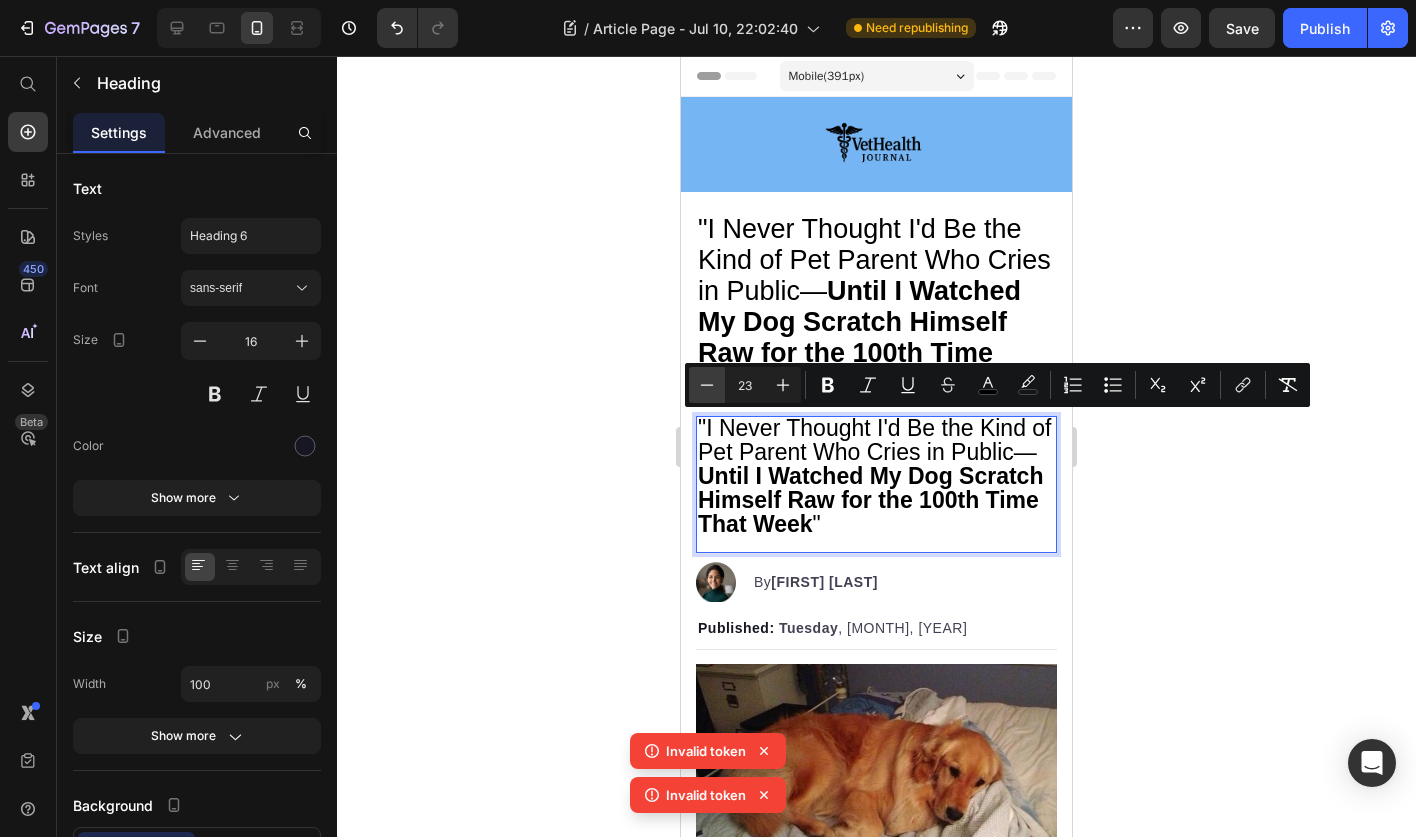 click 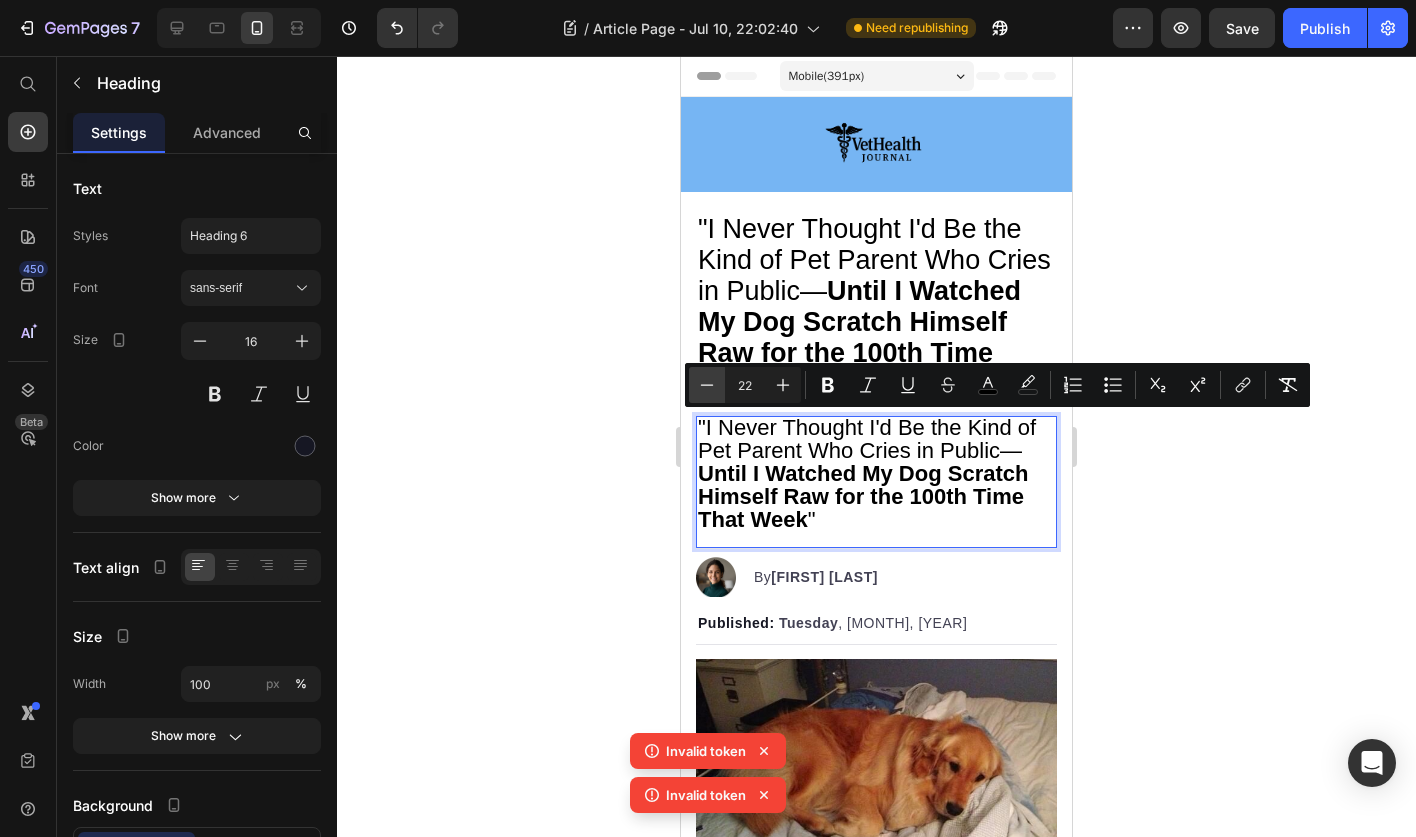 click 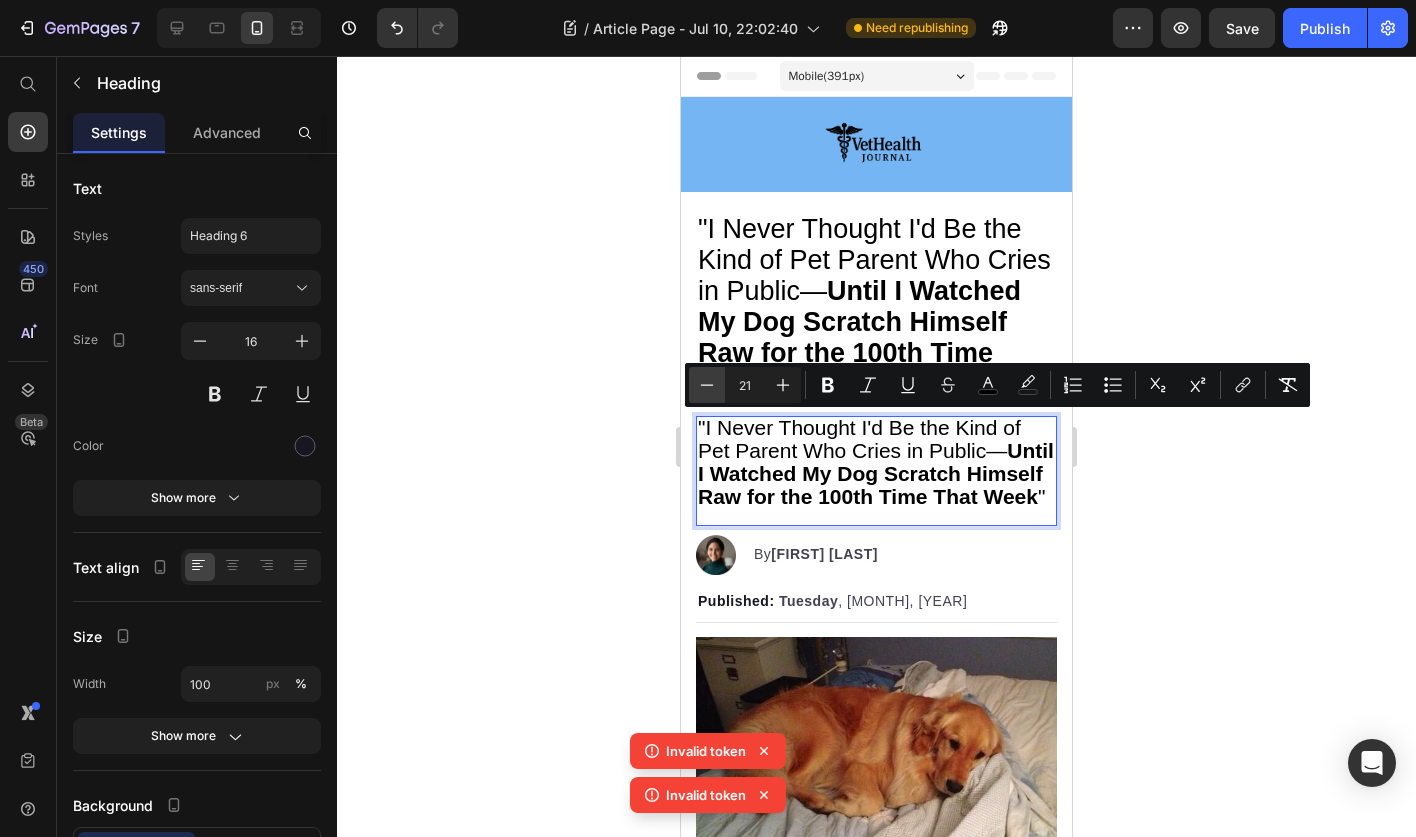click 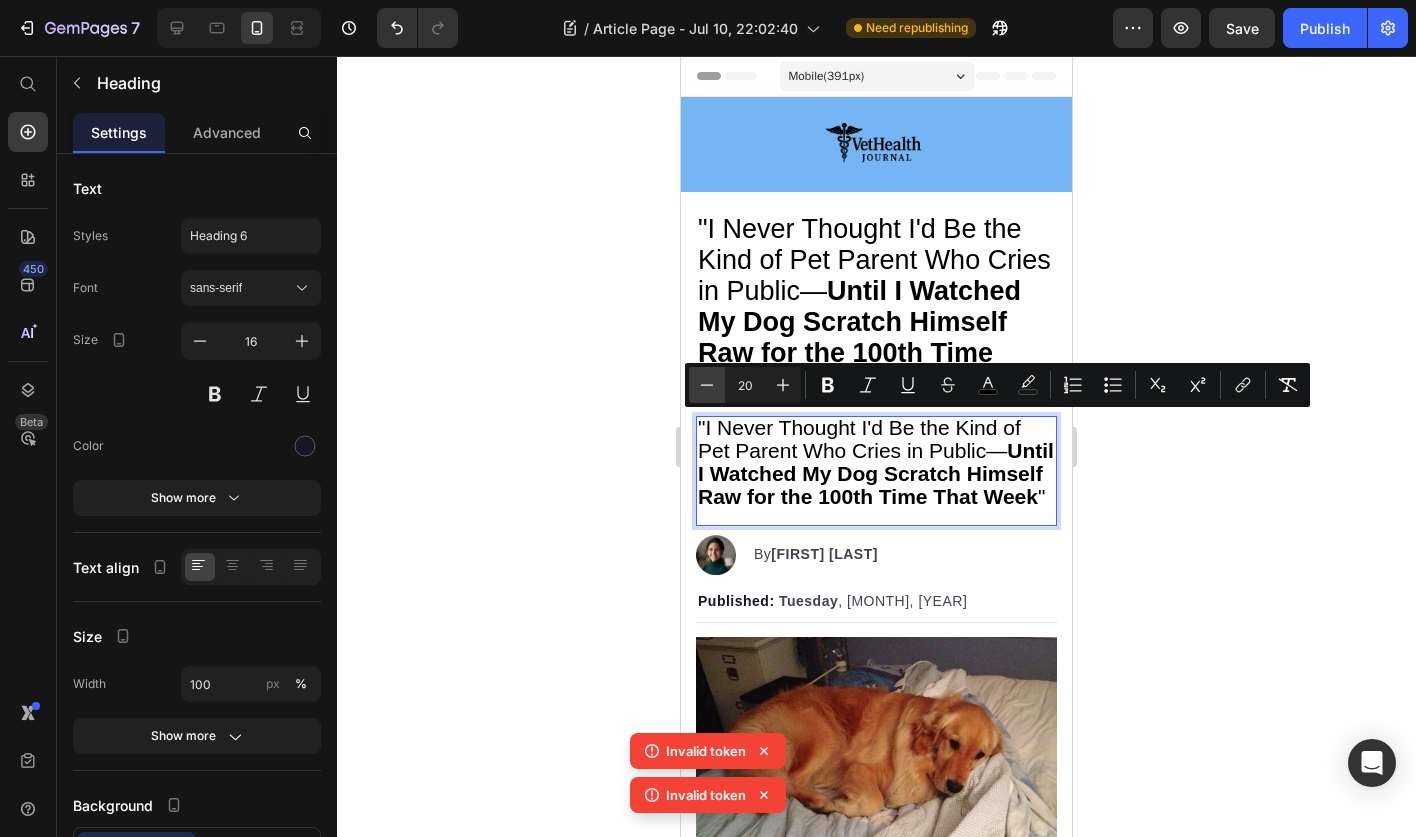click 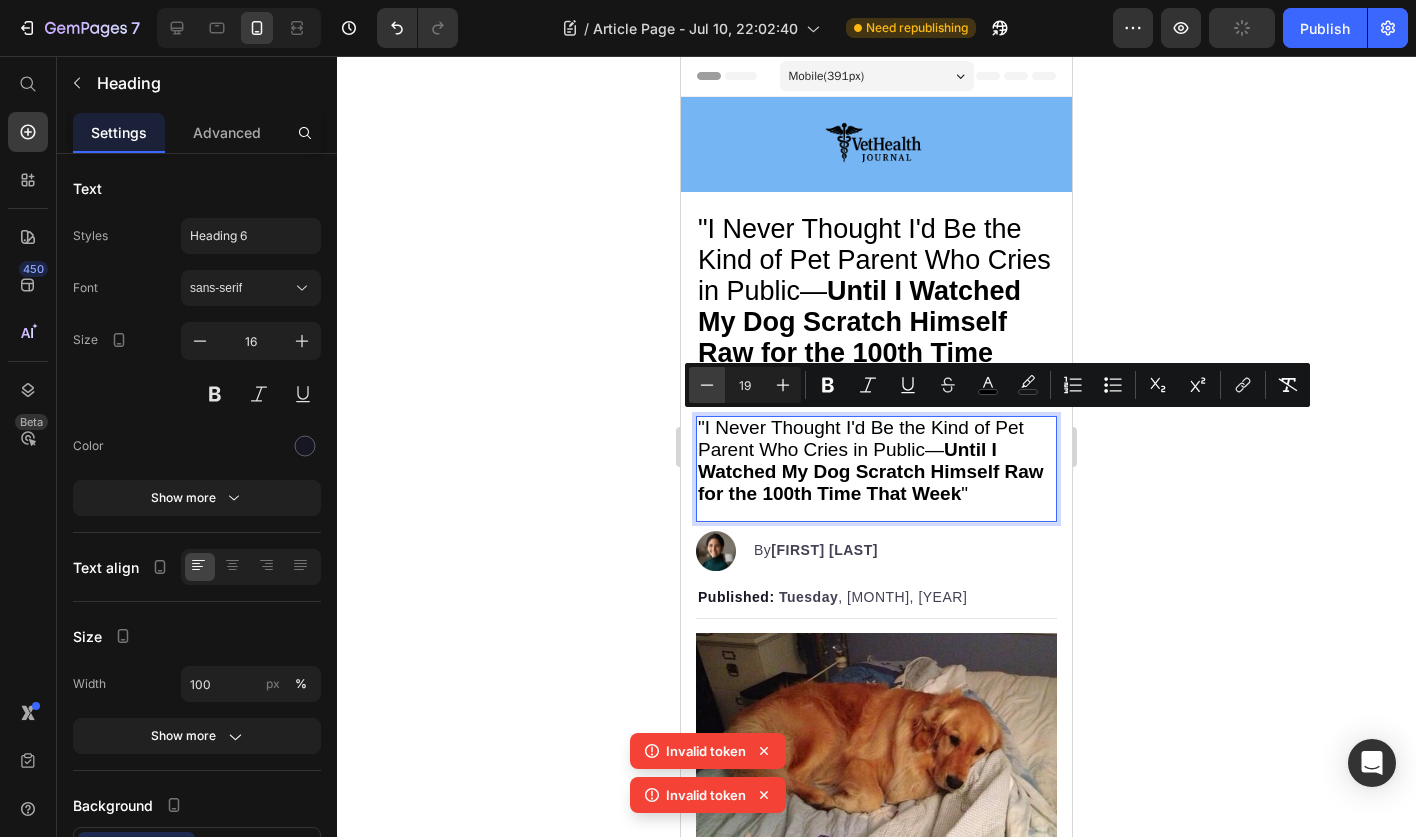 click 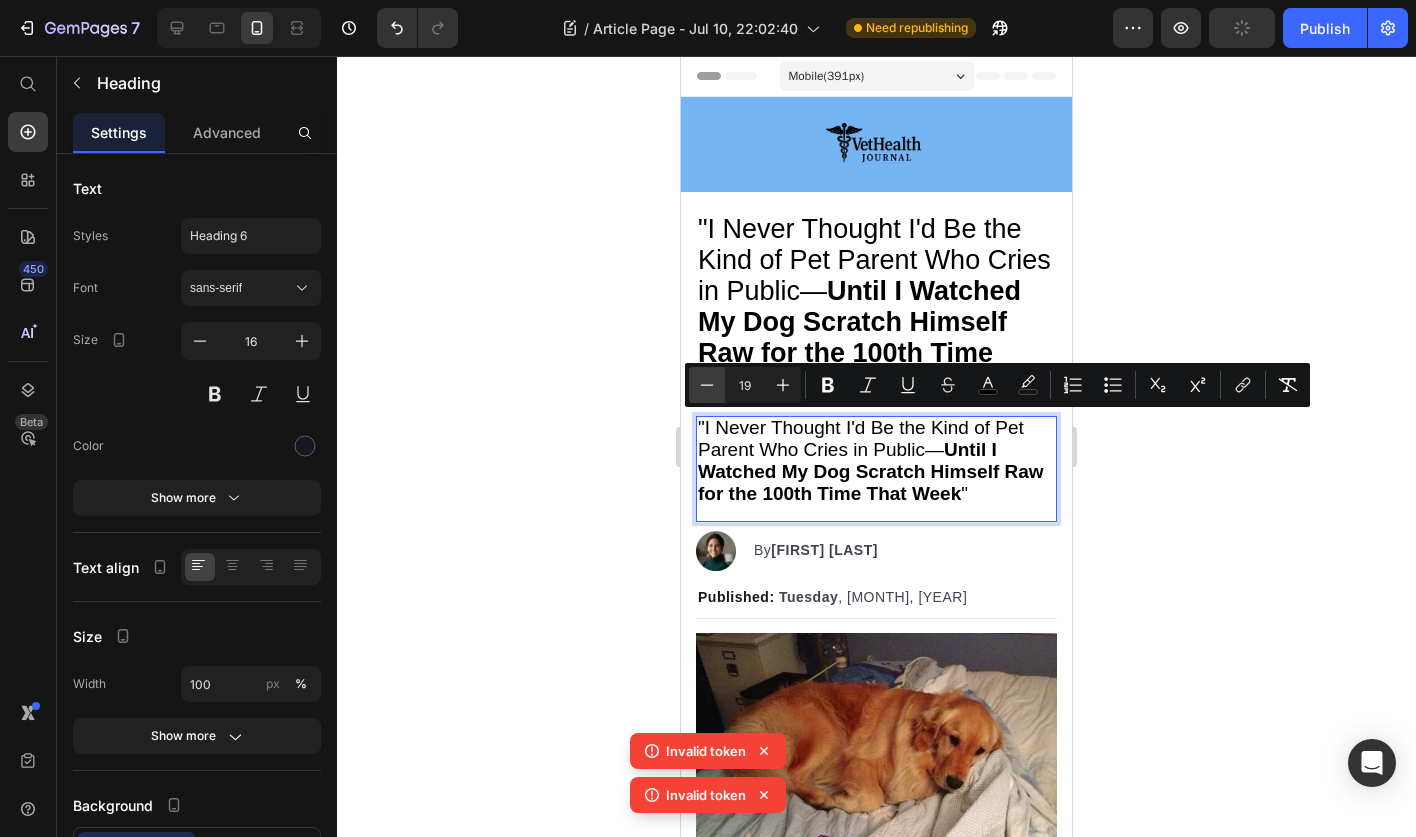 type on "18" 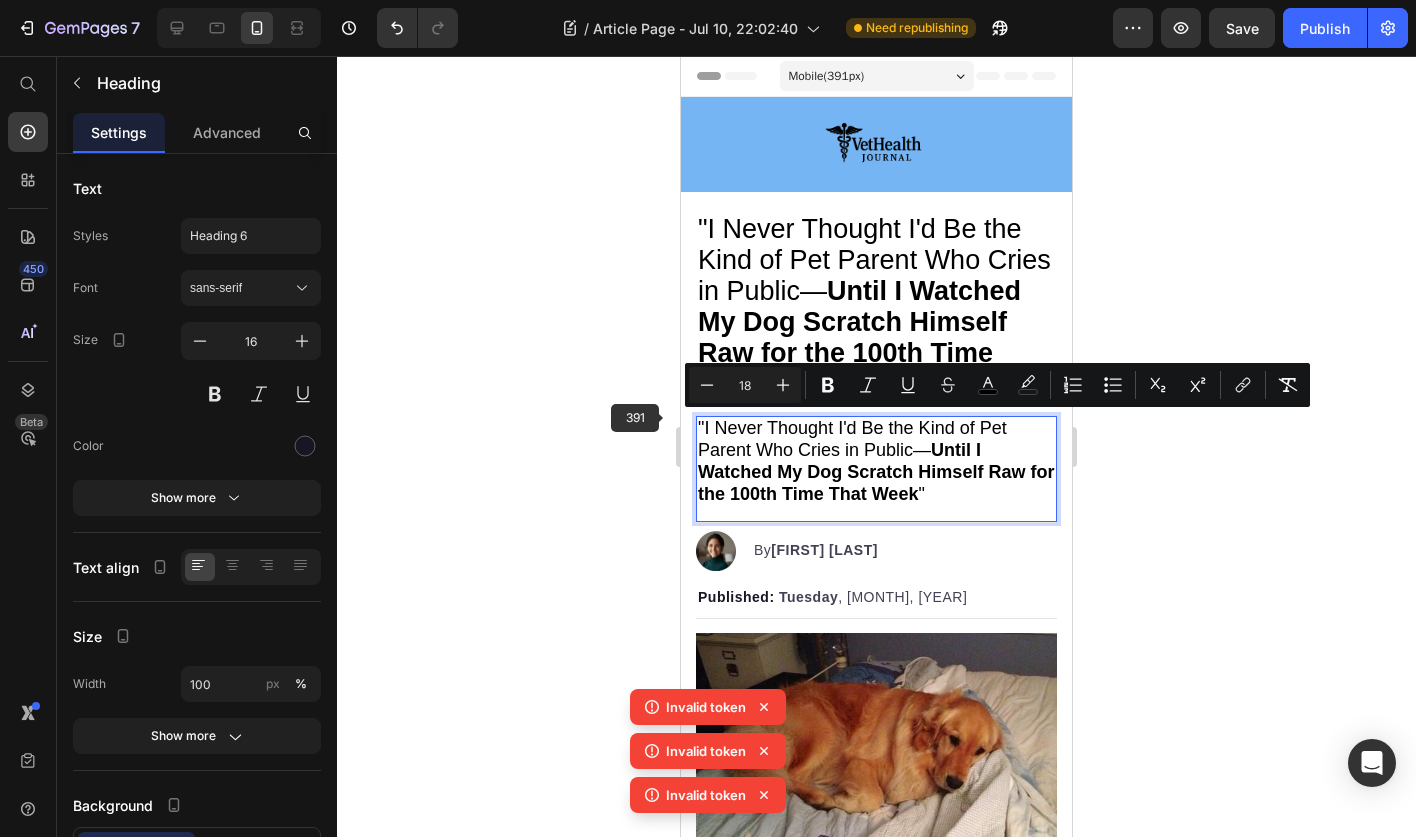 click 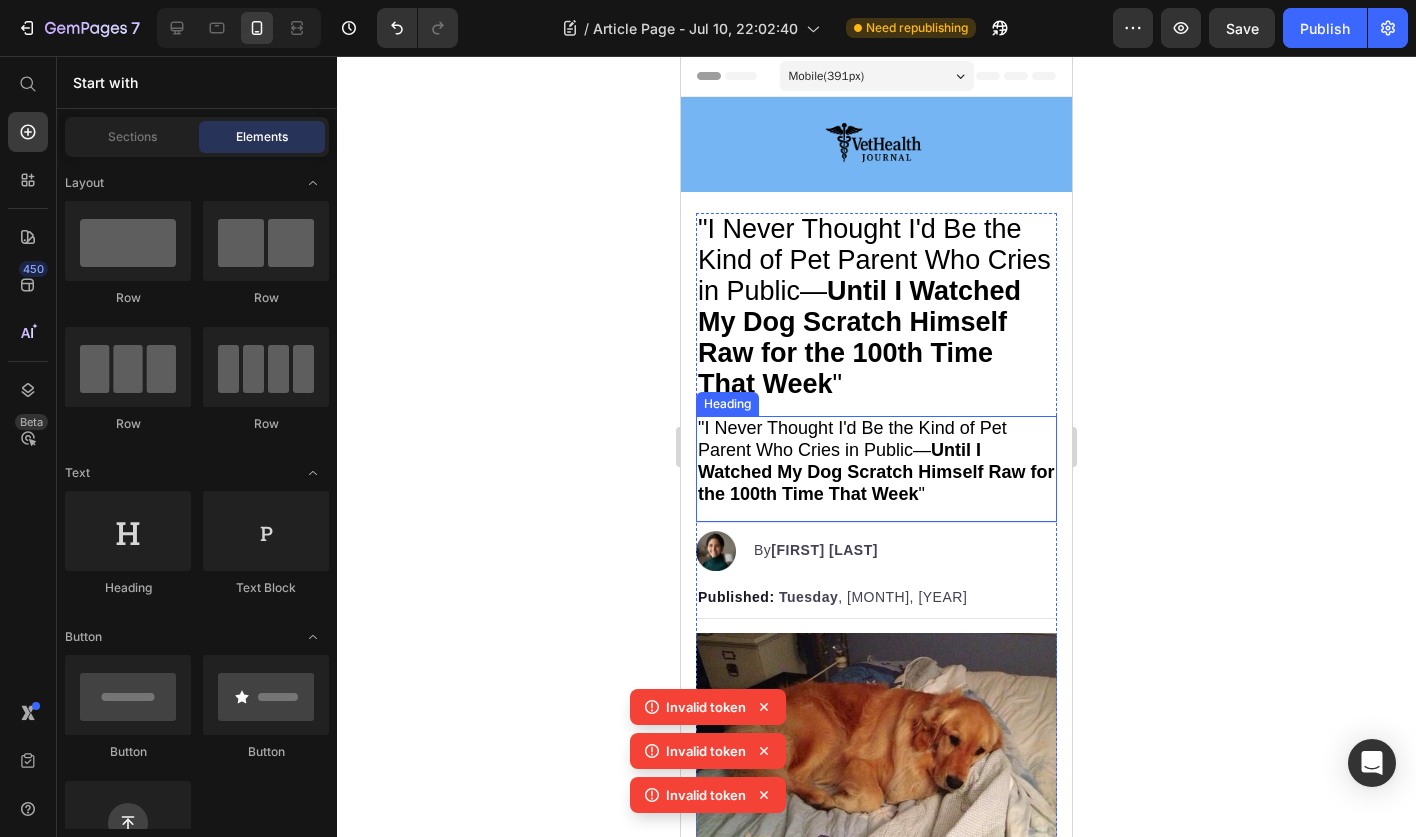 click on "Until I Watched My Dog Scratch Himself Raw for the 100th Time That Week" at bounding box center (876, 472) 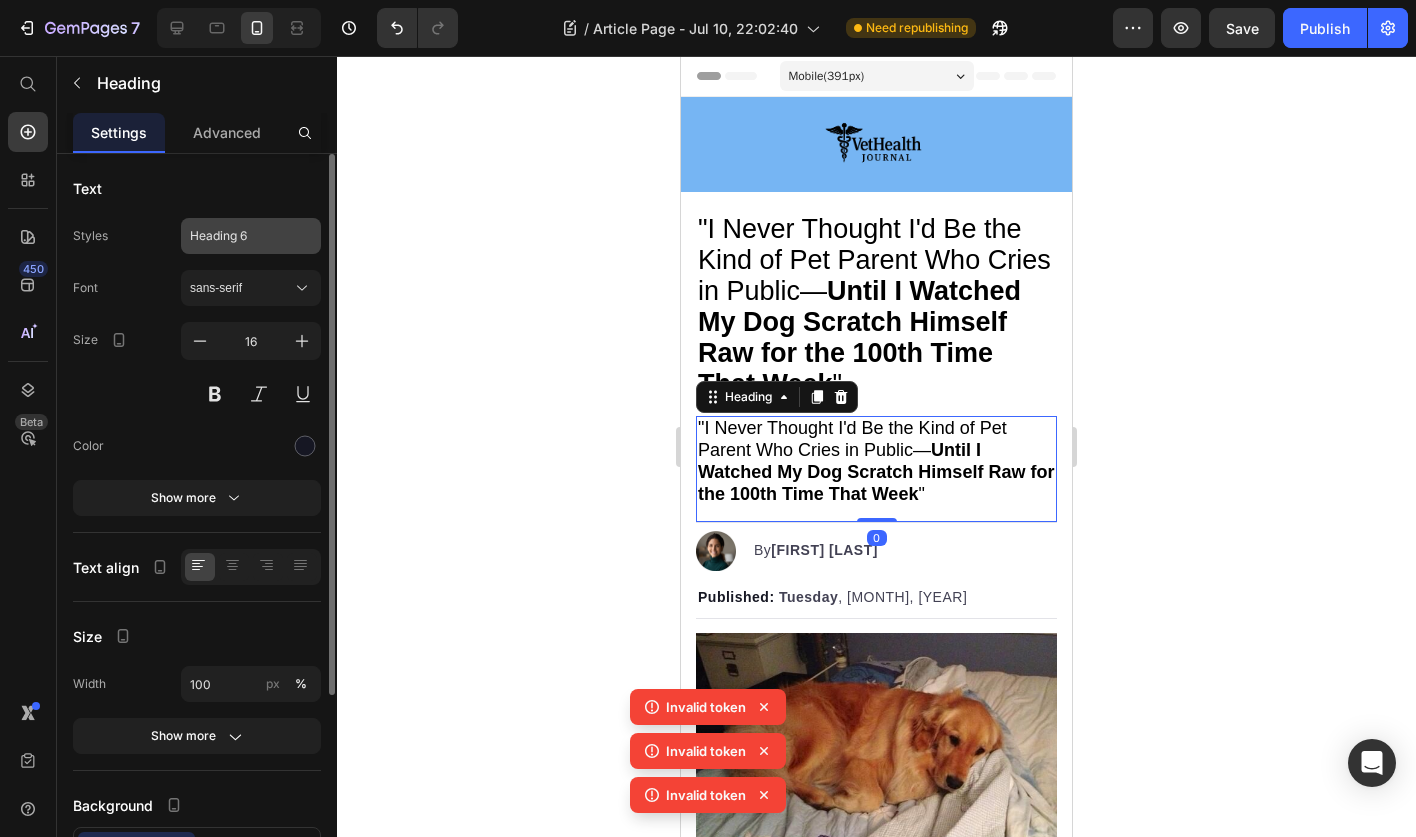 click on "Heading 6" at bounding box center [251, 236] 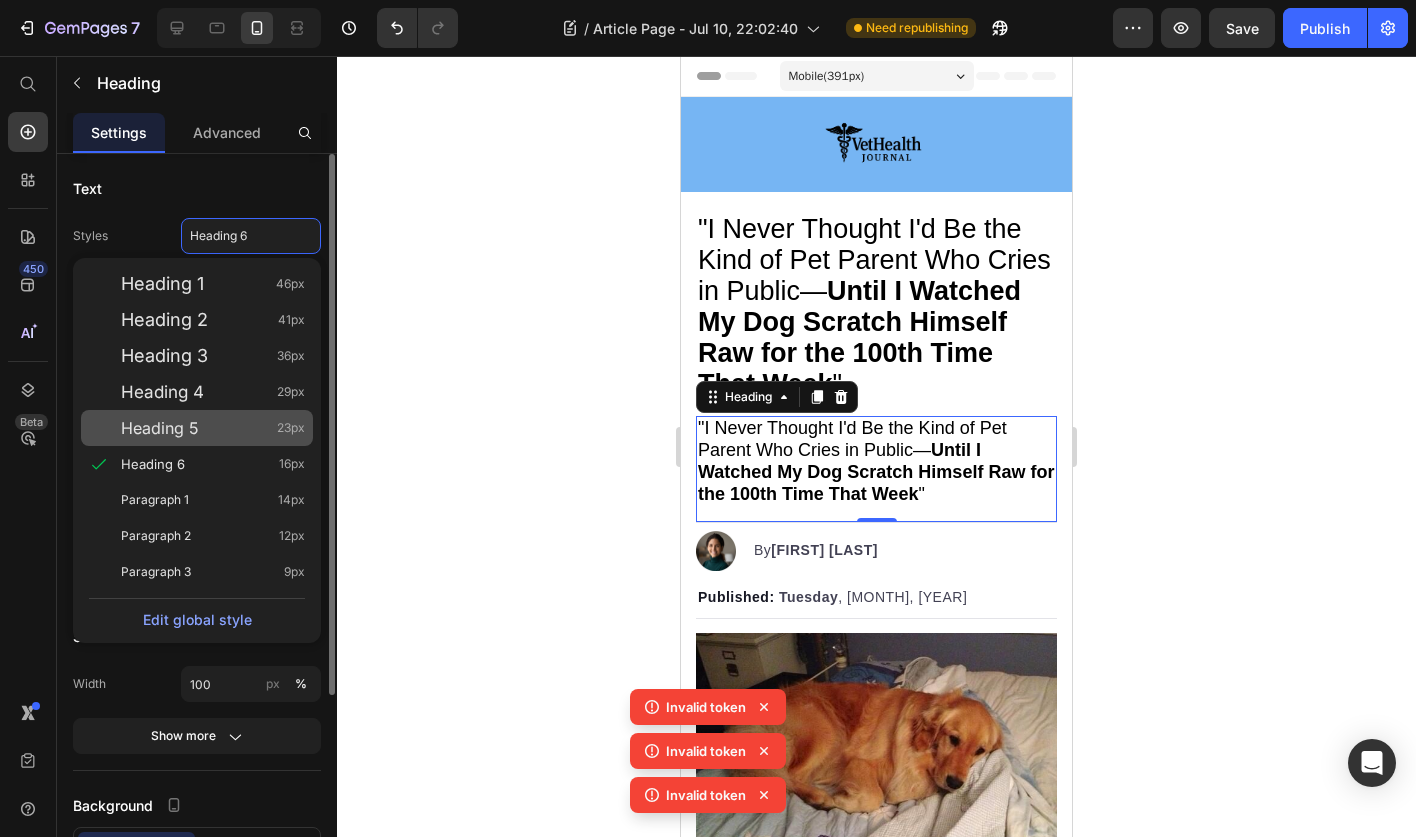 click on "Heading 5 23px" at bounding box center [213, 428] 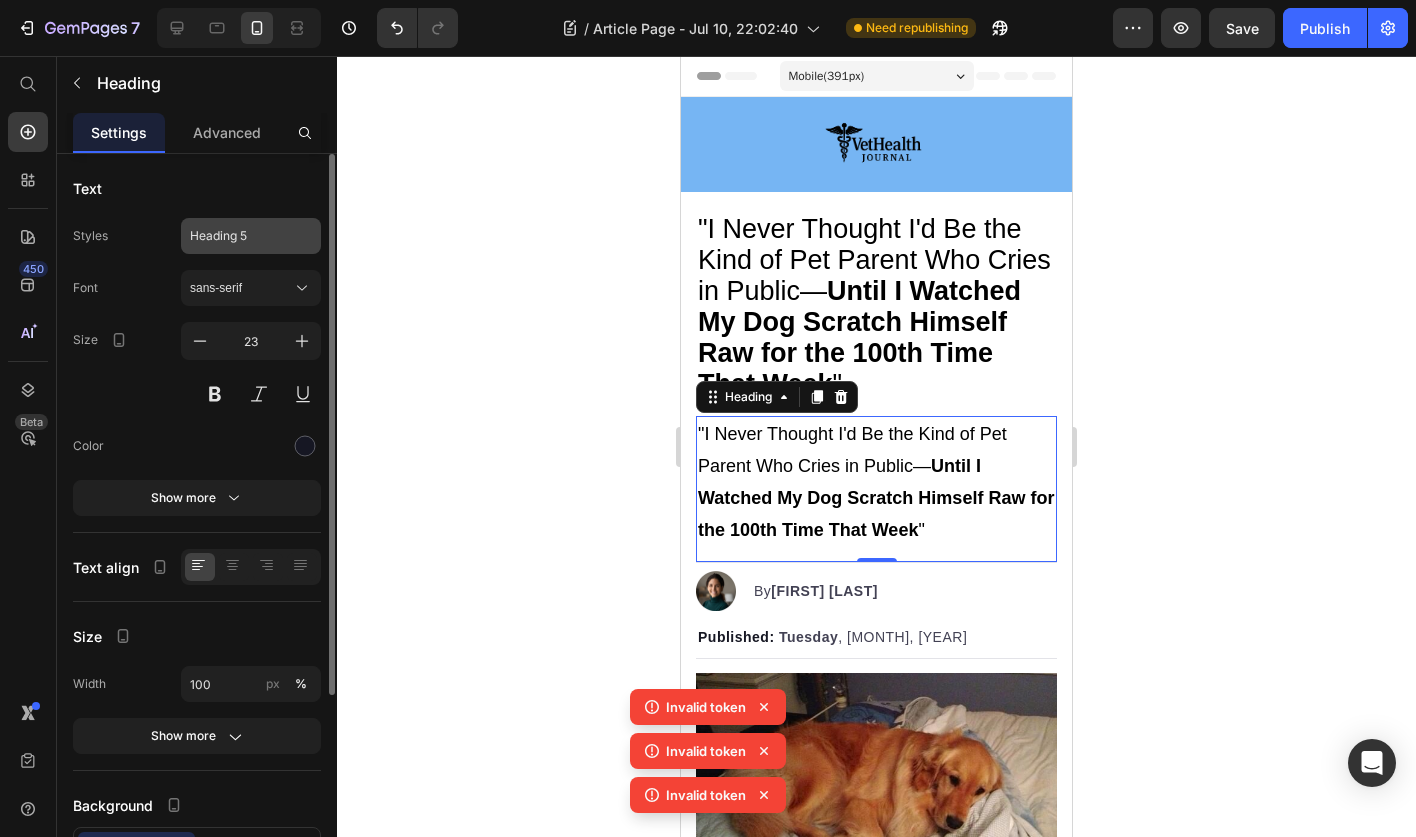 click on "Heading 5" at bounding box center [239, 236] 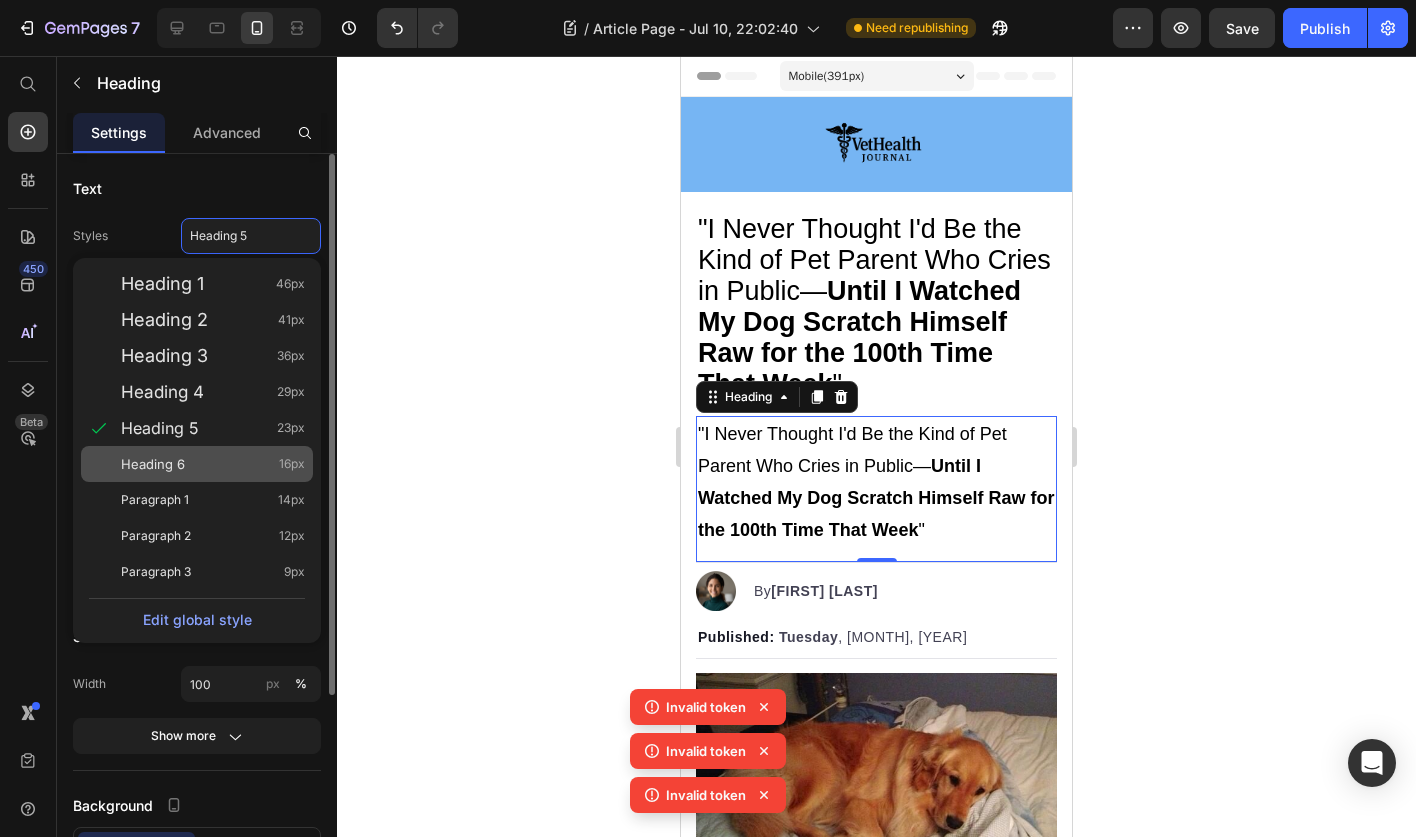 click on "Heading 6 16px" at bounding box center [213, 464] 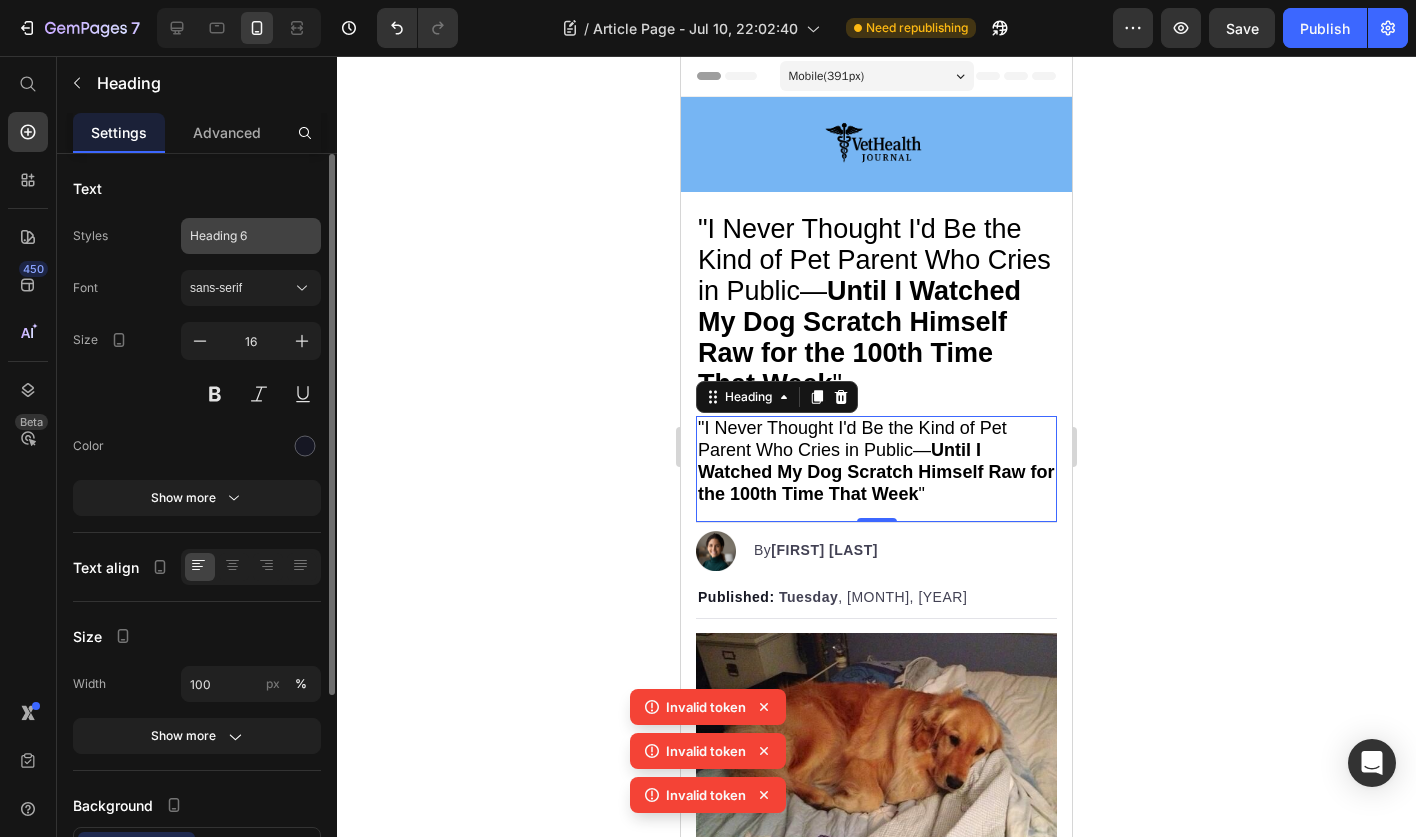 click on "Heading 6" at bounding box center (239, 236) 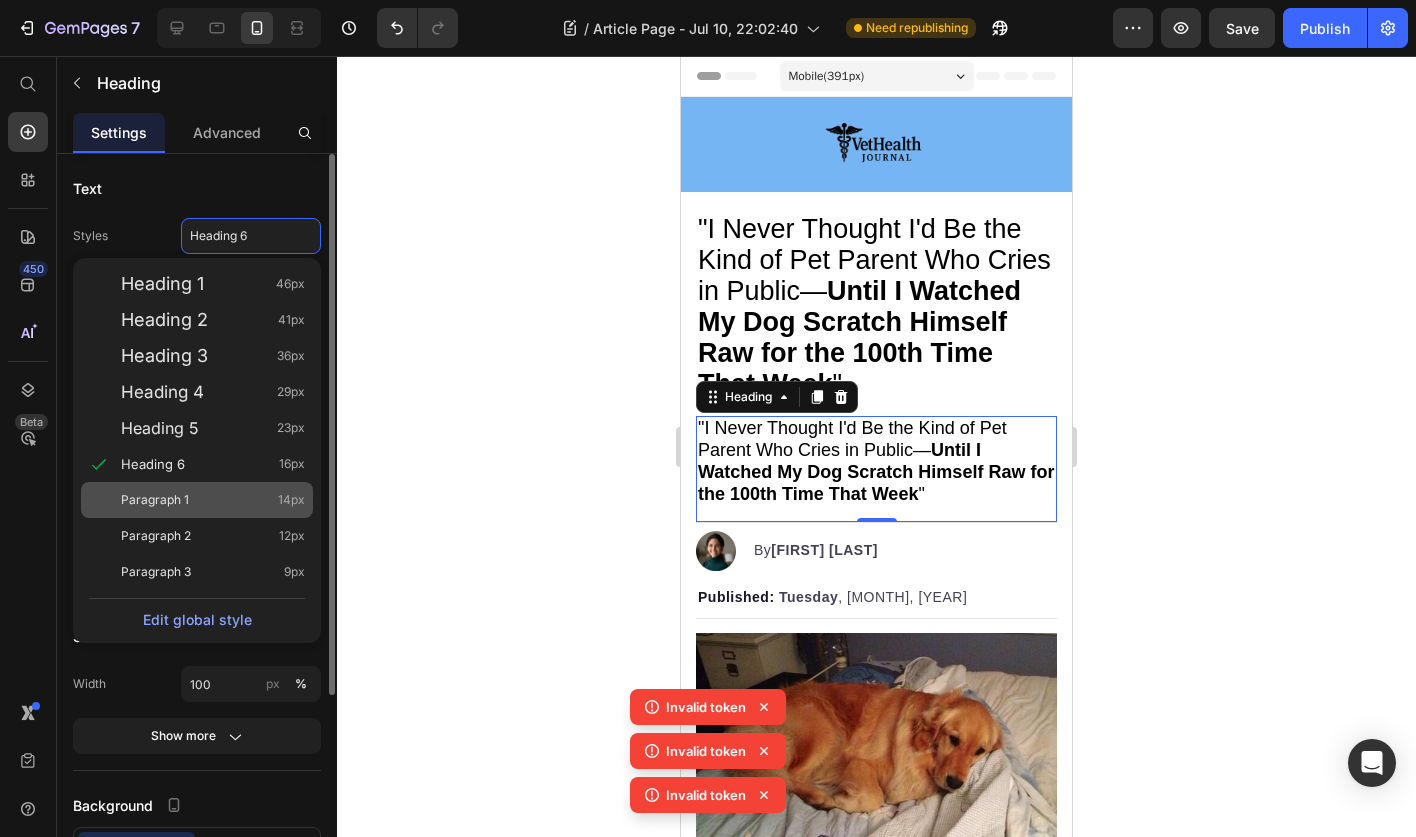 click on "Paragraph 1 14px" at bounding box center [213, 500] 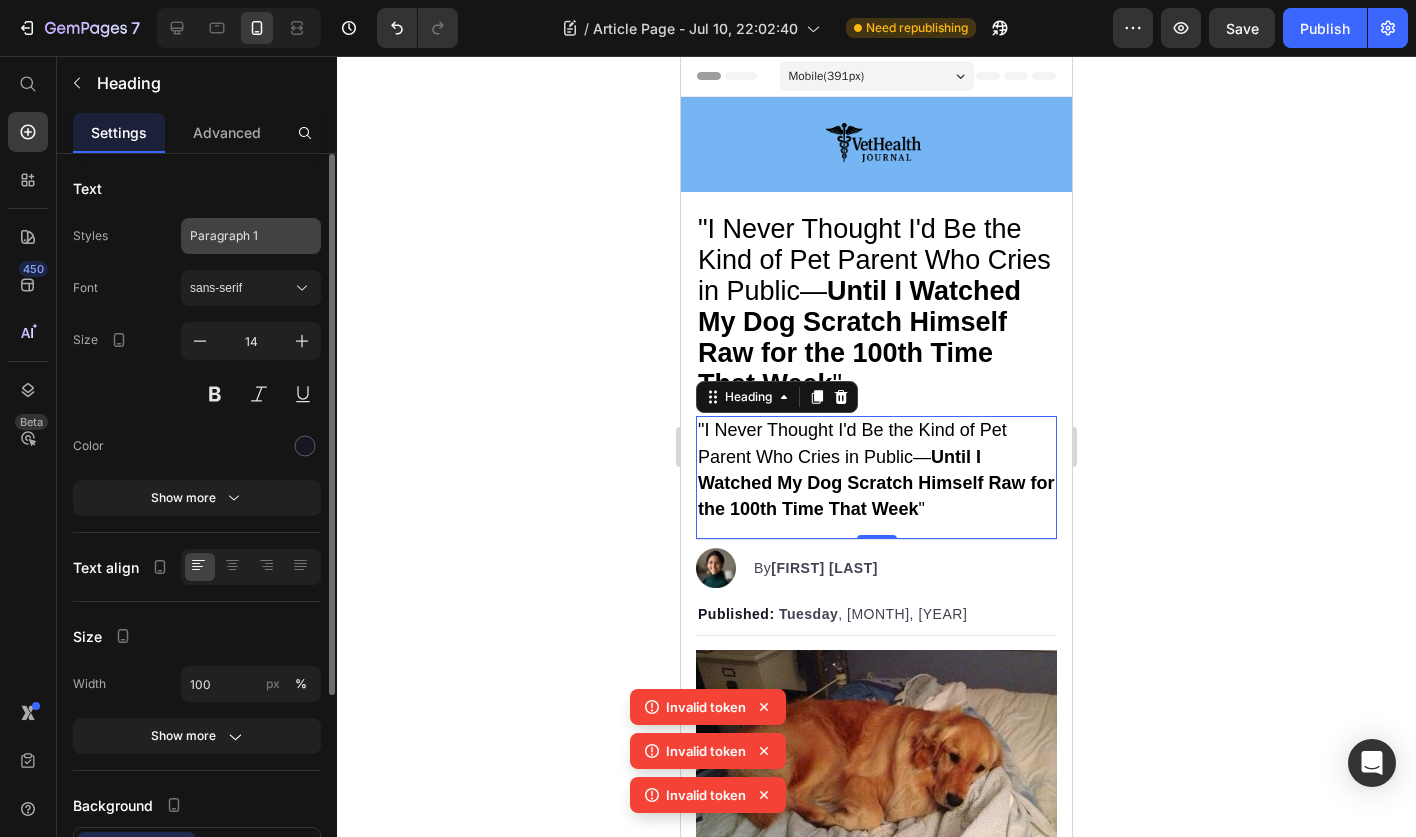 click on "Paragraph 1" 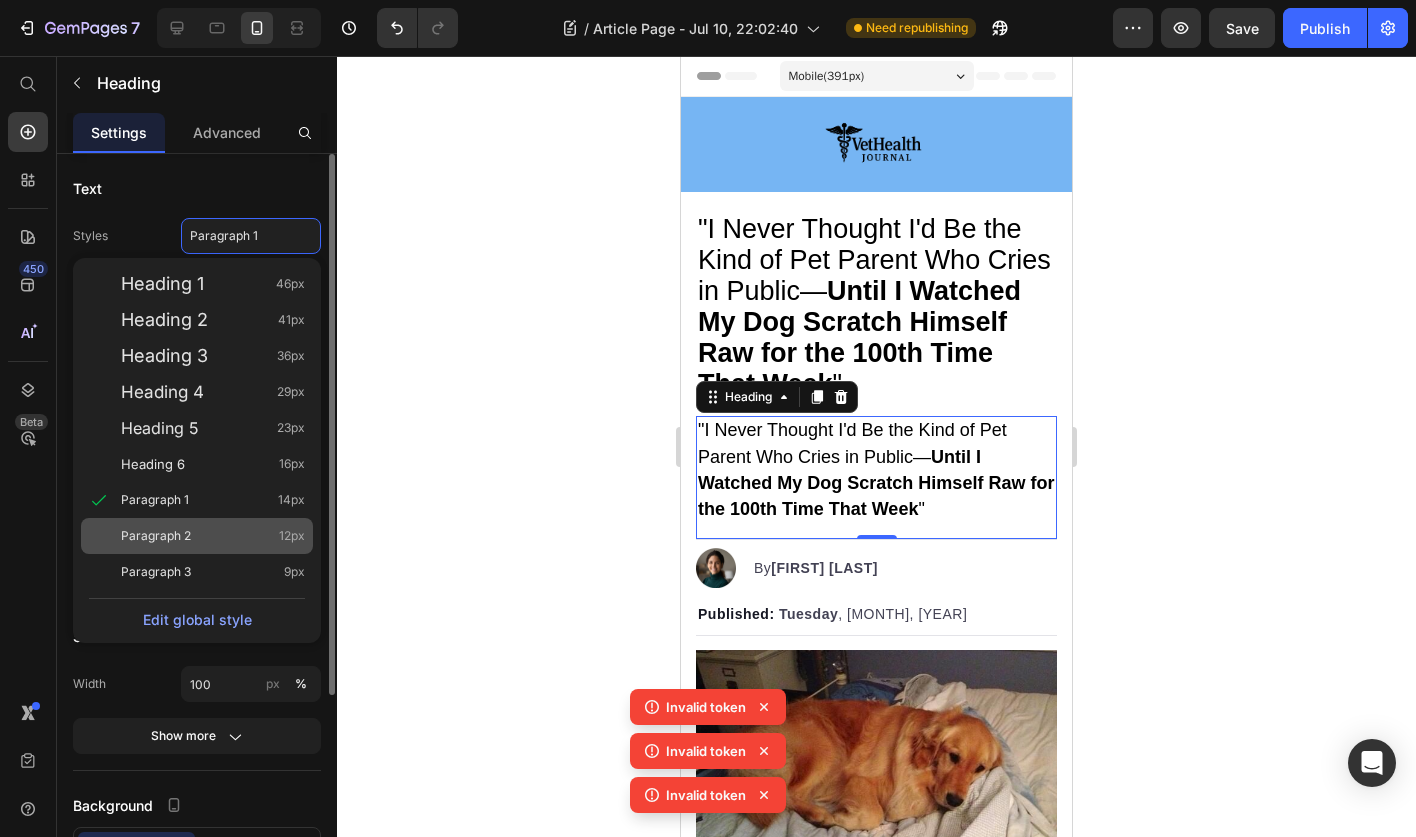 click on "Paragraph 2 12px" 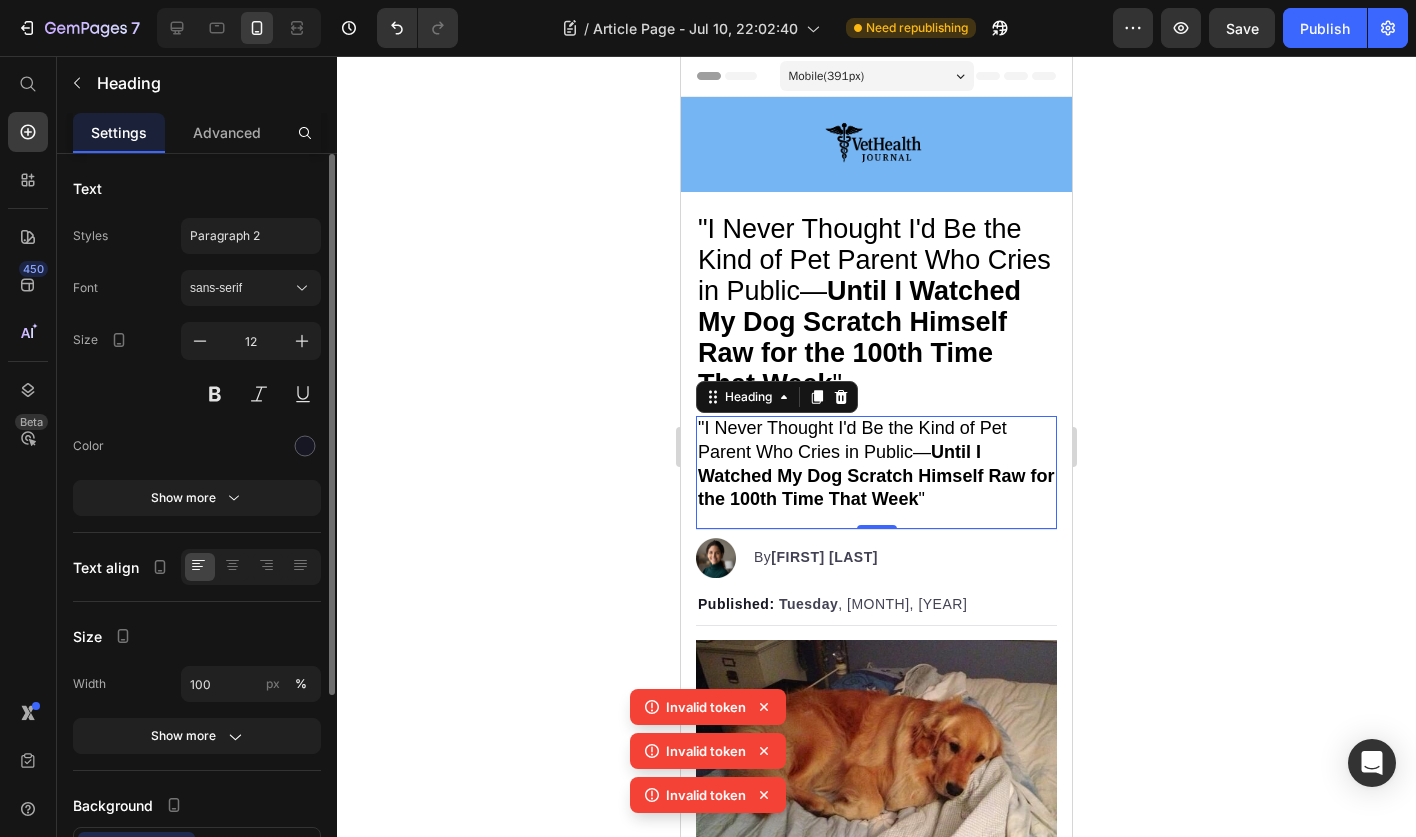 click 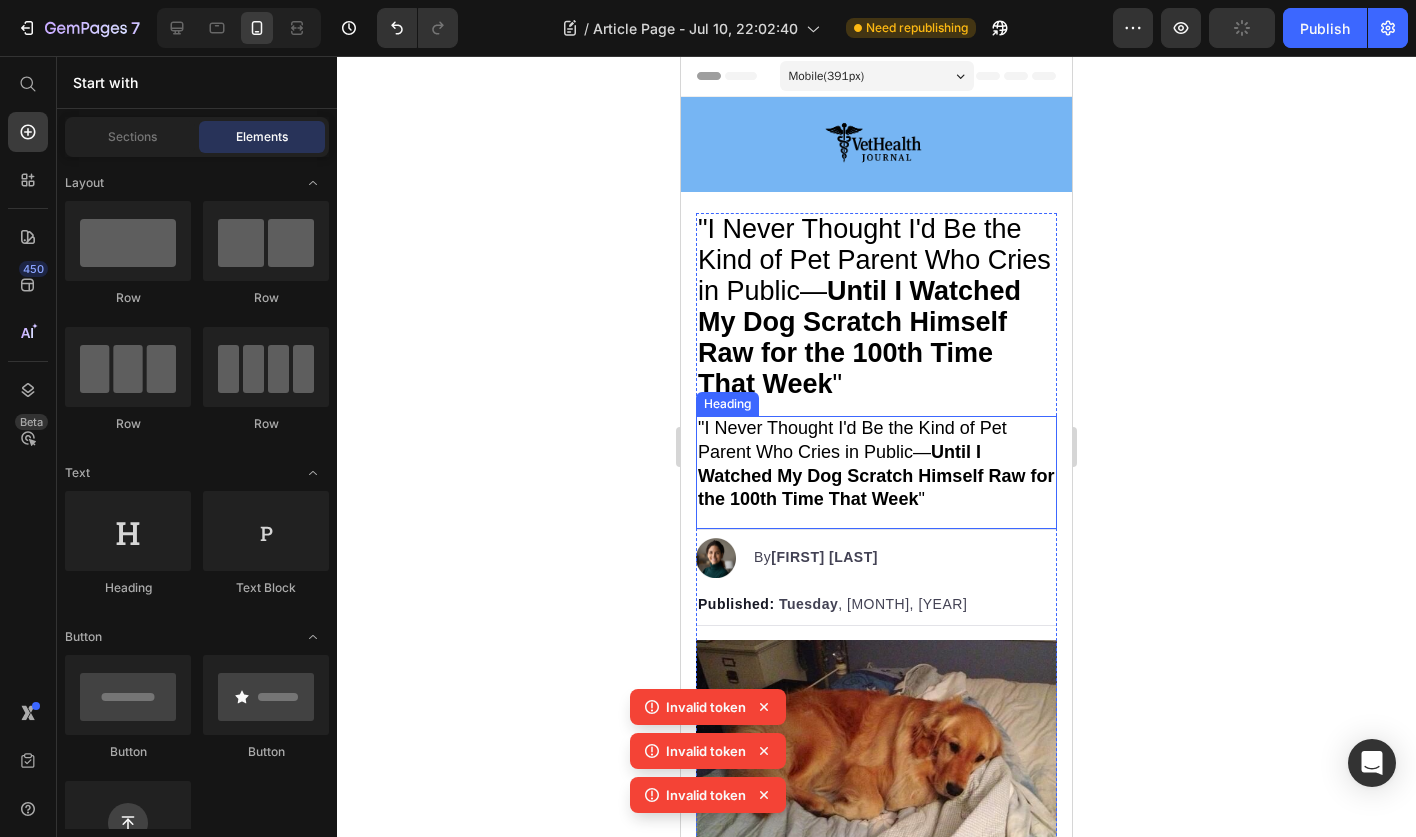 click on "⁠⁠⁠⁠⁠⁠⁠ "I Never Thought I'd Be the Kind of Pet Parent Who Cries in Public— Until I Watched My Dog Scratch Himself Raw for the 100th Time That Week "" at bounding box center [876, 465] 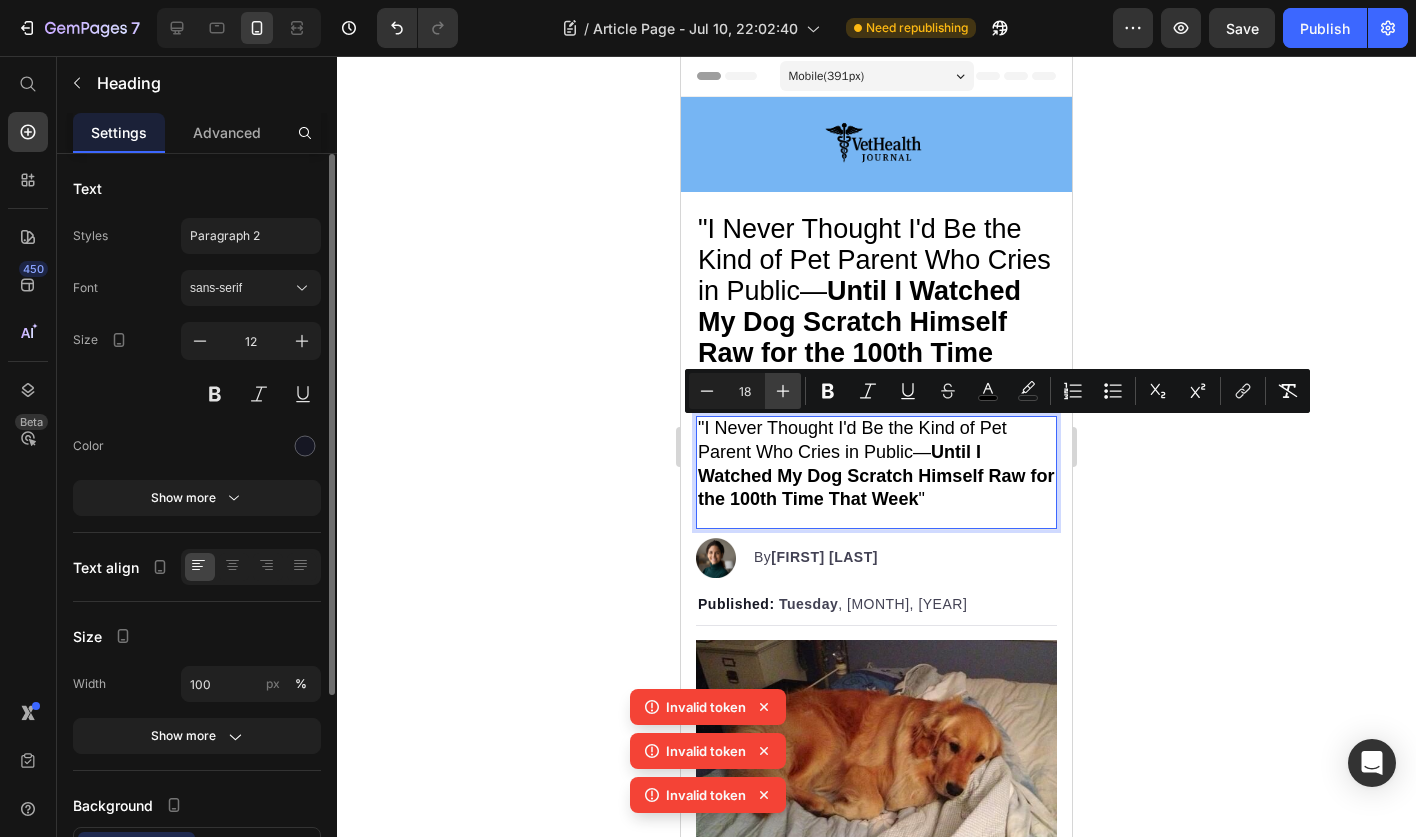click on "Plus" at bounding box center [783, 391] 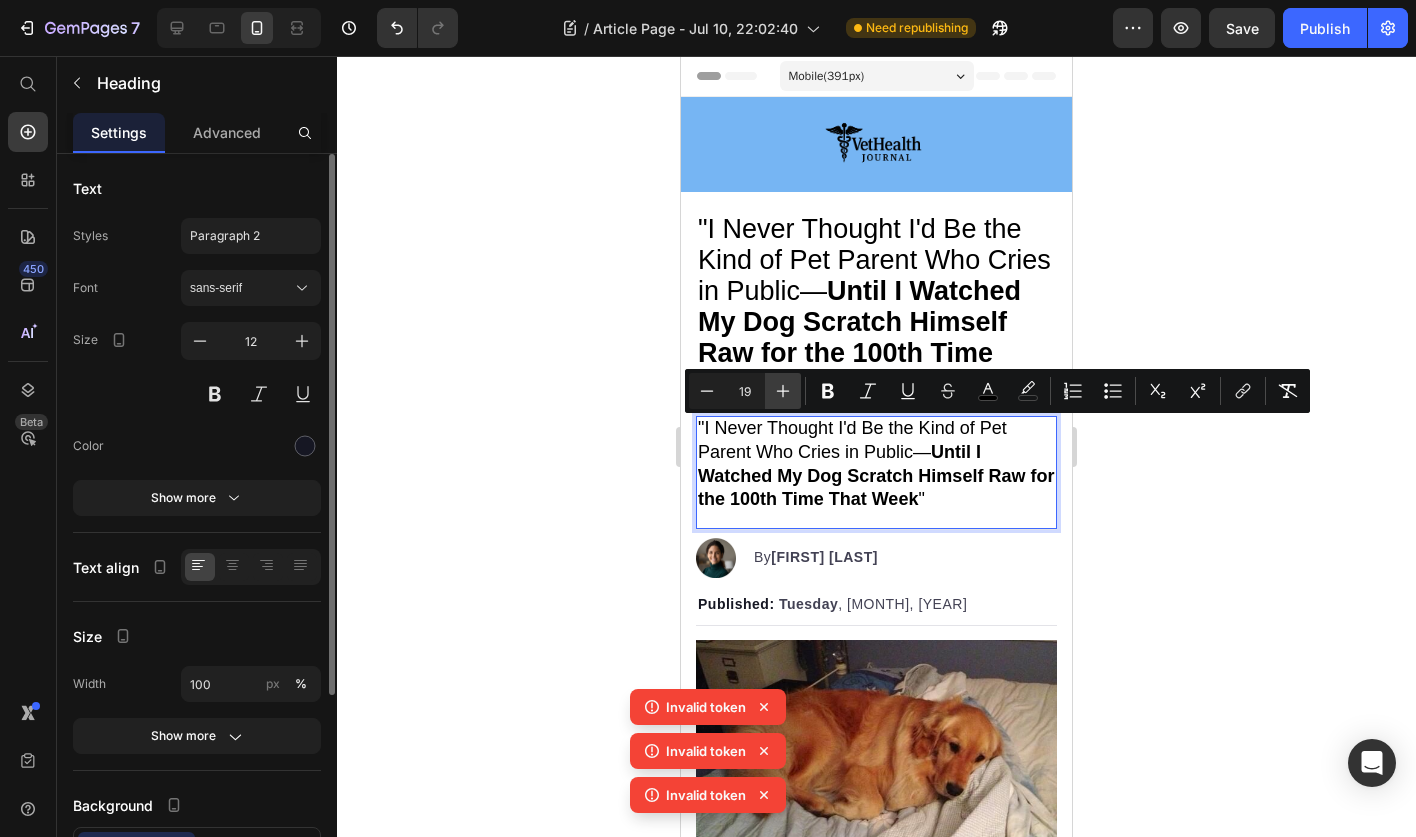 click on "Plus" at bounding box center [783, 391] 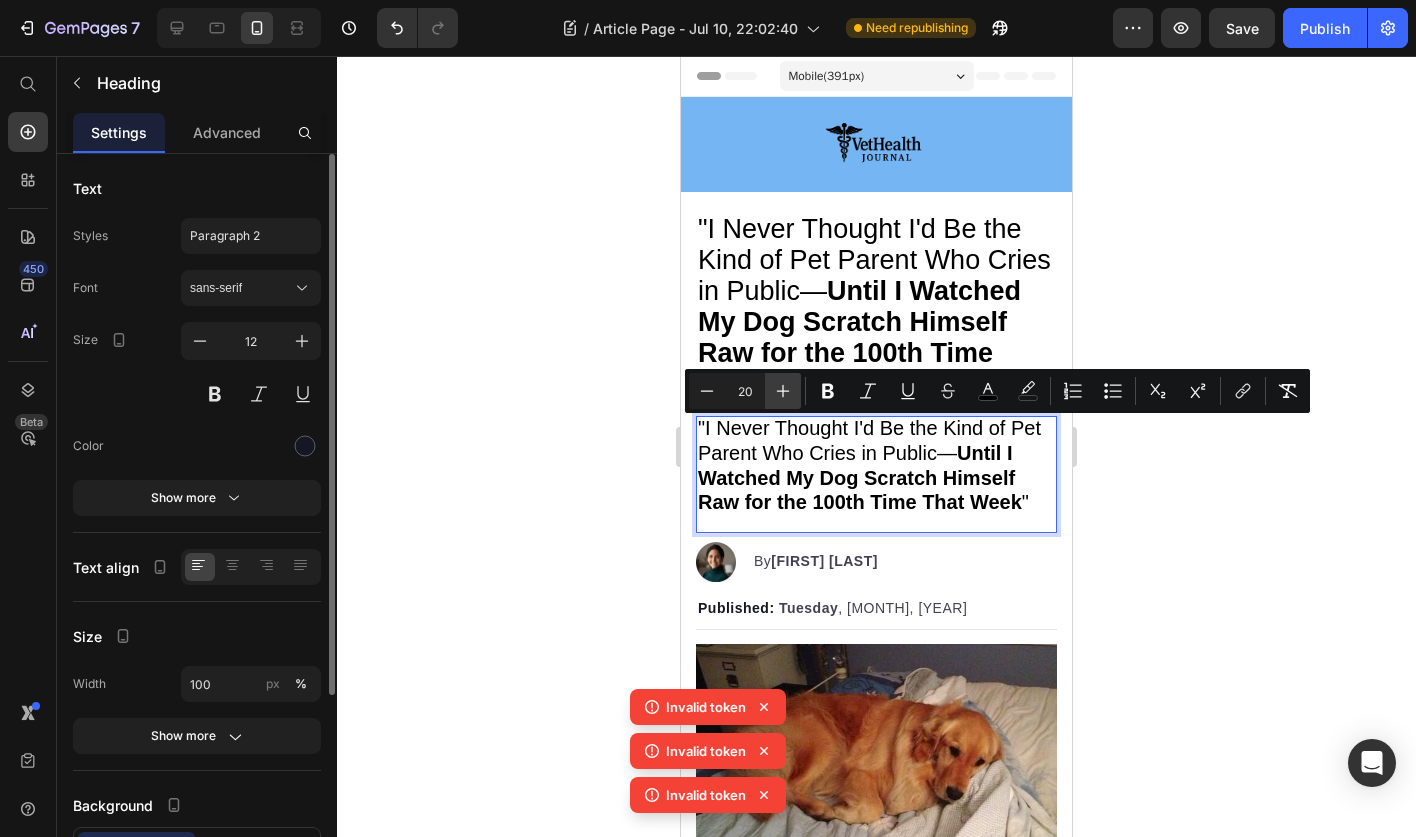 click on "Plus" at bounding box center [783, 391] 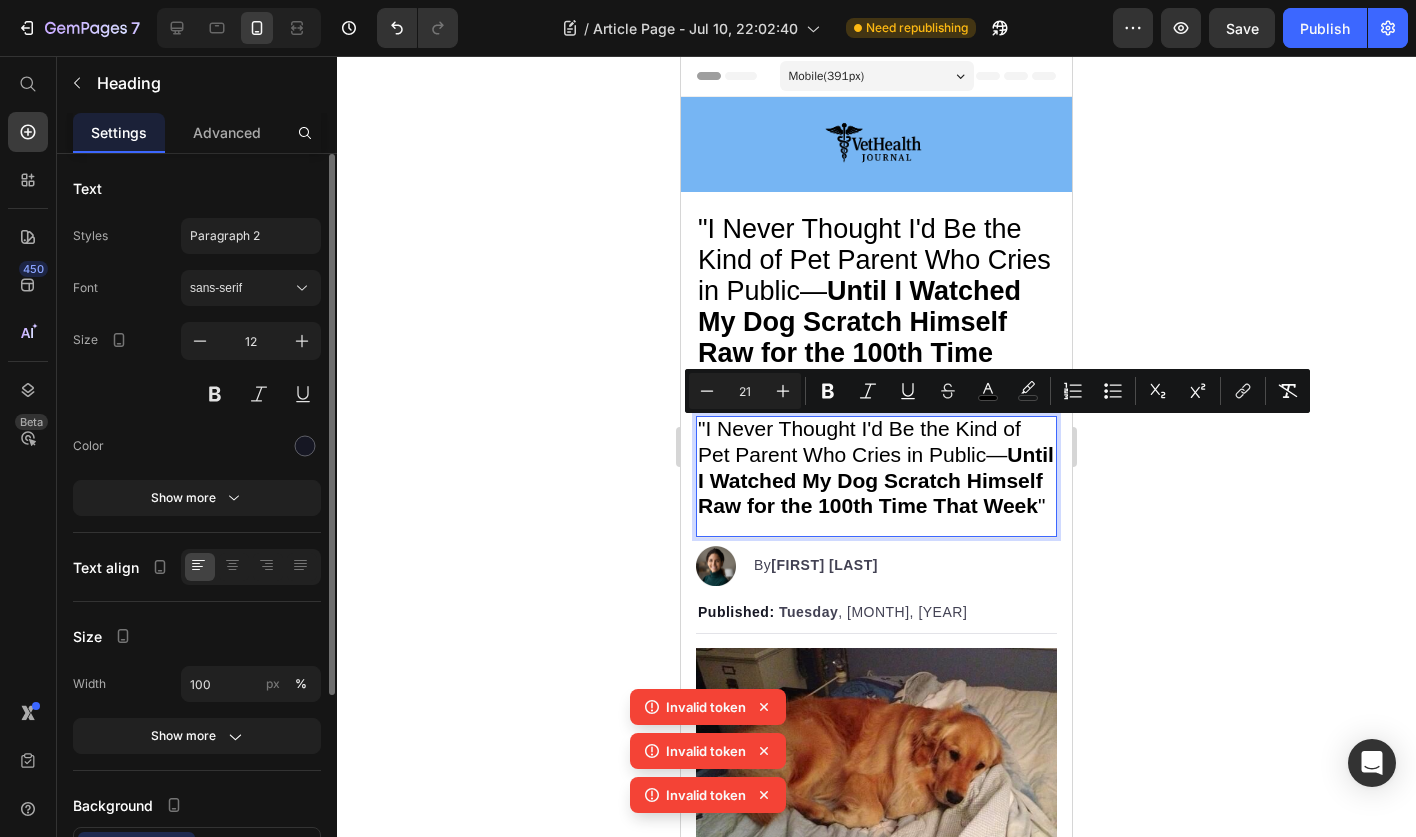 click 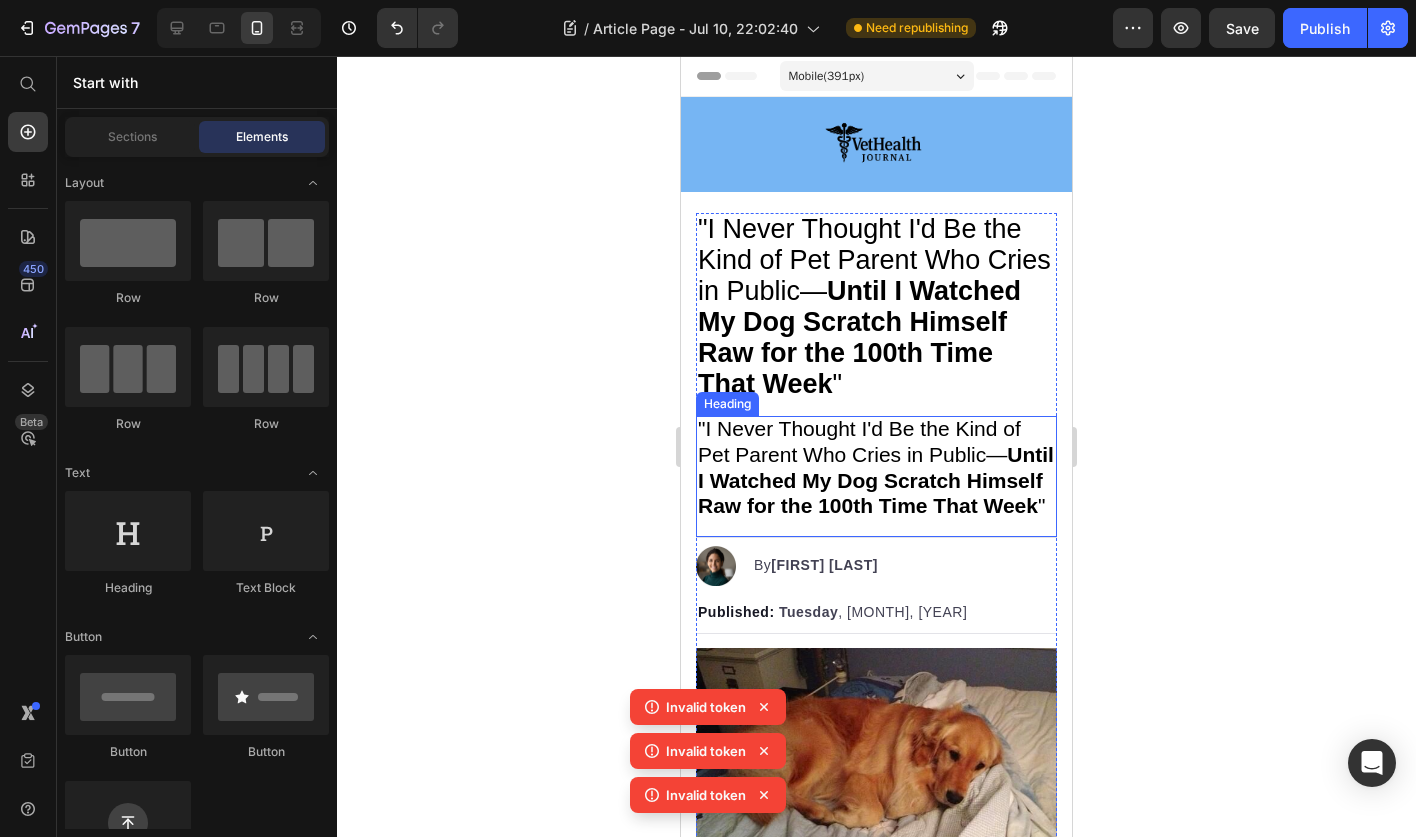 click on "Until I Watched My Dog Scratch Himself Raw for the 100th Time That Week" at bounding box center [876, 480] 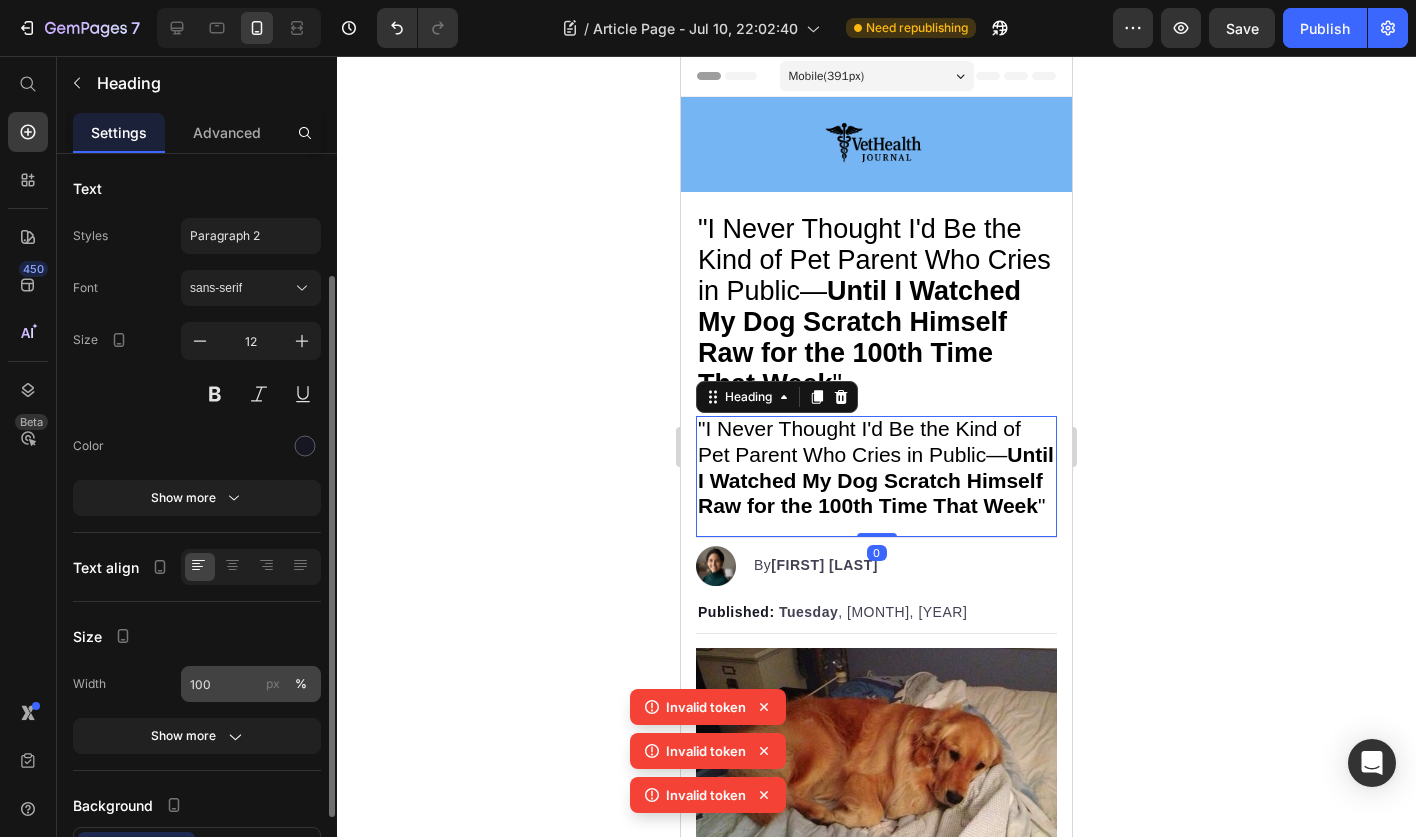 scroll, scrollTop: 272, scrollLeft: 0, axis: vertical 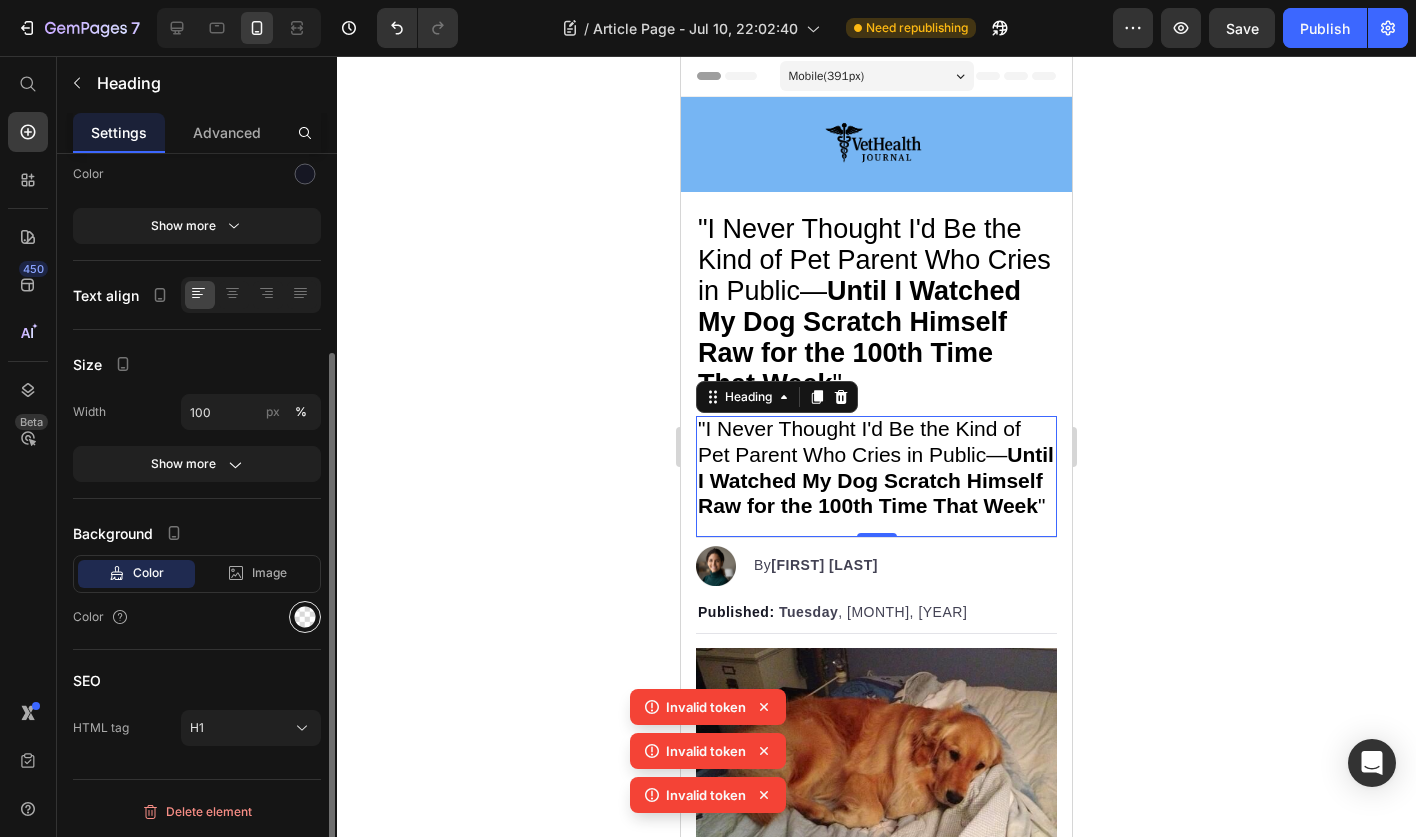 click at bounding box center (305, 617) 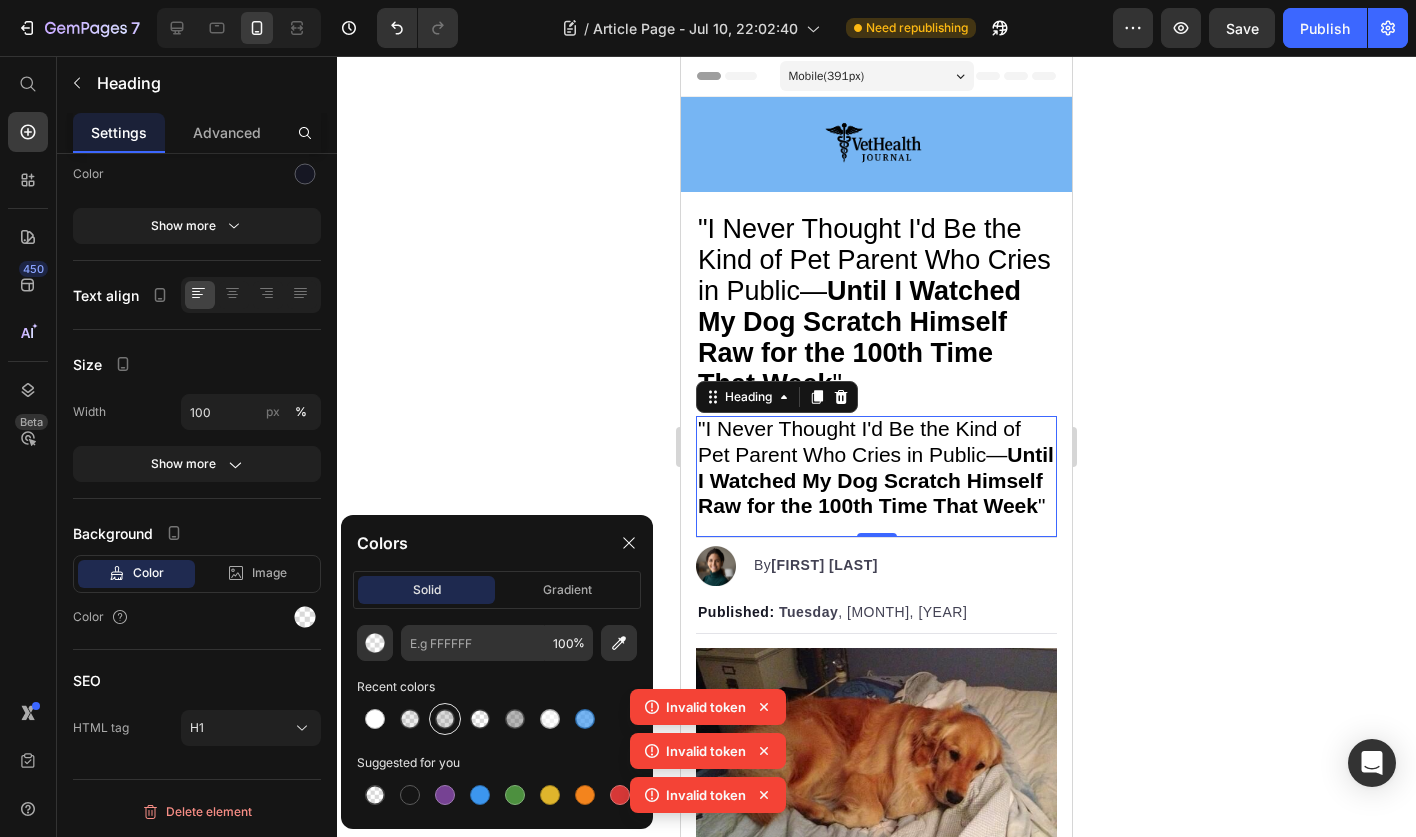 click at bounding box center [445, 719] 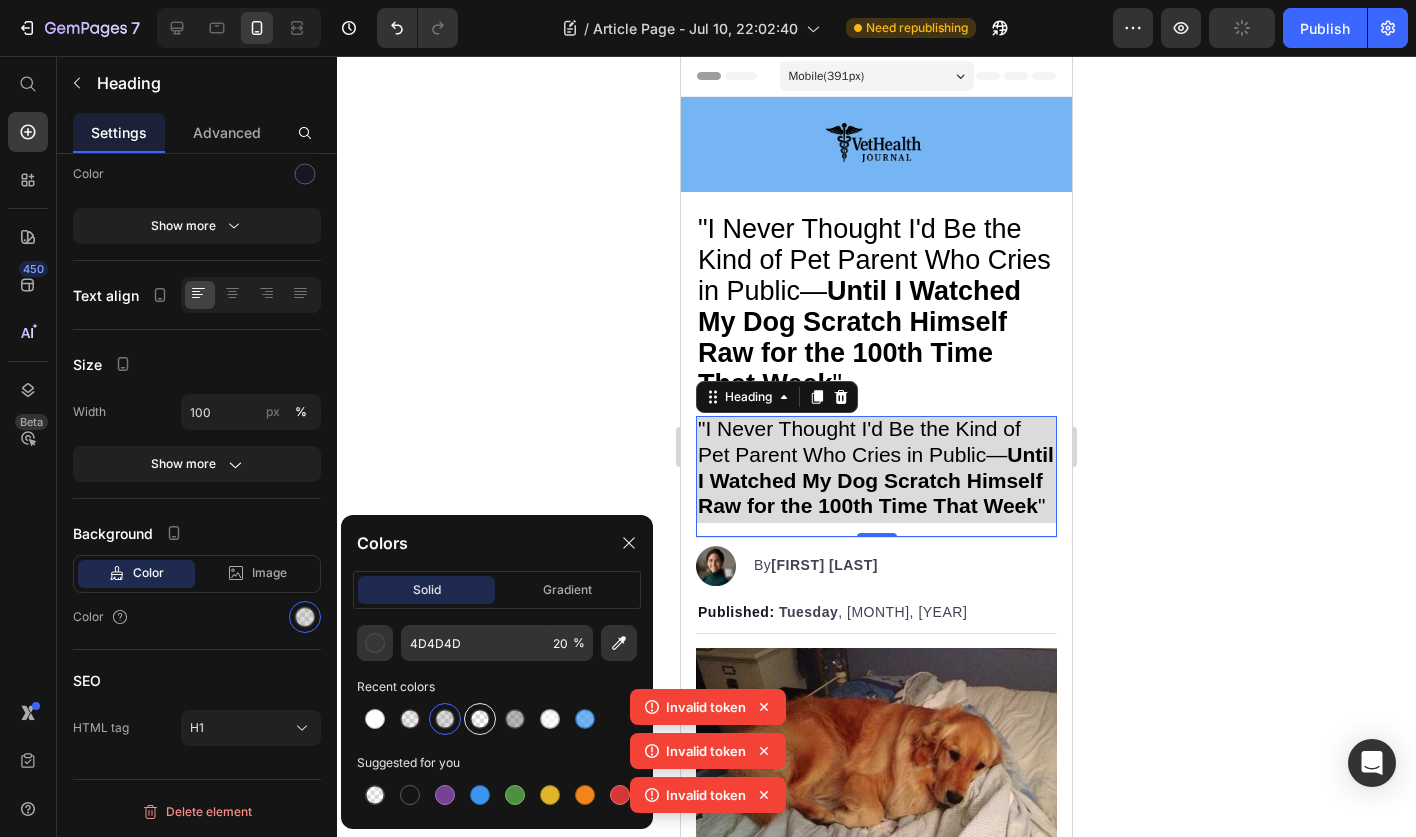 click at bounding box center (480, 719) 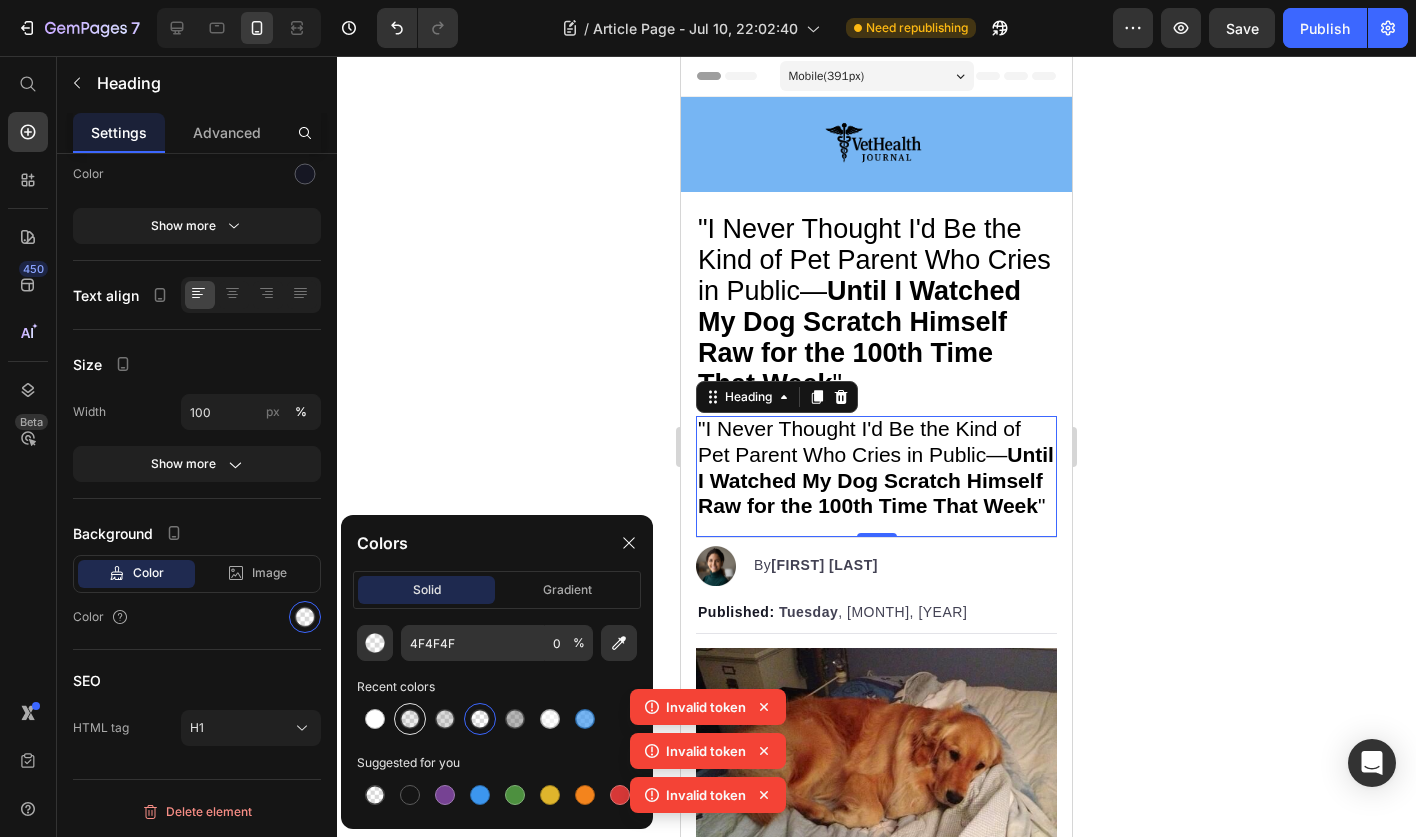 click at bounding box center [410, 719] 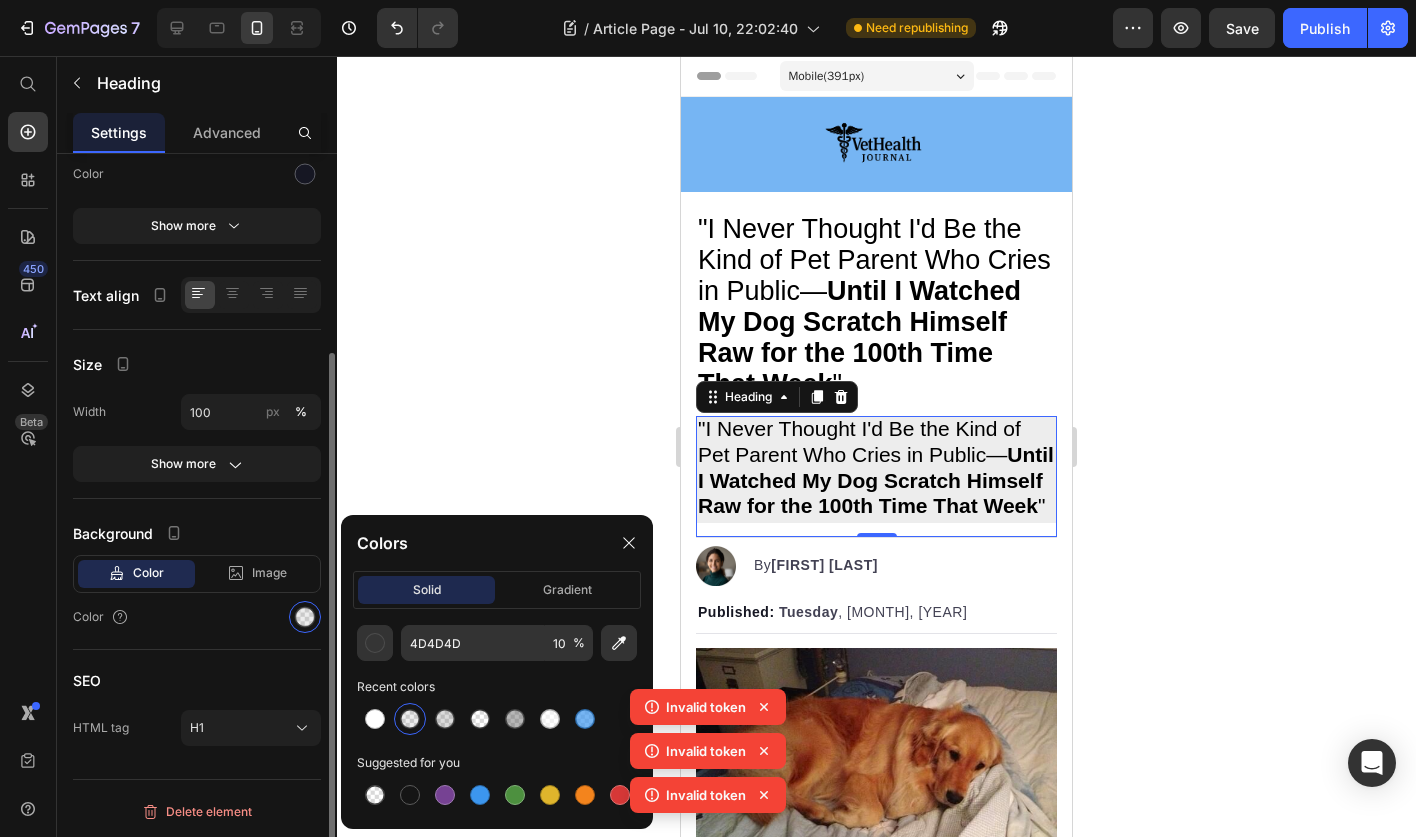 click on "Text Styles Paragraph 2 Font sans-serif Size 12 Color Show more Text align Size Width 100 px % Show more Background Color Image Video  Color  SEO HTML tag H1" at bounding box center [197, 338] 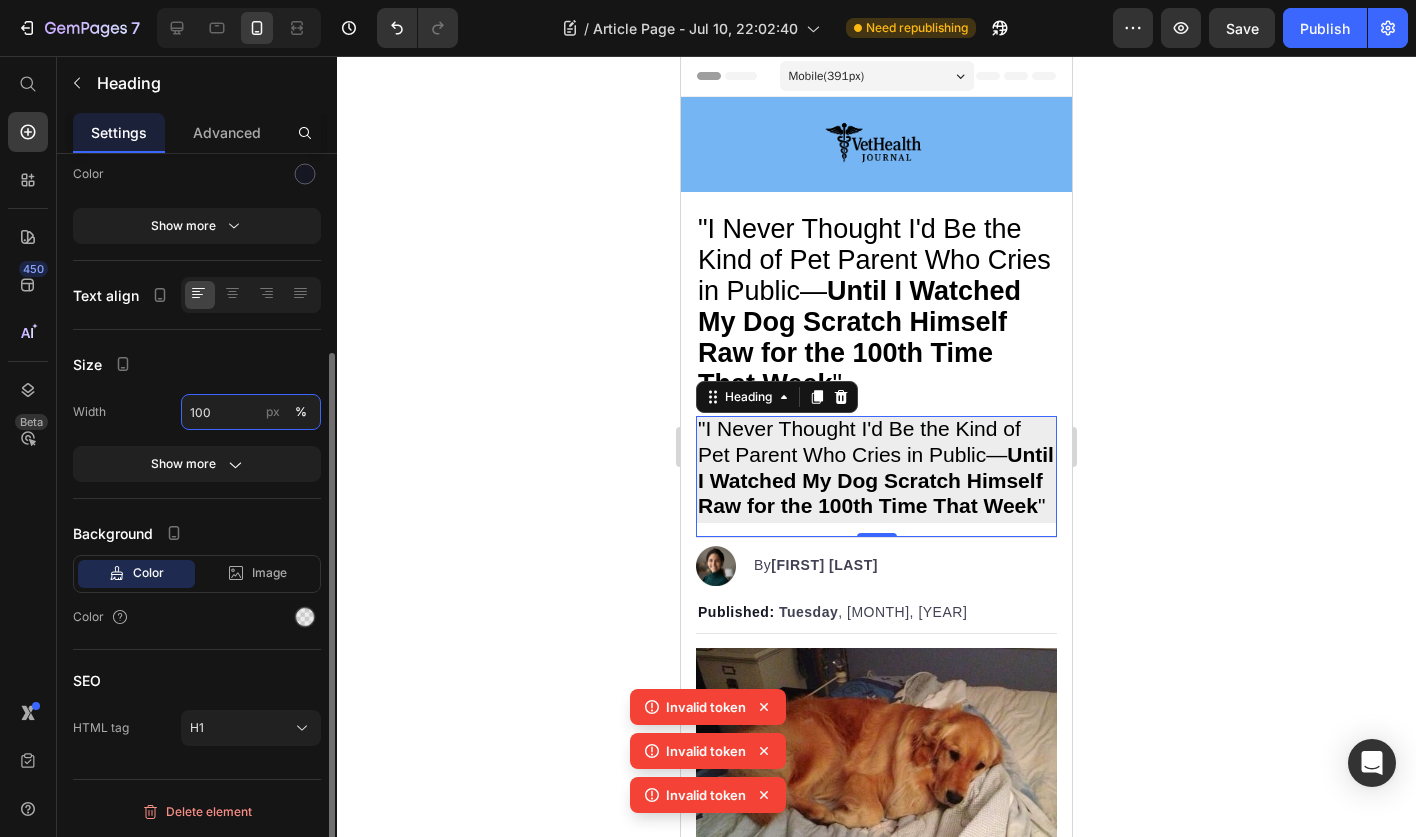 click on "100" at bounding box center [251, 412] 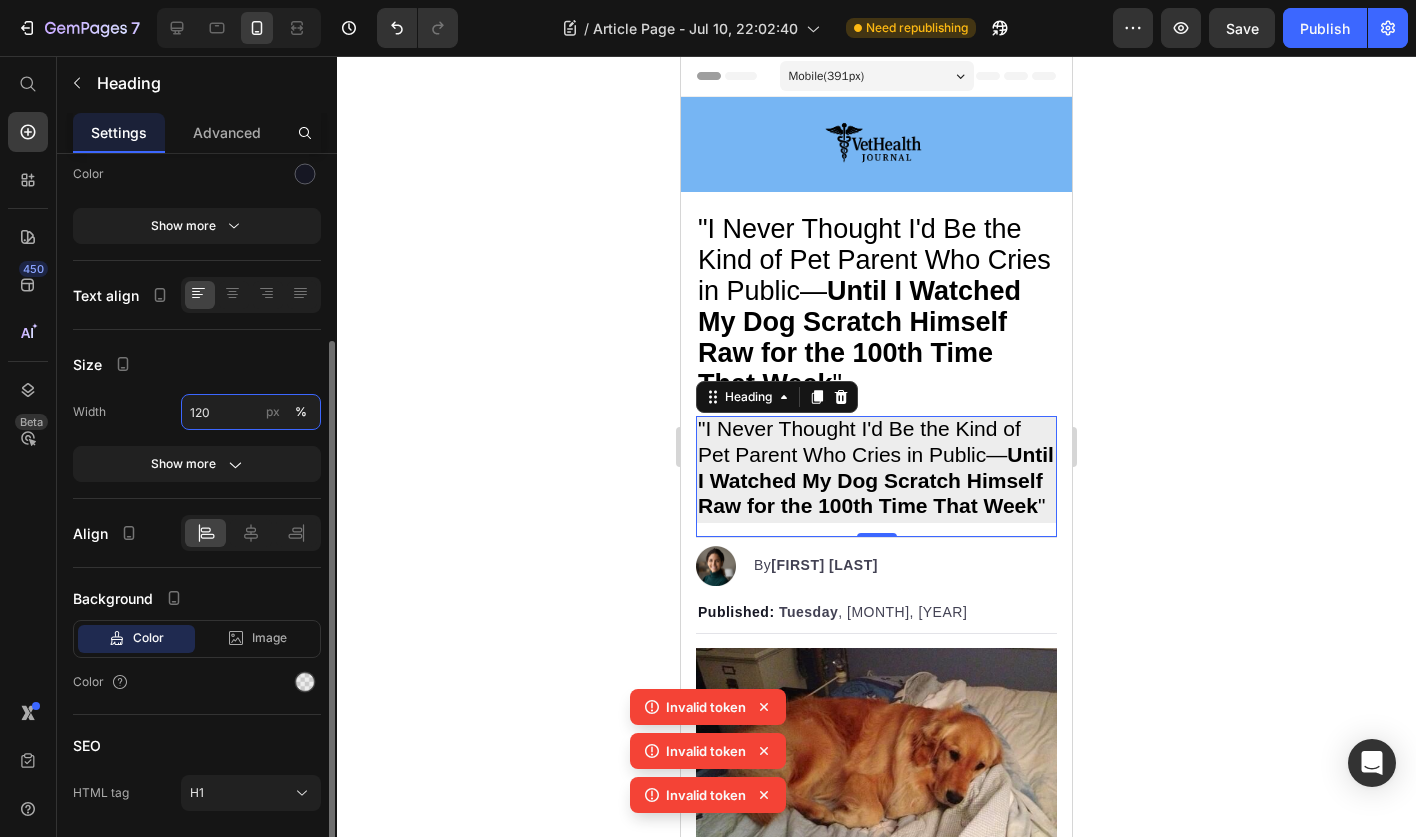 type on "120" 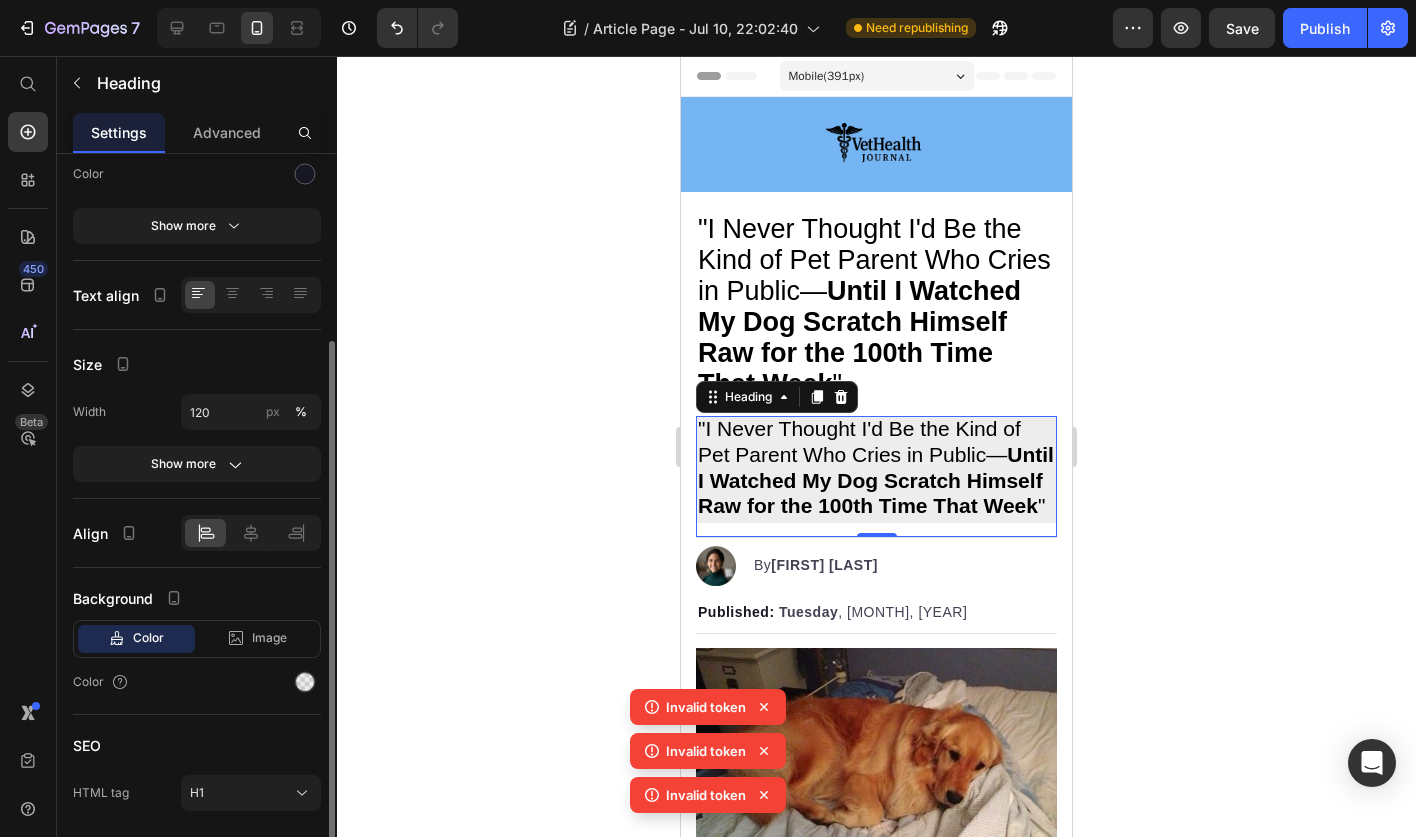 click on "Size" at bounding box center (197, 364) 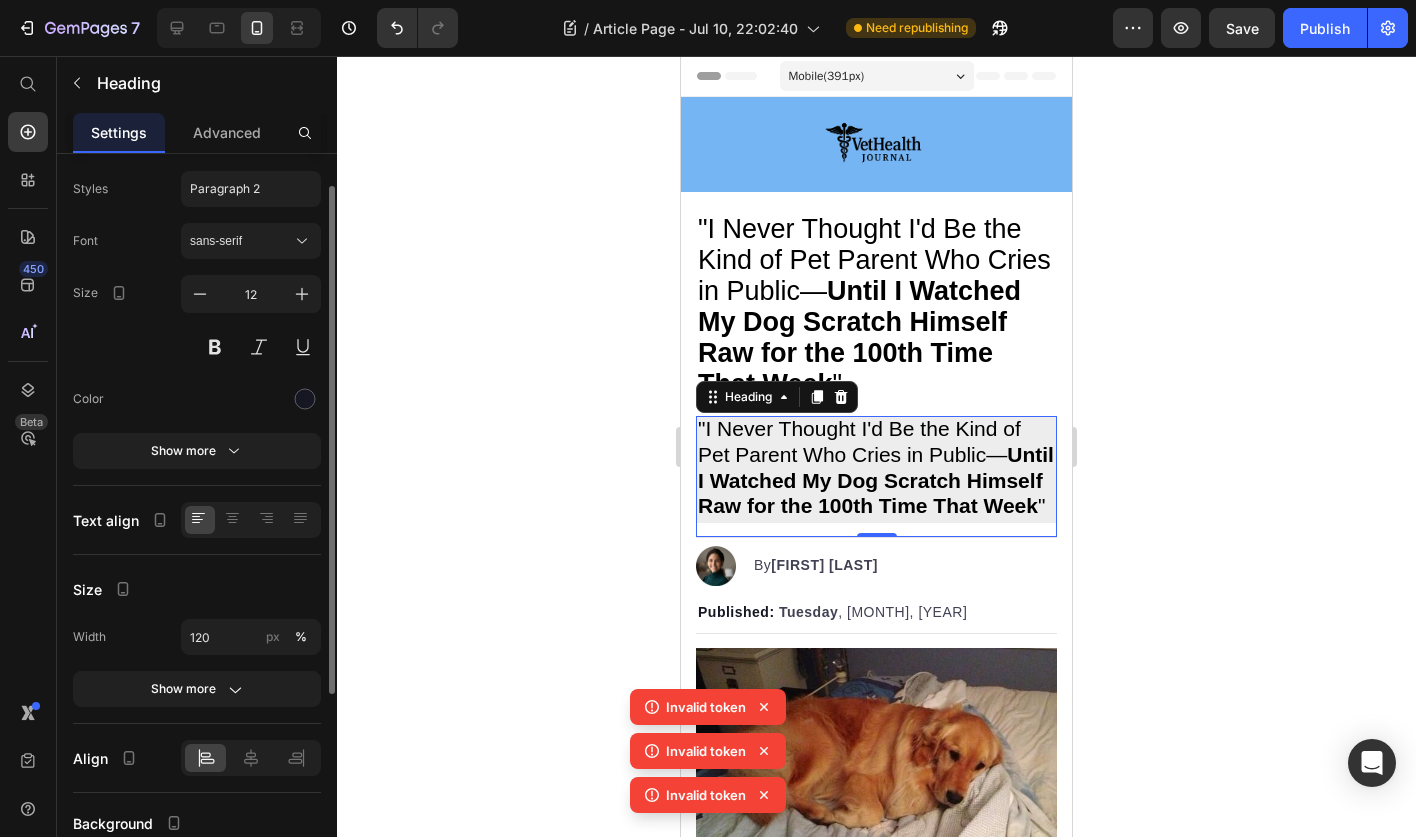 scroll, scrollTop: 0, scrollLeft: 0, axis: both 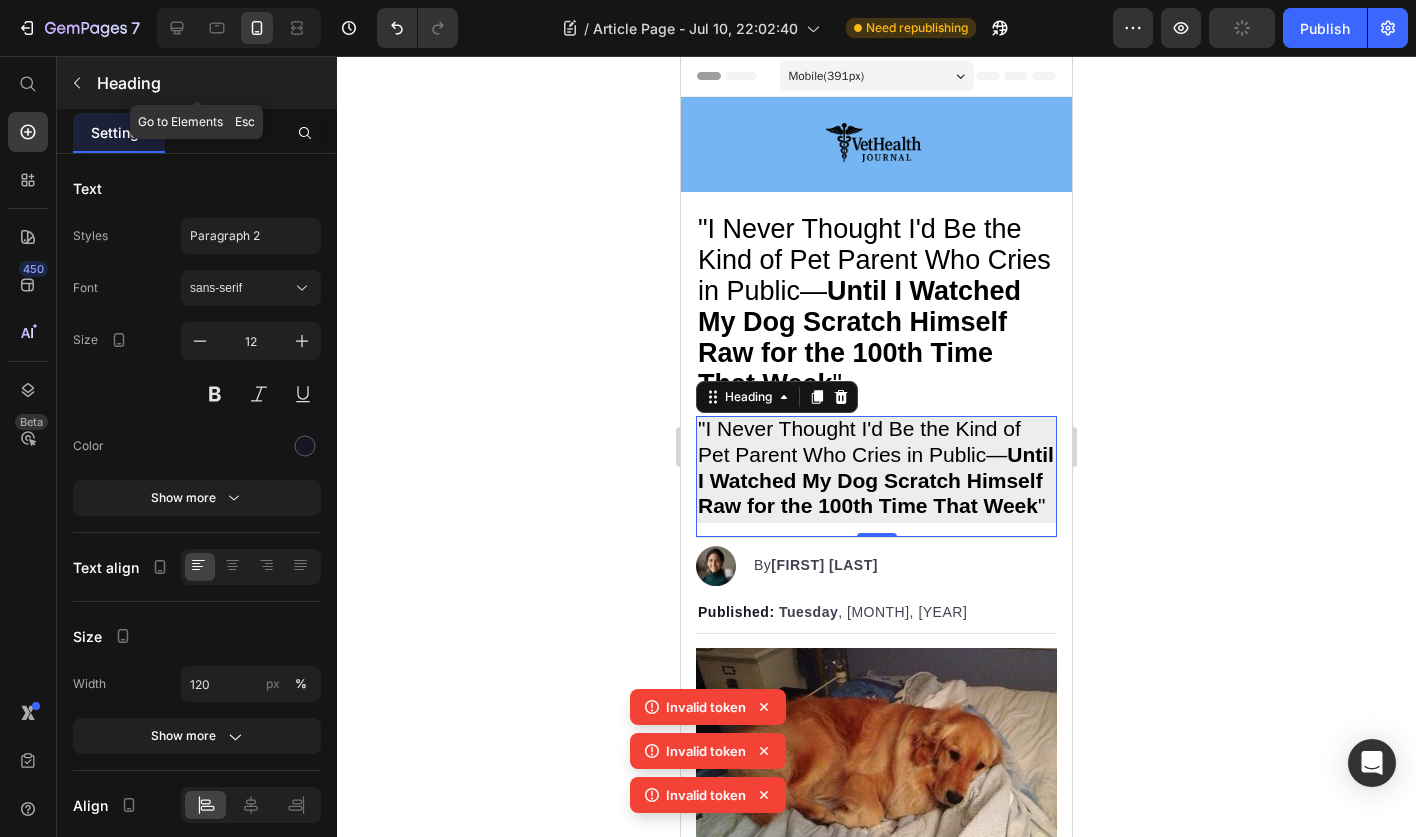 click on "Heading" at bounding box center [197, 83] 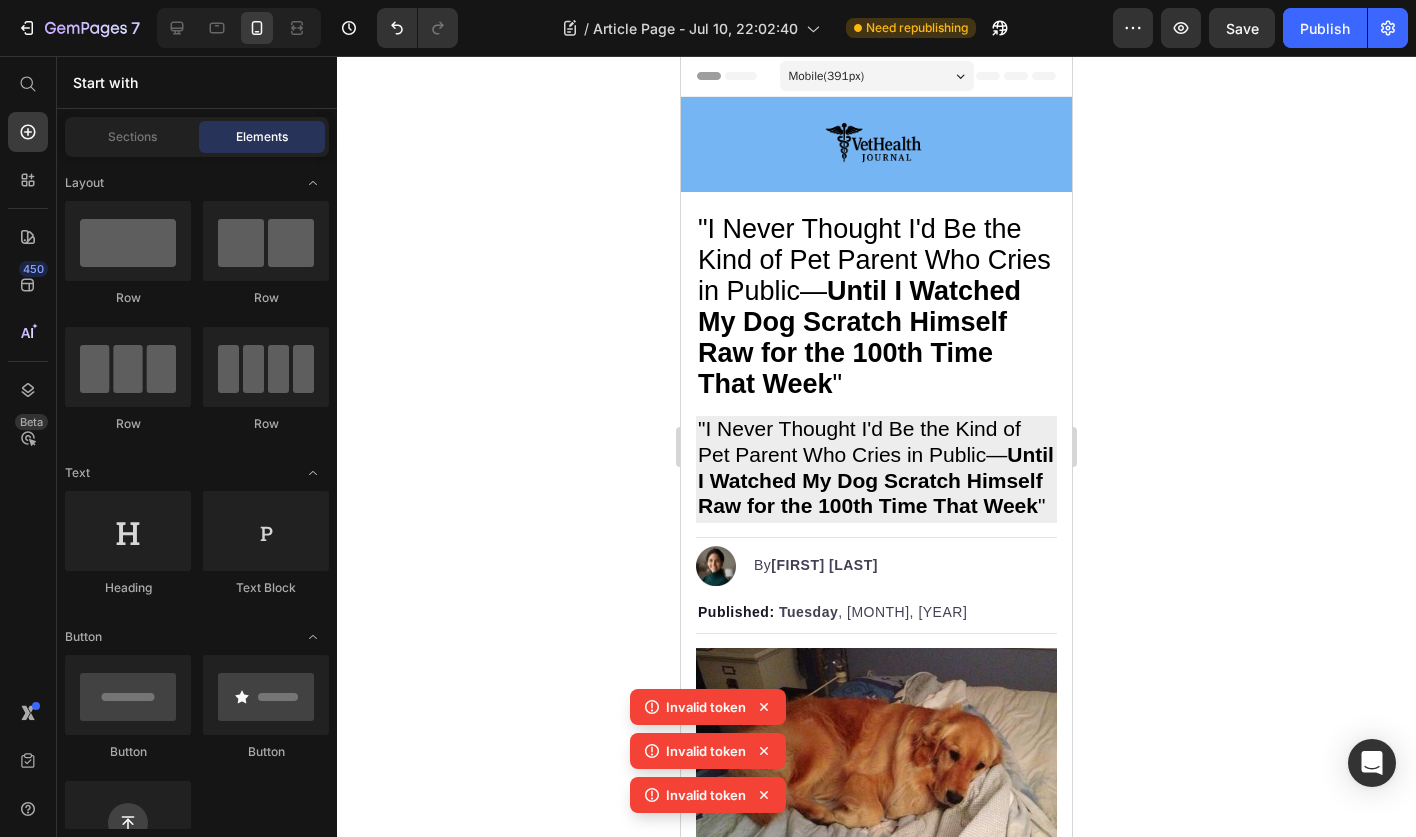 click 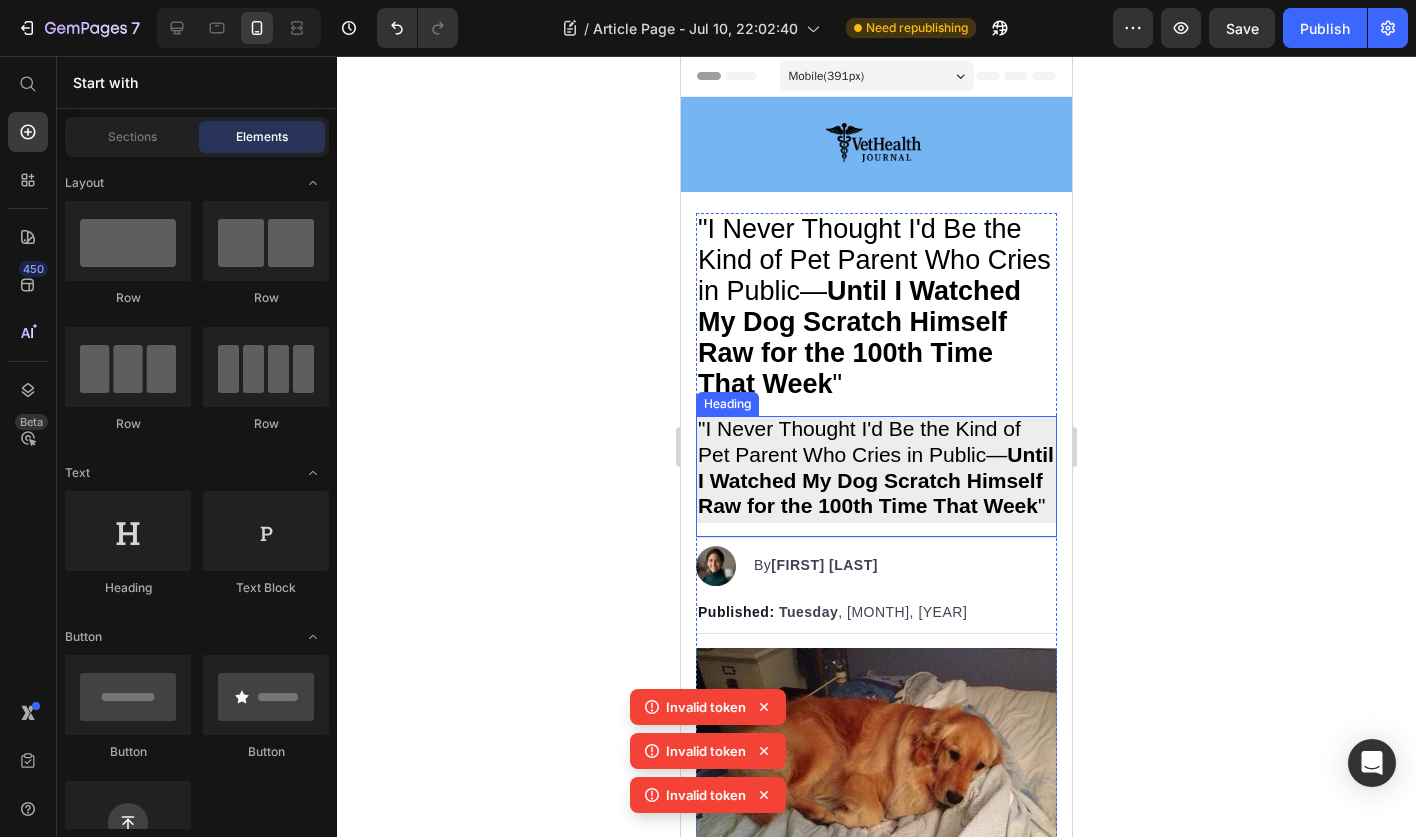 click on ""I Never Thought I'd Be the Kind of Pet Parent Who Cries in Public— Until I Watched My Dog Scratch Himself Raw for the 100th Time That Week "" at bounding box center (876, 467) 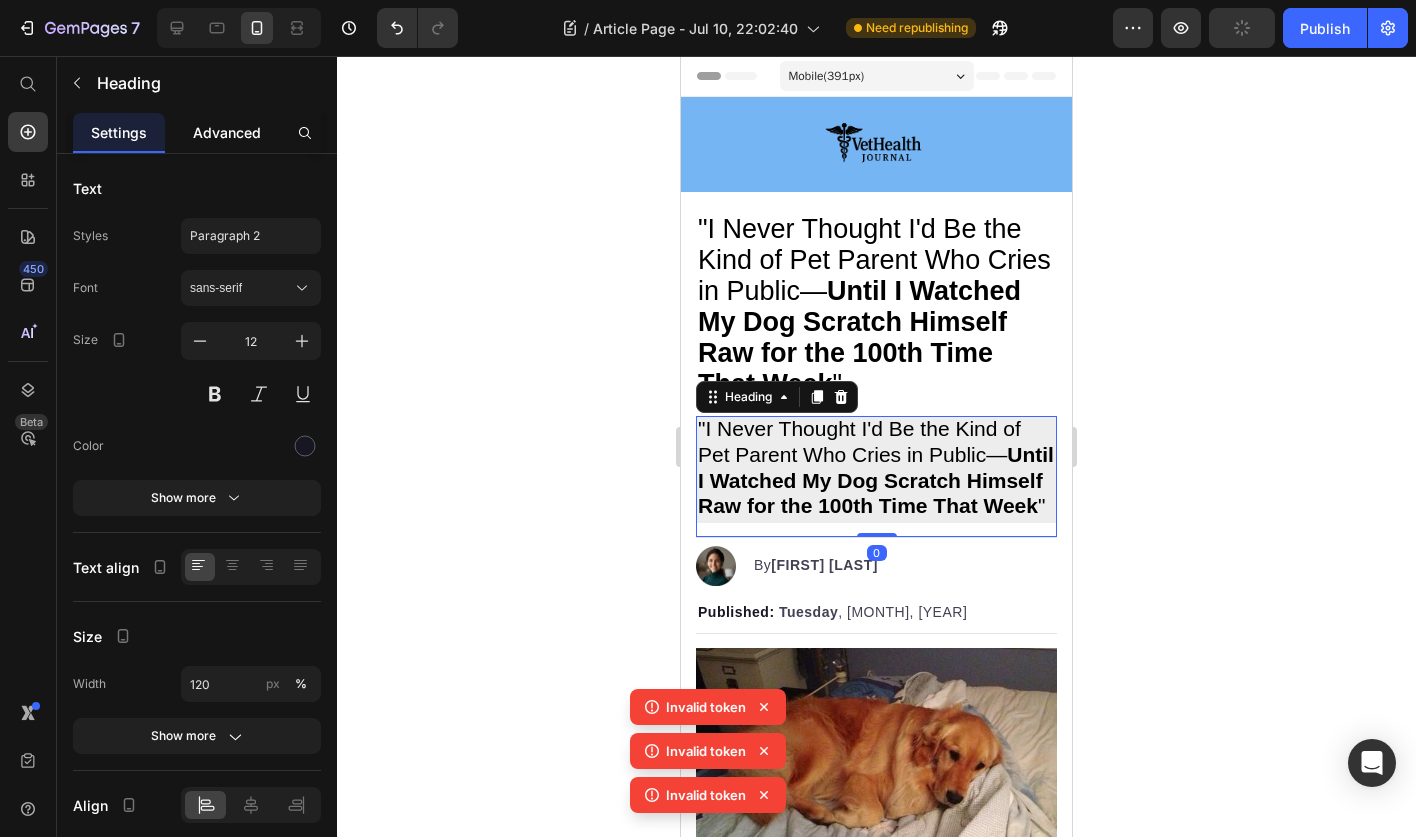click on "Advanced" at bounding box center [227, 132] 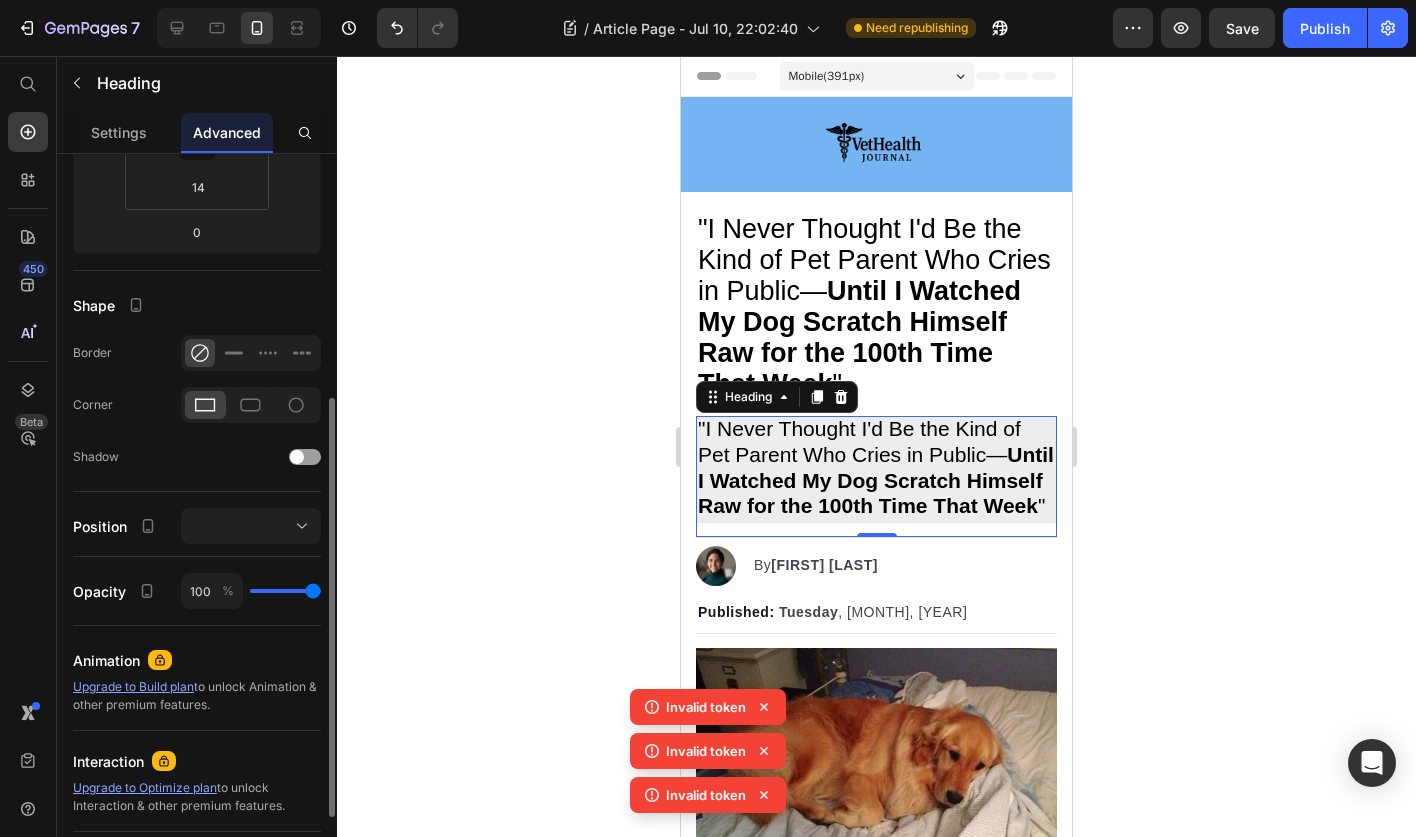 scroll, scrollTop: 421, scrollLeft: 0, axis: vertical 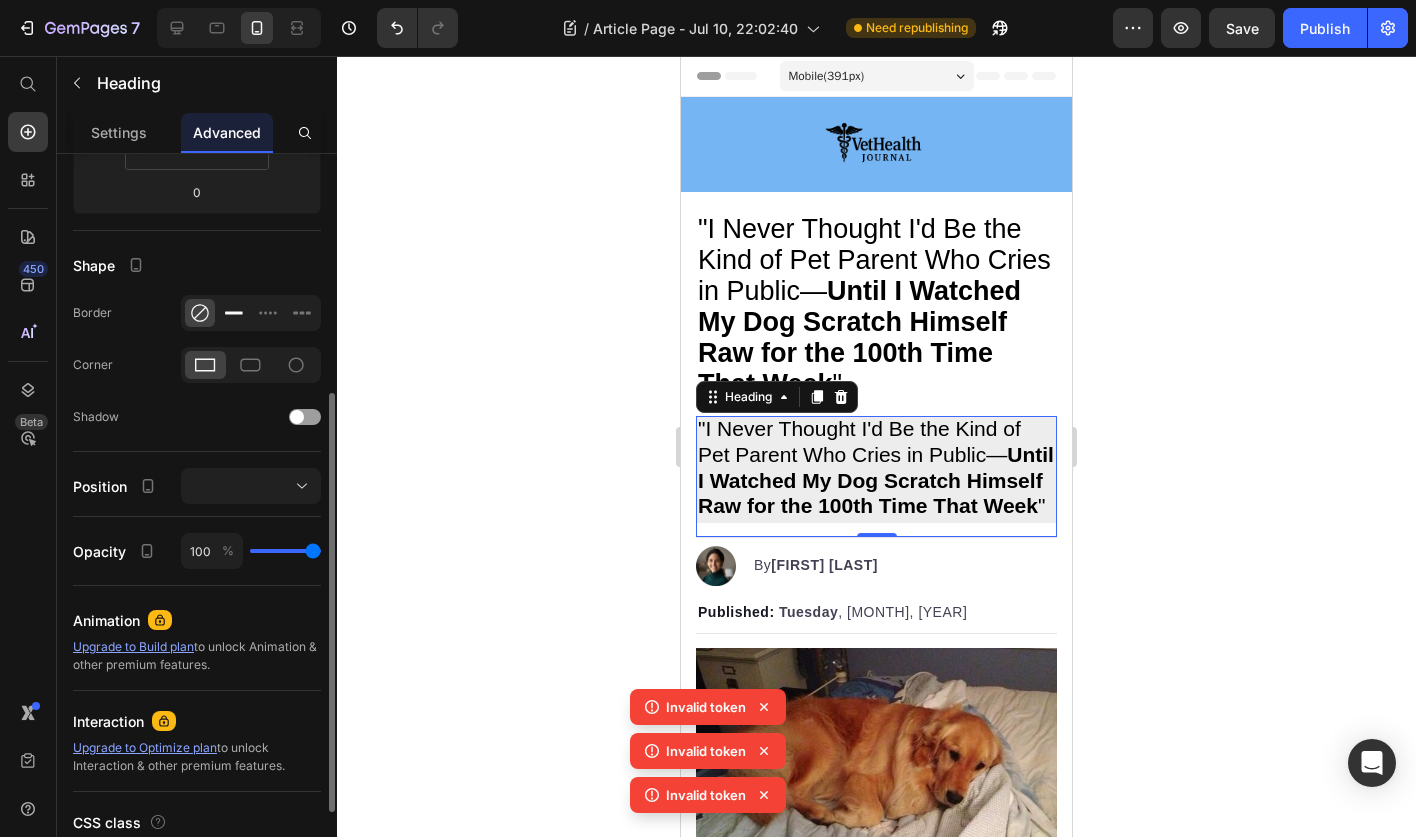 click 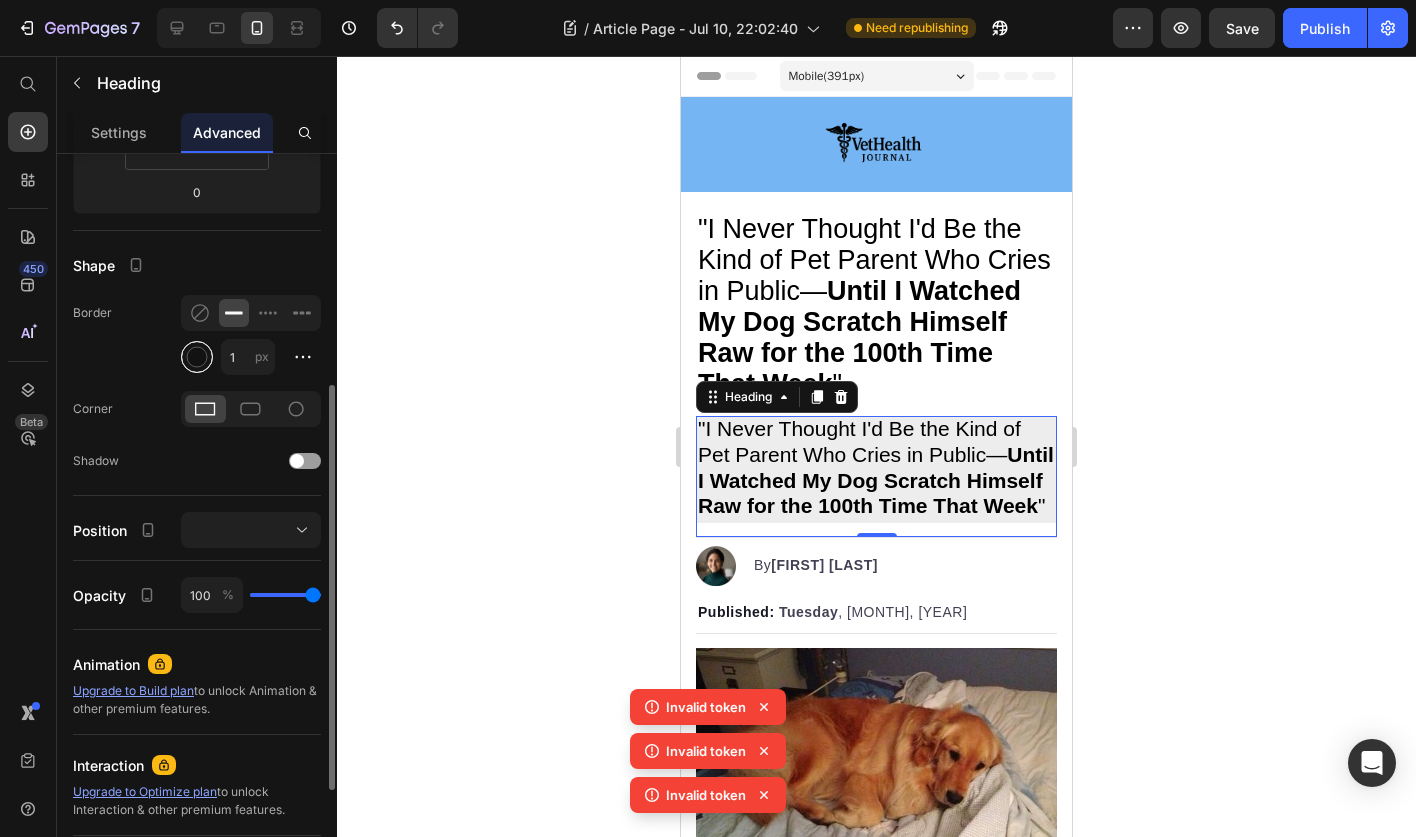 click at bounding box center [197, 357] 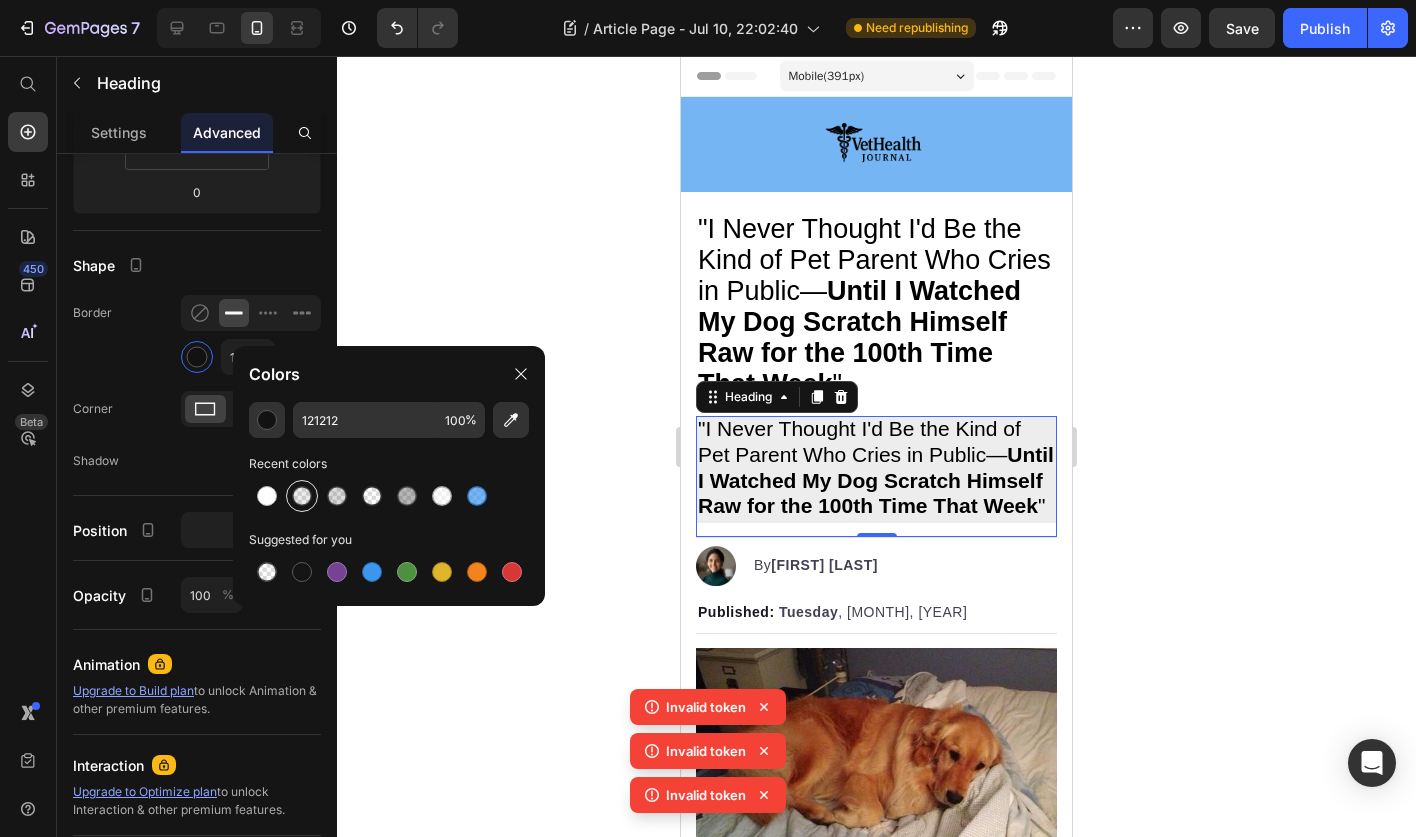 click at bounding box center [302, 496] 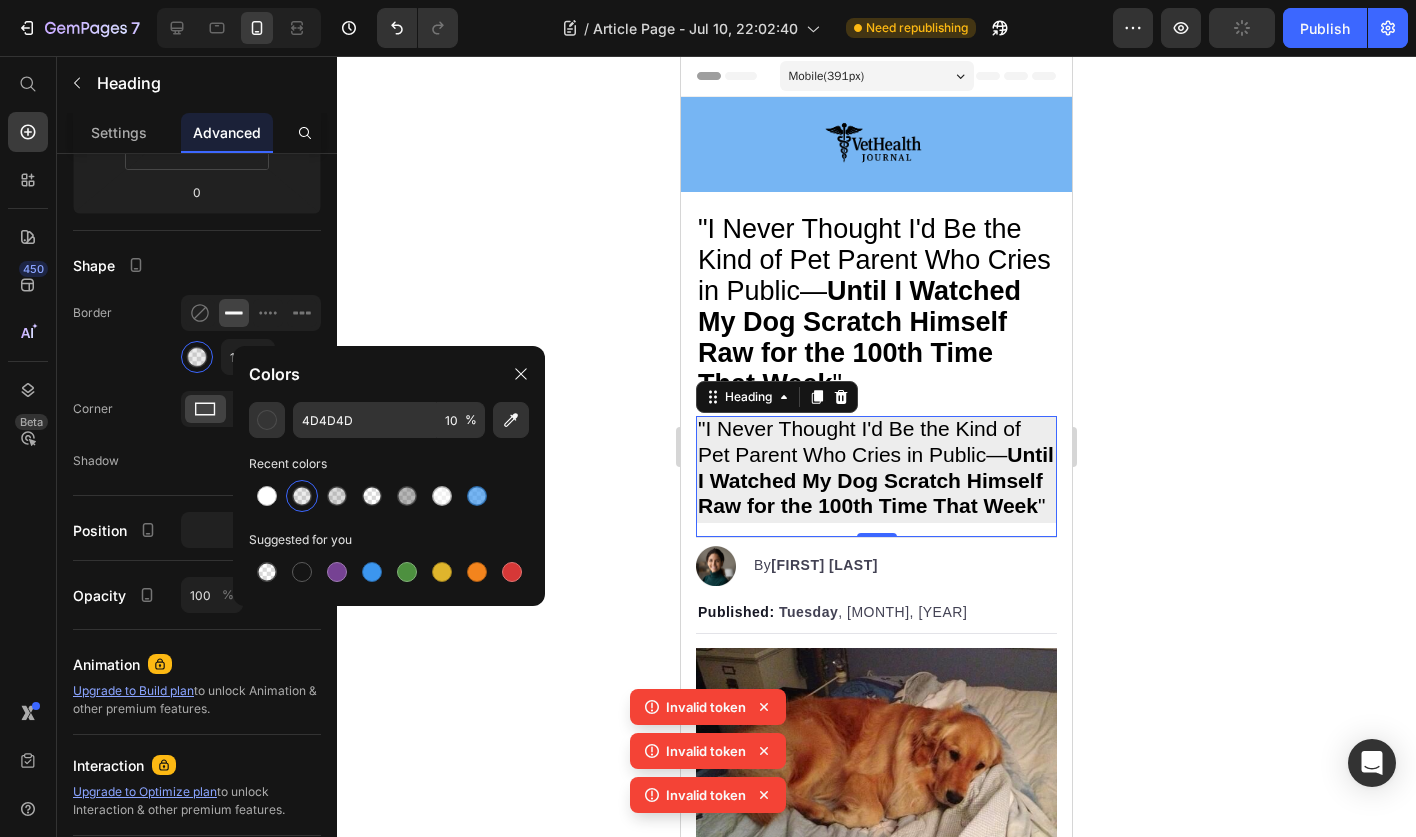 click 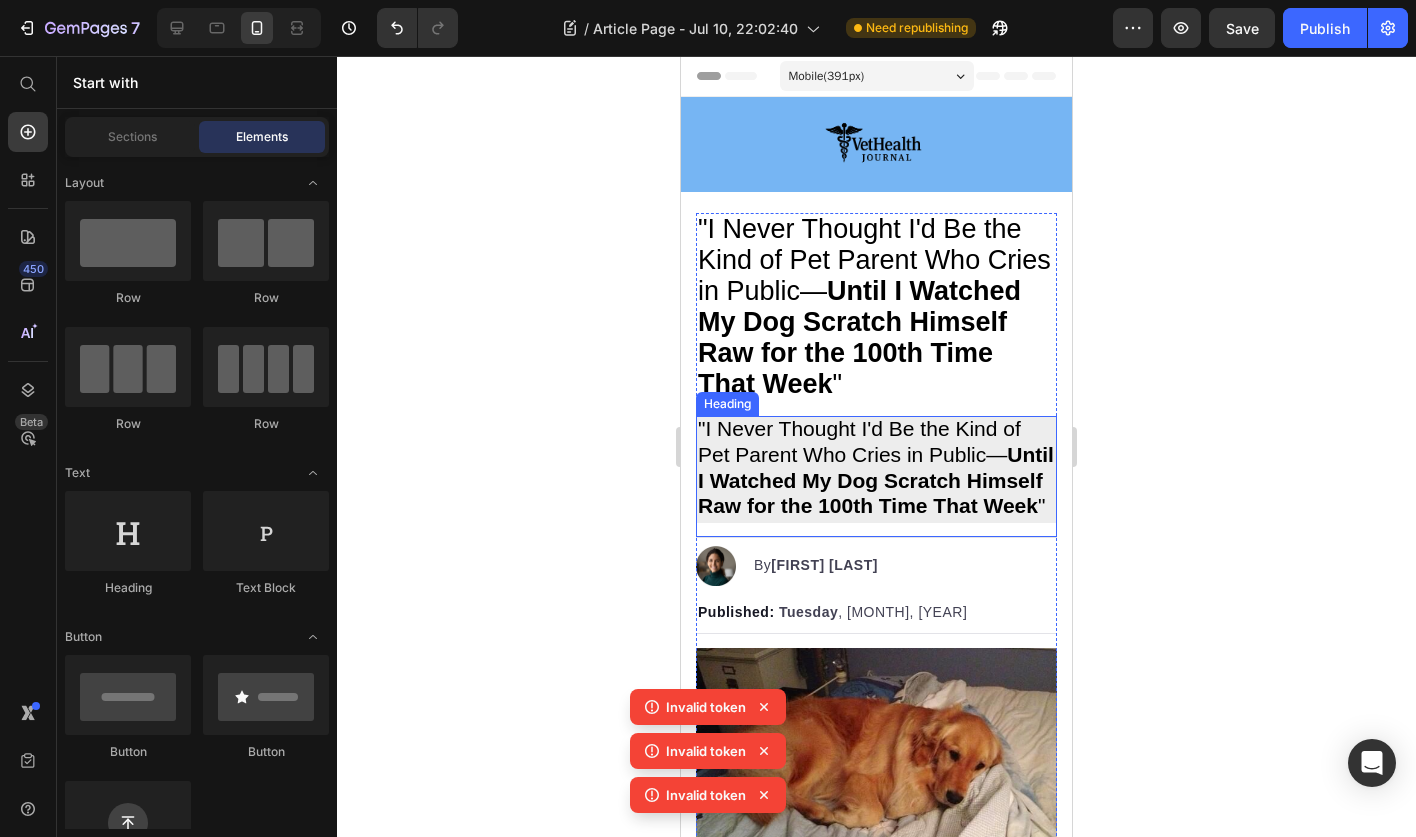 click on ""I Never Thought I'd Be the Kind of Pet Parent Who Cries in Public— Until I Watched My Dog Scratch Himself Raw for the 100th Time That Week "" at bounding box center [876, 467] 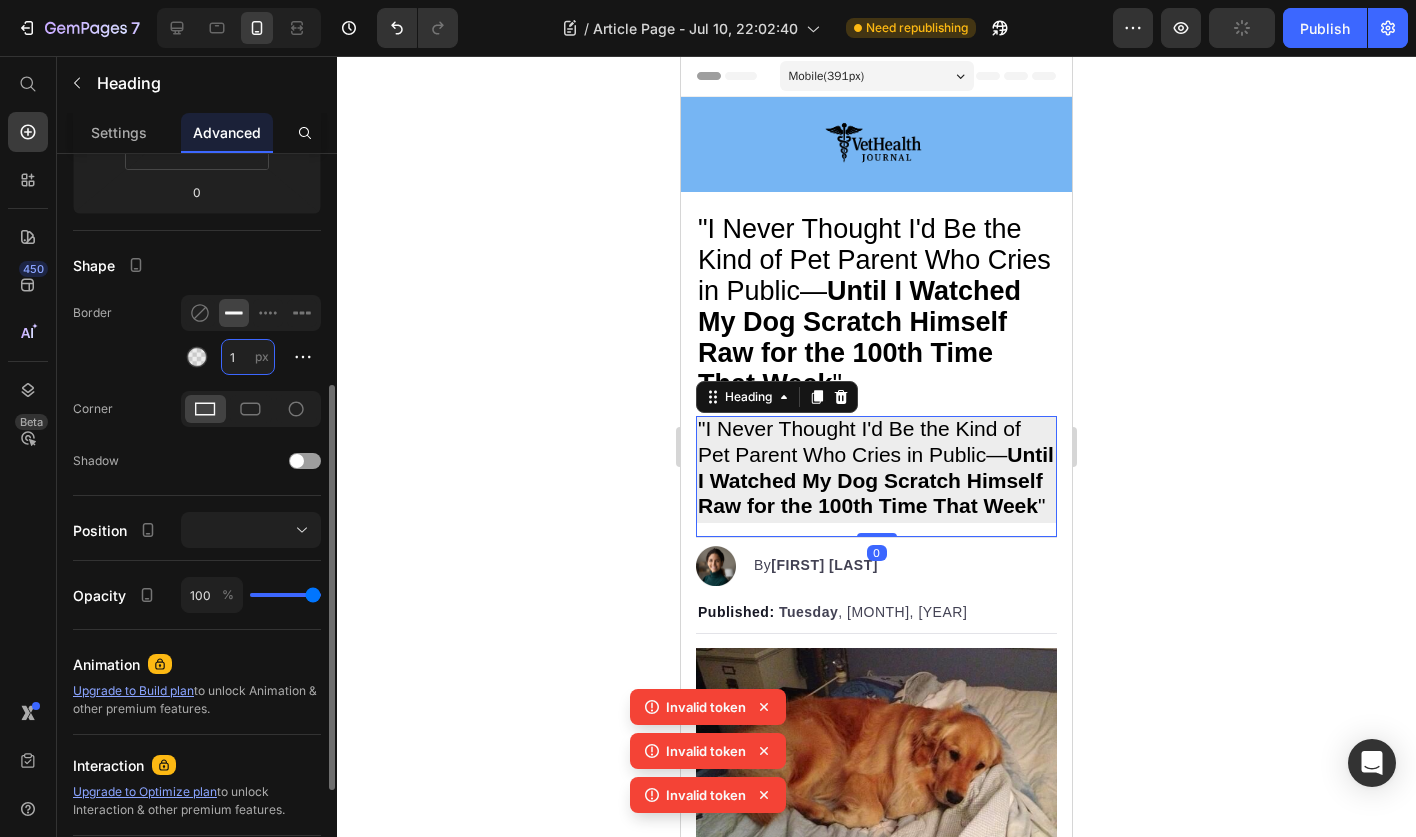 click on "1" at bounding box center (248, 357) 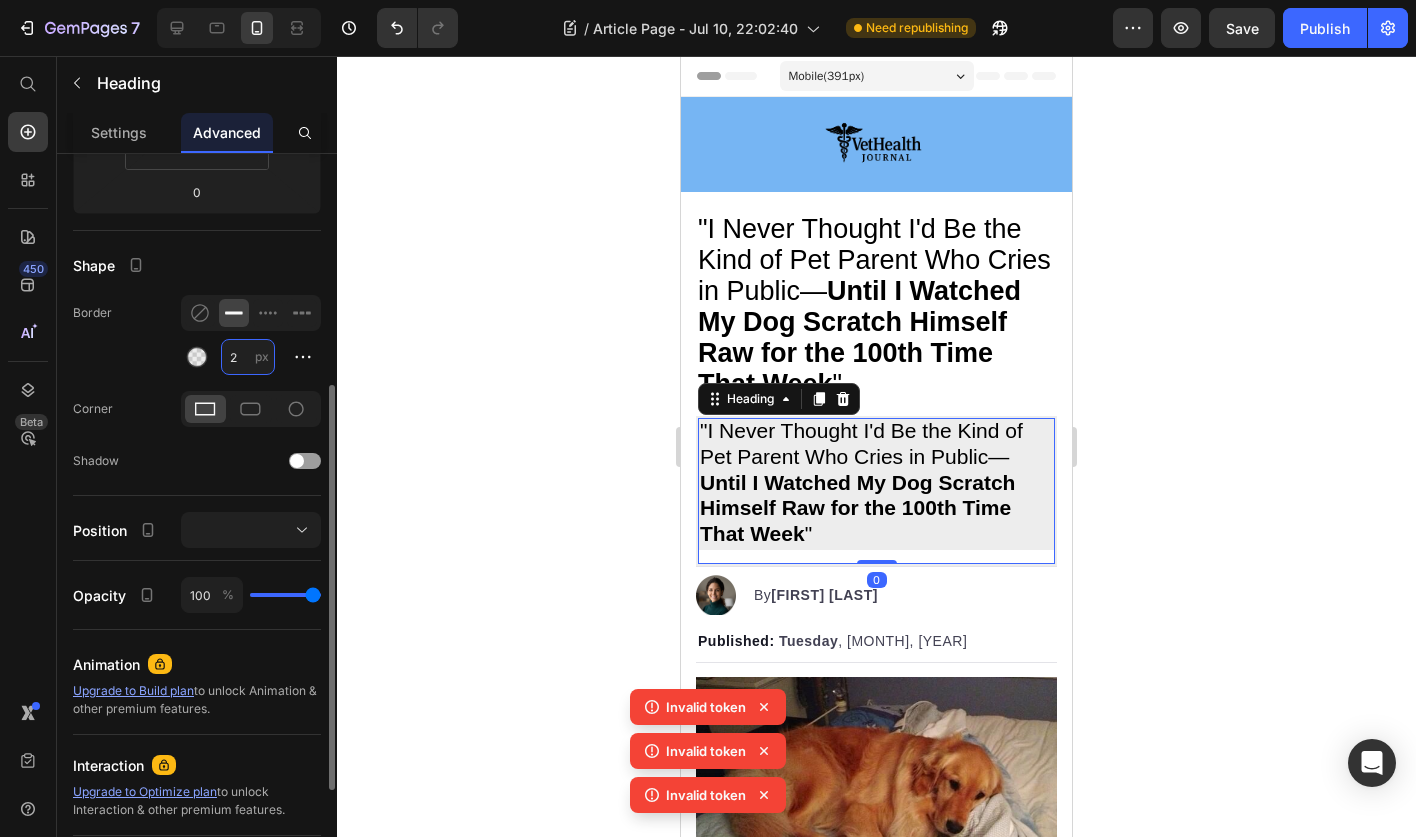 type on "20" 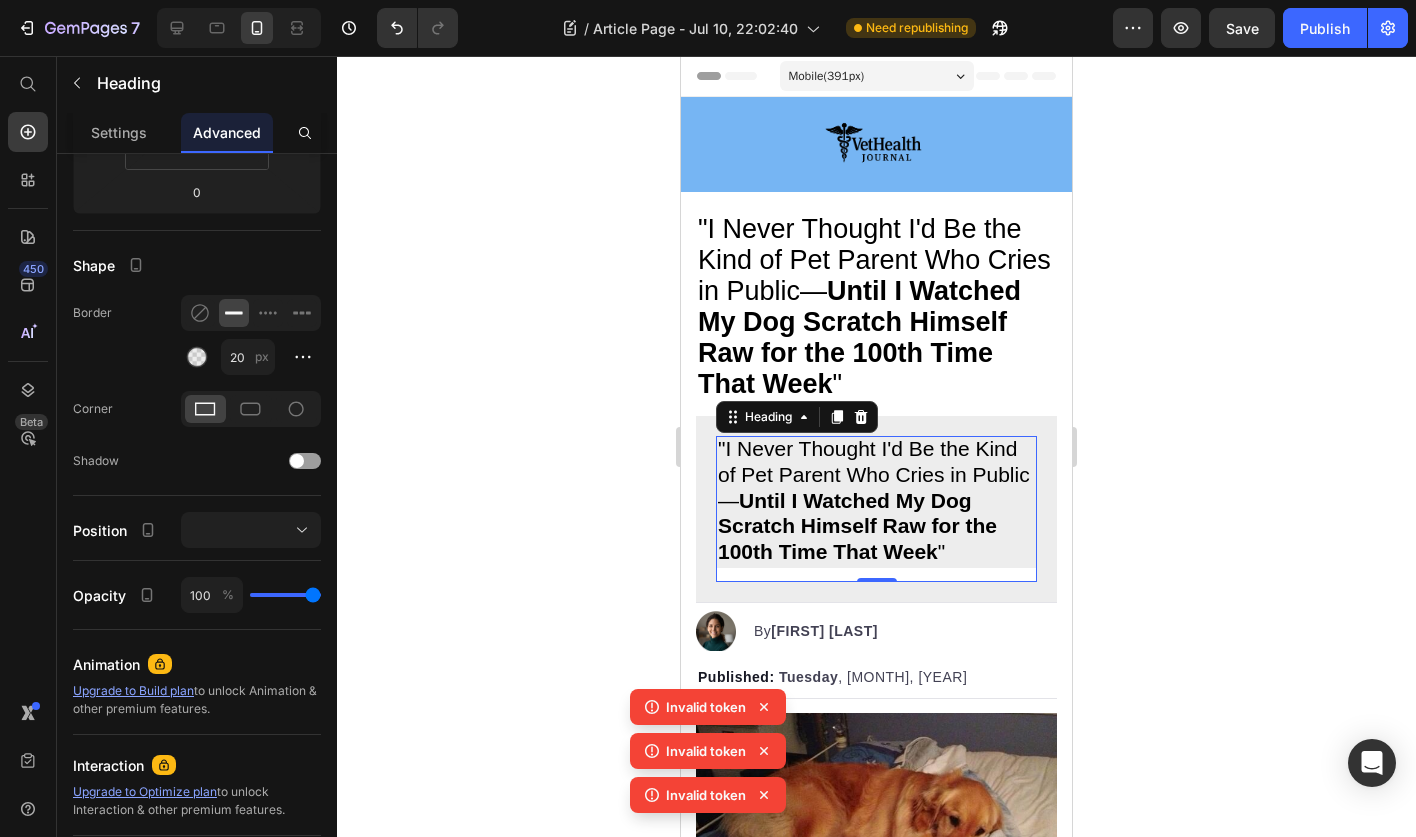 click 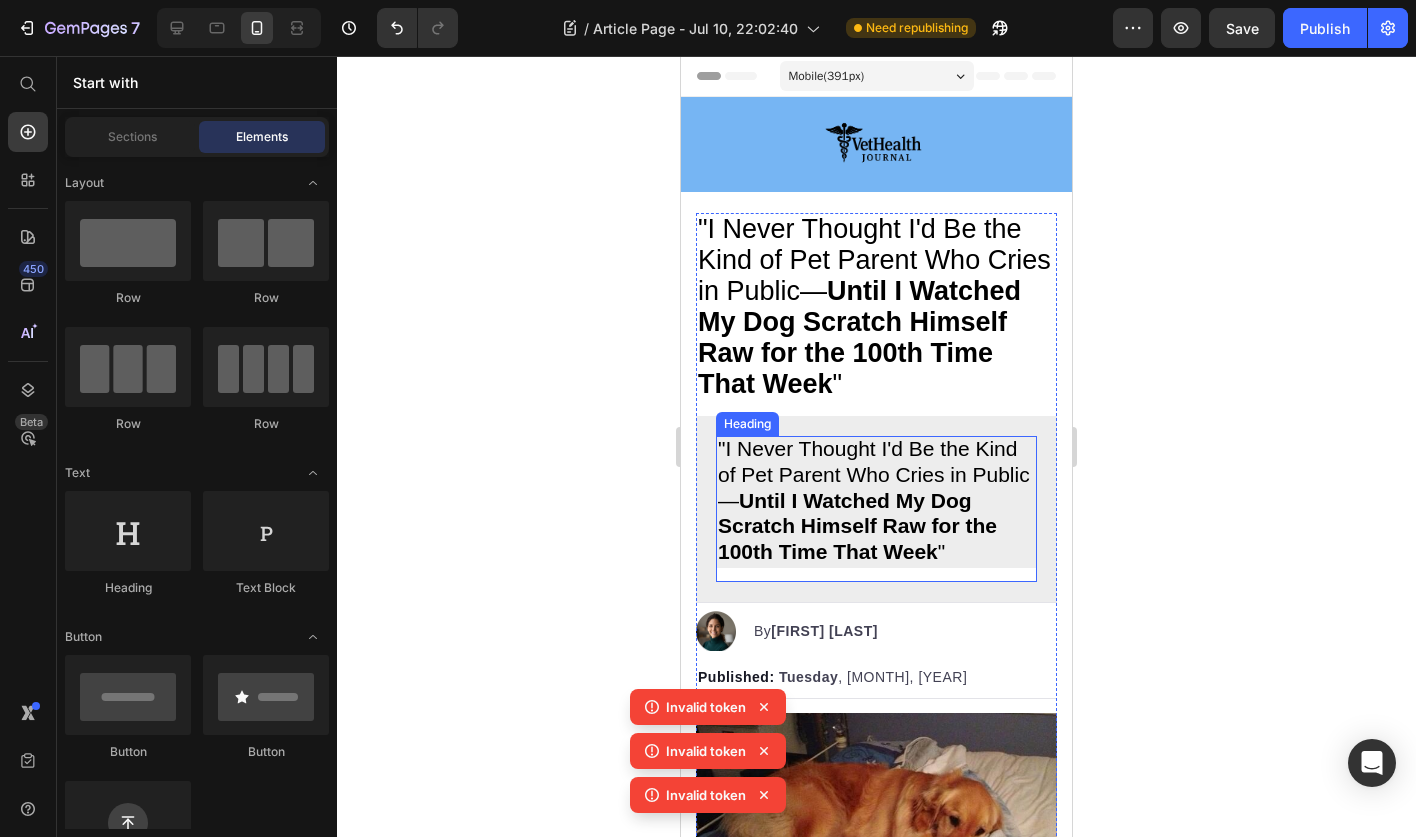 click on "Until I Watched My Dog Scratch Himself Raw for the 100th Time That Week" at bounding box center (857, 526) 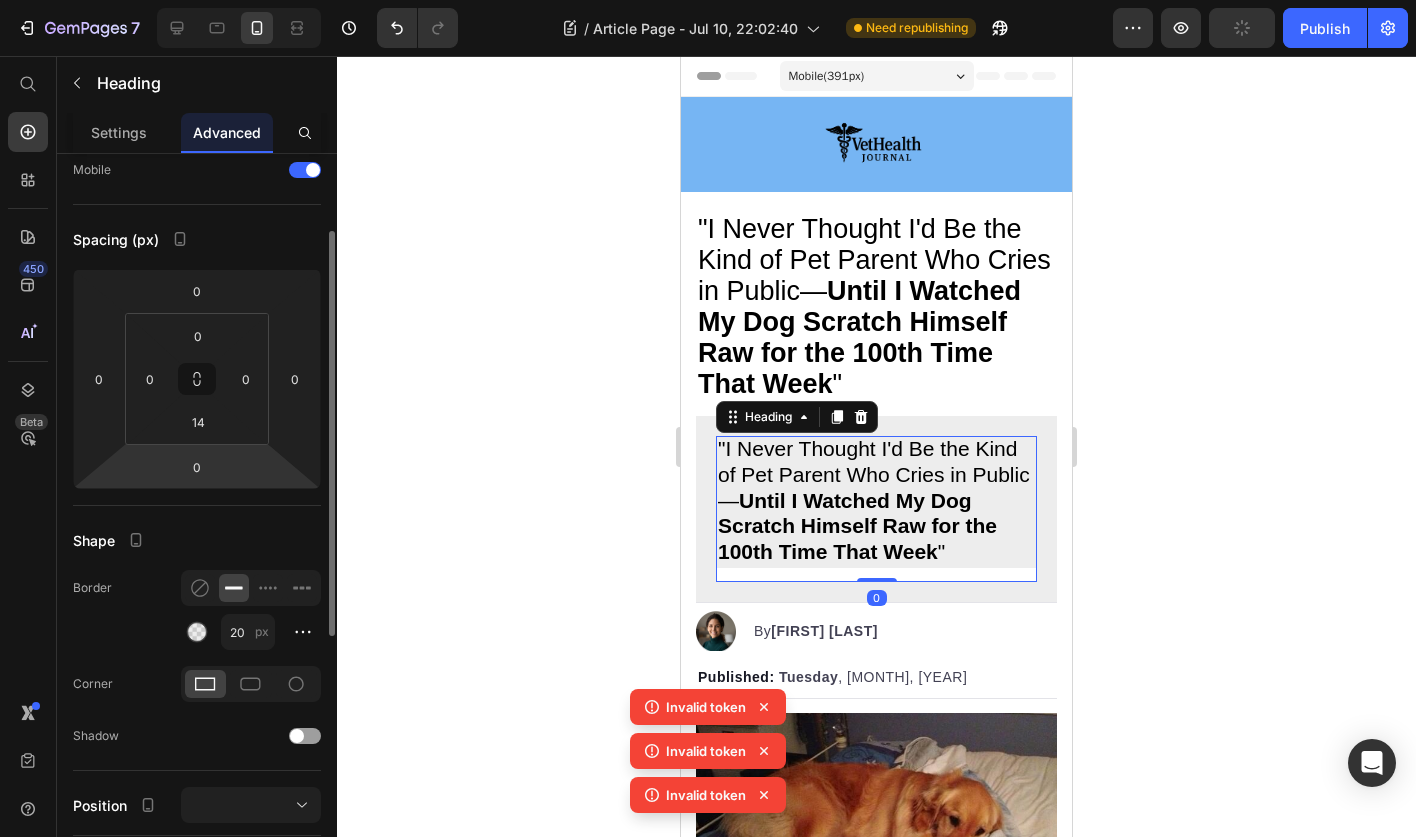 scroll, scrollTop: 143, scrollLeft: 0, axis: vertical 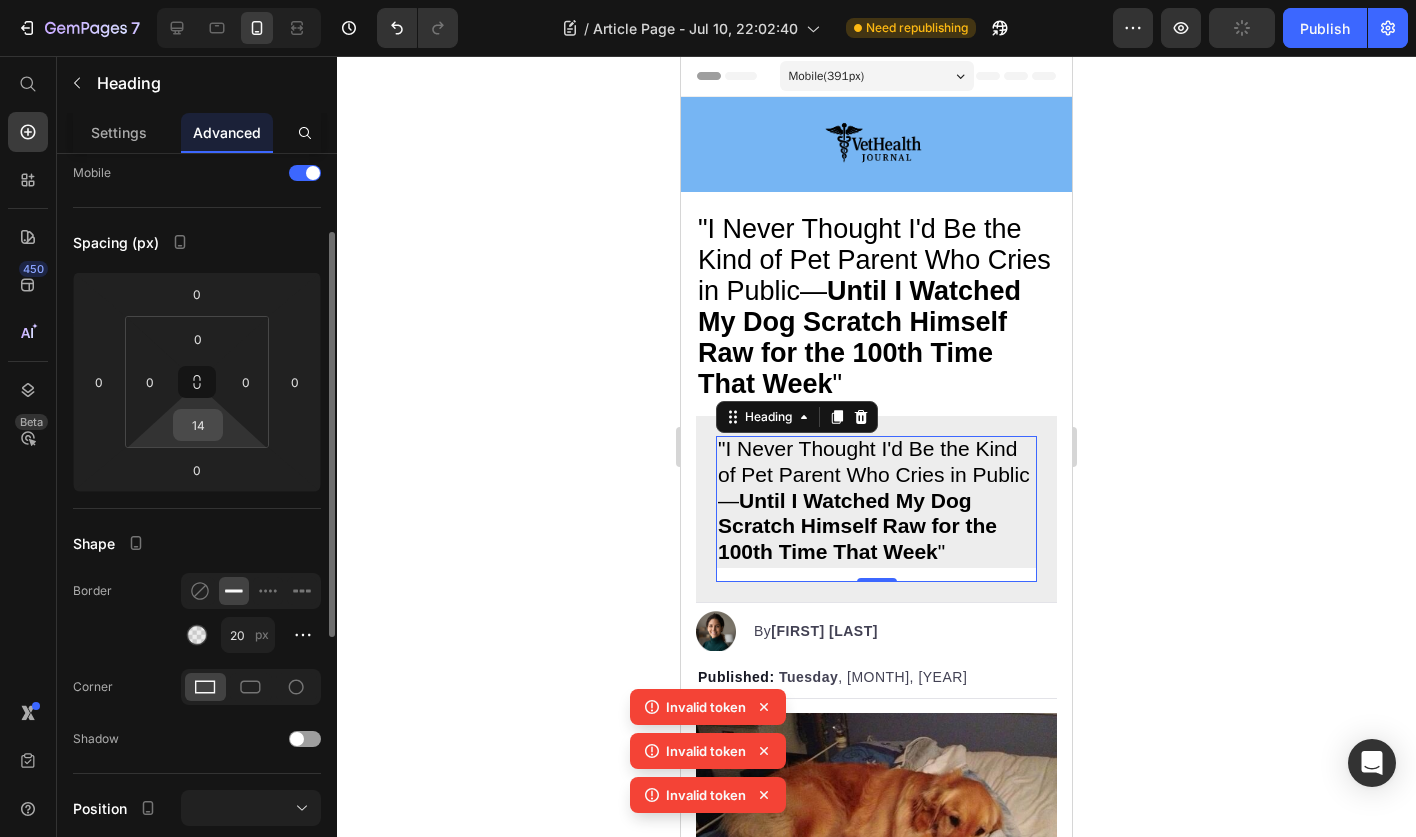 click on "14" at bounding box center (198, 425) 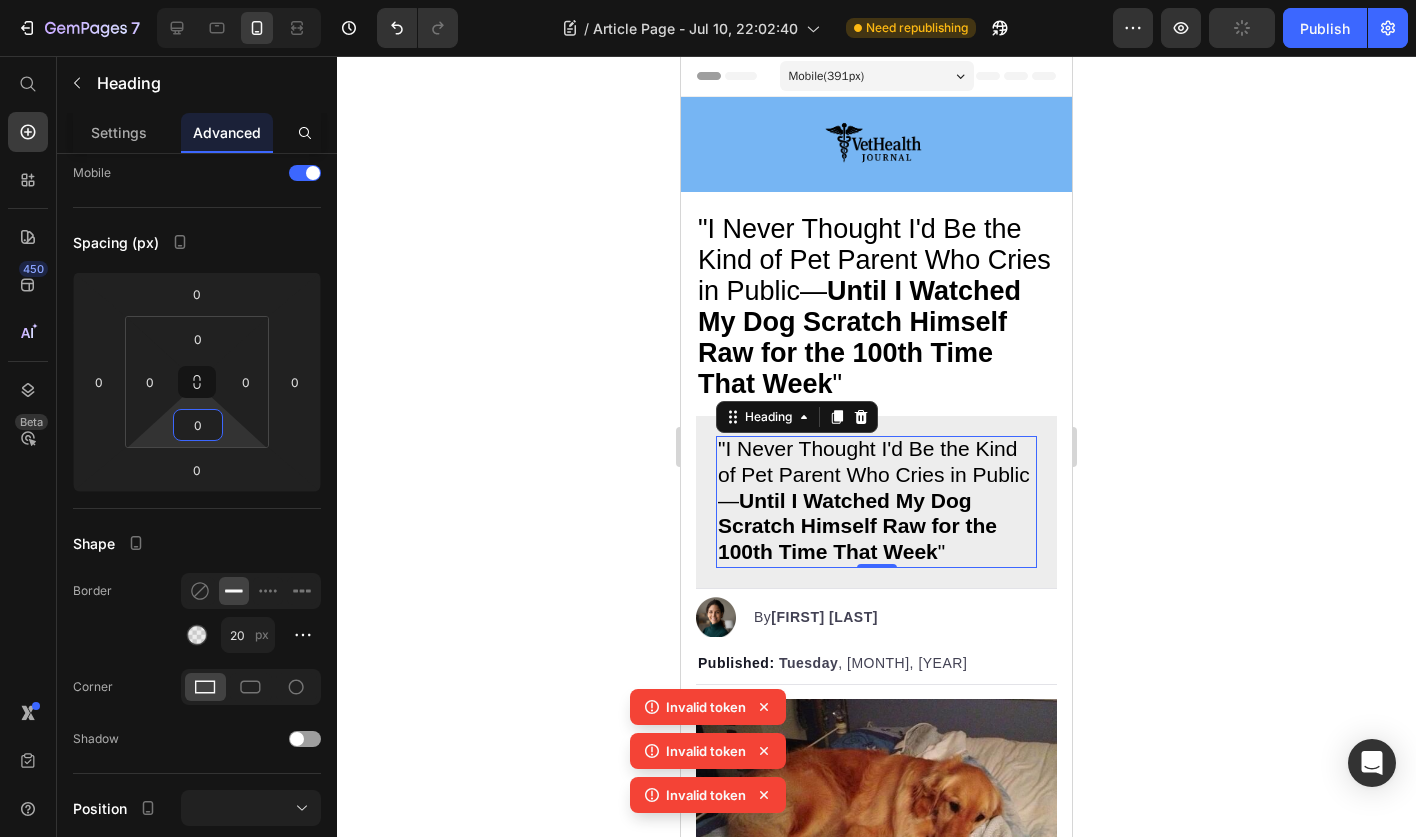 type on "0" 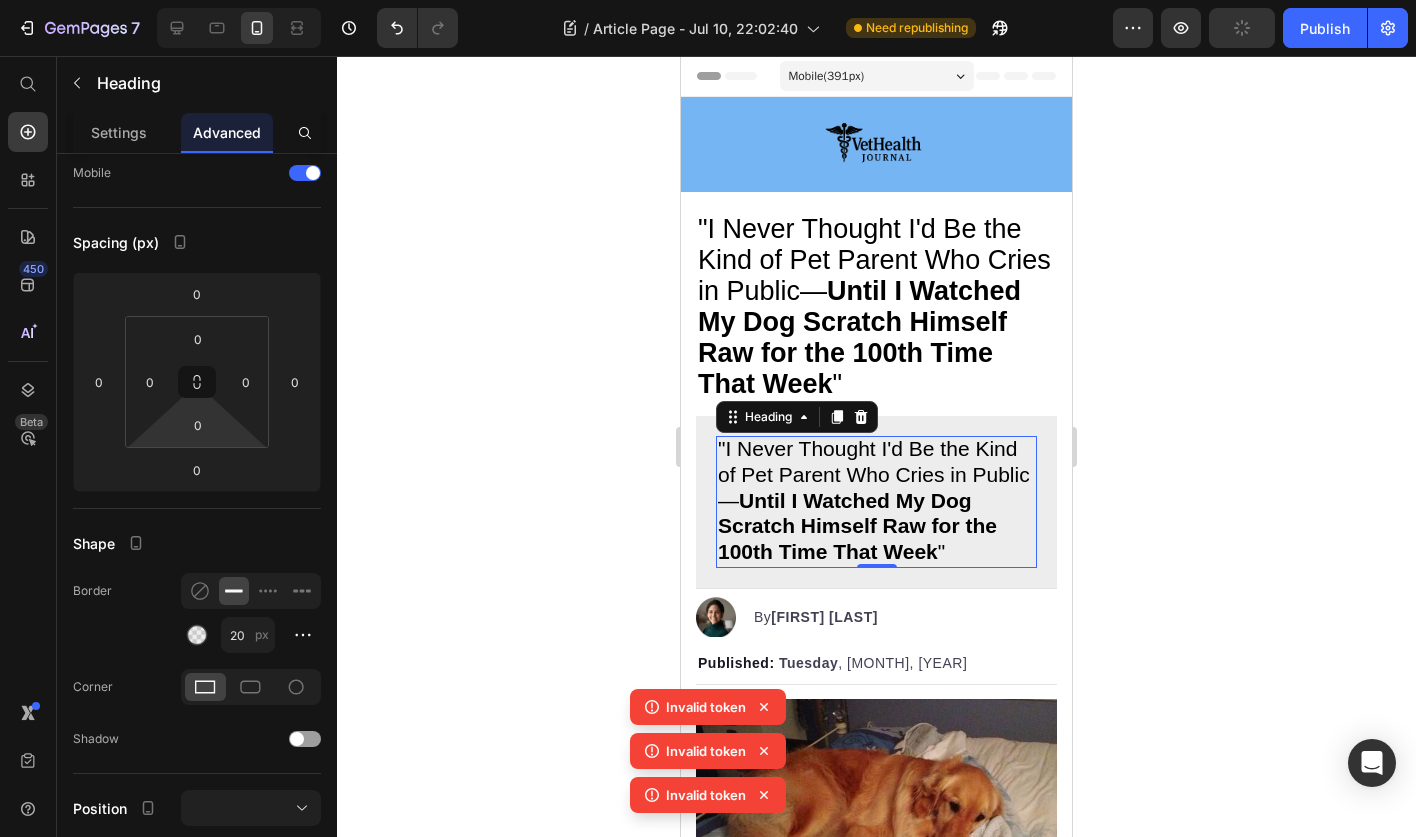 click 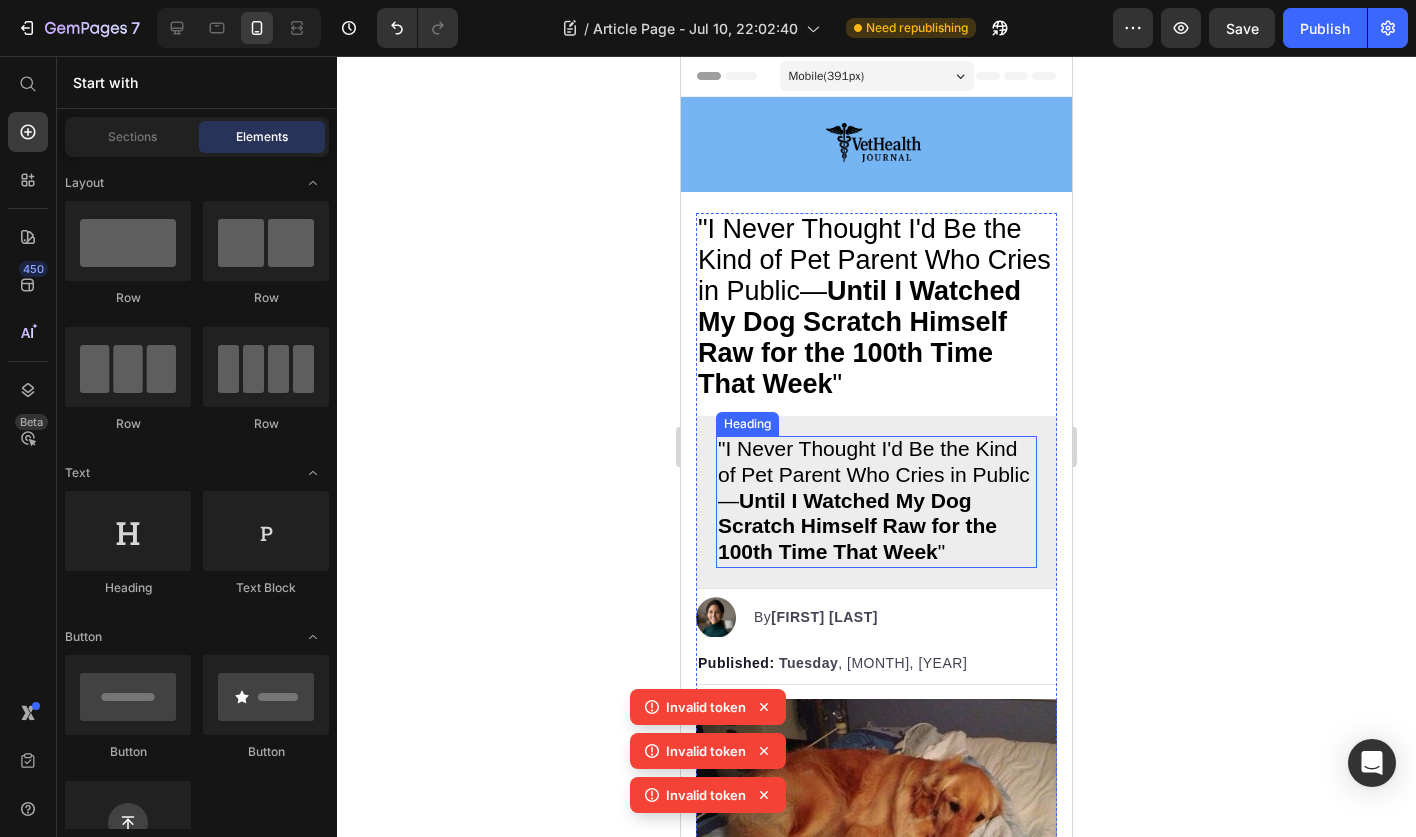click on "⁠⁠⁠⁠⁠⁠⁠ "I Never Thought I'd Be the Kind of Pet Parent Who Cries in Public— Until I Watched My Dog Scratch Himself Raw for the 100th Time That Week " Heading" at bounding box center (876, 502) 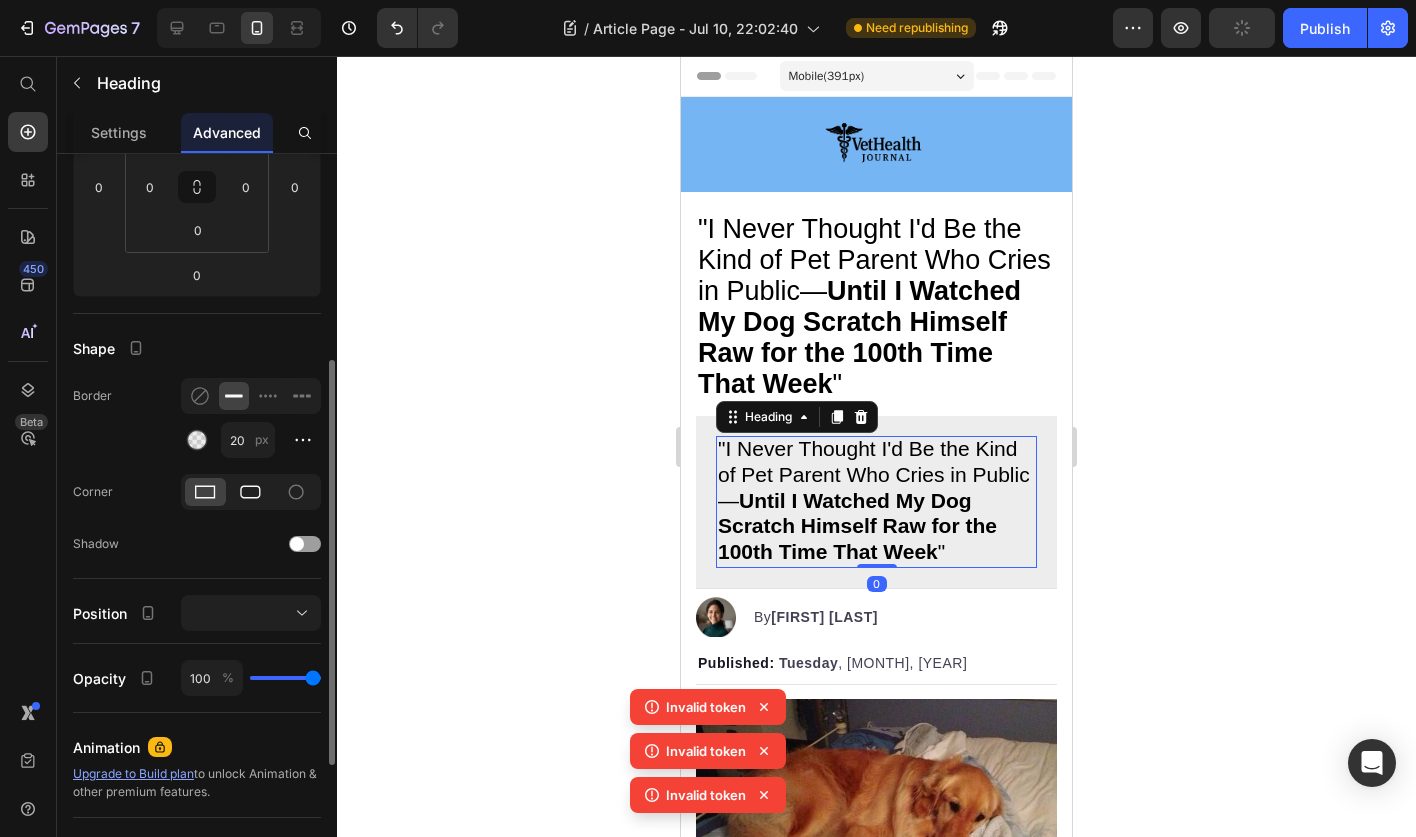 scroll, scrollTop: 351, scrollLeft: 0, axis: vertical 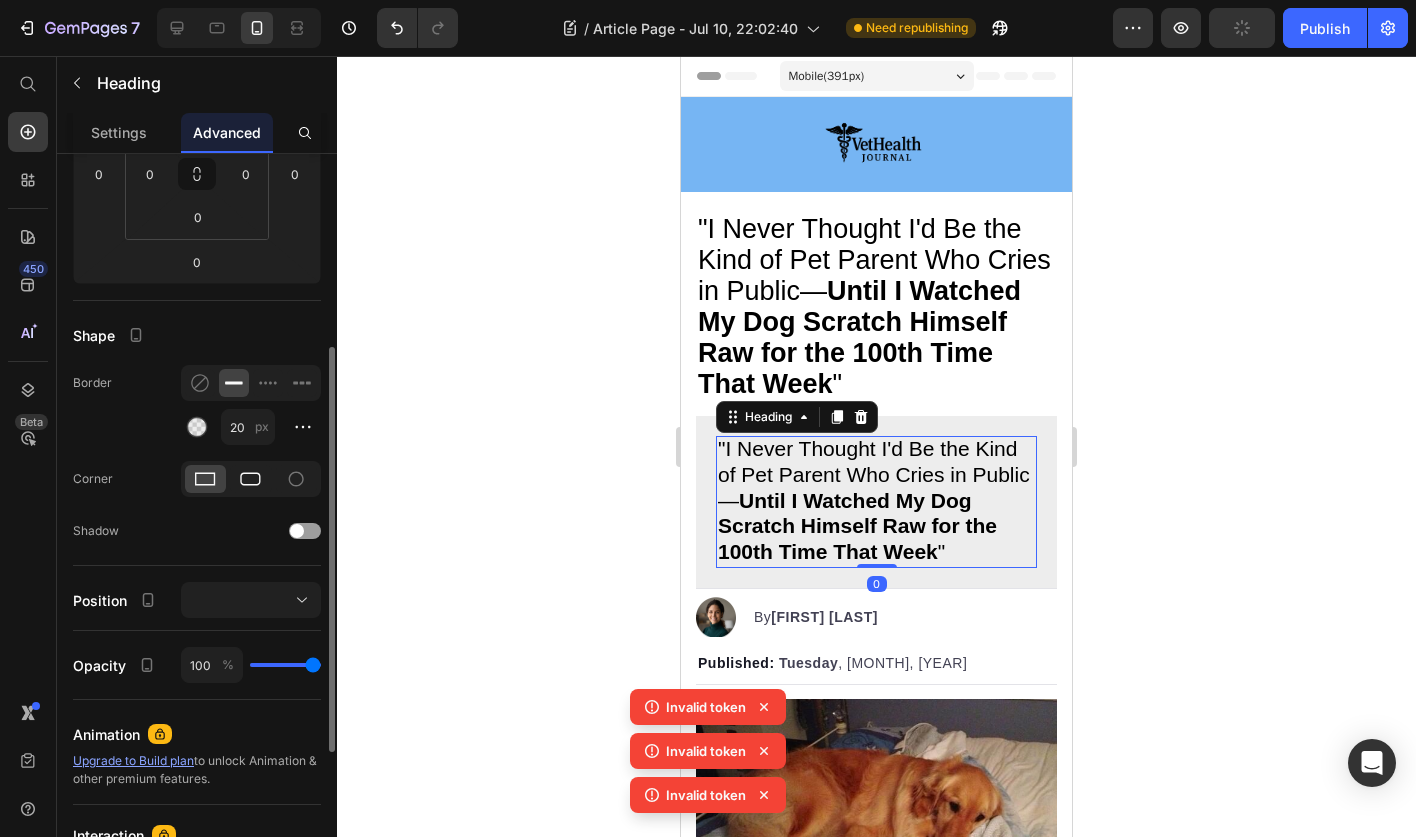 click 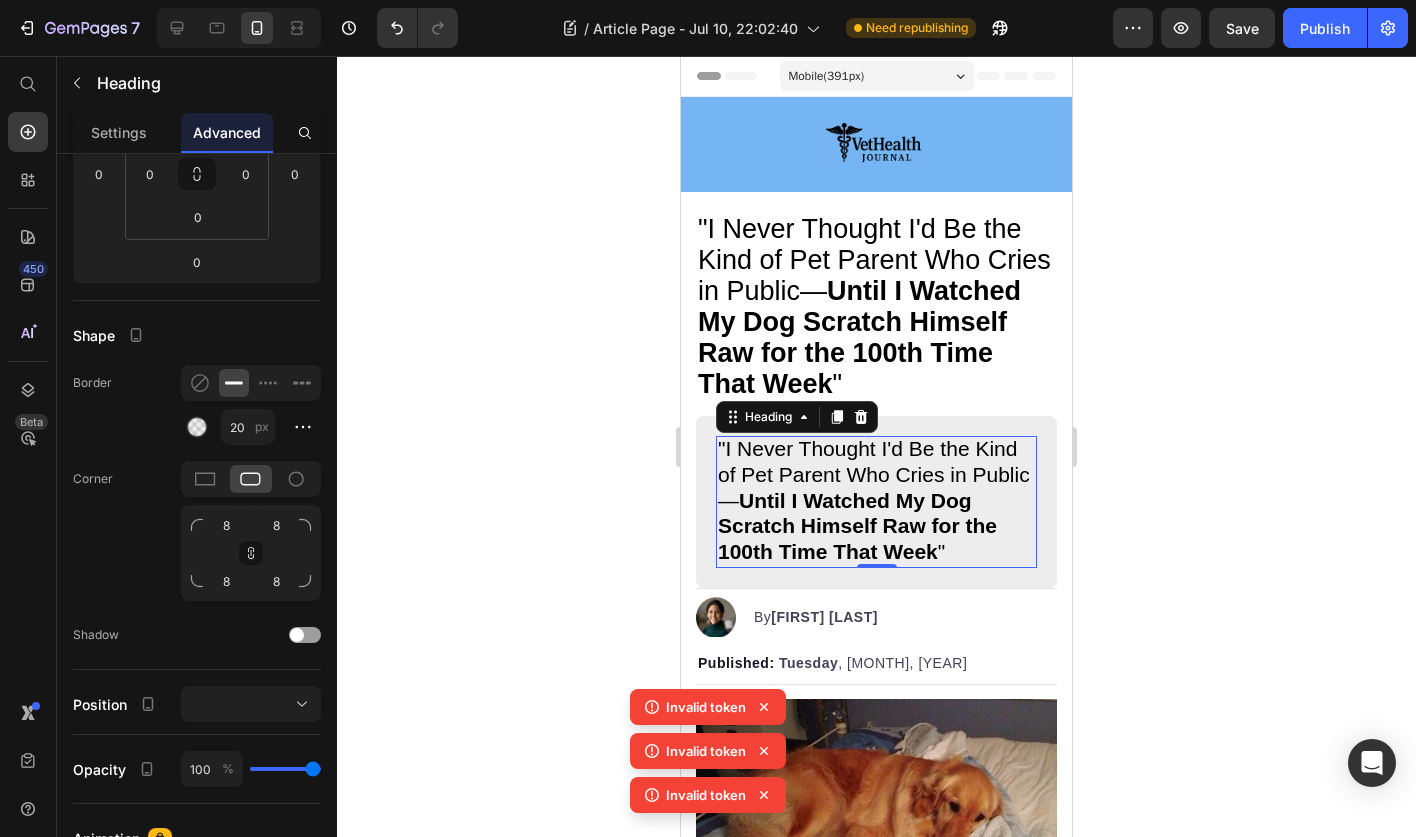 click 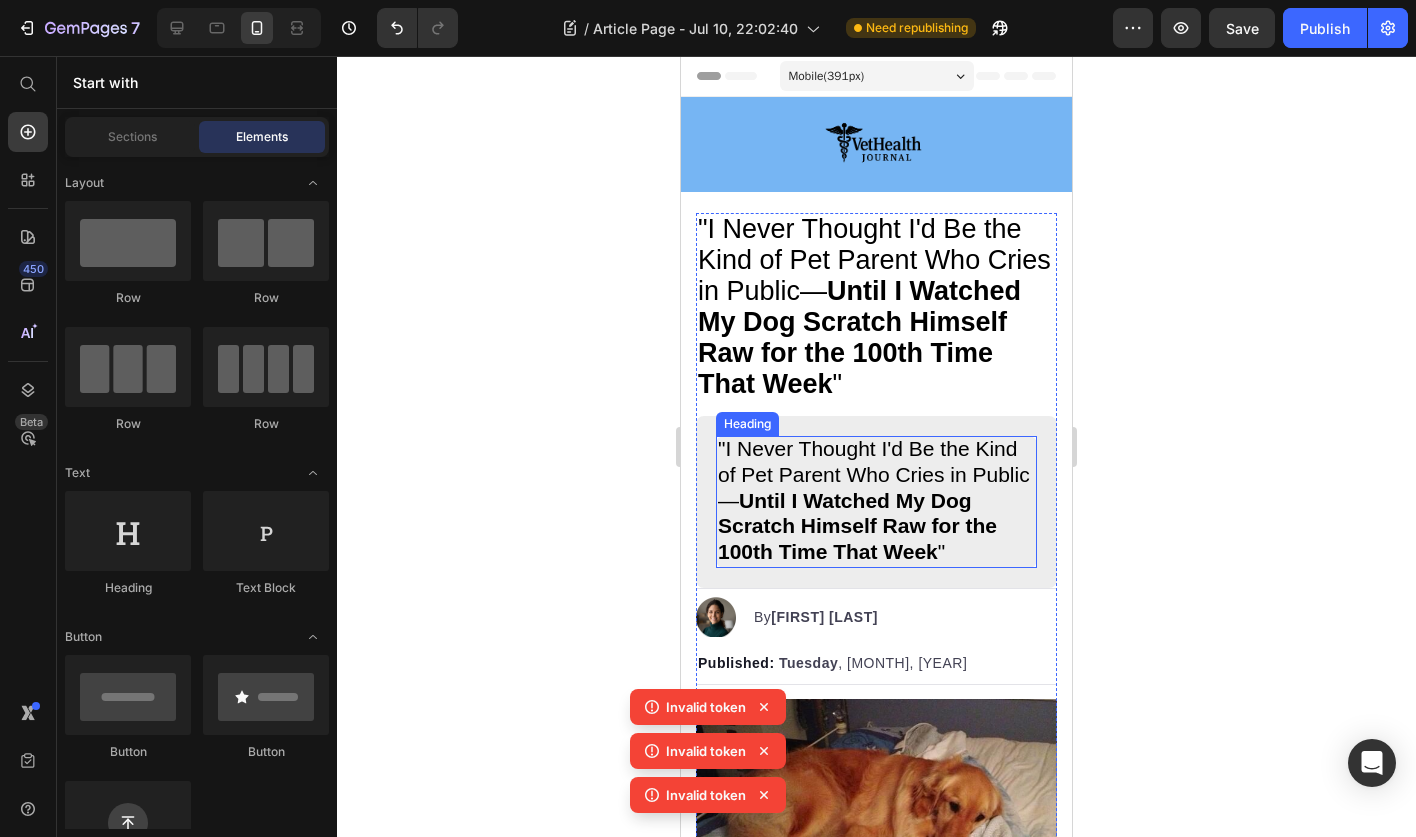 click on "Until I Watched My Dog Scratch Himself Raw for the 100th Time That Week" at bounding box center [857, 526] 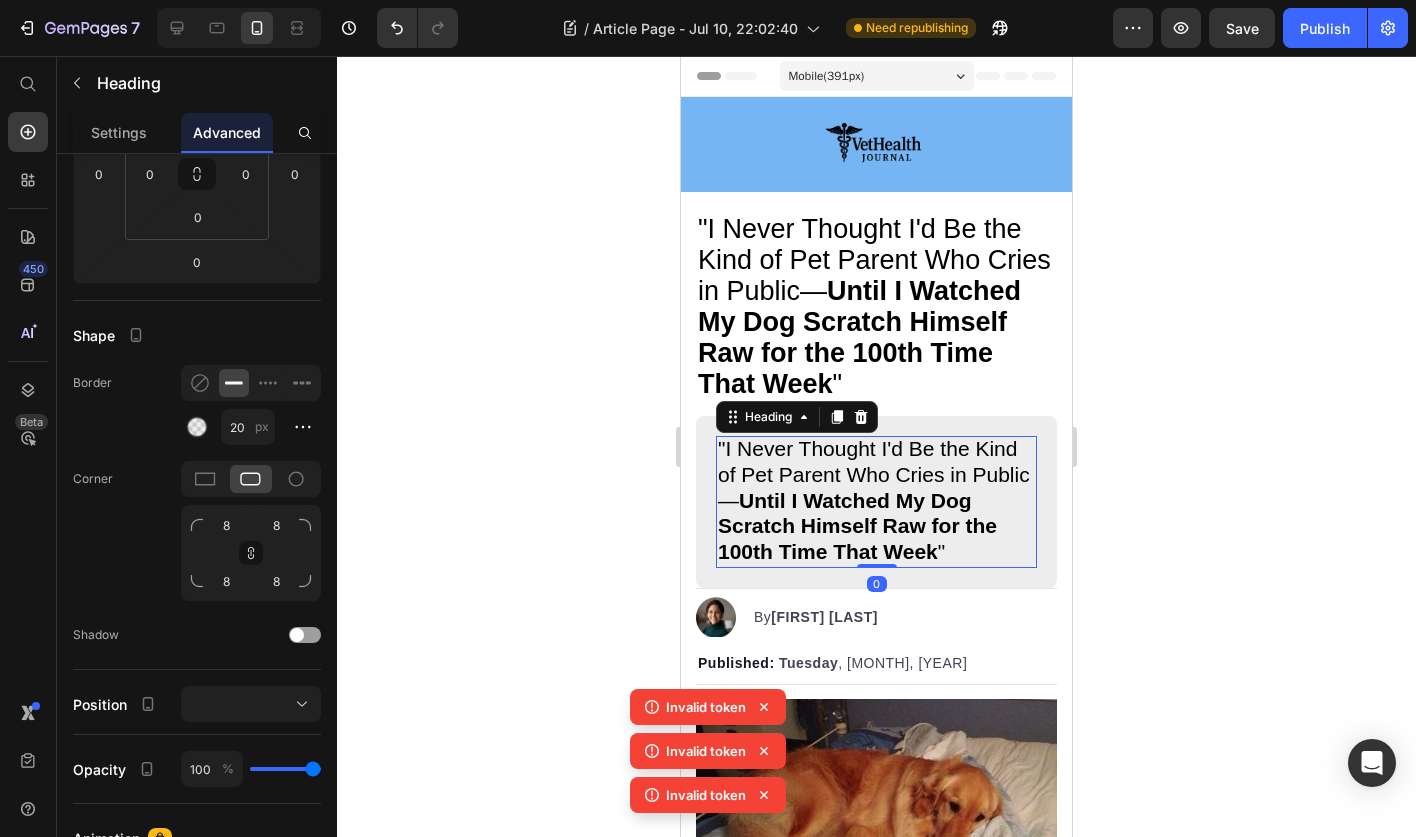click 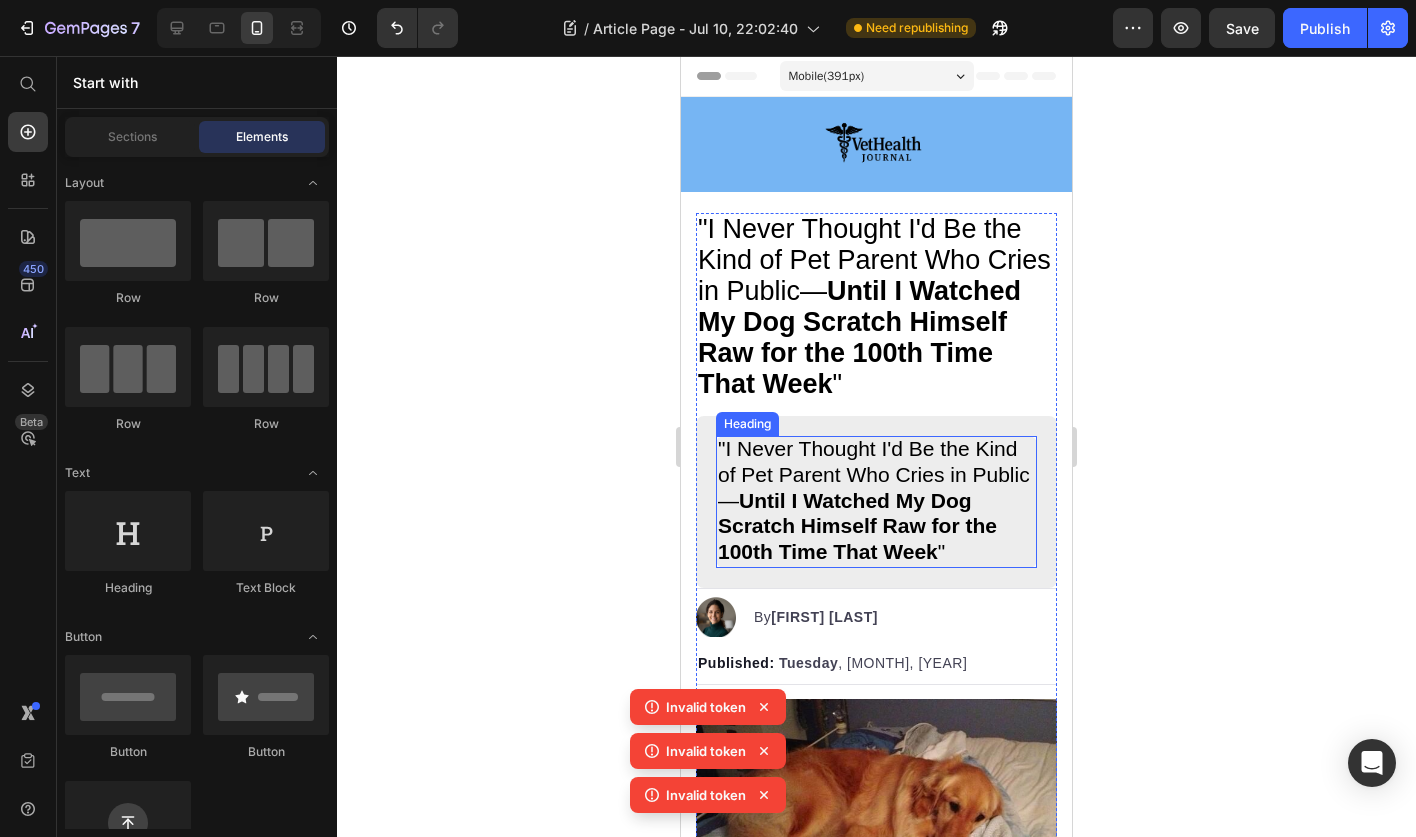 click on "Until I Watched My Dog Scratch Himself Raw for the 100th Time That Week" at bounding box center (857, 526) 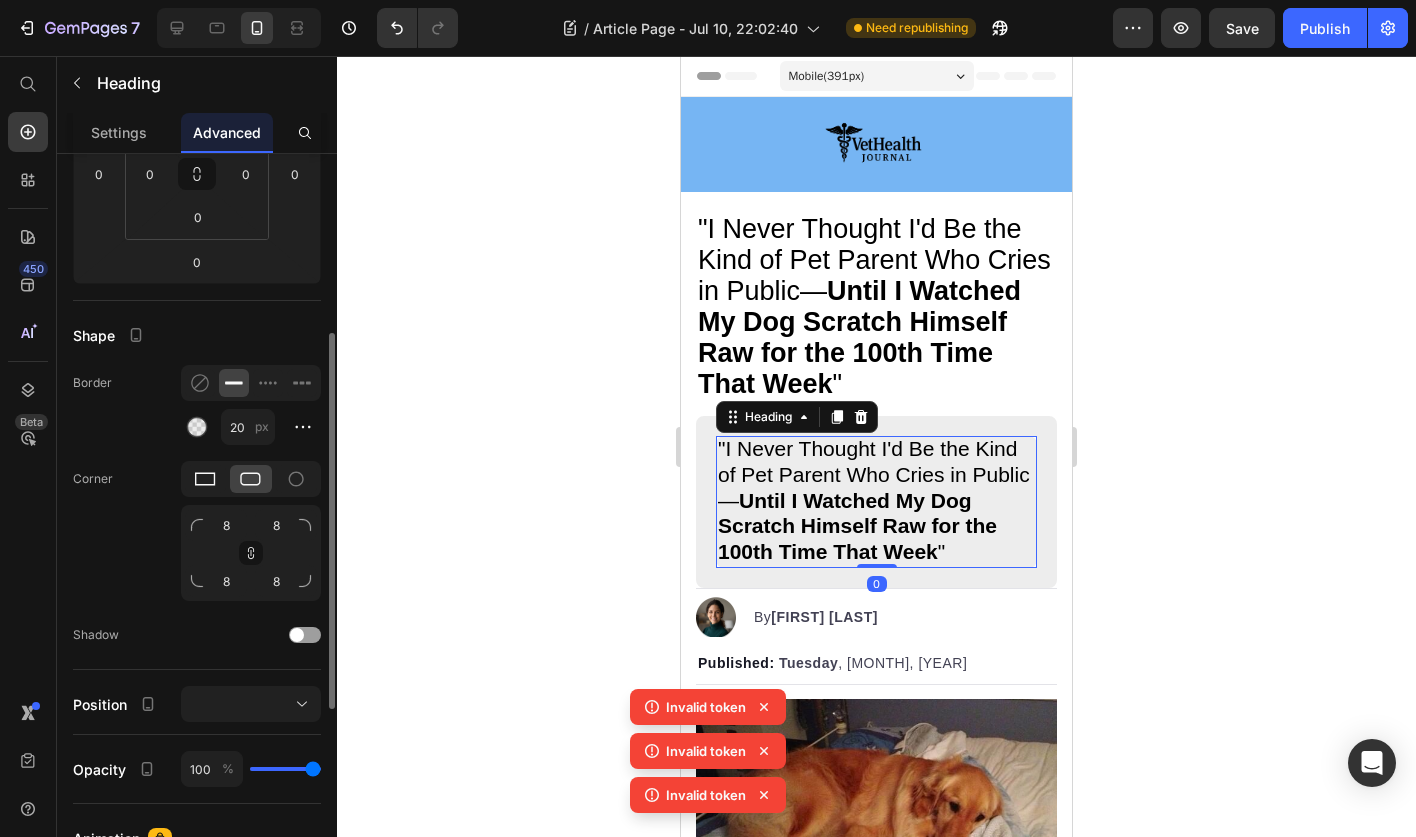 click 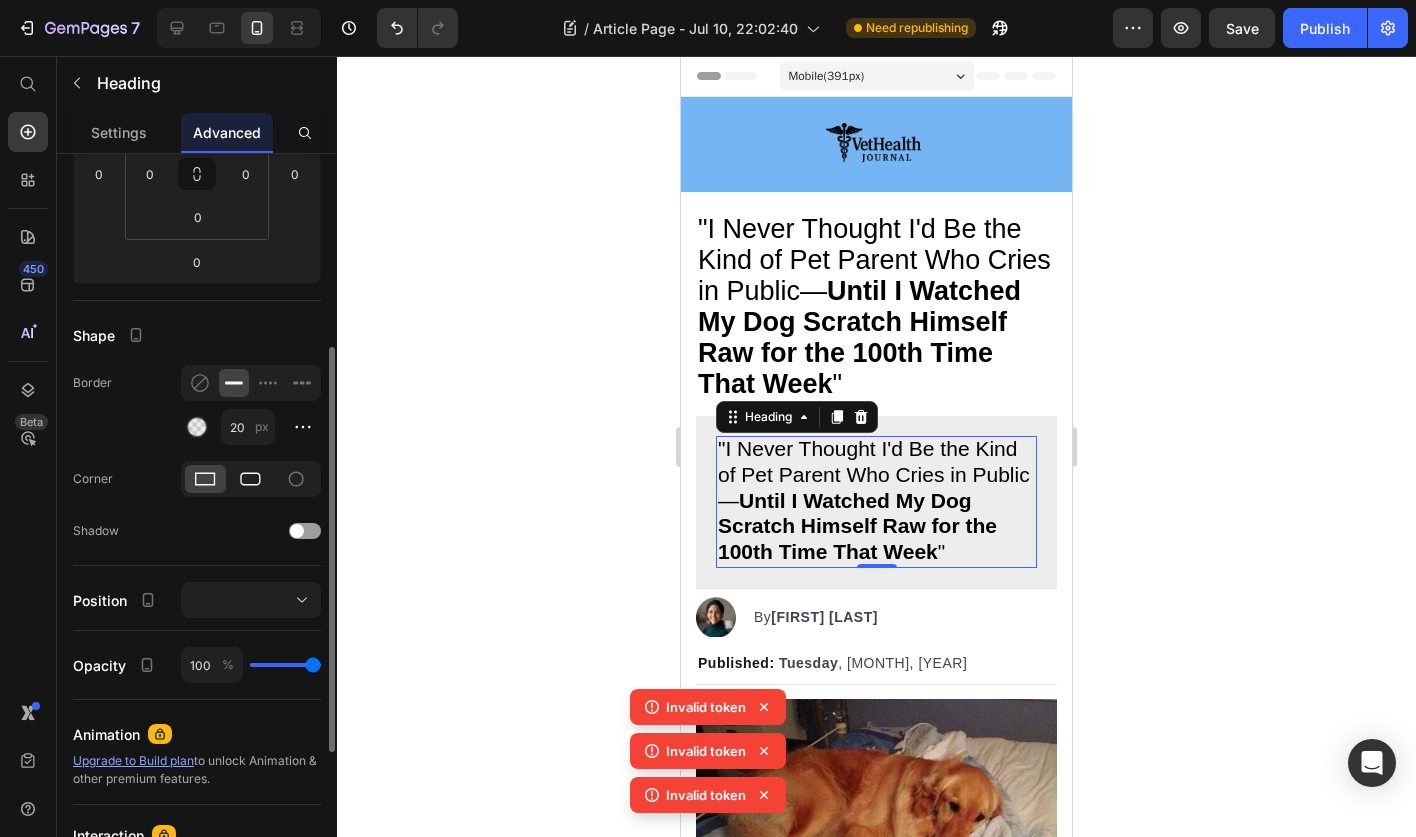 click 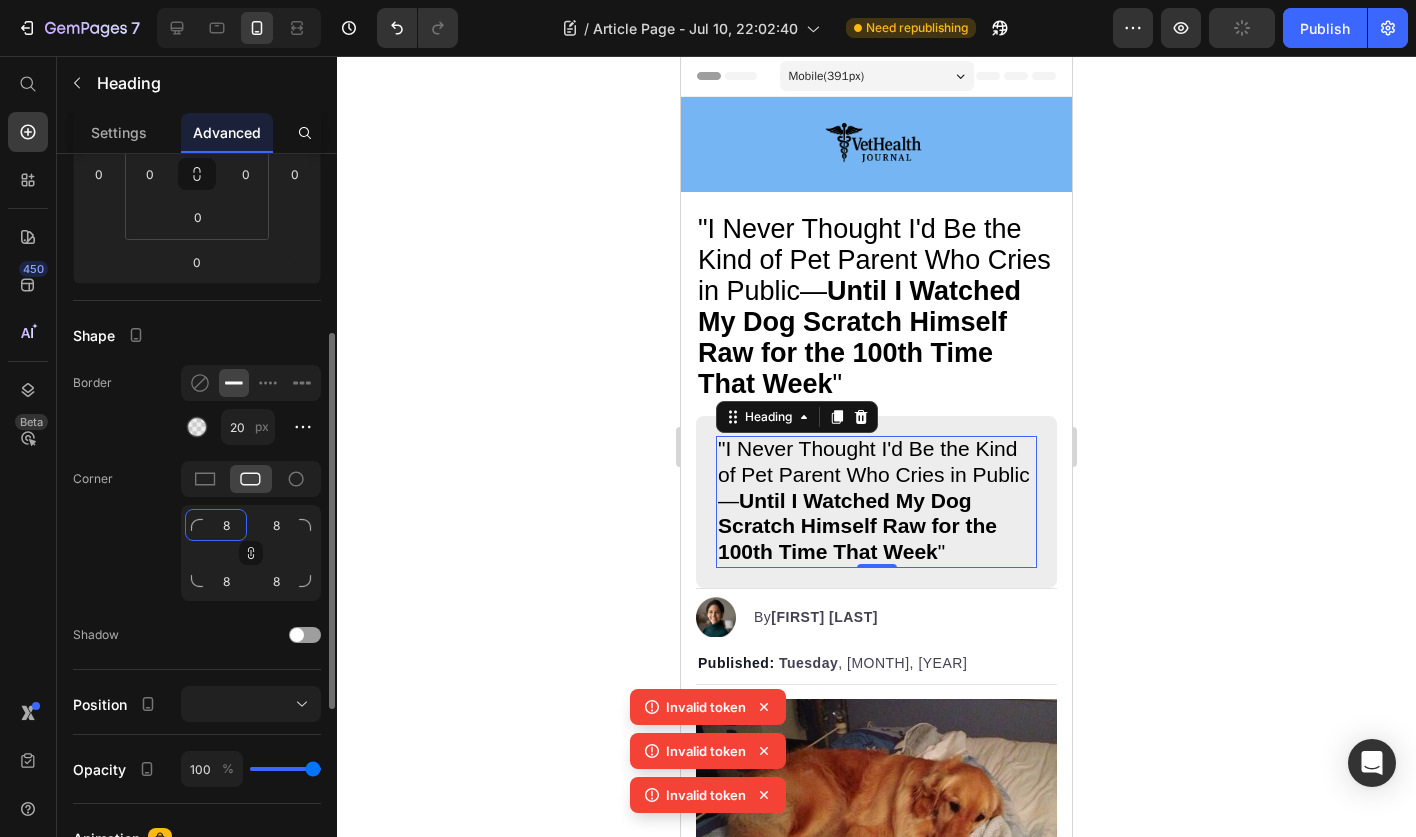 click on "8" 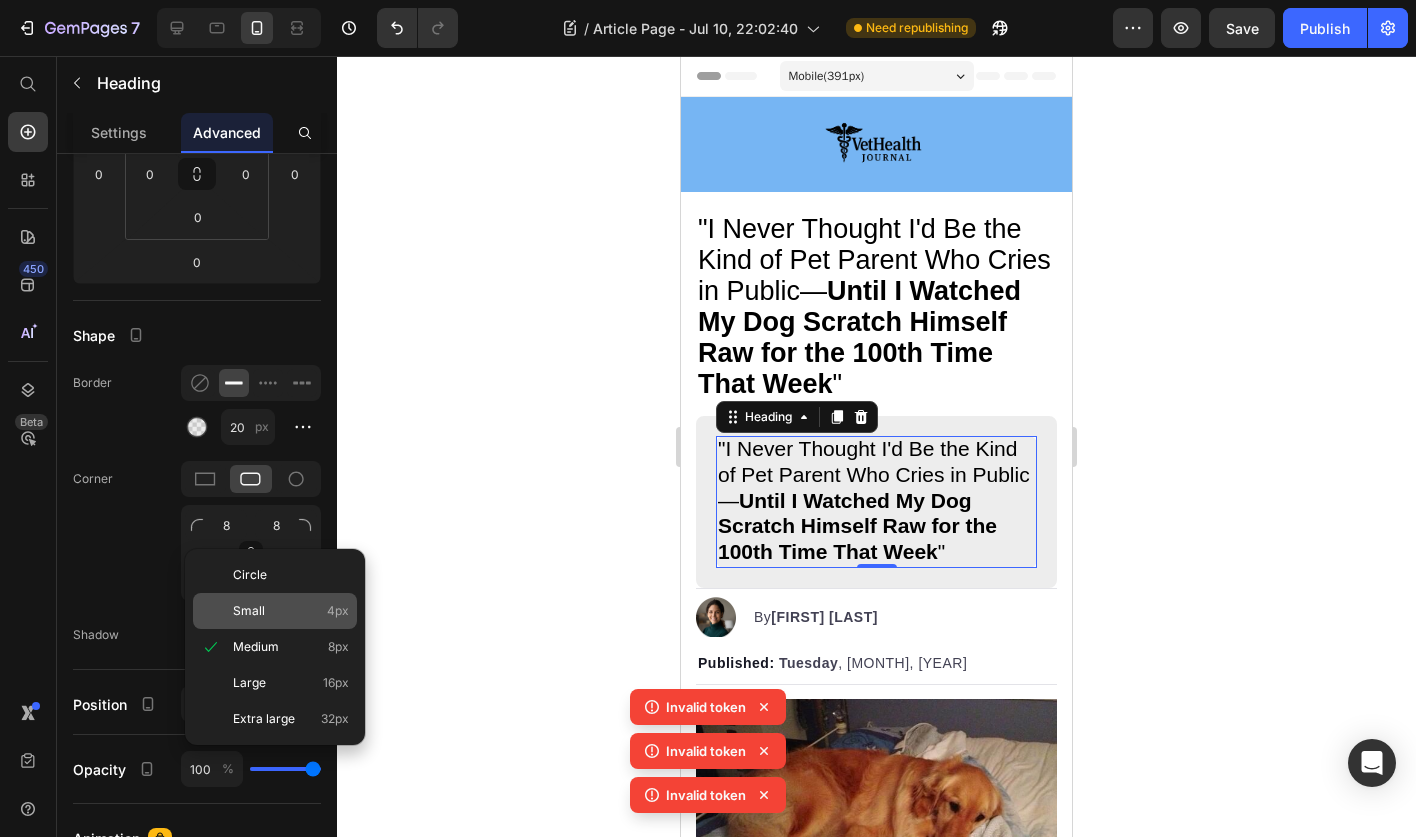 click on "Small 4px" at bounding box center (291, 611) 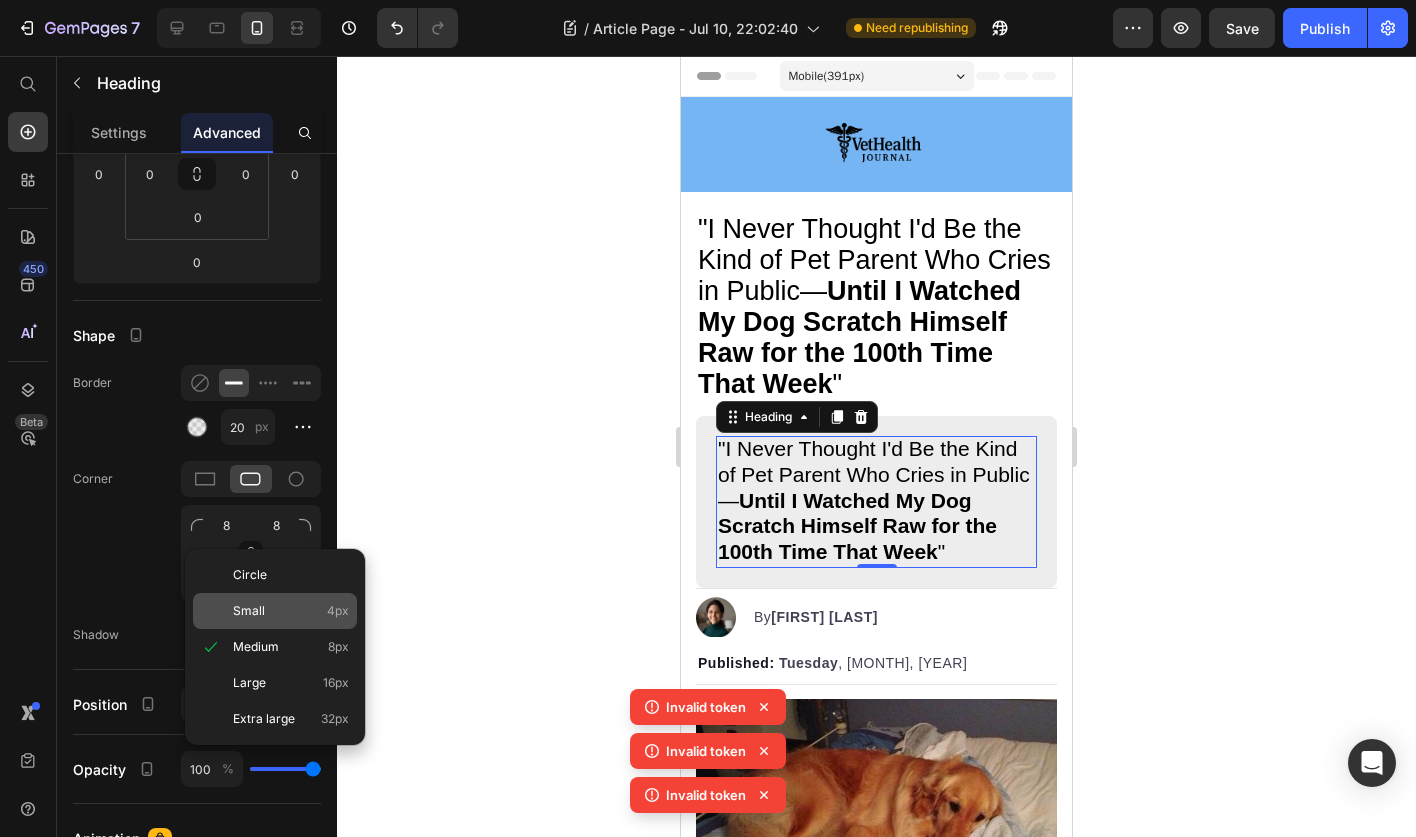 type on "4" 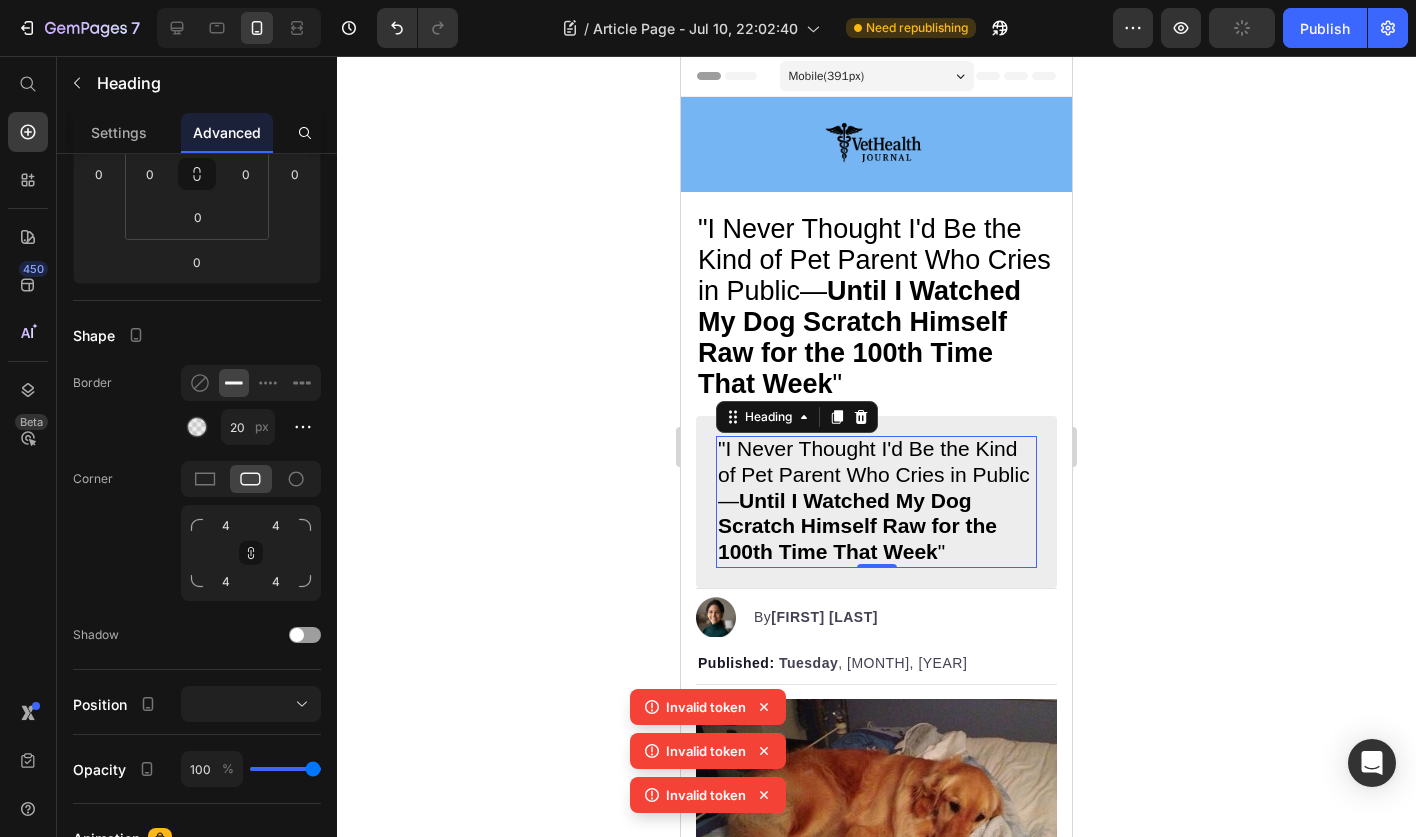 click 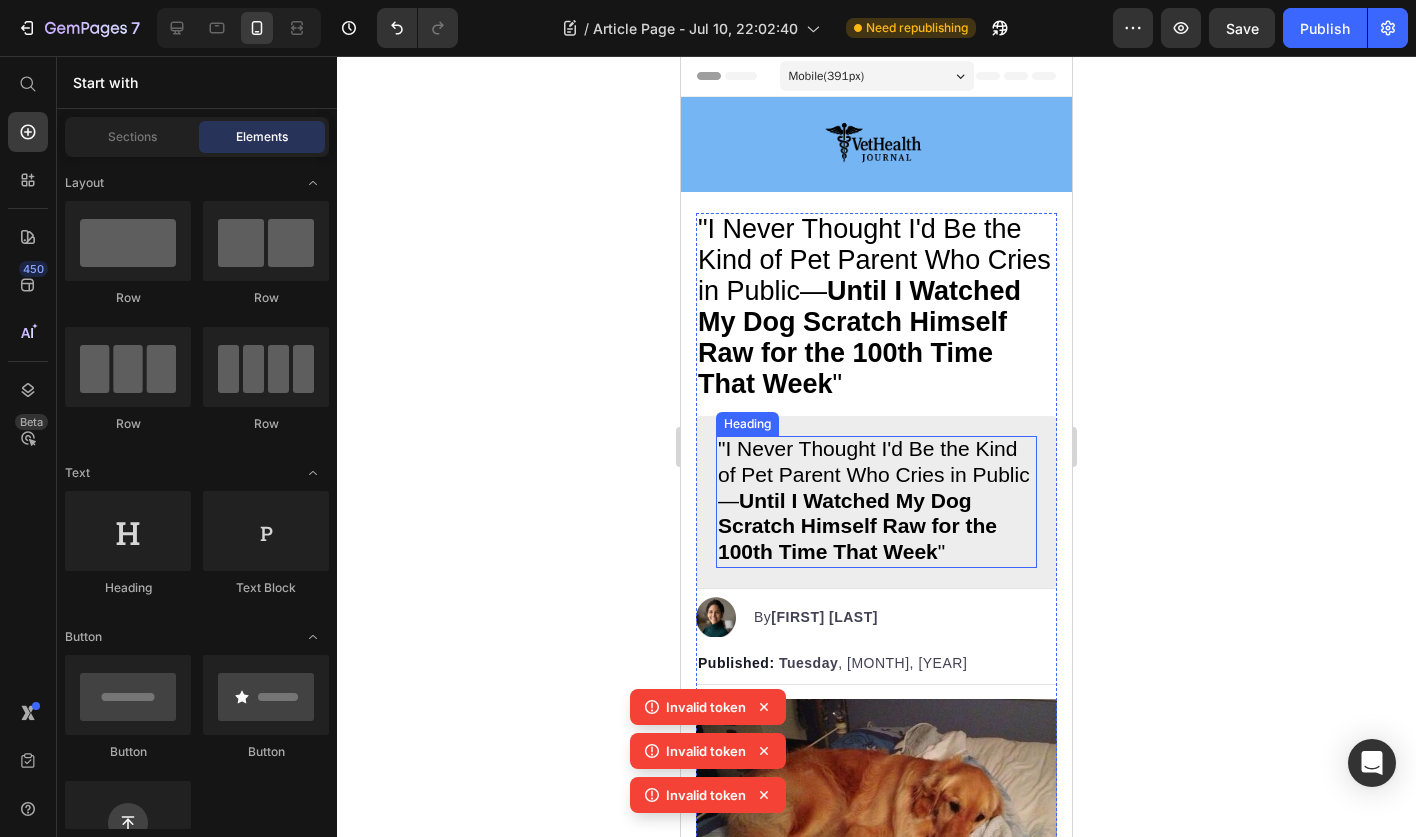 click on "Until I Watched My Dog Scratch Himself Raw for the 100th Time That Week" at bounding box center [857, 526] 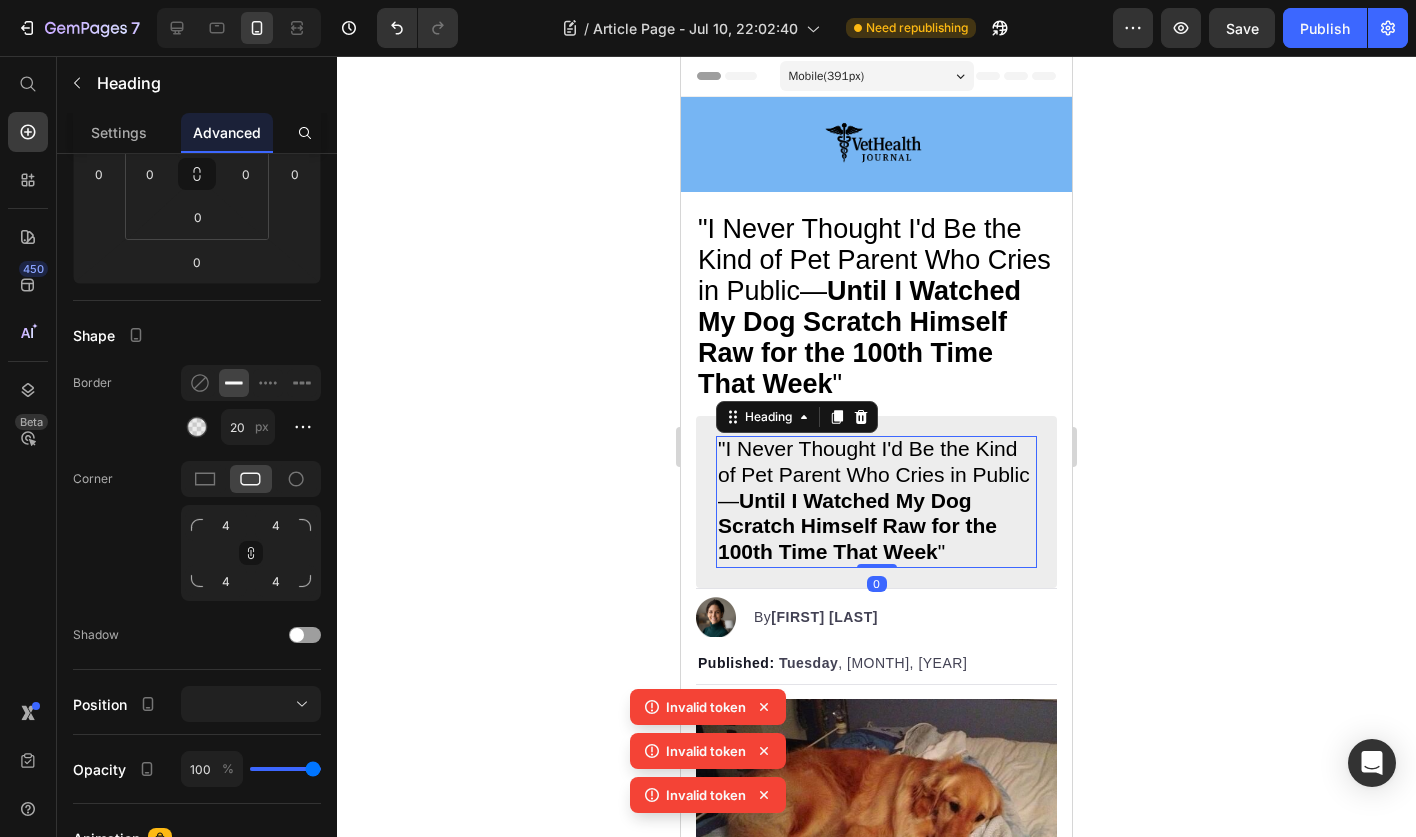 click on "⁠⁠⁠⁠⁠⁠⁠ "I Never Thought I'd Be the Kind of Pet Parent Who Cries in Public— Until I Watched My Dog Scratch Himself Raw for the 100th Time That Week " Heading   0" at bounding box center [876, 502] 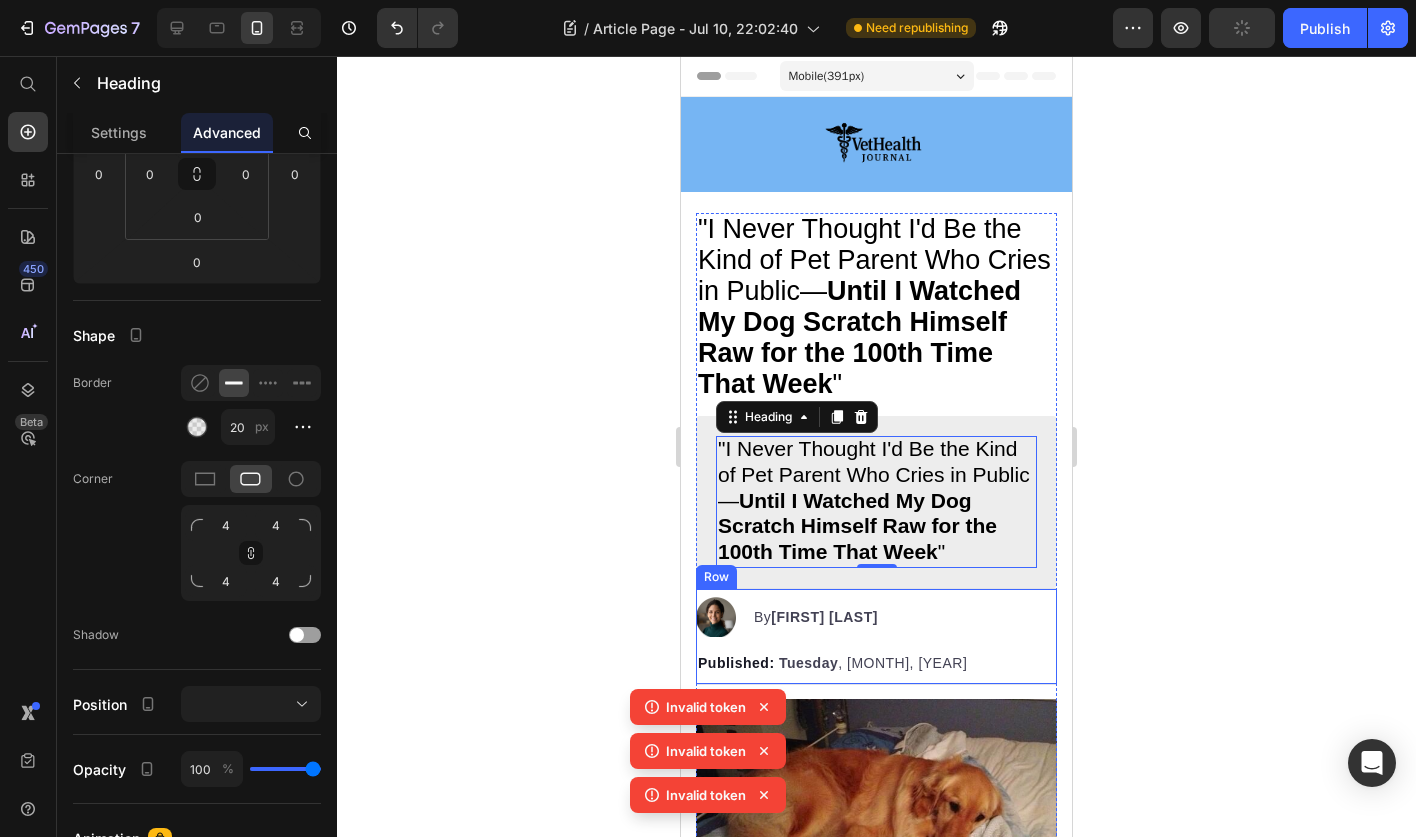 click on "Image By [FIRST] [LAST] Text block Advanced list Published:   Tuesday , July 8, 2025 Text block Row" at bounding box center (876, 636) 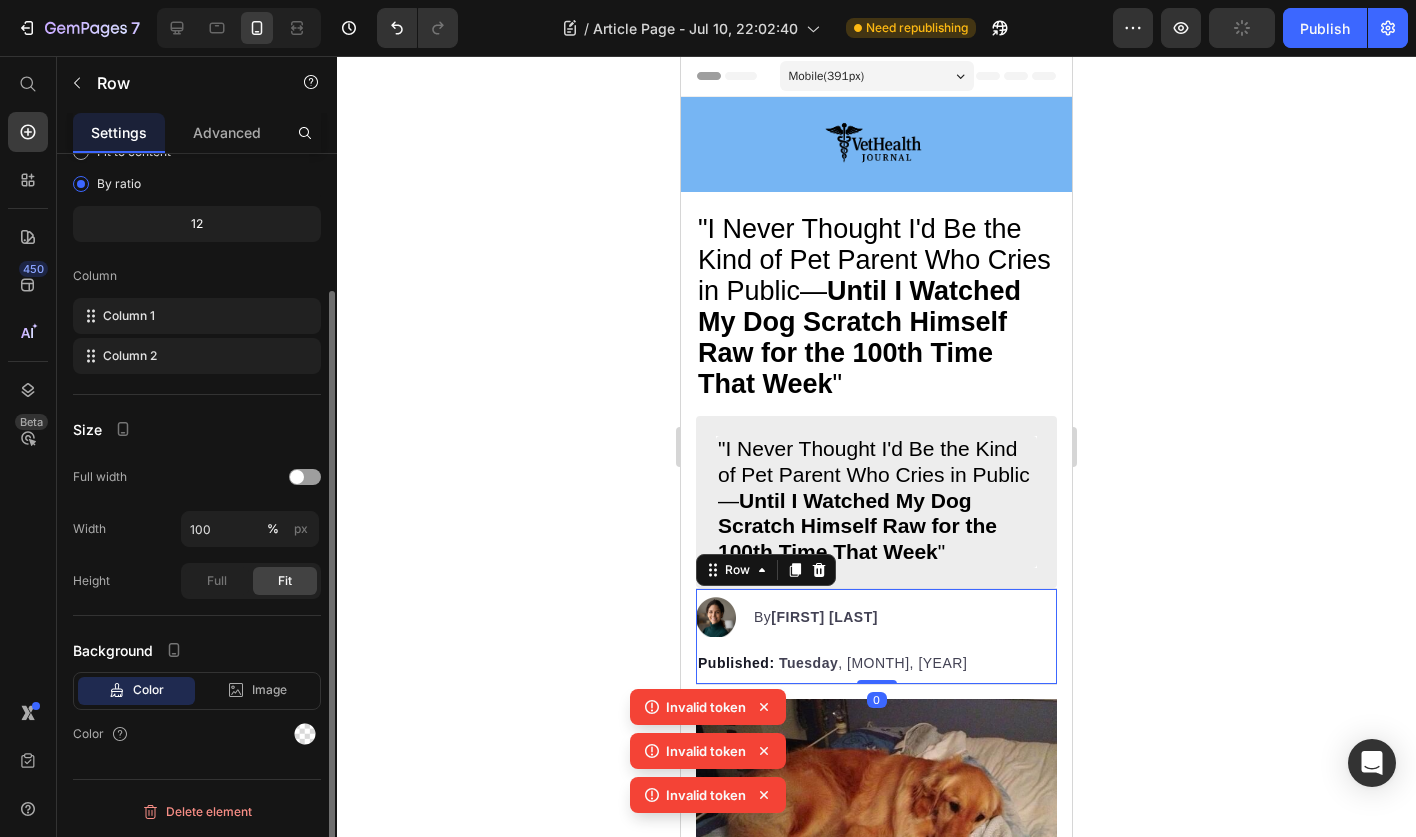 scroll, scrollTop: 0, scrollLeft: 0, axis: both 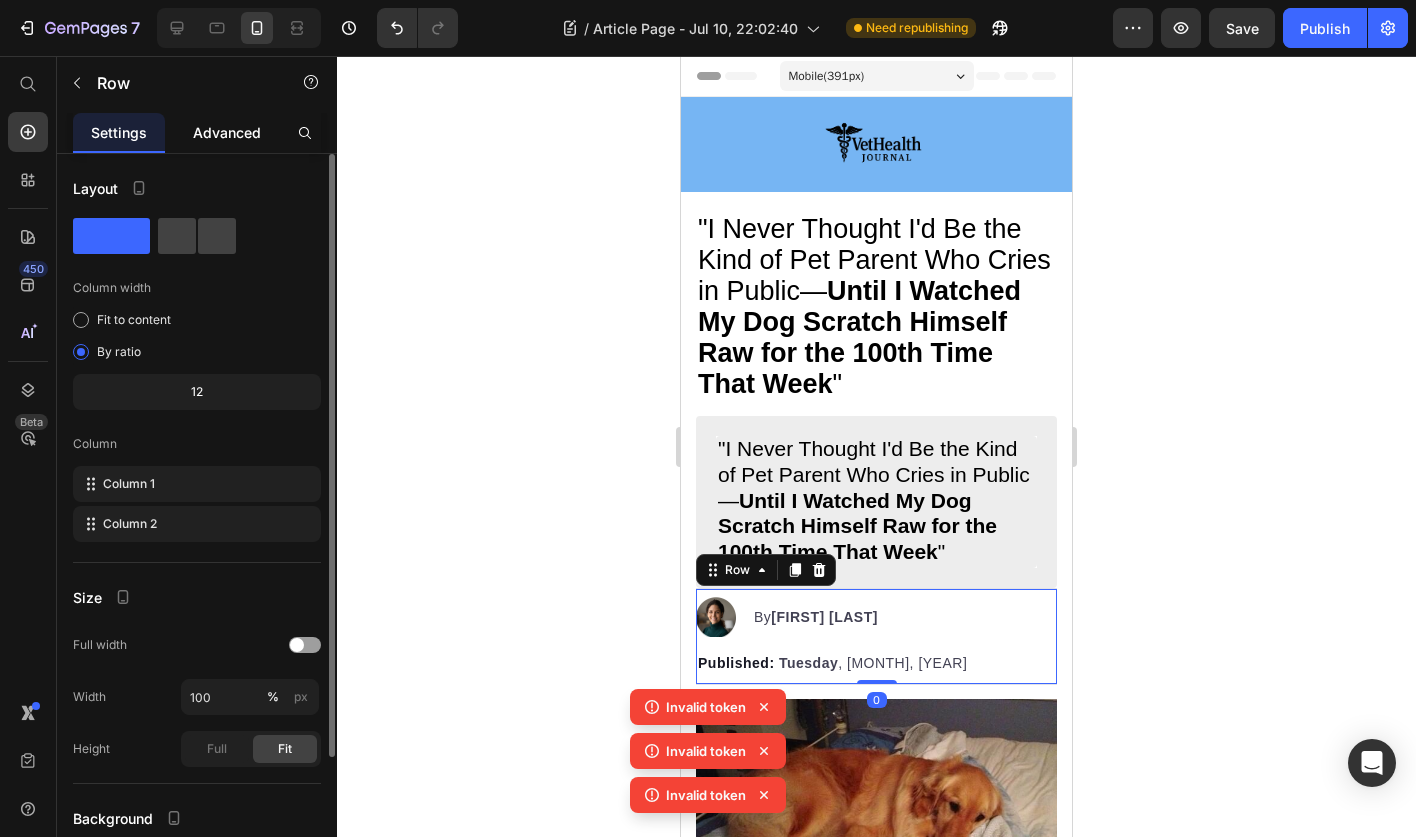 click on "Advanced" at bounding box center [227, 132] 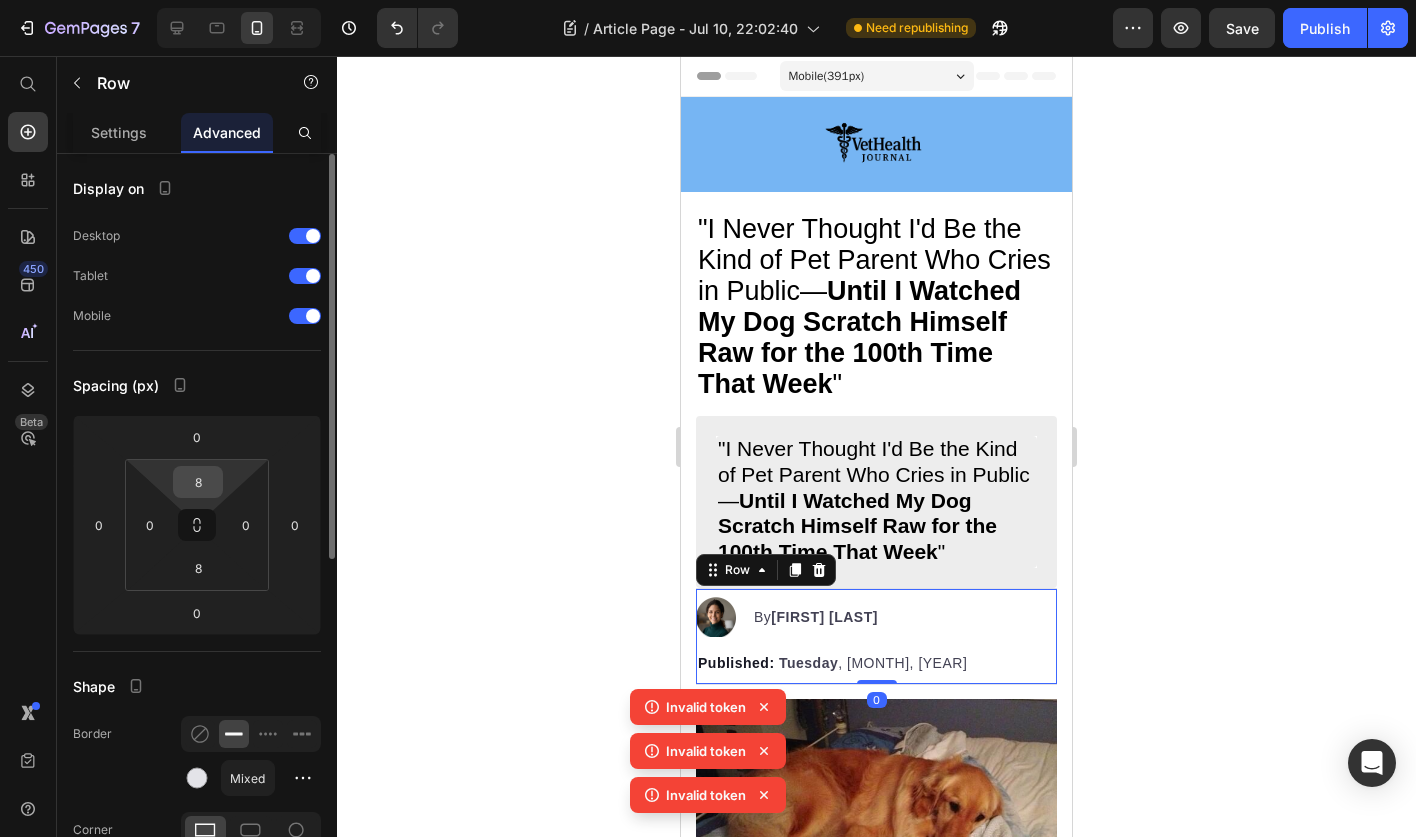click on "8" at bounding box center (198, 482) 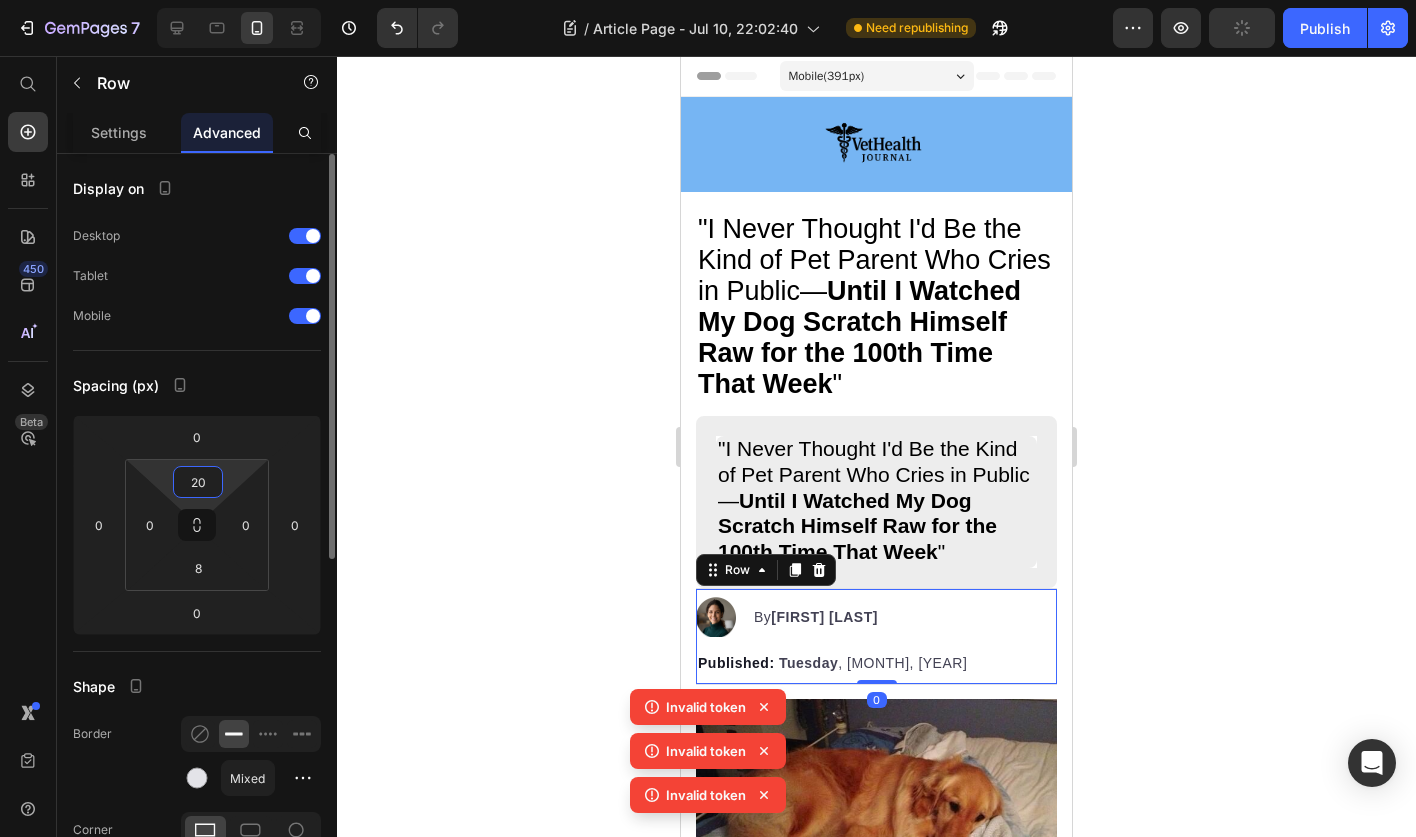 type on "8" 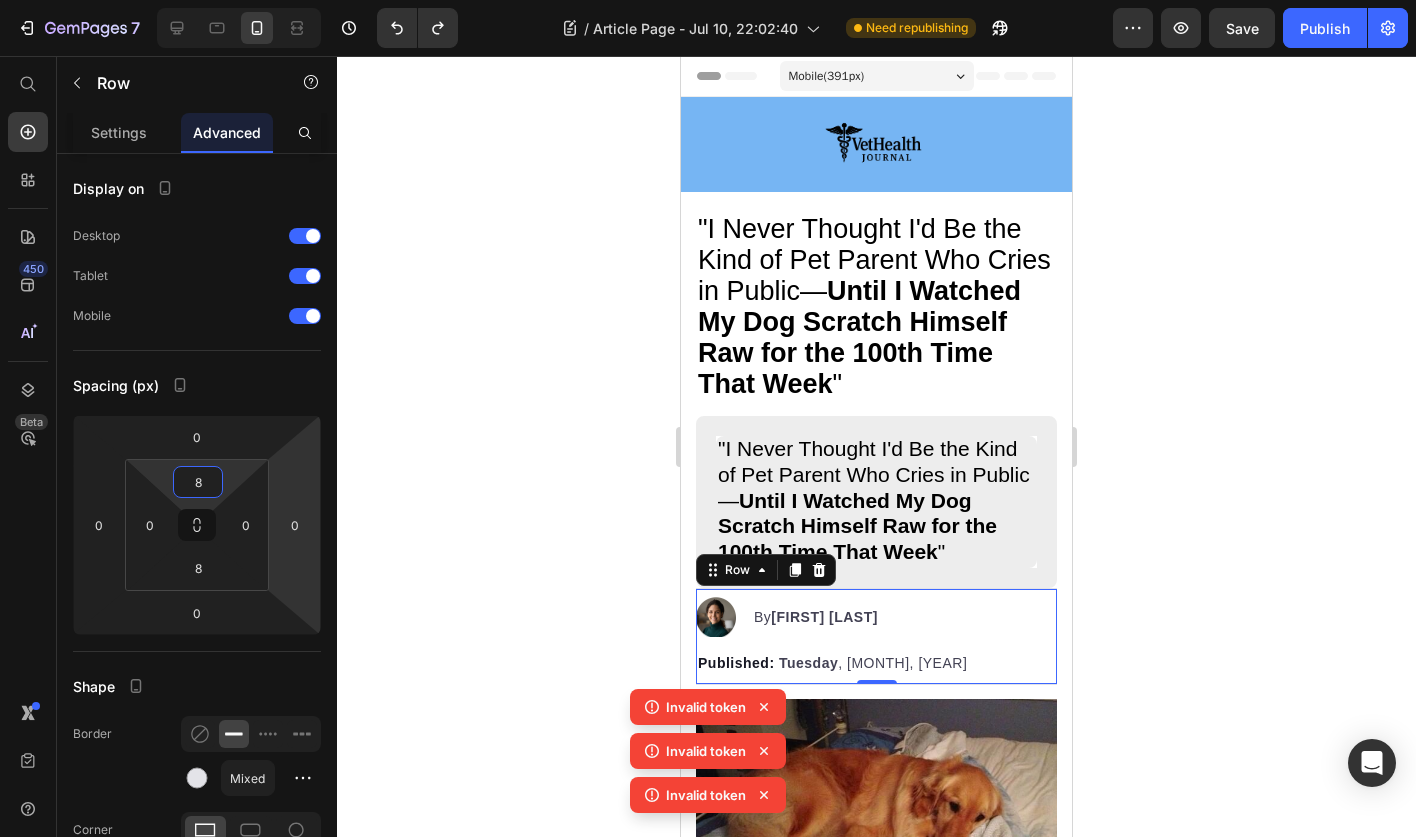click 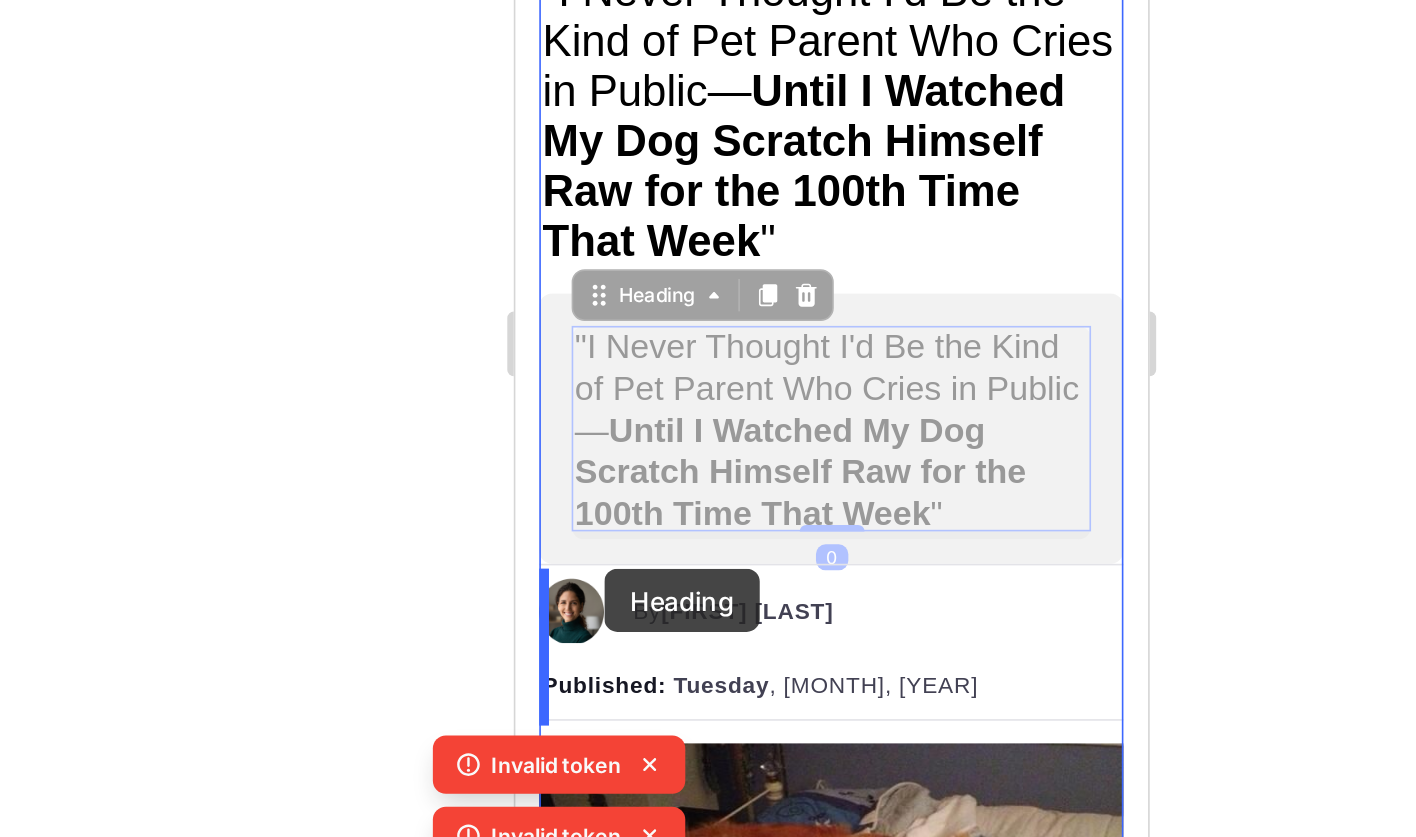 drag, startPoint x: 872, startPoint y: 240, endPoint x: 571, endPoint y: 241, distance: 301.00165 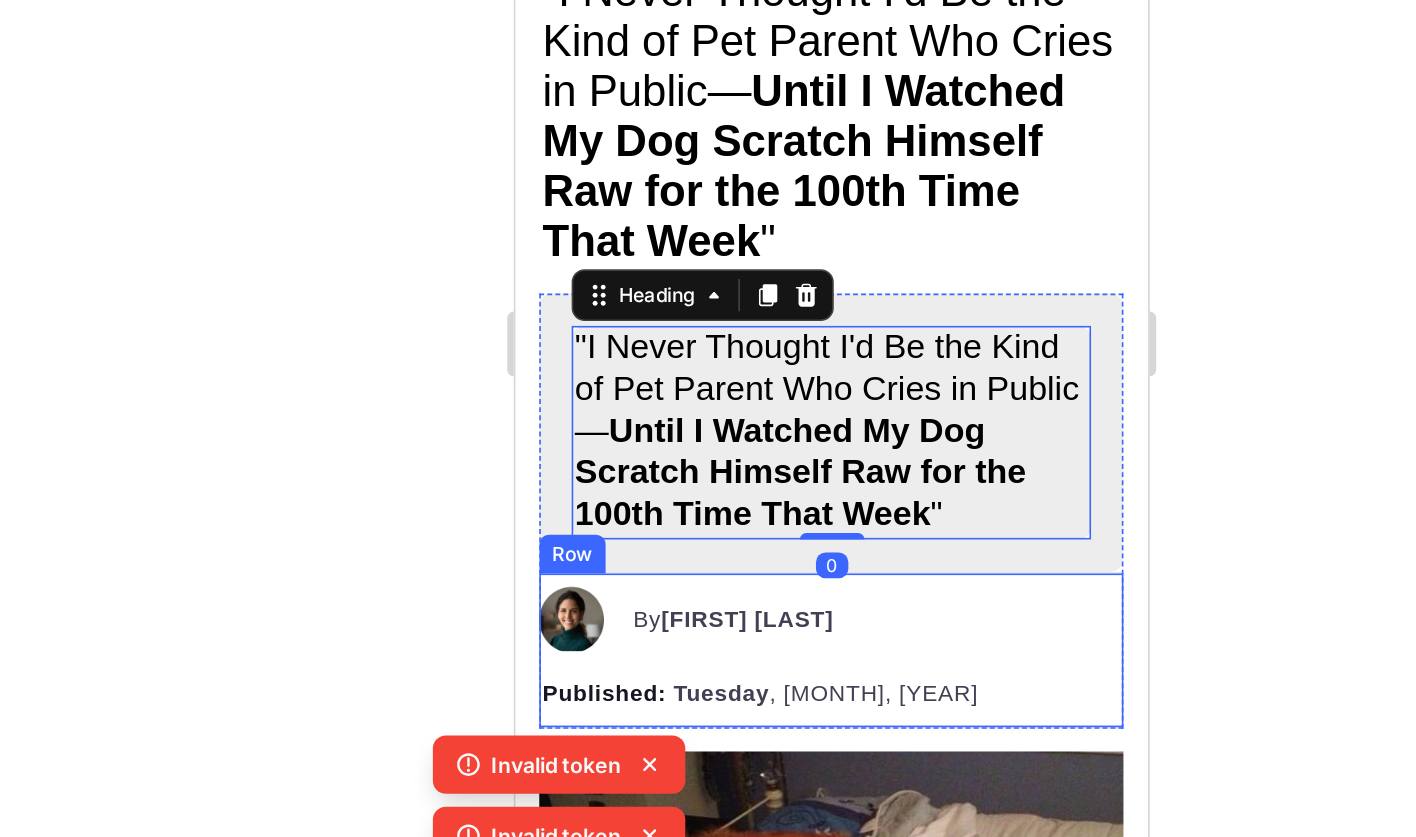 click on "Image By [FIRST] [LAST] Text block Advanced list Published:   Tuesday , July 8, 2025 Text block Row" at bounding box center (710, 292) 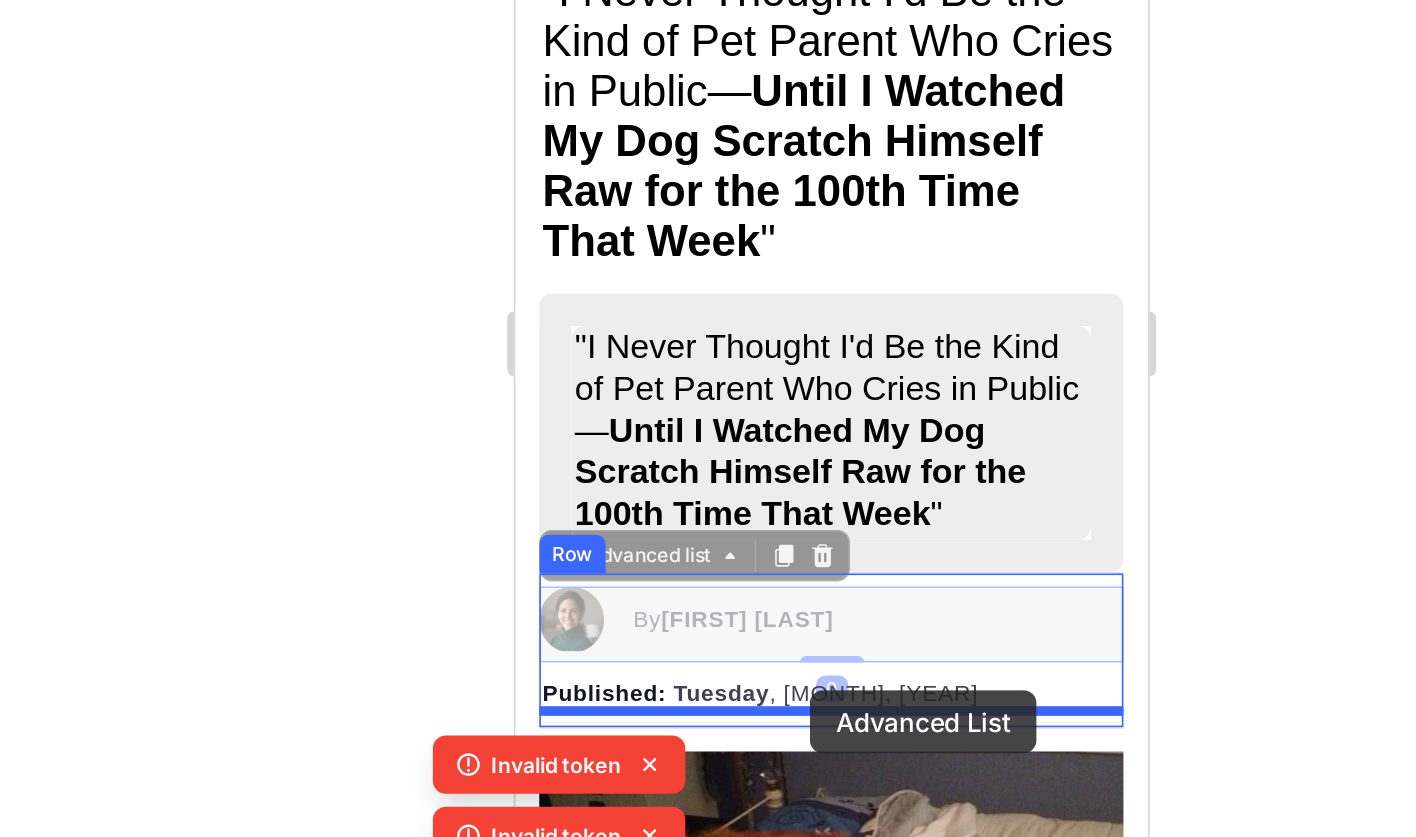 drag, startPoint x: 691, startPoint y: 260, endPoint x: 697, endPoint y: 317, distance: 57.31492 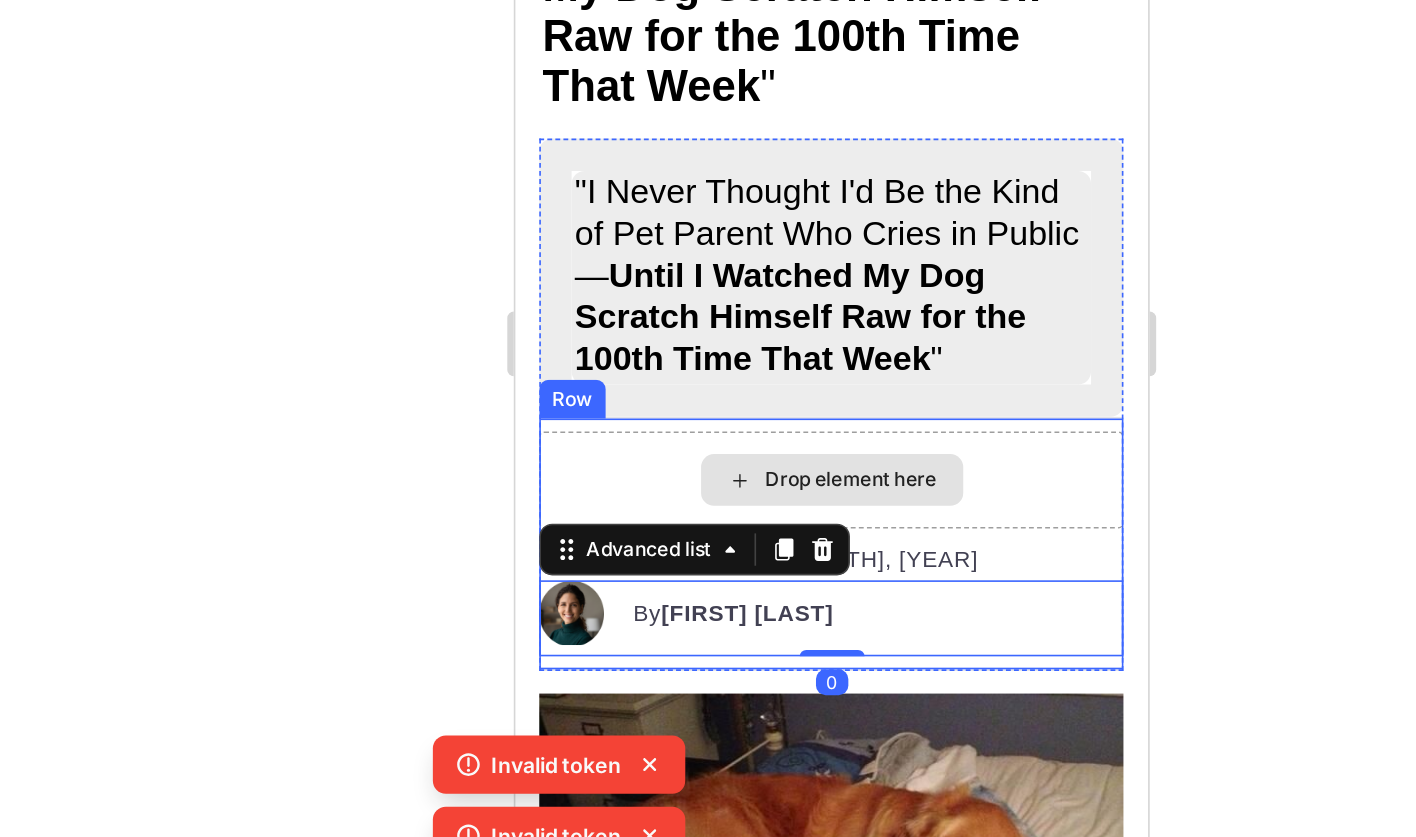 scroll, scrollTop: 136, scrollLeft: 0, axis: vertical 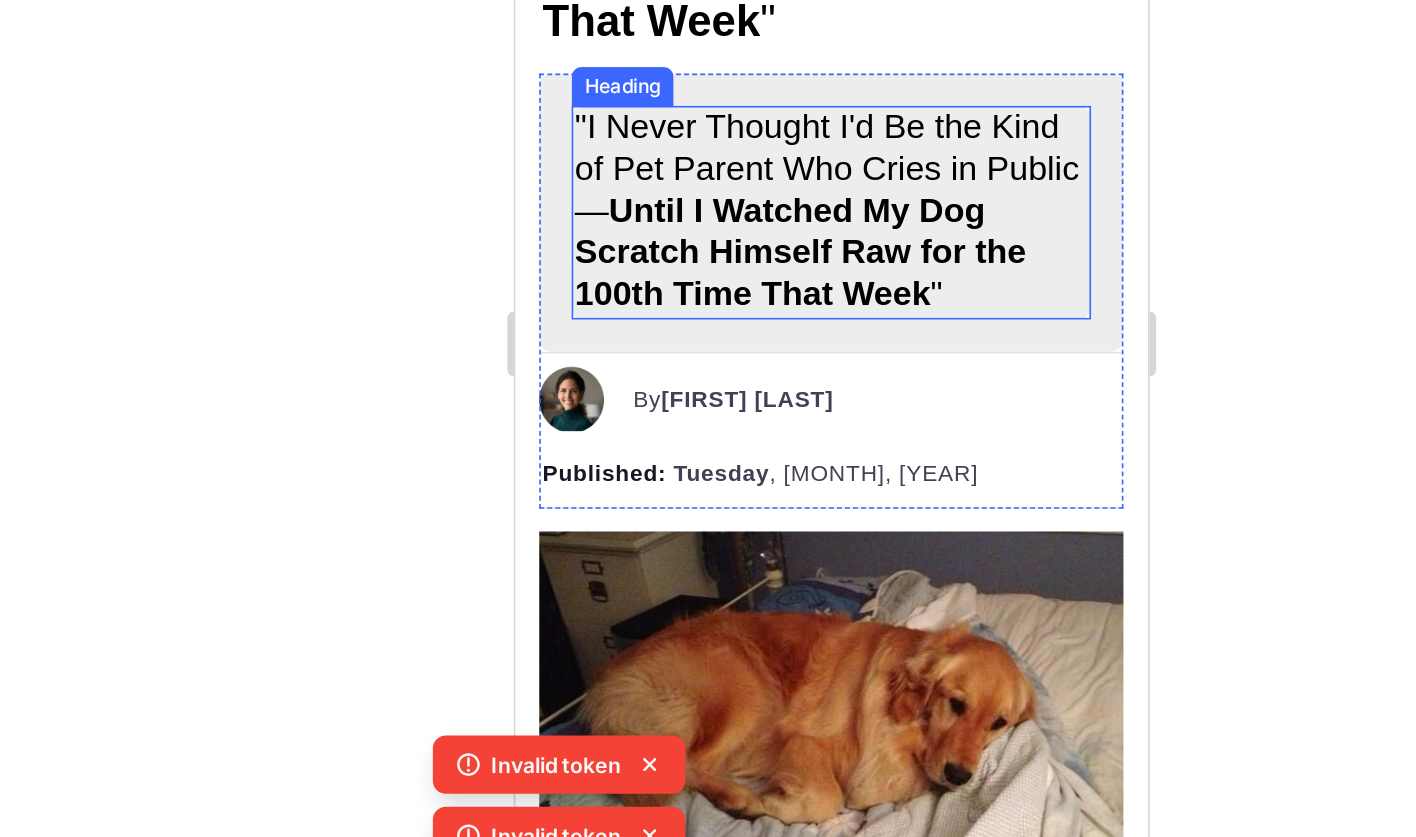 click on ""I Never Thought I'd Be the Kind of Pet Parent Who Cries in Public— Until I Watched My Dog Scratch Himself Raw for the 100th Time That Week " Heading" at bounding box center [710, 22] 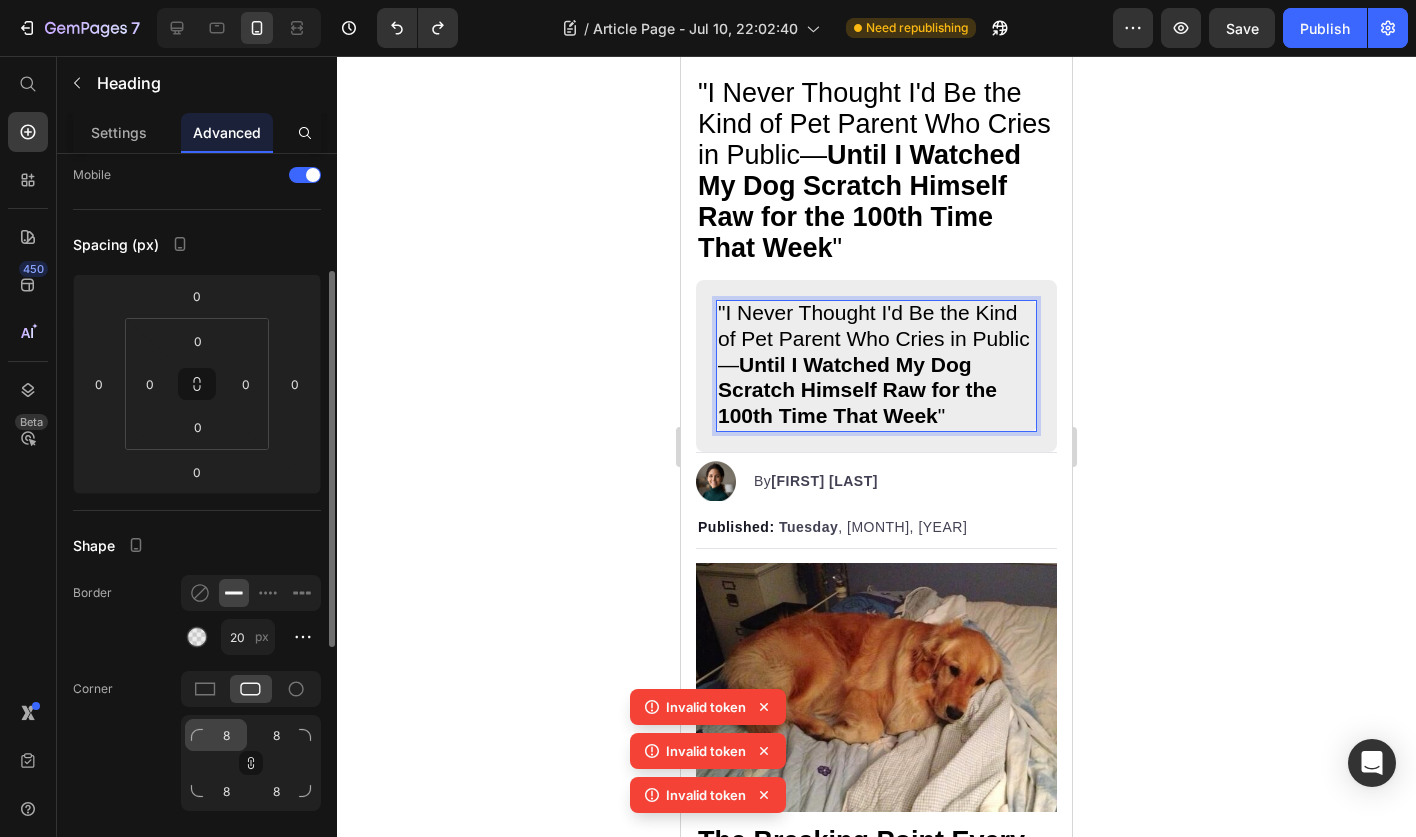 scroll, scrollTop: 171, scrollLeft: 0, axis: vertical 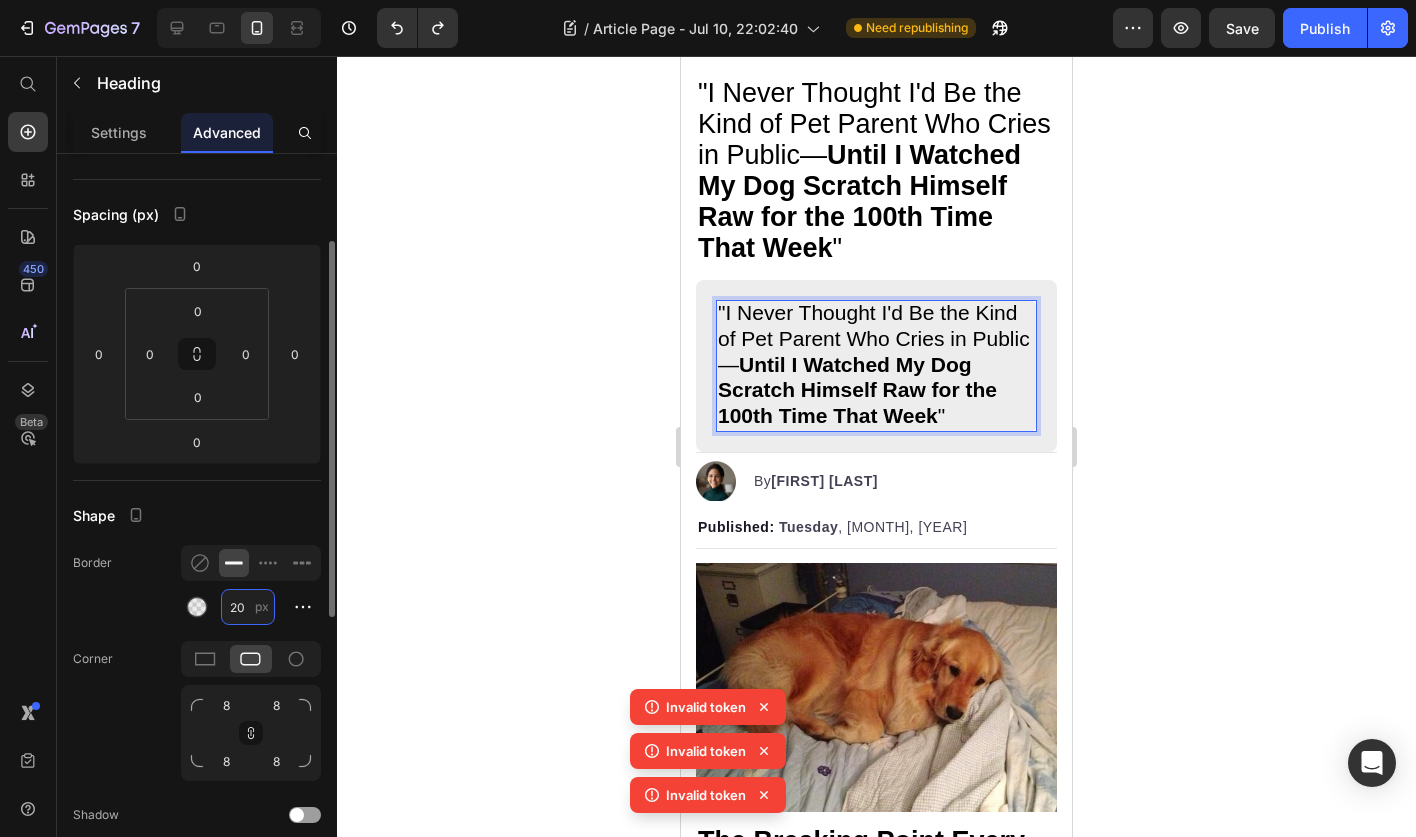click on "20" at bounding box center (248, 607) 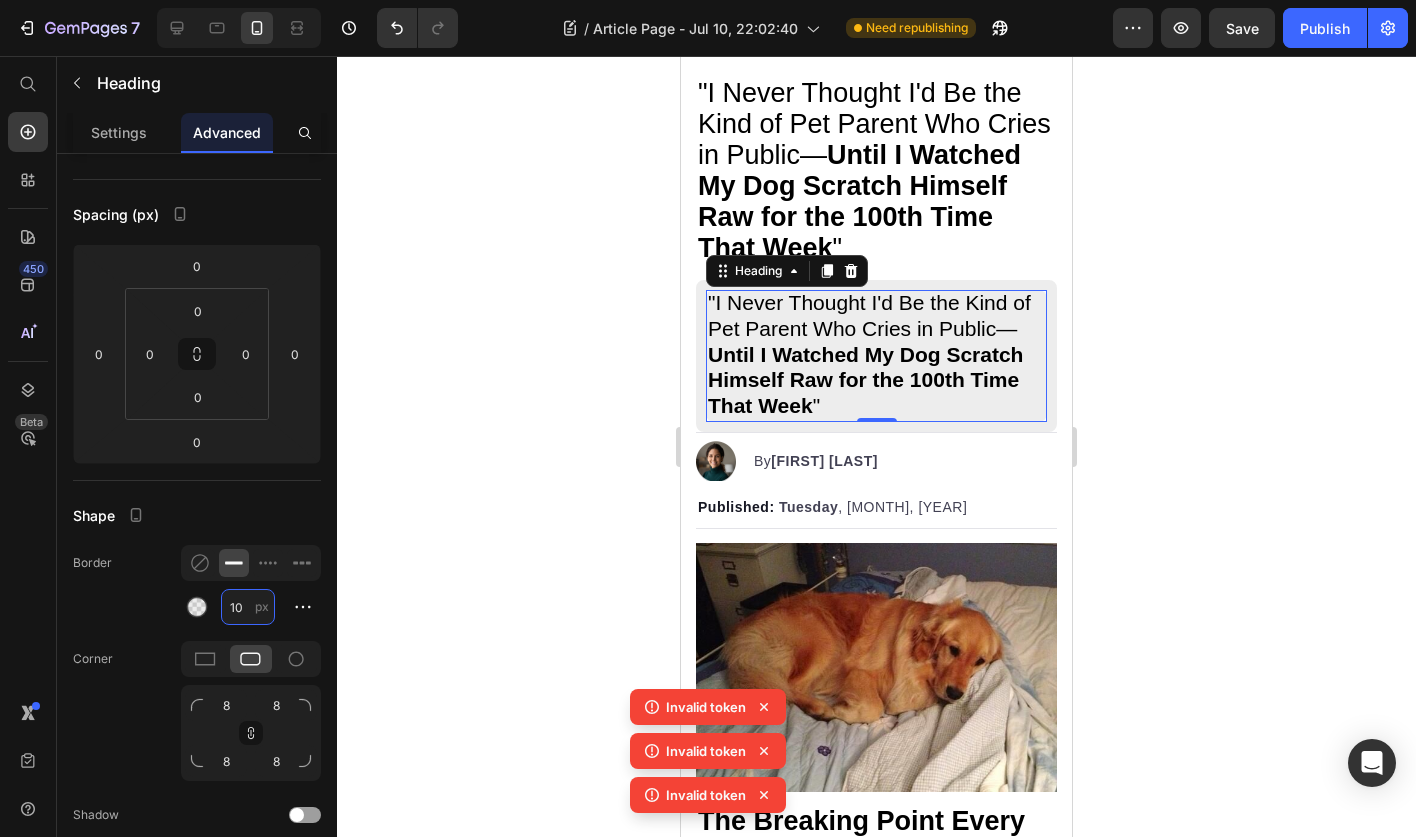 type on "10" 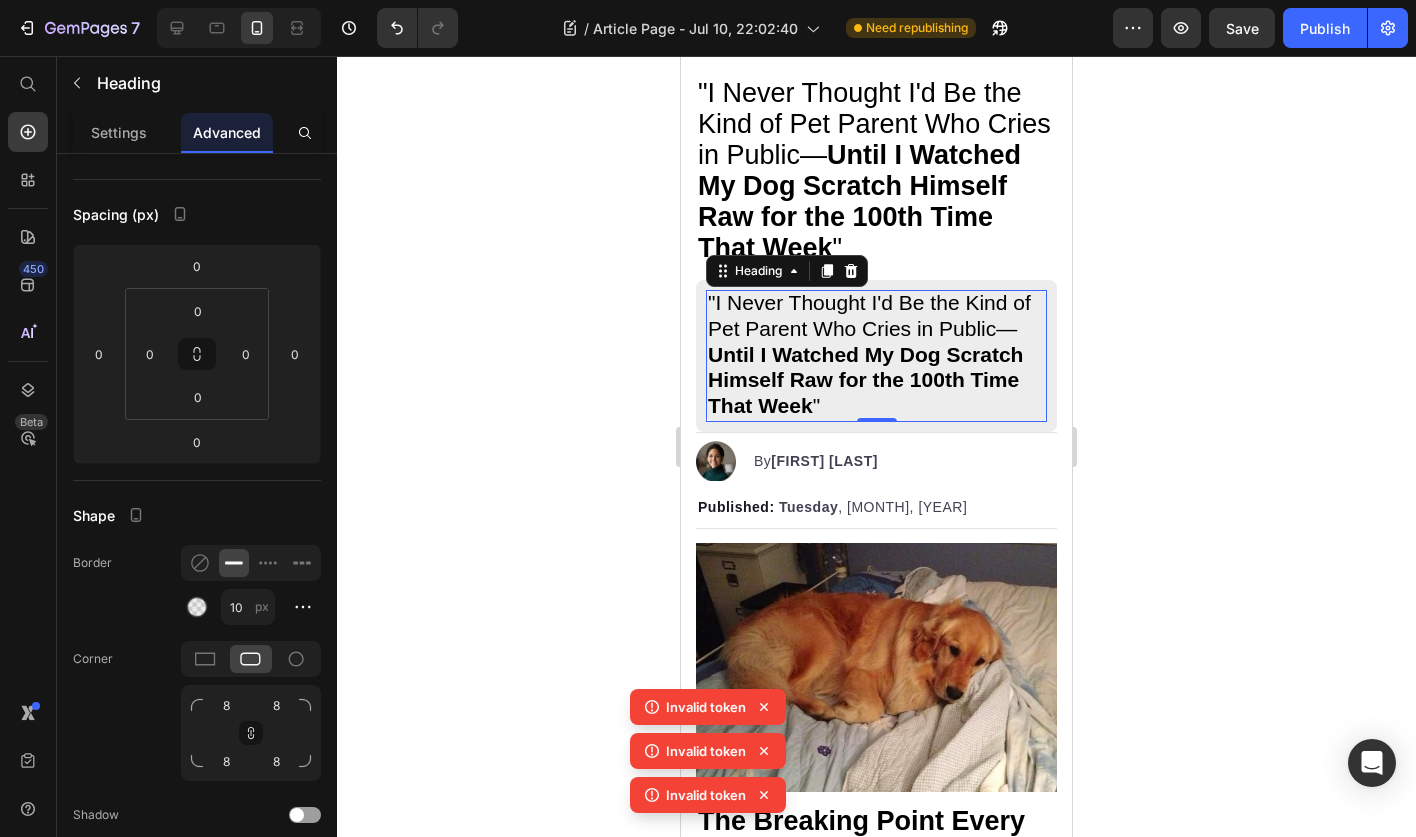 click 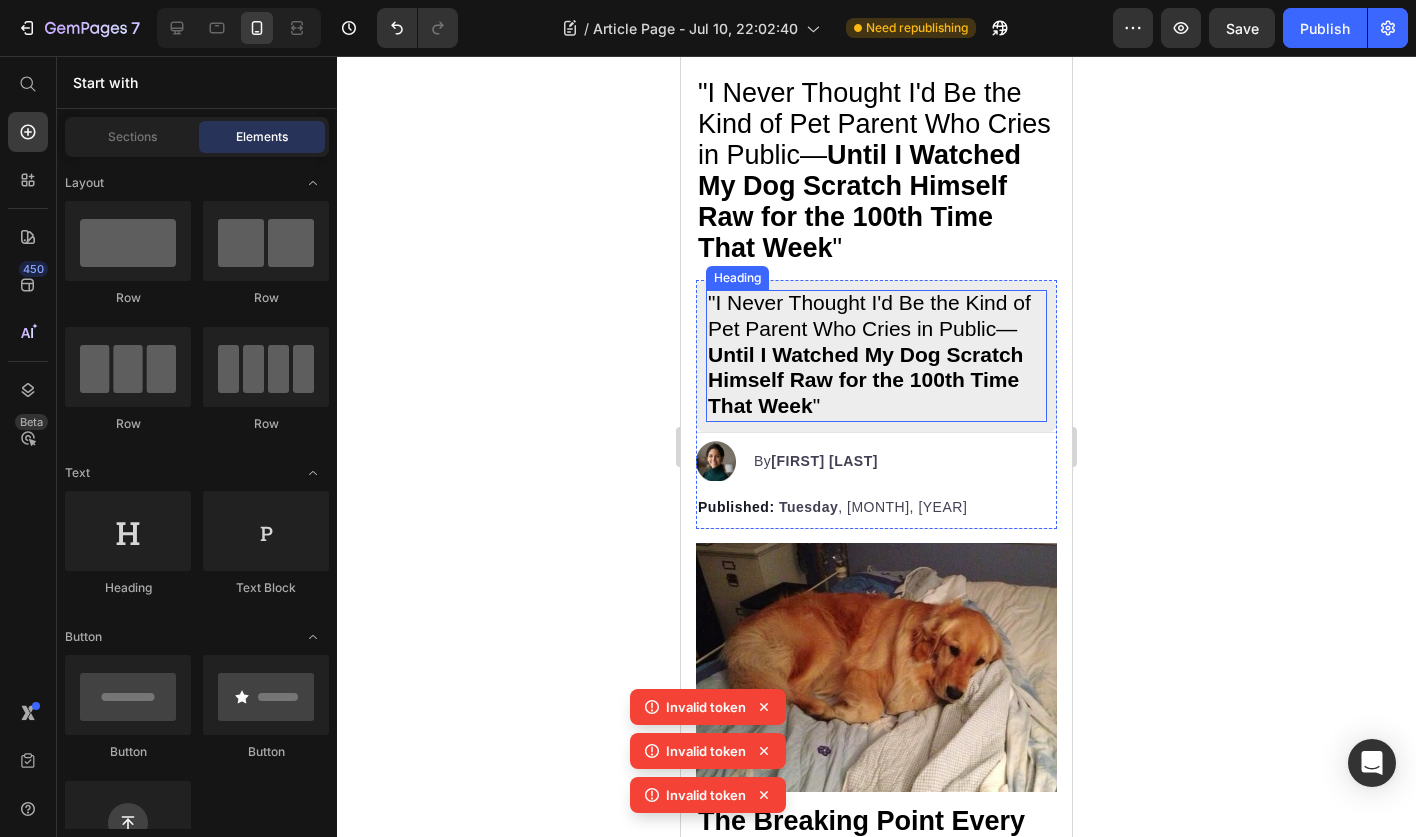 click on "⁠⁠⁠⁠⁠⁠⁠ "I Never Thought I'd Be the Kind of Pet Parent Who Cries in Public— Until I Watched My Dog Scratch Himself Raw for the 100th Time That Week "" at bounding box center (876, 356) 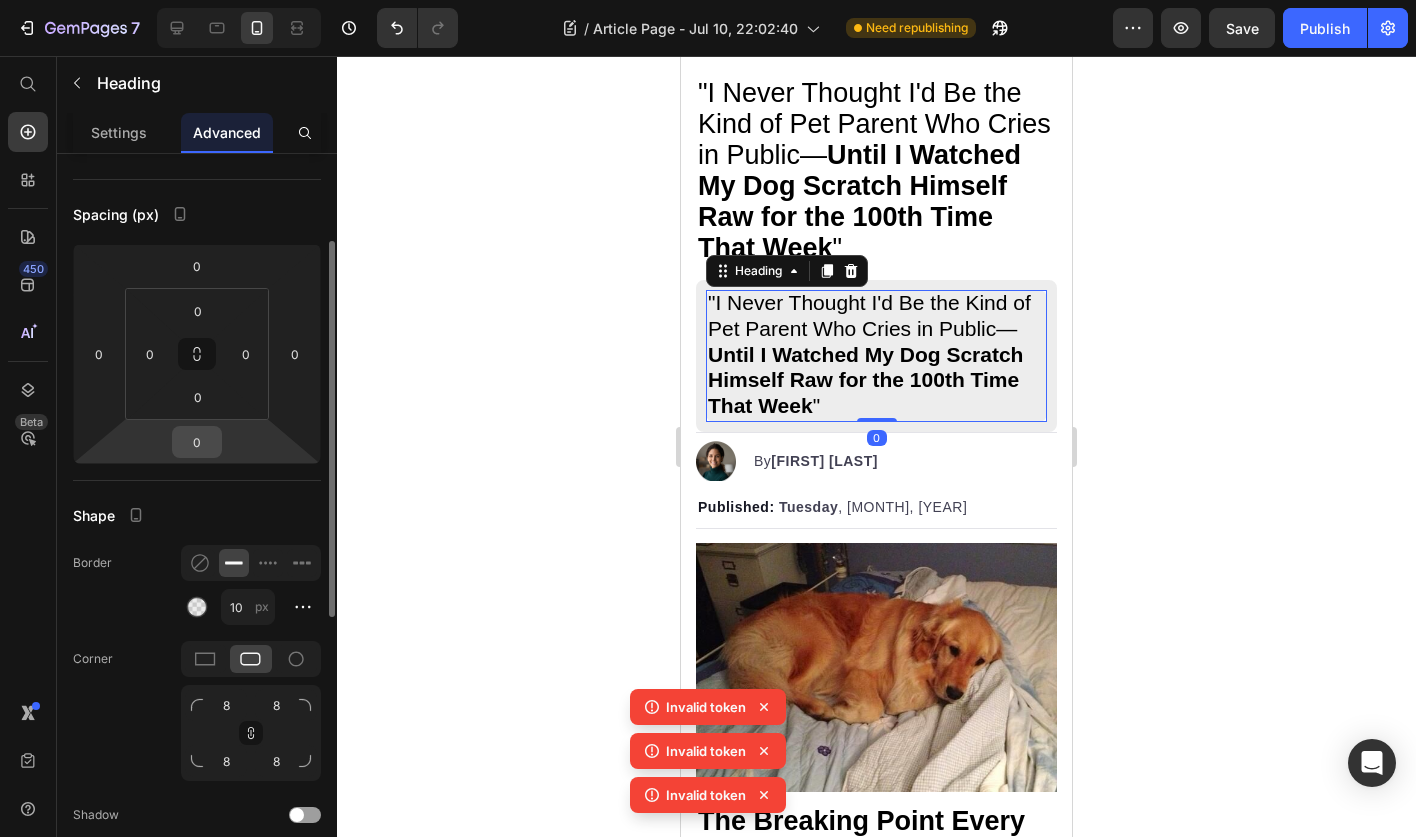 click on "0" at bounding box center [197, 442] 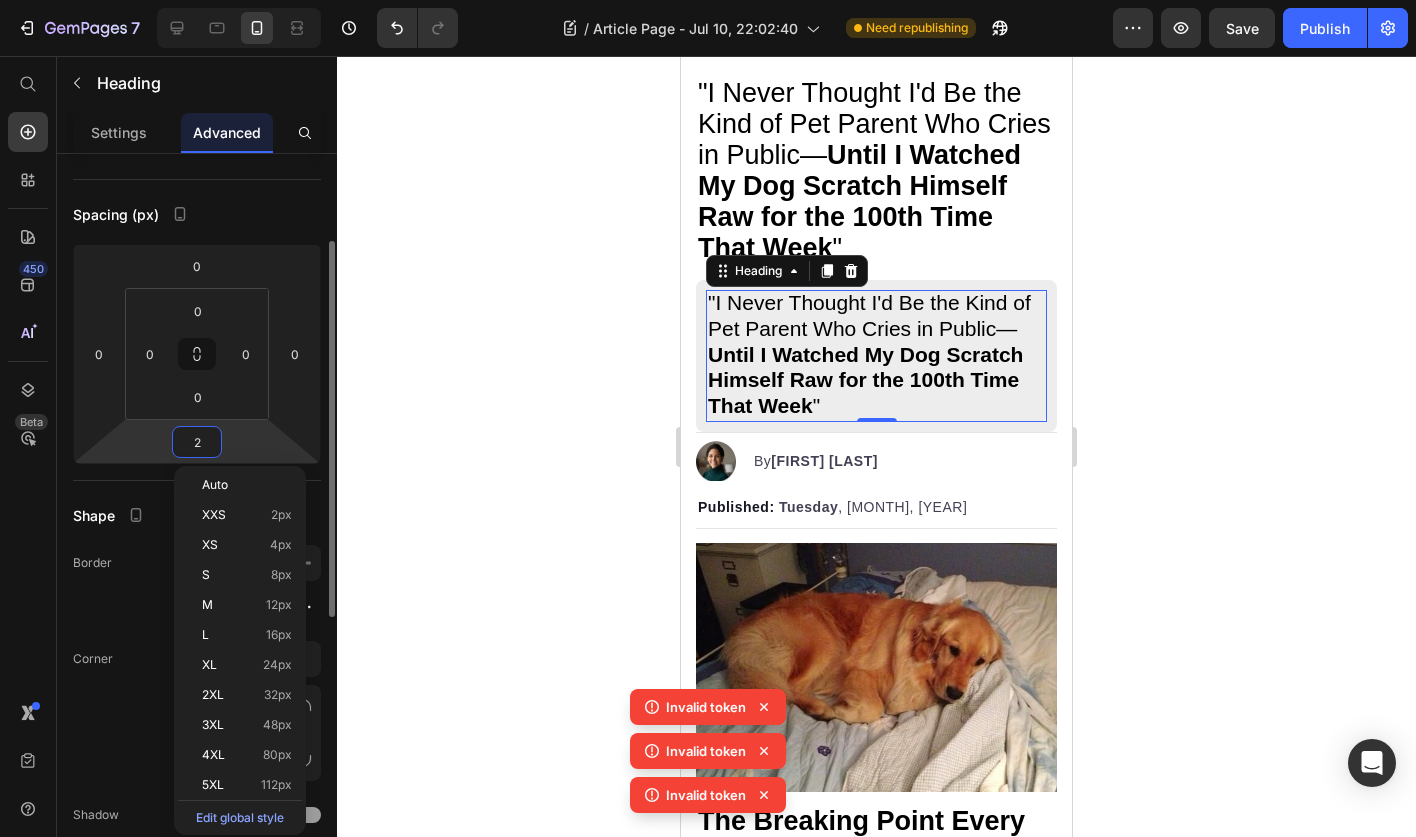 type on "20" 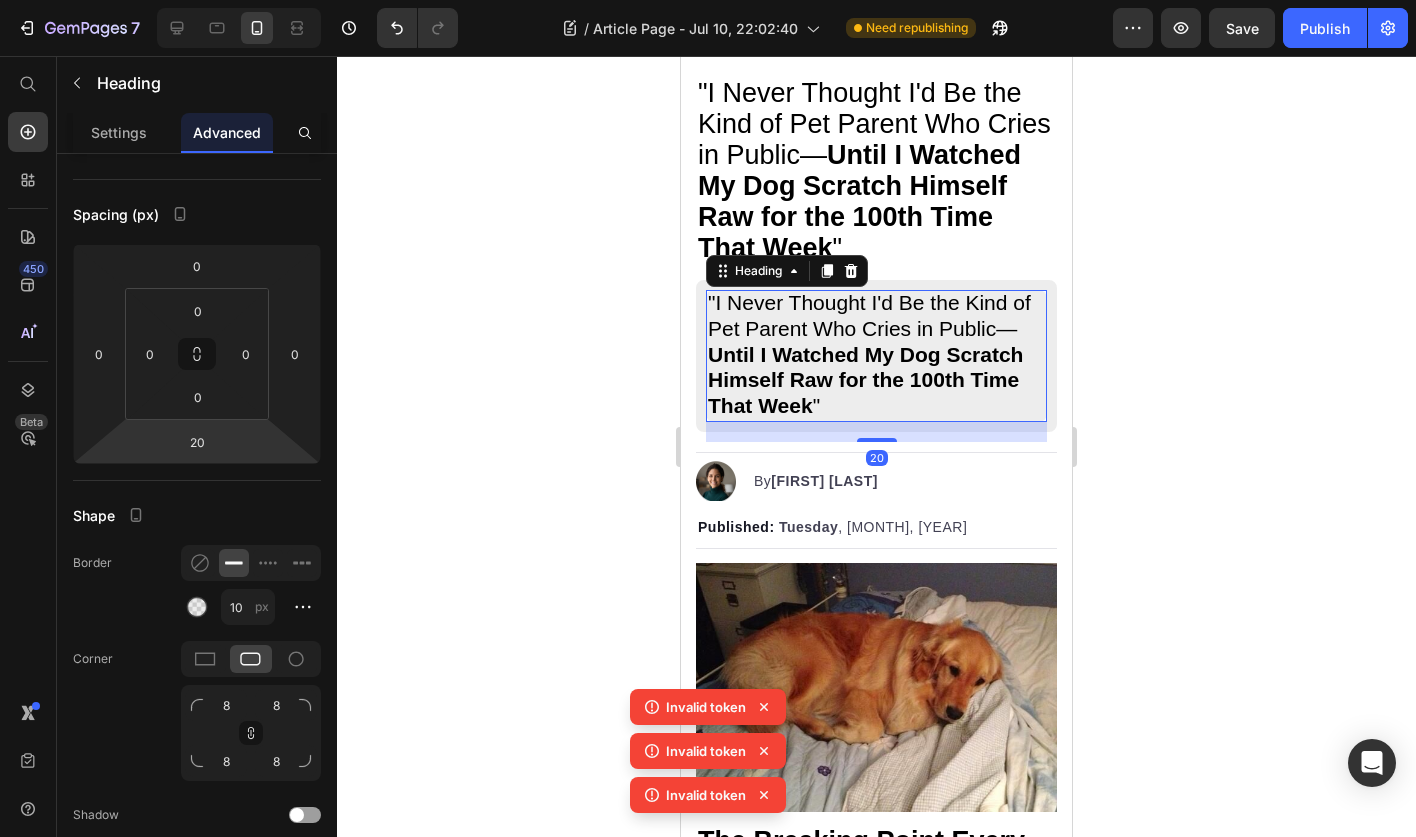 click 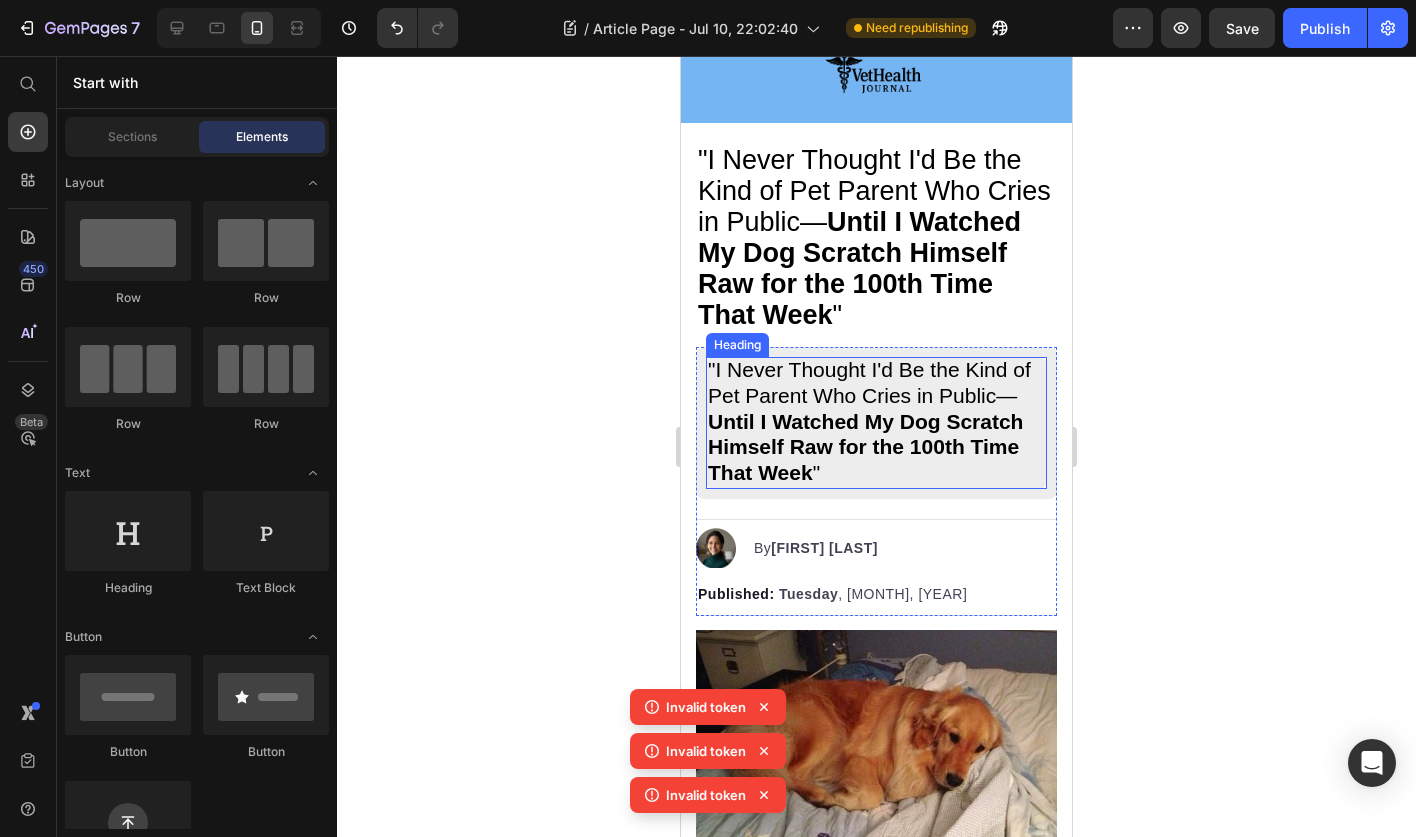 scroll, scrollTop: 0, scrollLeft: 0, axis: both 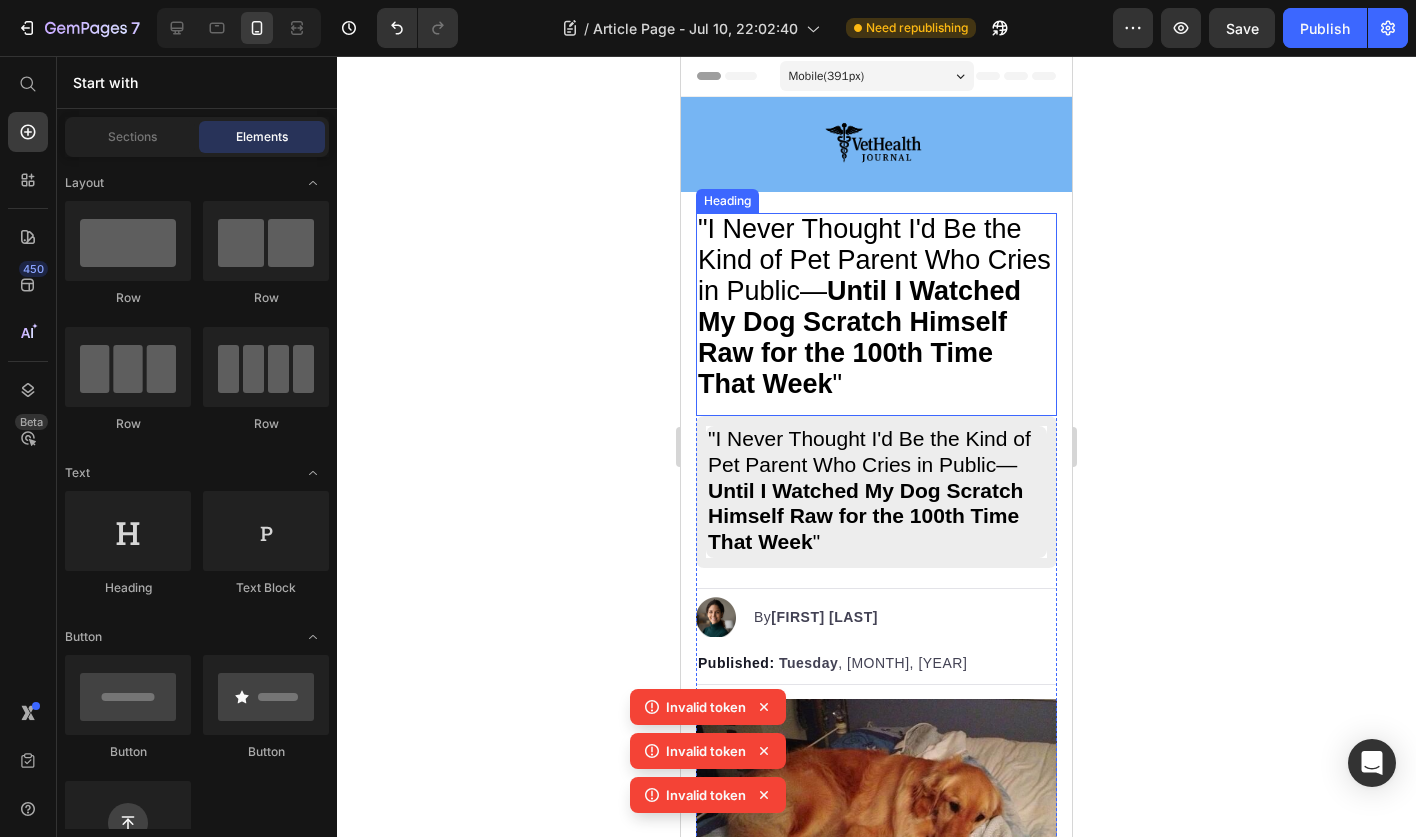 click on ""I Never Thought I'd Be the Kind of Pet Parent Who Cries in Public— Until I Watched My Dog Scratch Himself Raw for the 100th Time That Week "" at bounding box center (874, 306) 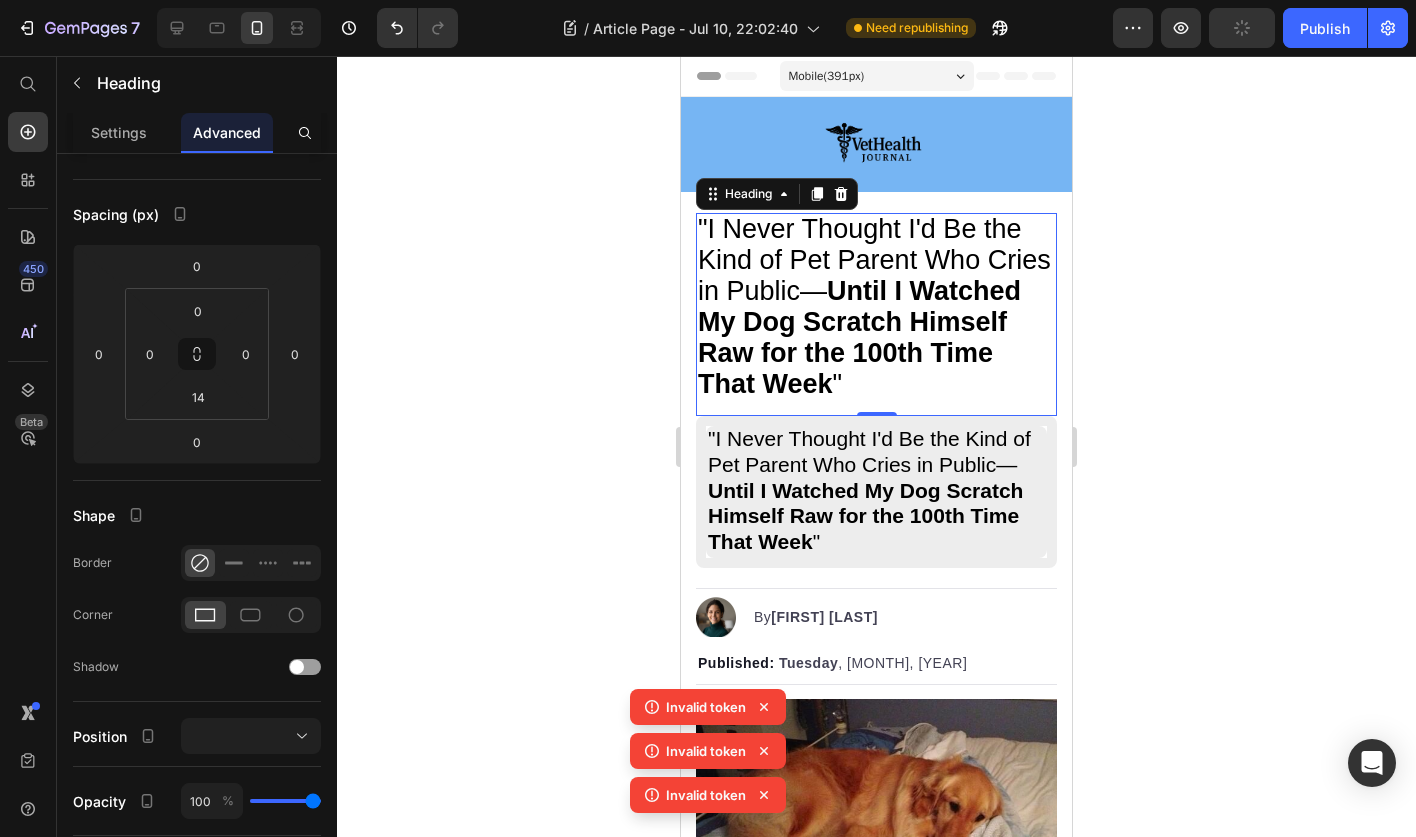 click 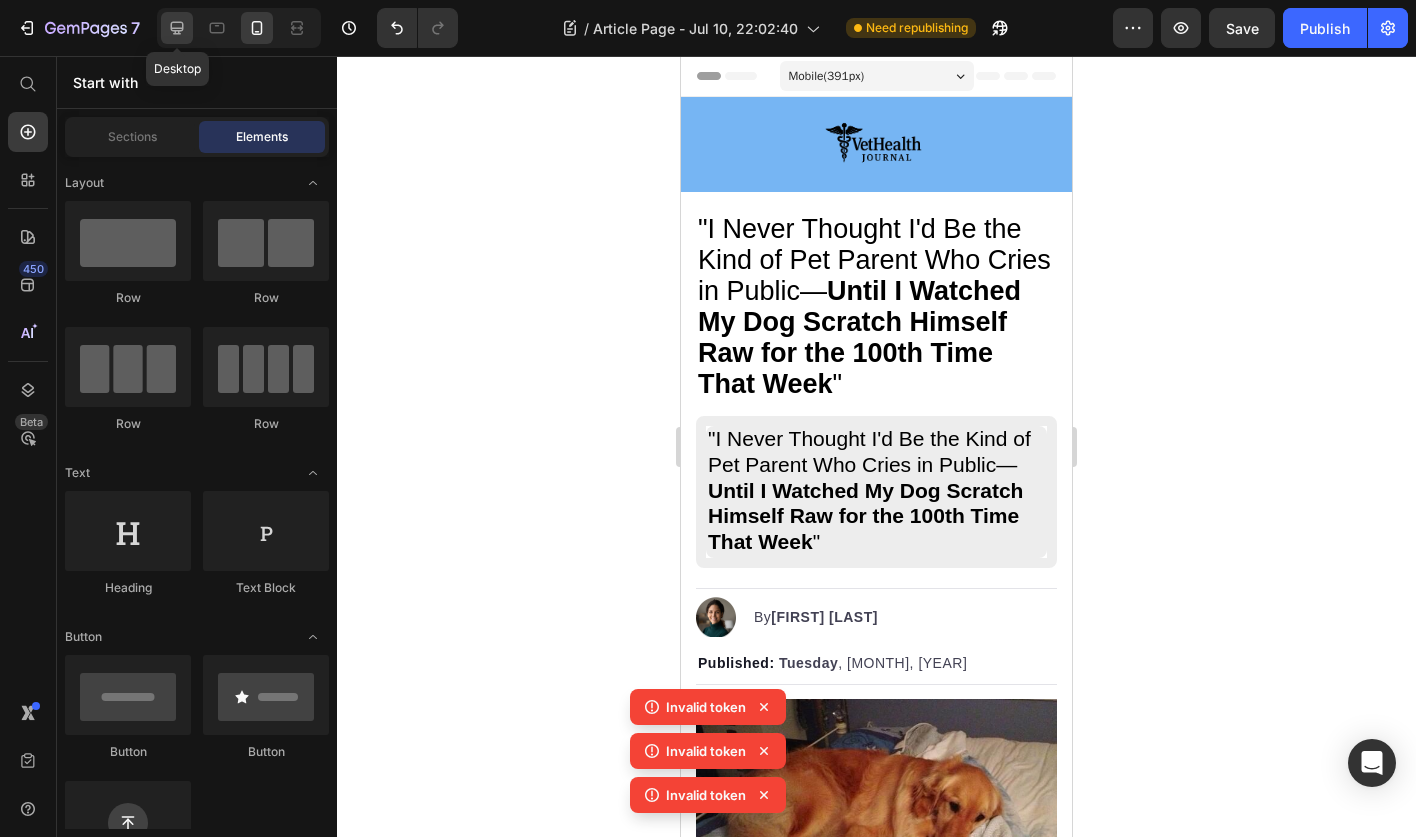 click 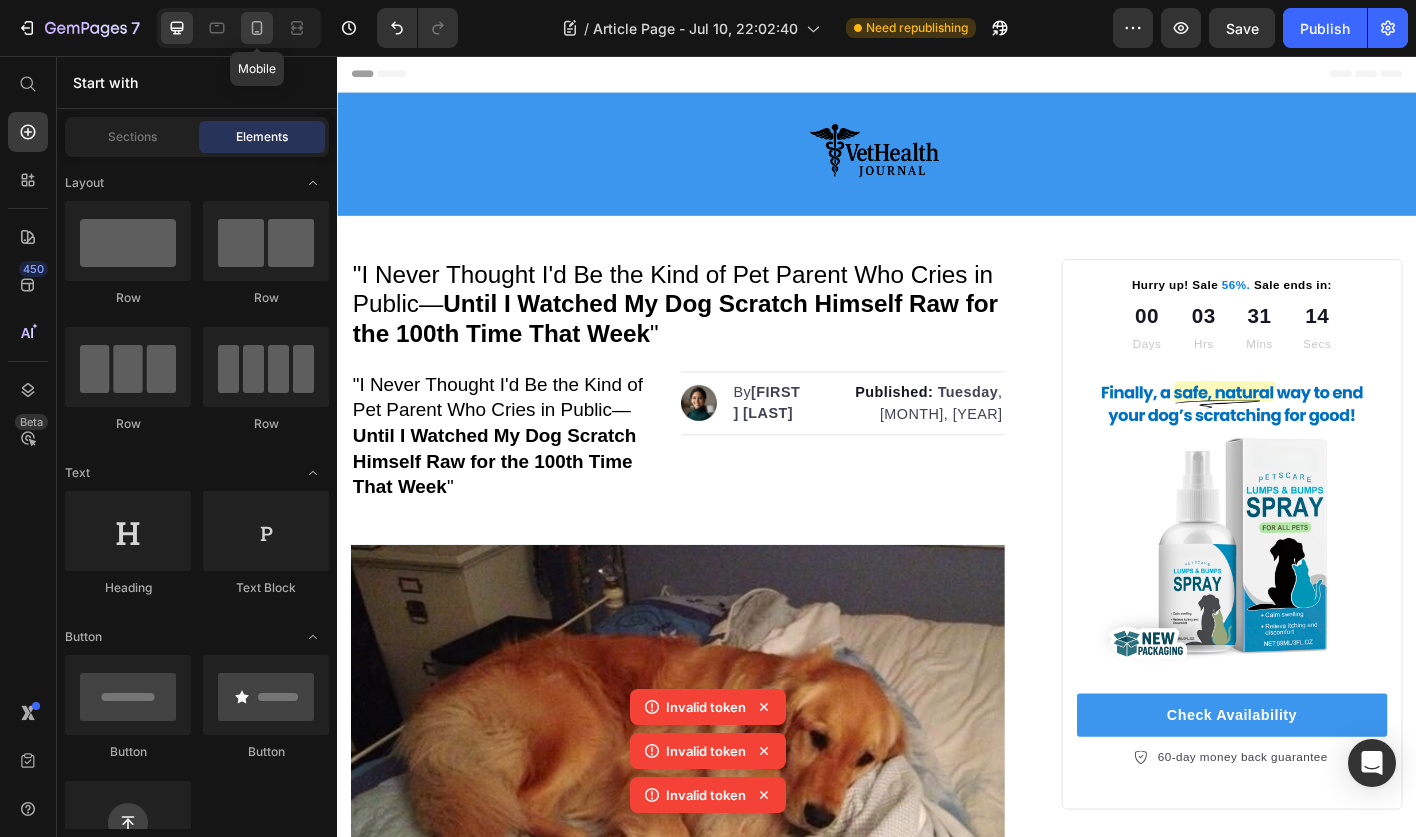 click 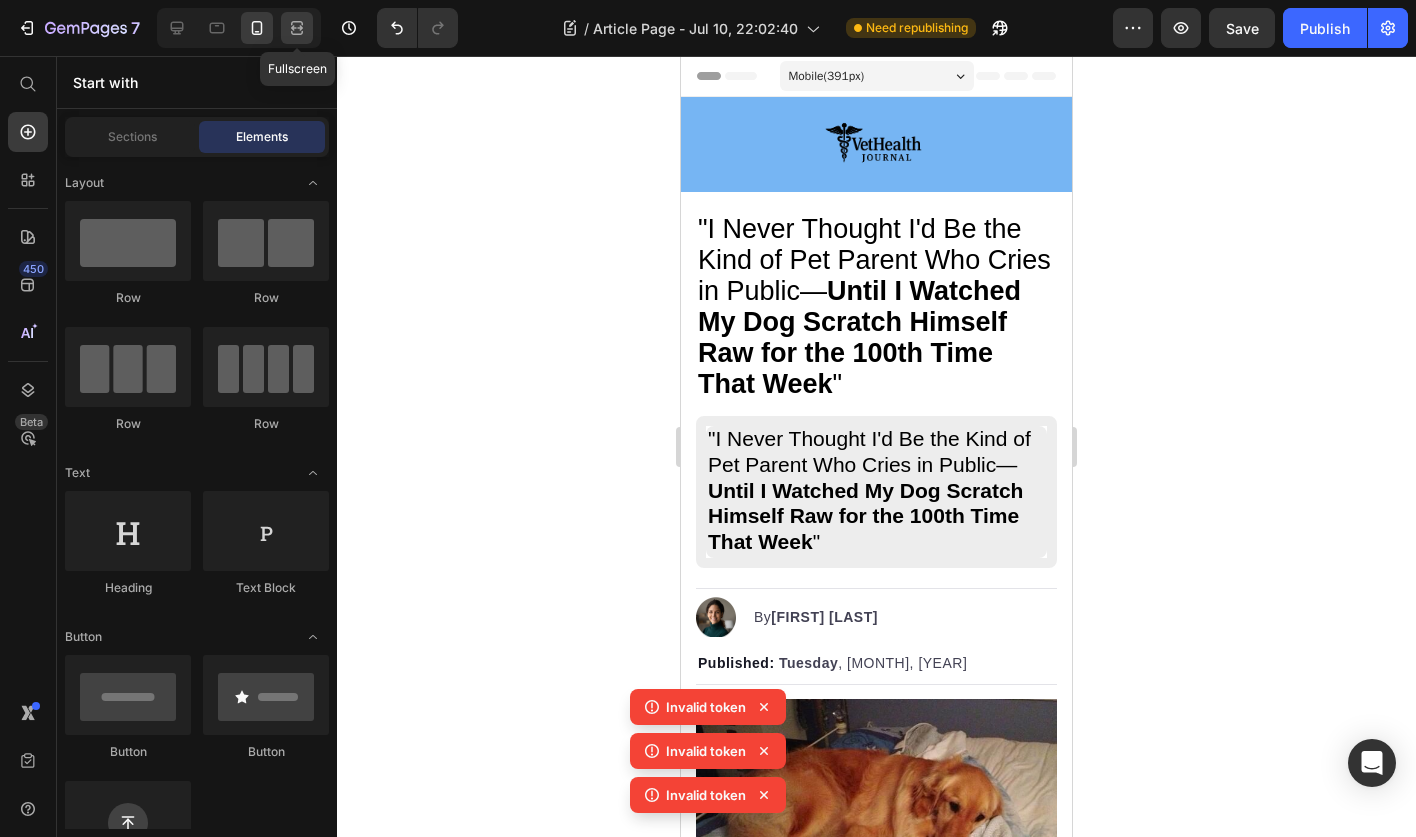 click 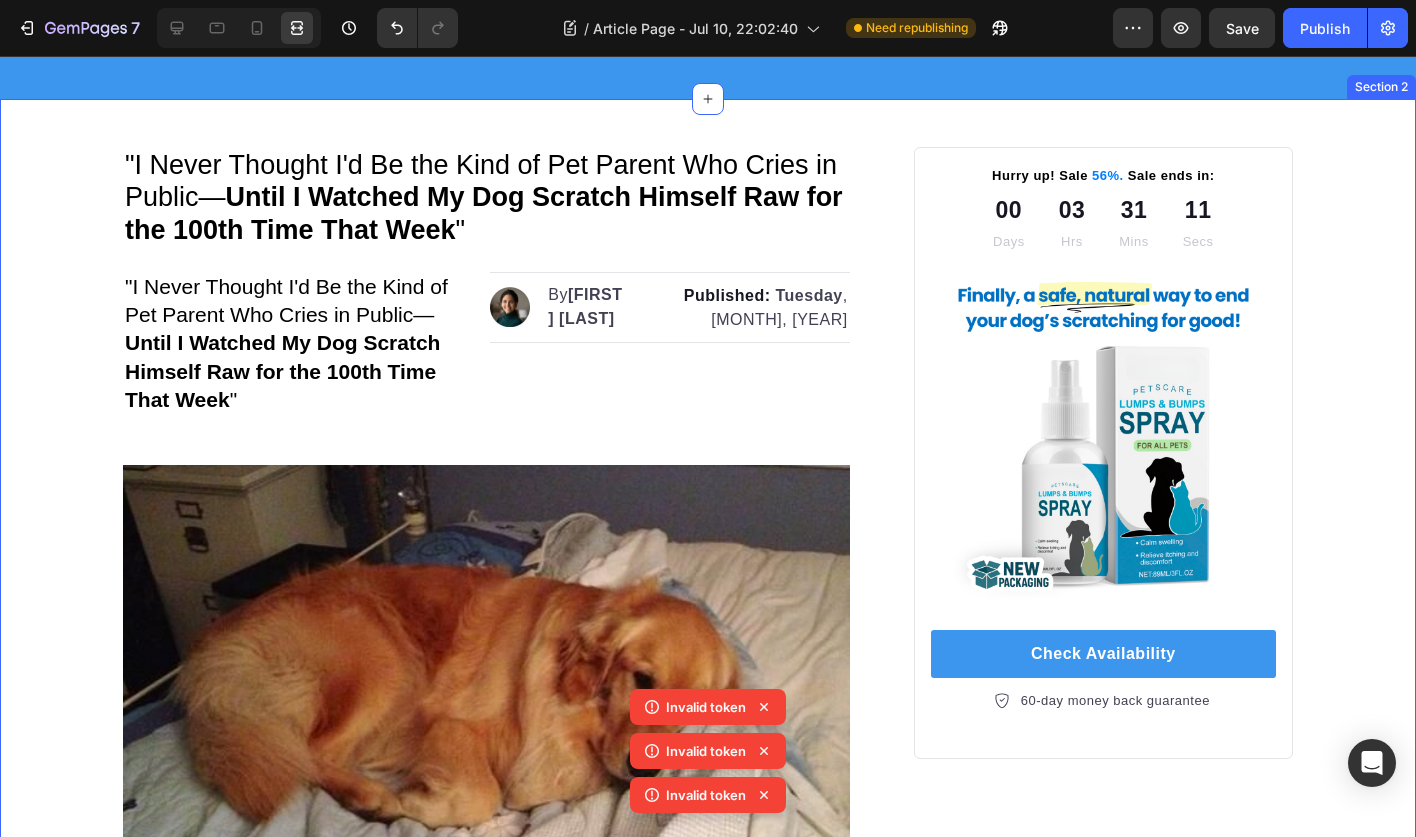 scroll, scrollTop: 129, scrollLeft: 0, axis: vertical 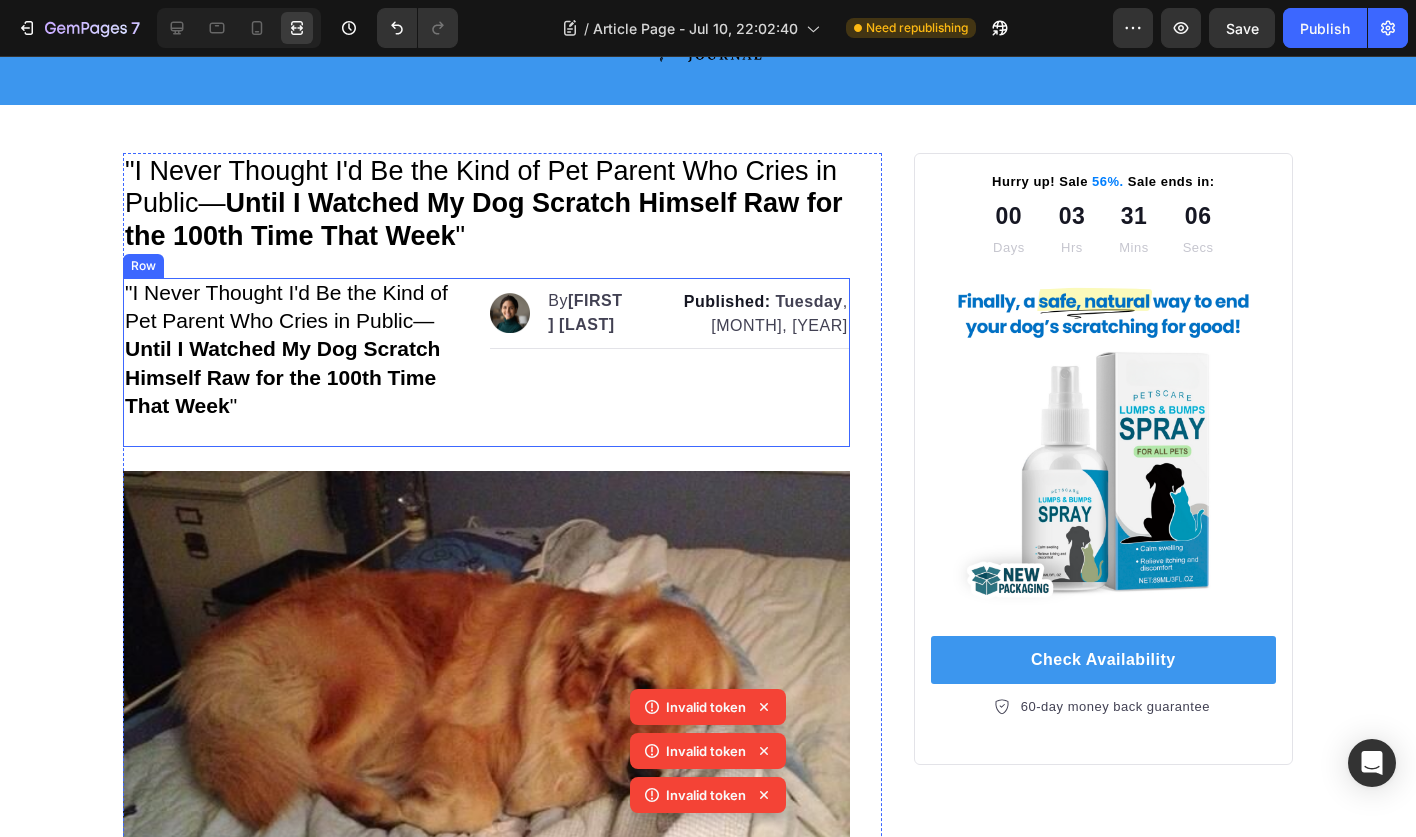 click on "Image By [FIRST] [LAST] Text block Advanced list Published:   Tuesday , July 8, 2025 Text block Row" at bounding box center [669, 362] 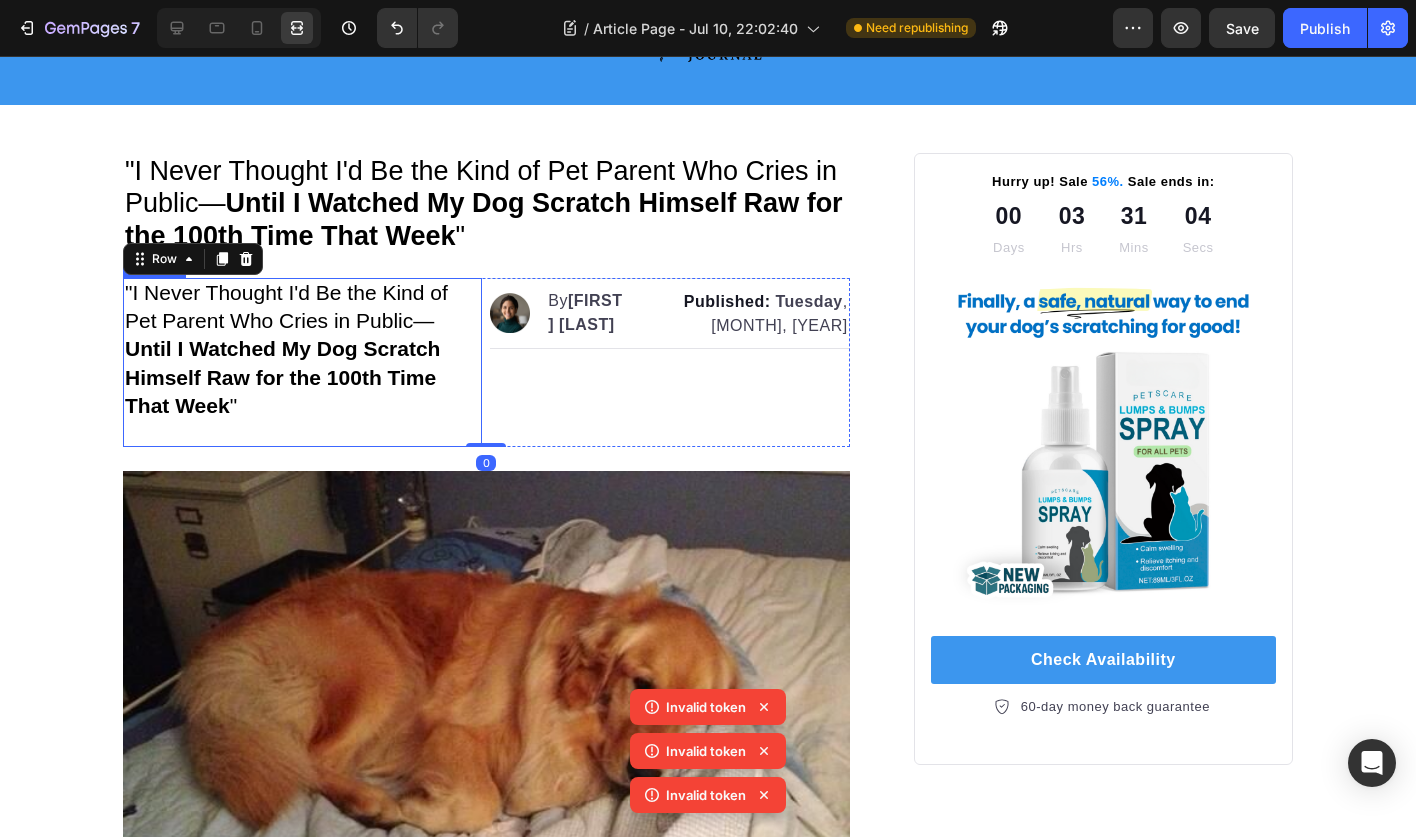 click on "⁠⁠⁠⁠⁠⁠⁠ "I Never Thought I'd Be the Kind of Pet Parent Who Cries in Public— Until I Watched My Dog Scratch Himself Raw for the 100th Time That Week "" at bounding box center (302, 350) 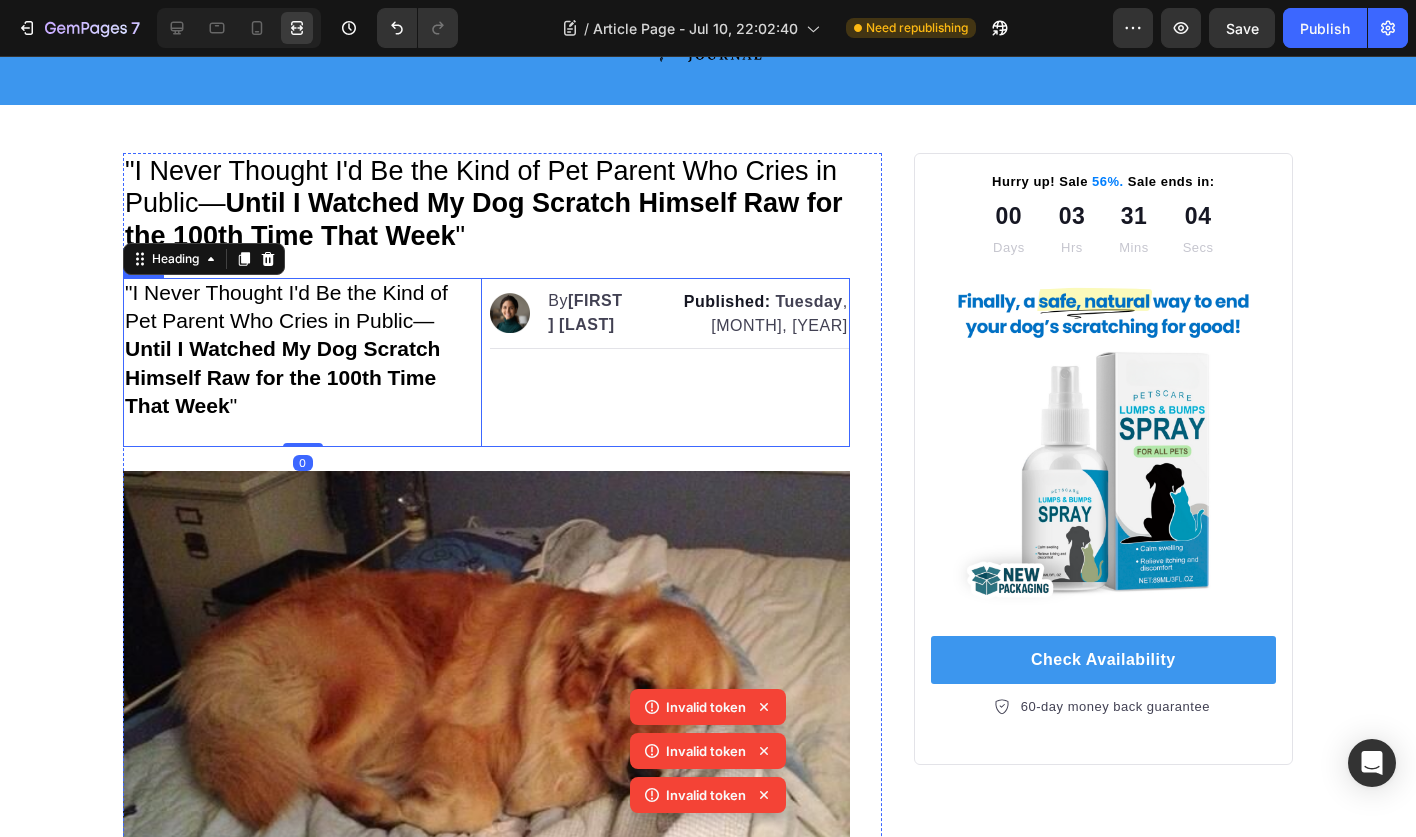 click on "Image By [FIRST] [LAST] Text block Advanced list Published:   Tuesday , July 8, 2025 Text block Row" at bounding box center [669, 362] 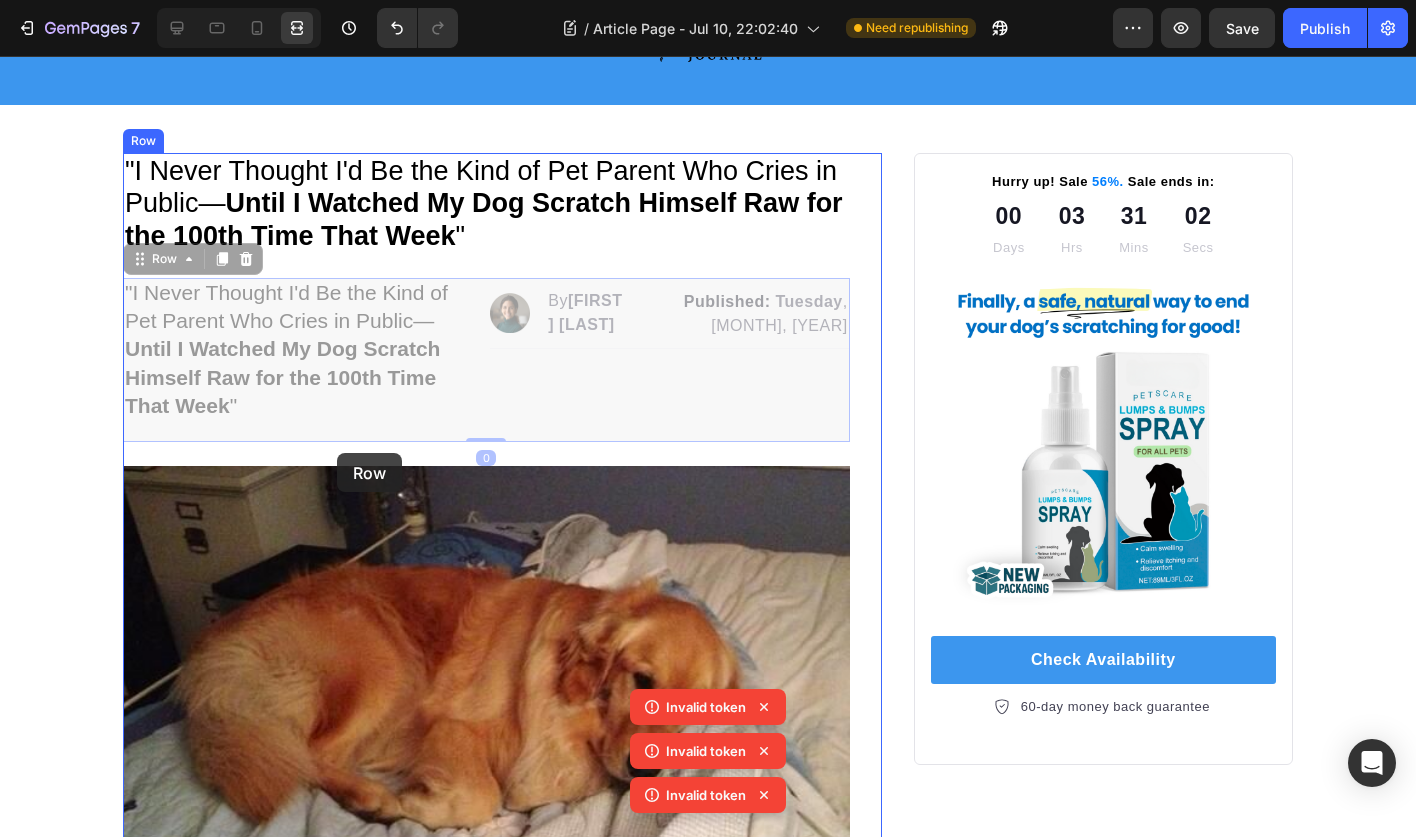 drag, startPoint x: 519, startPoint y: 372, endPoint x: 337, endPoint y: 453, distance: 199.21094 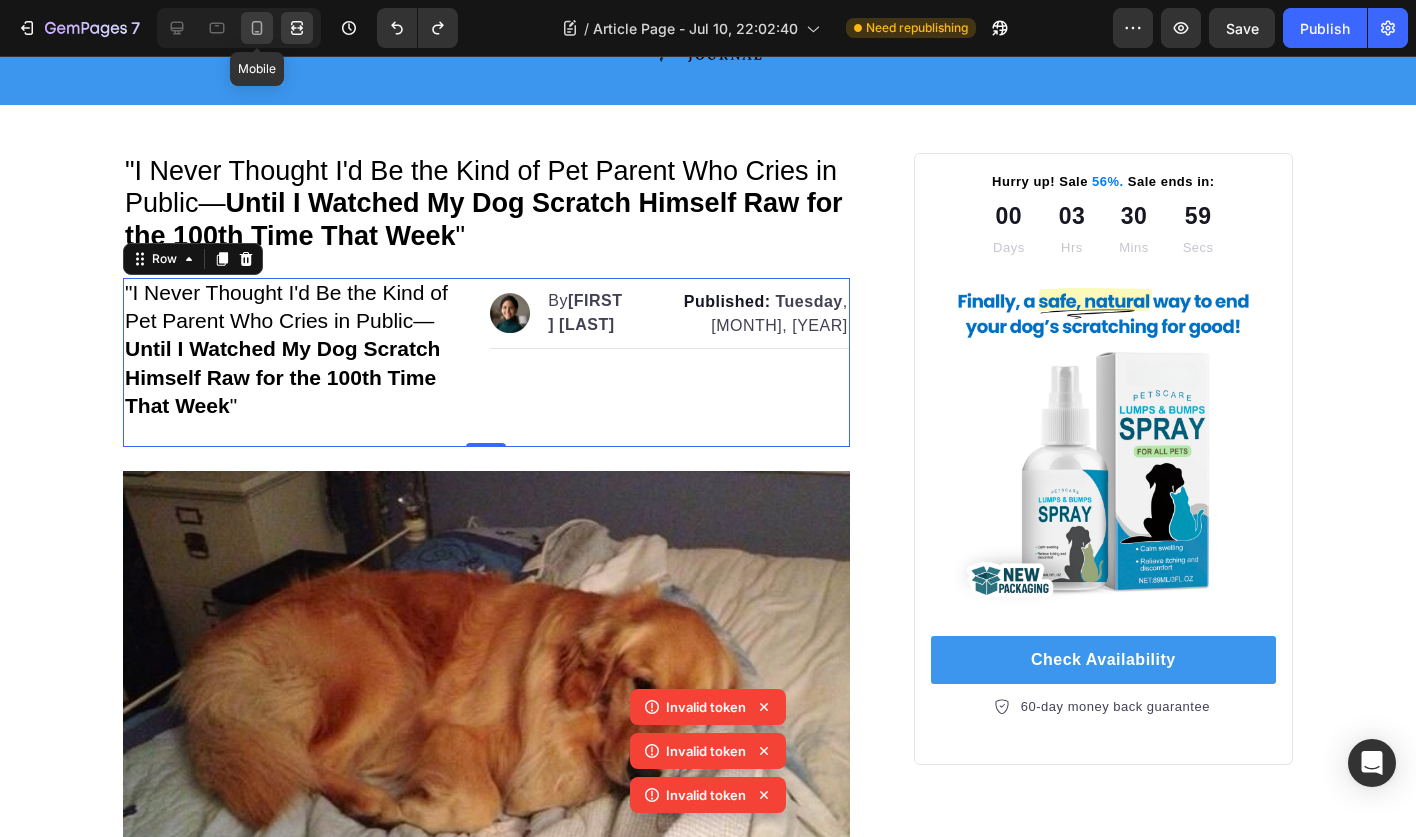 click 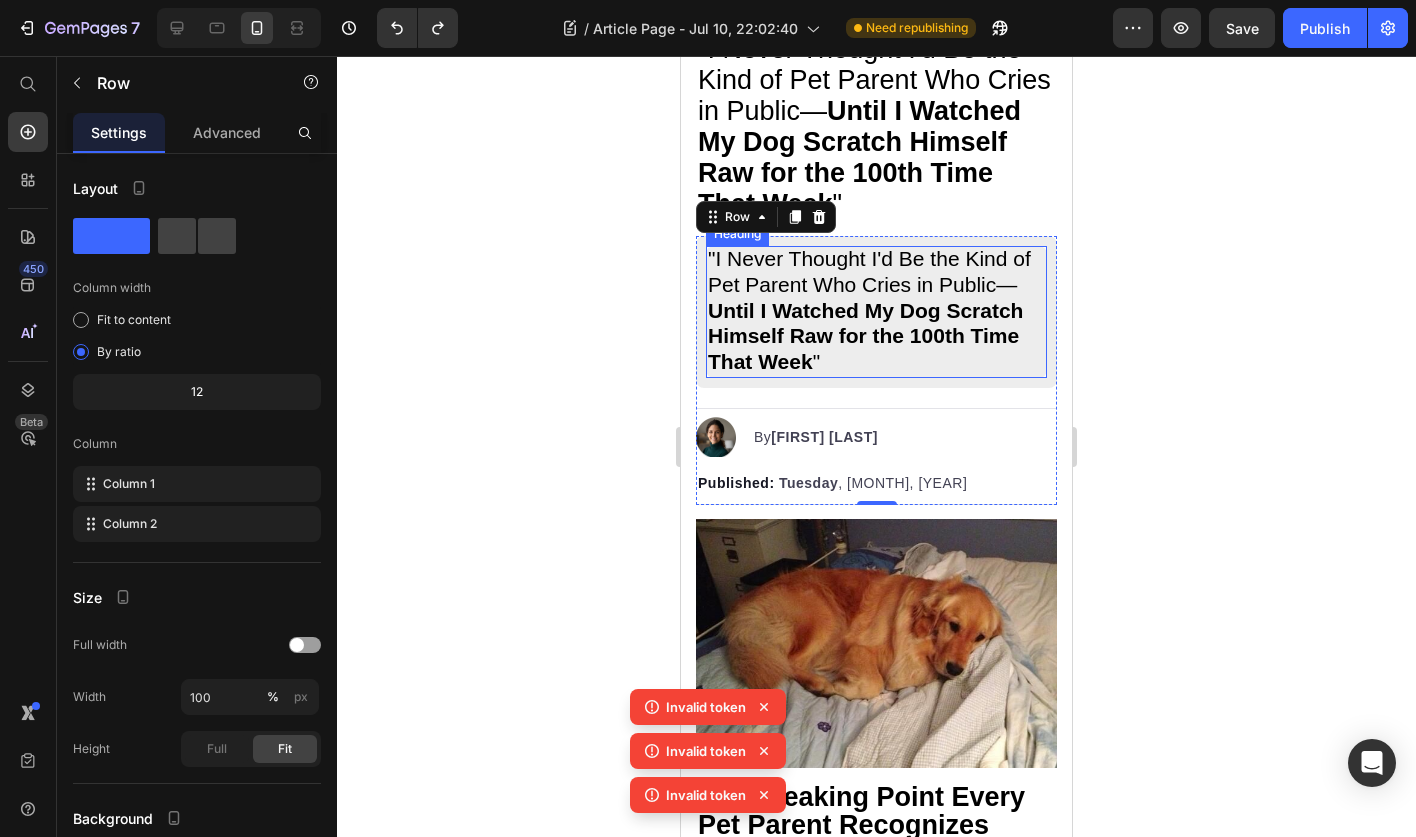 scroll, scrollTop: 293, scrollLeft: 0, axis: vertical 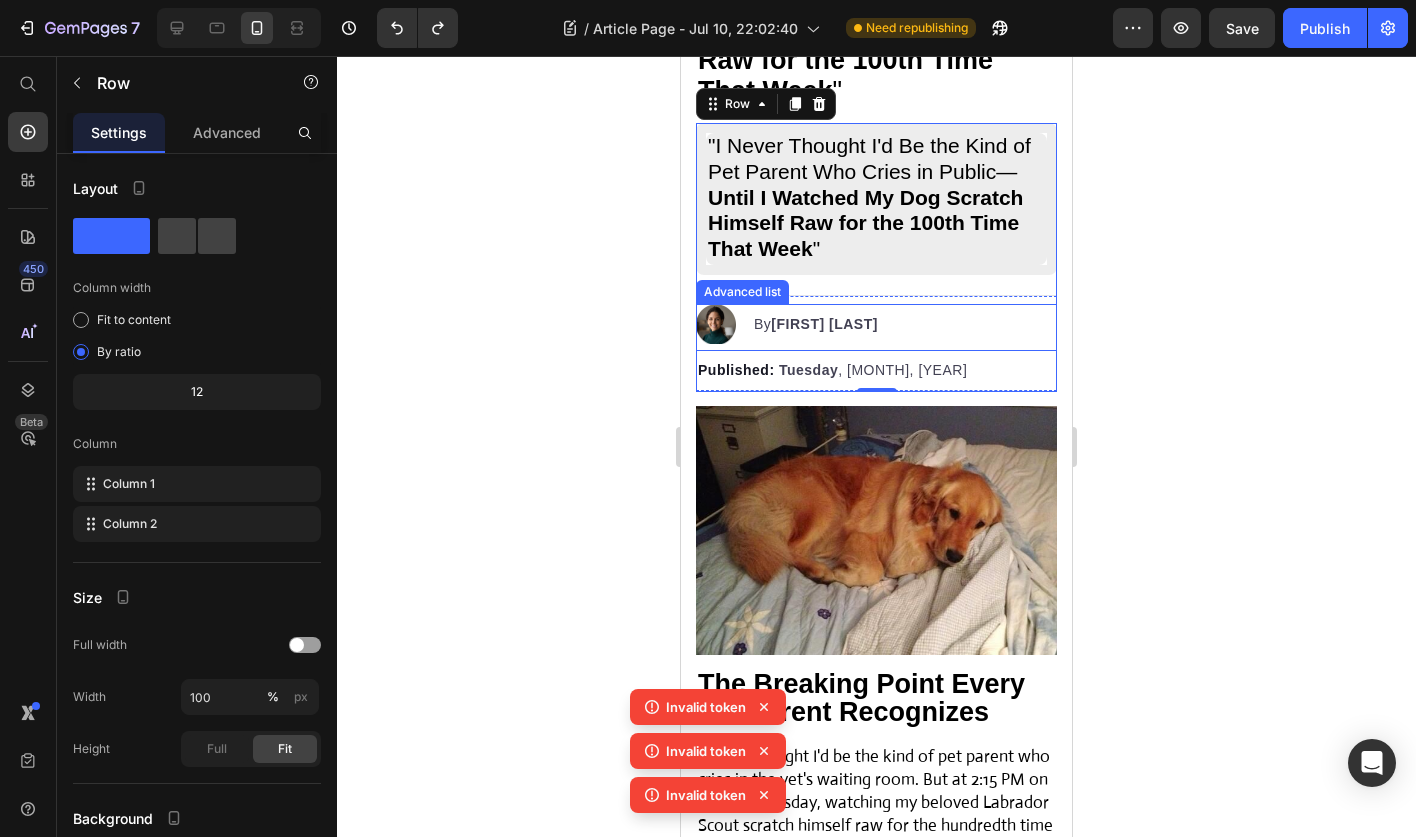 click on "Image By [FIRST] [LAST] Text block" at bounding box center (876, 327) 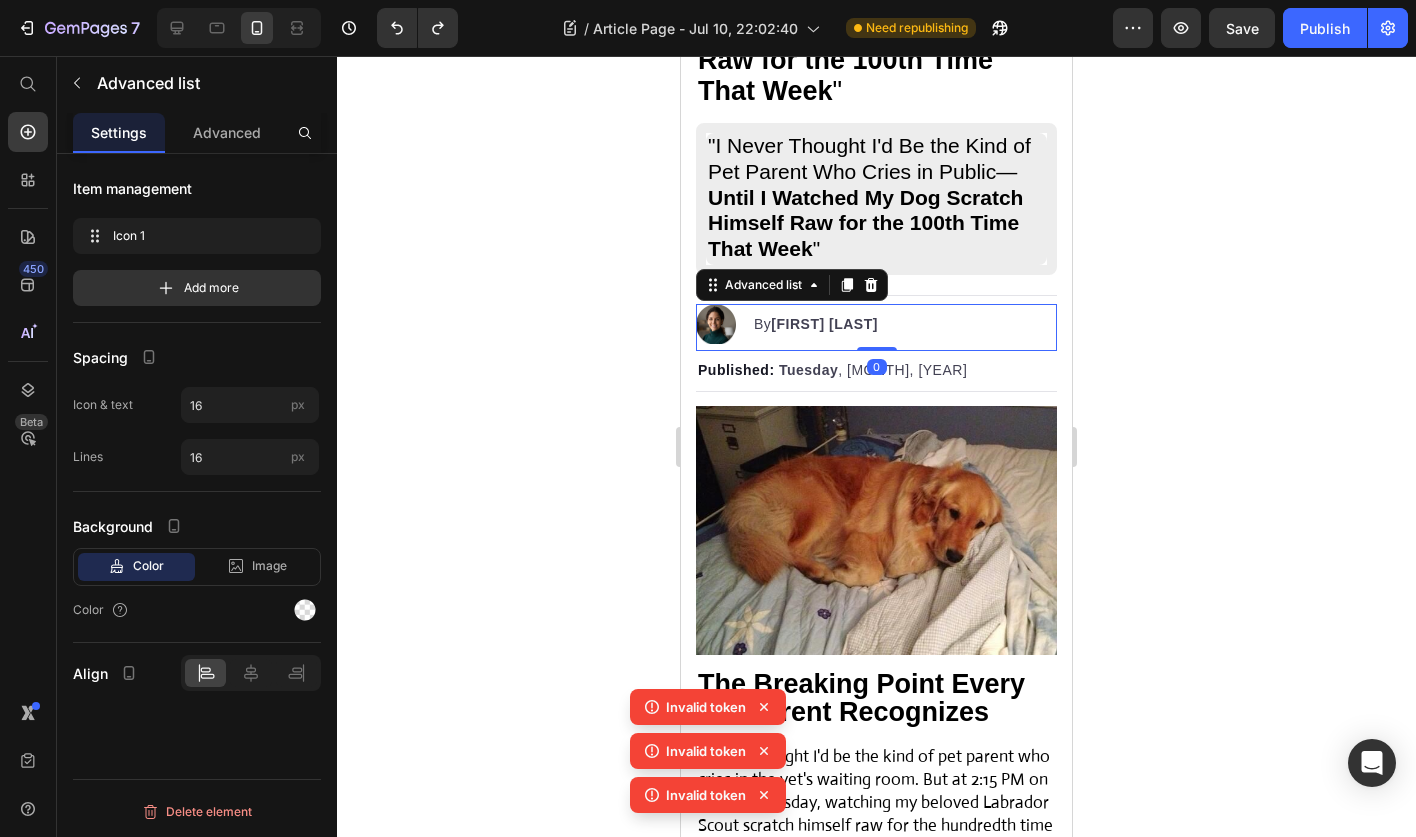 click on "Image By [FIRST] [LAST] Text block" at bounding box center (876, 327) 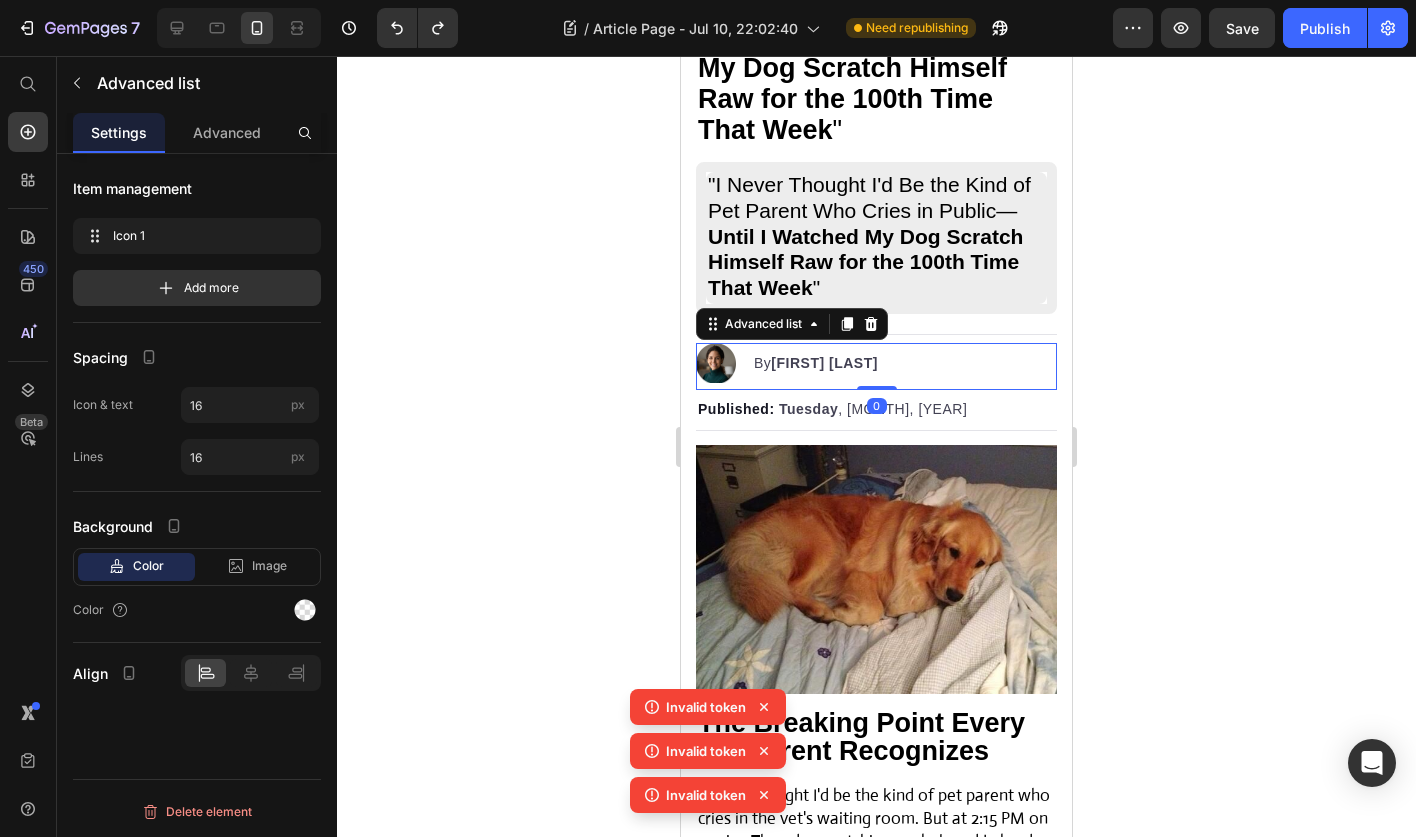 scroll, scrollTop: 237, scrollLeft: 0, axis: vertical 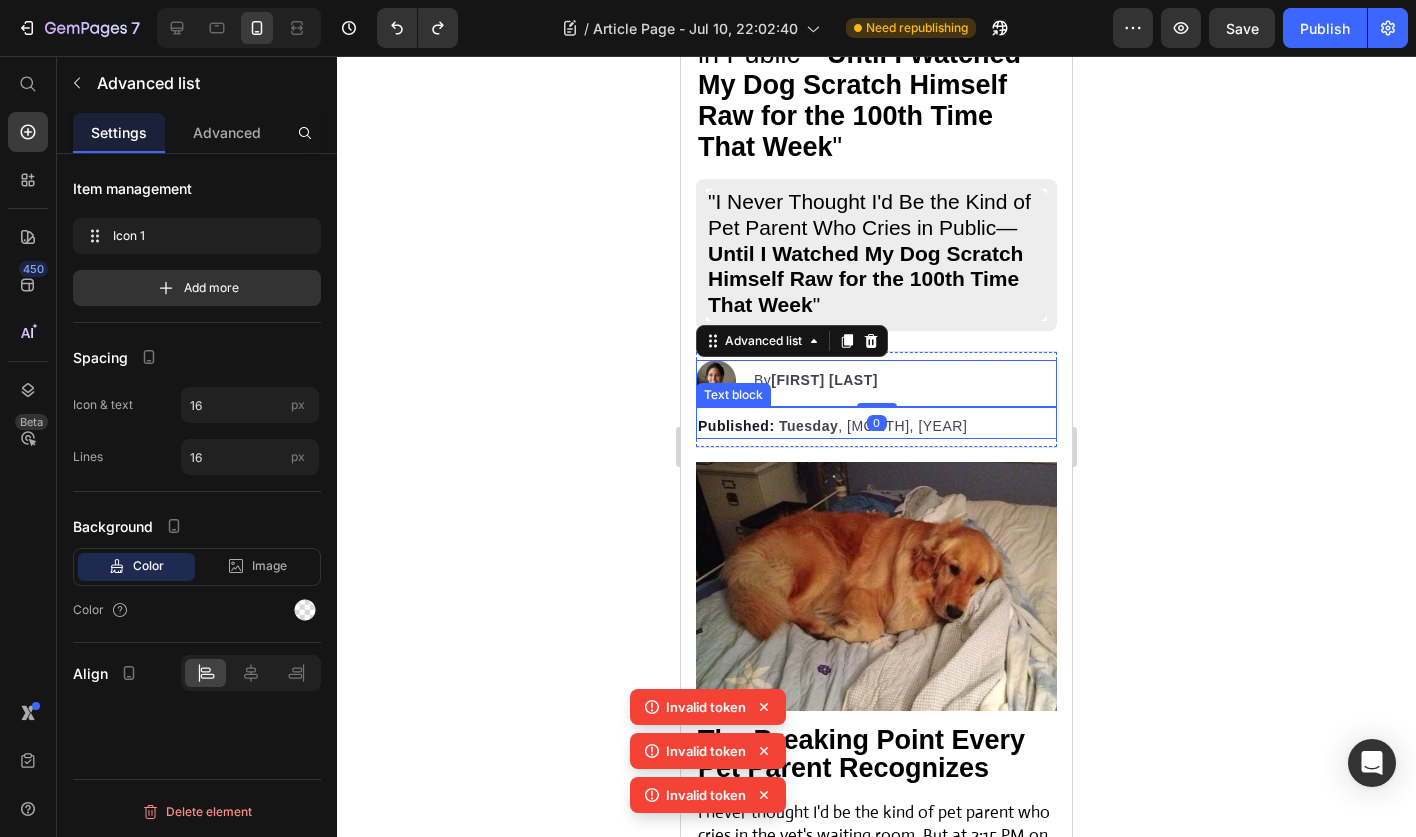 click on "Published: Tuesday , [MONTH], [DAY], [YEAR]" at bounding box center [876, 426] 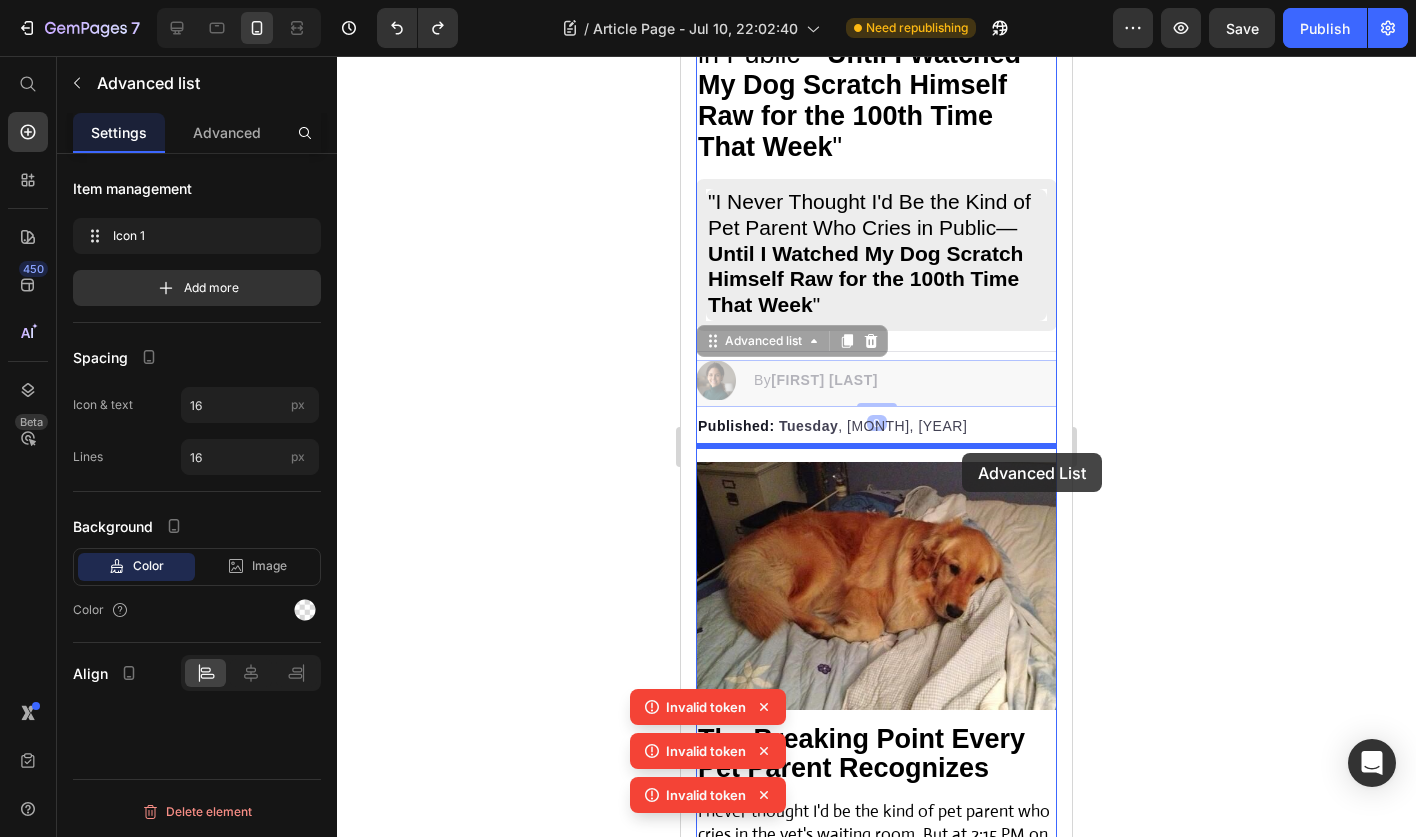 drag, startPoint x: 953, startPoint y: 365, endPoint x: 962, endPoint y: 453, distance: 88.45903 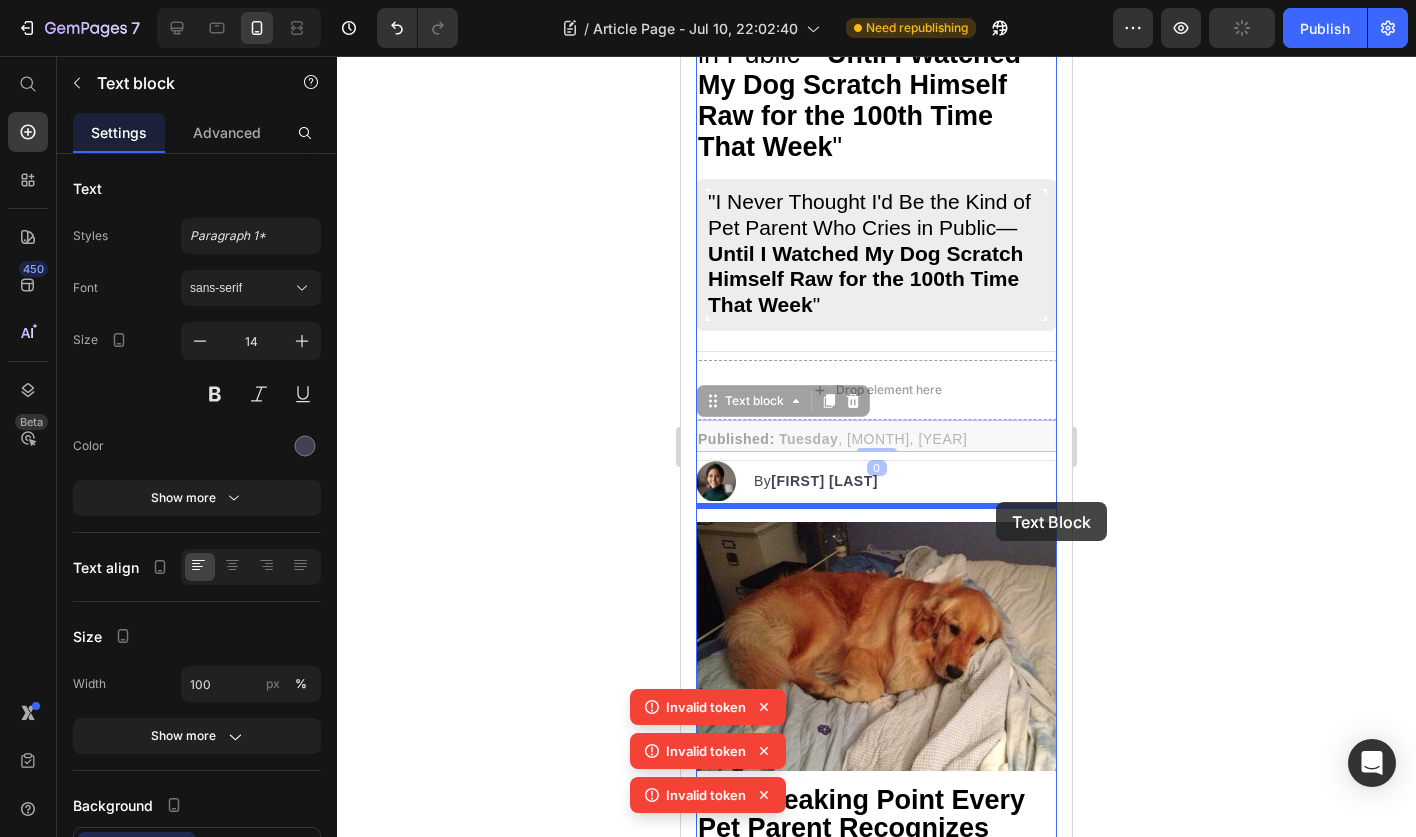 drag, startPoint x: 998, startPoint y: 432, endPoint x: 996, endPoint y: 502, distance: 70.028564 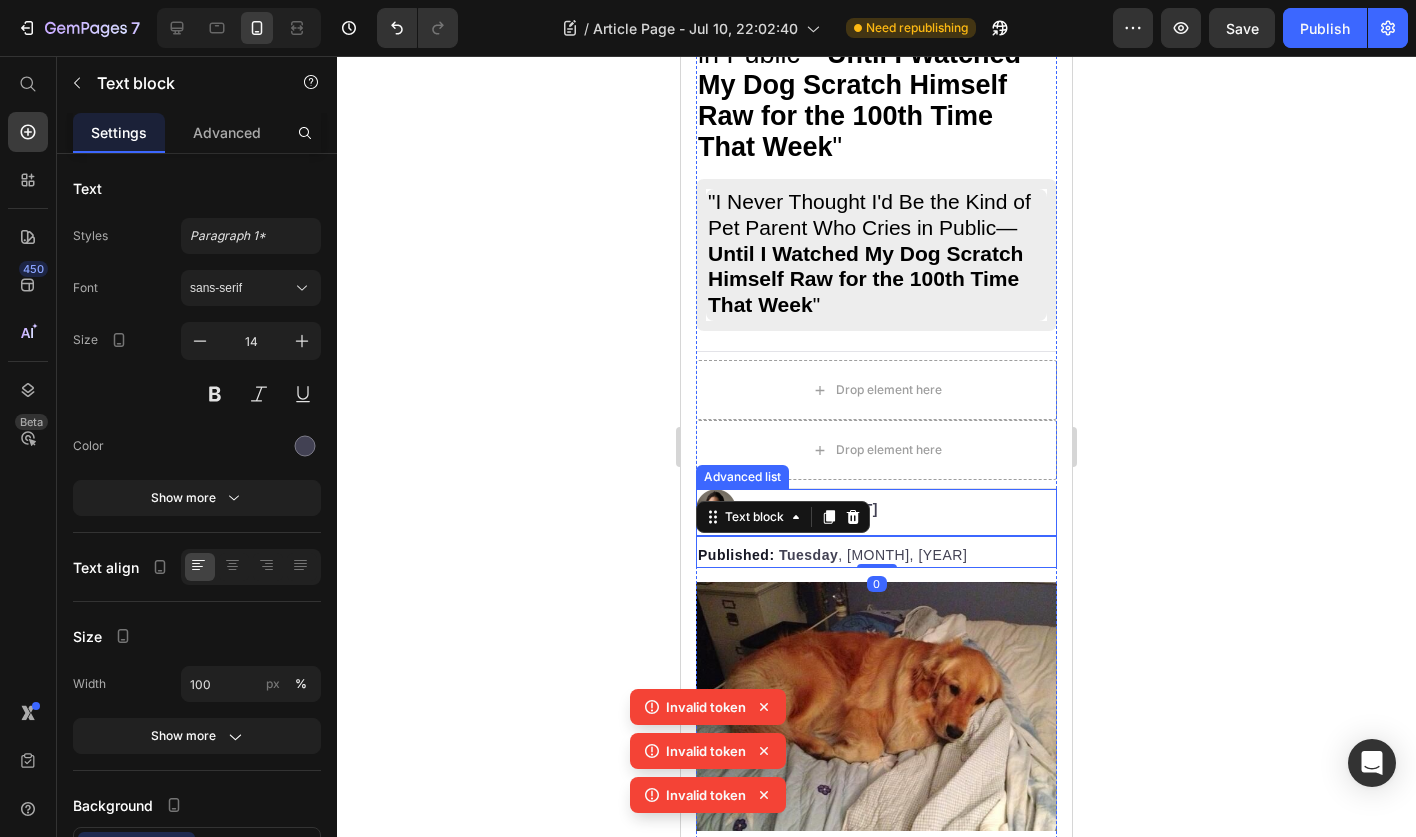 click 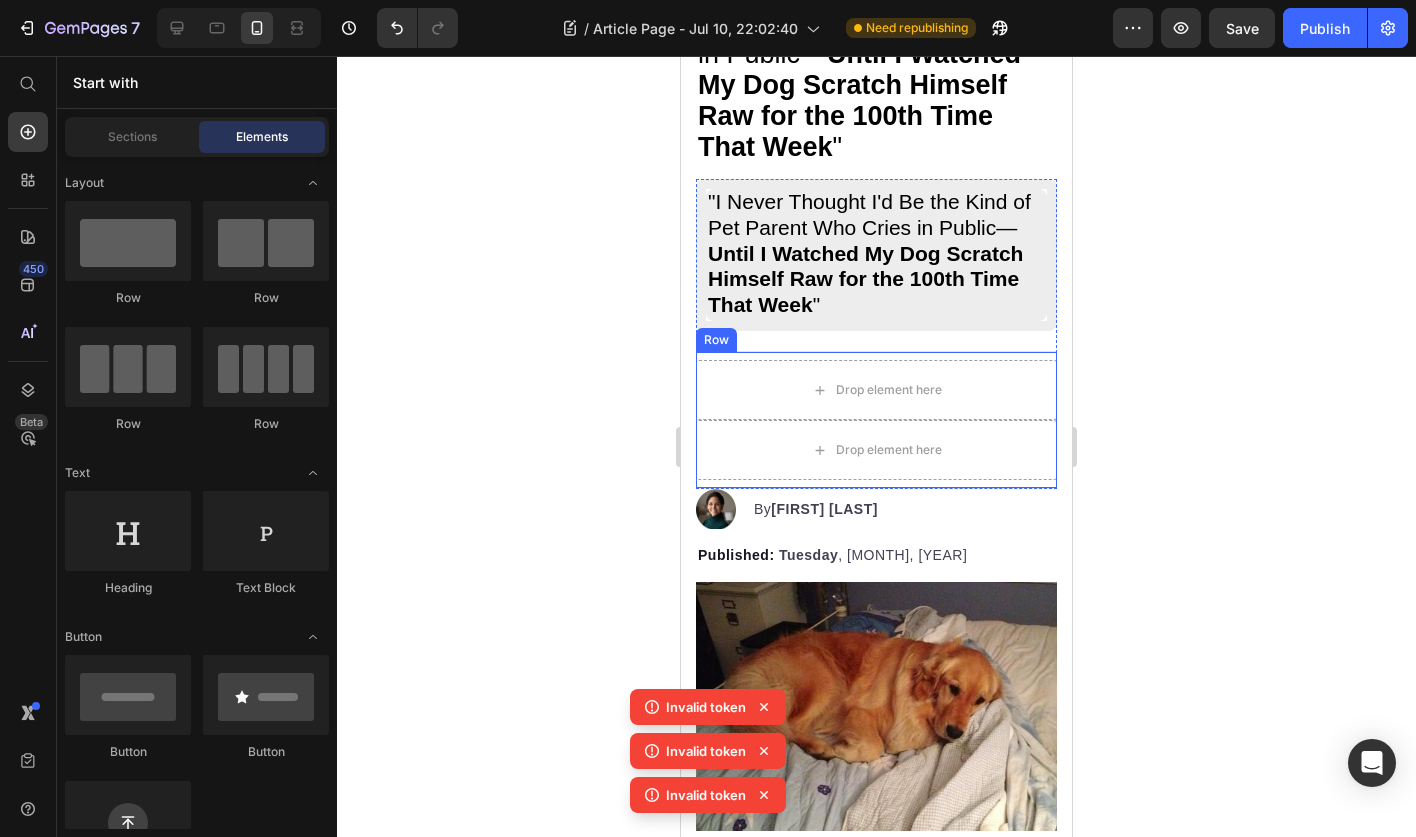 click on "Drop element here
Drop element here Row" at bounding box center [876, 420] 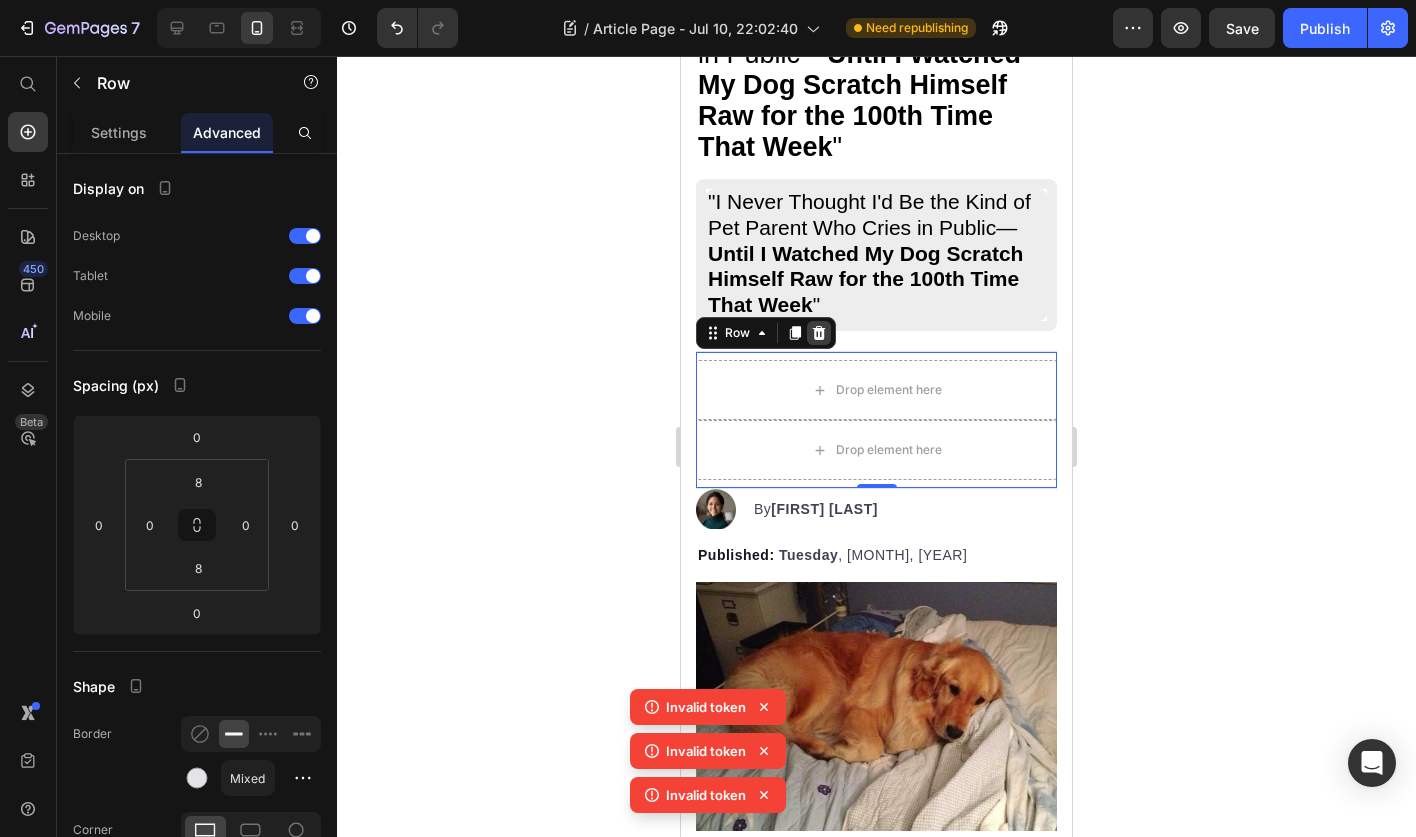 click 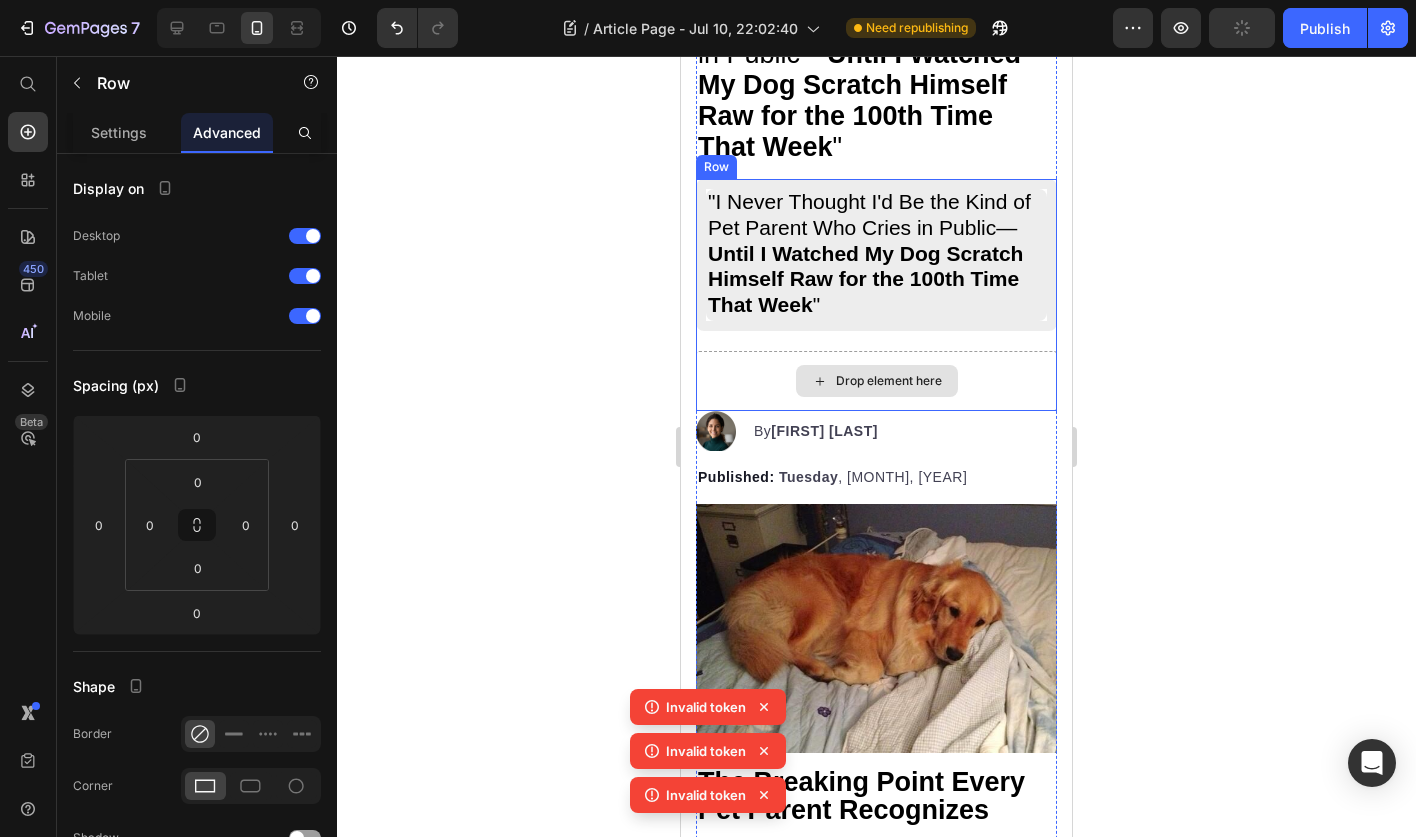 click on "Drop element here" at bounding box center [876, 381] 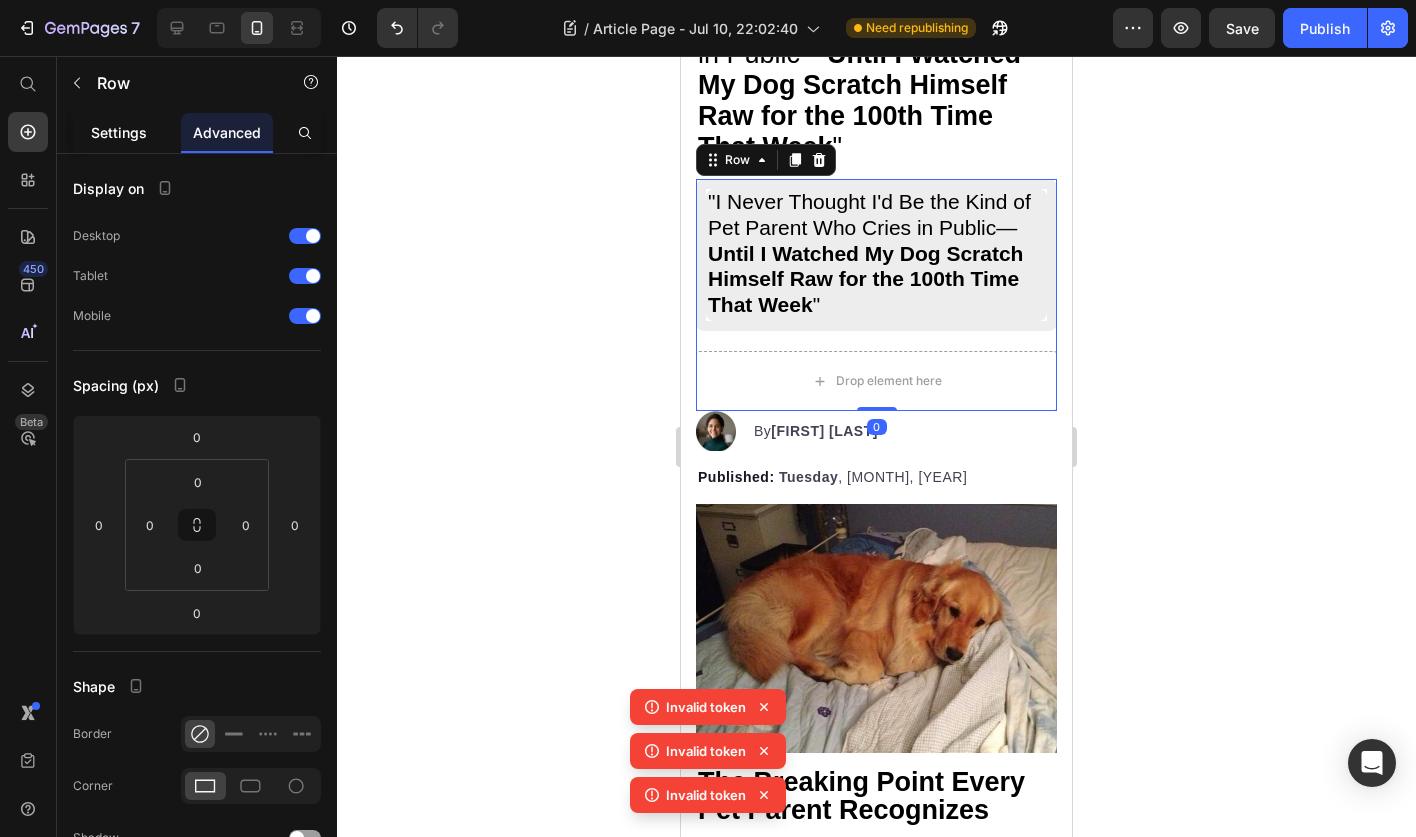 click on "Settings" at bounding box center (119, 132) 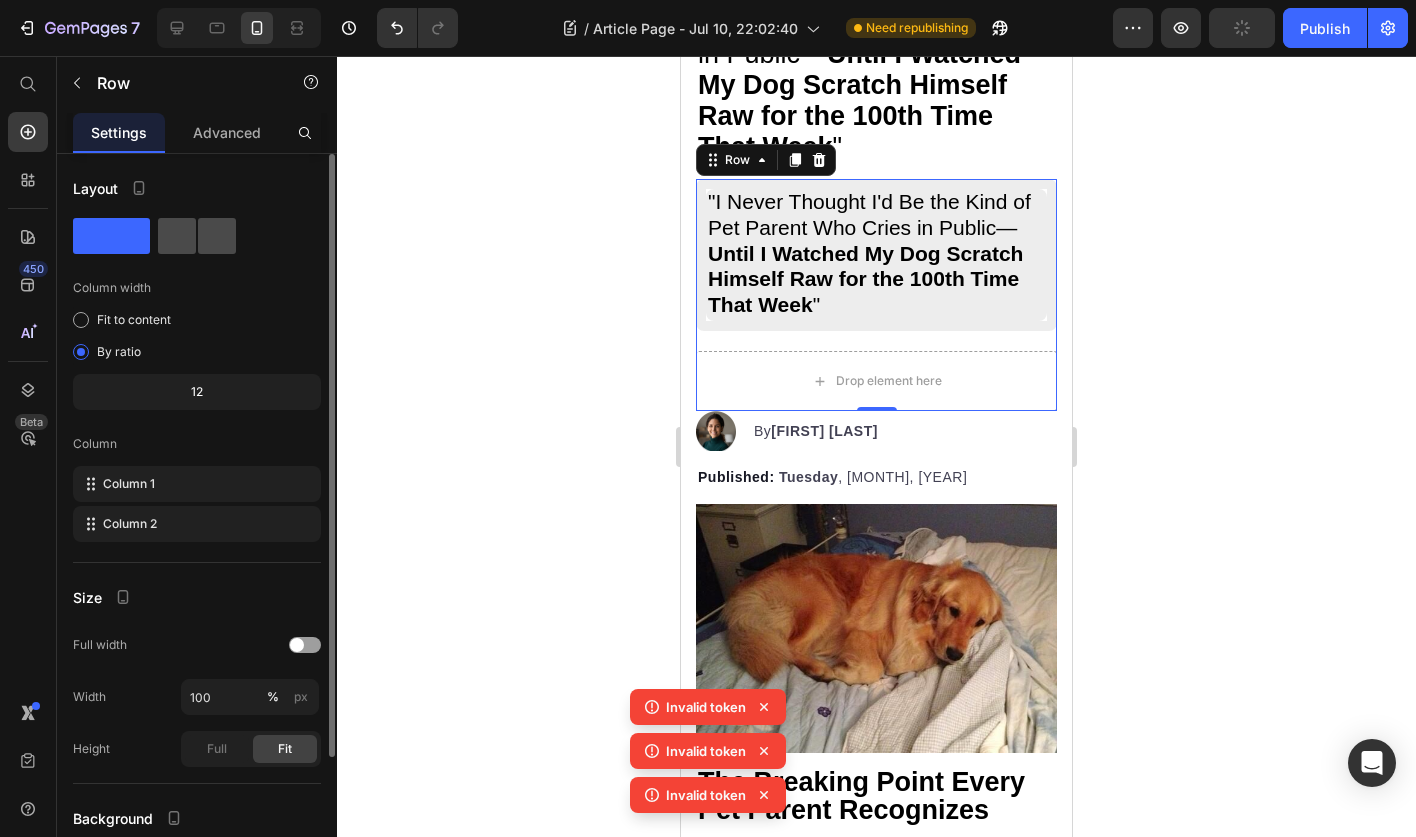 click 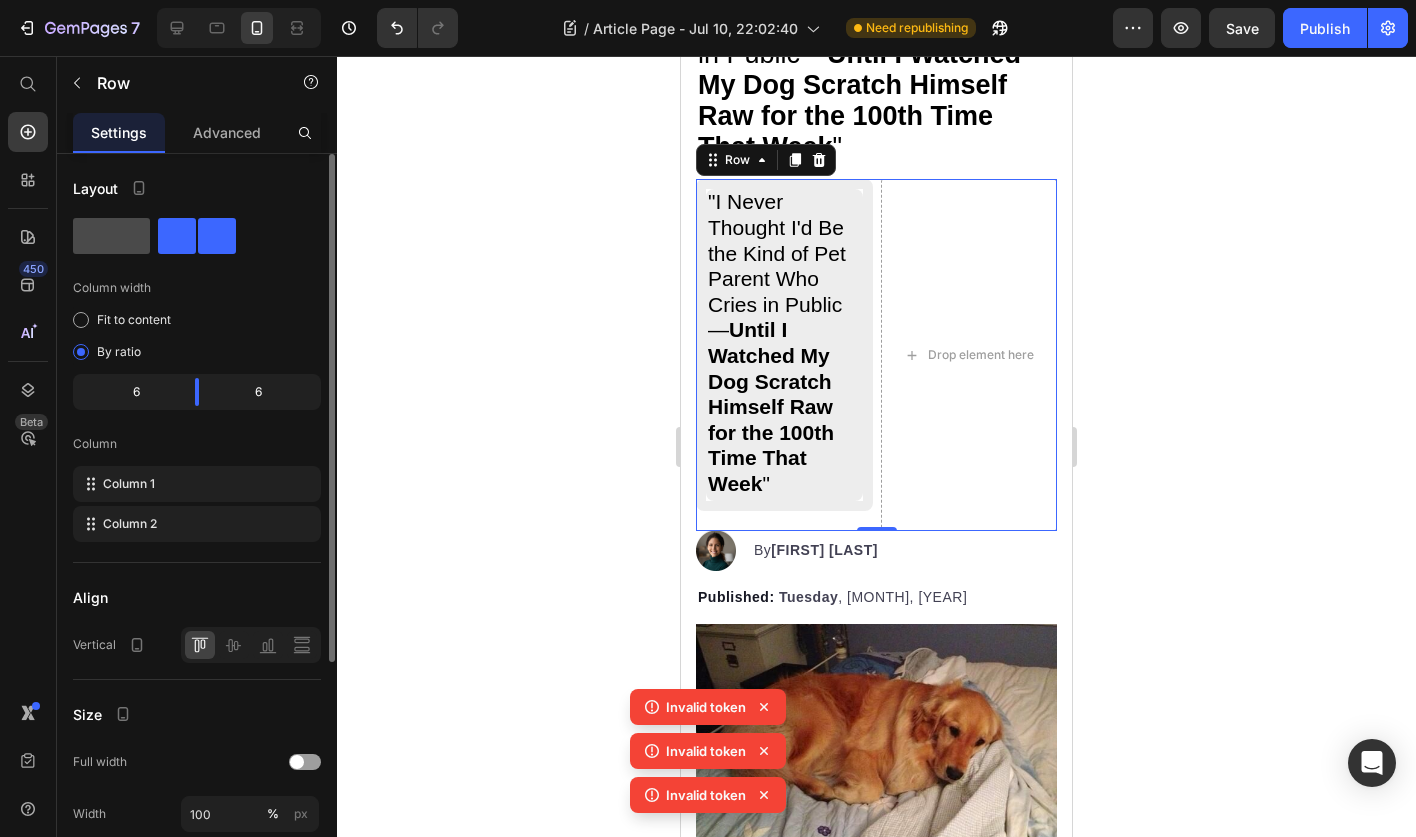 click 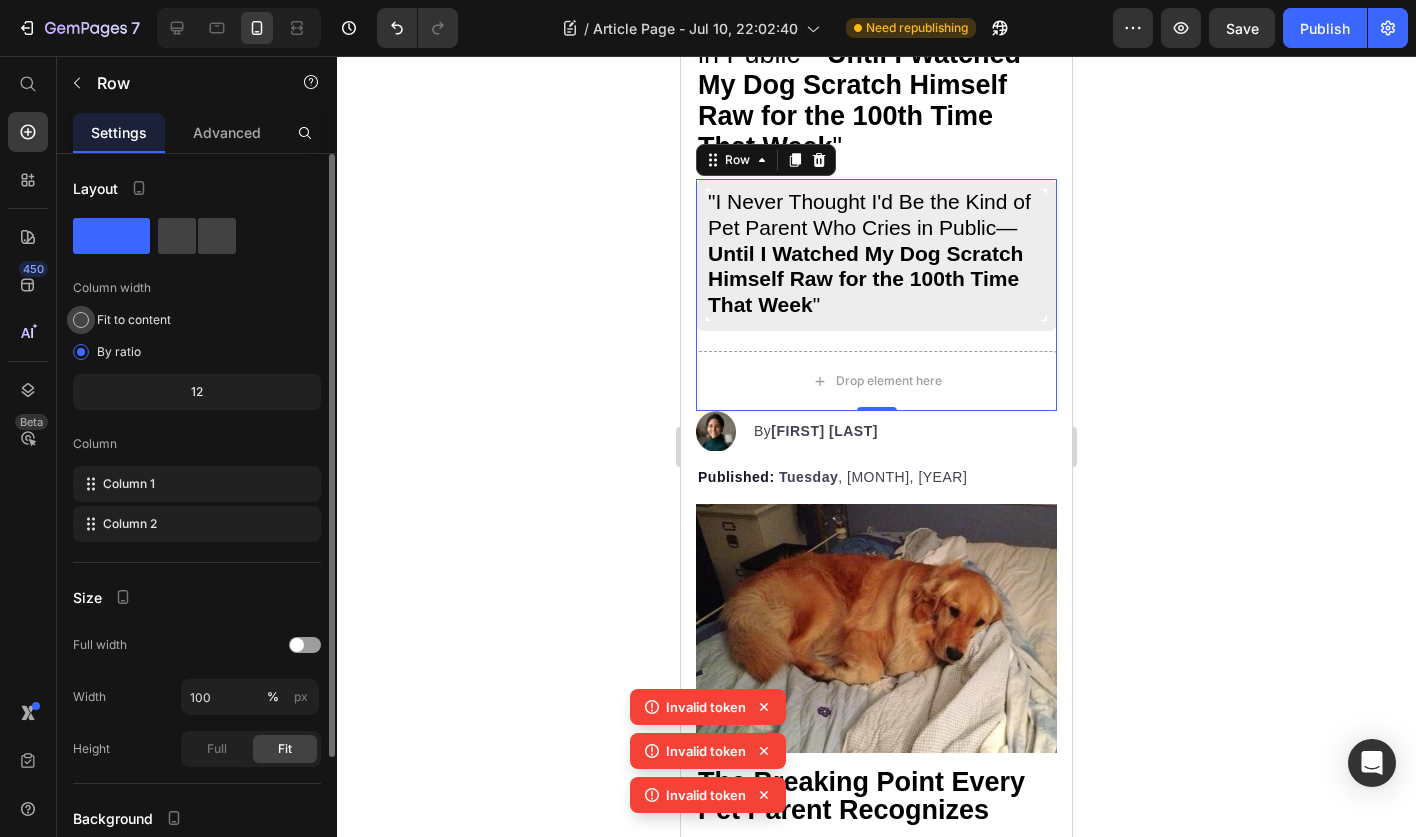 click on "Fit to content" at bounding box center [134, 320] 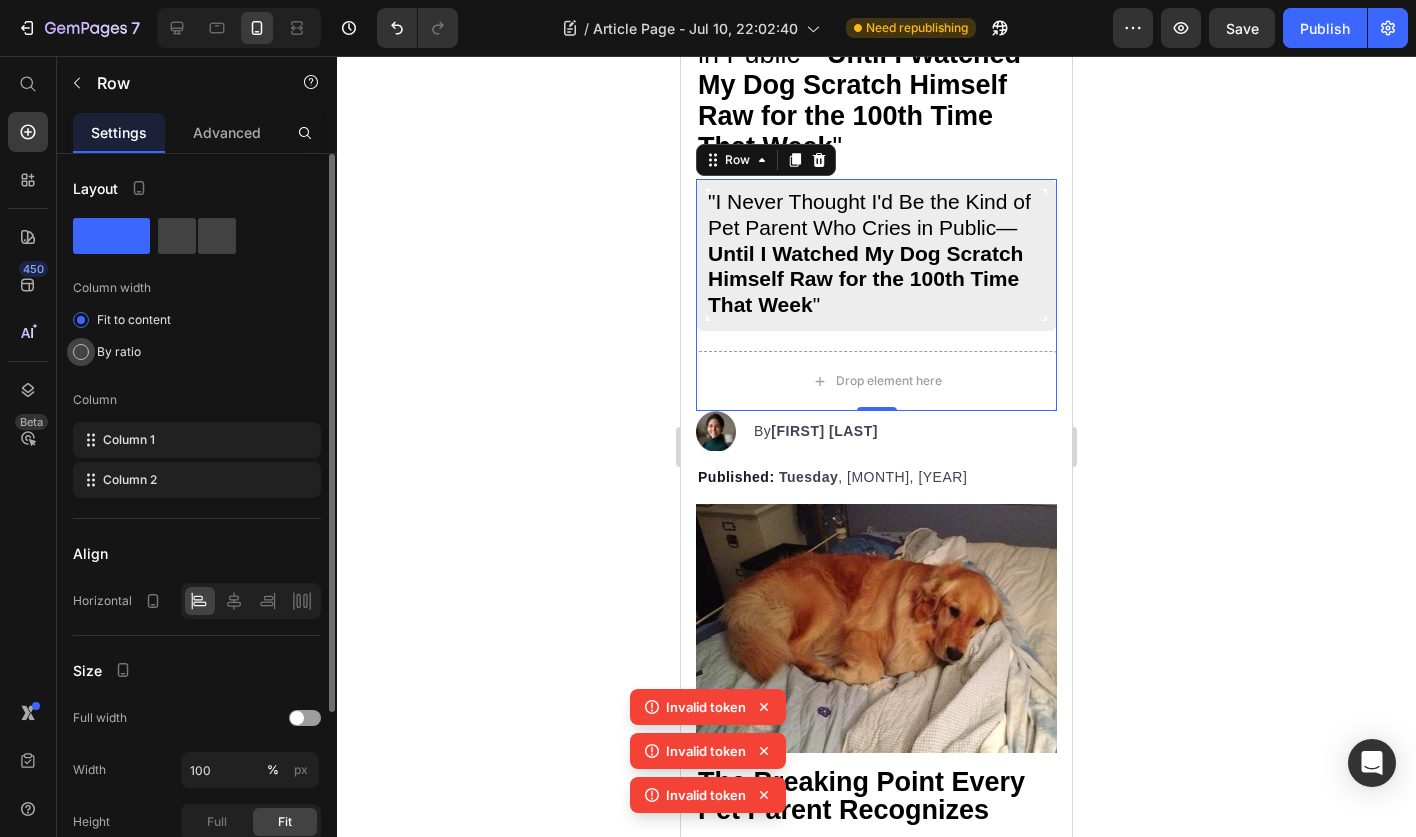 click on "By ratio" at bounding box center [119, 352] 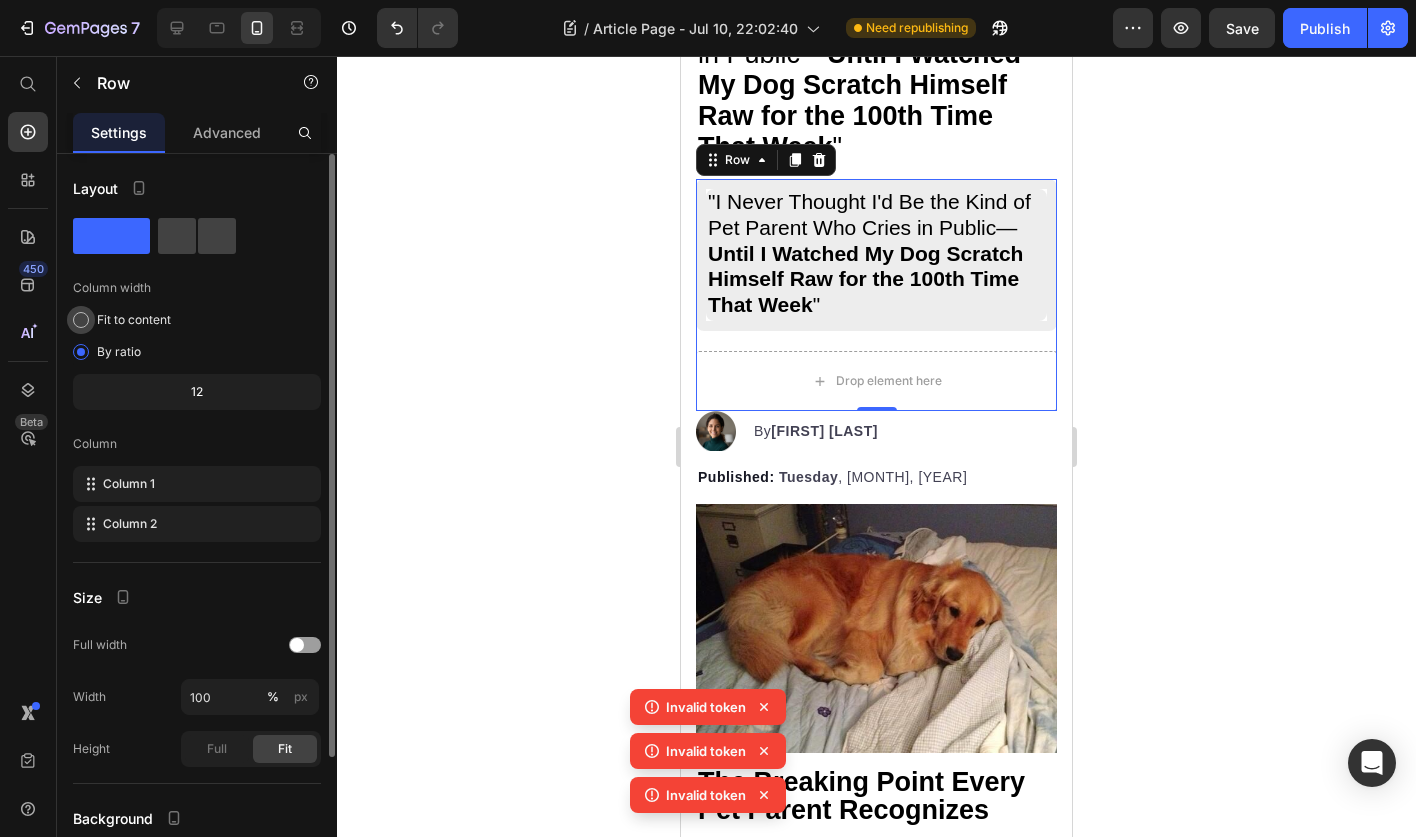 click on "Fit to content" at bounding box center (134, 320) 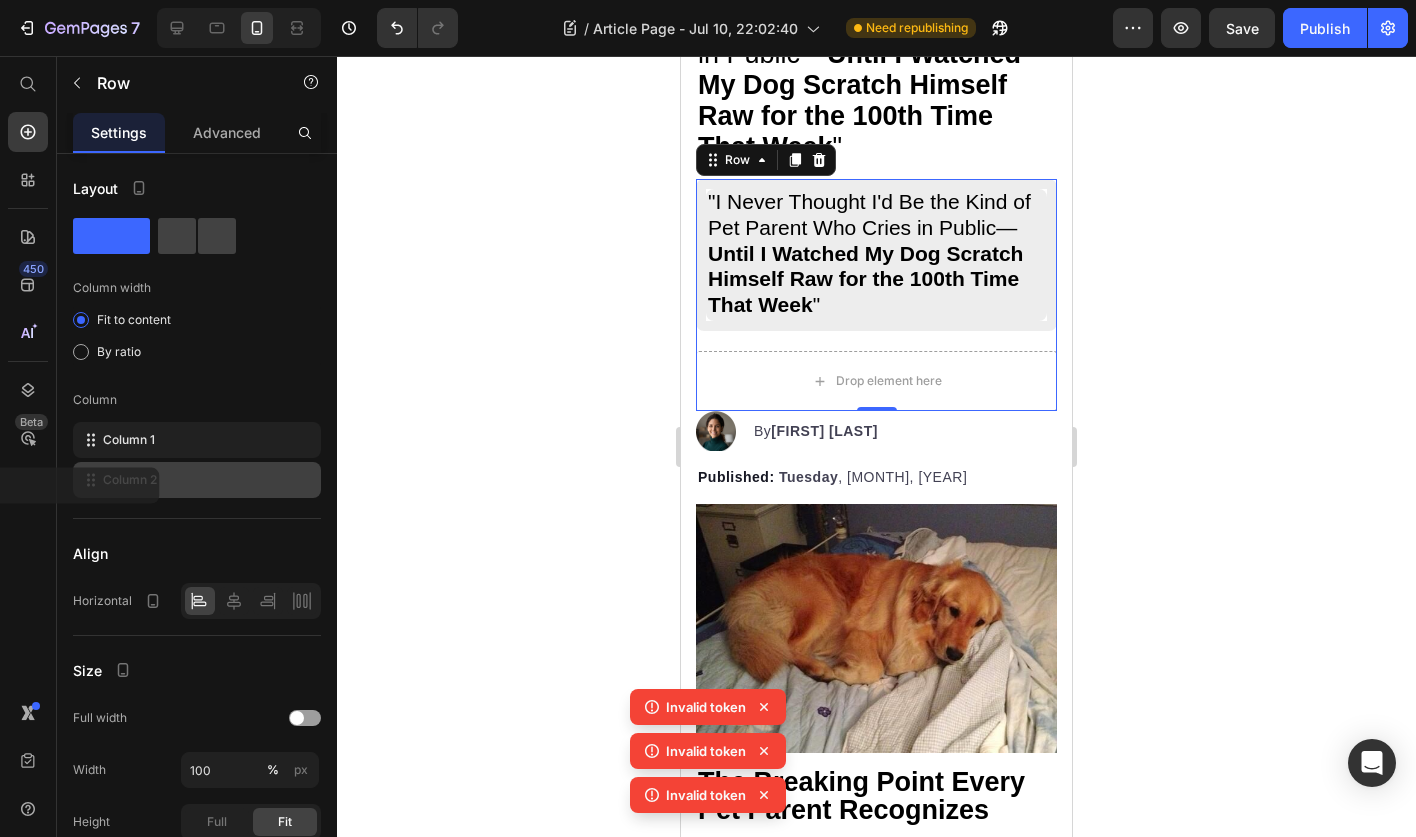 drag, startPoint x: 201, startPoint y: 485, endPoint x: -35, endPoint y: 485, distance: 236 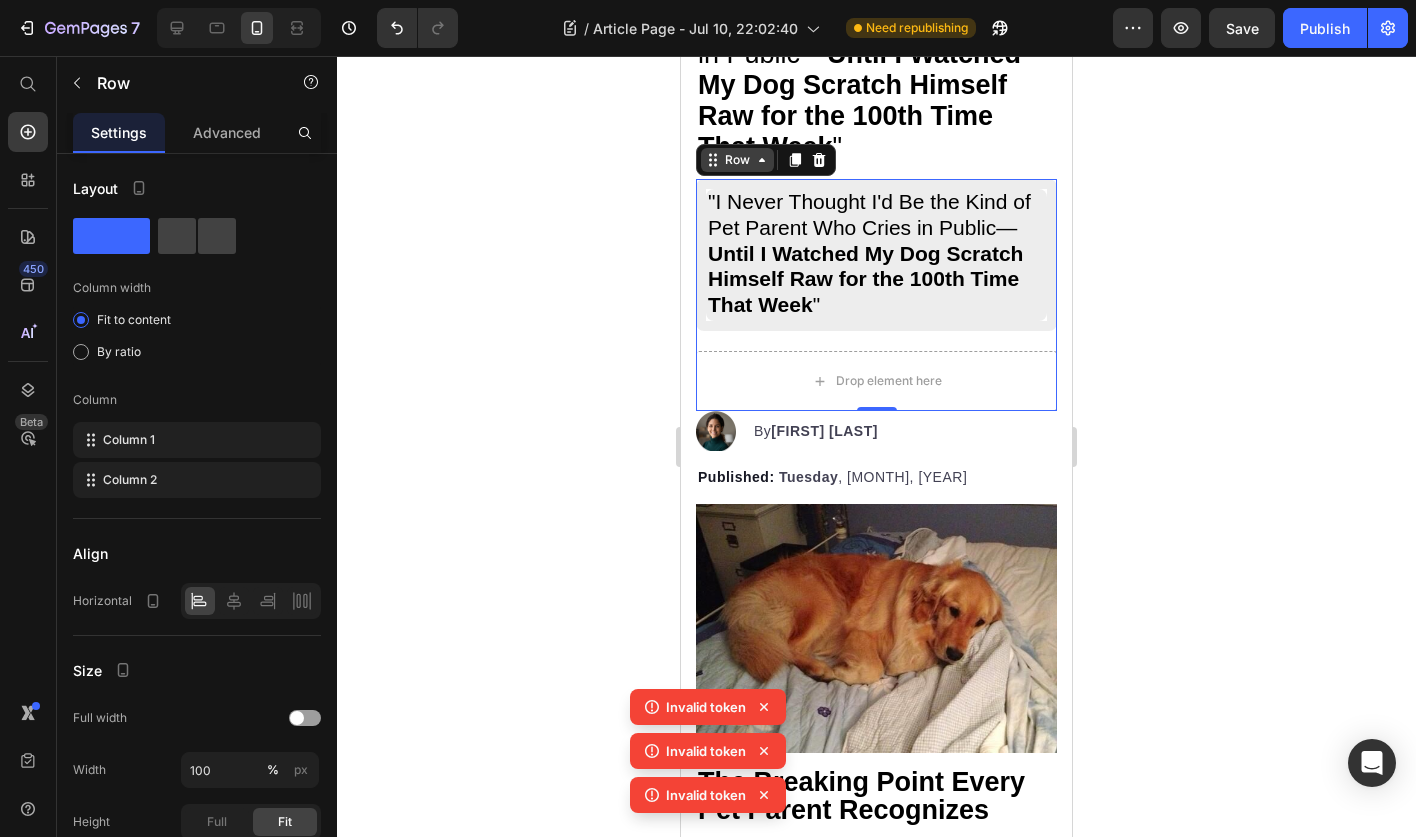 click on "Row" at bounding box center [737, 160] 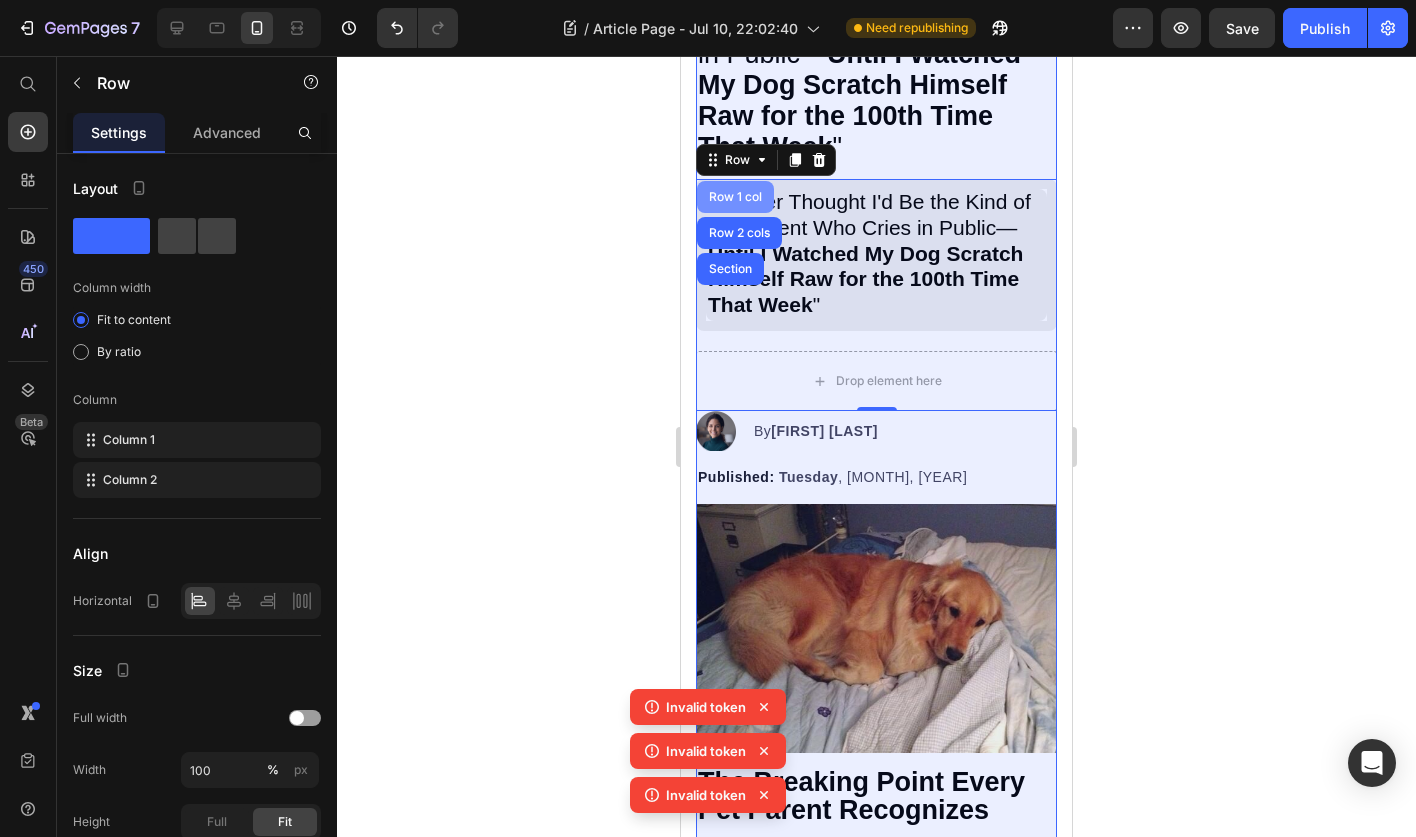 click on "Row 1 col" at bounding box center [735, 197] 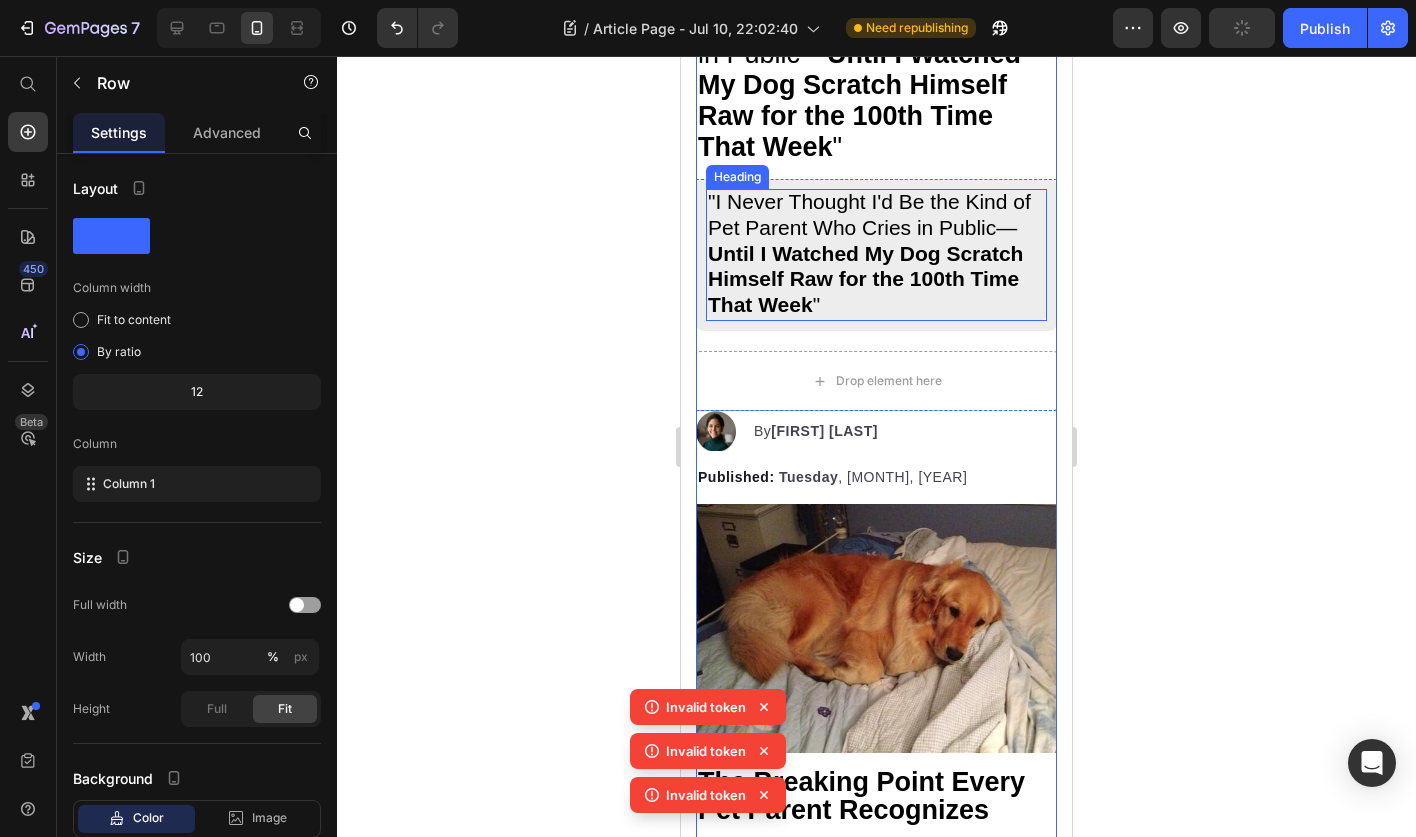 click on "⁠⁠⁠⁠⁠⁠⁠ "I Never Thought I'd Be the Kind of Pet Parent Who Cries in Public— Until I Watched My Dog Scratch Himself Raw for the 100th Time That Week "" at bounding box center (876, 255) 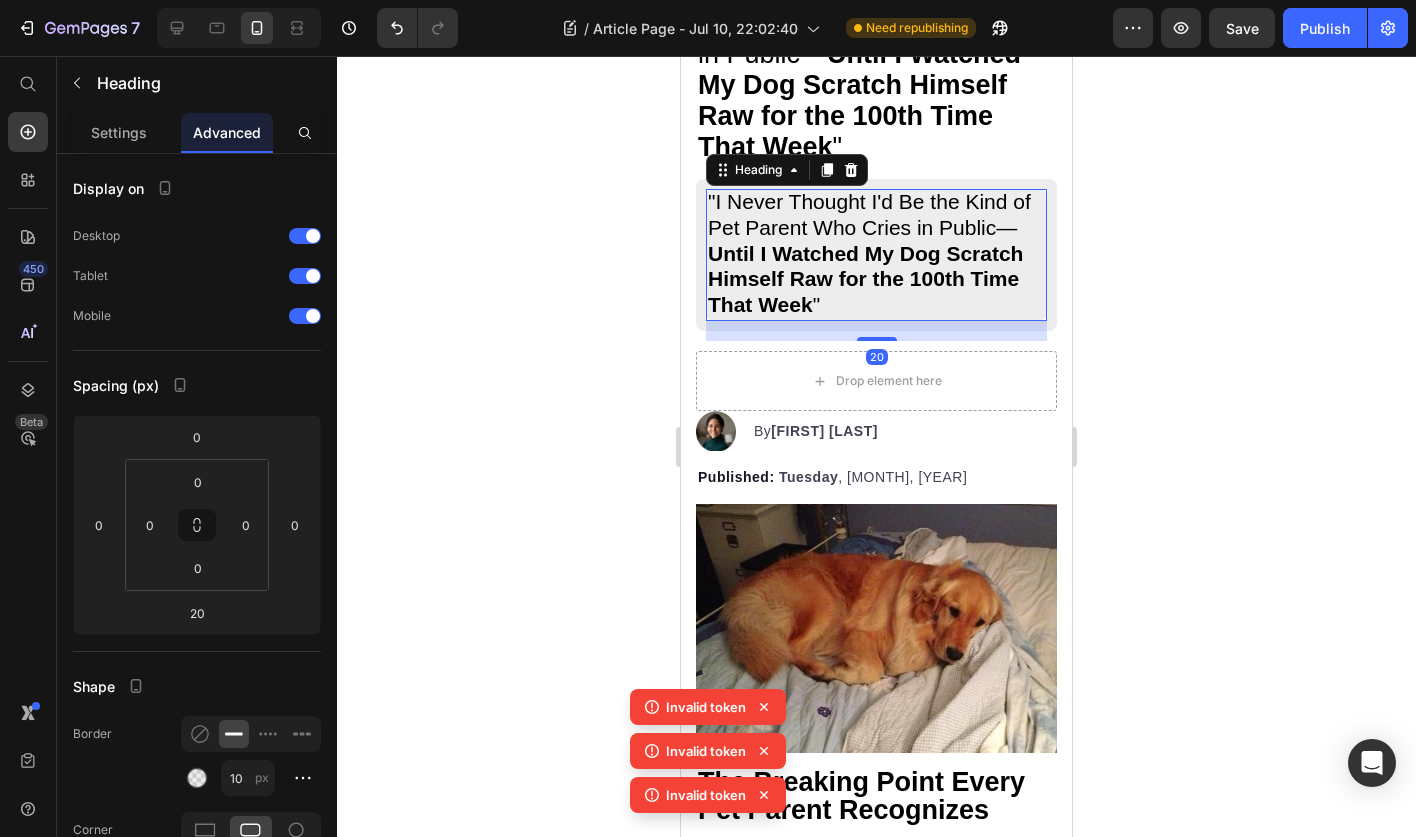 click 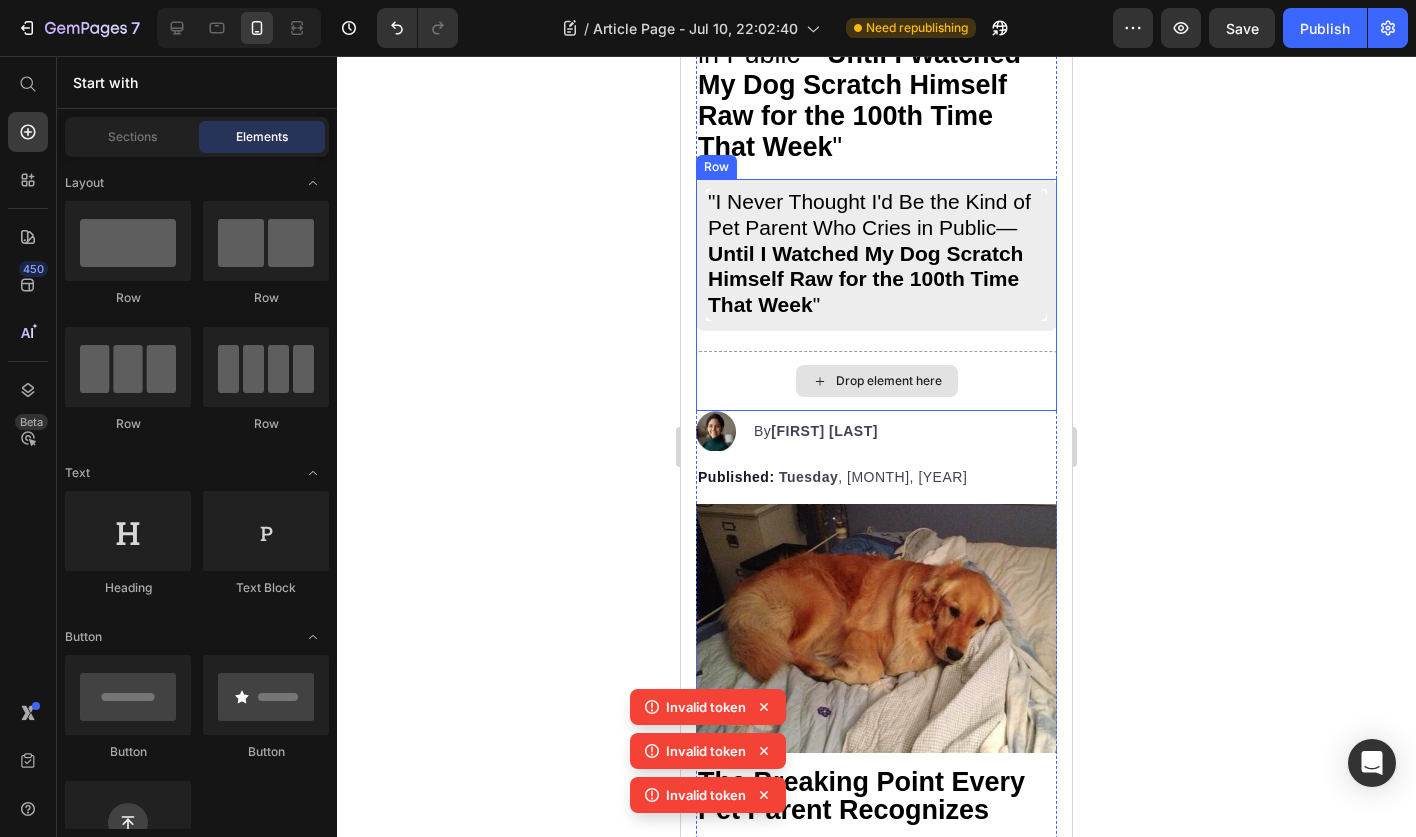 click on "Drop element here" at bounding box center [876, 381] 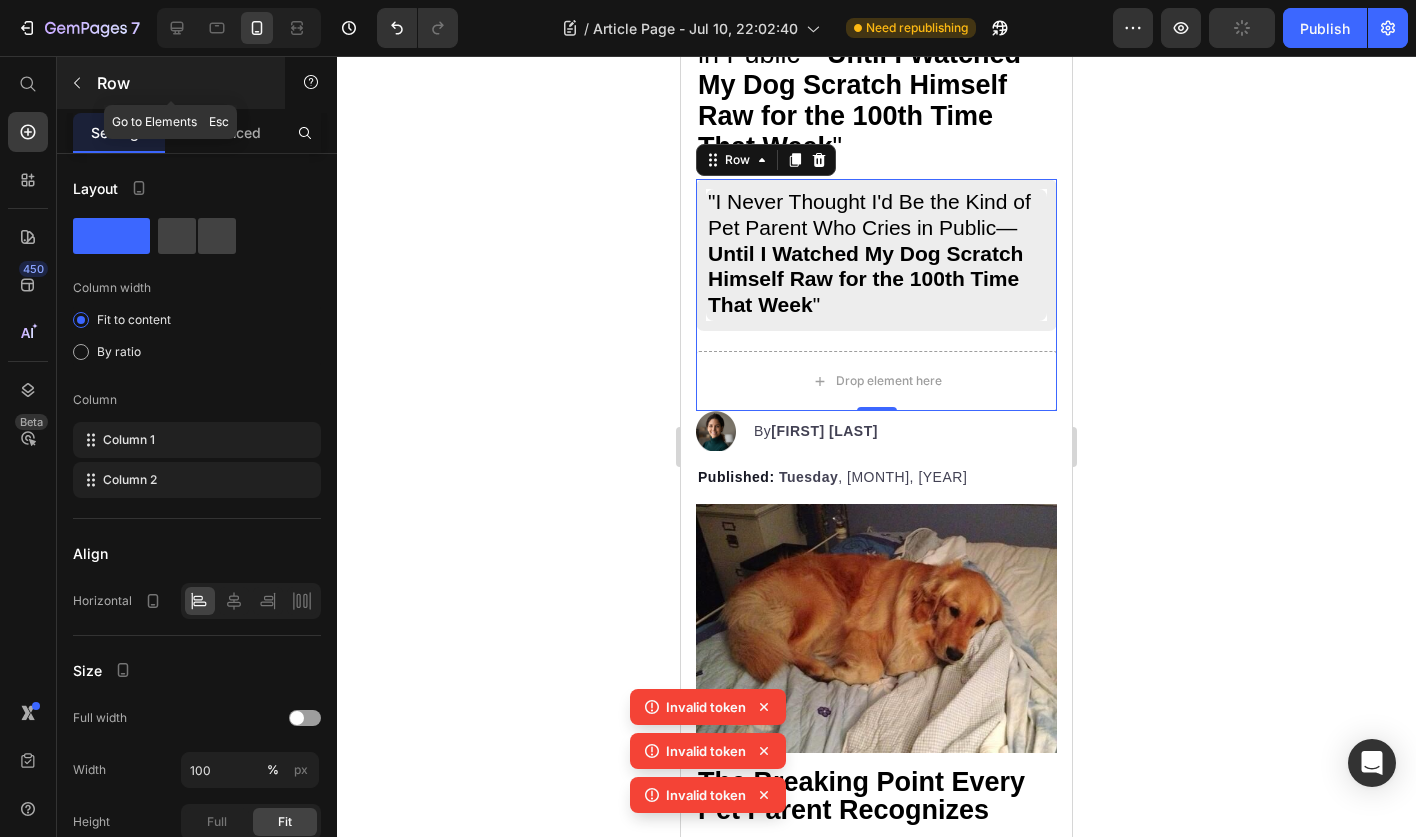 click 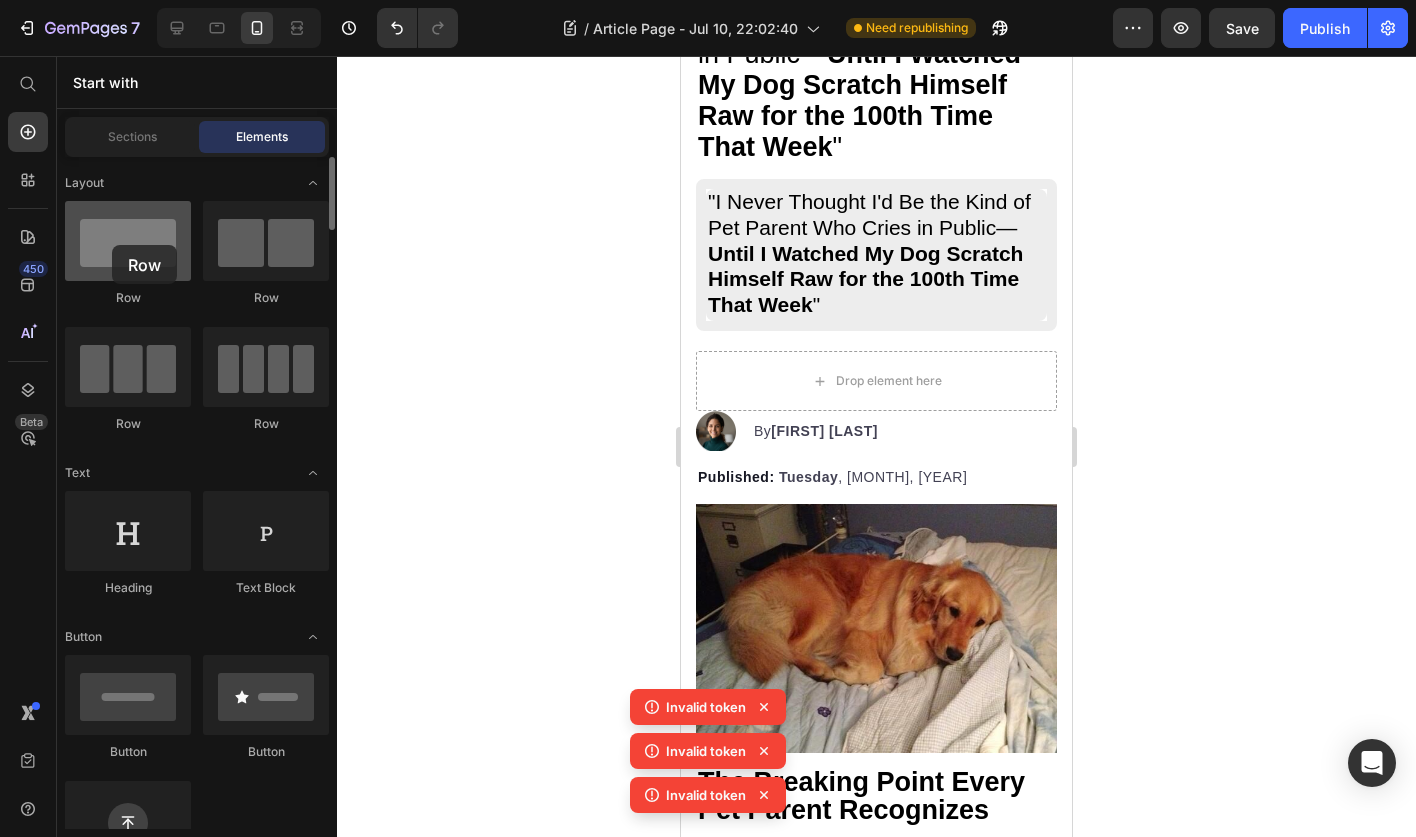 drag, startPoint x: 135, startPoint y: 244, endPoint x: 113, endPoint y: 245, distance: 22.022715 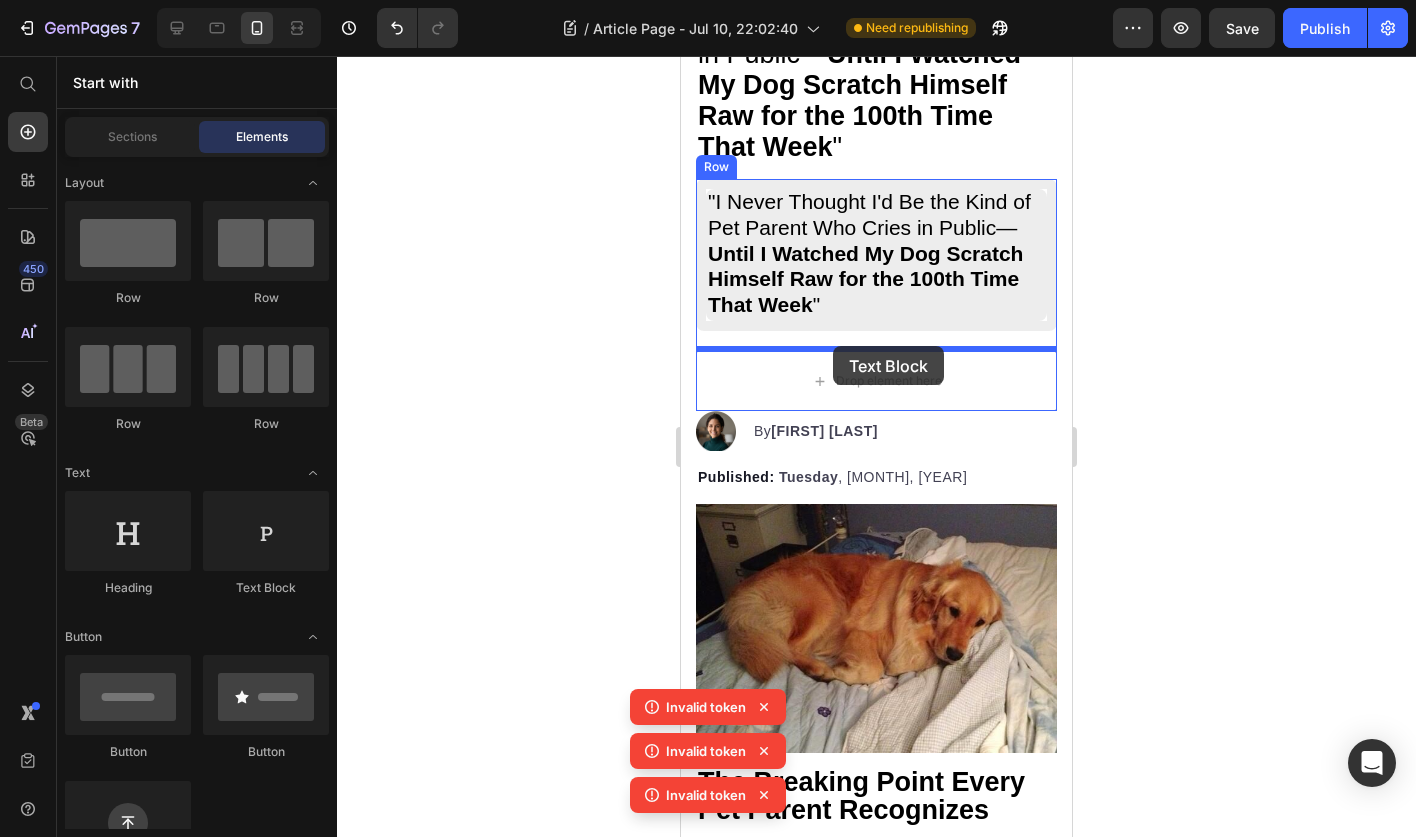 drag, startPoint x: 960, startPoint y: 602, endPoint x: 833, endPoint y: 346, distance: 285.77087 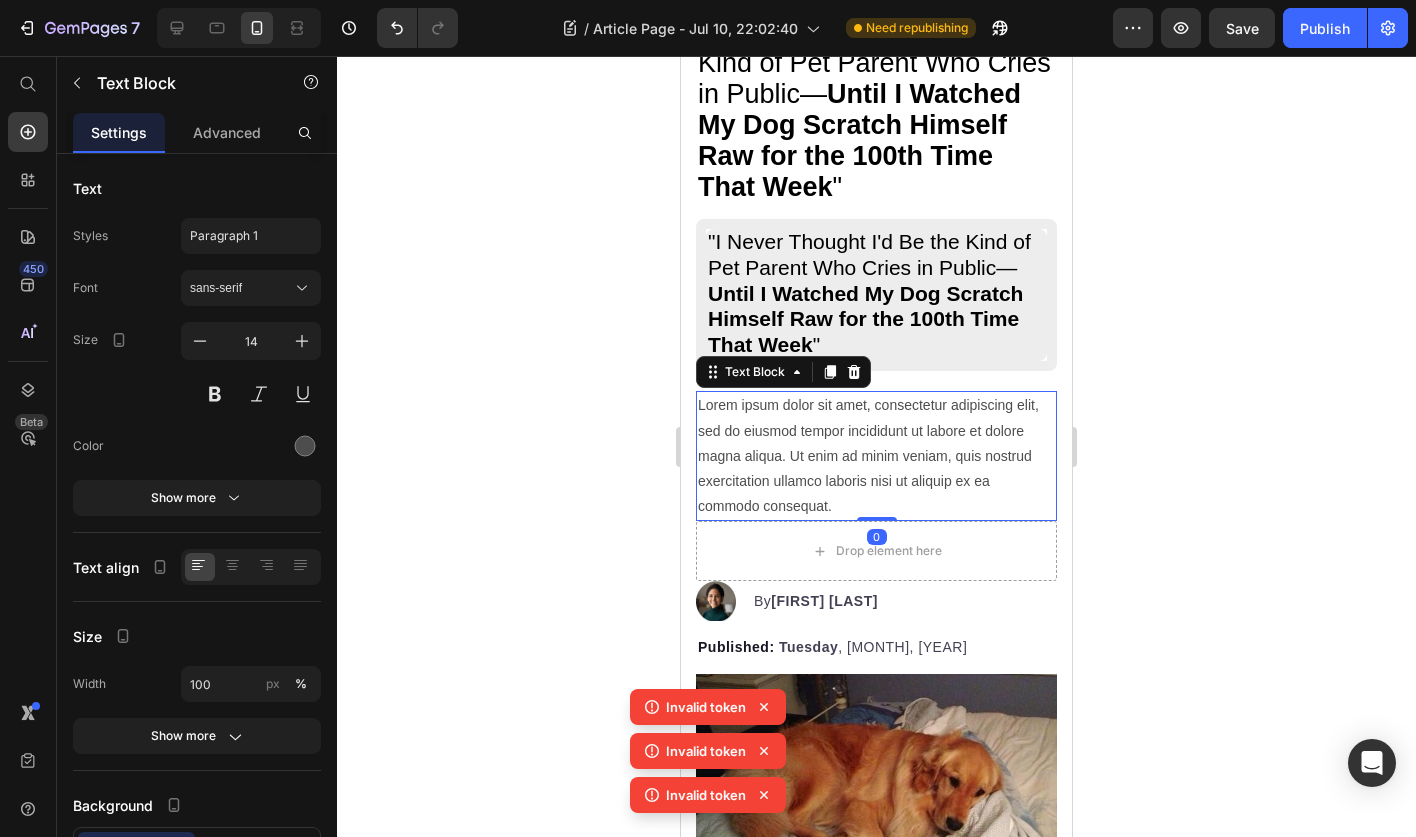 scroll, scrollTop: 187, scrollLeft: 0, axis: vertical 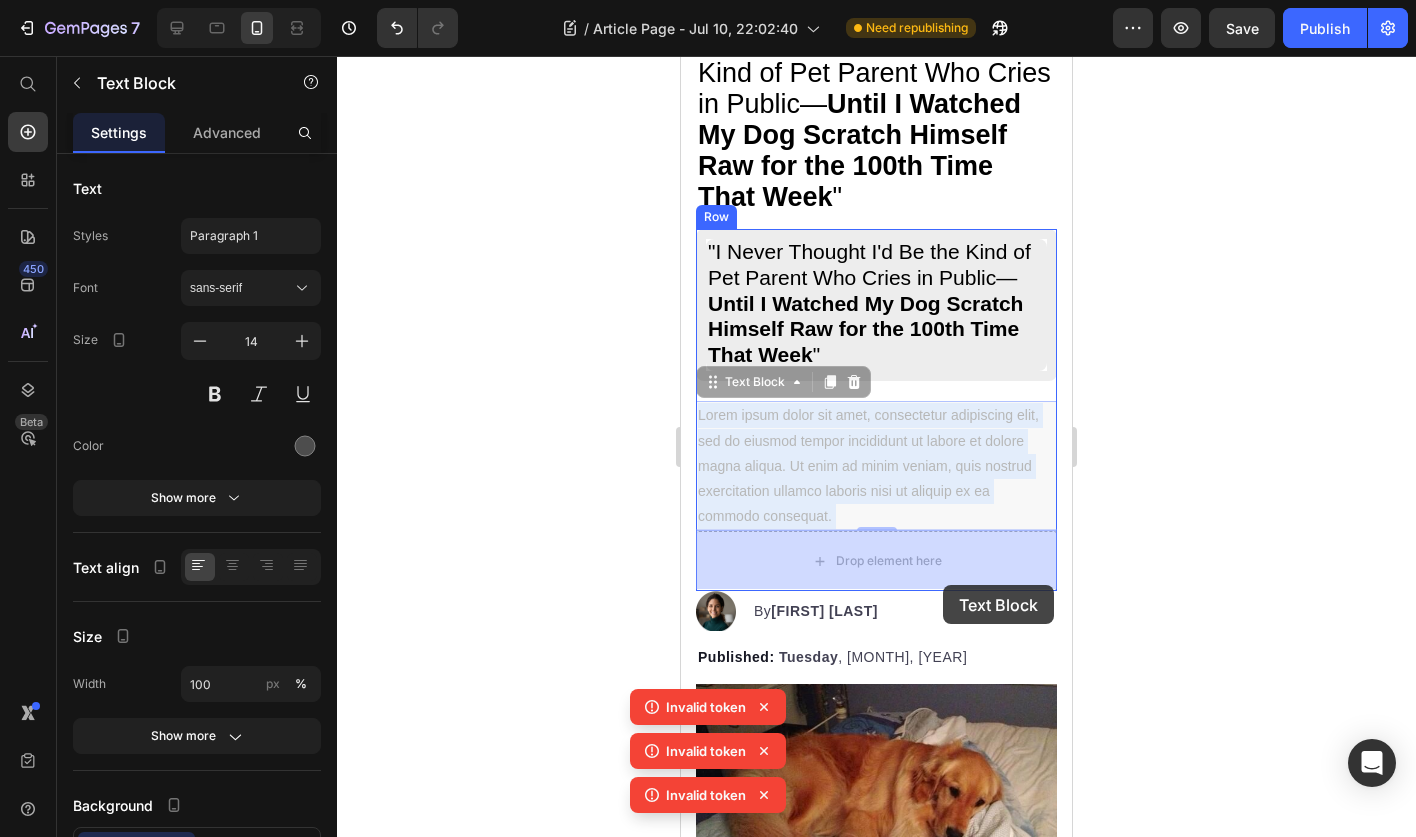 drag, startPoint x: 944, startPoint y: 426, endPoint x: 939, endPoint y: 582, distance: 156.08011 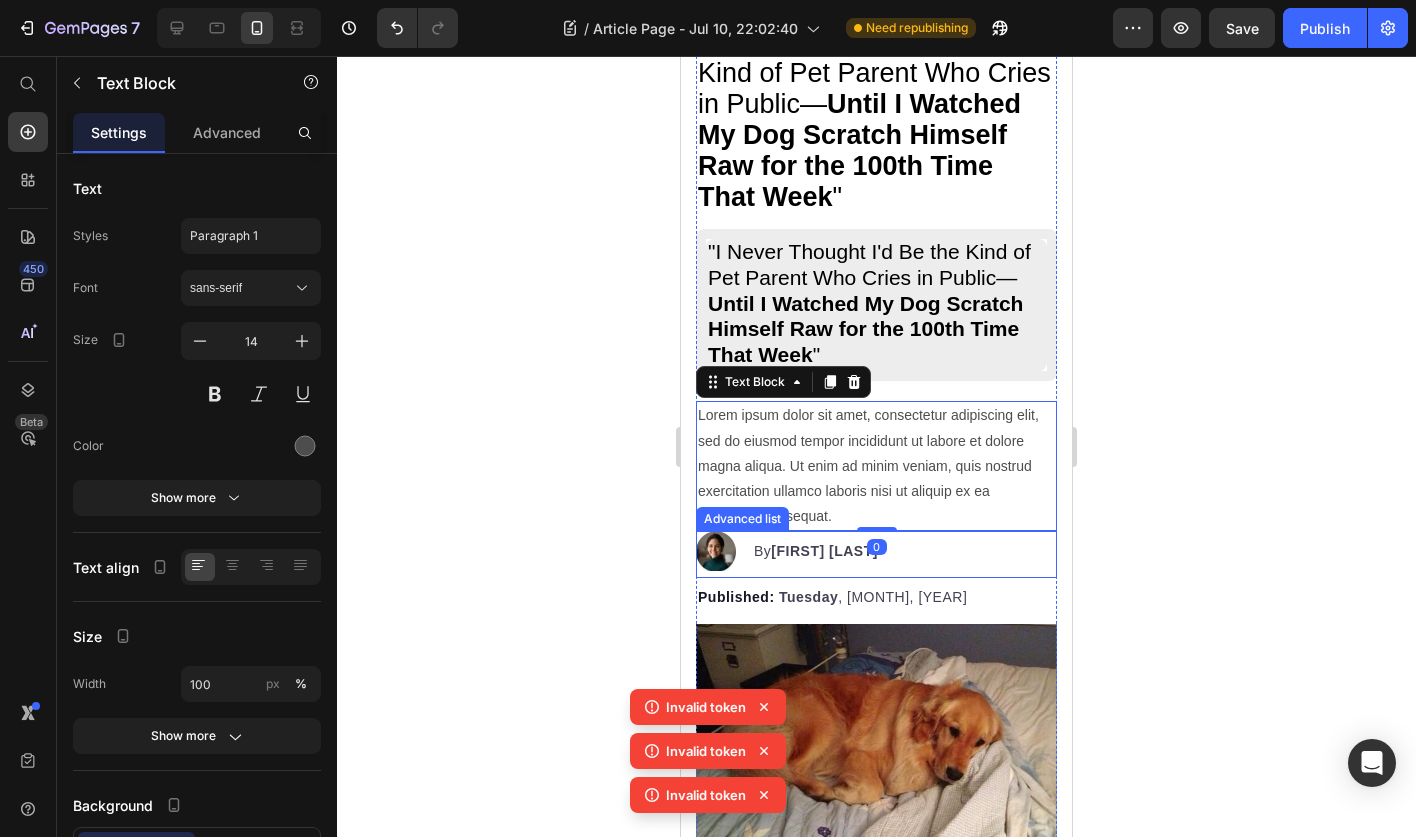 click 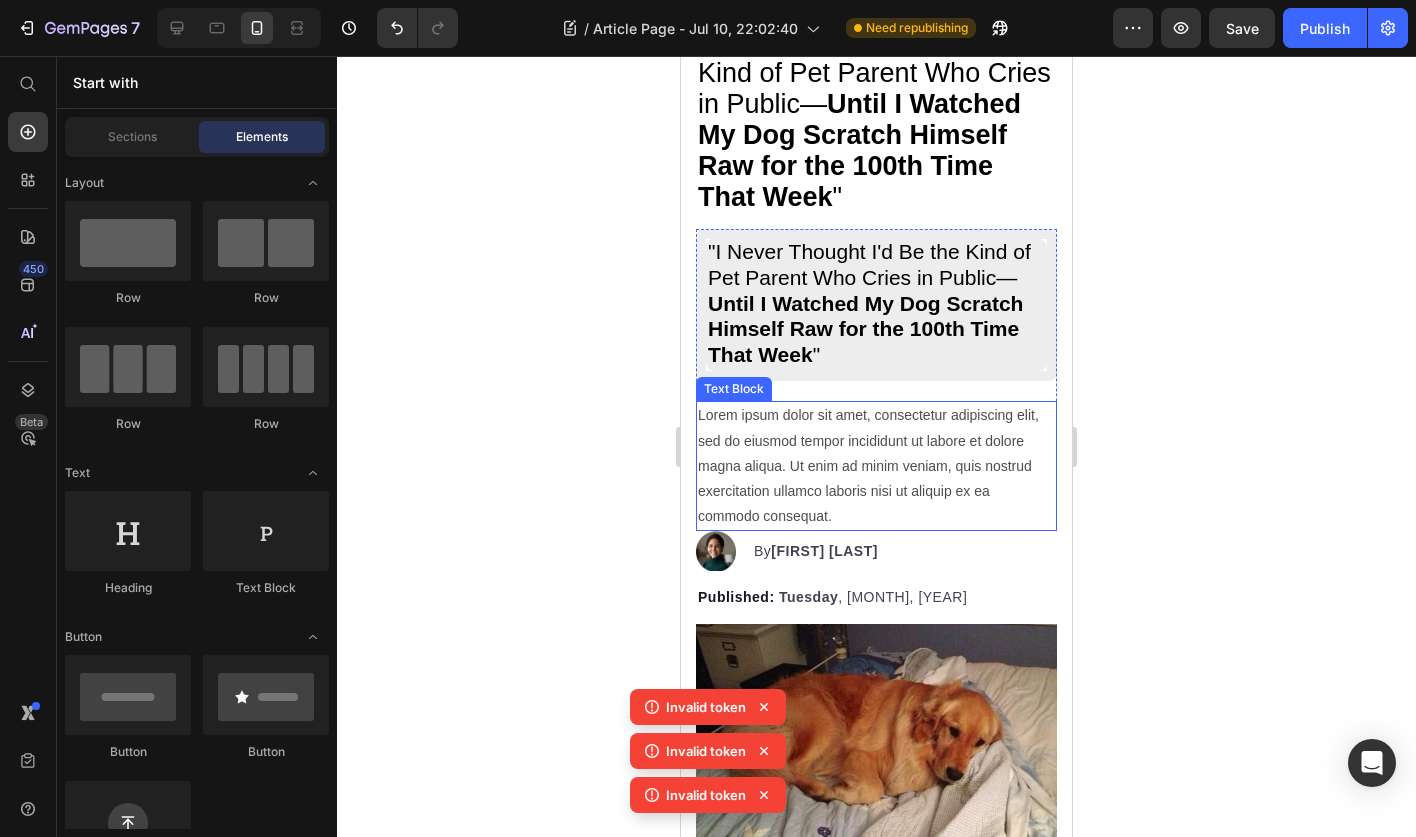 click on "Lorem ipsum dolor sit amet, consectetur adipiscing elit, sed do eiusmod tempor incididunt ut labore et dolore magna aliqua. Ut enim ad minim veniam, quis nostrud exercitation ullamco laboris nisi ut aliquip ex ea commodo consequat." at bounding box center (876, 466) 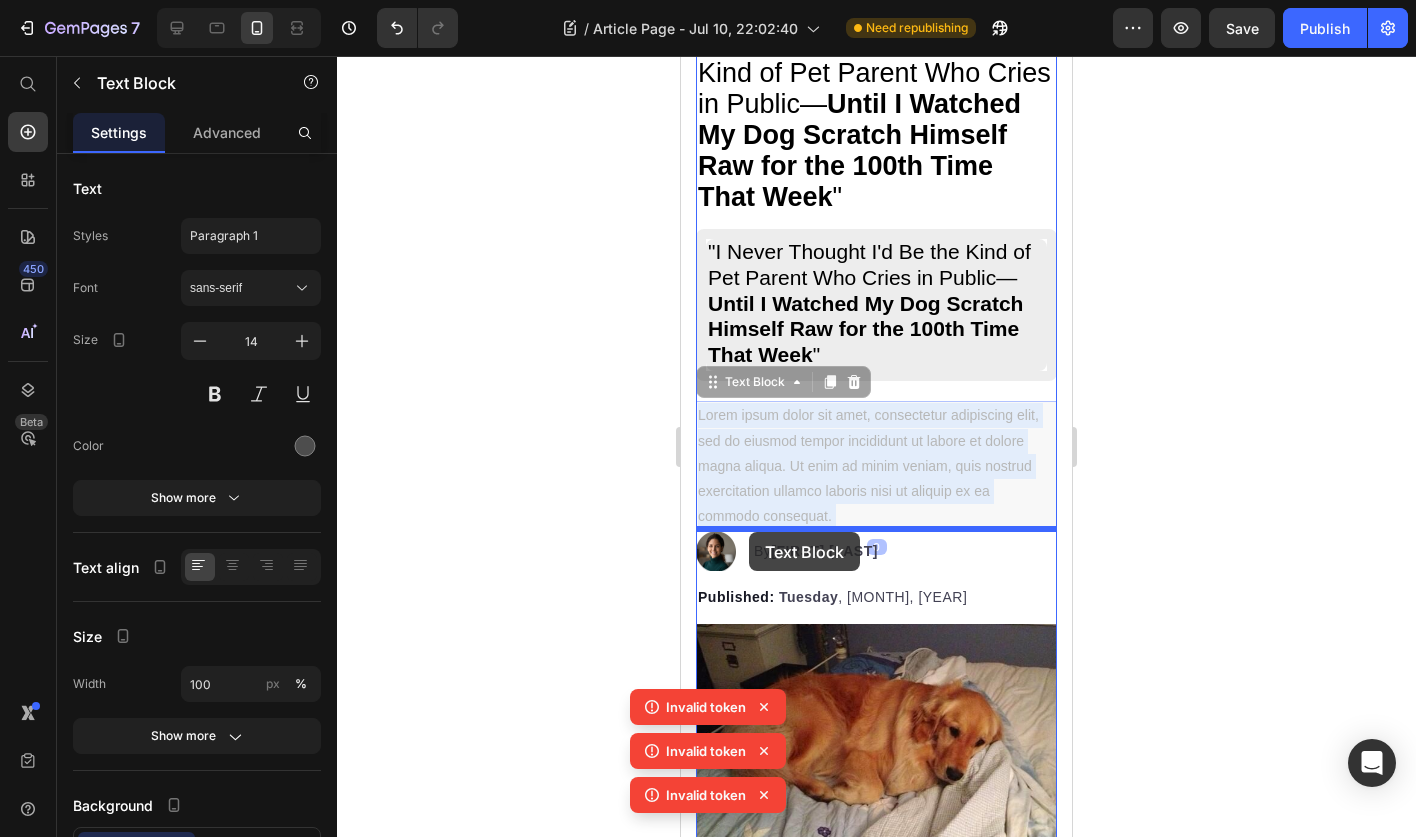 drag, startPoint x: 749, startPoint y: 449, endPoint x: 749, endPoint y: 532, distance: 83 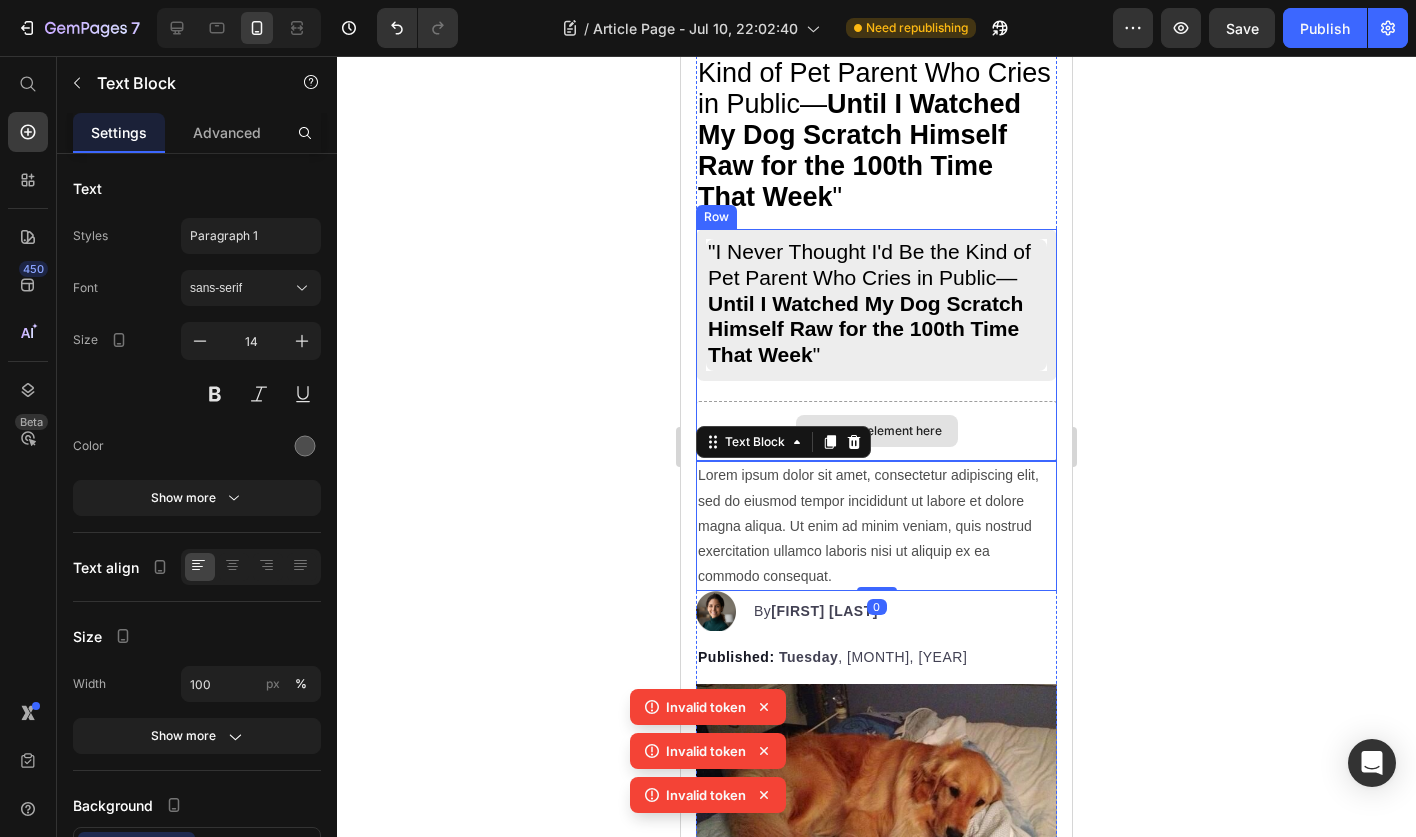click on "Drop element here" at bounding box center (876, 431) 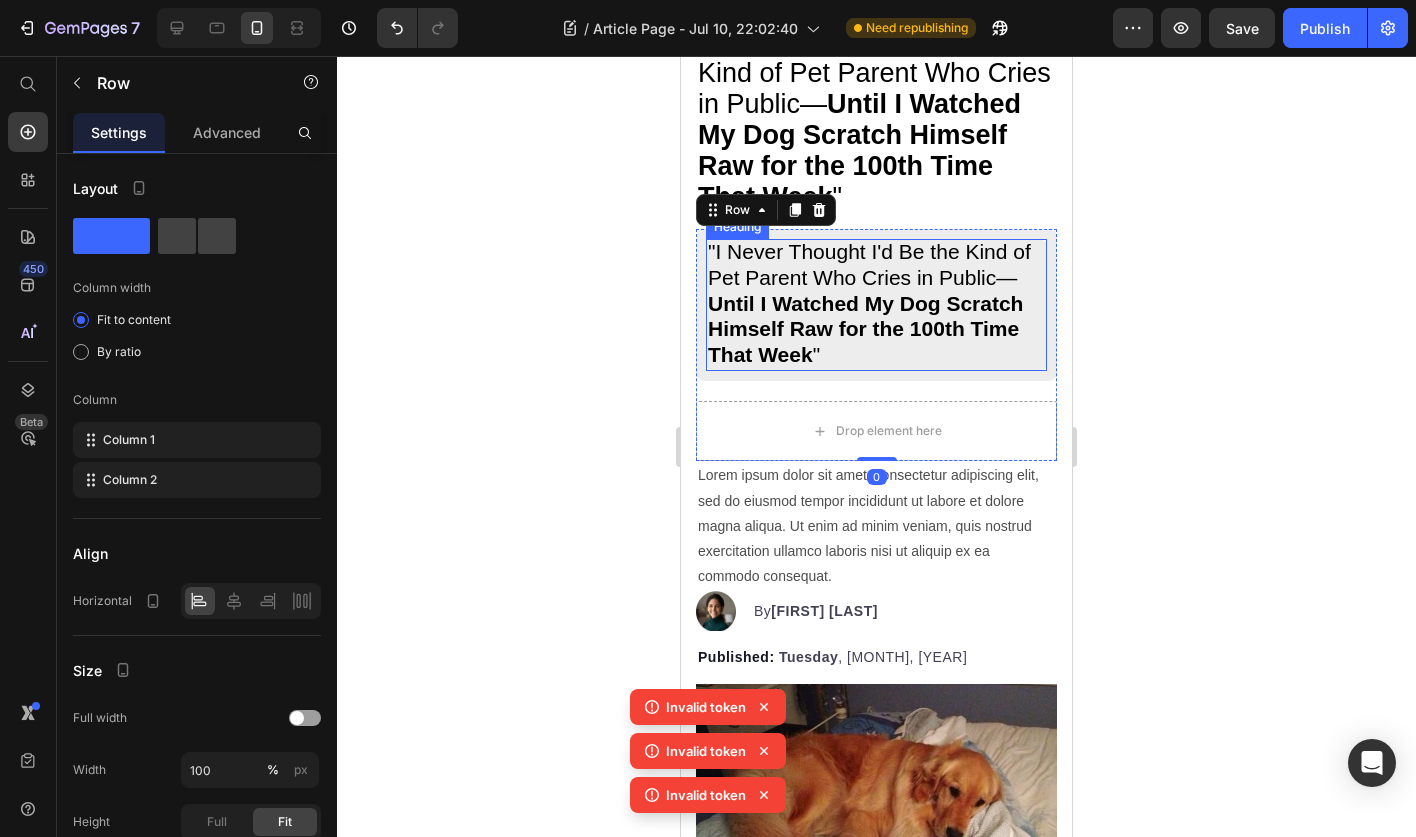 click on ""I Never Thought I'd Be the Kind of Pet Parent Who Cries in Public— Until I Watched My Dog Scratch Himself Raw for the 100th Time That Week "" at bounding box center [869, 302] 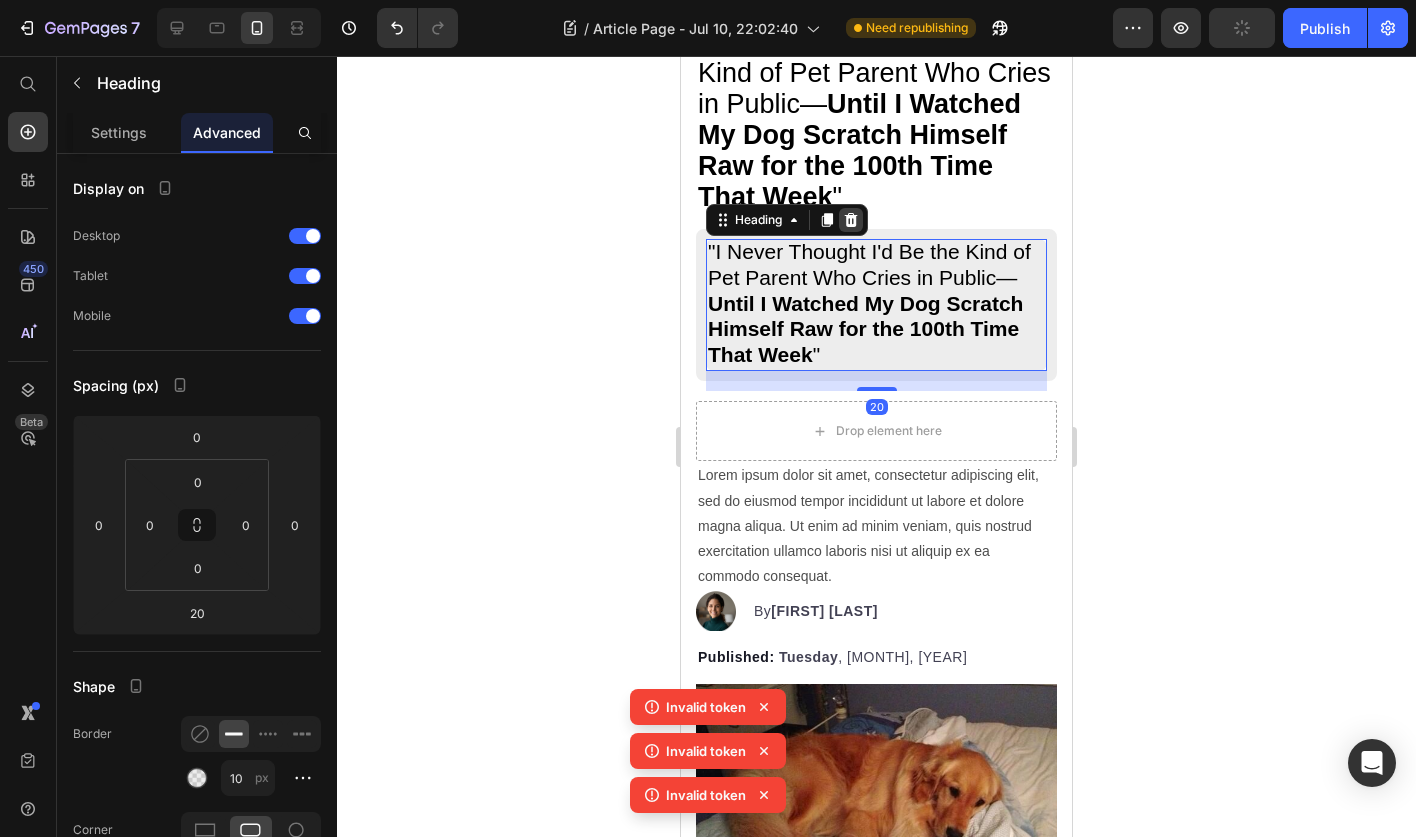click 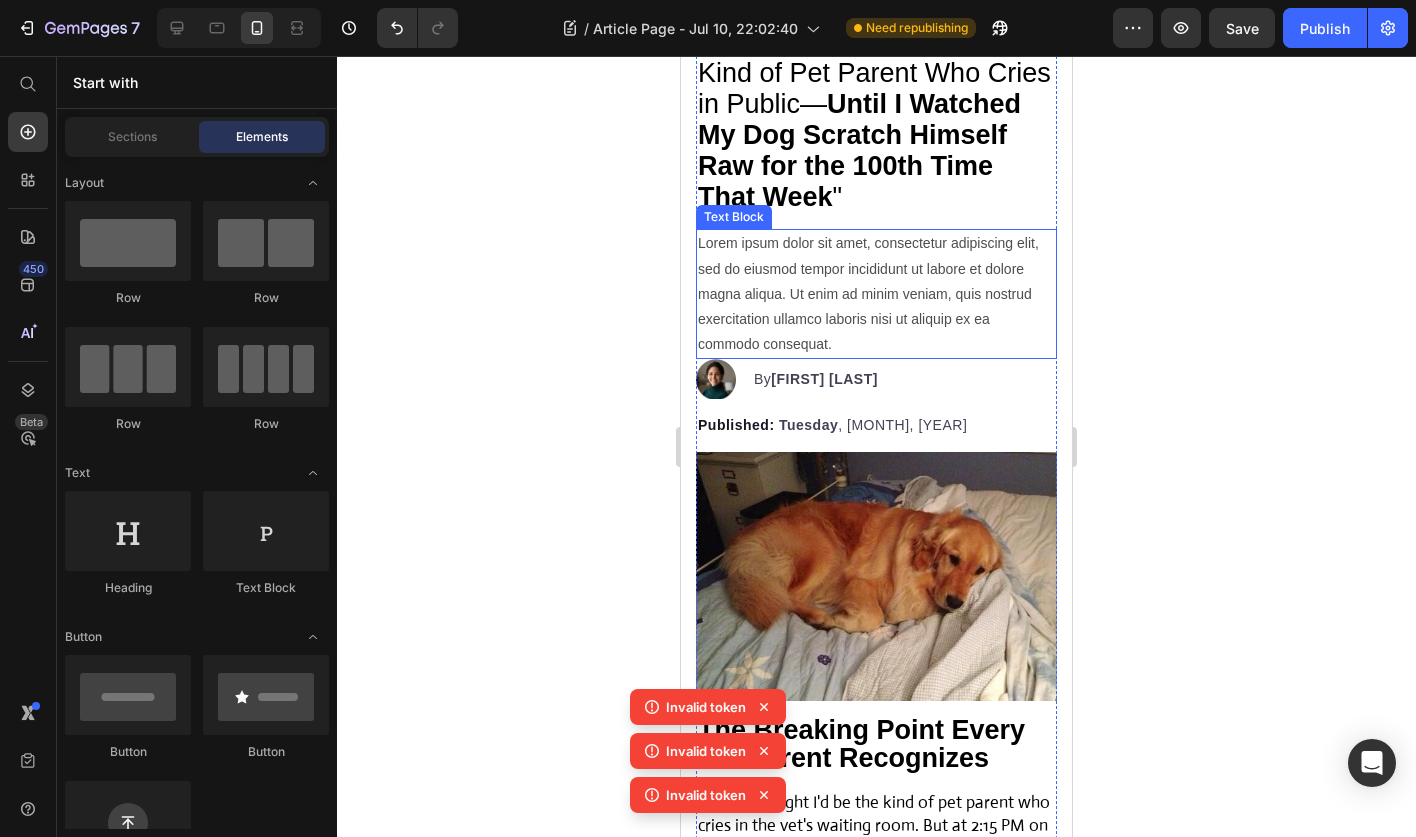 click on "Lorem ipsum dolor sit amet, consectetur adipiscing elit, sed do eiusmod tempor incididunt ut labore et dolore magna aliqua. Ut enim ad minim veniam, quis nostrud exercitation ullamco laboris nisi ut aliquip ex ea commodo consequat." at bounding box center (876, 294) 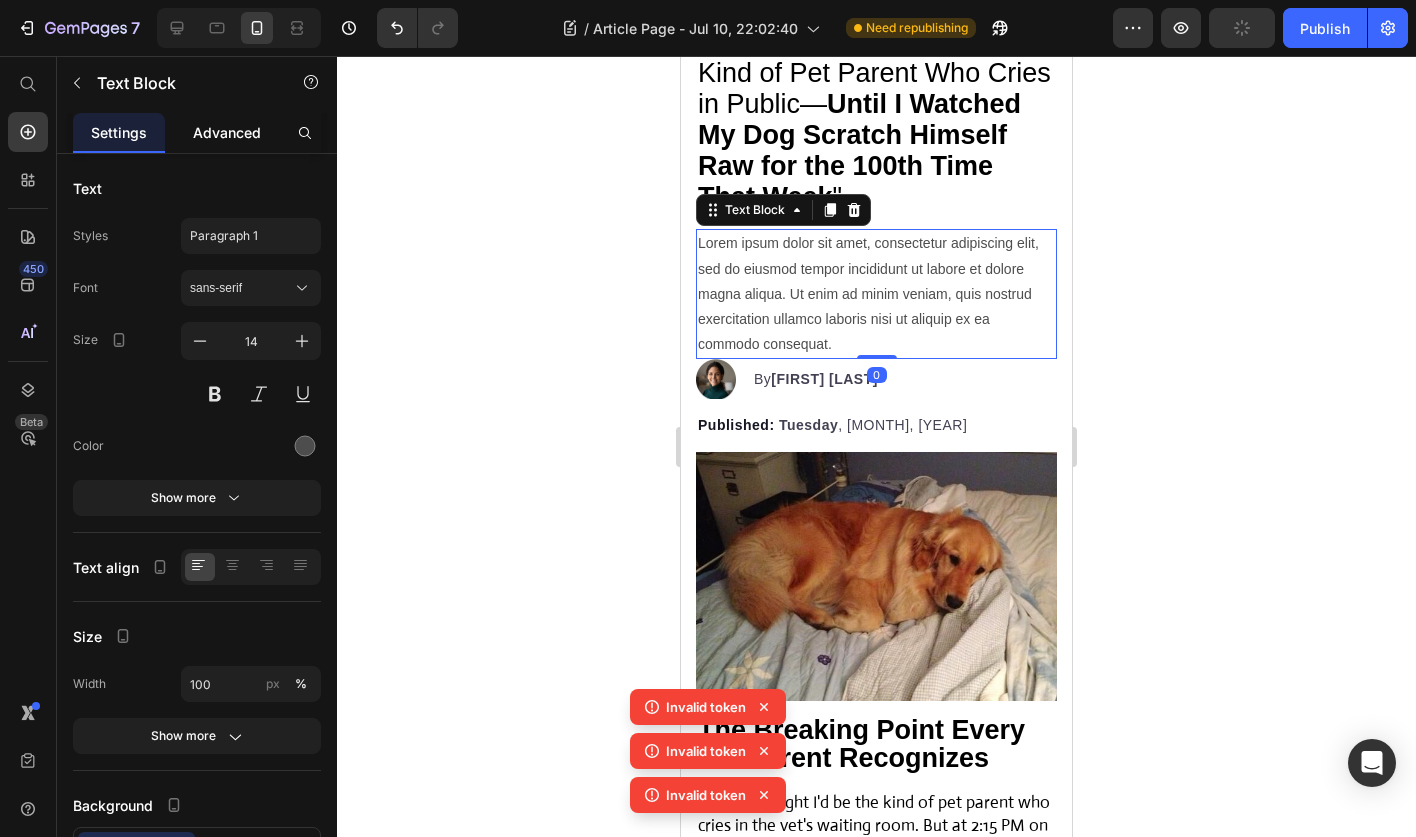 click on "Advanced" at bounding box center (227, 132) 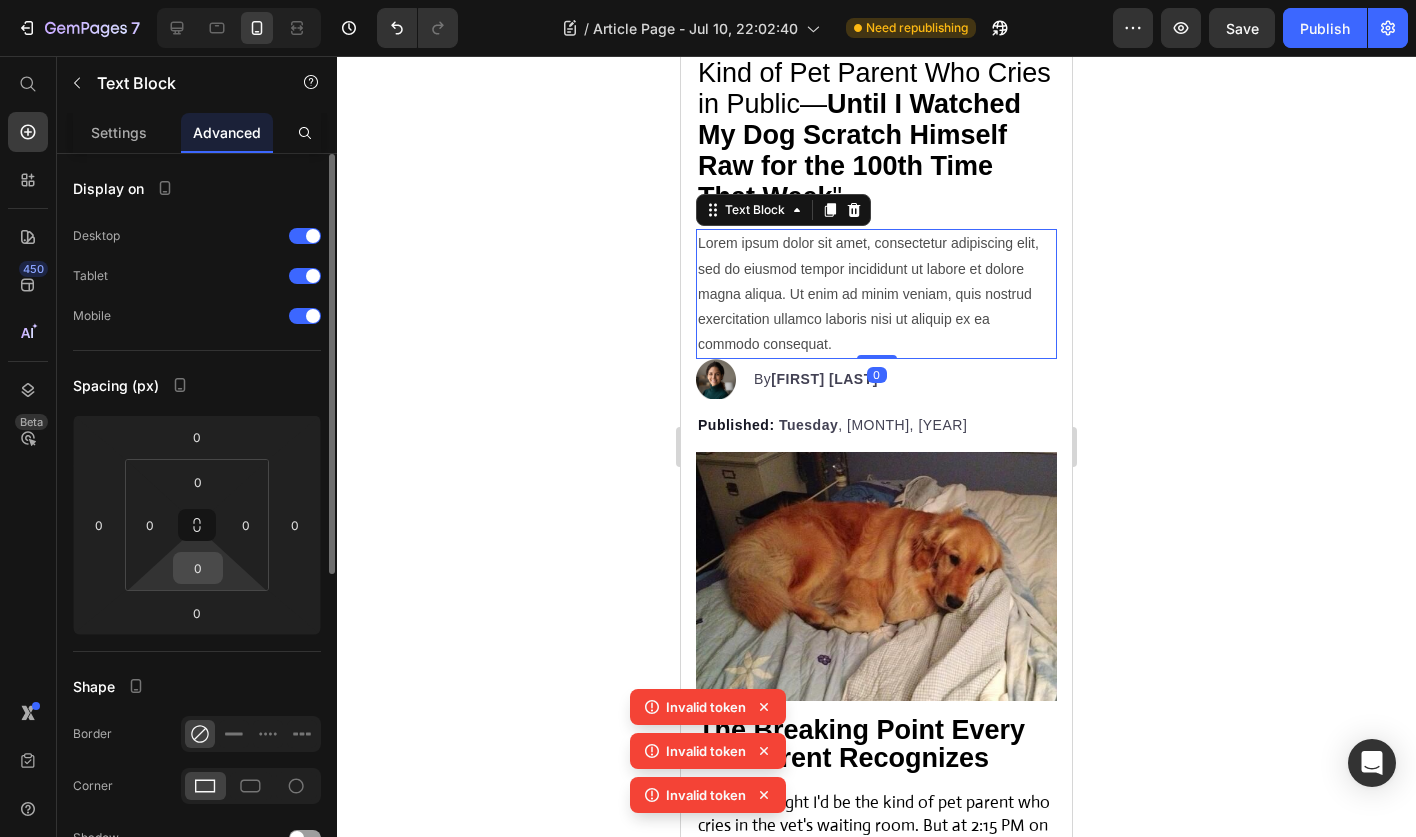 click on "0" at bounding box center (198, 568) 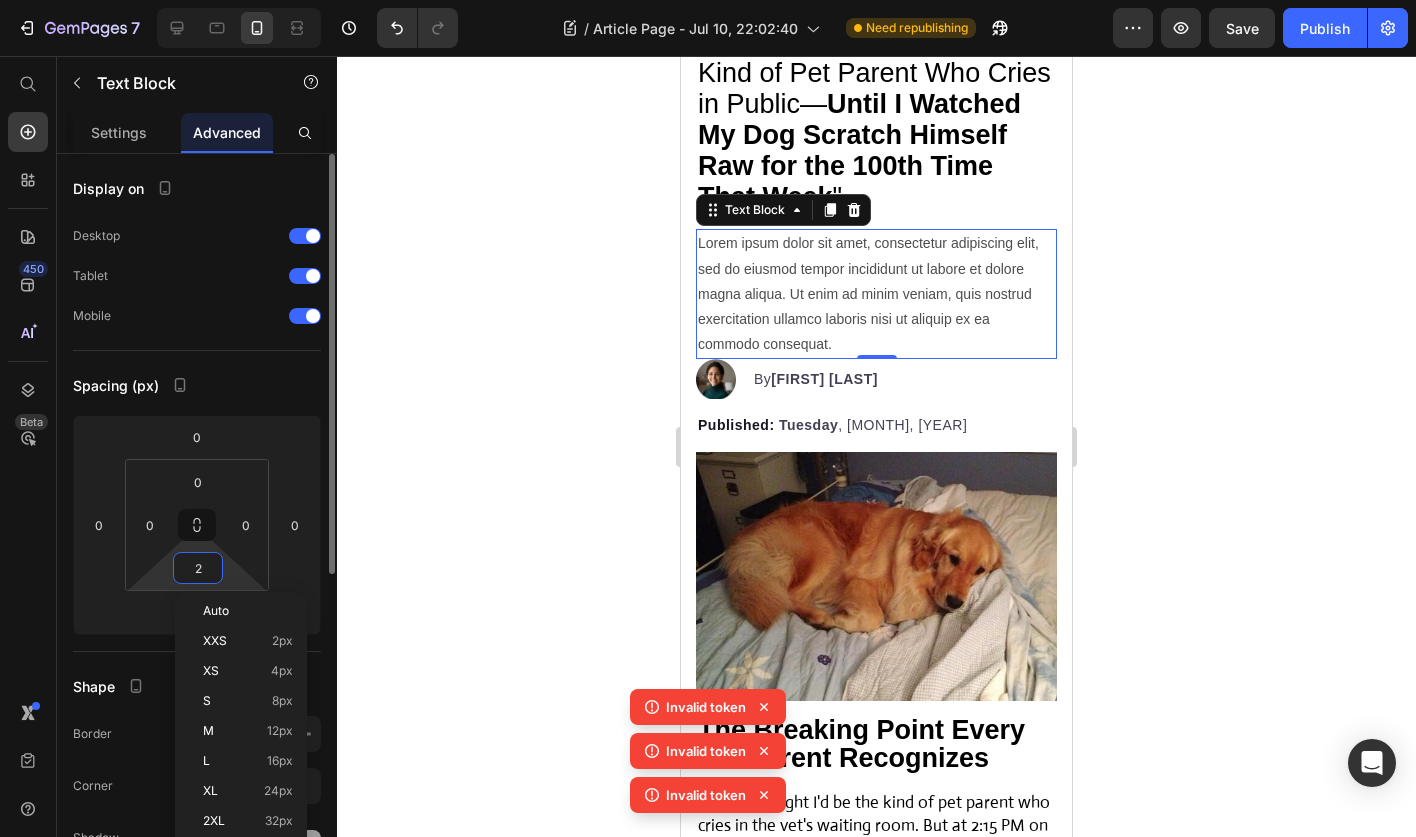 type on "20" 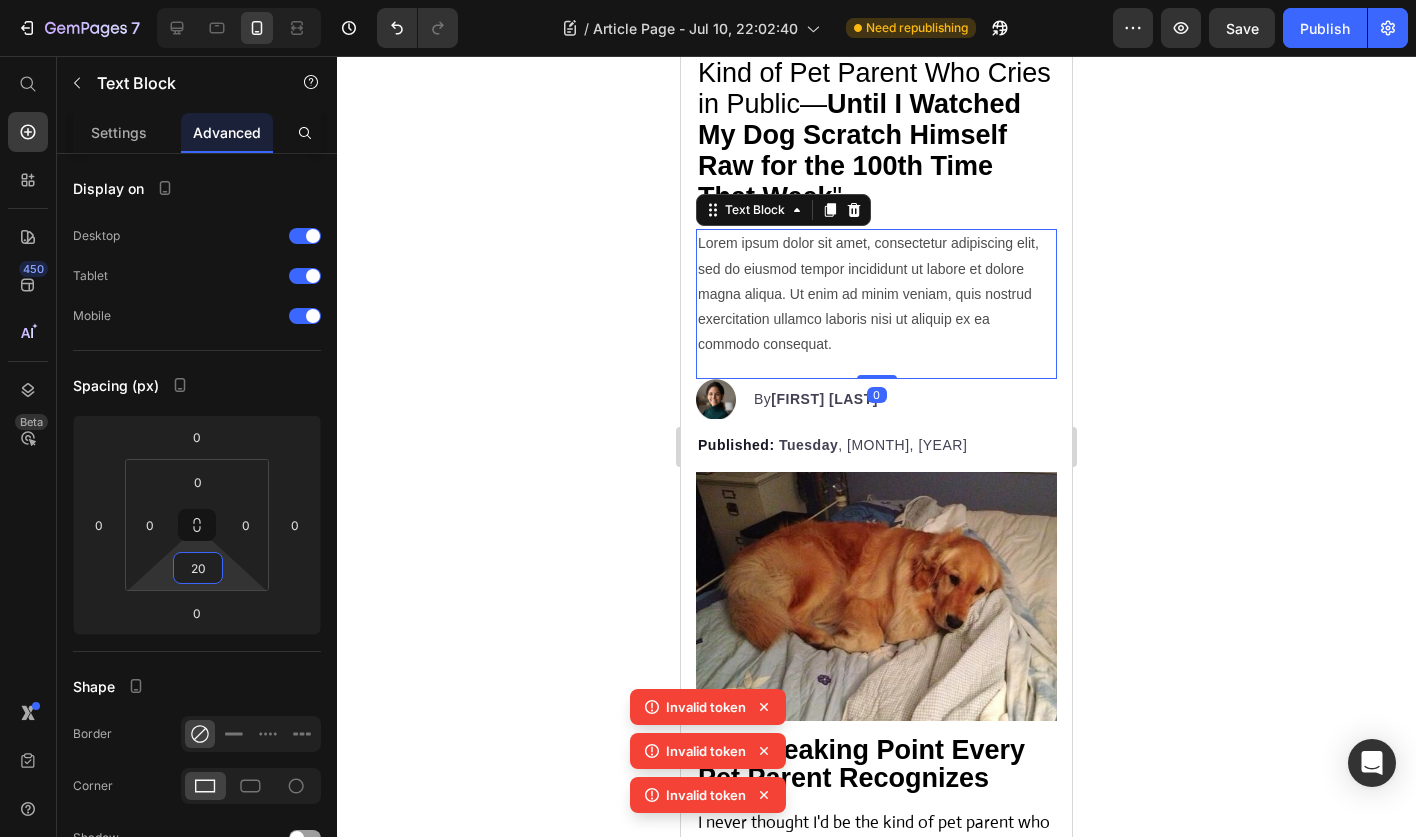 click 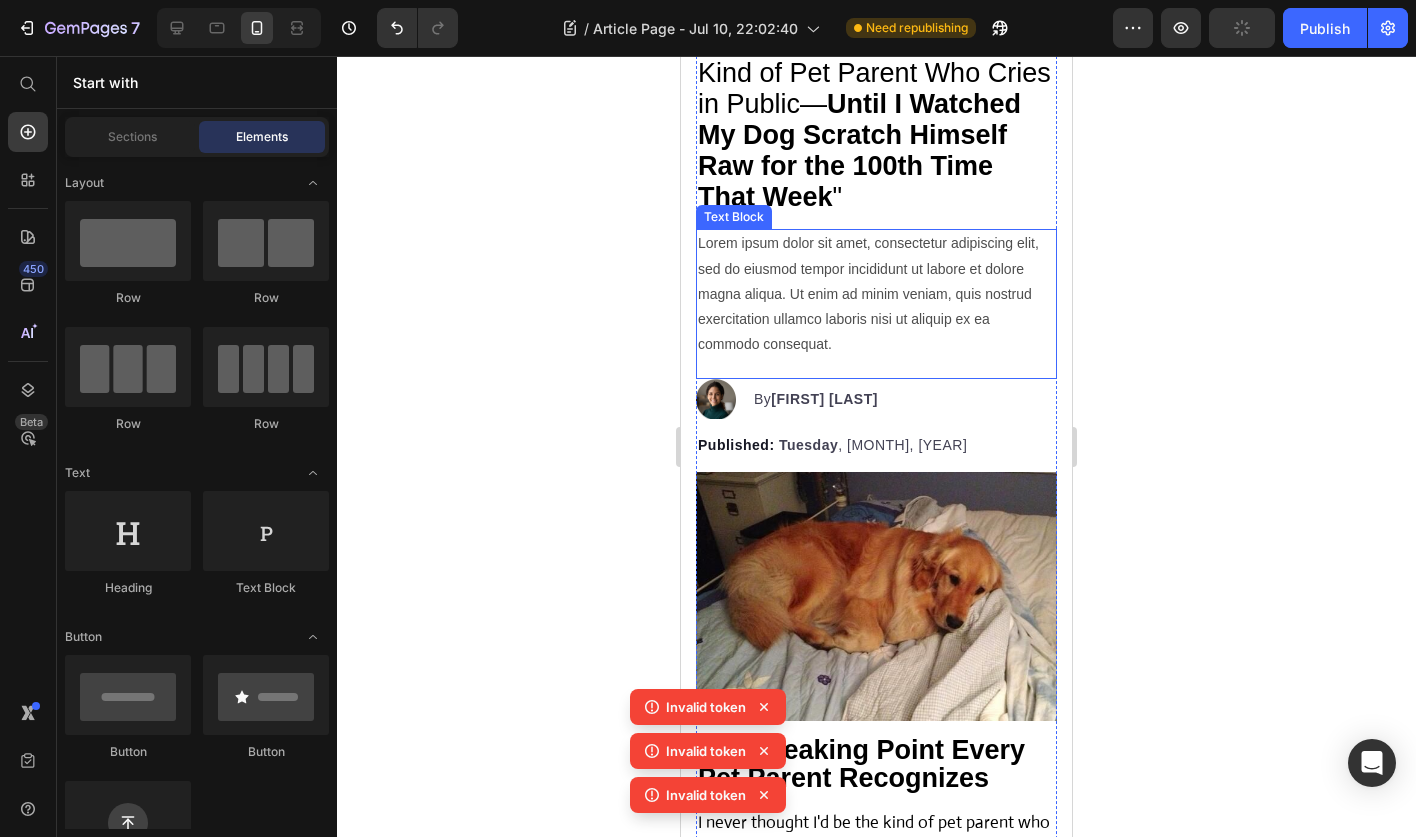 click on "Lorem ipsum dolor sit amet, consectetur adipiscing elit, sed do eiusmod tempor incididunt ut labore et dolore magna aliqua. Ut enim ad minim veniam, quis nostrud exercitation ullamco laboris nisi ut aliquip ex ea commodo consequat." at bounding box center [876, 294] 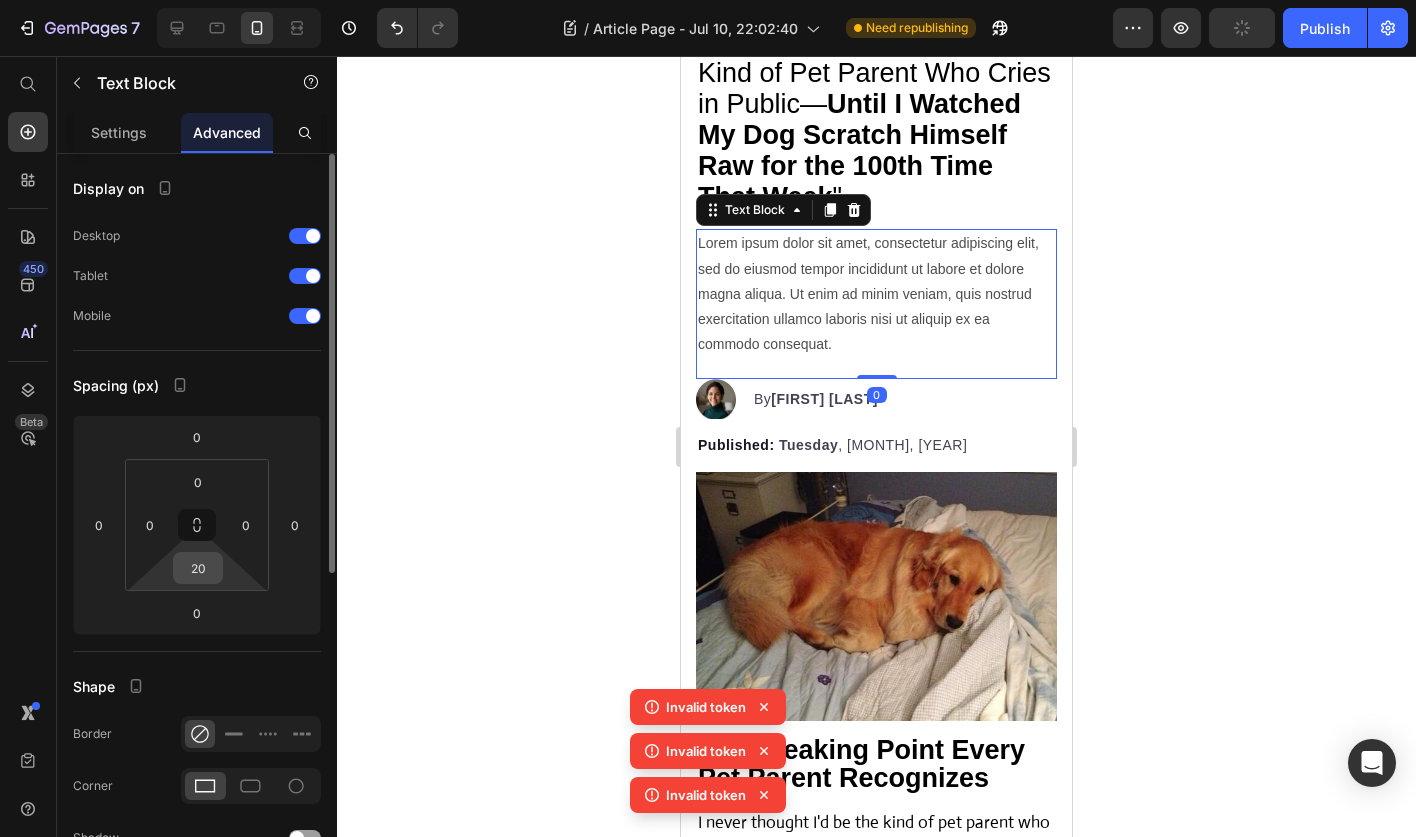 click on "20" at bounding box center (198, 568) 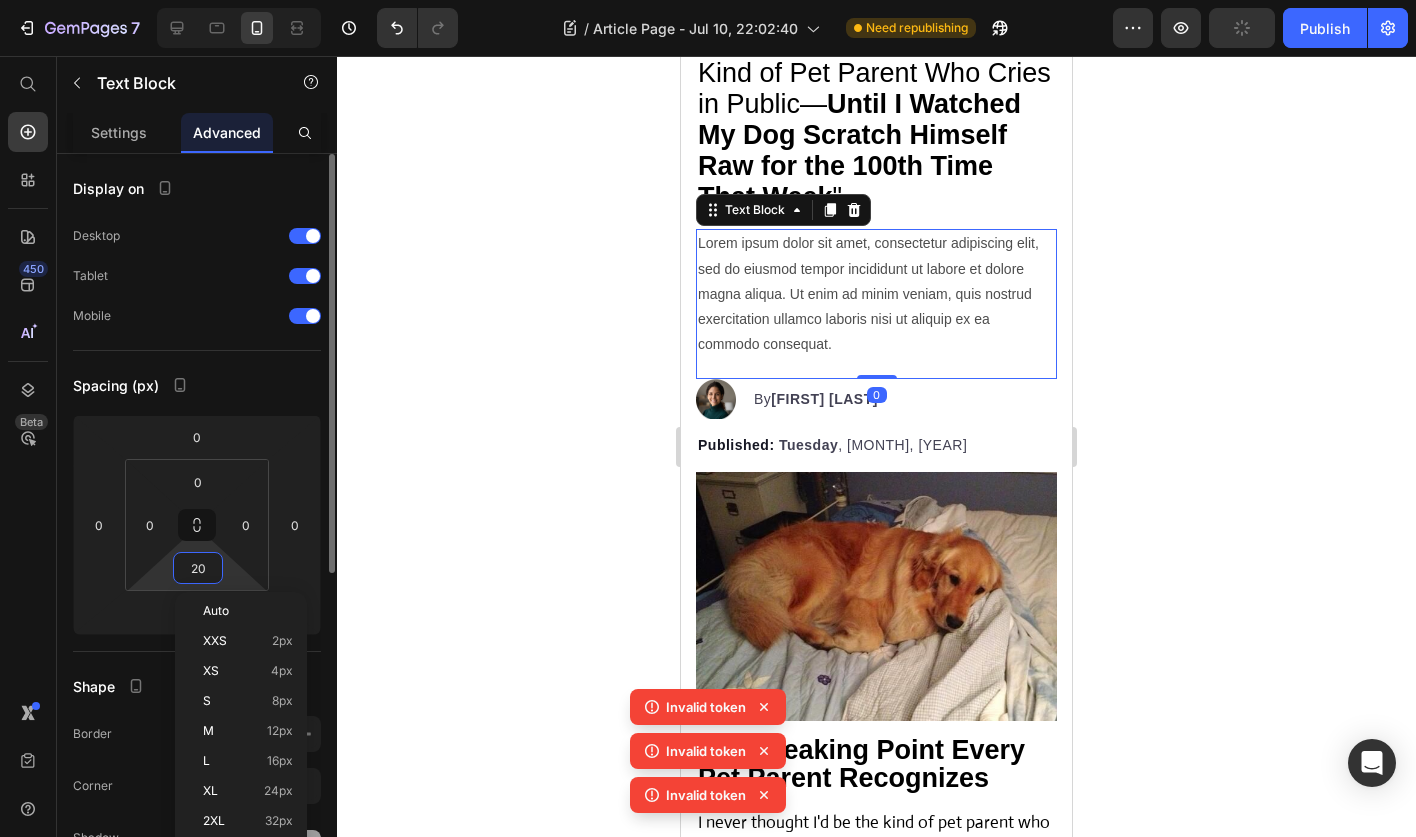 click on "20" at bounding box center (198, 568) 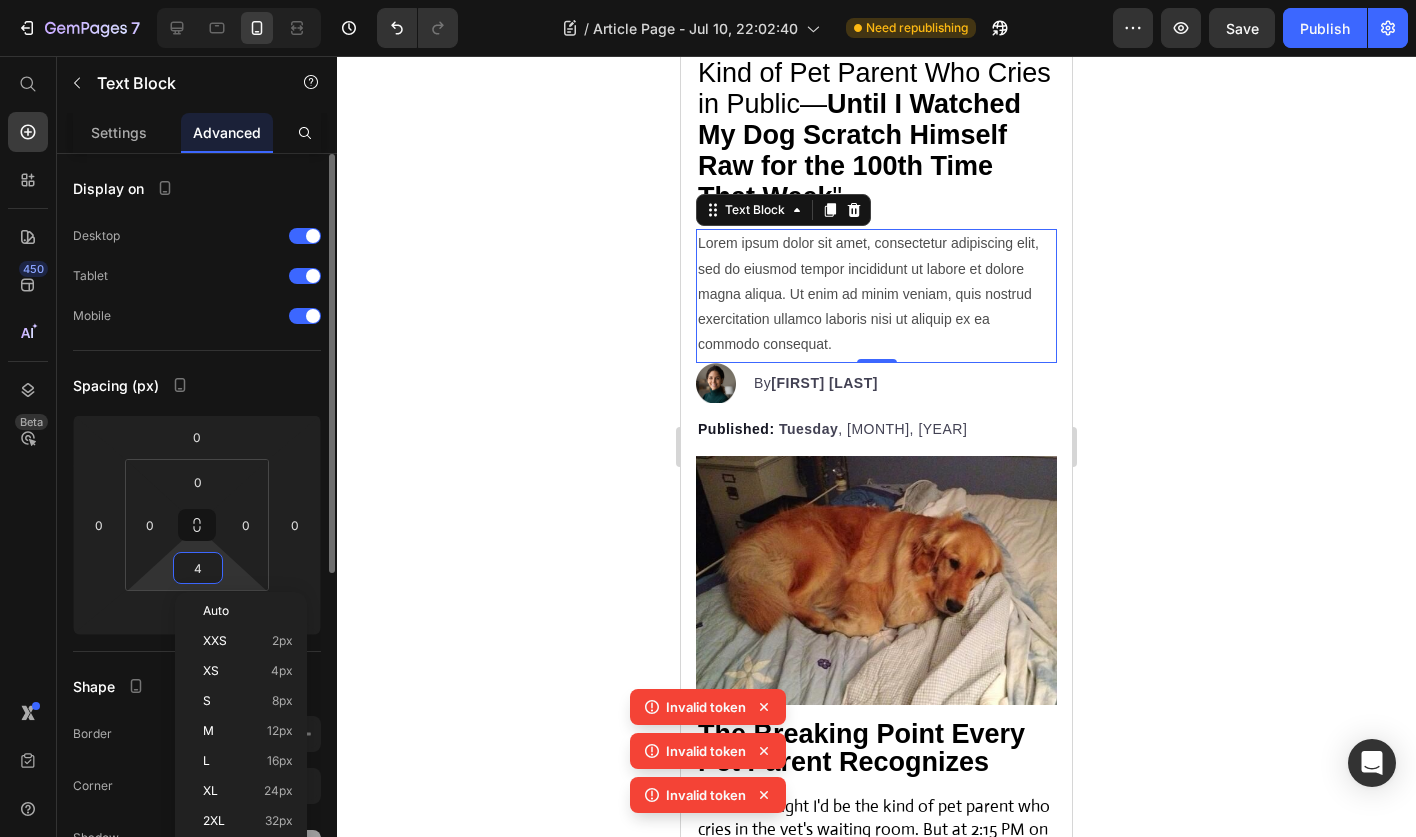 type on "40" 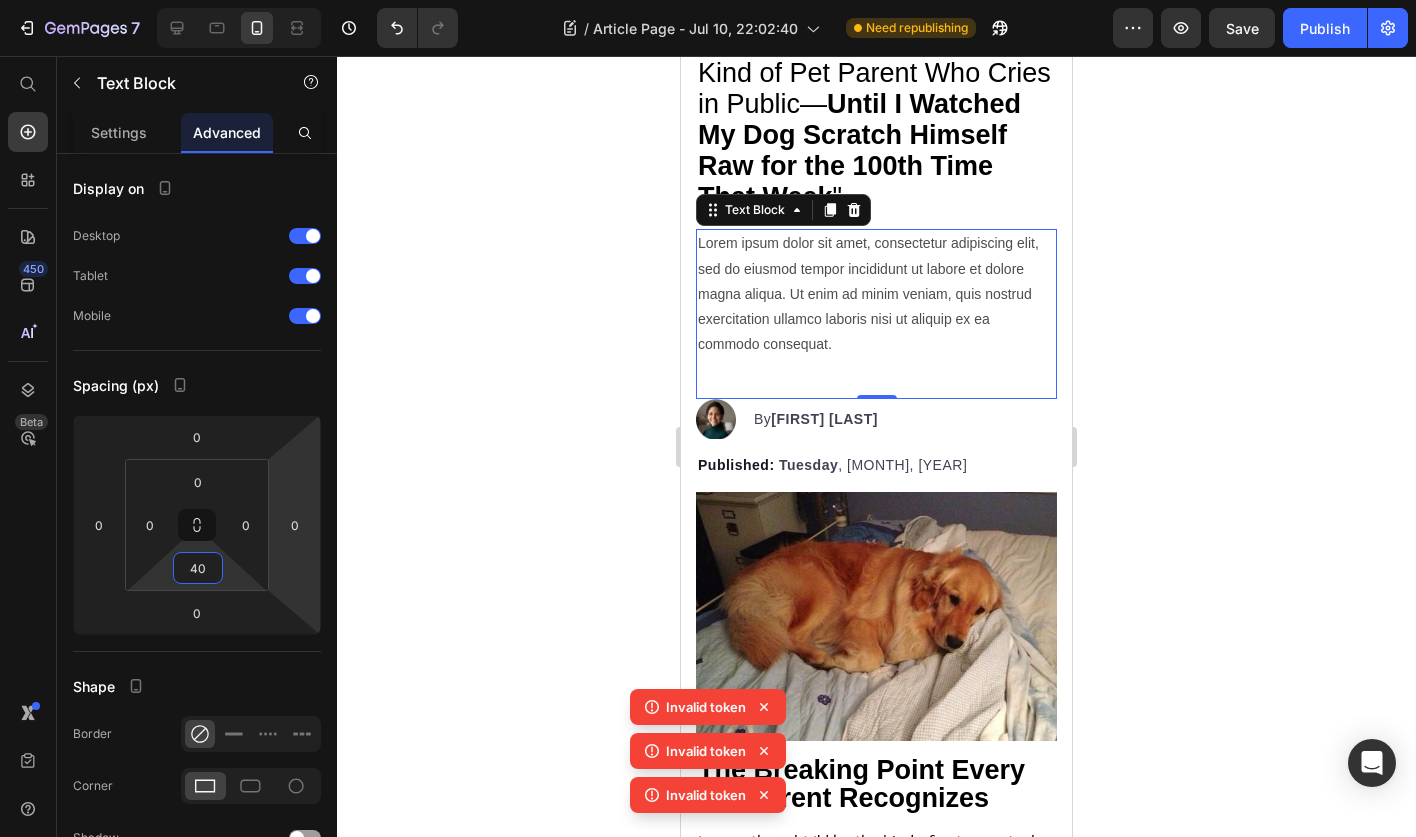 click 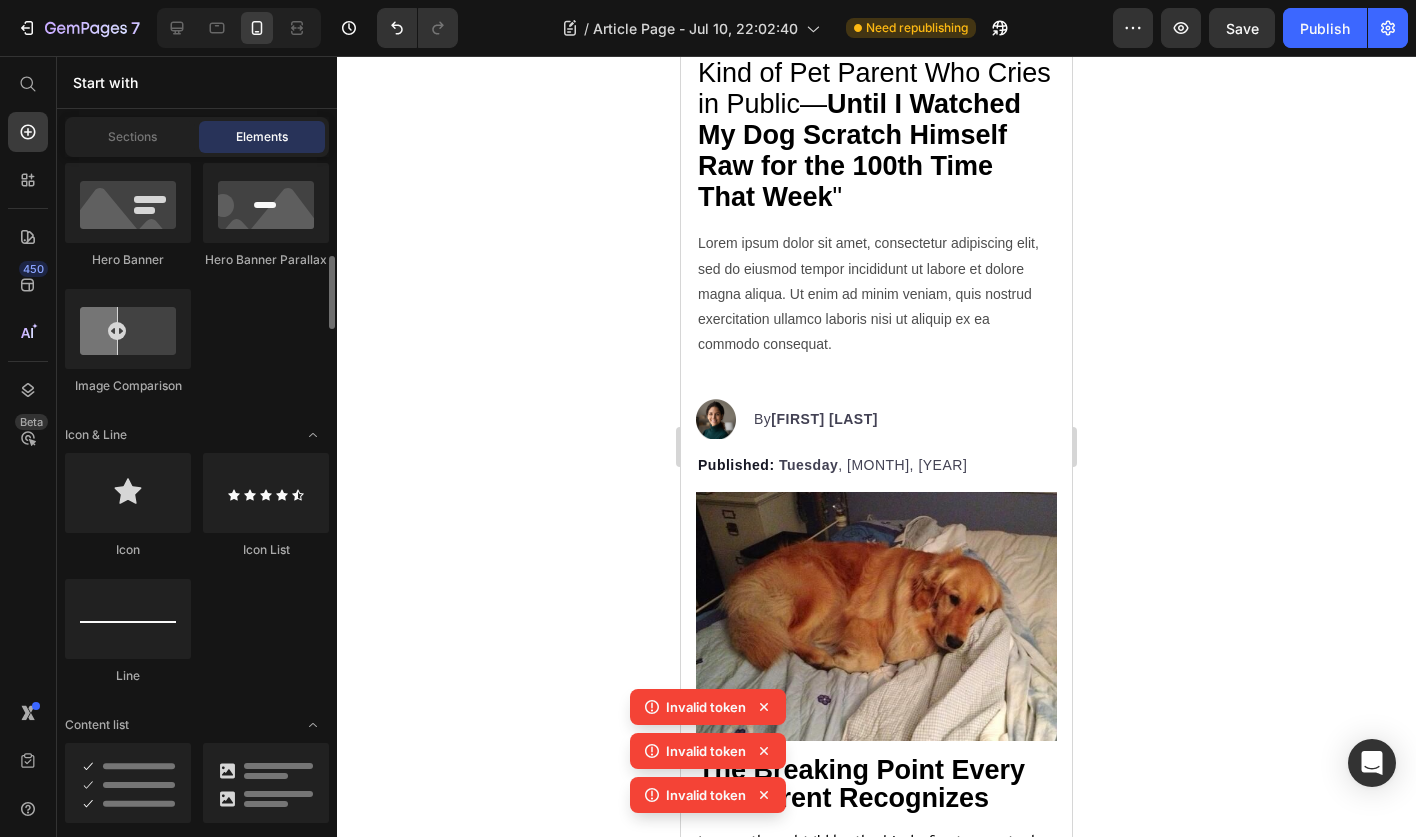 scroll, scrollTop: 1126, scrollLeft: 0, axis: vertical 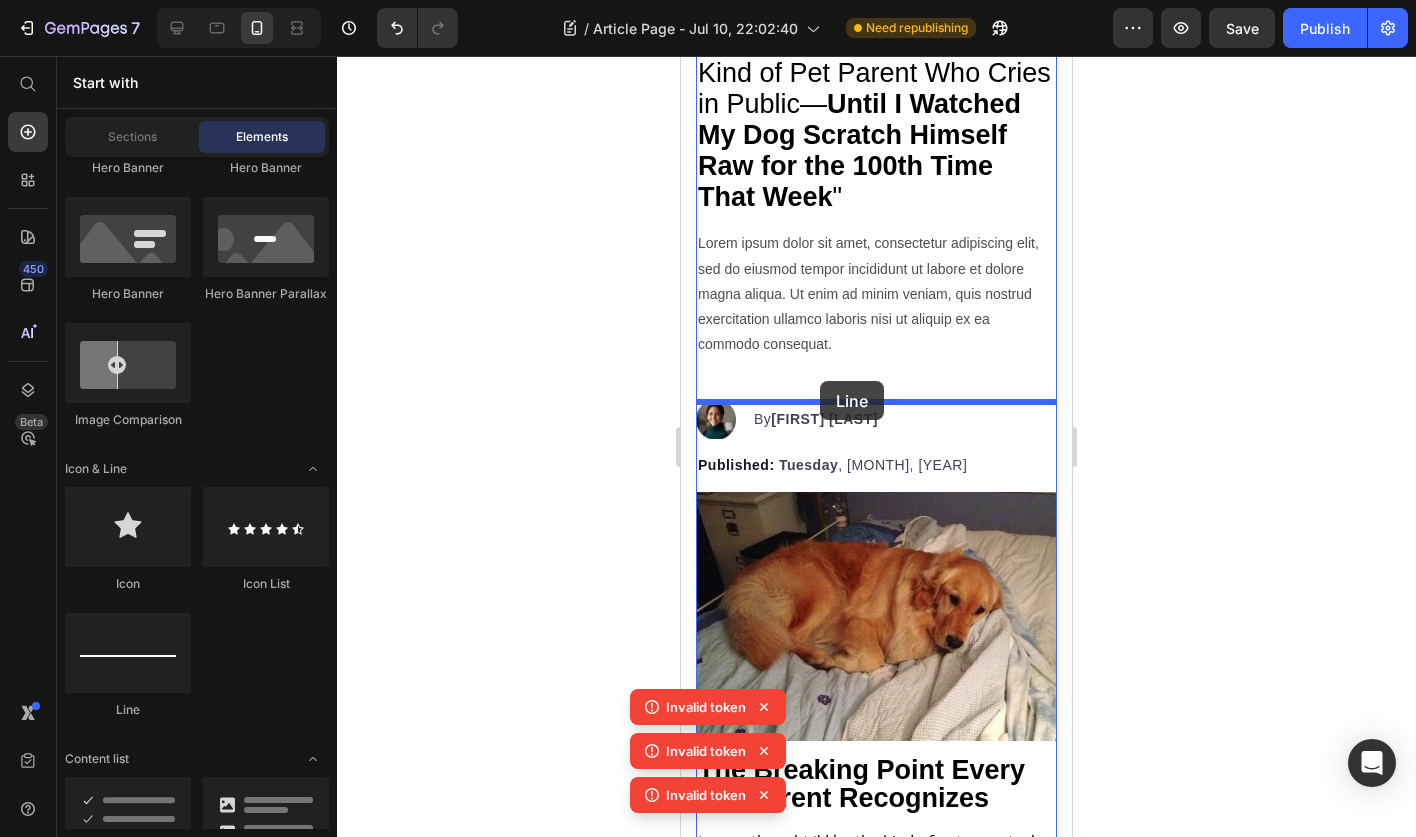 drag, startPoint x: 802, startPoint y: 735, endPoint x: 820, endPoint y: 381, distance: 354.45734 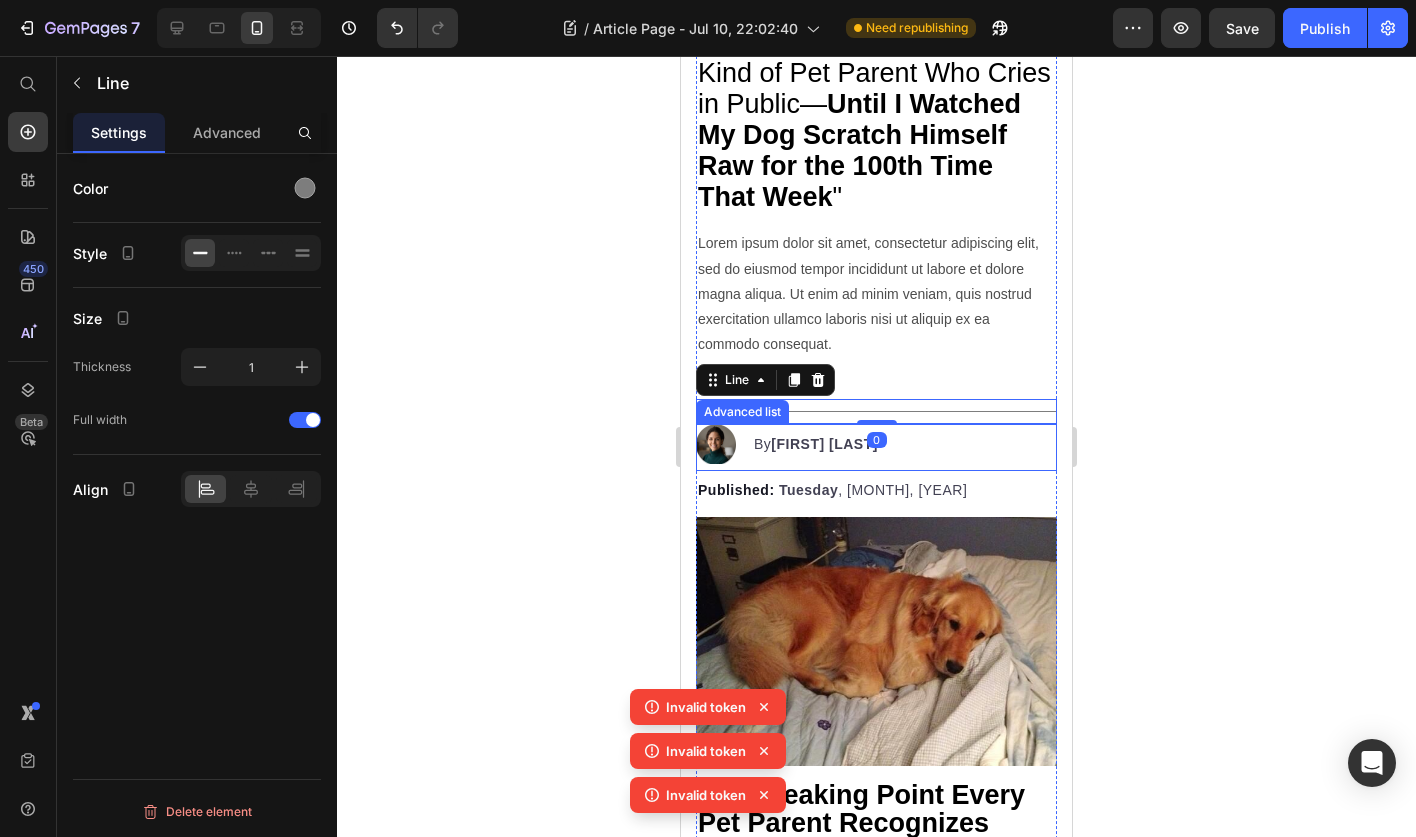 click 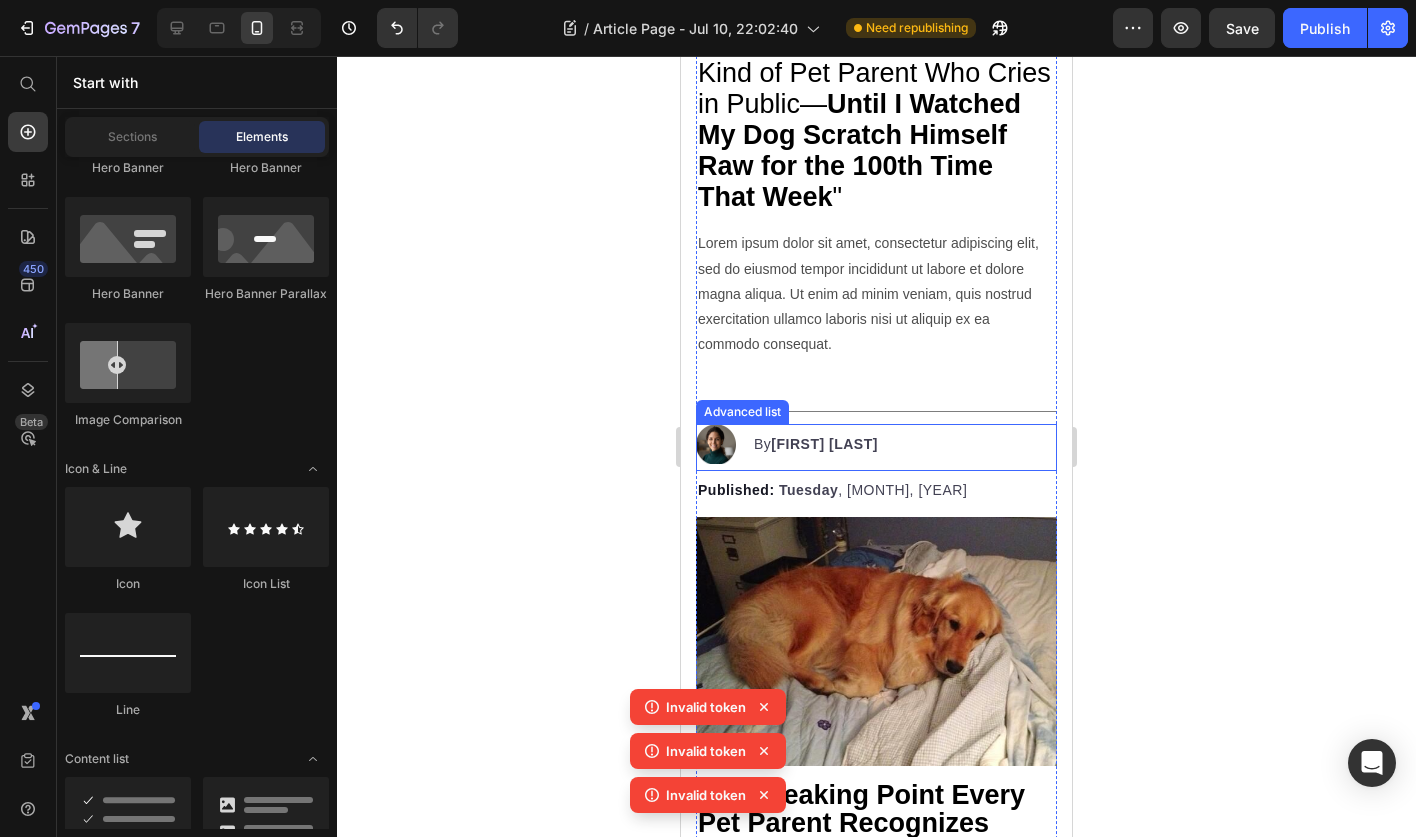 click 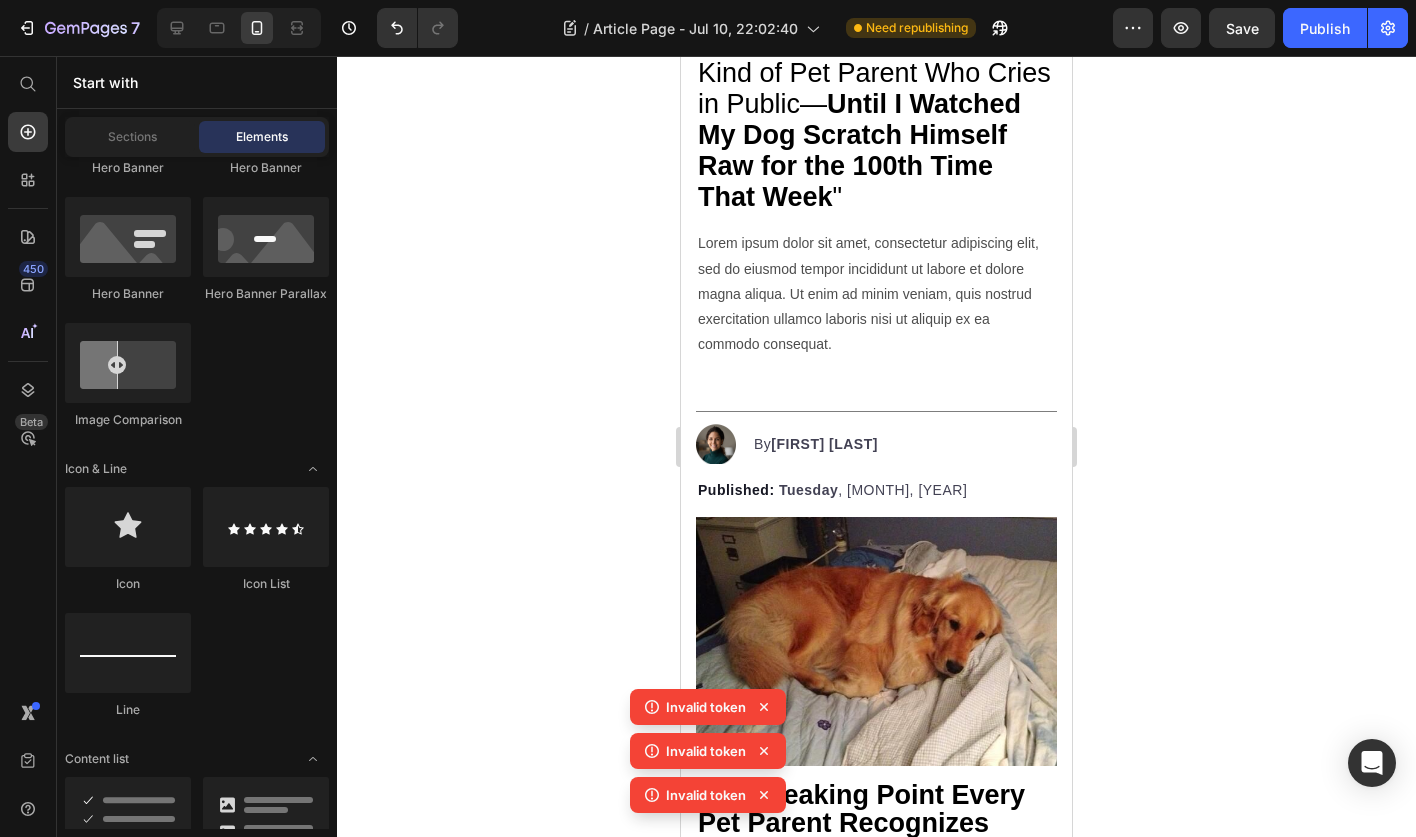 click 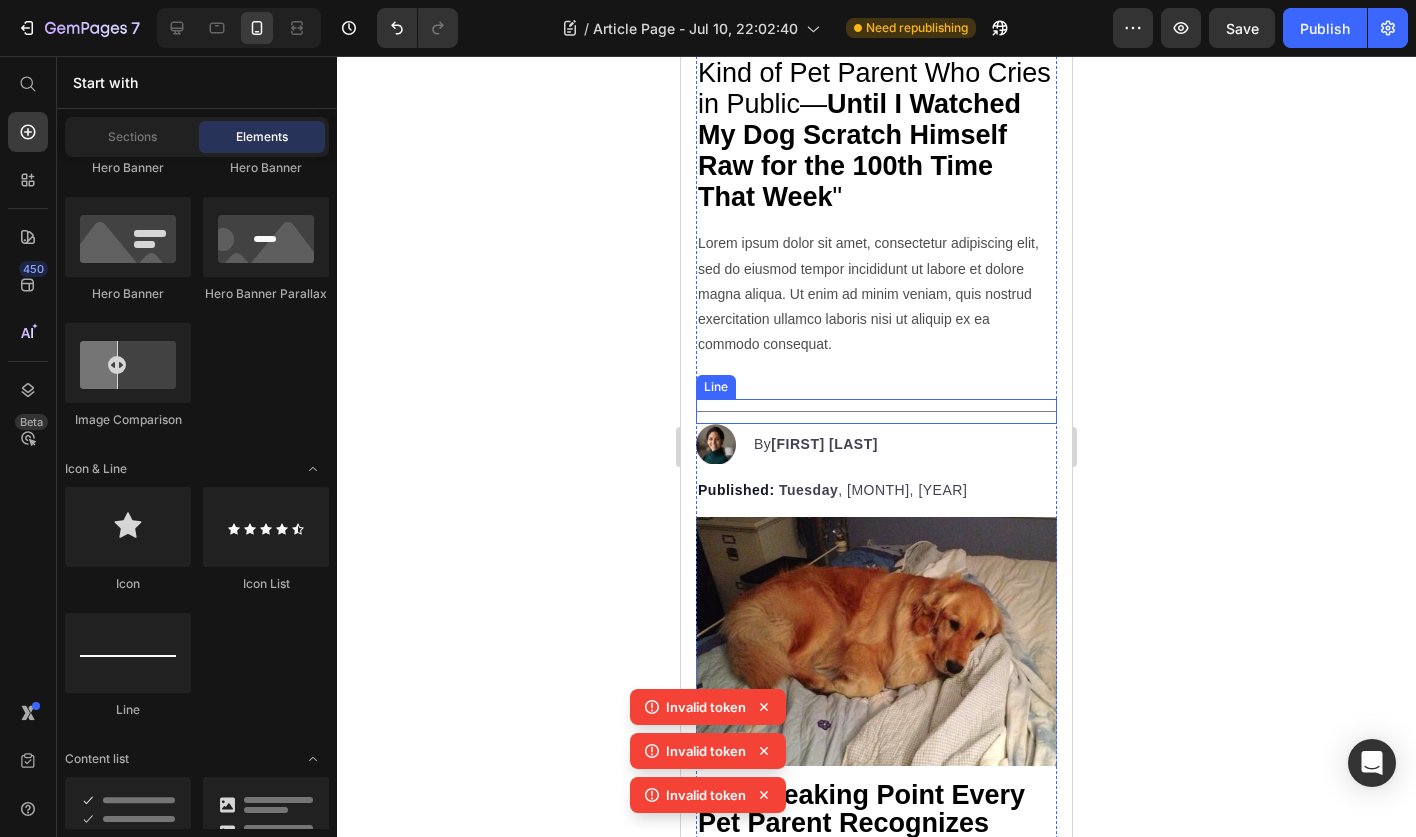 click on "Title Line" at bounding box center [876, 411] 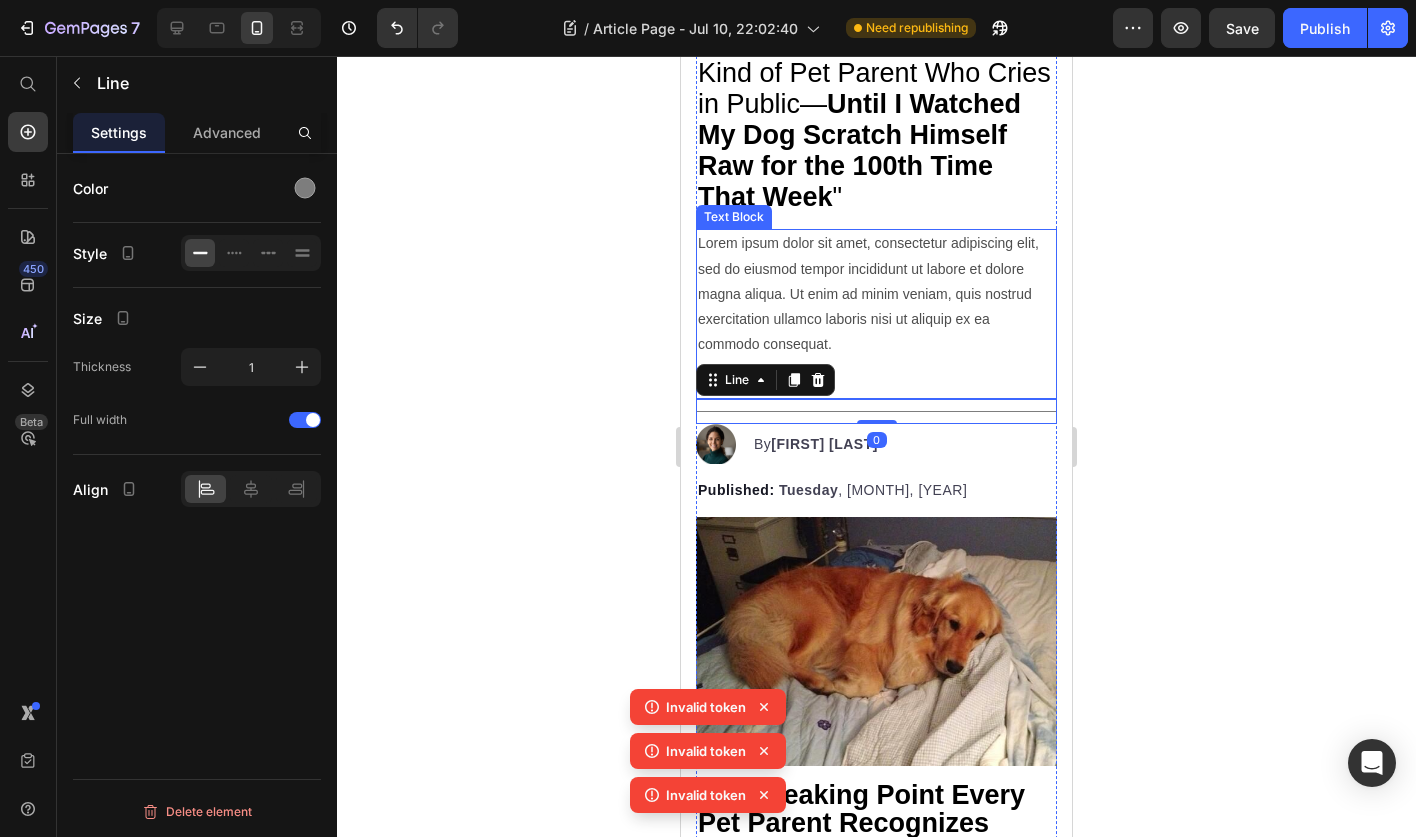 click on "Lorem ipsum dolor sit amet, consectetur adipiscing elit, sed do eiusmod tempor incididunt ut labore et dolore magna aliqua. Ut enim ad minim veniam, quis nostrud exercitation ullamco laboris nisi ut aliquip ex ea commodo consequat." at bounding box center [876, 294] 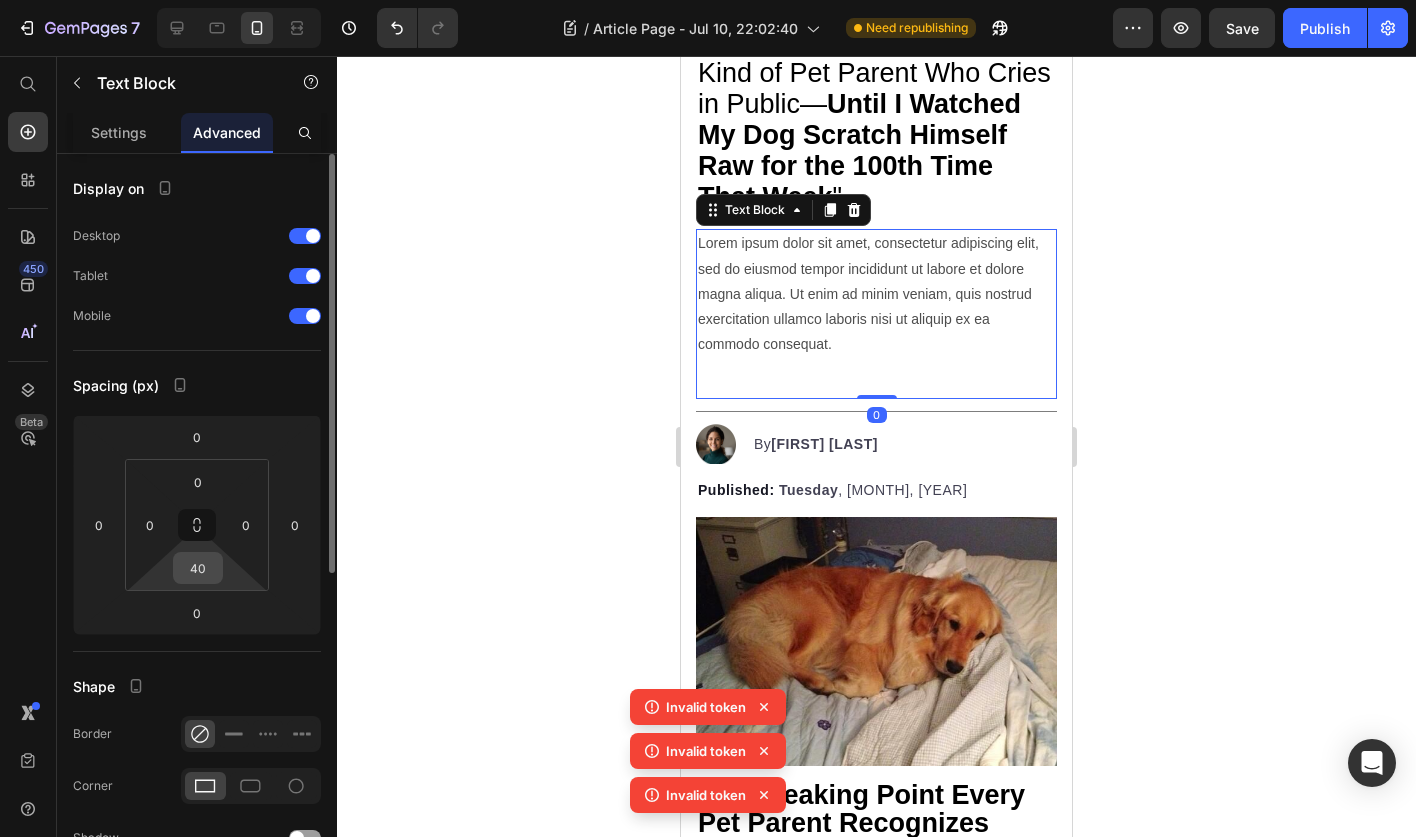 click on "40" at bounding box center (198, 568) 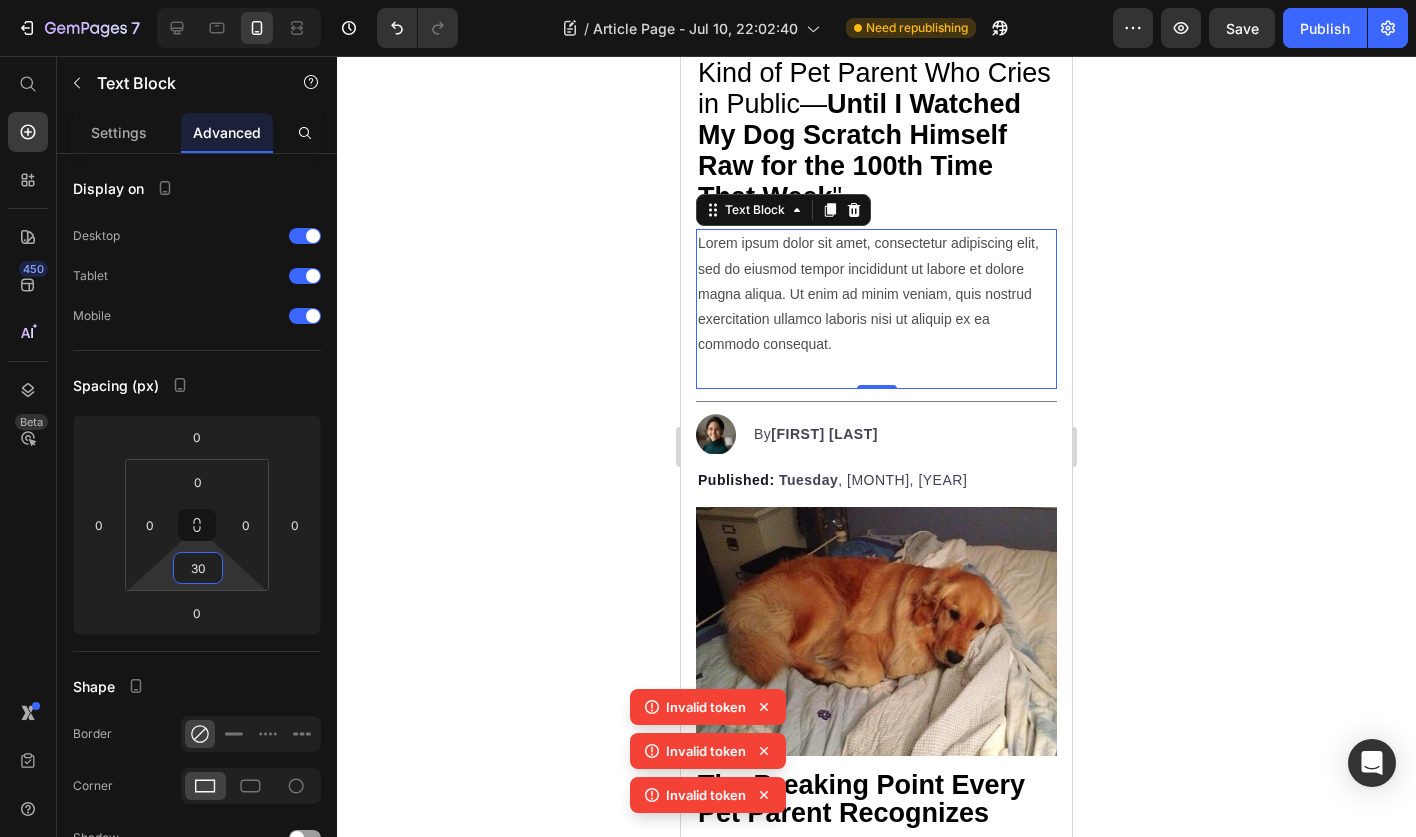 type on "3" 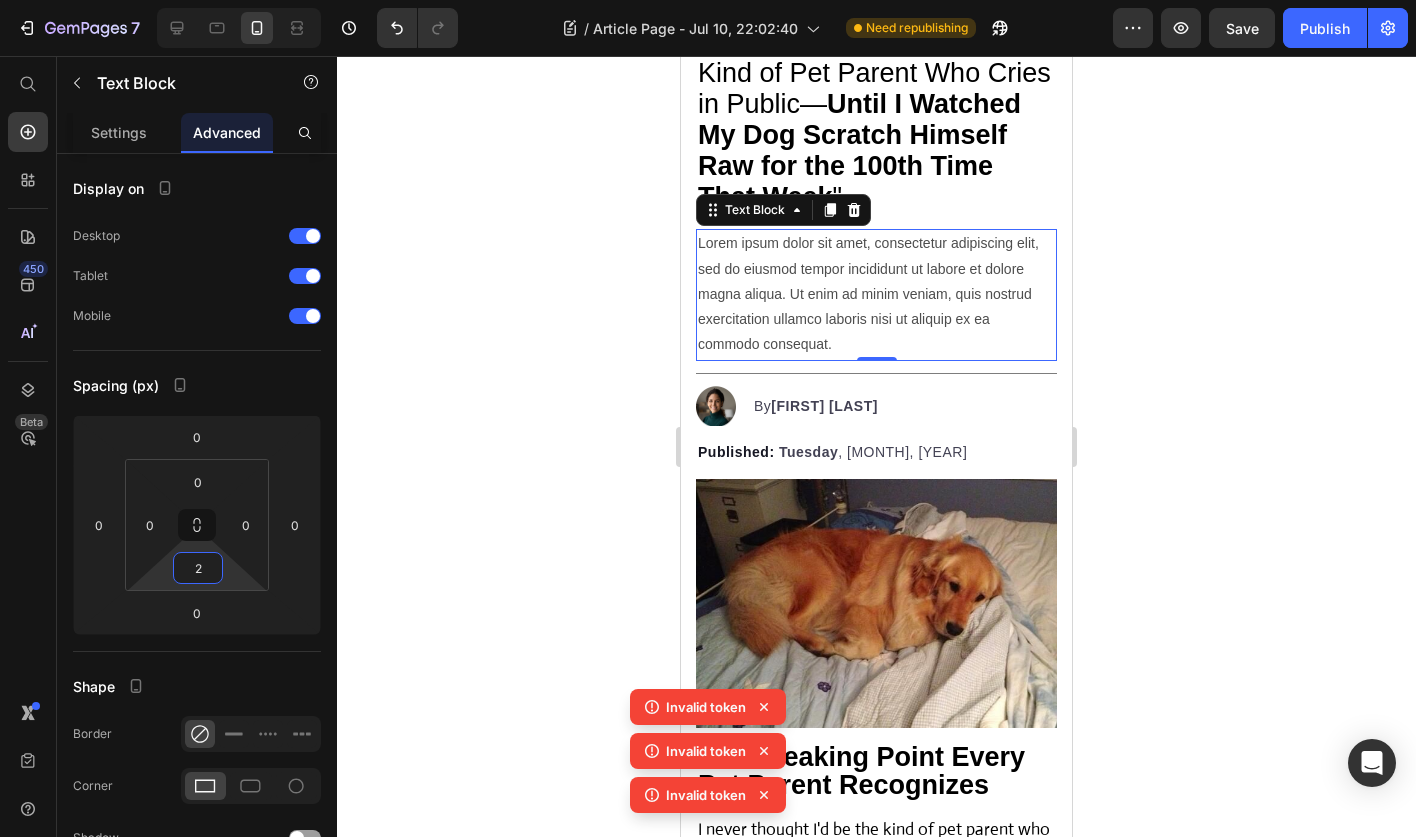 type on "20" 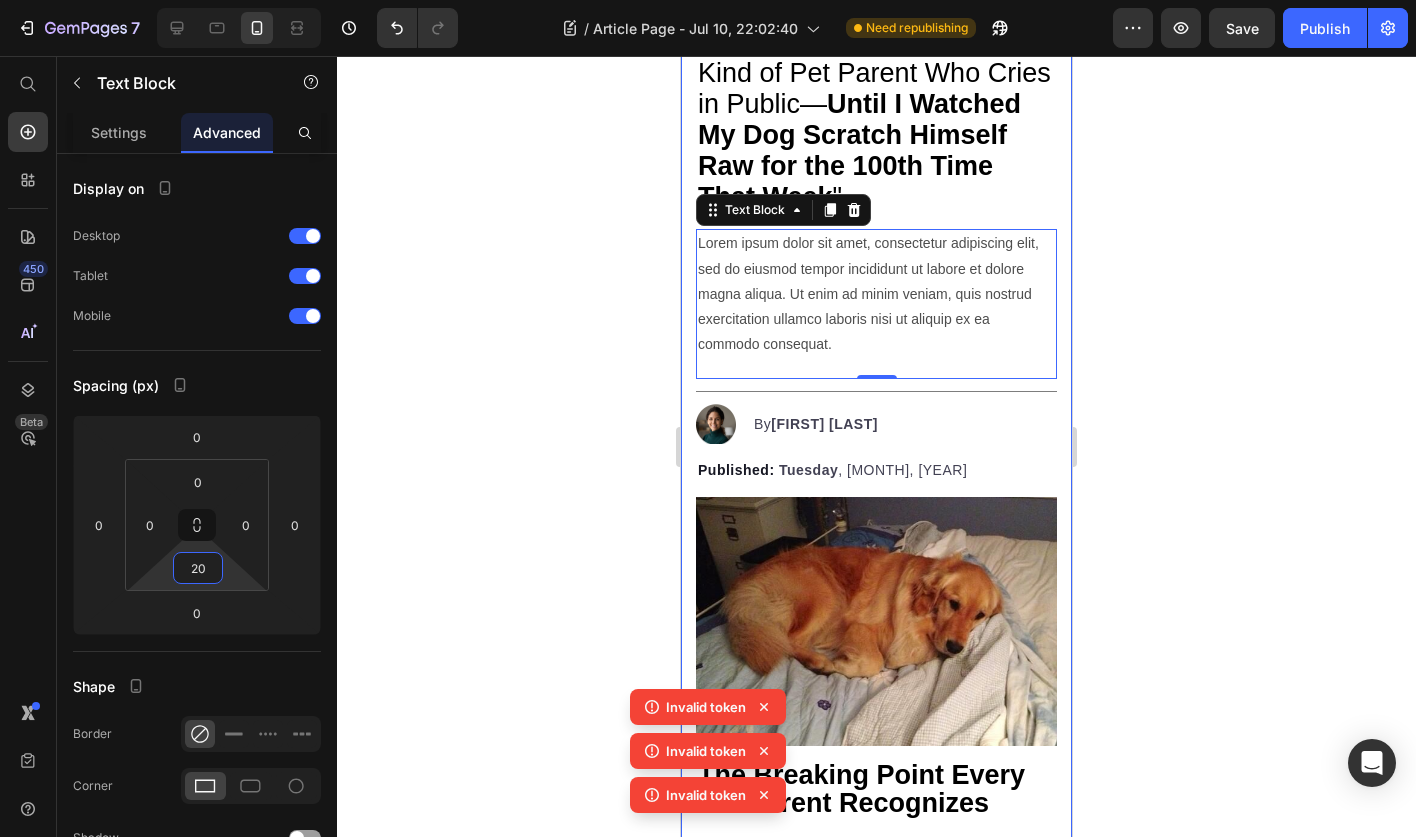 click 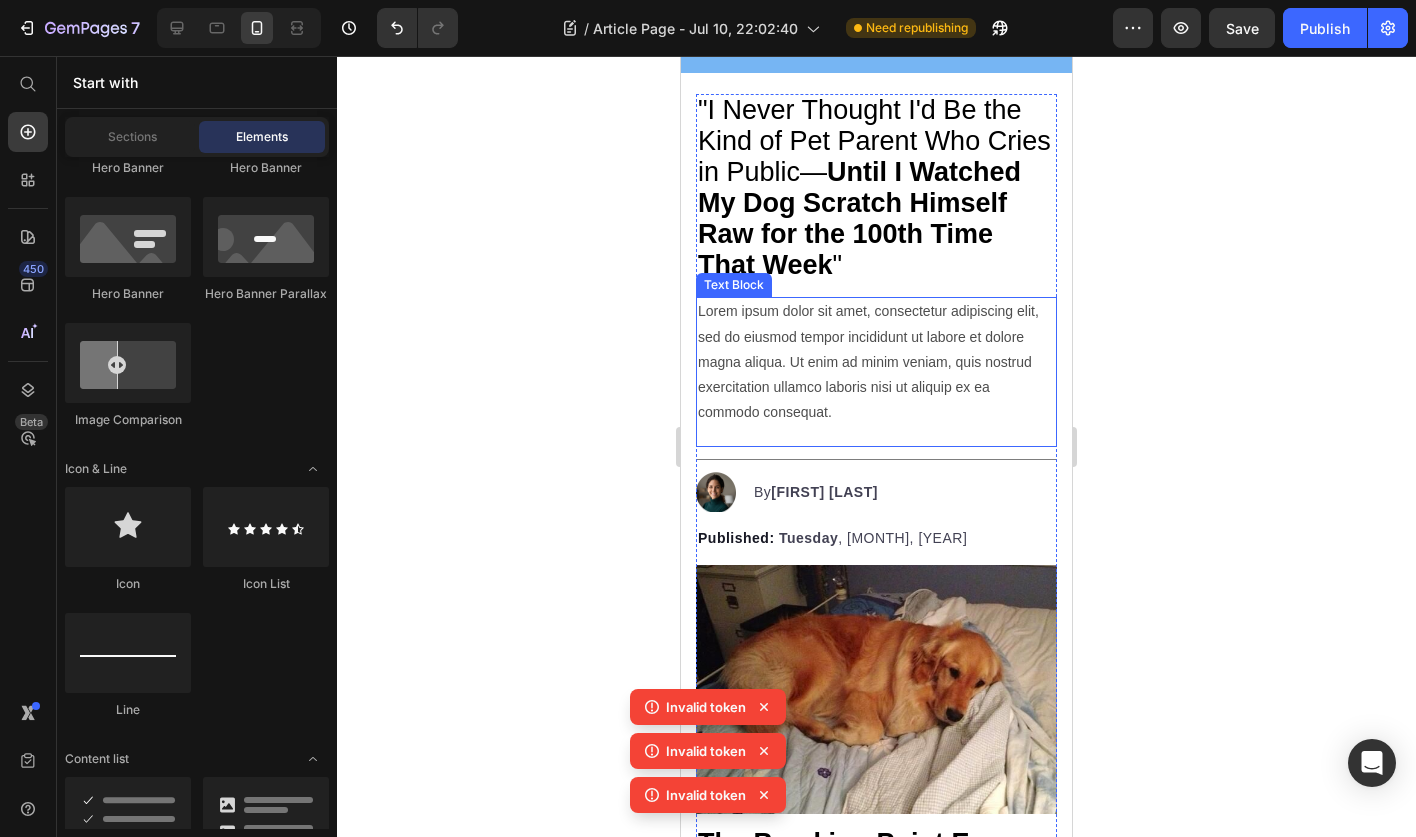 scroll, scrollTop: 0, scrollLeft: 0, axis: both 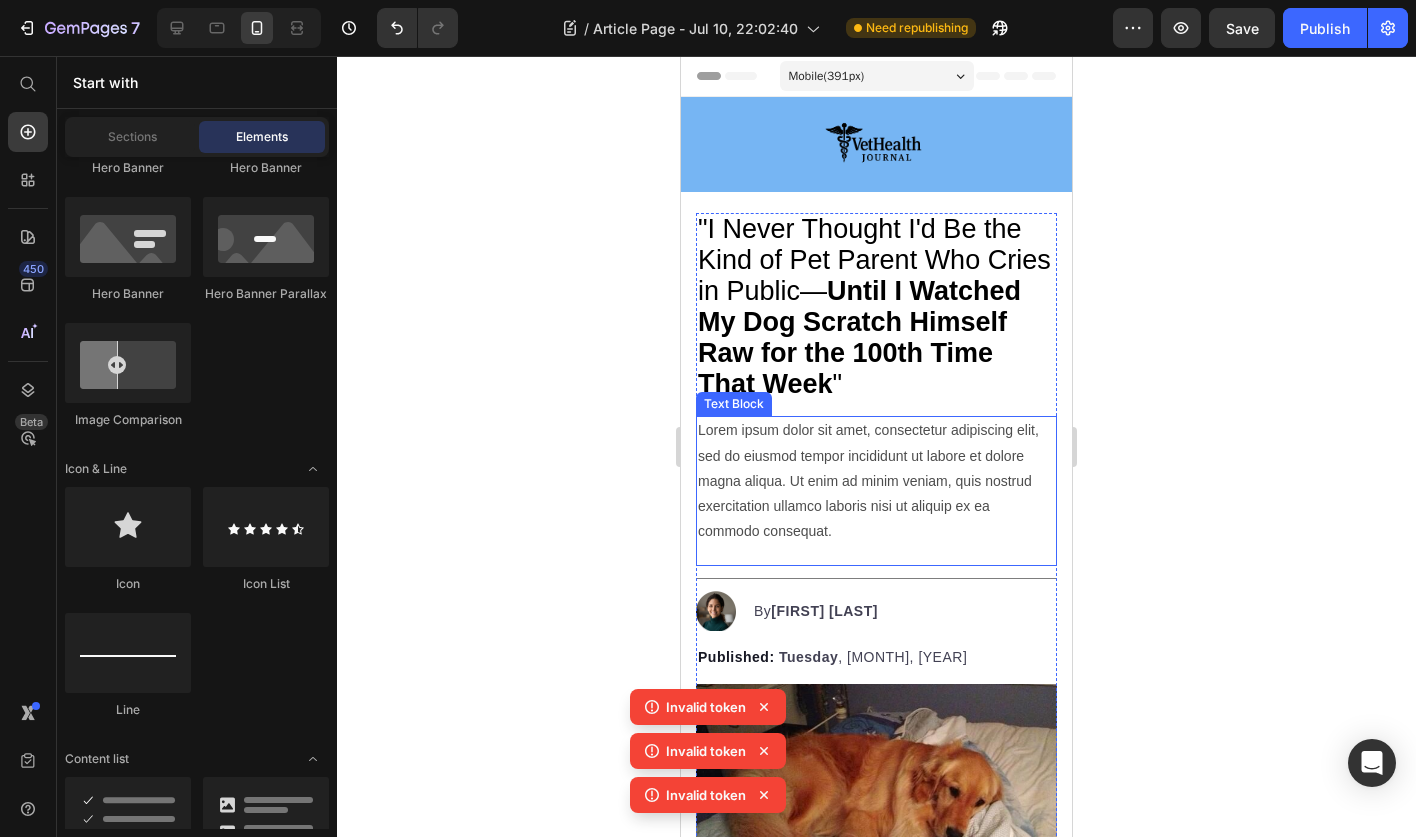 click on "Lorem ipsum dolor sit amet, consectetur adipiscing elit, sed do eiusmod tempor incididunt ut labore et dolore magna aliqua. Ut enim ad minim veniam, quis nostrud exercitation ullamco laboris nisi ut aliquip ex ea commodo consequat." at bounding box center [876, 481] 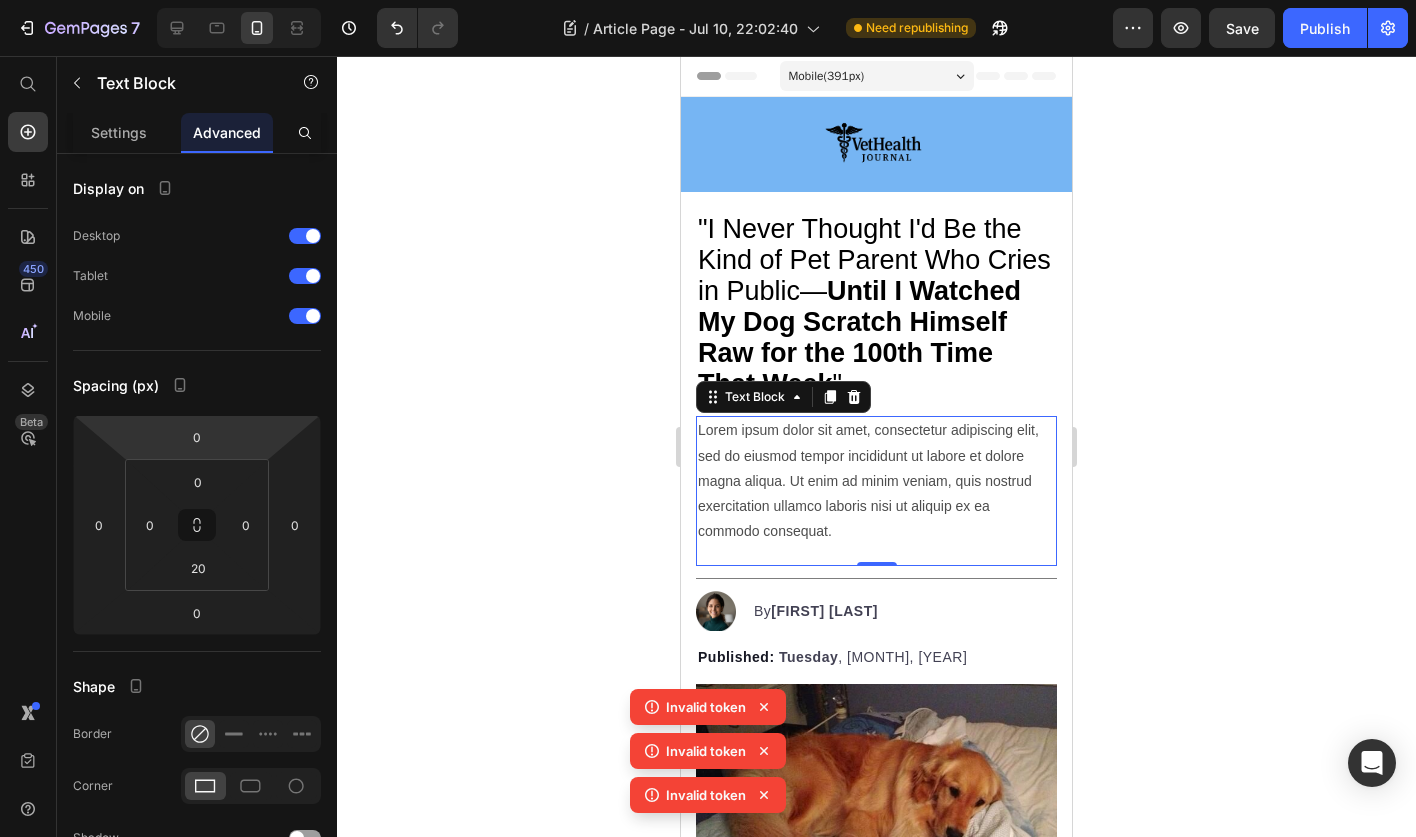 click on "Lorem ipsum dolor sit amet, consectetur adipiscing elit, sed do eiusmod tempor incididunt ut labore et dolore magna aliqua. Ut enim ad minim veniam, quis nostrud exercitation ullamco laboris nisi ut aliquip ex ea commodo consequat." at bounding box center [876, 481] 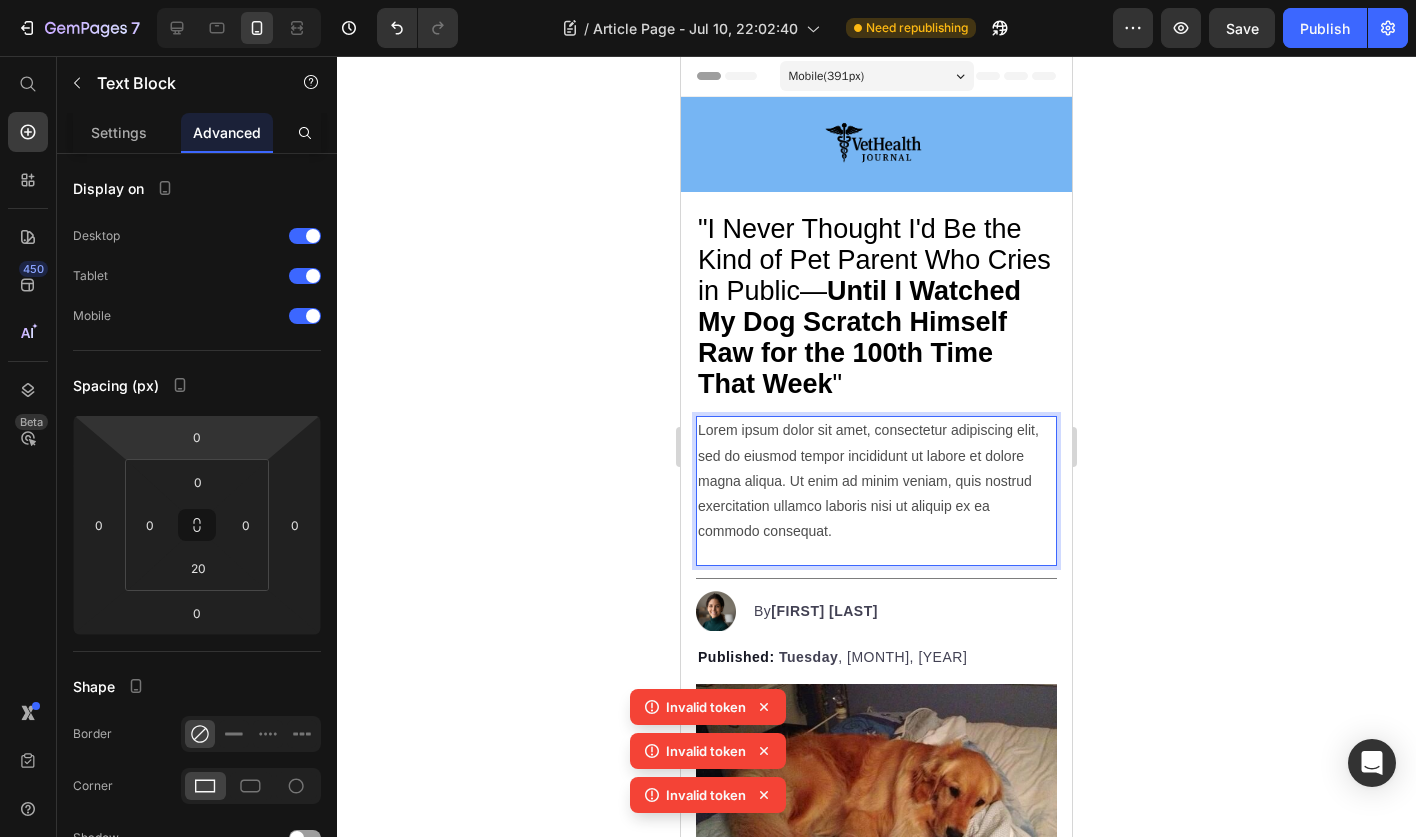 click on "Lorem ipsum dolor sit amet, consectetur adipiscing elit, sed do eiusmod tempor incididunt ut labore et dolore magna aliqua. Ut enim ad minim veniam, quis nostrud exercitation ullamco laboris nisi ut aliquip ex ea commodo consequat." at bounding box center (876, 481) 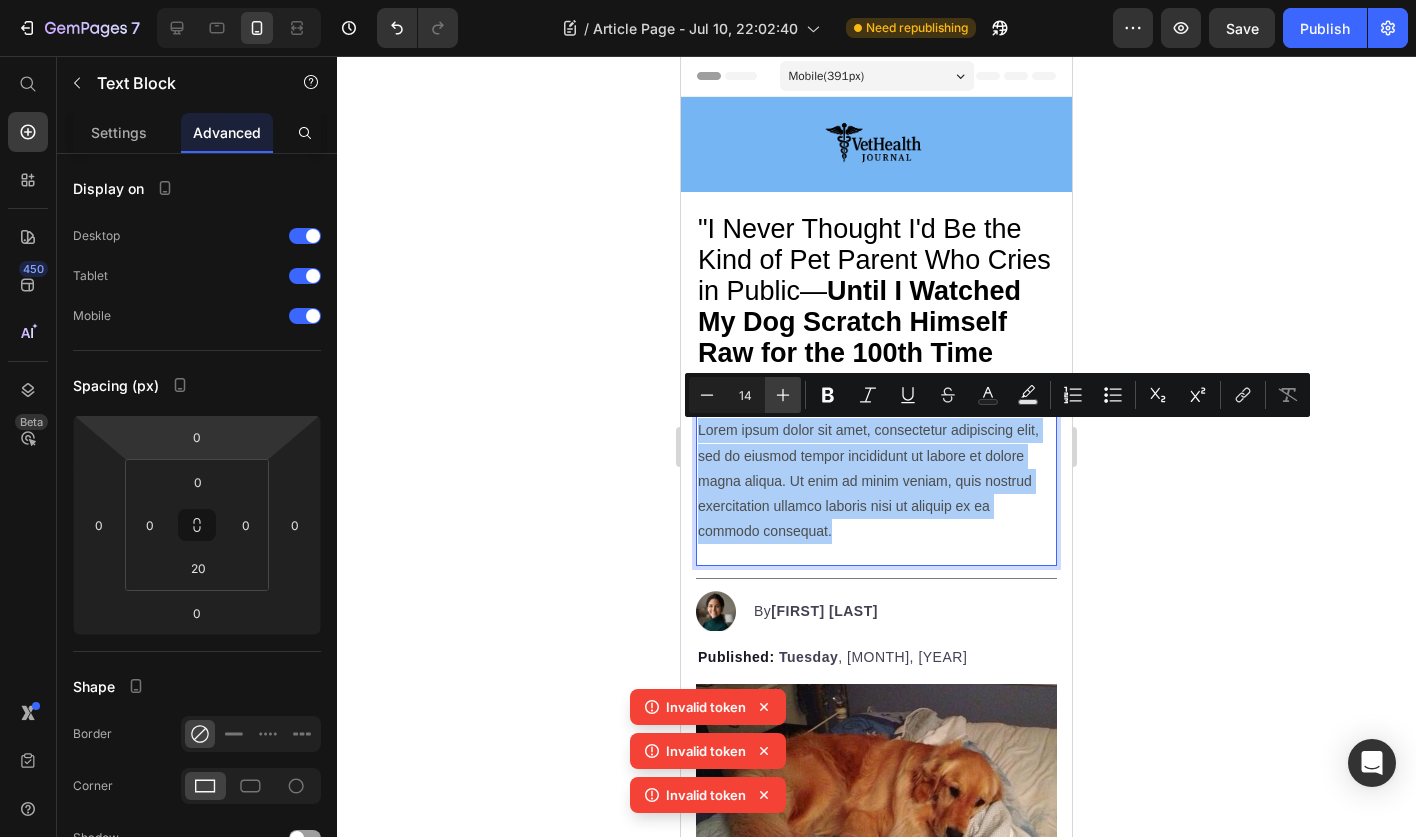 click 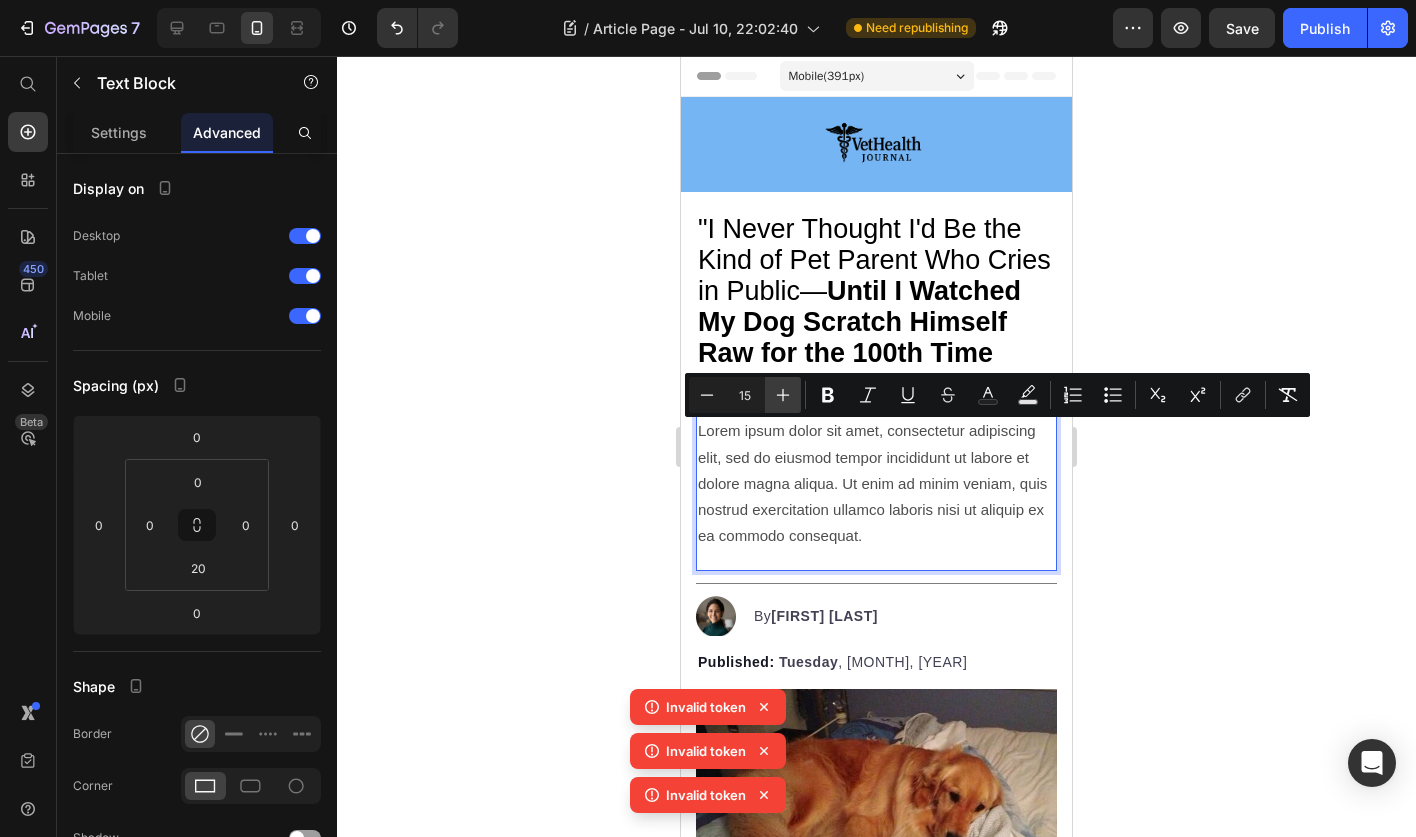 click 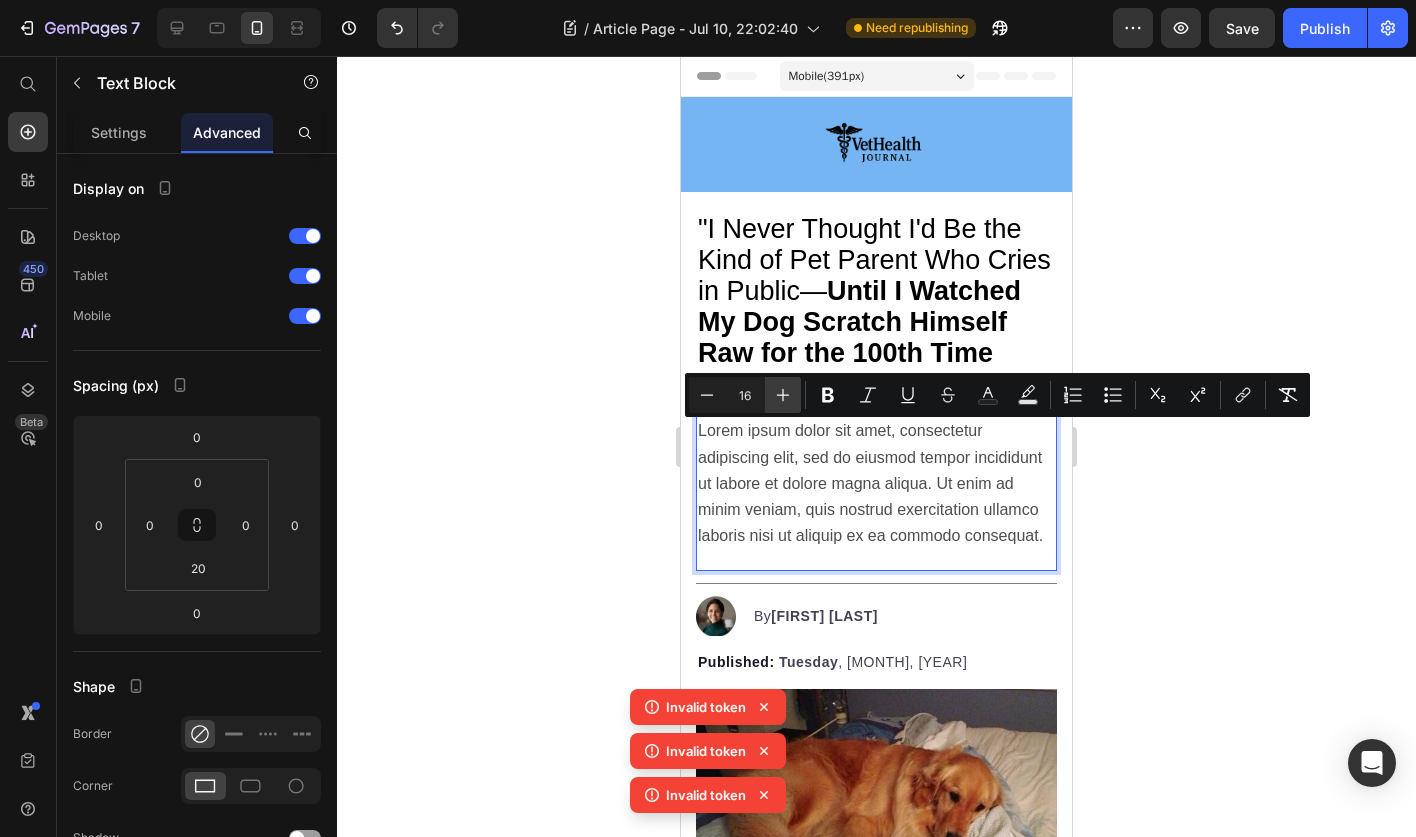click 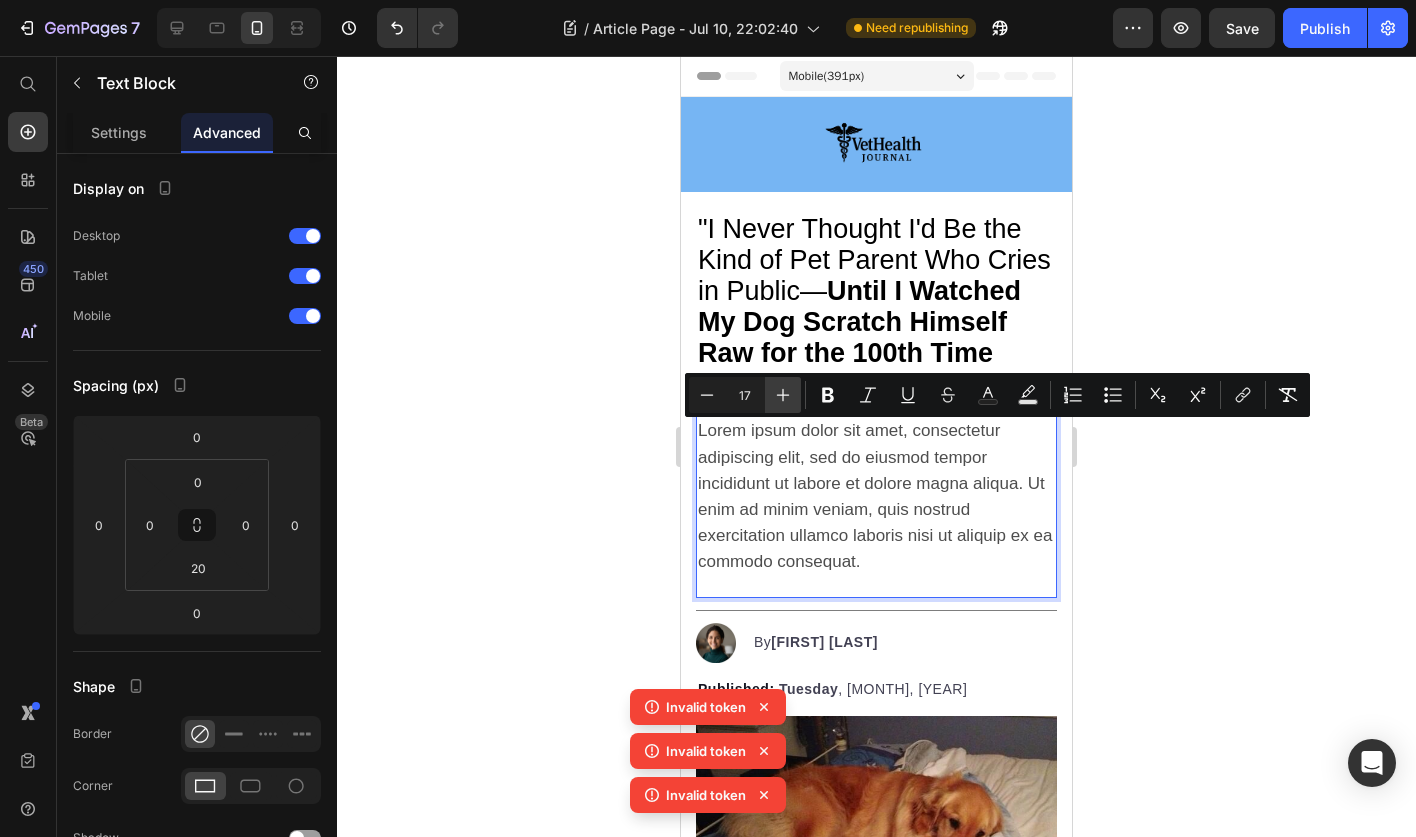 click 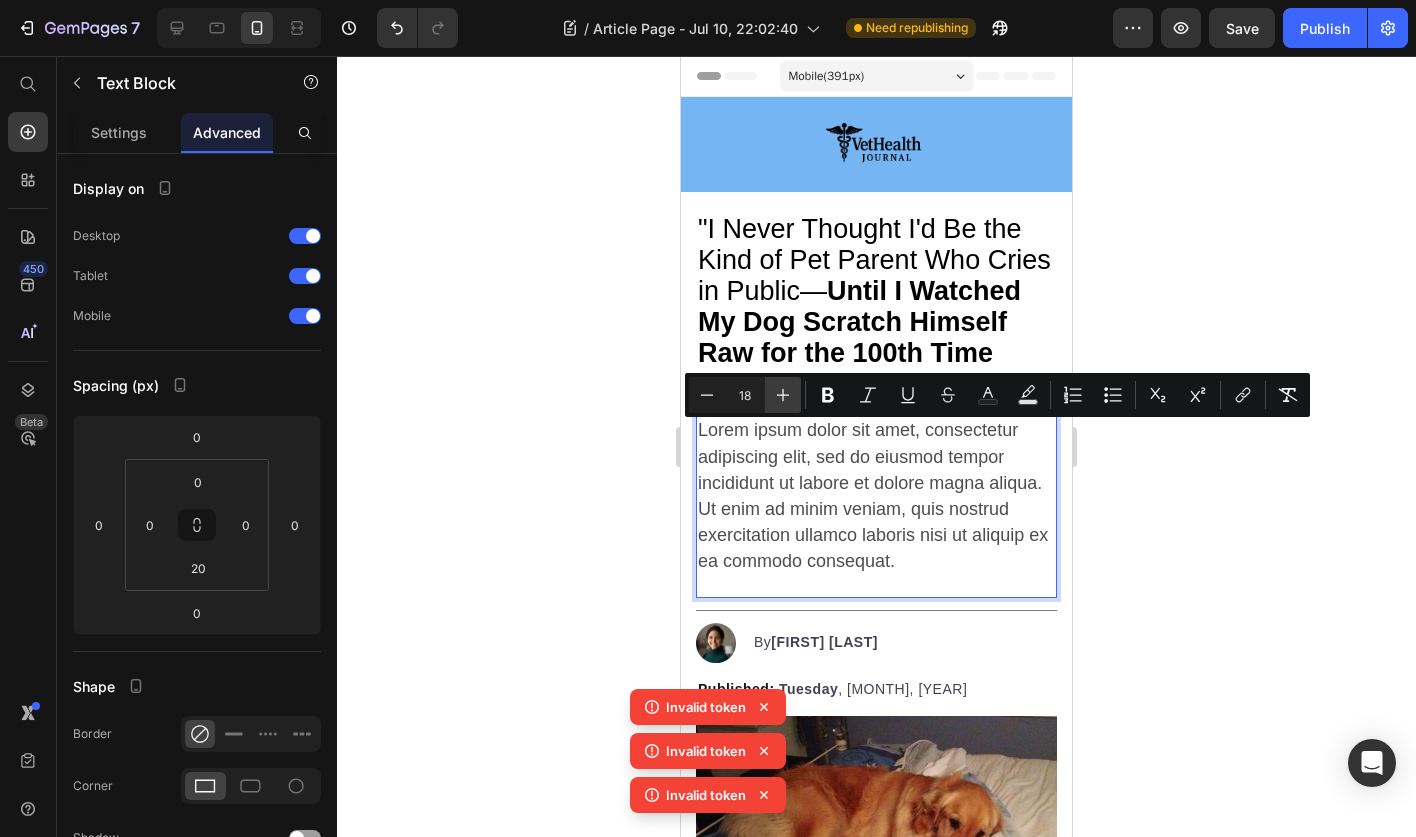 click 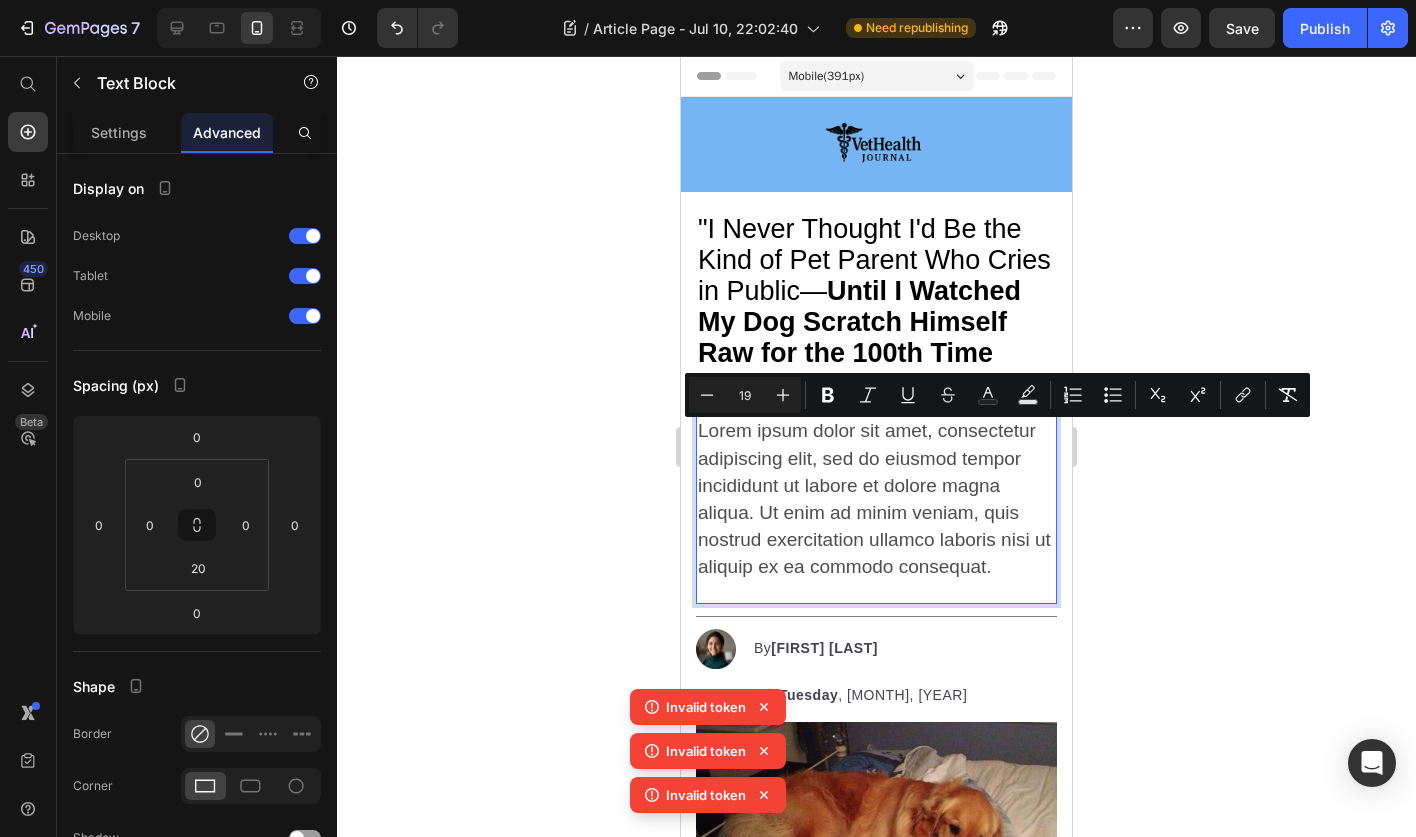 click 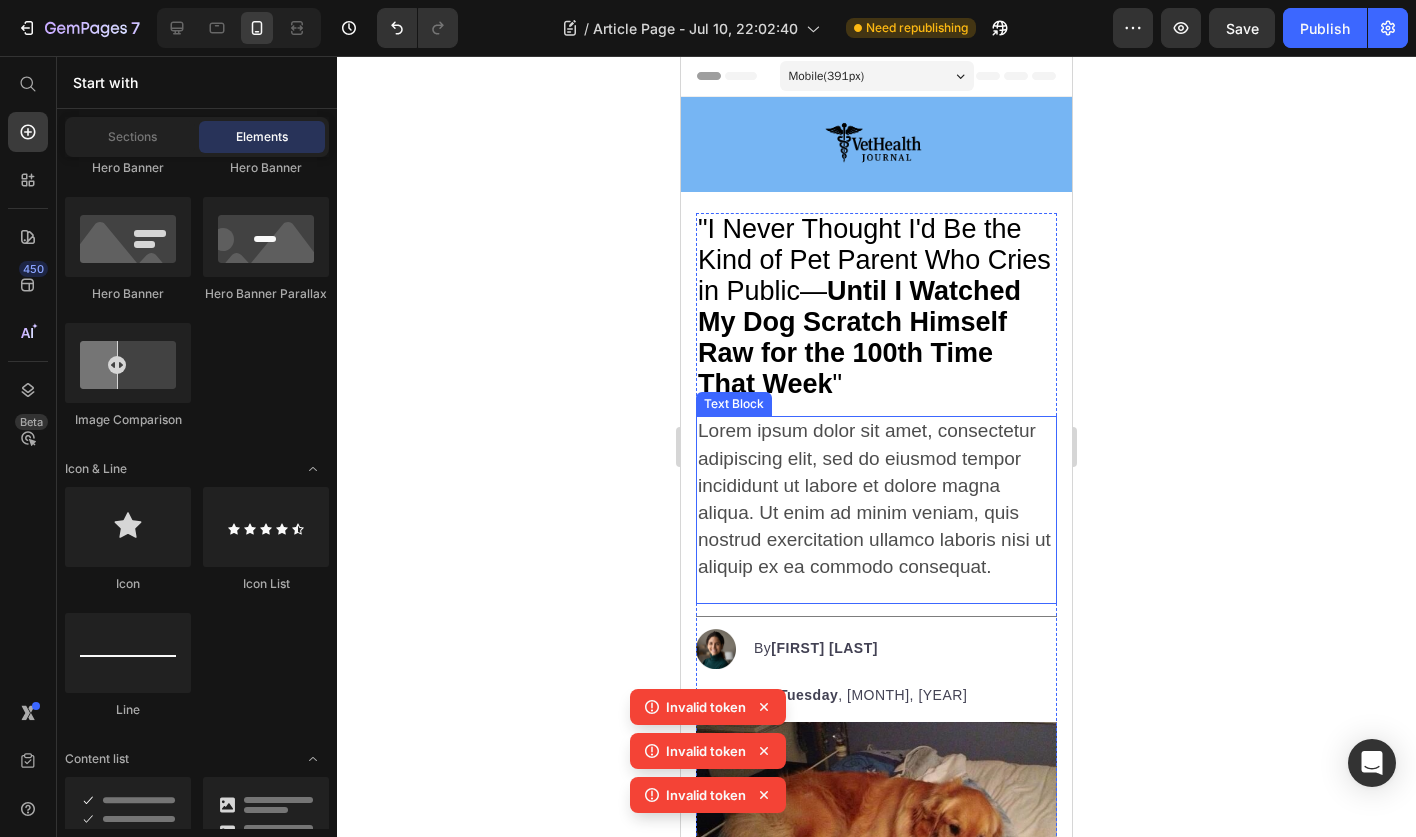 click on "Lorem ipsum dolor sit amet, consectetur adipiscing elit, sed do eiusmod tempor incididunt ut labore et dolore magna aliqua. Ut enim ad minim veniam, quis nostrud exercitation ullamco laboris nisi ut aliquip ex ea commodo consequat." at bounding box center [874, 498] 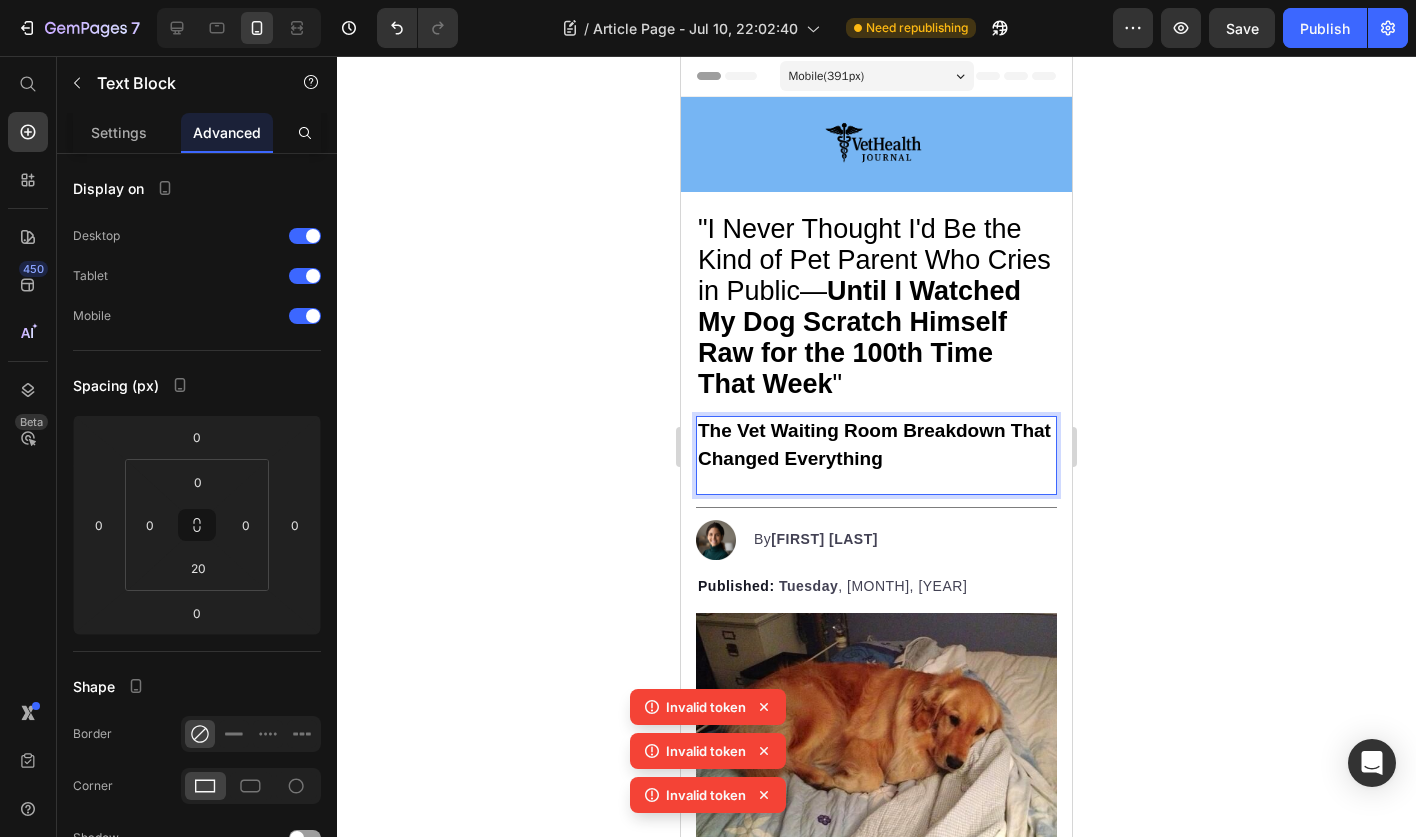 click 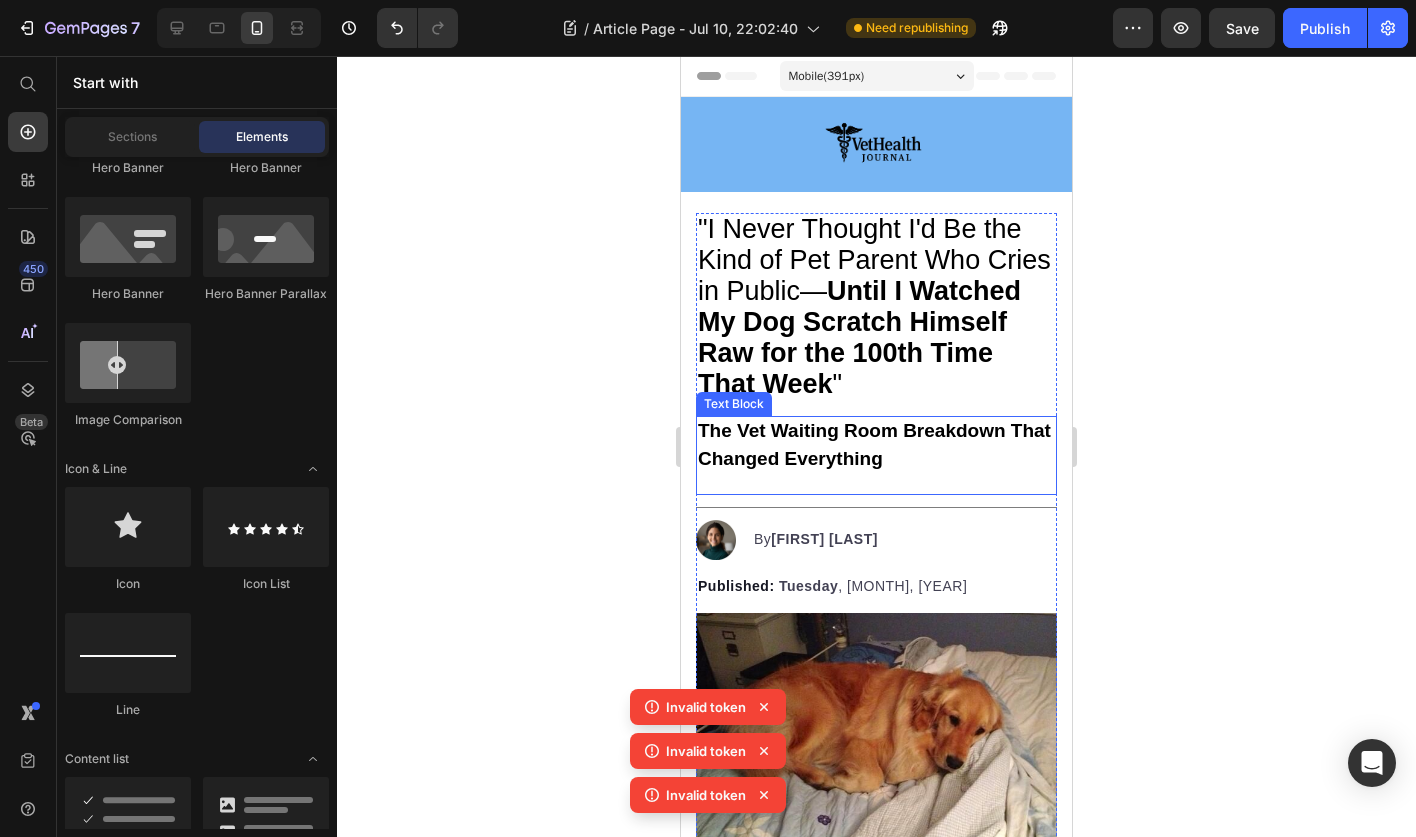 click on "The Vet Waiting Room Breakdown That Changed Everything Text Block" at bounding box center [876, 455] 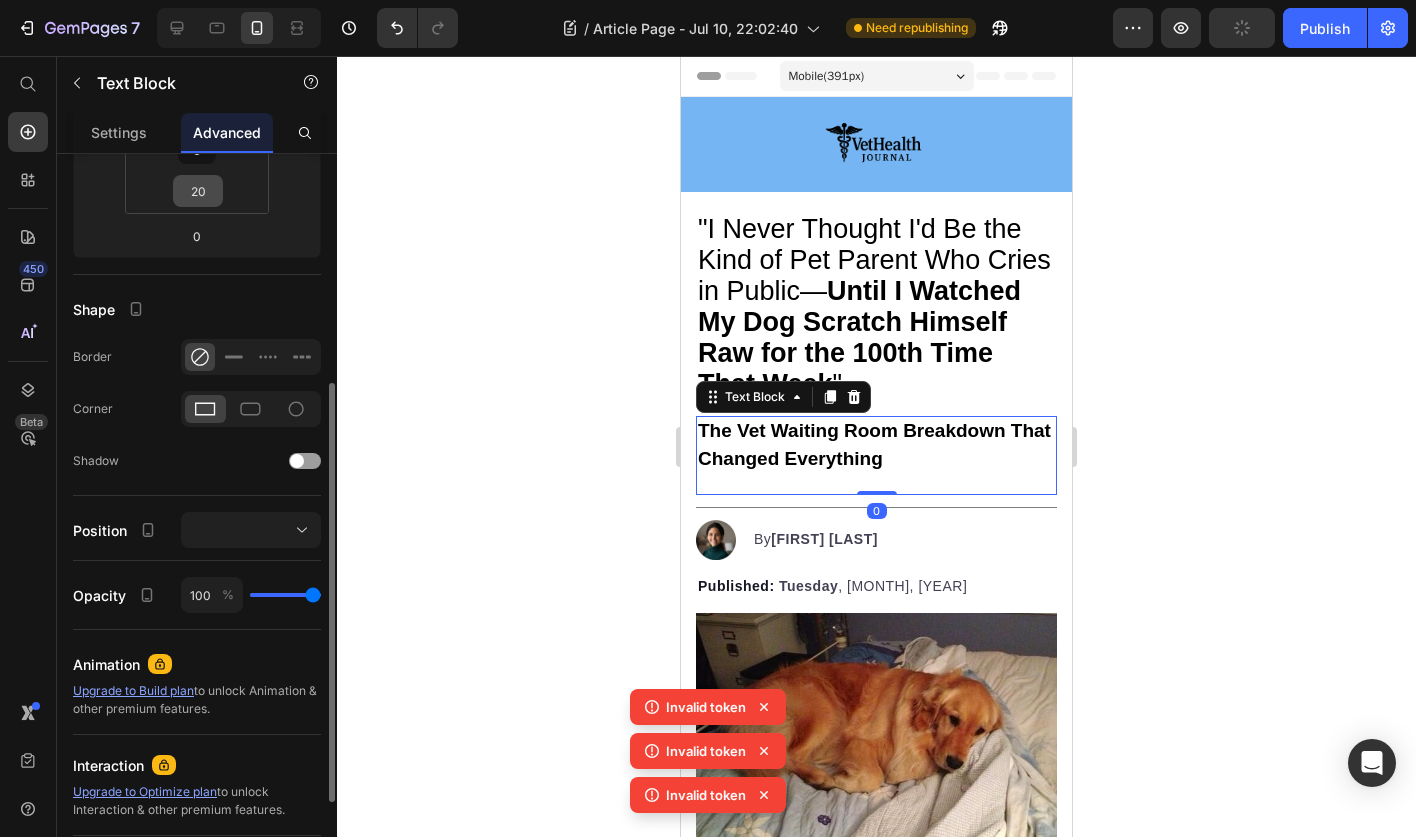 scroll, scrollTop: 389, scrollLeft: 0, axis: vertical 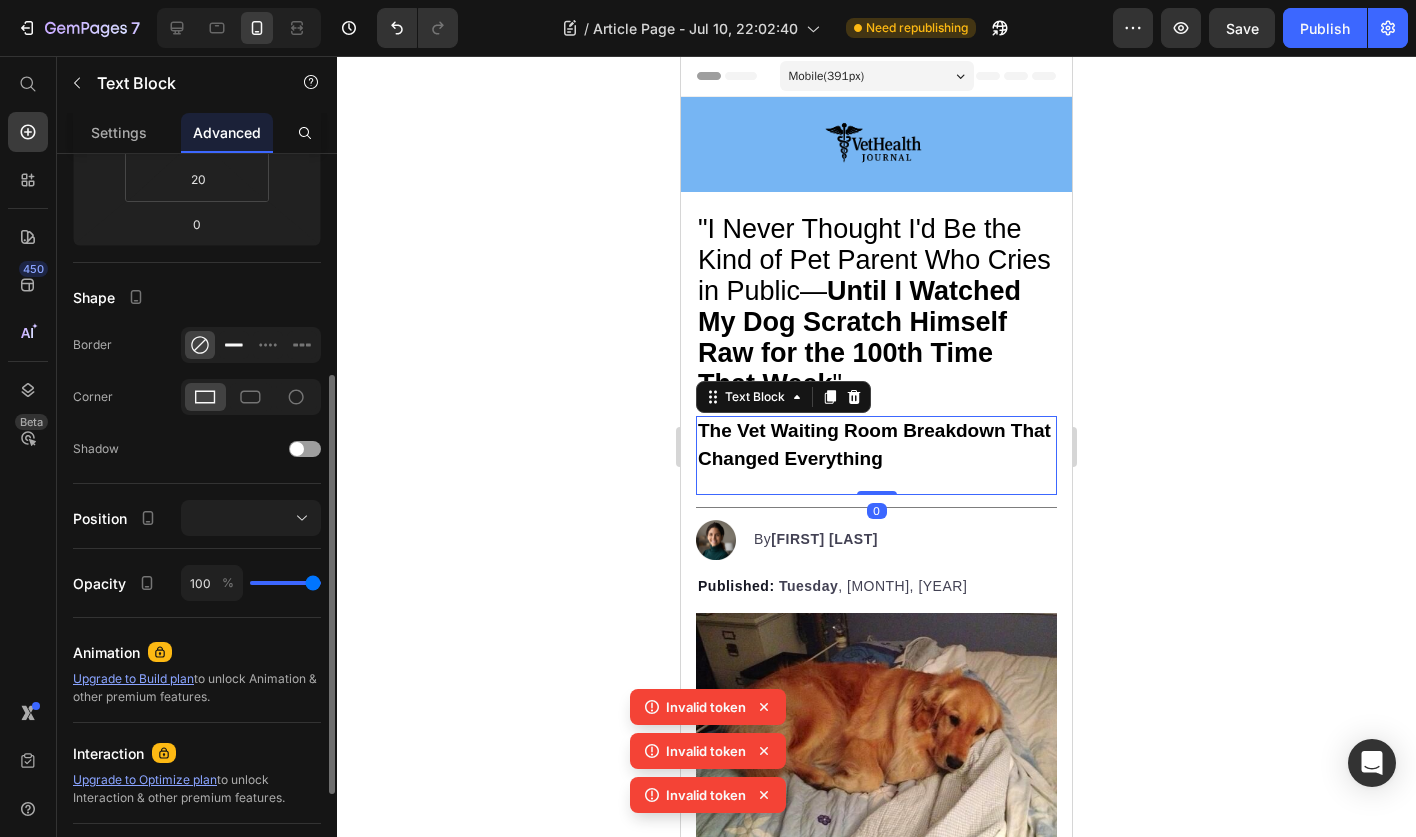 click 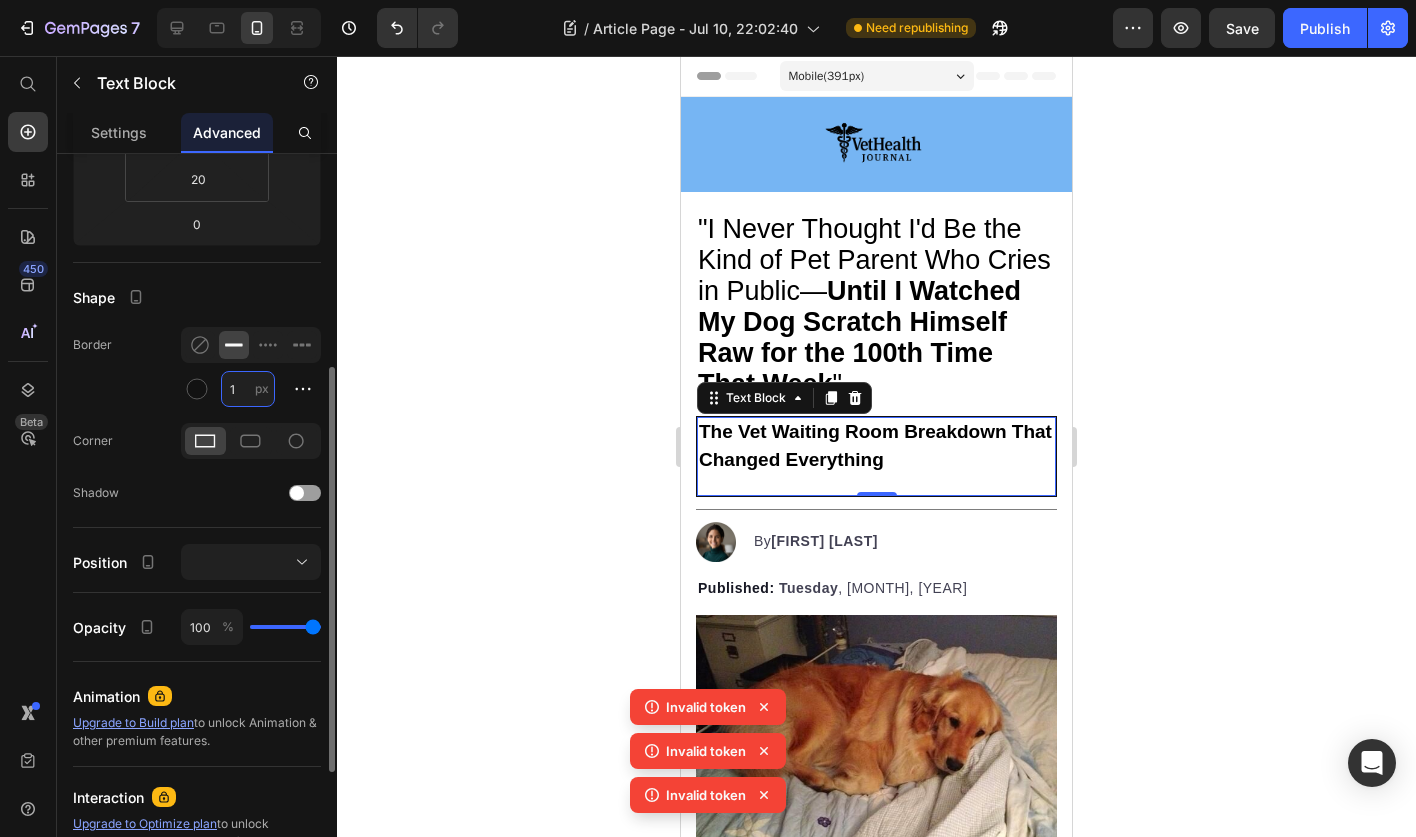 click on "1" at bounding box center (248, 389) 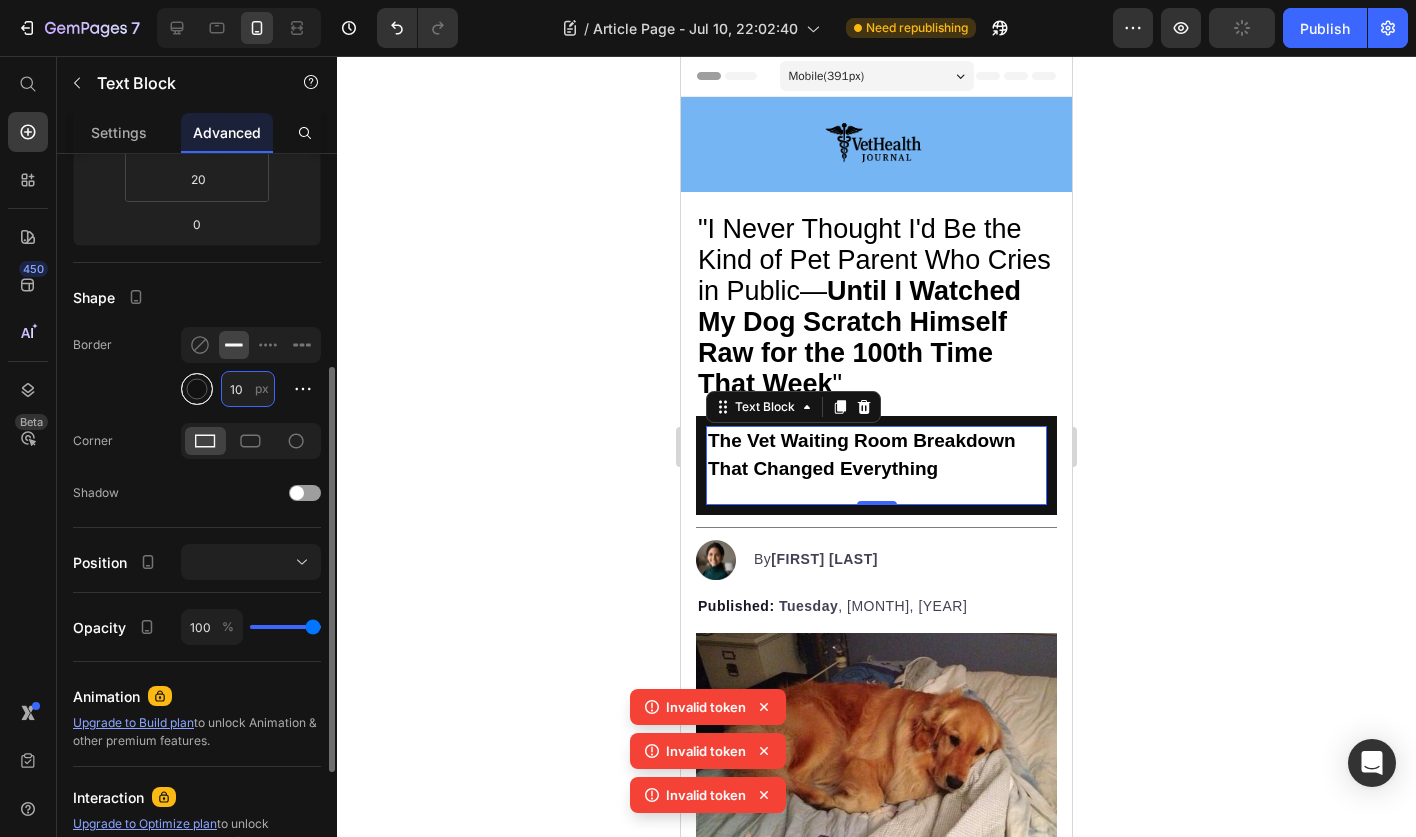 type on "10" 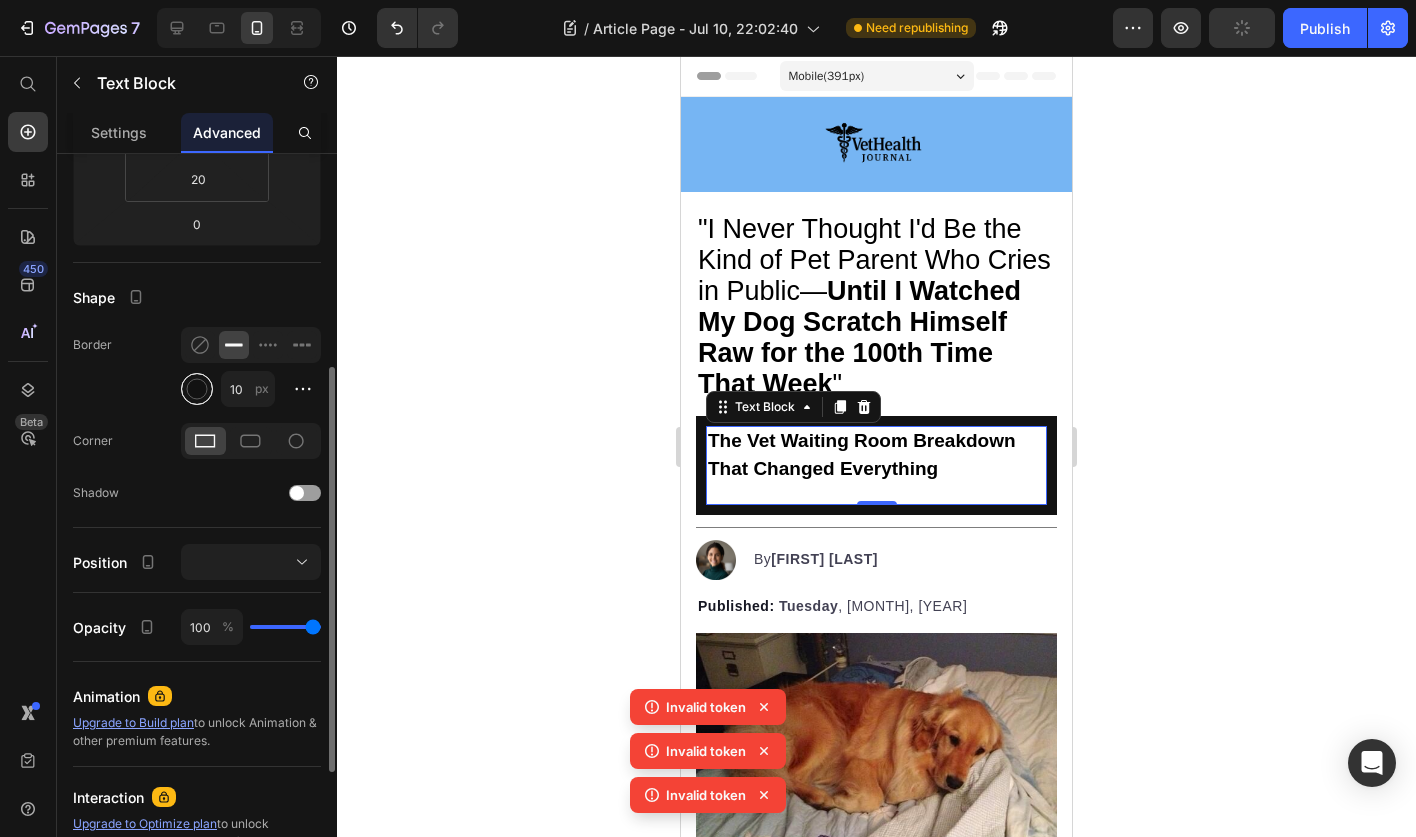 click at bounding box center (197, 389) 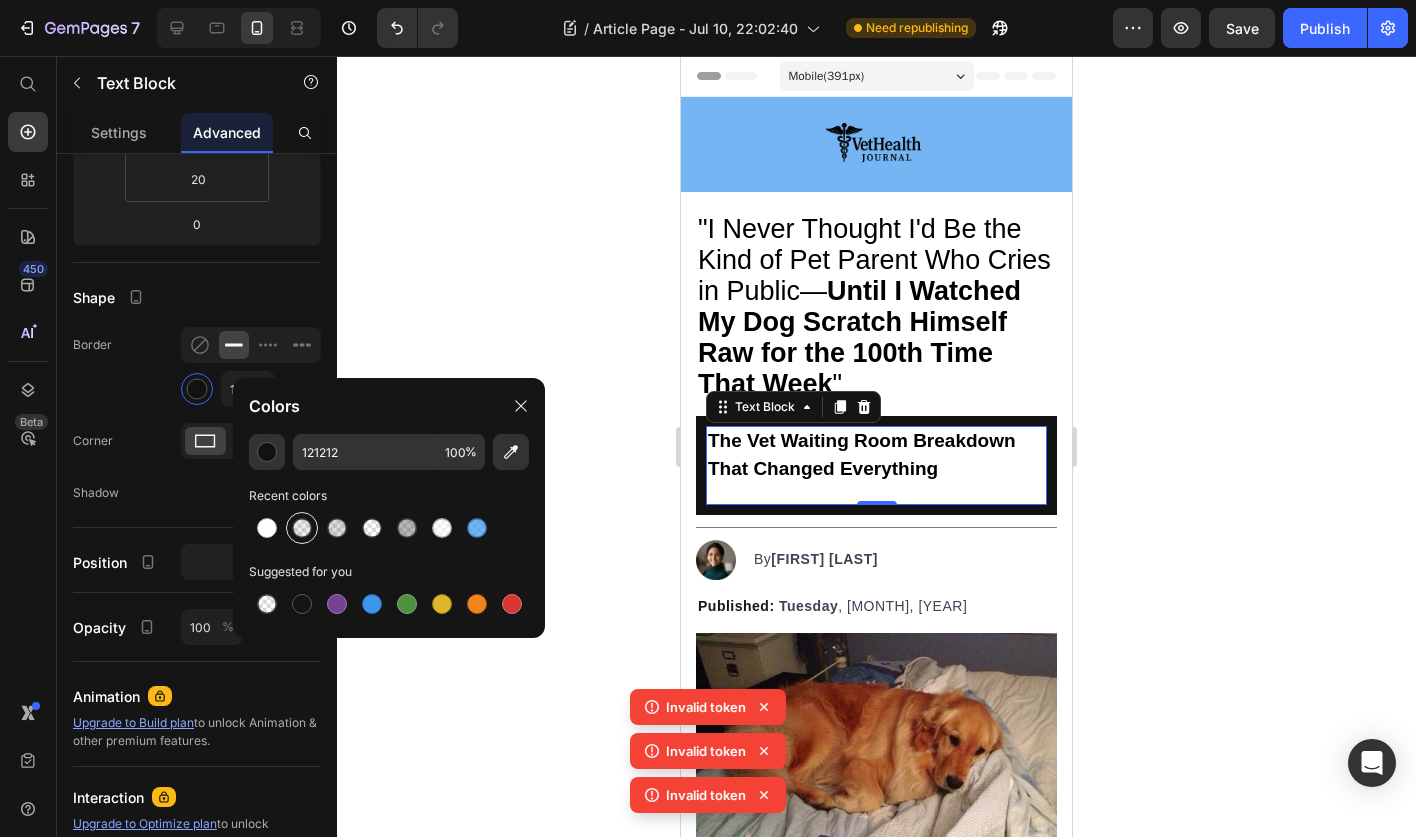 click at bounding box center (302, 528) 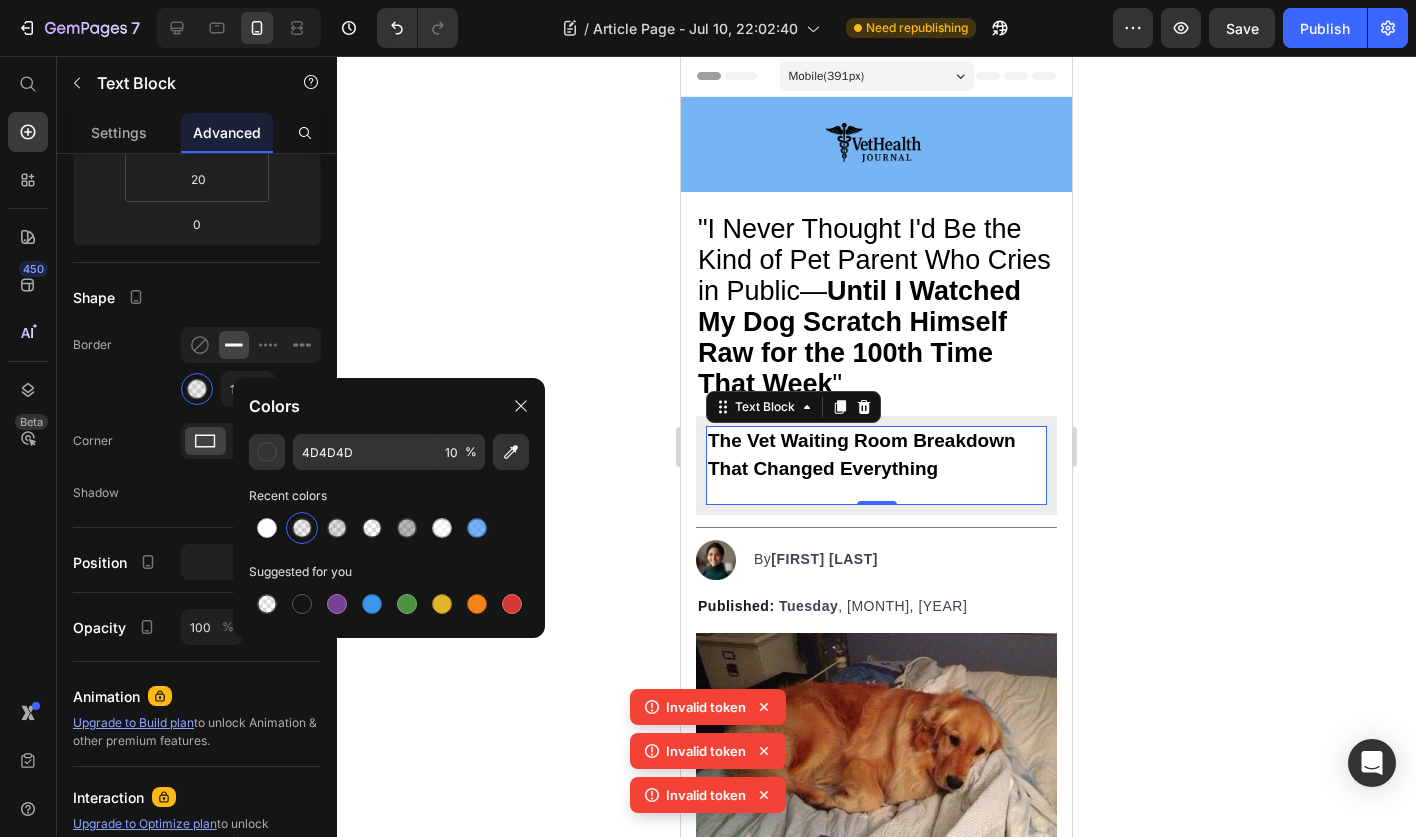 click 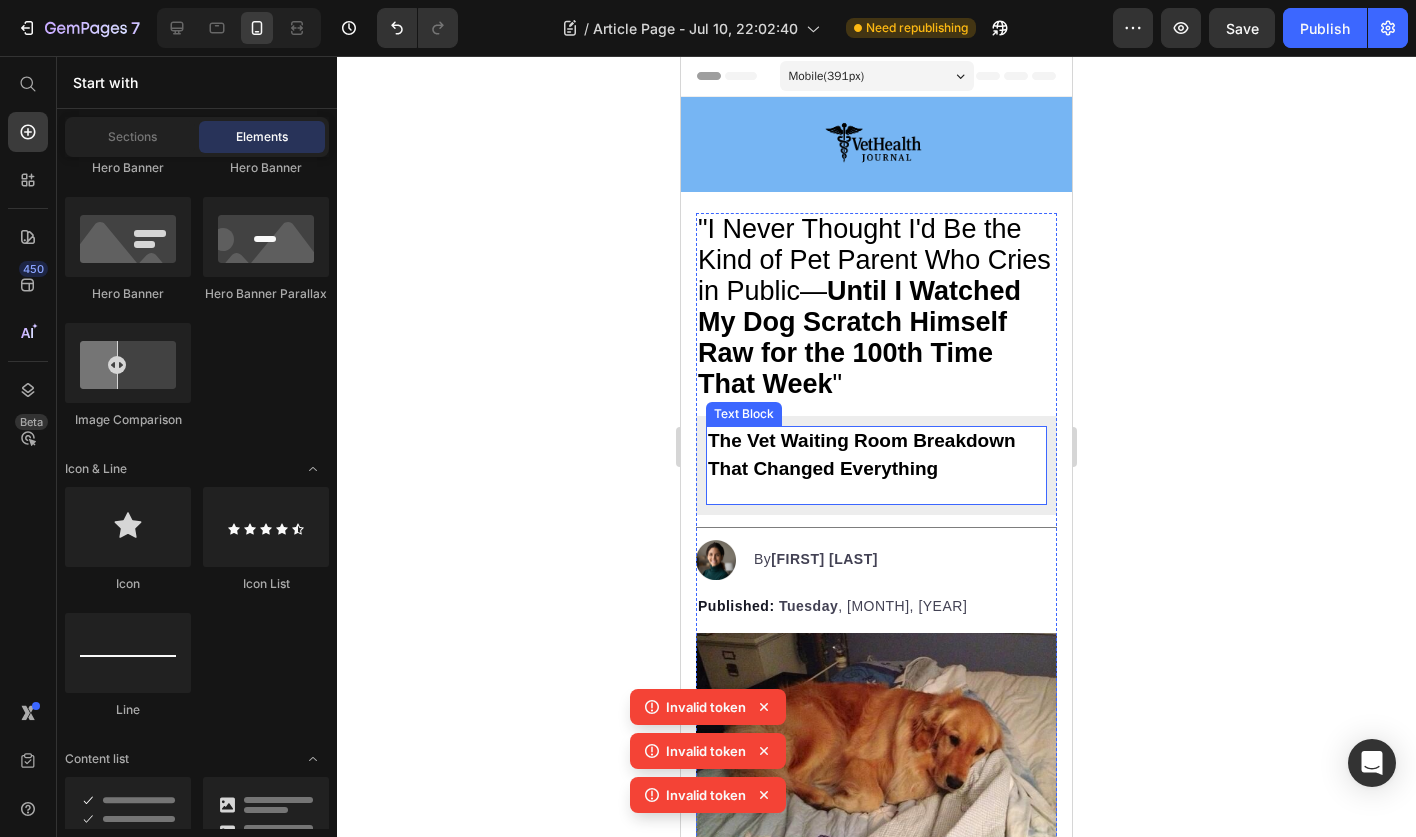 click on "The Vet Waiting Room Breakdown That Changed Everything Text Block" at bounding box center [876, 465] 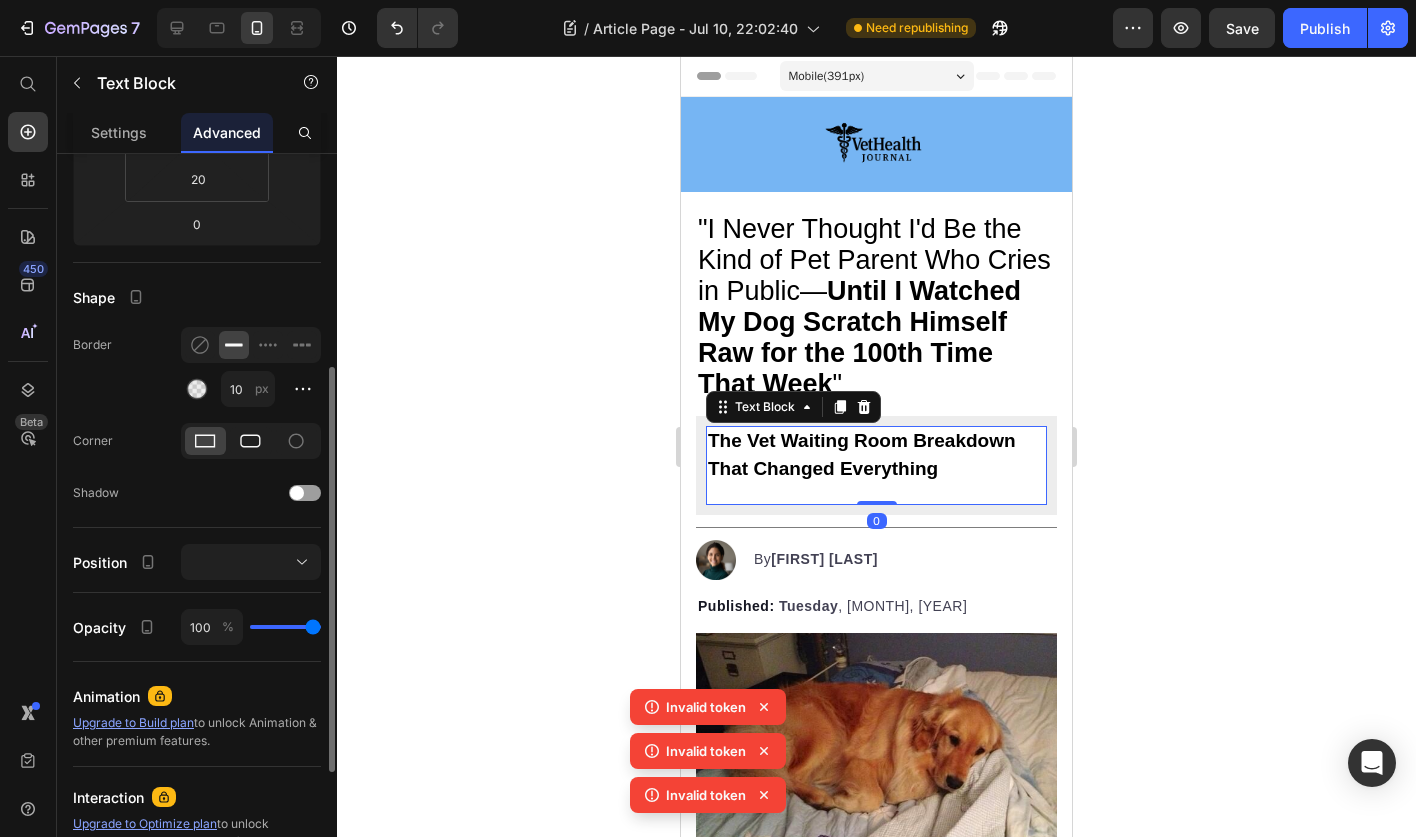click 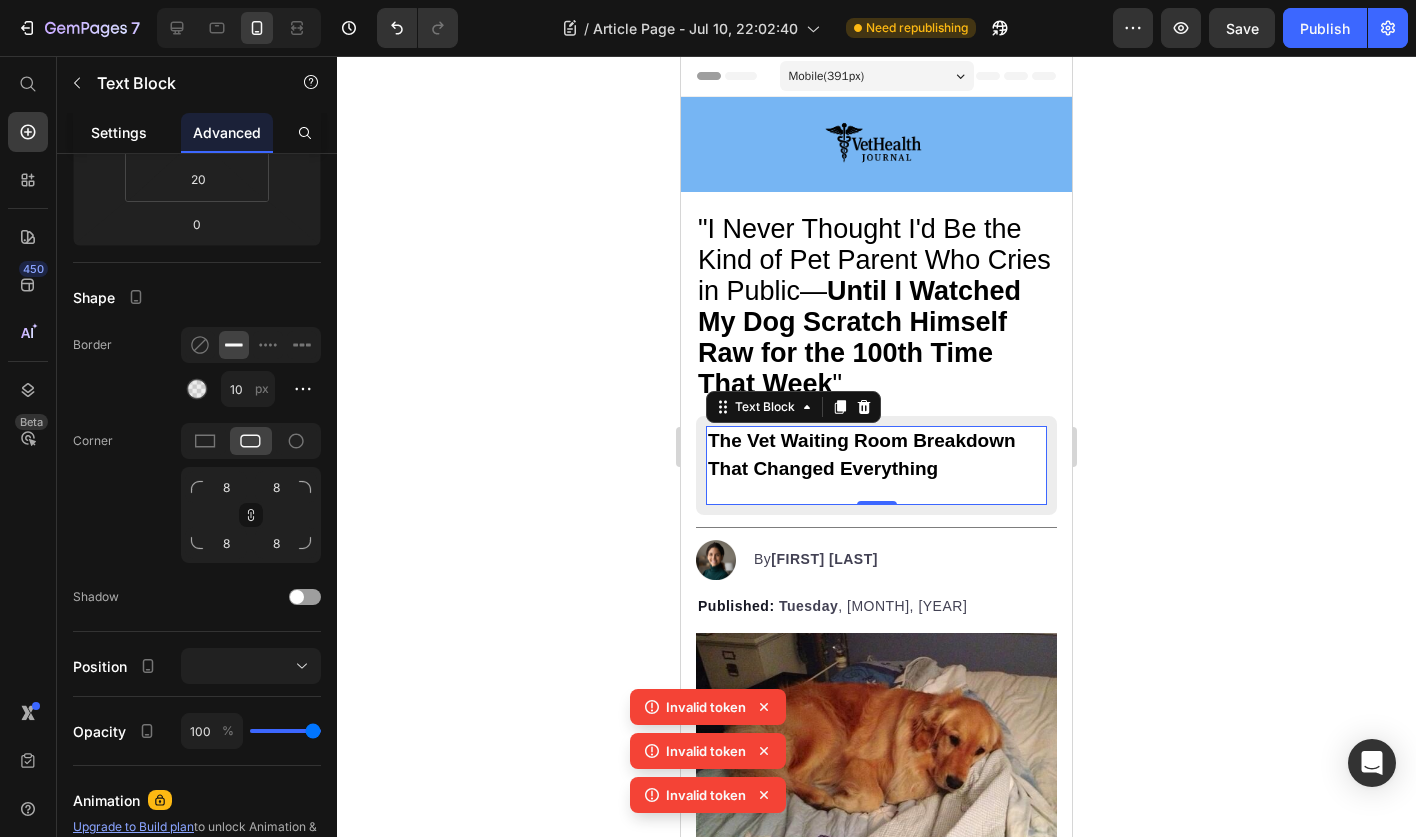 click on "Settings" at bounding box center (119, 132) 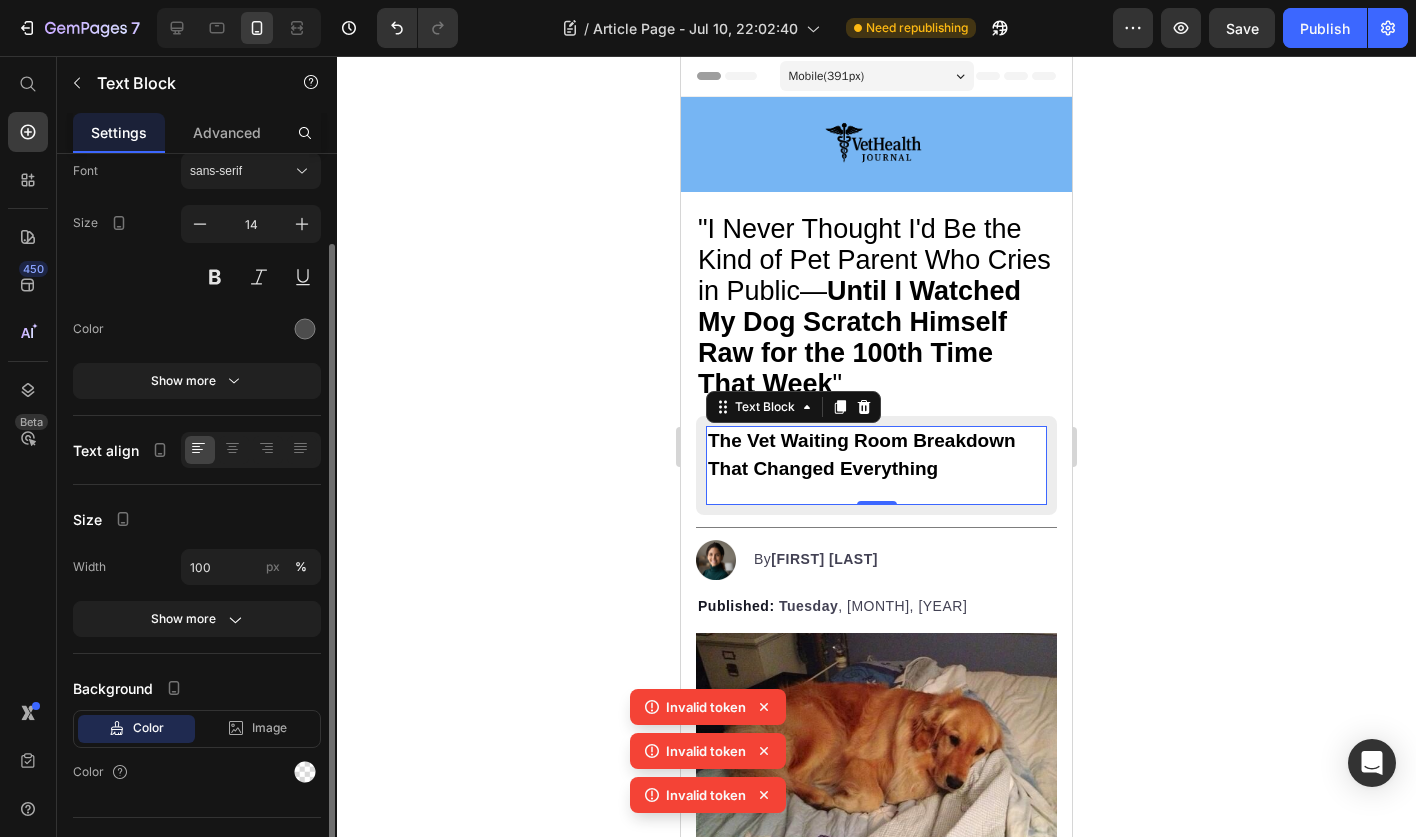 scroll, scrollTop: 89, scrollLeft: 0, axis: vertical 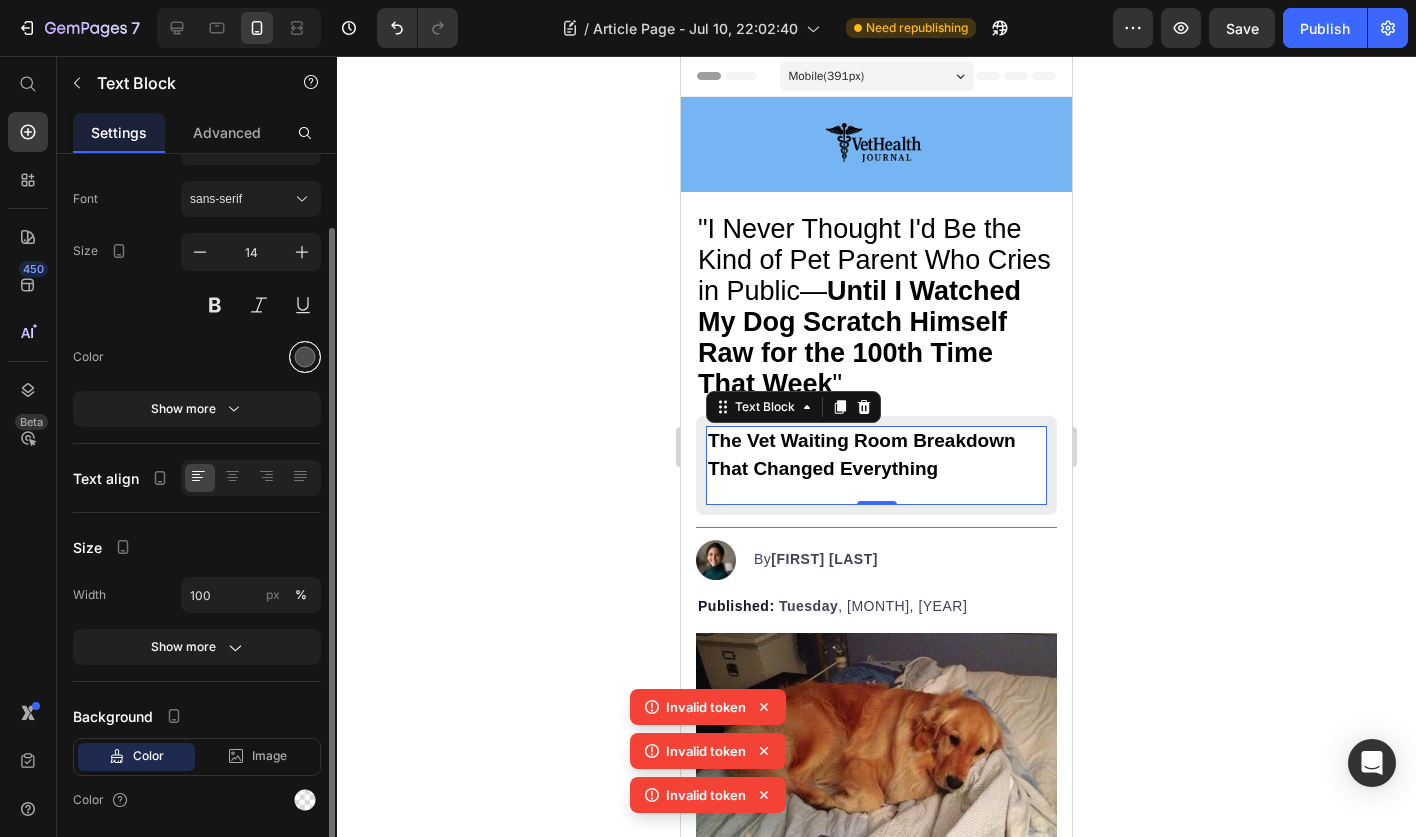click at bounding box center (305, 357) 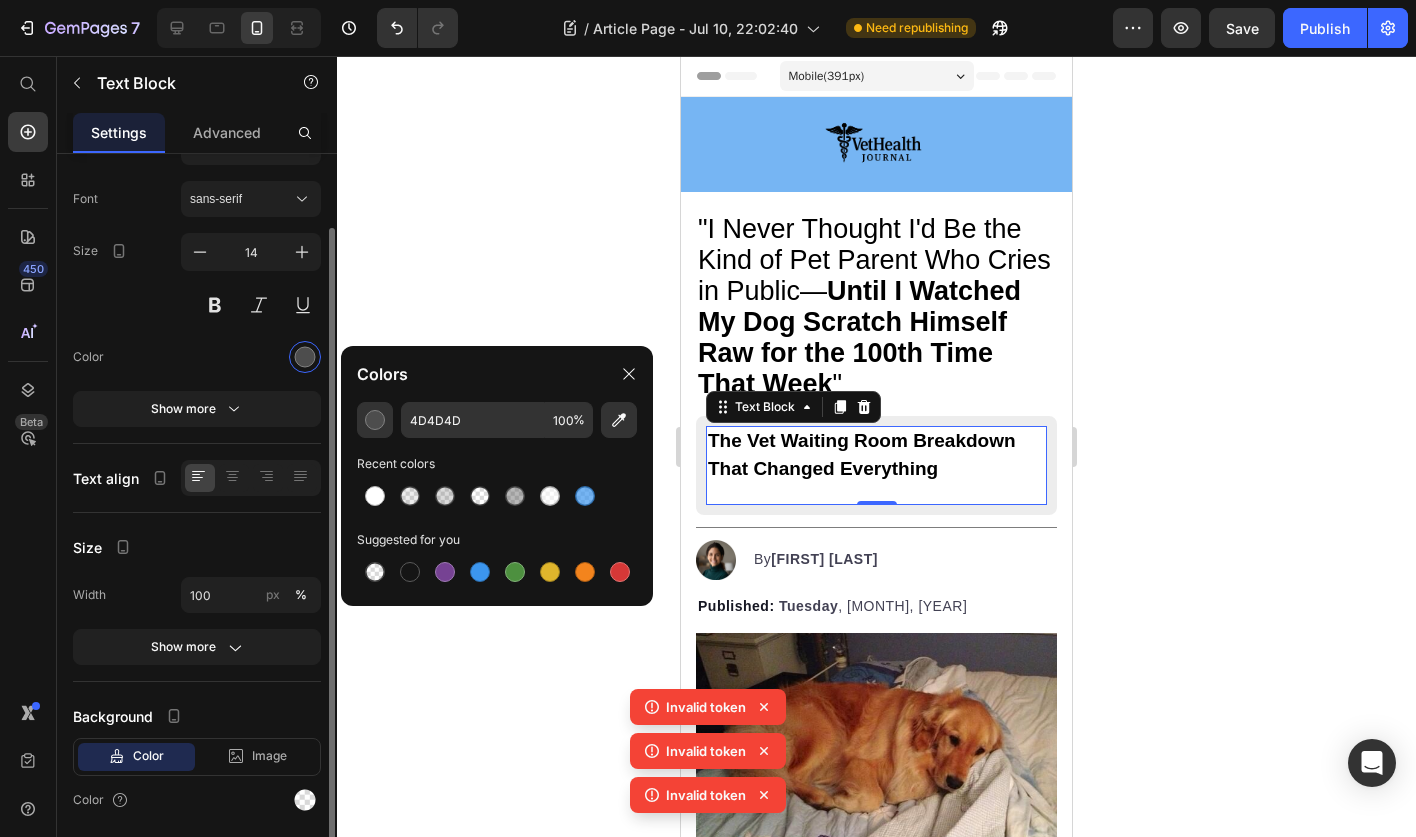 click at bounding box center [251, 357] 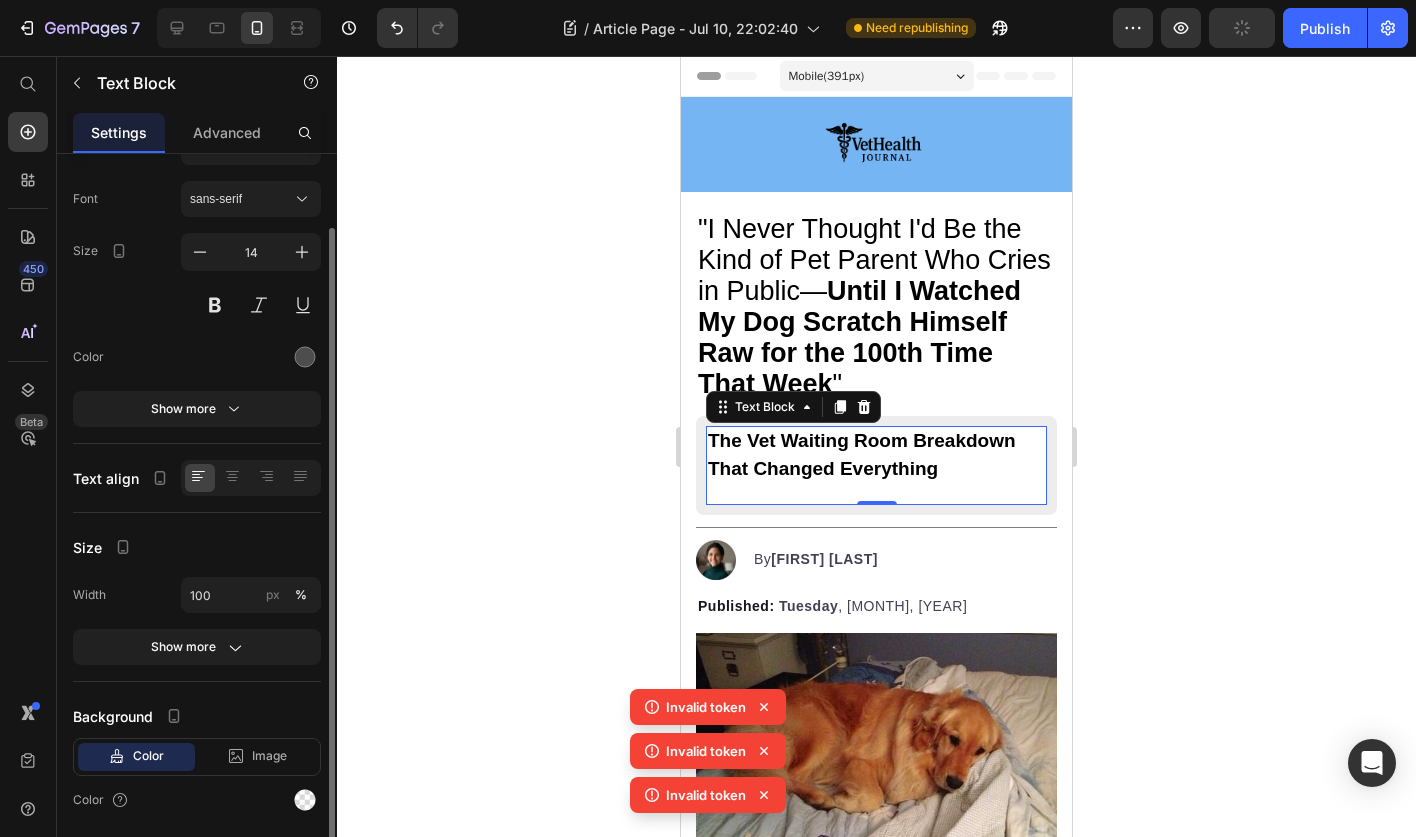 scroll, scrollTop: 155, scrollLeft: 0, axis: vertical 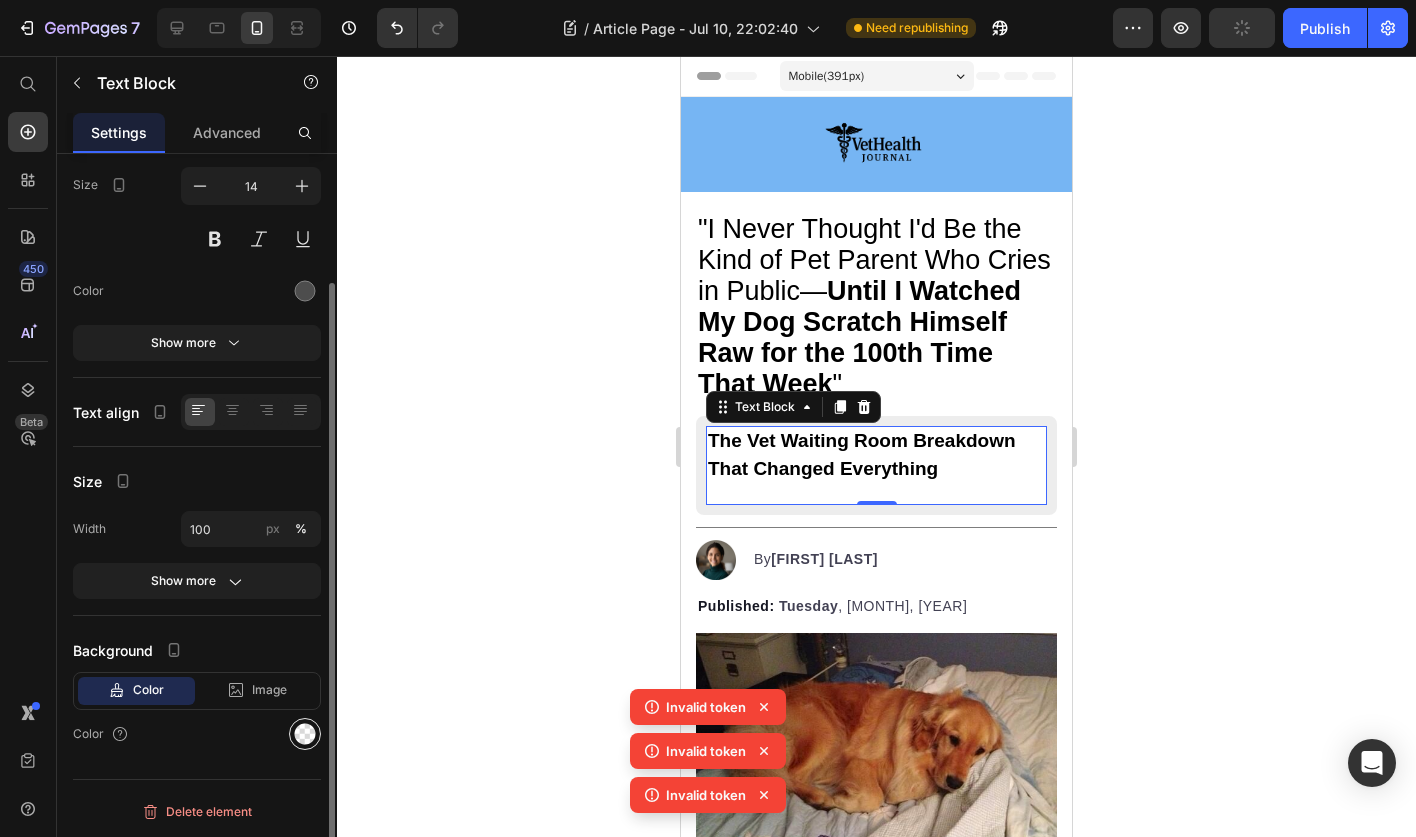 click 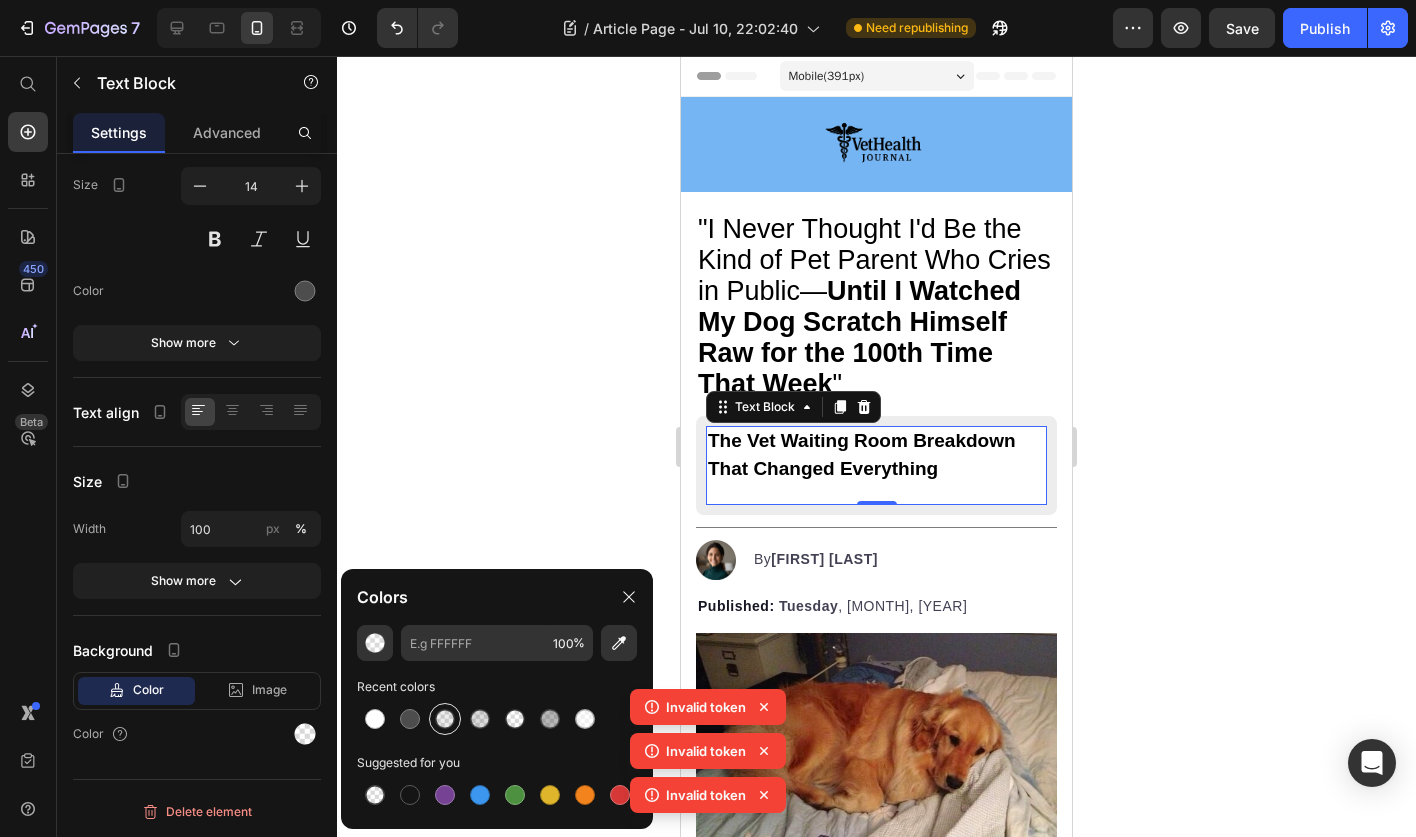 click at bounding box center (445, 719) 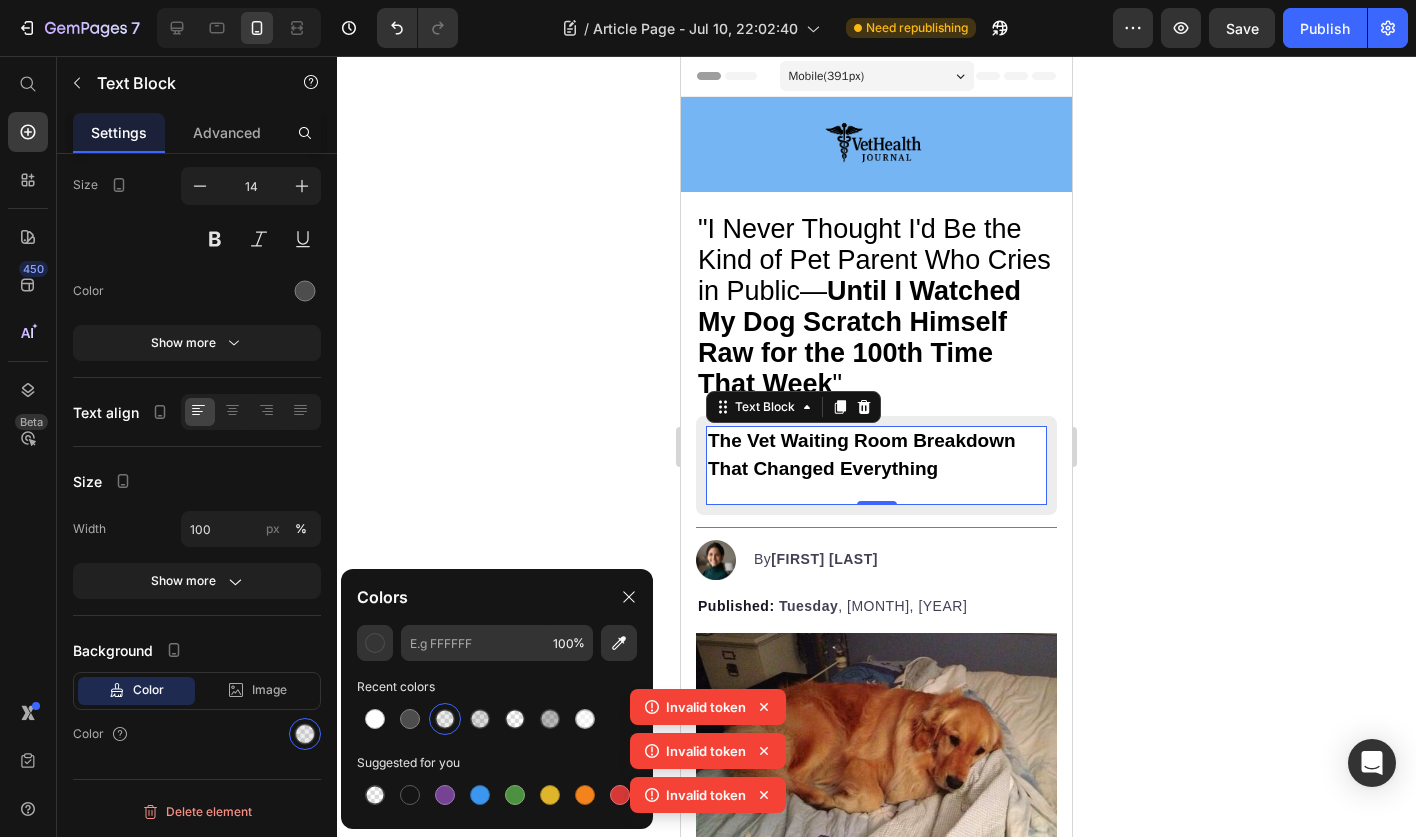 type on "4D4D4D" 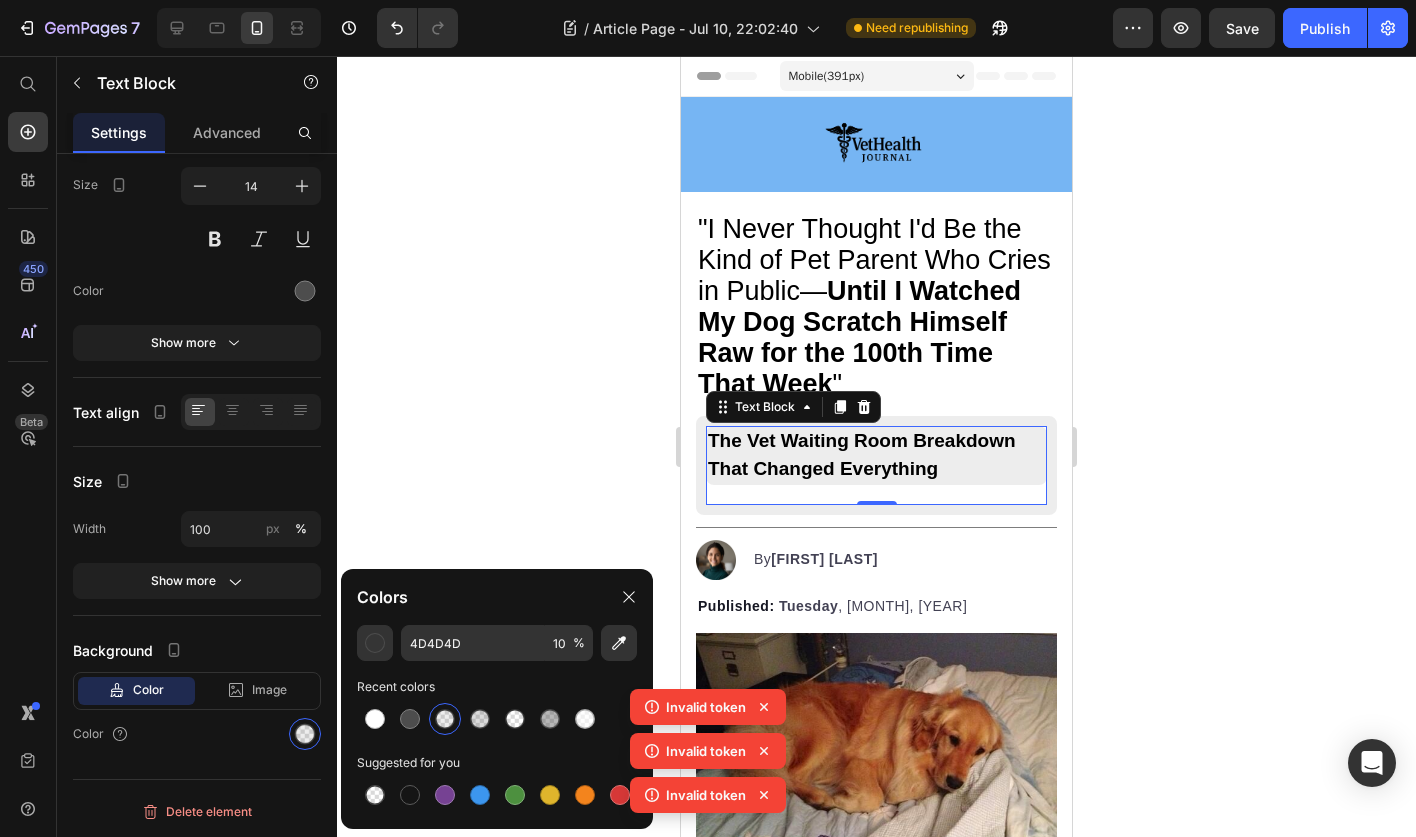 click 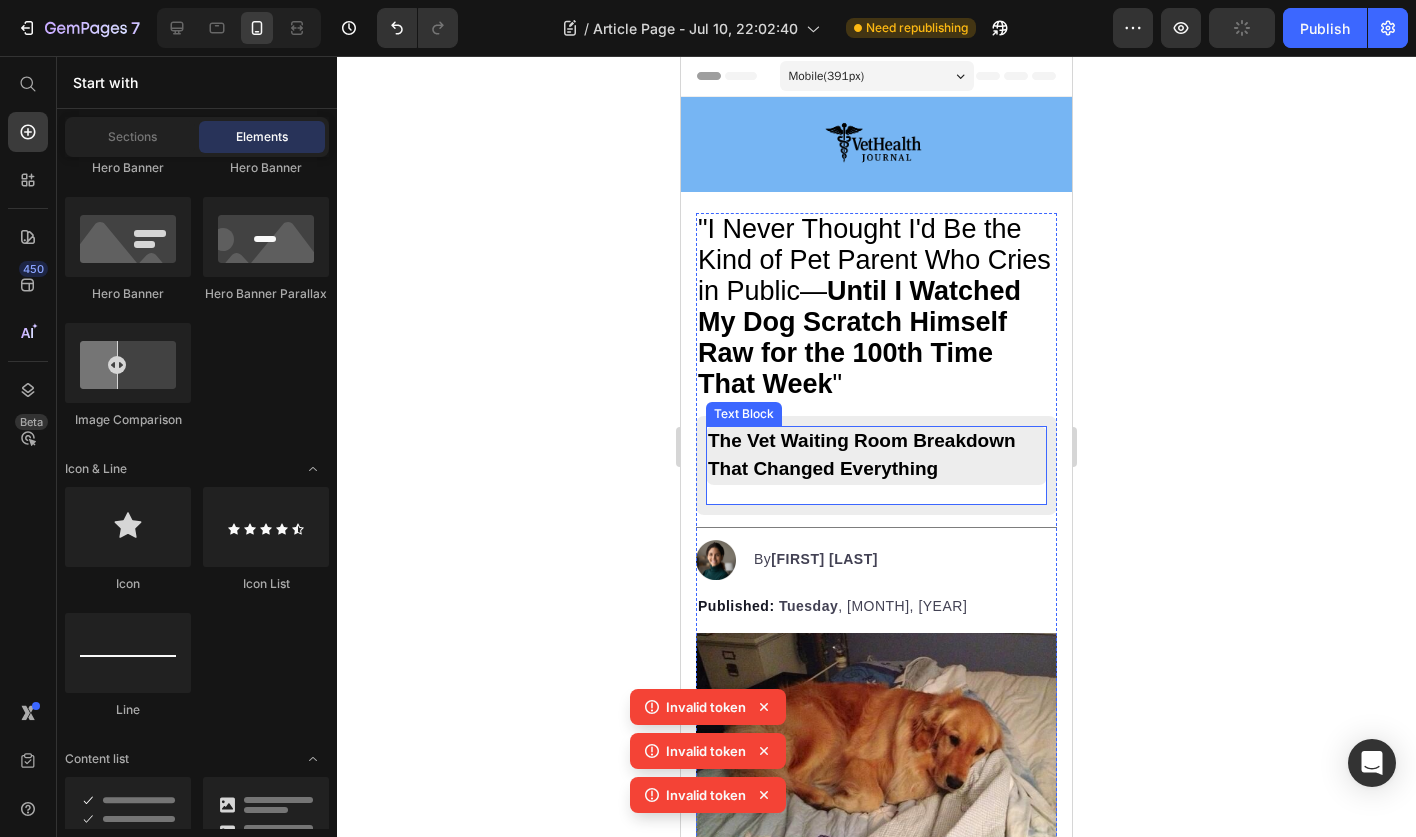 click on "The Vet Waiting Room Breakdown That Changed Everything" at bounding box center [862, 454] 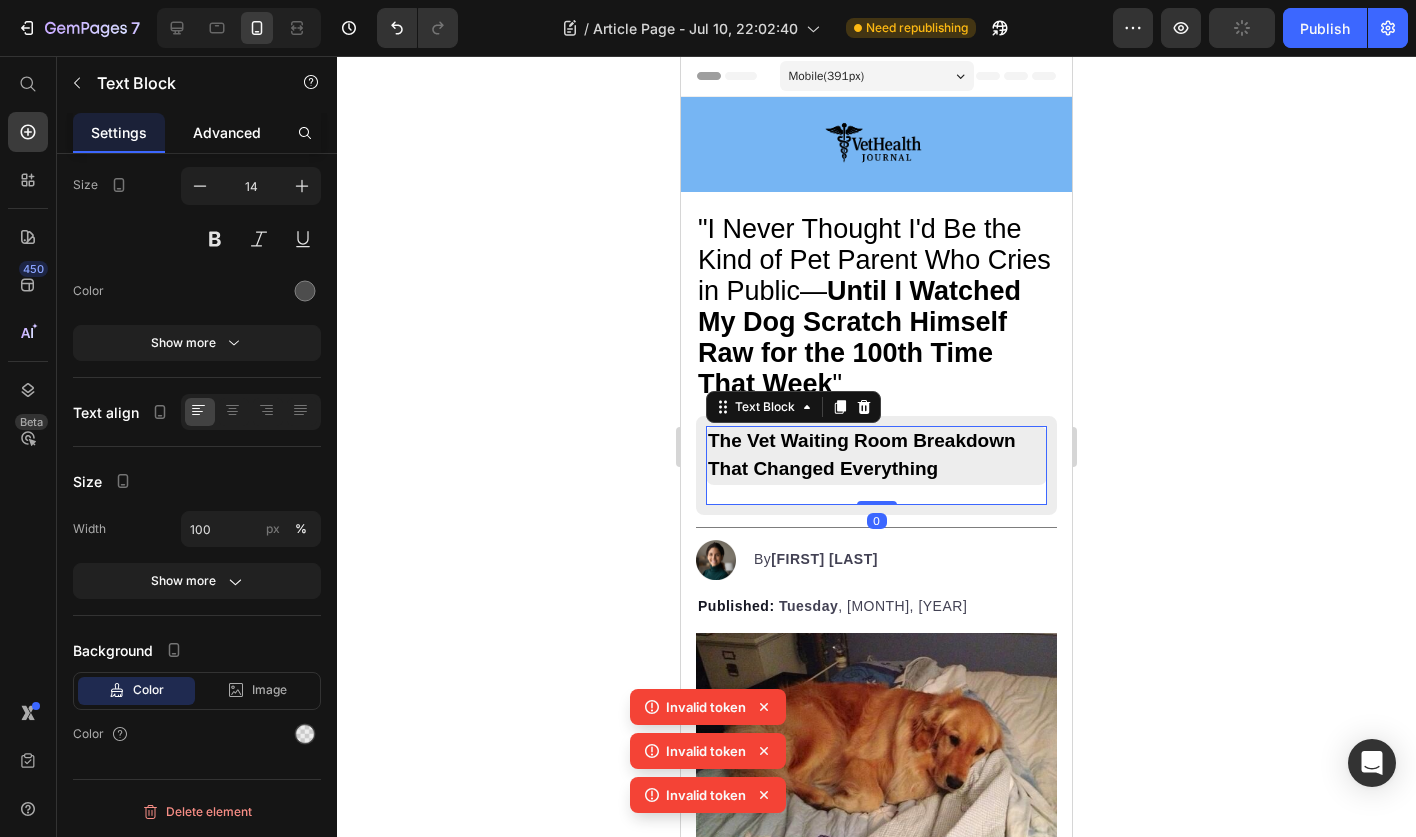 click on "Advanced" at bounding box center [227, 132] 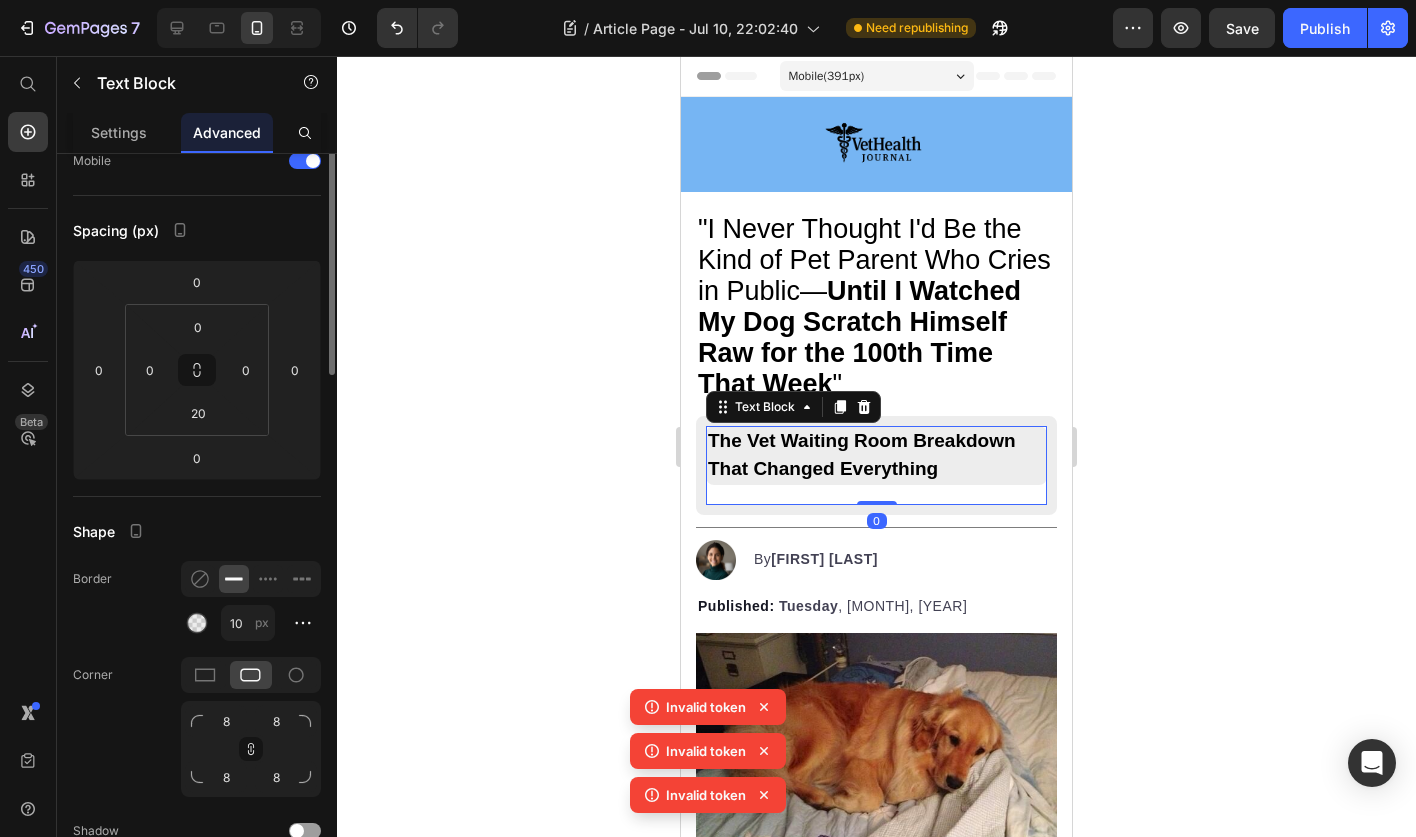 scroll, scrollTop: 0, scrollLeft: 0, axis: both 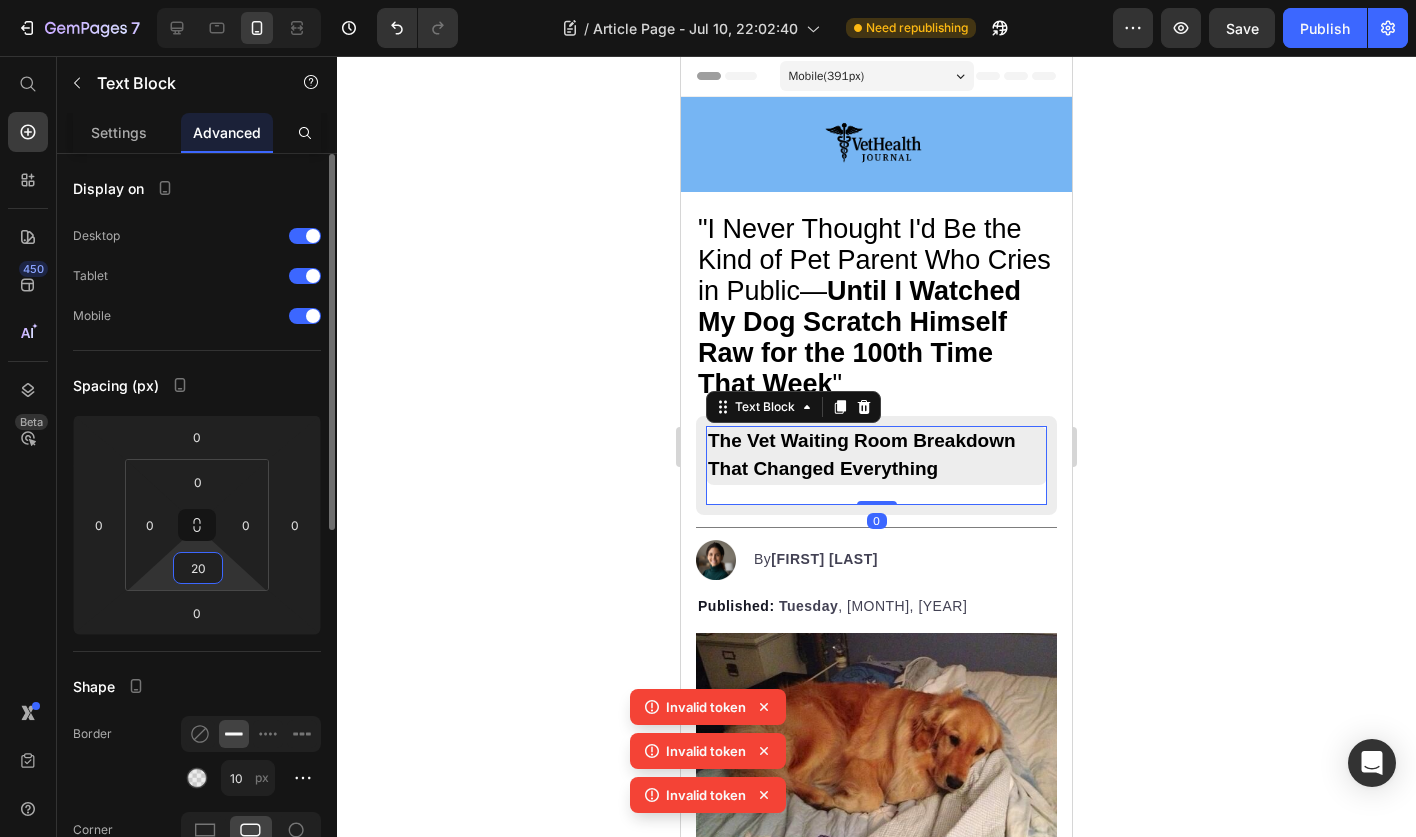 click on "20" at bounding box center (198, 568) 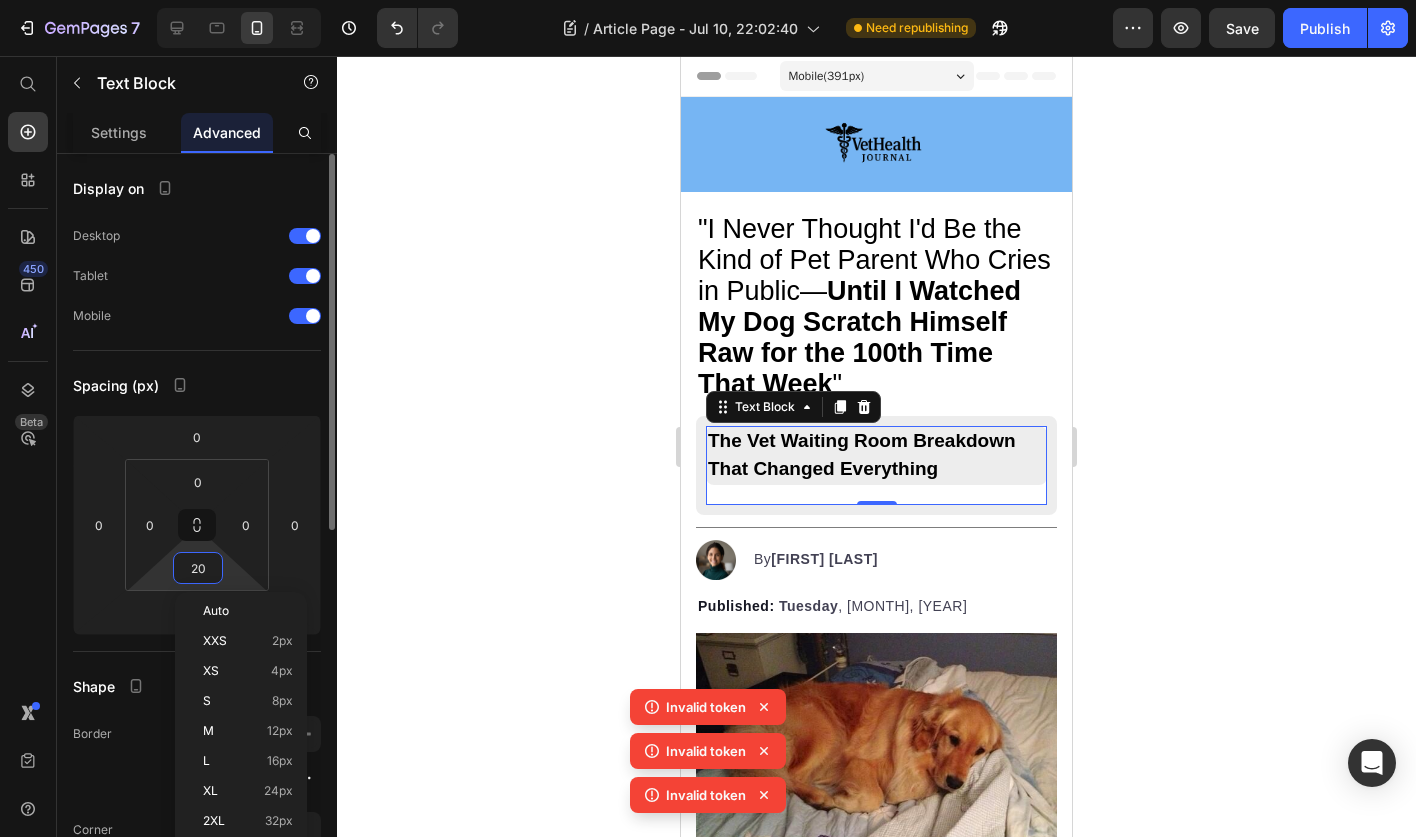 type on "0" 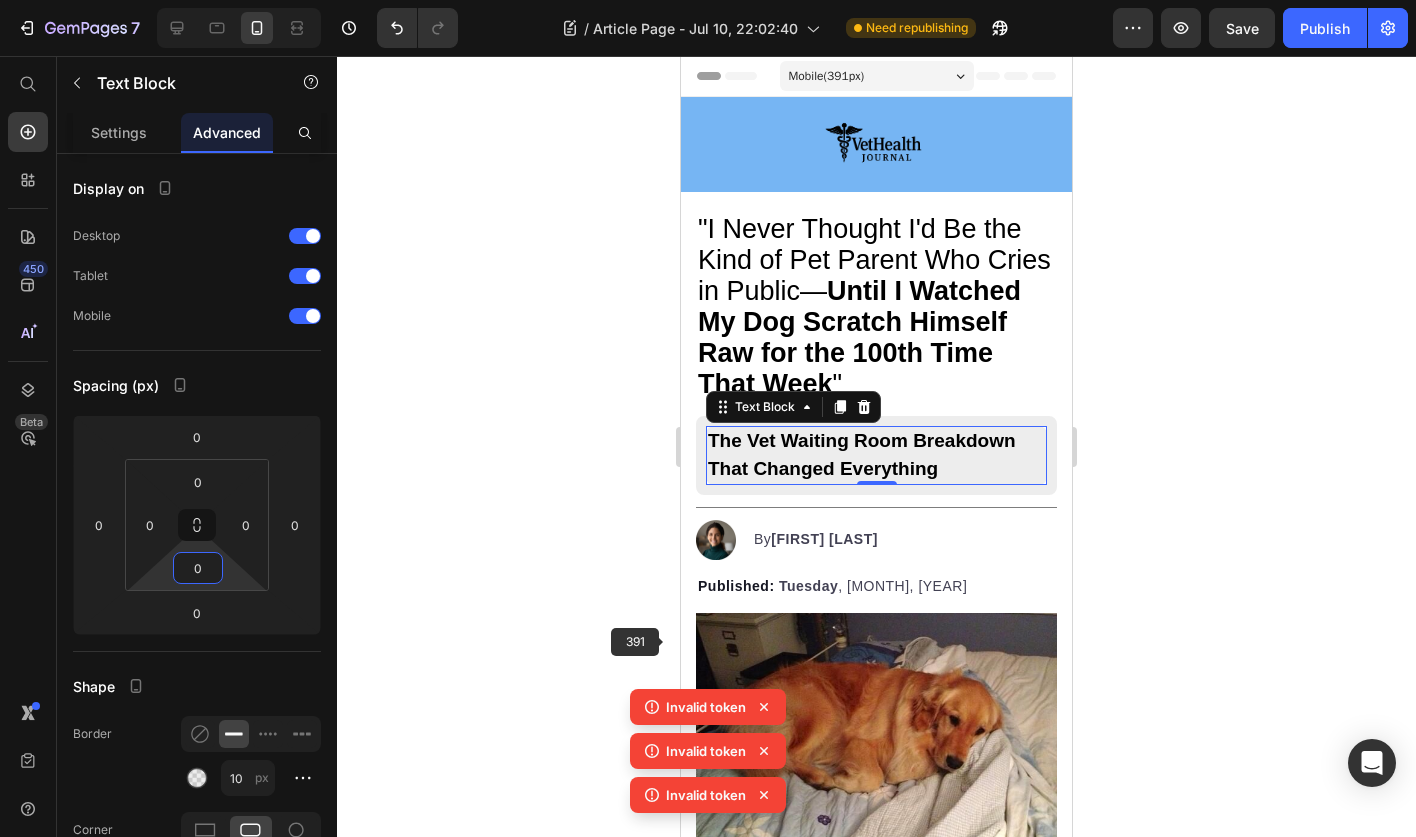 click 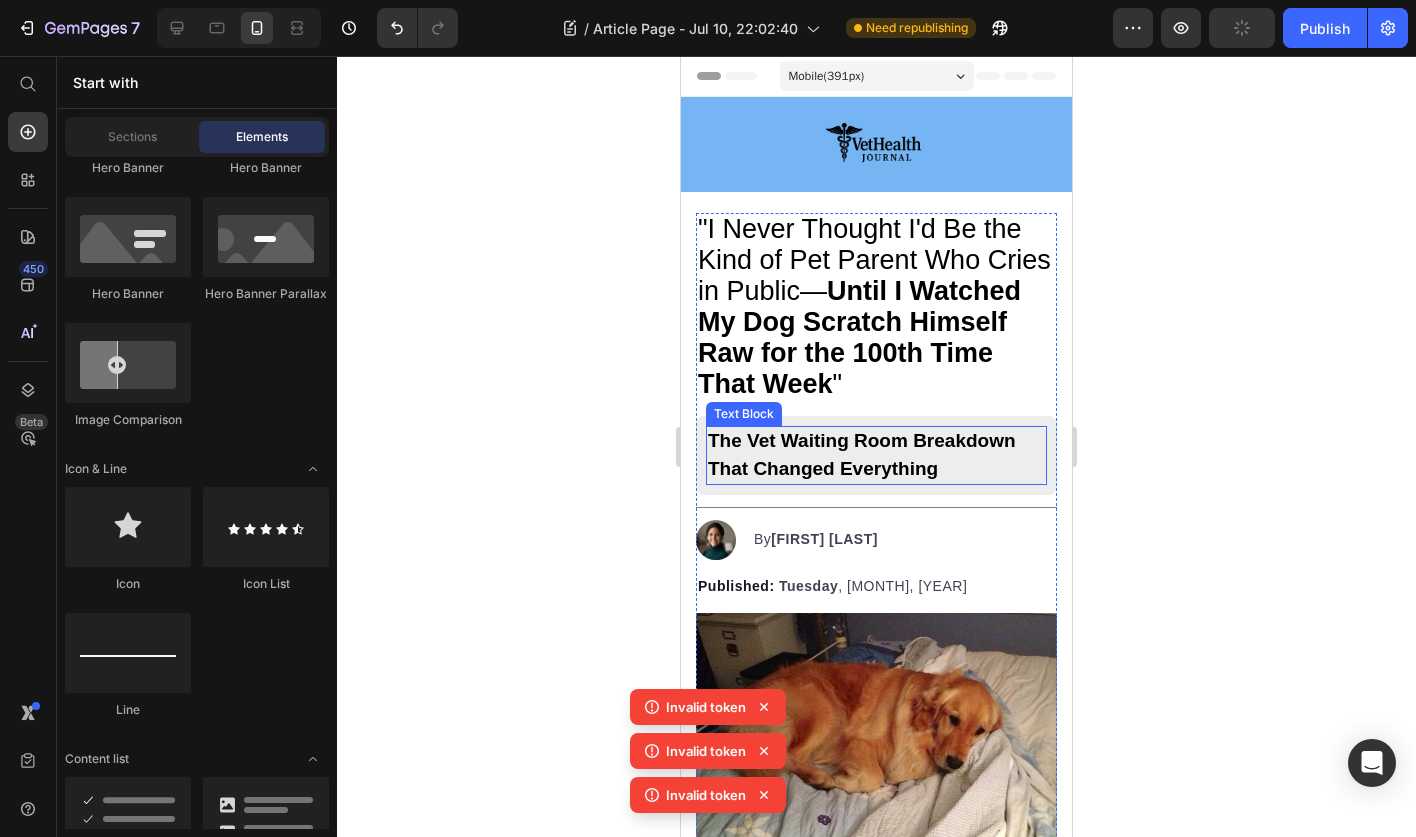 click on "The Vet Waiting Room Breakdown That Changed Everything" at bounding box center (876, 455) 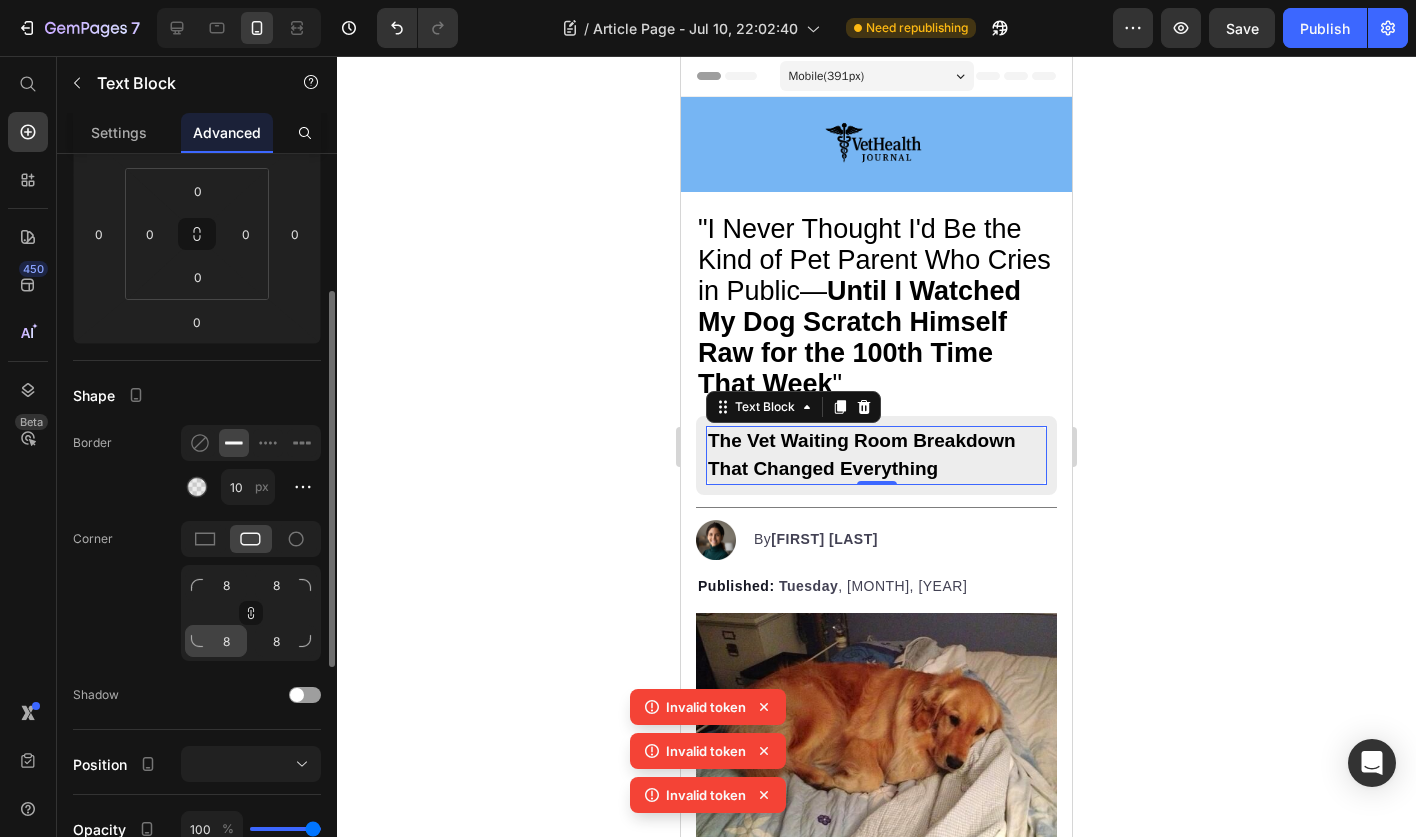 scroll, scrollTop: 315, scrollLeft: 0, axis: vertical 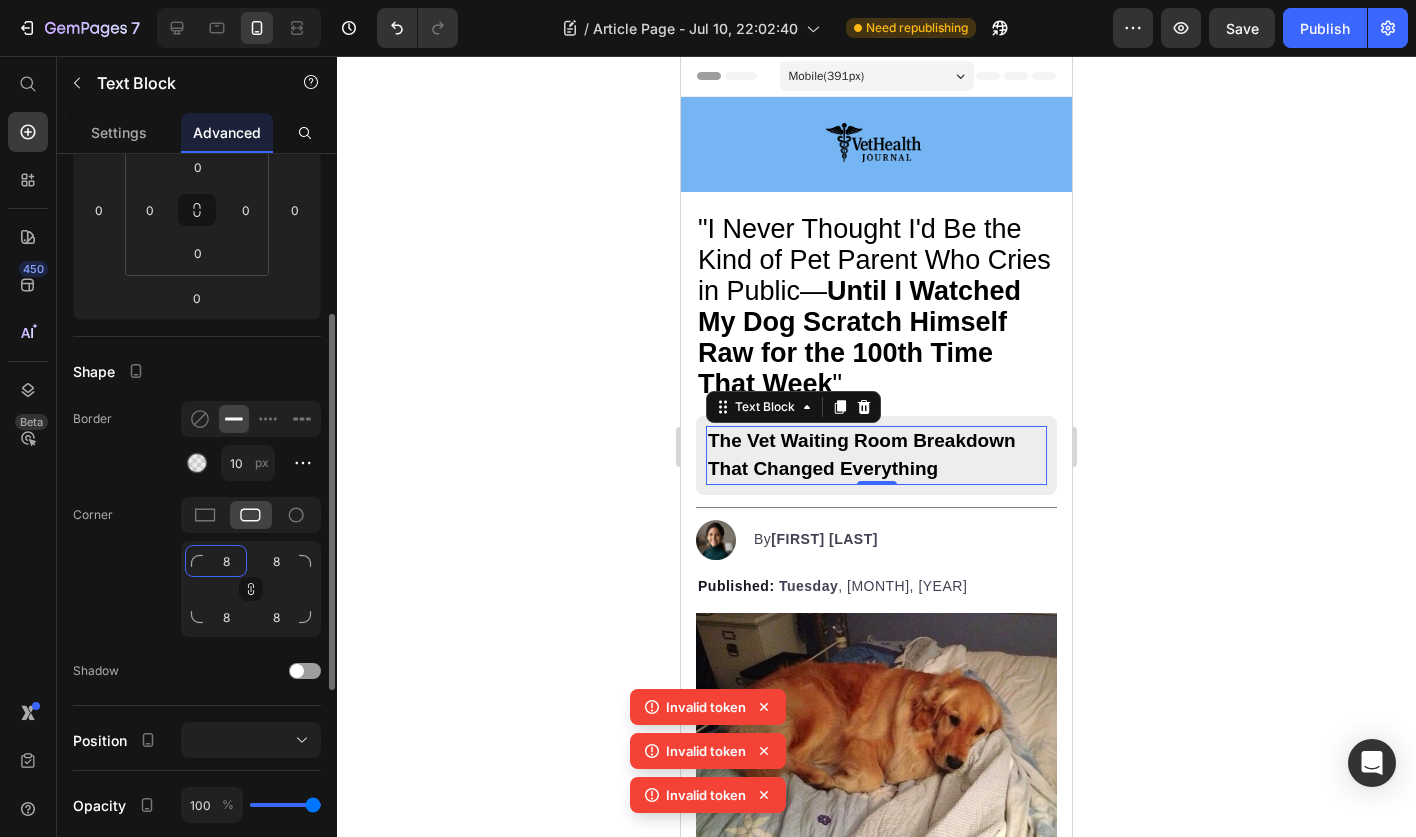 click on "8" 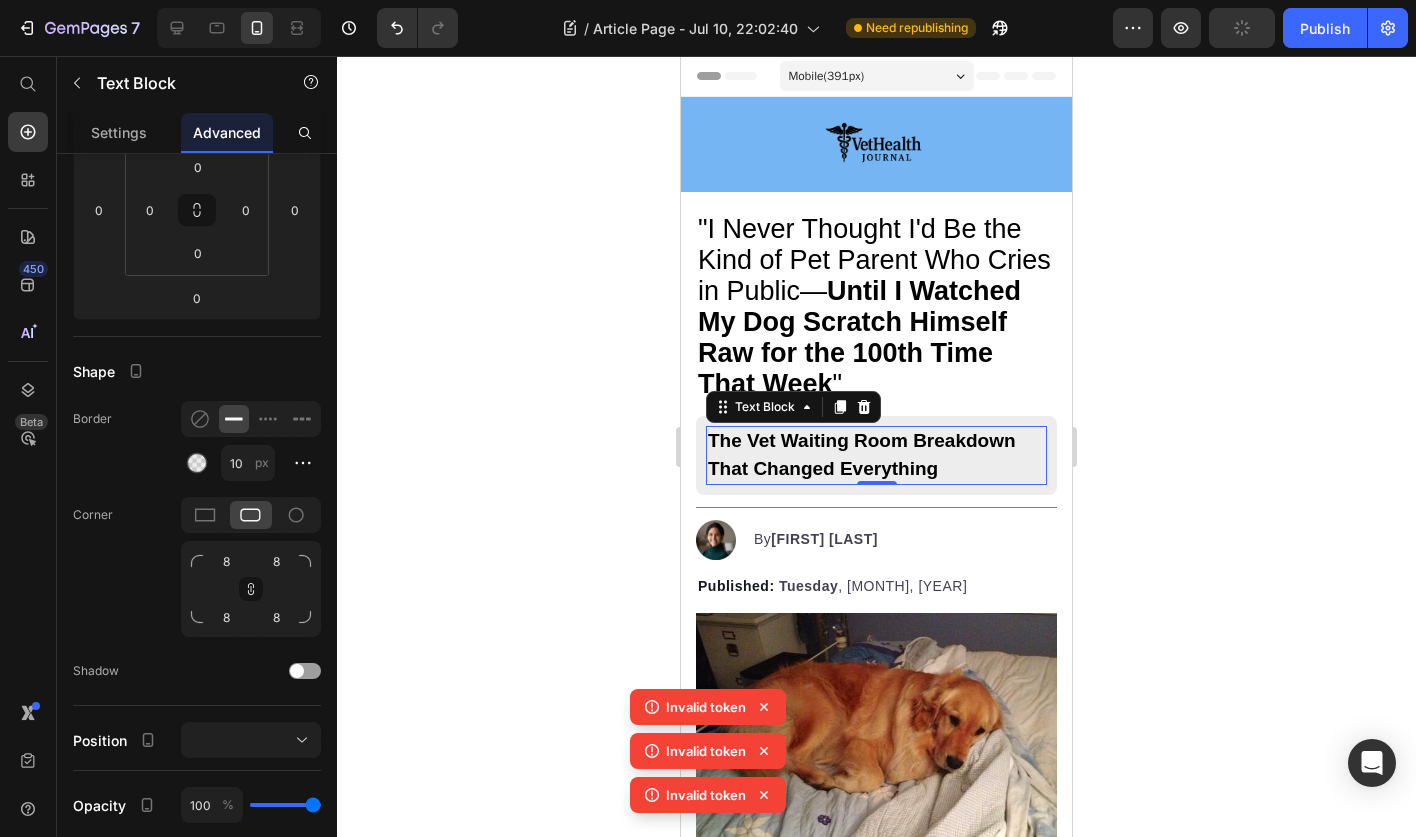 click 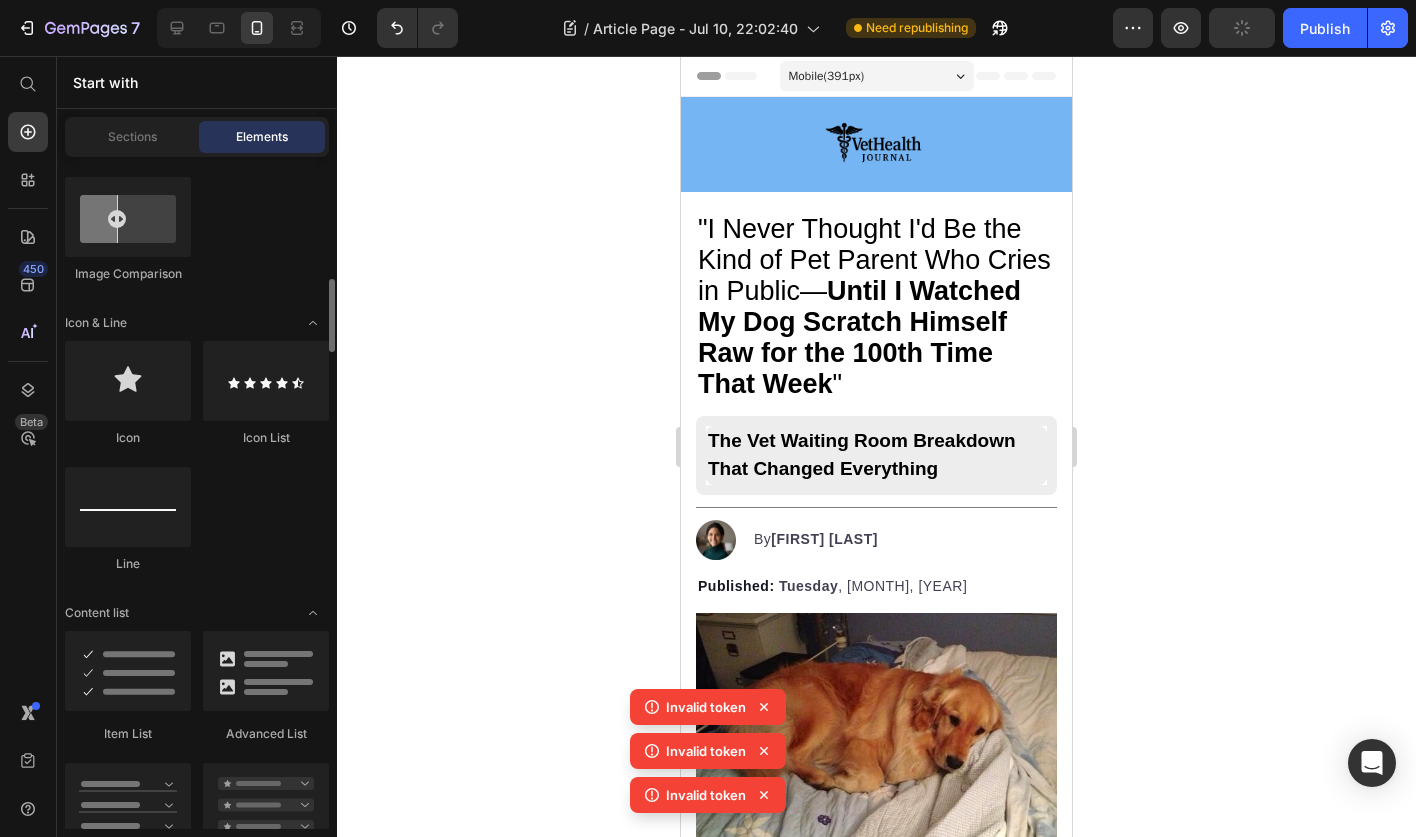 scroll, scrollTop: 1293, scrollLeft: 0, axis: vertical 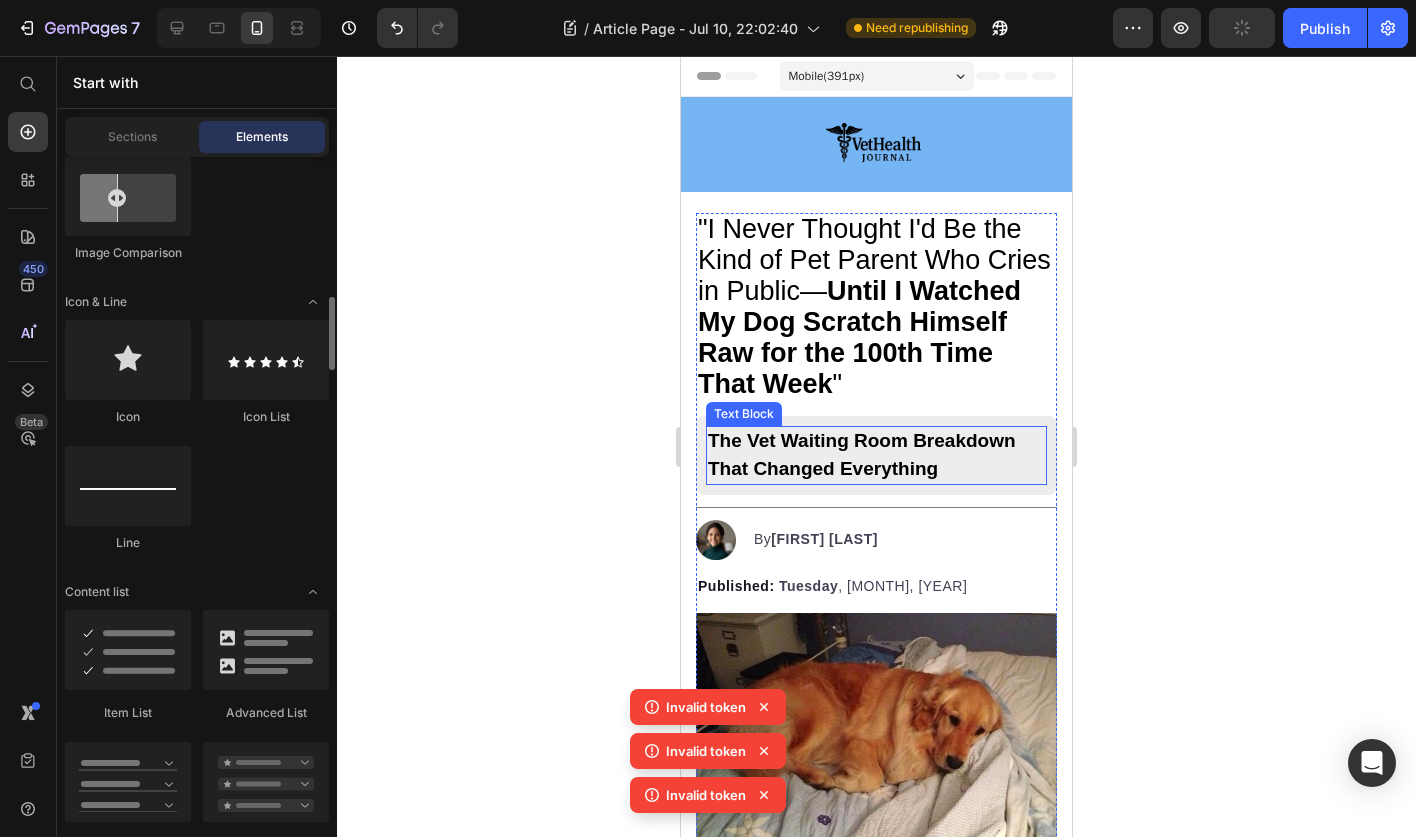 click on "The Vet Waiting Room Breakdown That Changed Everything" at bounding box center [862, 454] 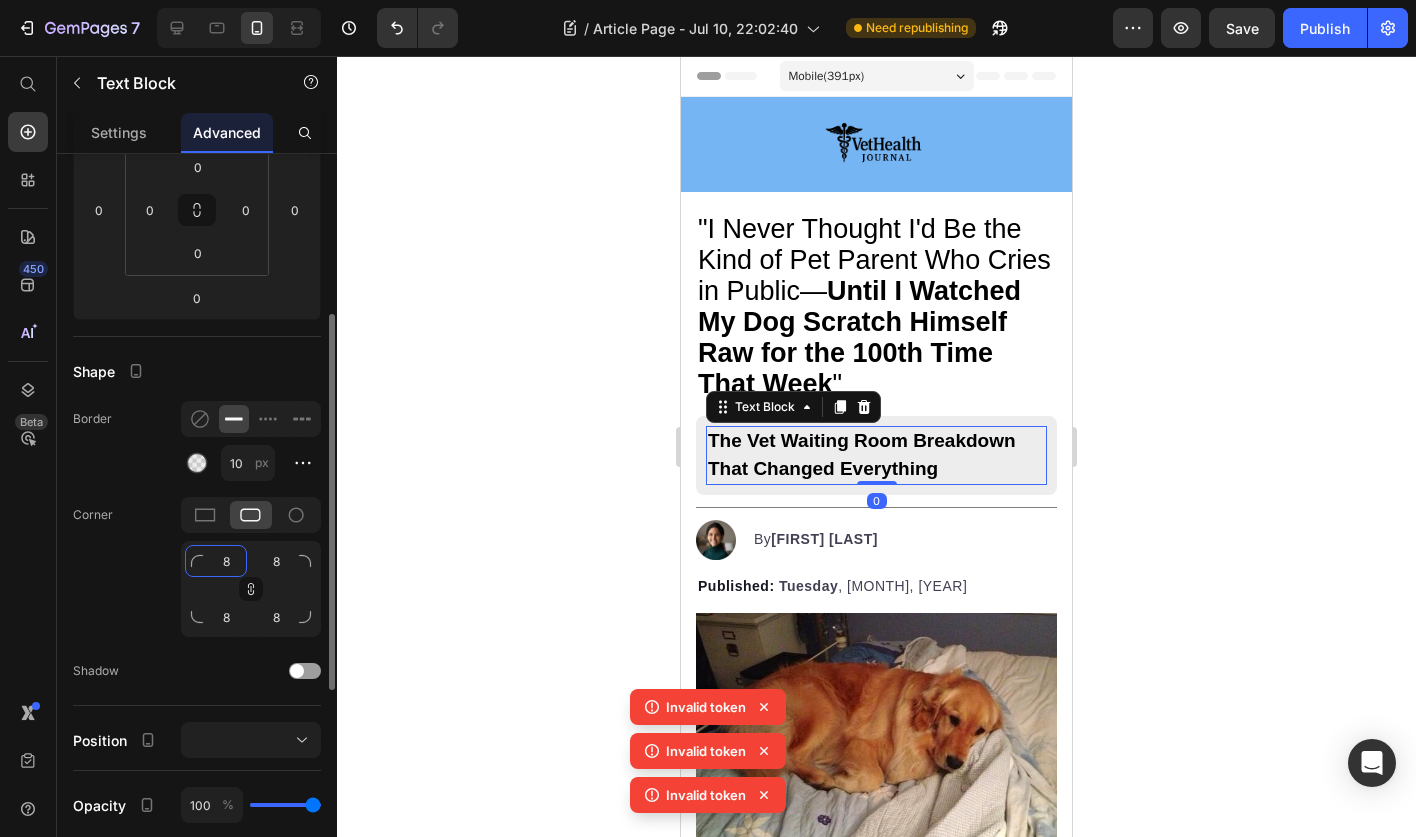 click on "8" 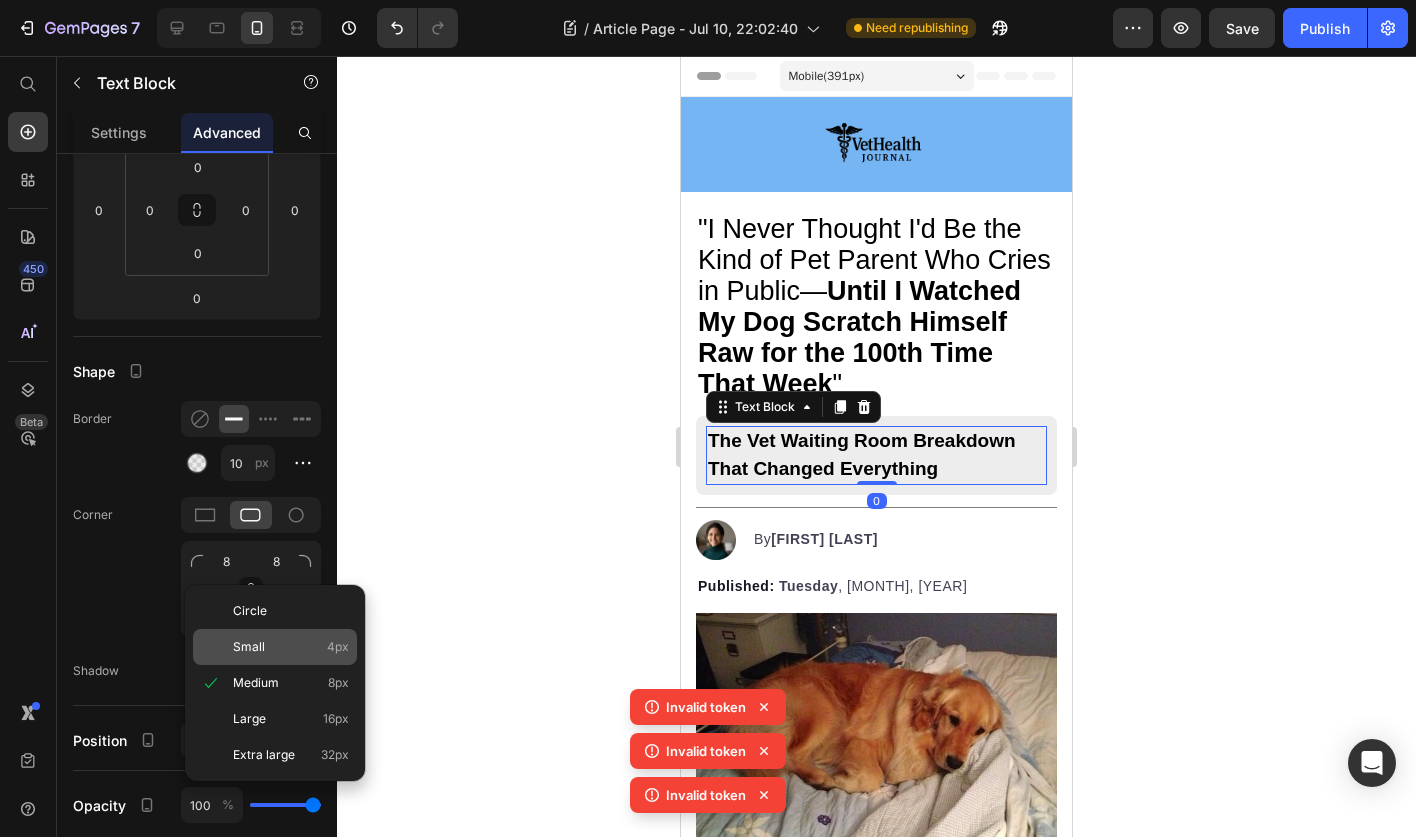 click on "Small 4px" at bounding box center (291, 647) 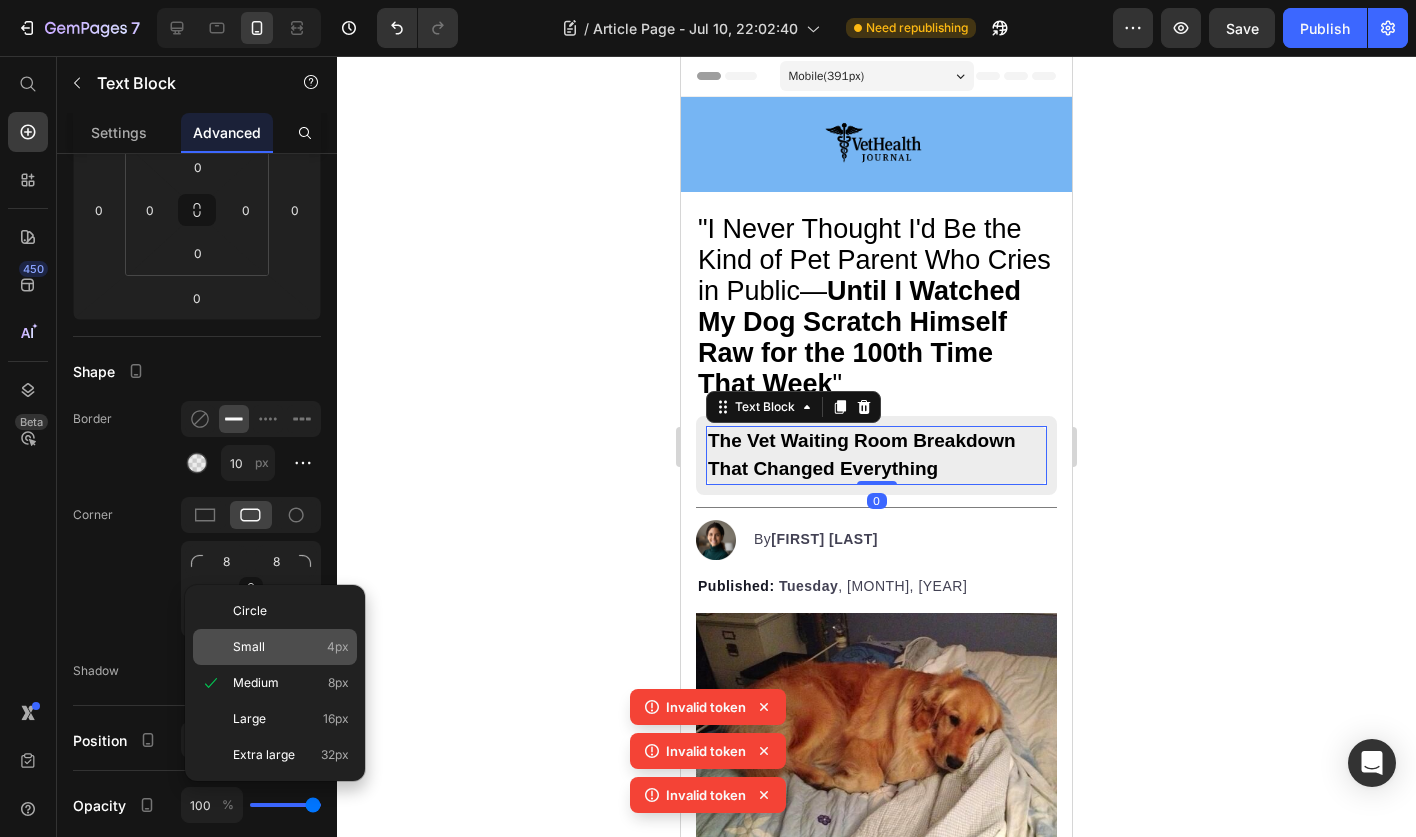 type on "4" 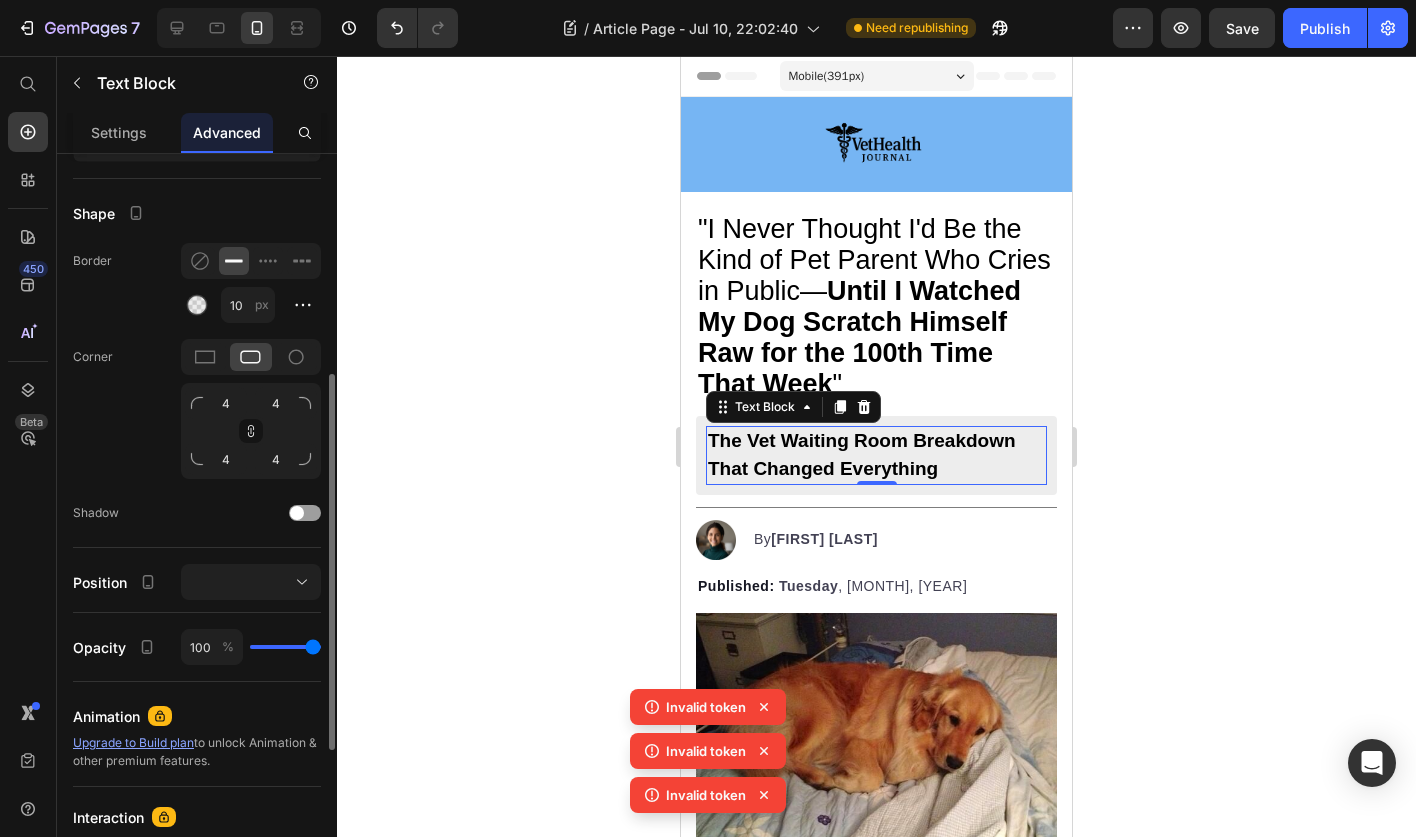 scroll, scrollTop: 479, scrollLeft: 0, axis: vertical 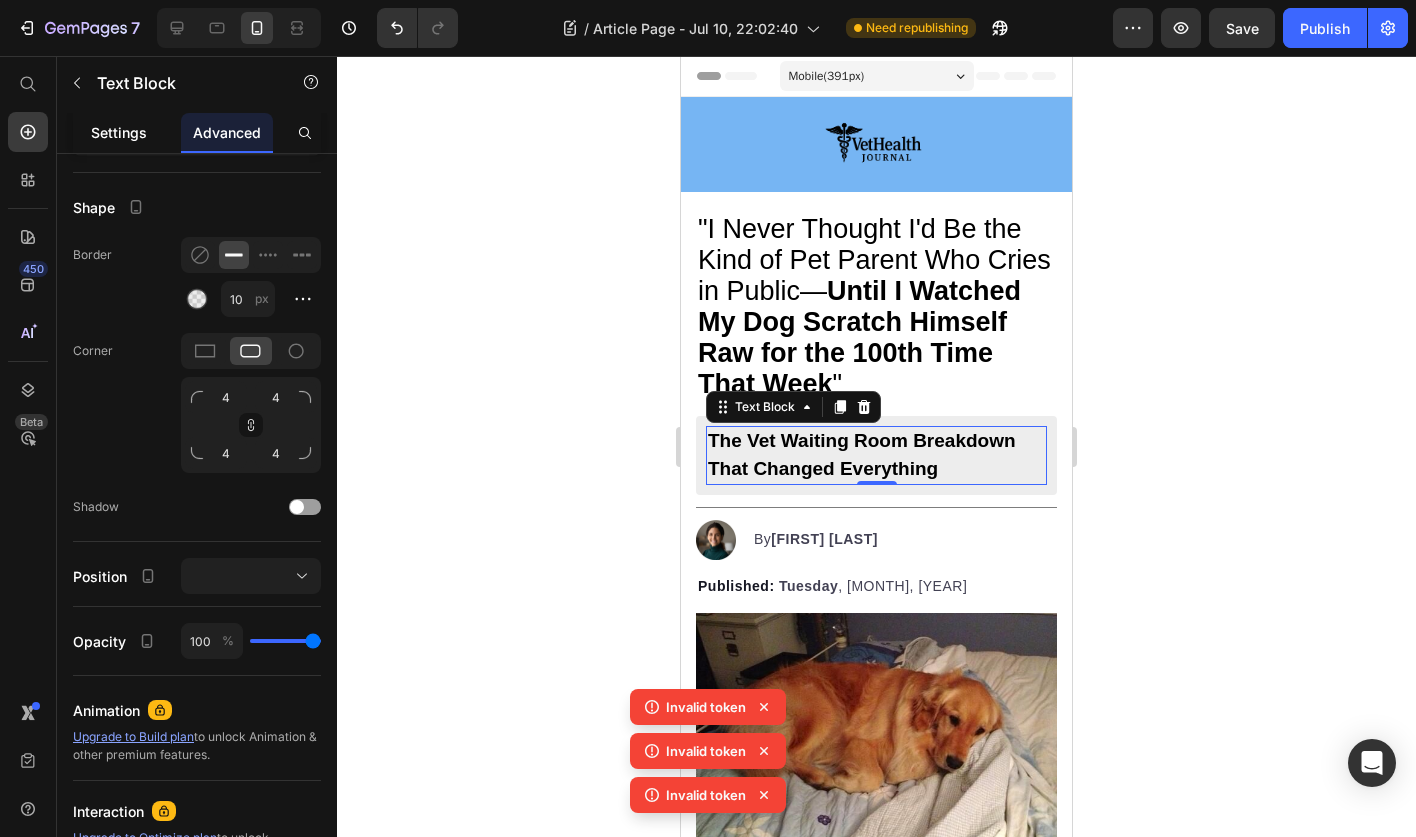 click on "Settings" at bounding box center (119, 132) 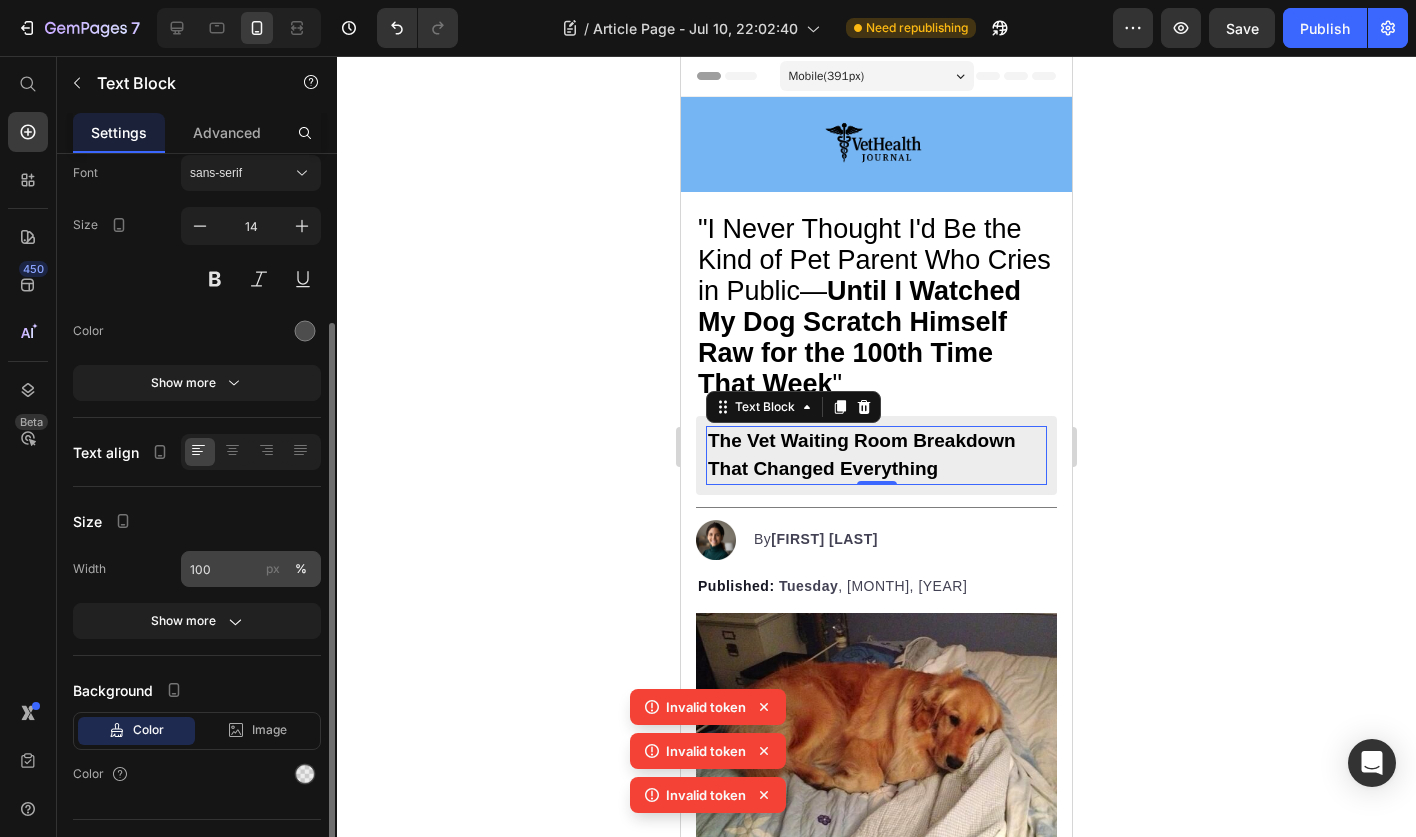 scroll, scrollTop: 155, scrollLeft: 0, axis: vertical 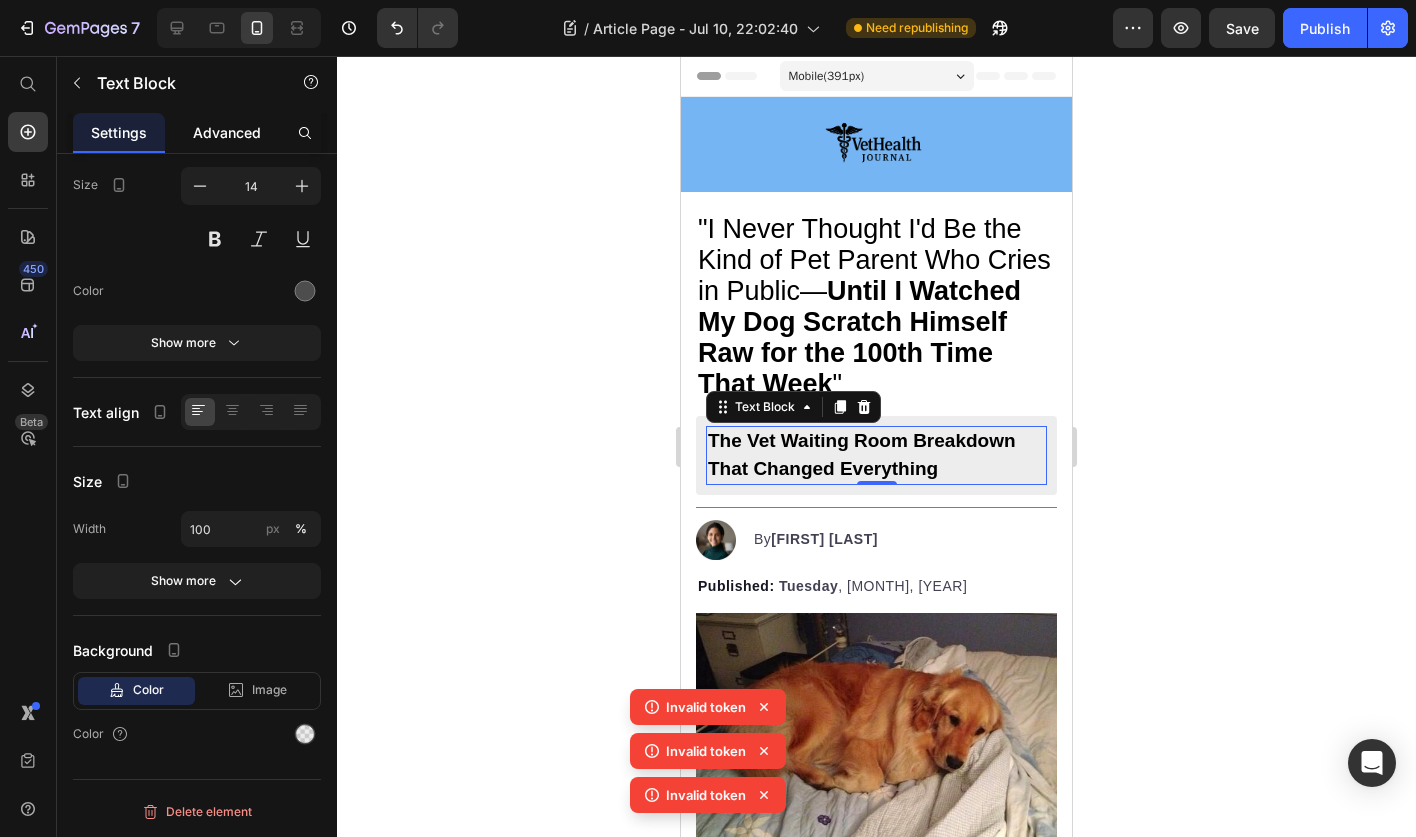 click on "Advanced" at bounding box center [227, 132] 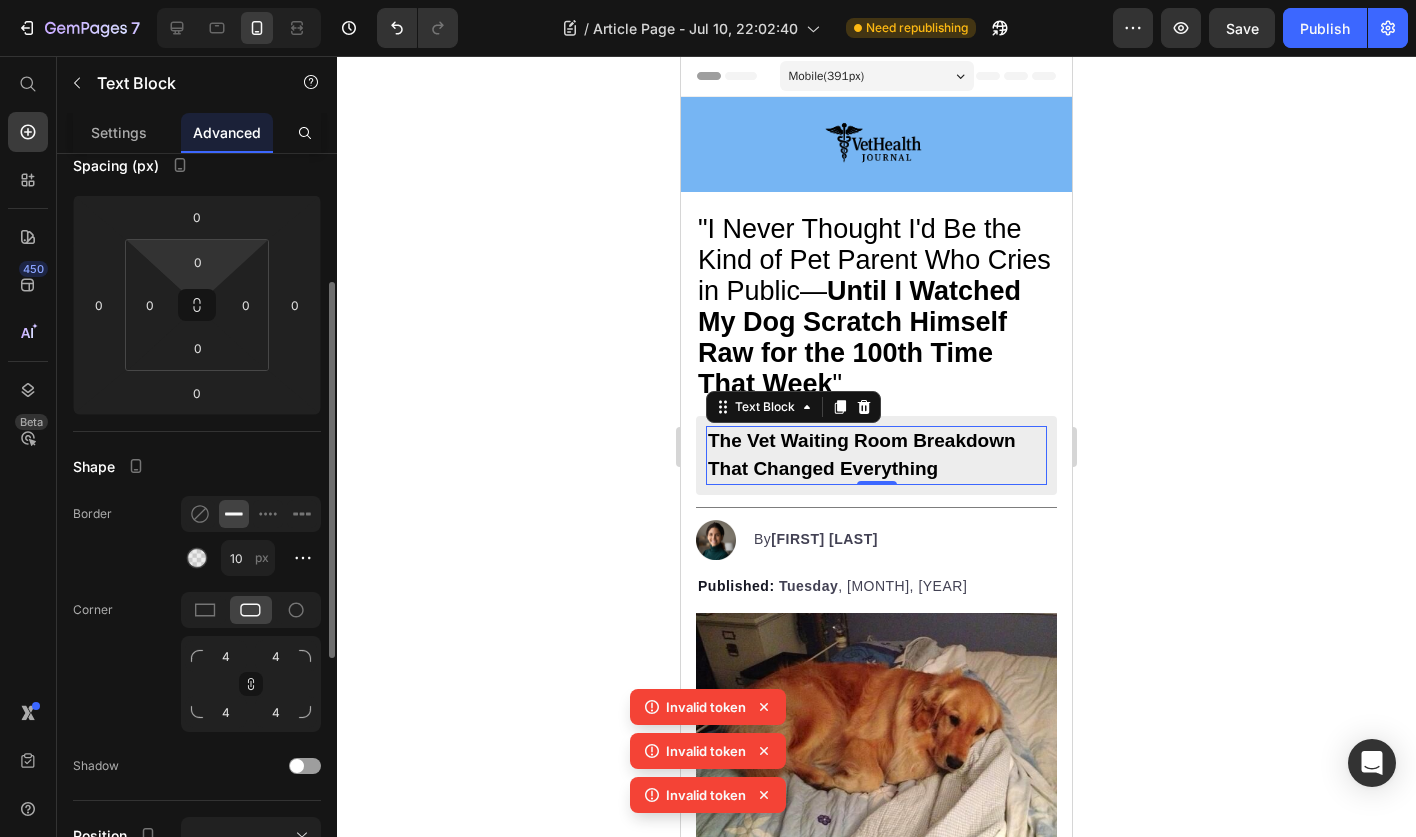 scroll, scrollTop: 247, scrollLeft: 0, axis: vertical 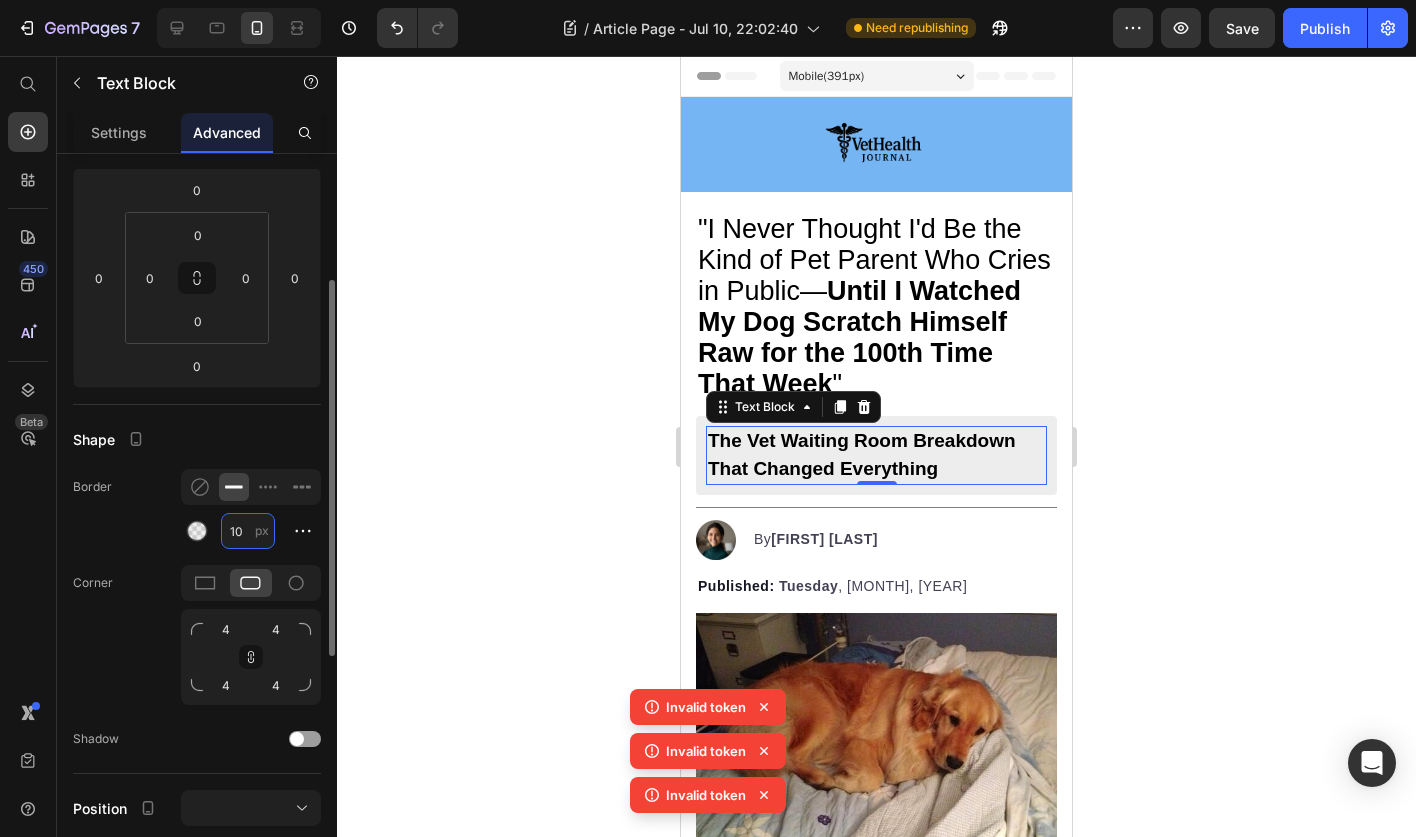 click on "10" at bounding box center (248, 531) 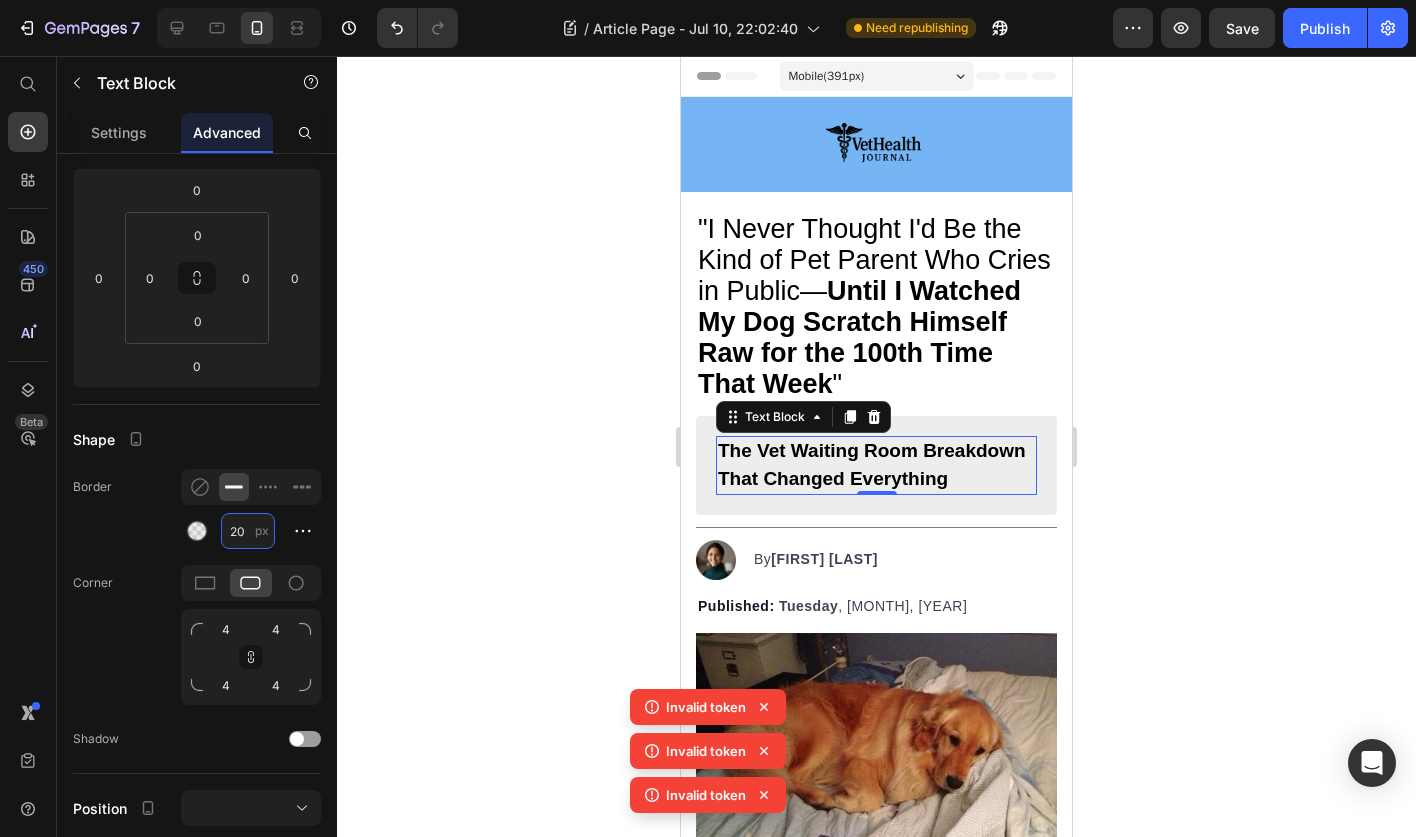 type on "2" 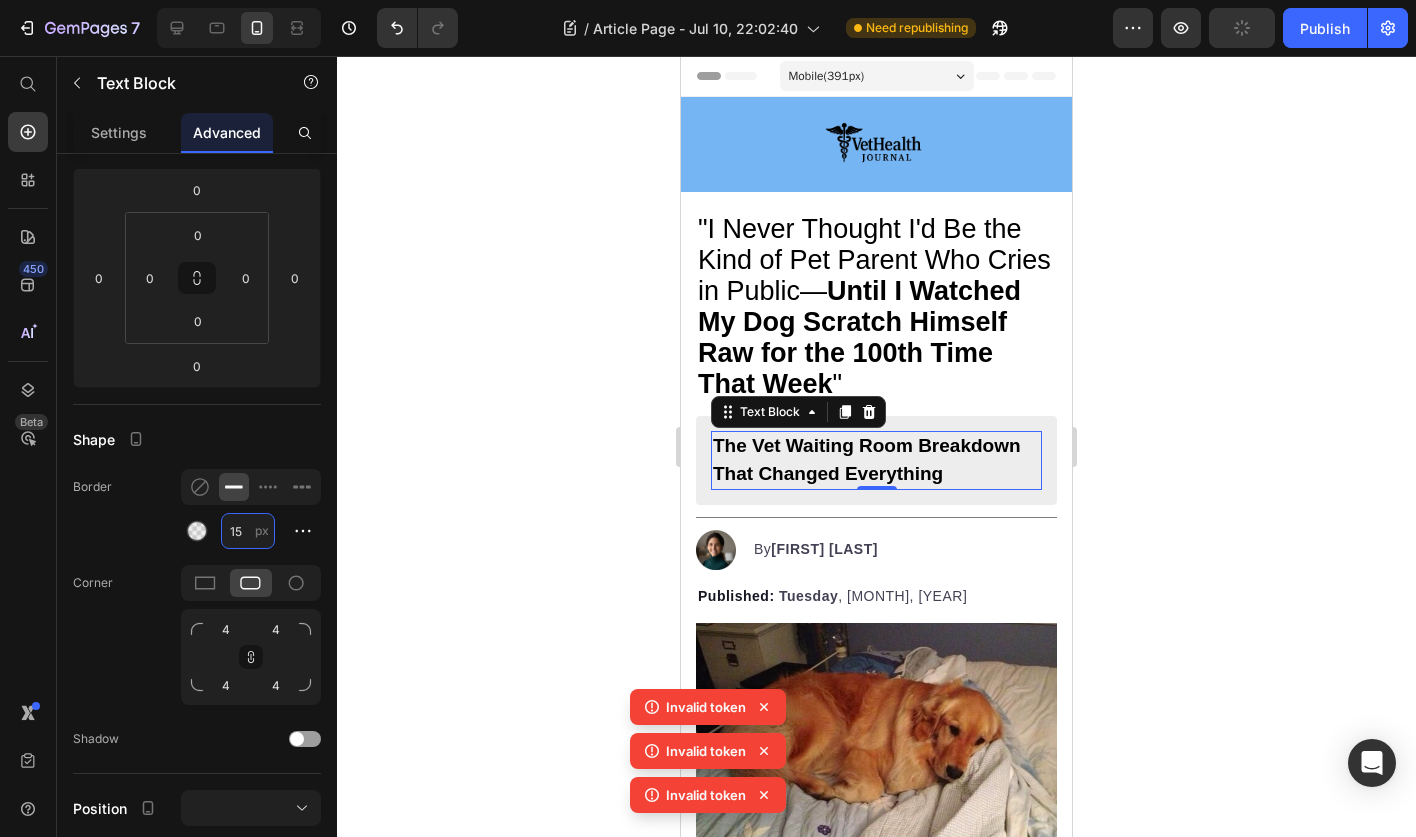type on "15" 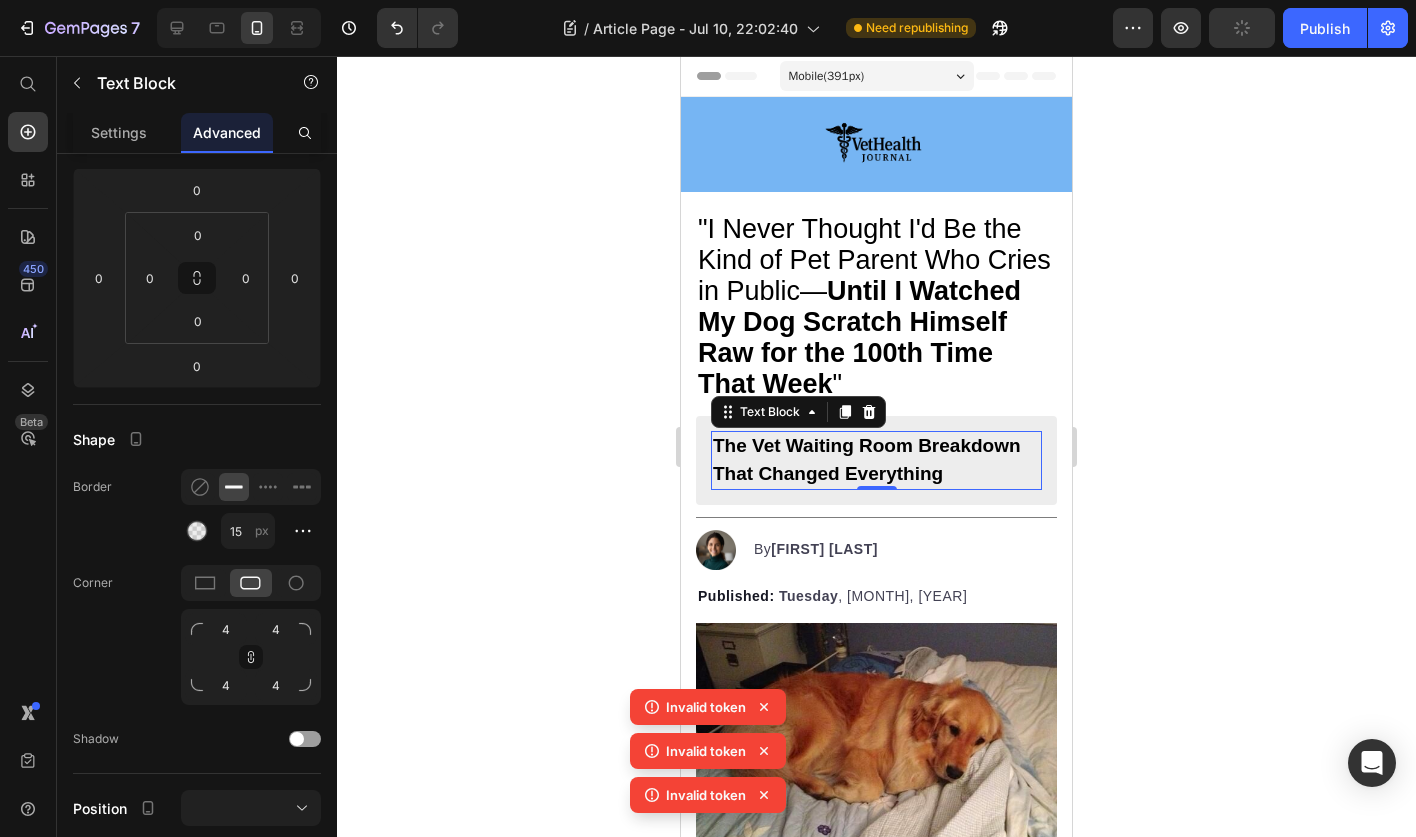 click 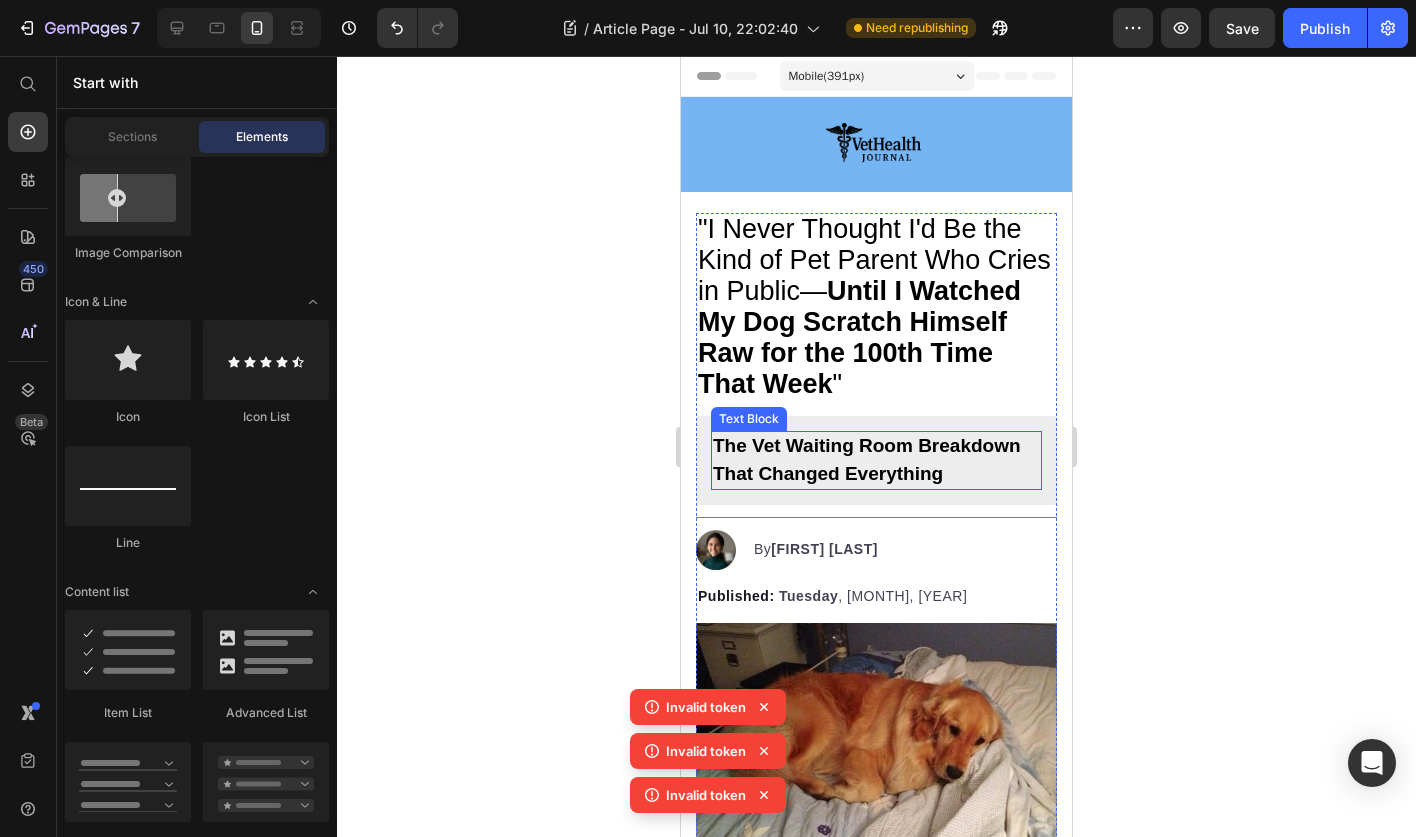 click on "The Vet Waiting Room Breakdown That Changed Everything" at bounding box center [867, 459] 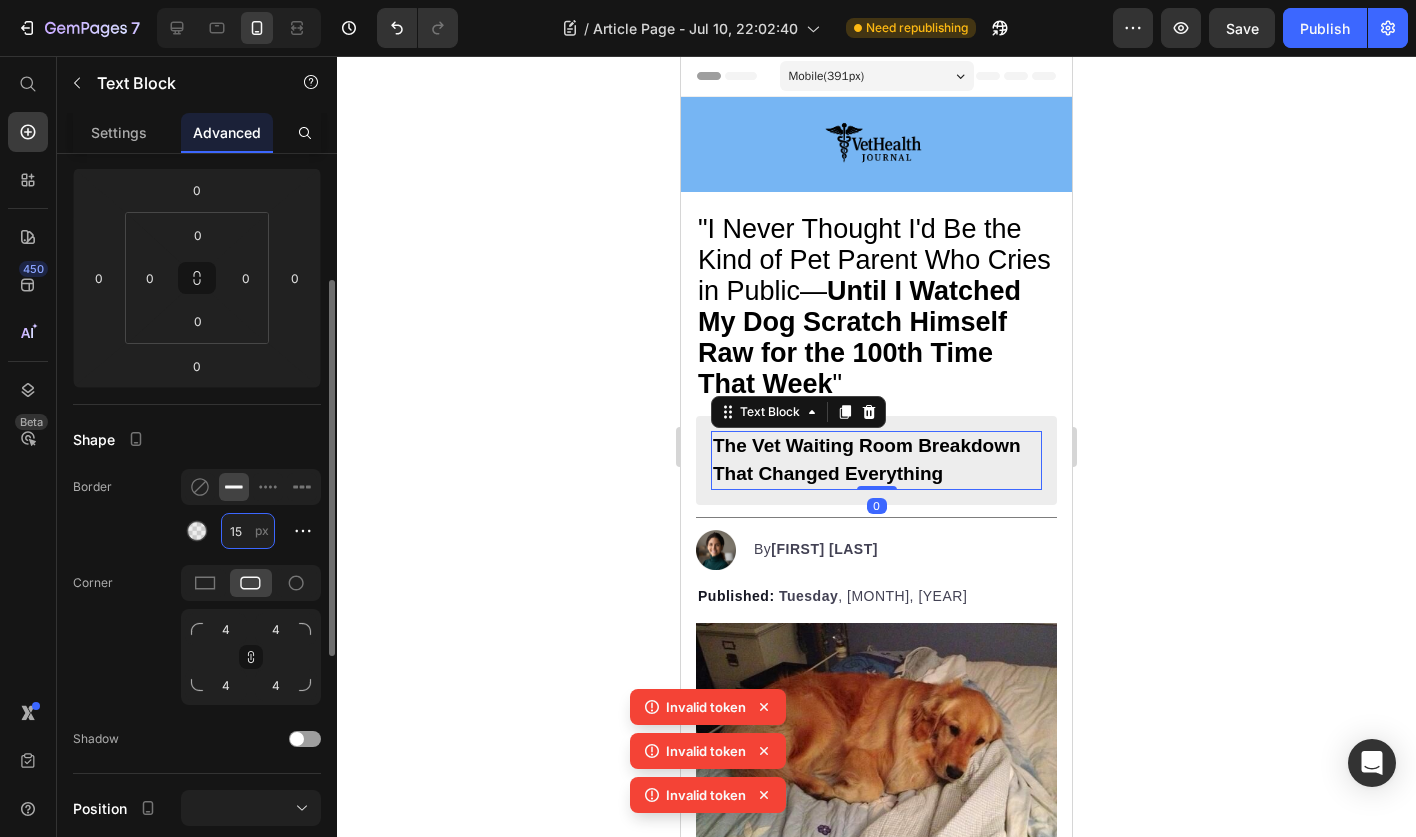click on "15" at bounding box center (248, 531) 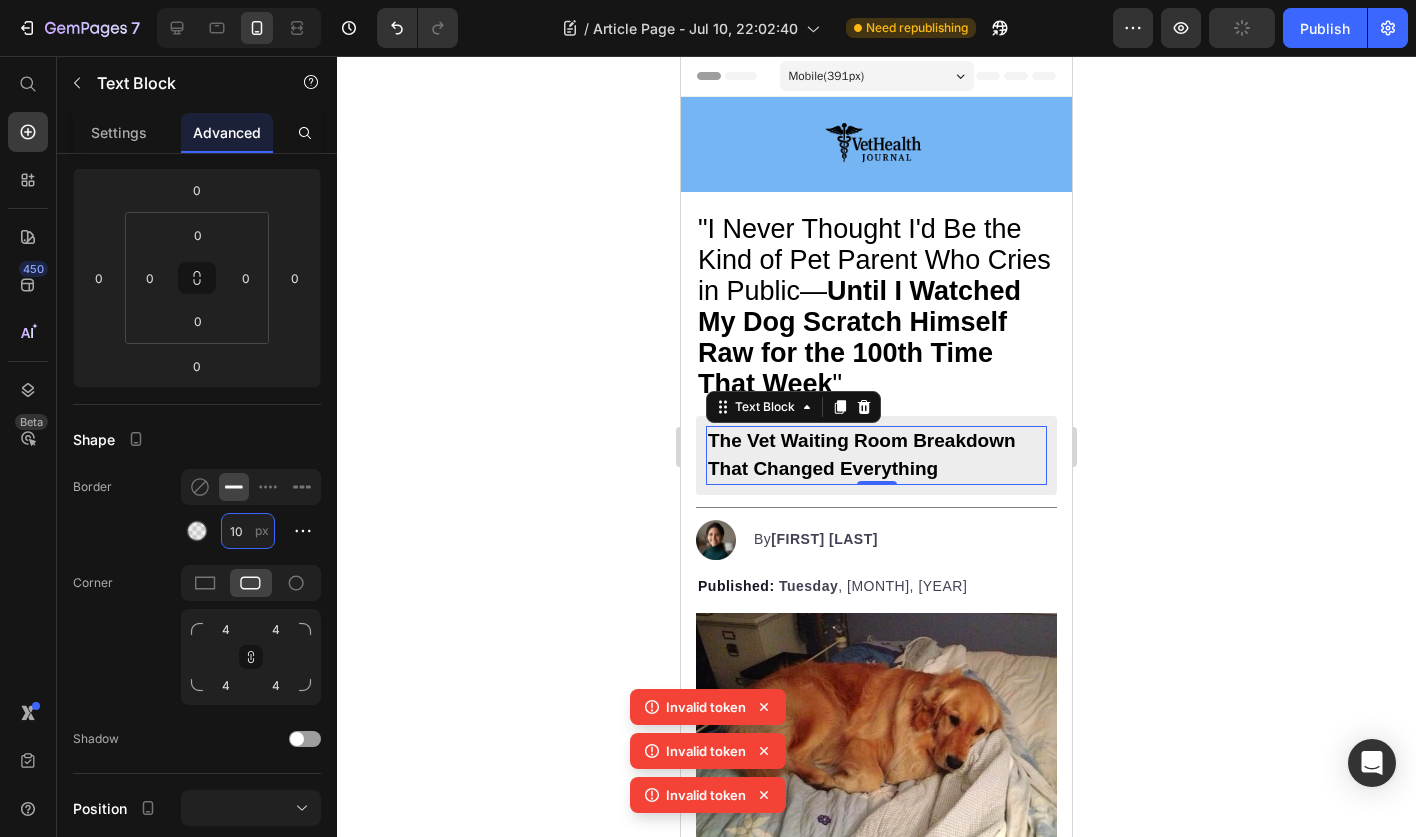type on "10" 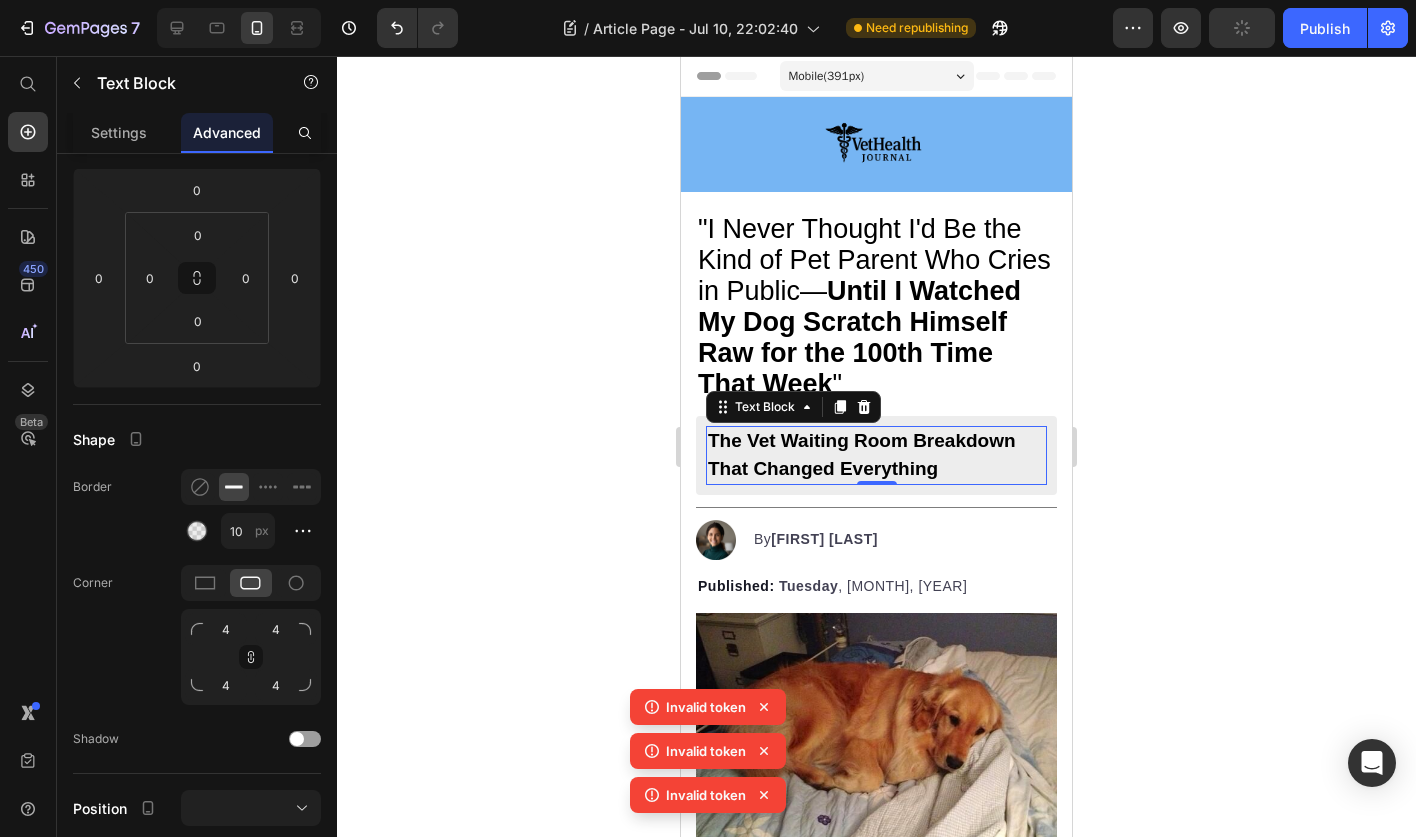 click 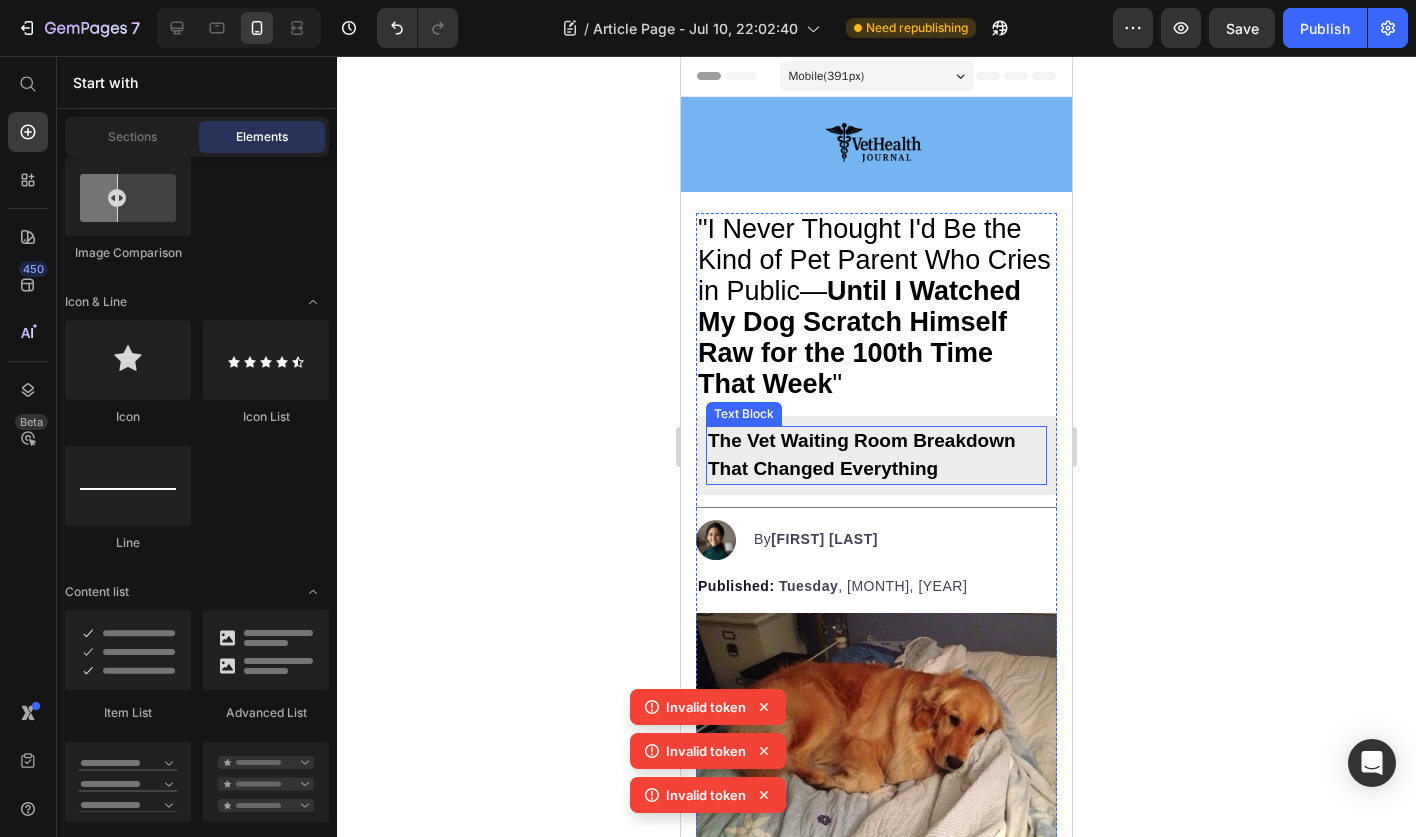 click on "The Vet Waiting Room Breakdown That Changed Everything" at bounding box center [876, 455] 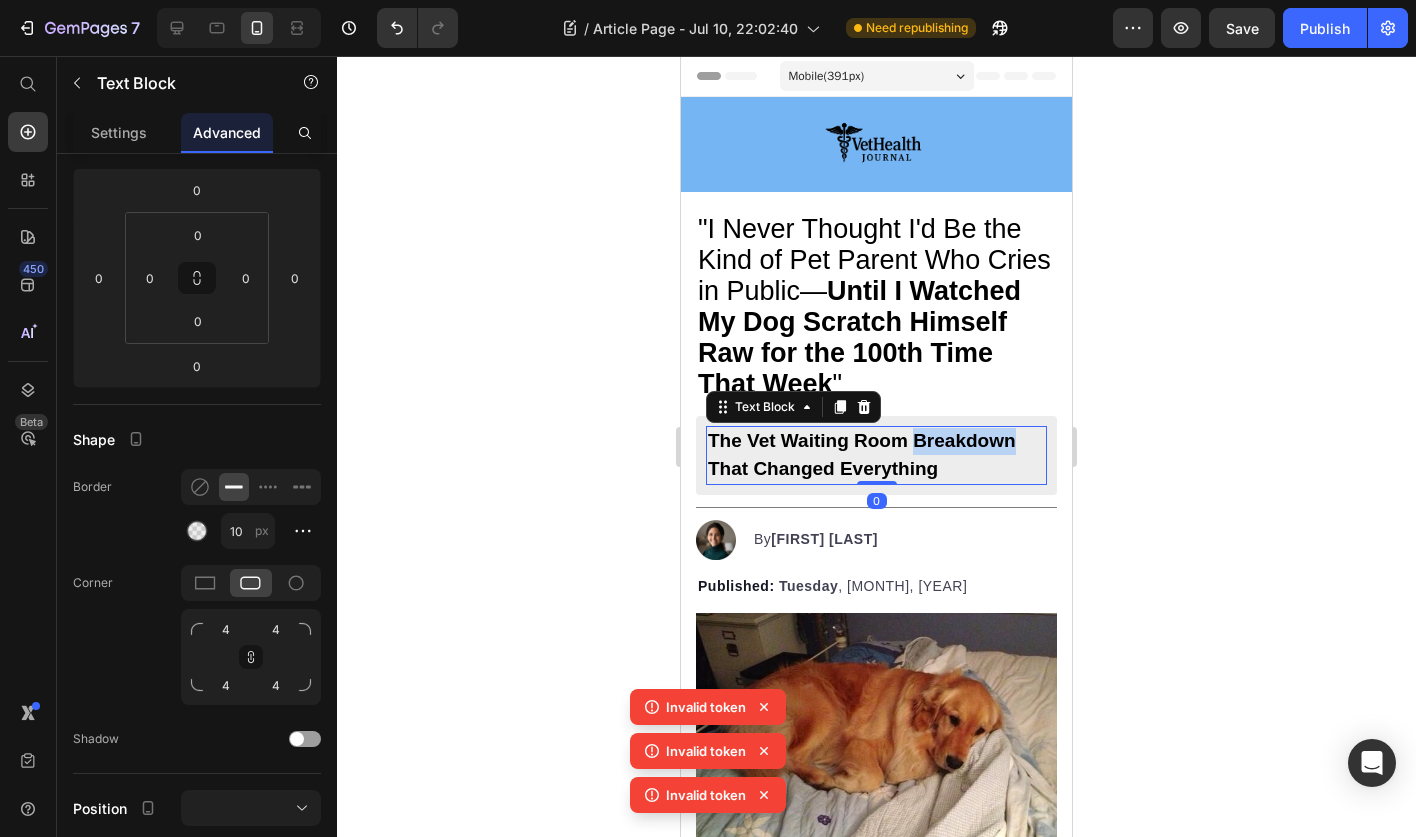 click on "The Vet Waiting Room Breakdown That Changed Everything" at bounding box center [876, 455] 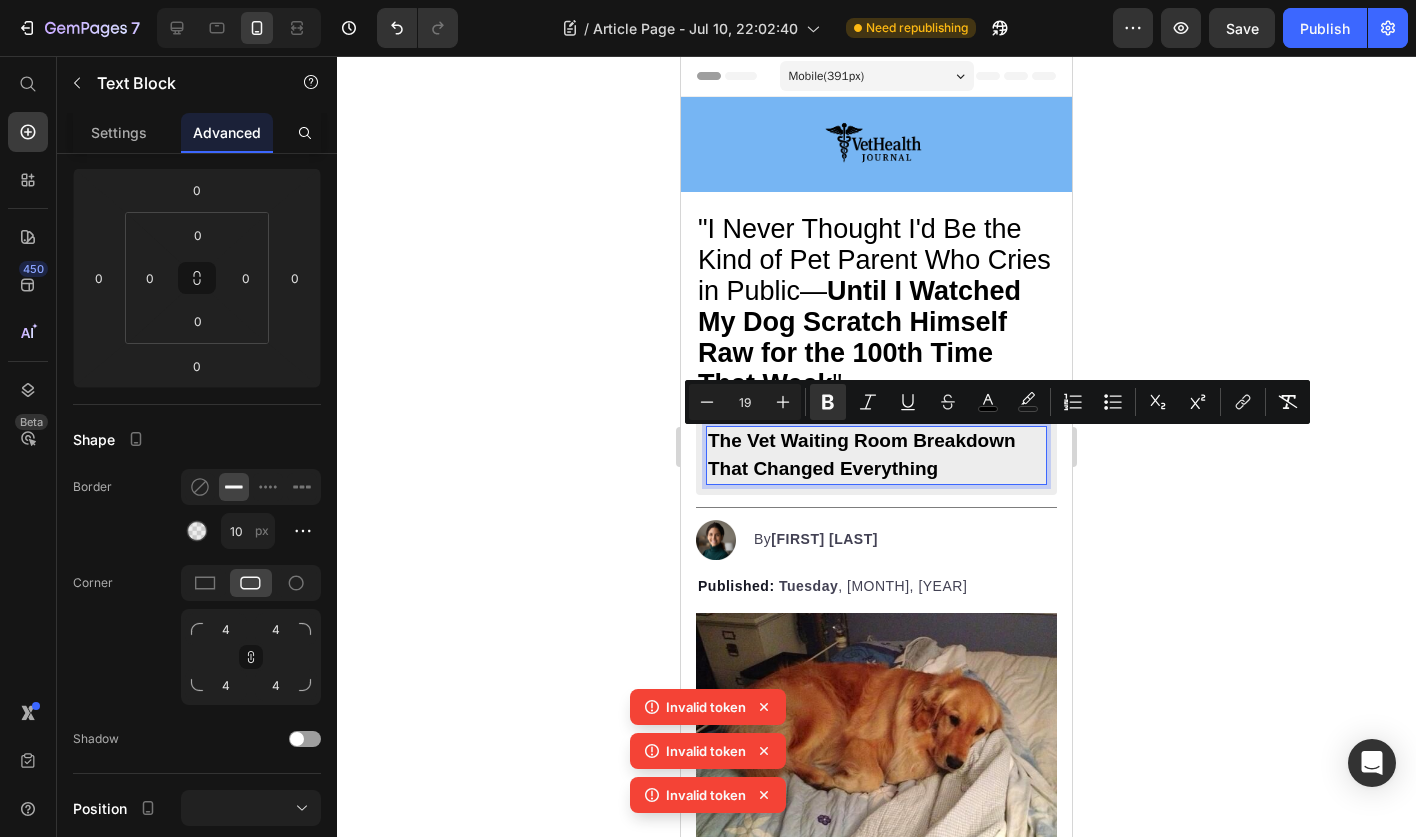 click on "The Vet Waiting Room Breakdown That Changed Everything" at bounding box center [876, 455] 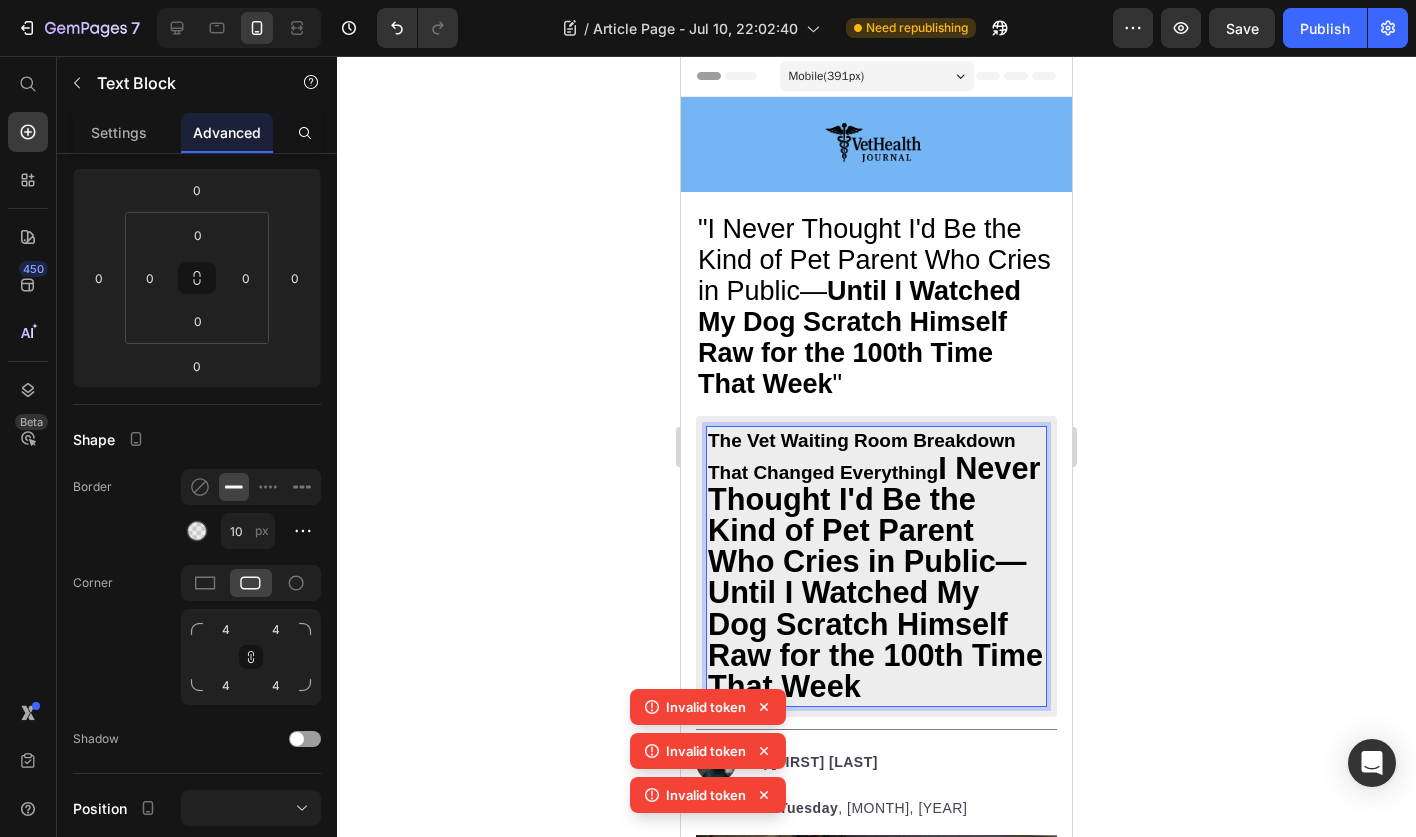 click on "The Vet Waiting Room Breakdown That Changed Everything" at bounding box center [862, 456] 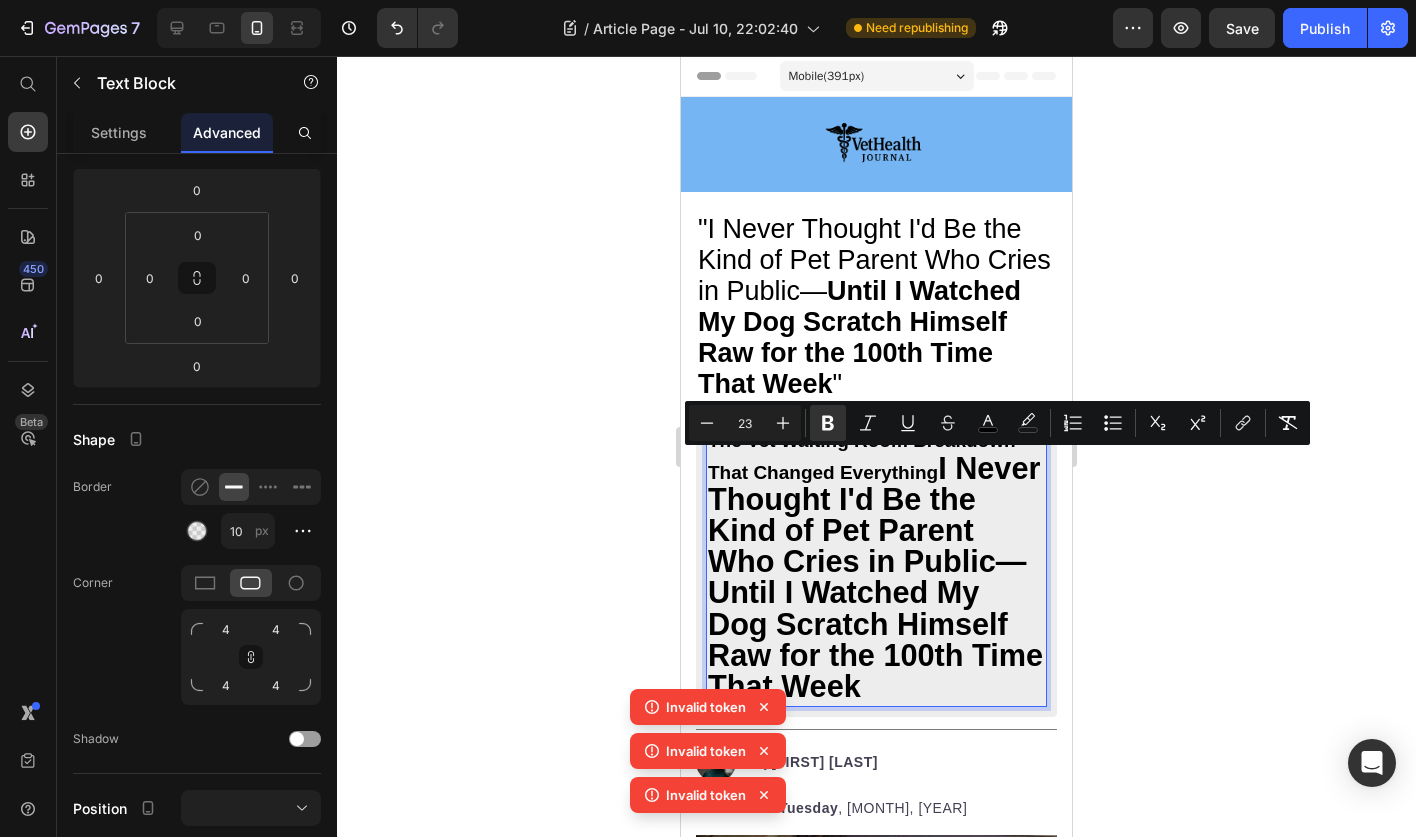drag, startPoint x: 946, startPoint y: 469, endPoint x: 956, endPoint y: 689, distance: 220.22716 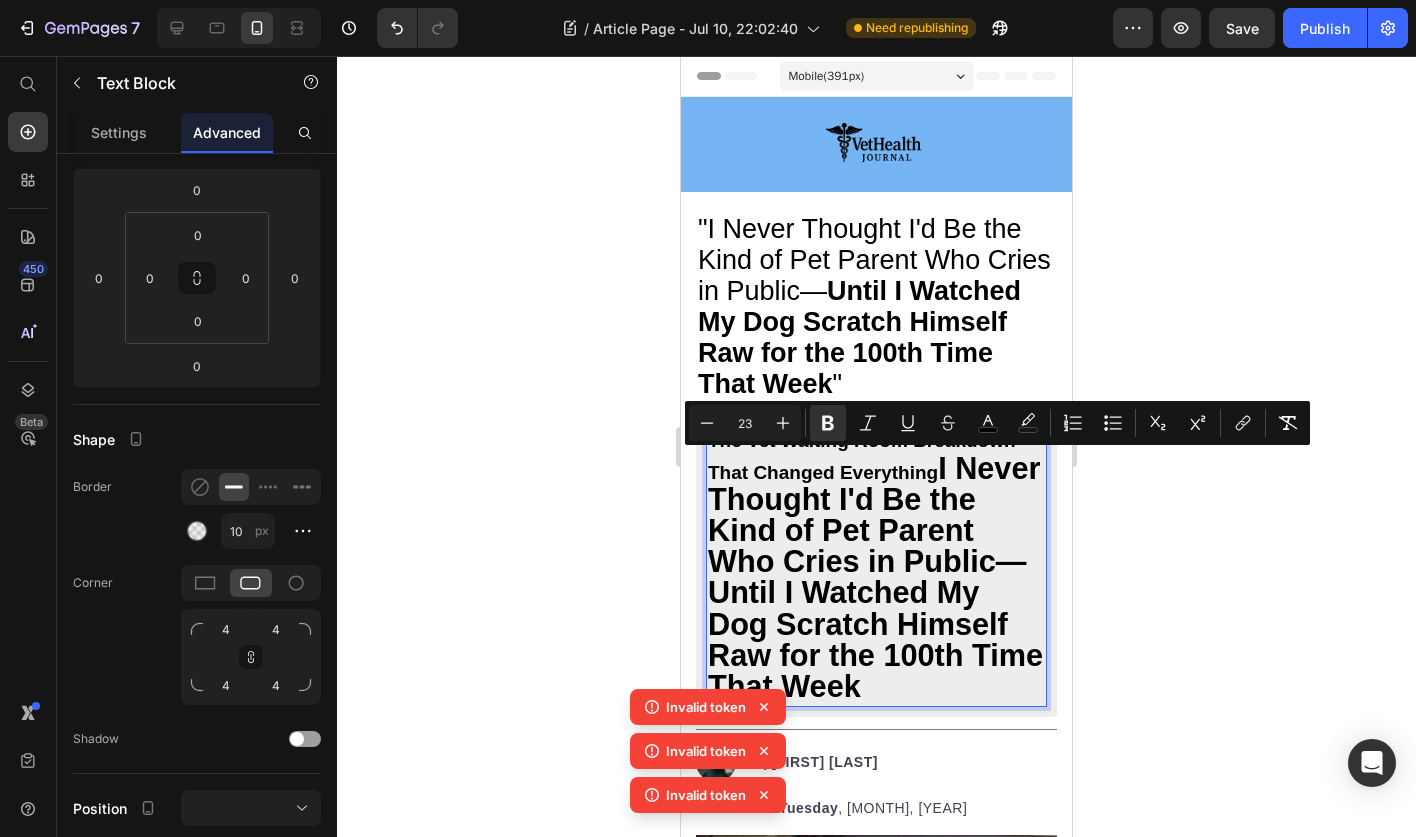 click on "The Vet Waiting Room Breakdown That Changed Everything  I Never Thought I'd Be the Kind of Pet Parent Who Cries in Public—Until I Watched My Dog Scratch Himself Raw for the 100th Time That Week"" at bounding box center [876, 566] 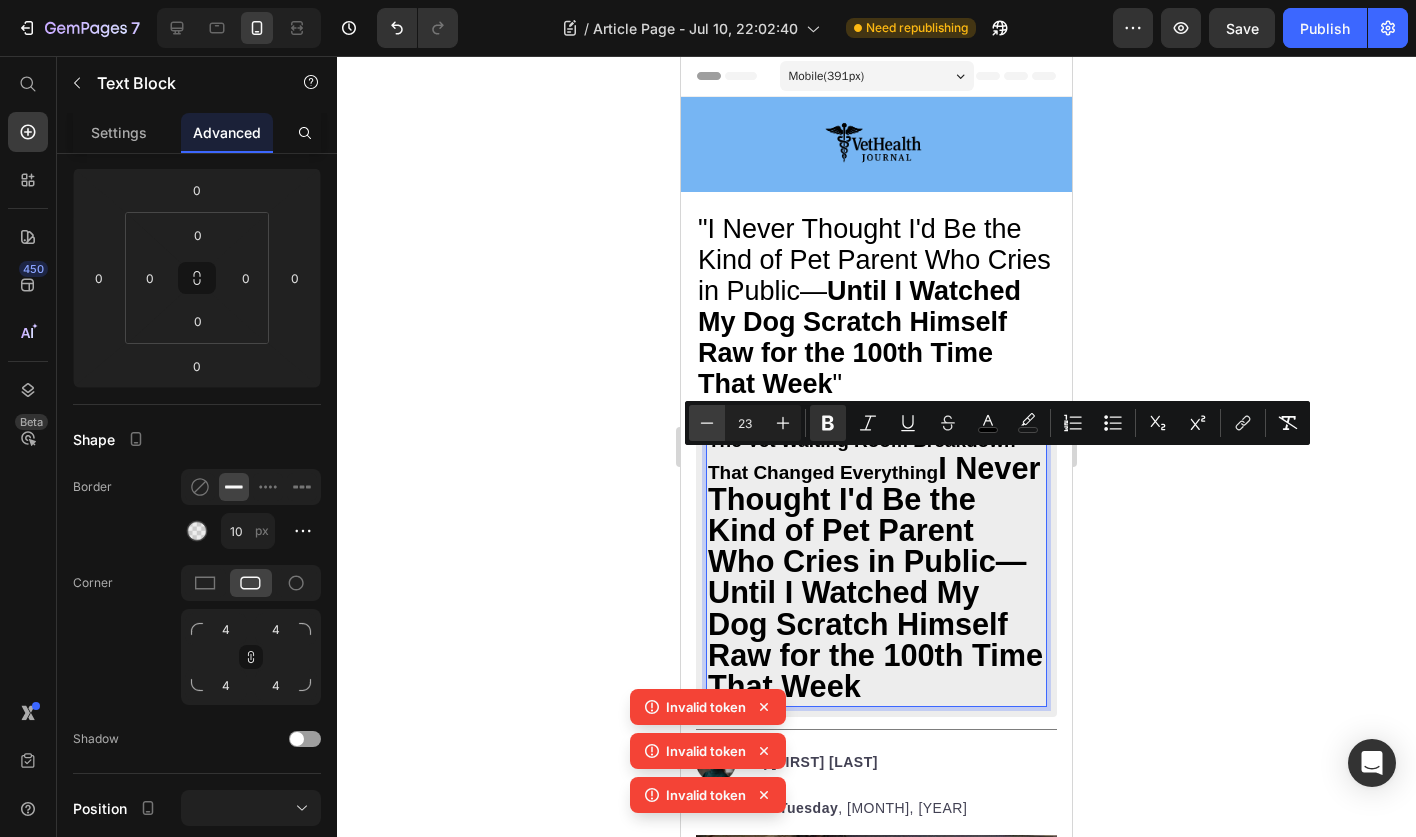 click 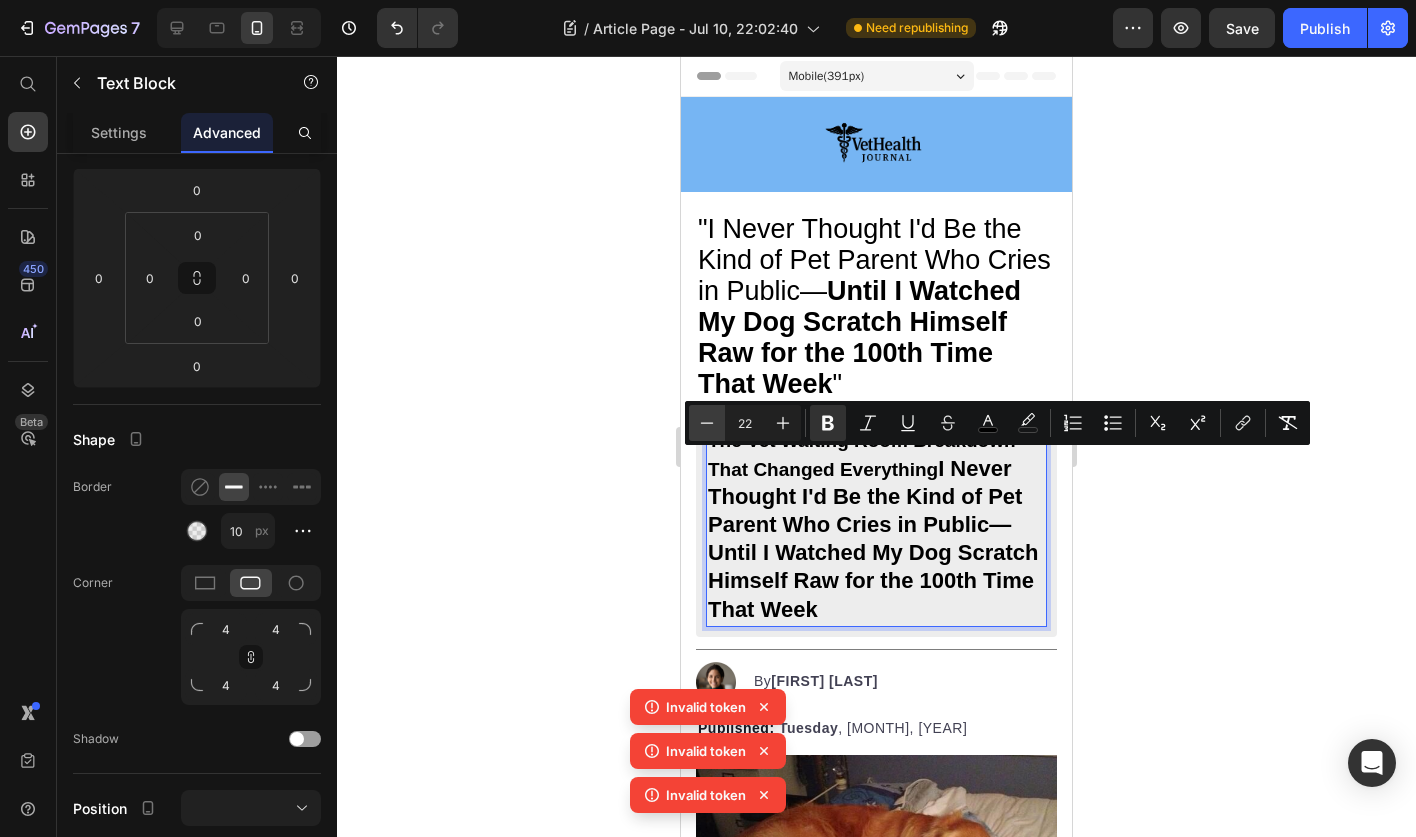 click 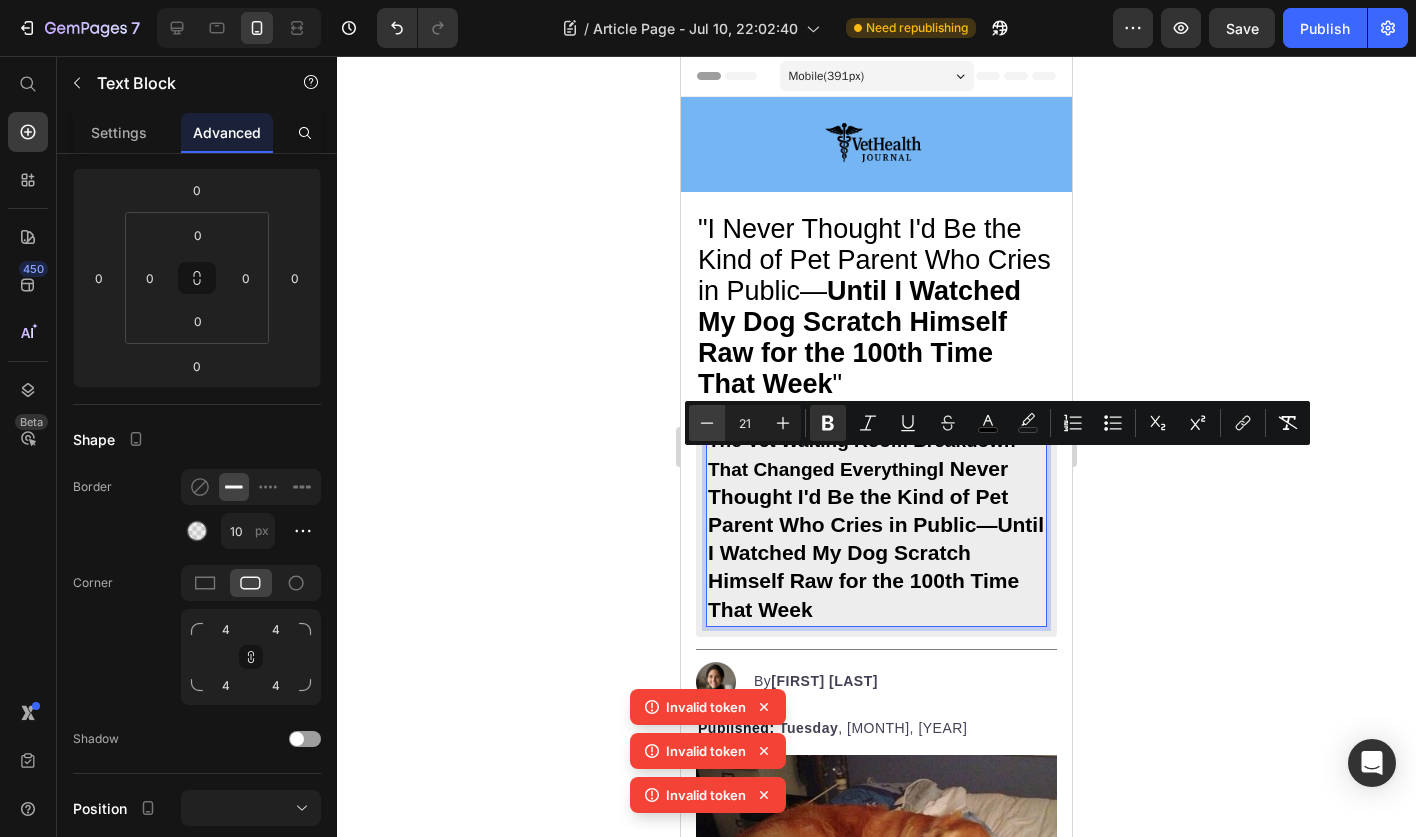 click 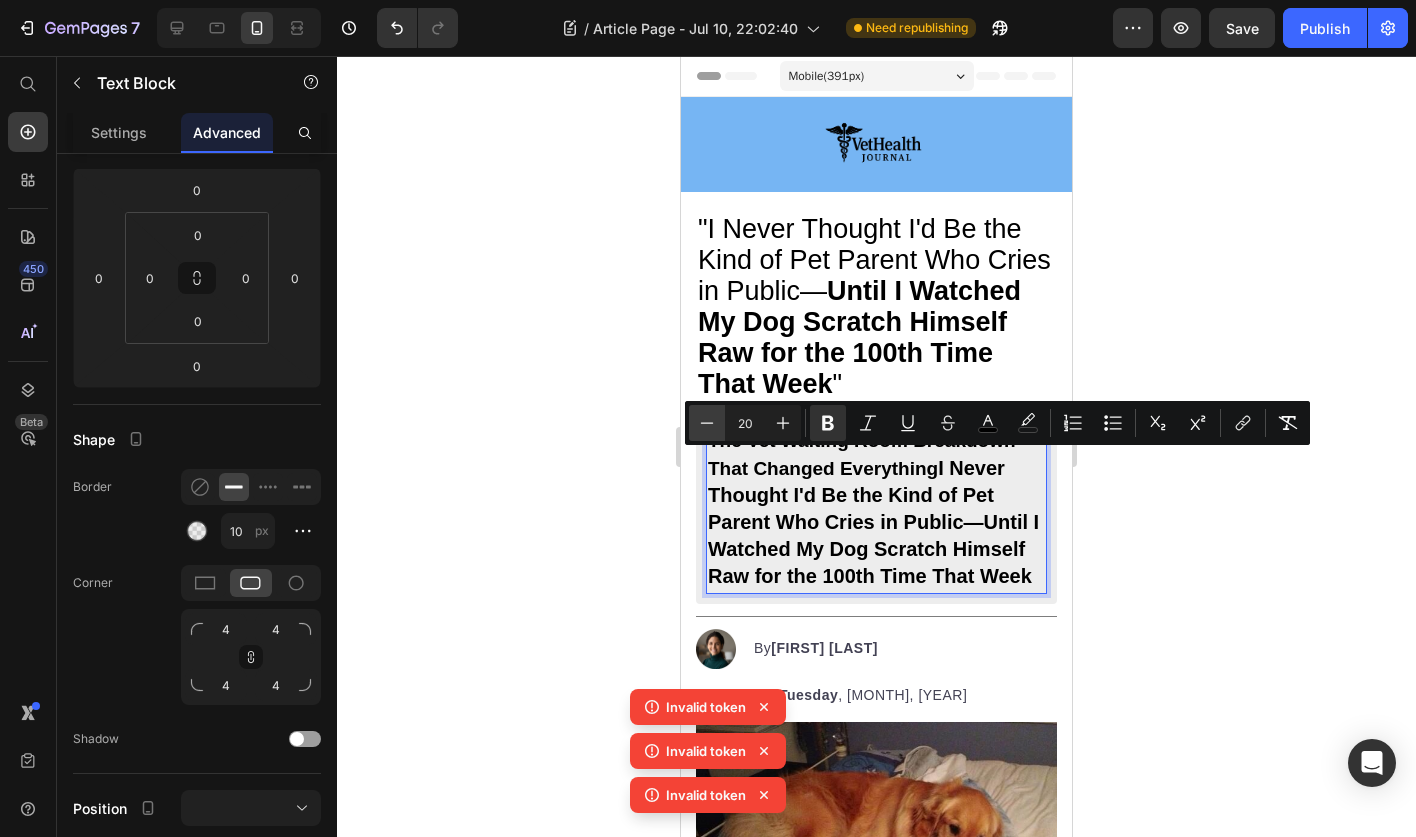click 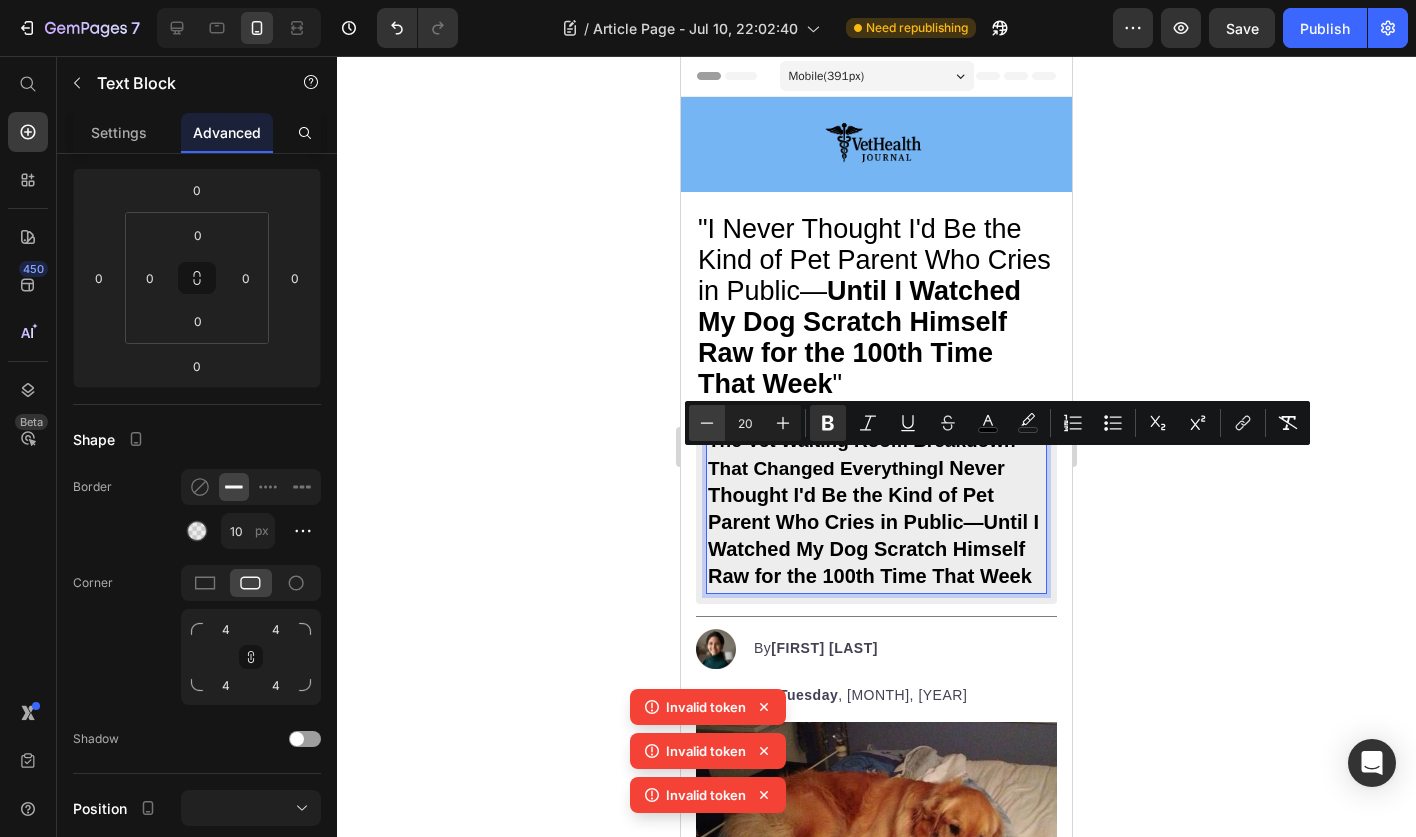 type on "19" 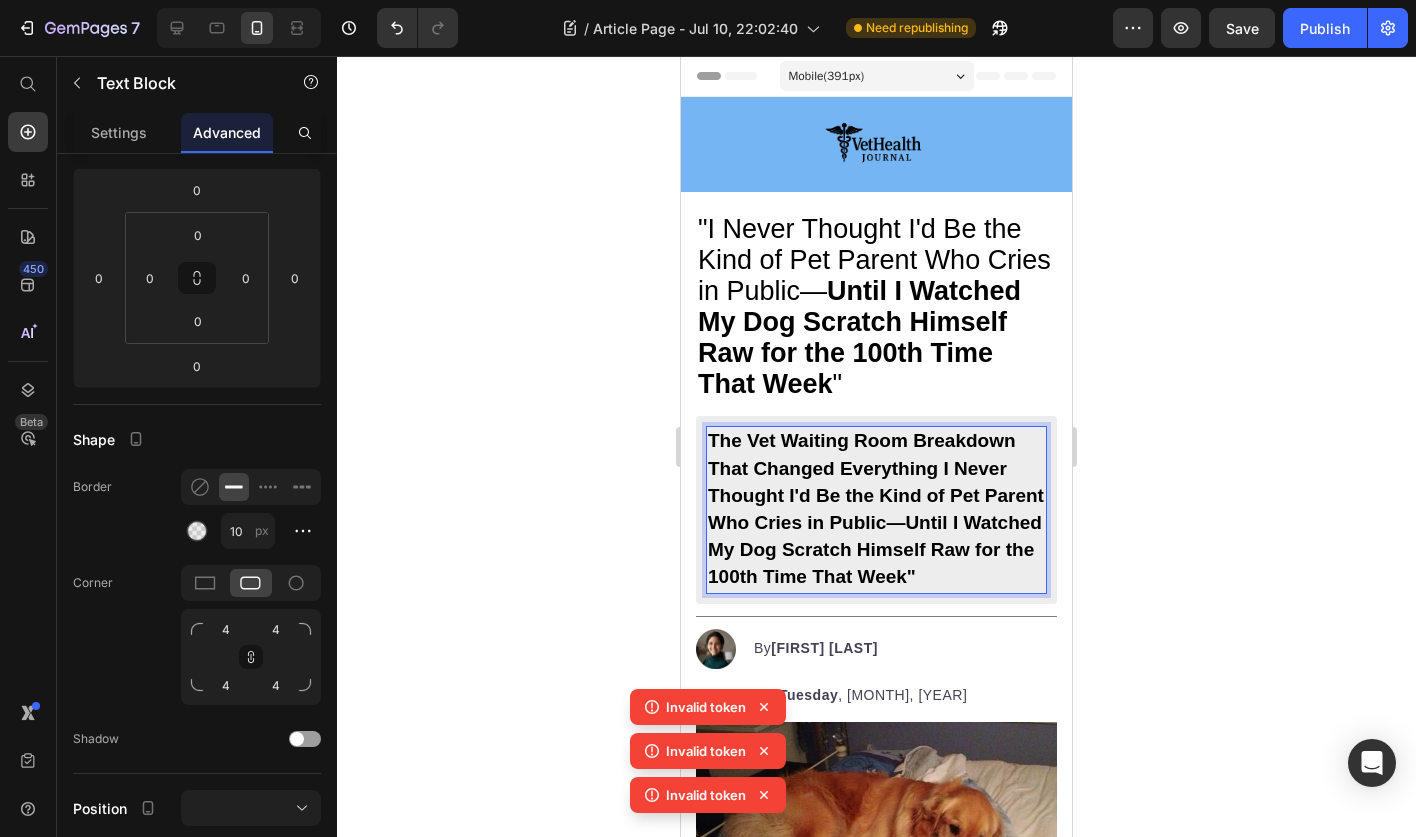 click on "The Vet Waiting Room Breakdown That Changed Everything I Never Thought I'd Be the Kind of Pet Parent Who Cries in Public—Until I Watched My Dog Scratch Himself Raw for the 100th Time That Week"" at bounding box center (876, 508) 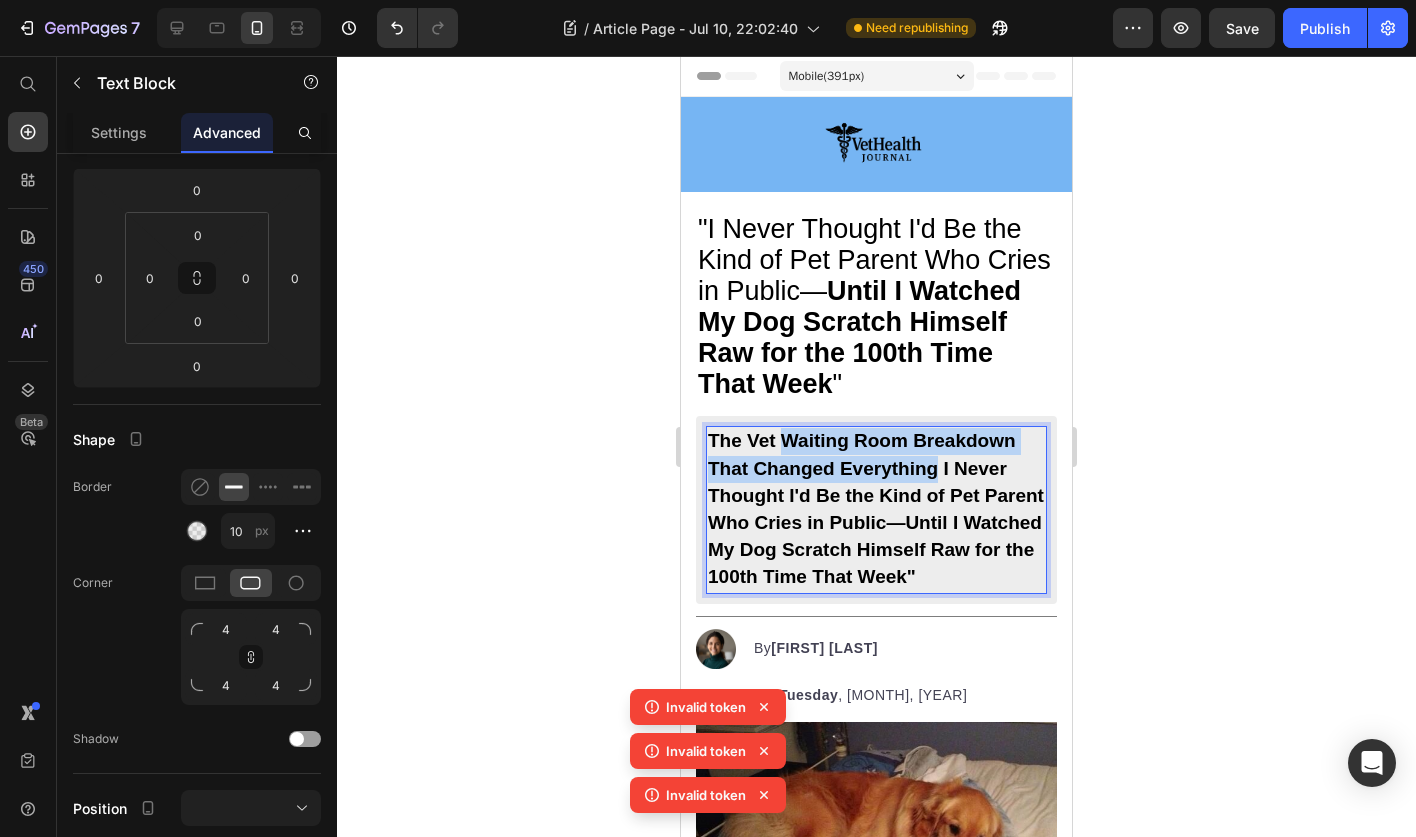 drag, startPoint x: 938, startPoint y: 469, endPoint x: 781, endPoint y: 448, distance: 158.39824 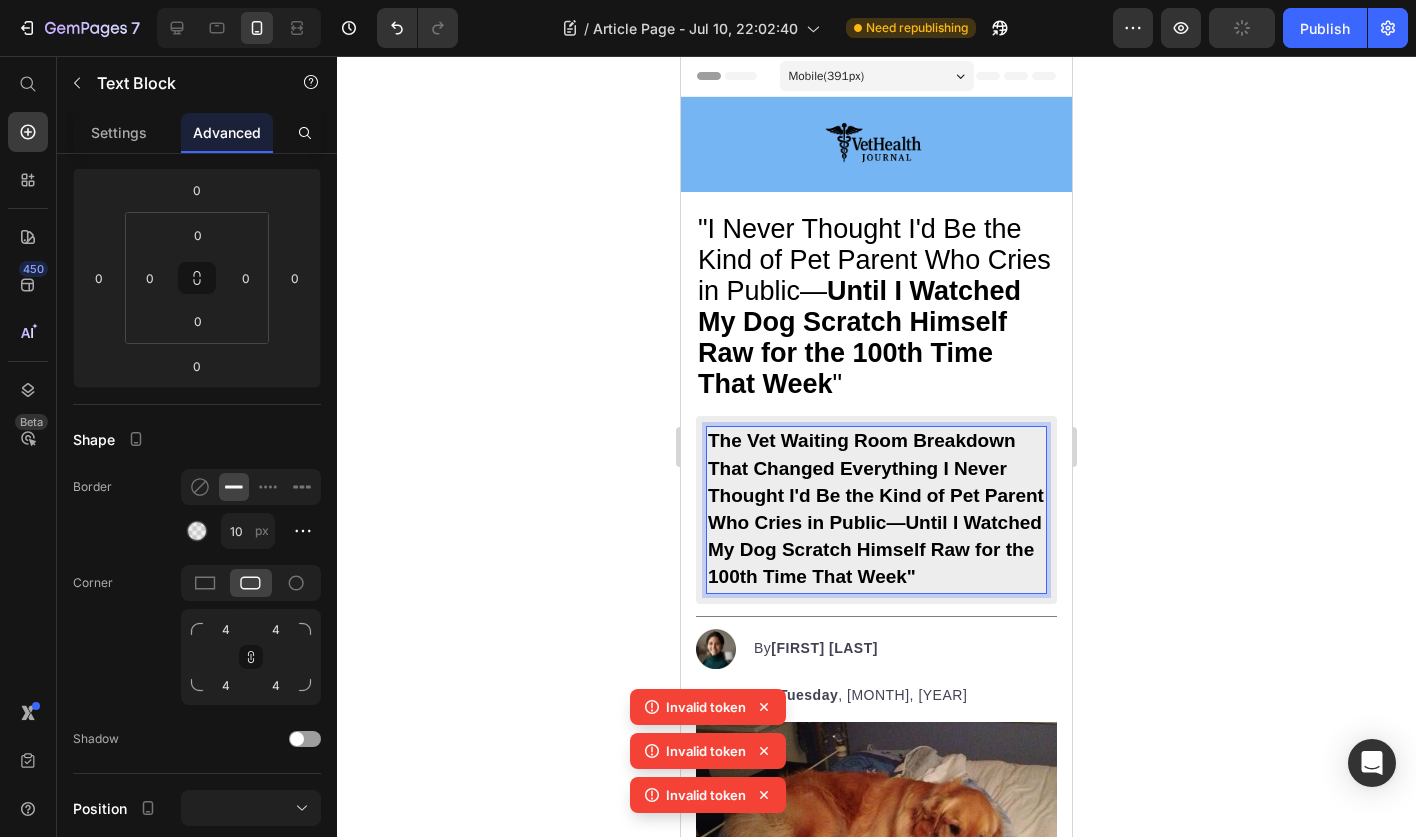click on "The Vet Waiting Room Breakdown That Changed Everything I Never Thought I'd Be the Kind of Pet Parent Who Cries in Public—Until I Watched My Dog Scratch Himself Raw for the 100th Time That Week"" at bounding box center (876, 508) 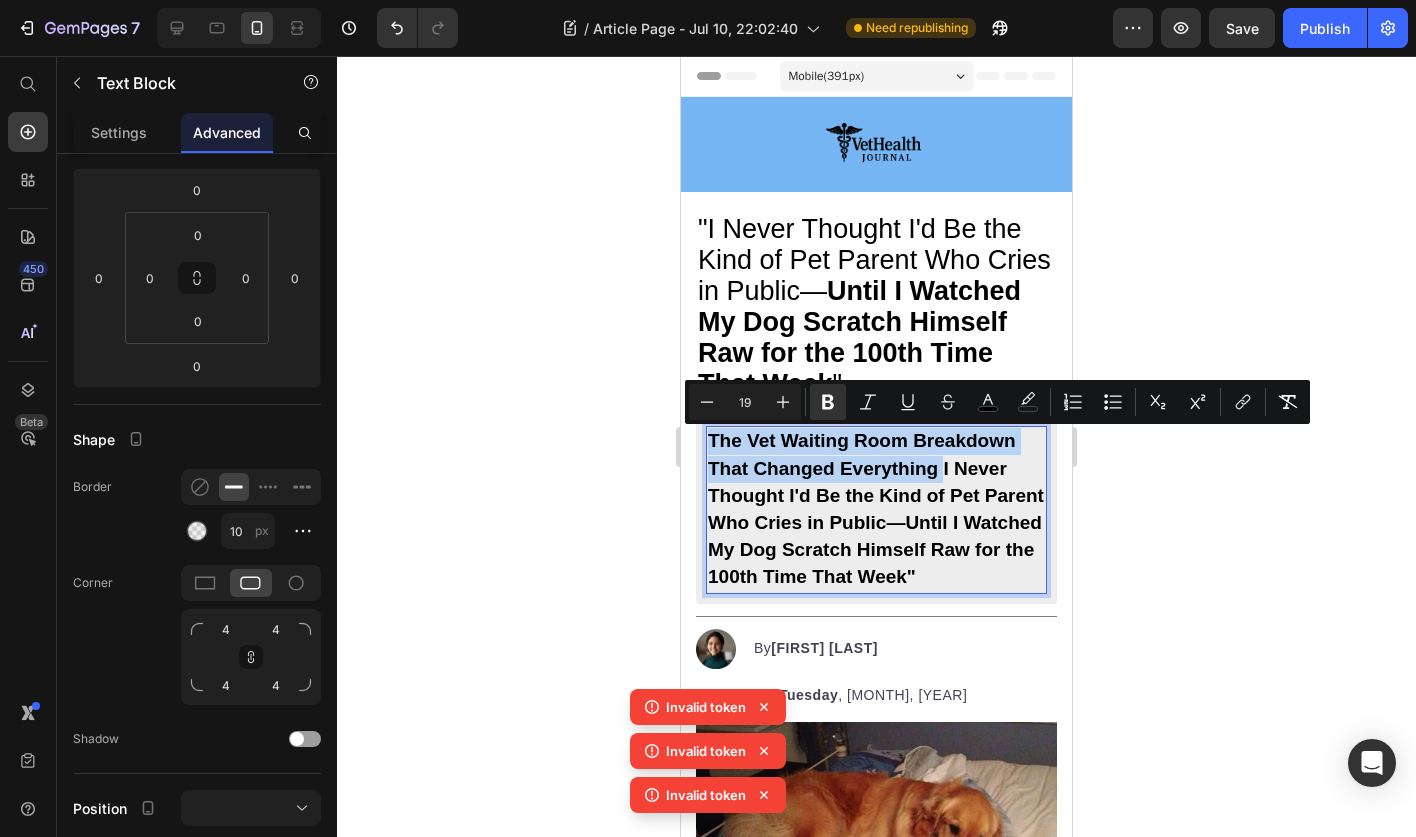 drag, startPoint x: 943, startPoint y: 472, endPoint x: 680, endPoint y: 411, distance: 269.98148 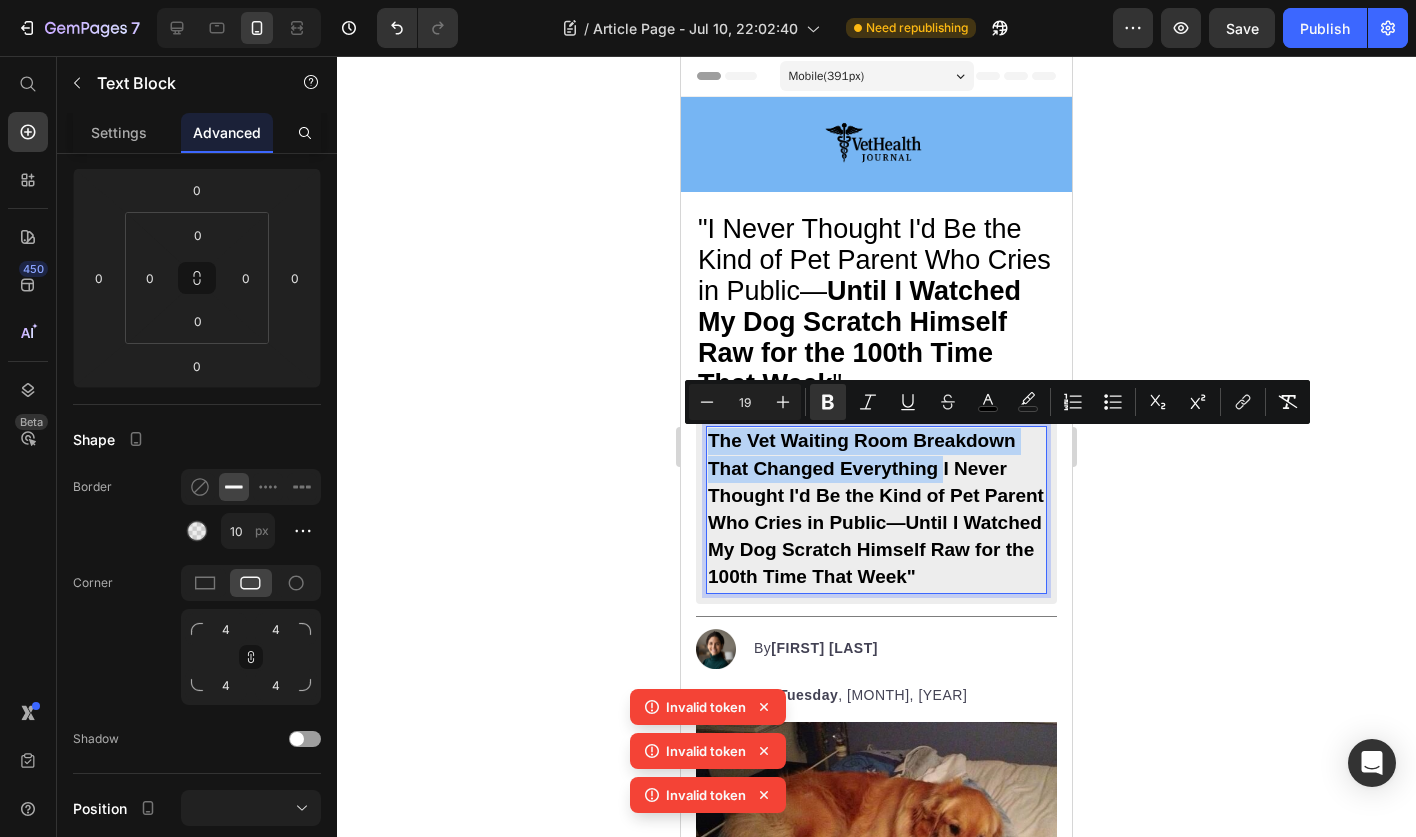 click on "Mobile  ( 391 px) iPhone 13 Mini iPhone 13 Pro iPhone 11 Pro Max iPhone 15 Pro Max Pixel 7 Galaxy S8+ Galaxy S20 Ultra iPad Mini iPad Air iPad Pro Header Image Section 1 "I Never Thought I'd Be the Kind of Pet Parent Who Cries in Public— Until I Watched My Dog Scratch Himself Raw for the 100th Time That Week " Heading The Vet Waiting Room Breakdown That Changed Everything I Never Thought I'd Be the Kind of Pet Parent Who Cries in Public—Until I Watched My Dog Scratch Himself Raw for the 100th Time That Week" Text Block   0                Title Line Image By  [FIRST] [LAST] Text block Advanced list Published:   Tuesday , July 8, 2025 Text block Image The Breaking Point Every Pet Parent Recognizes Heading I never thought I'd be the kind of pet parent who cries in the vet's waiting room. But at 2:15 PM on a rainy Thursday, watching my beloved Labrador Scout scratch himself raw for the hundredth time that week, I completely broke down.
I could only nod, unable to speak past the lump in my throat.
"" at bounding box center [876, 8077] 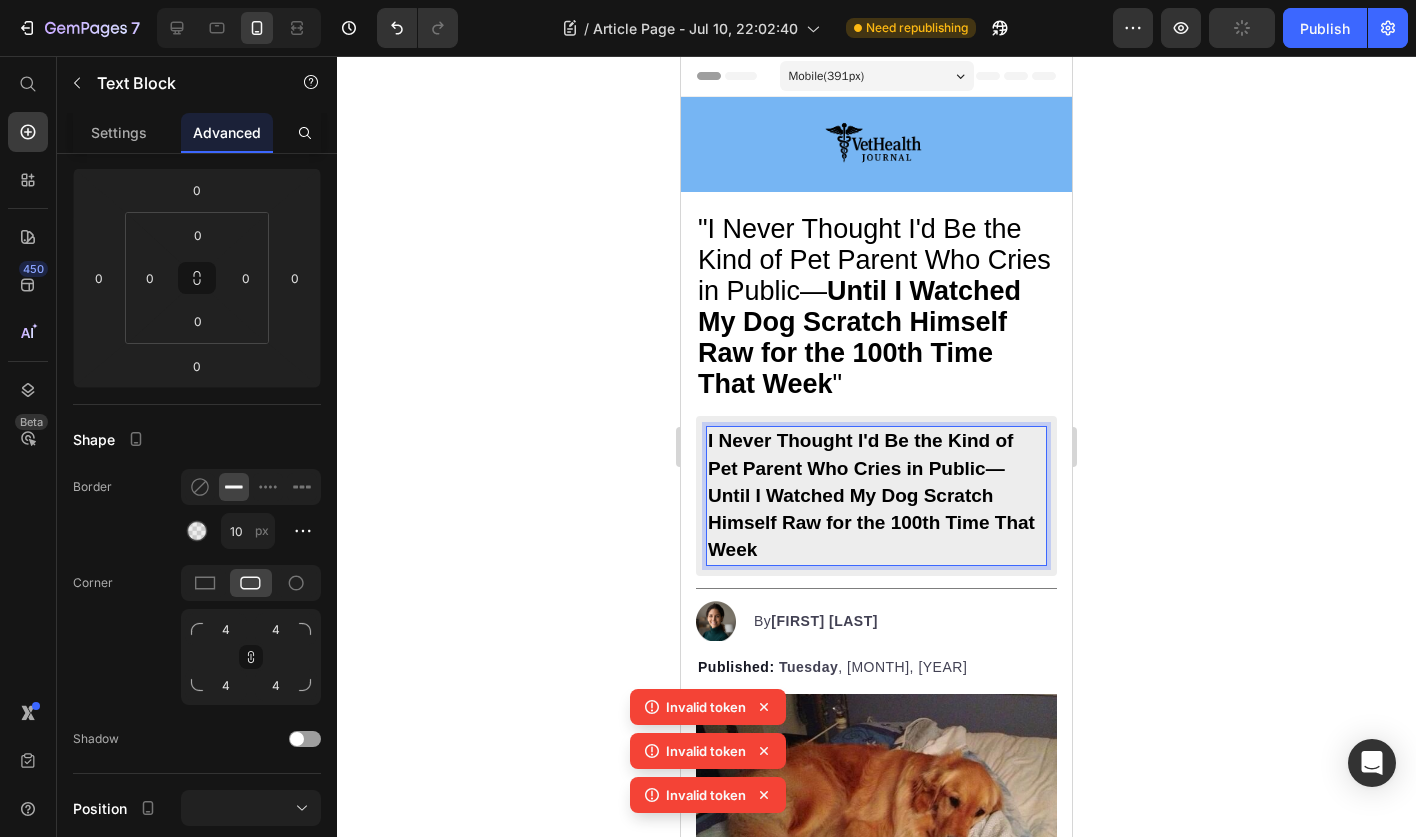 click on "I Never Thought I'd Be the Kind of Pet Parent Who Cries in Public—Until I Watched My Dog Scratch Himself Raw for the 100th Time That Week" at bounding box center [876, 496] 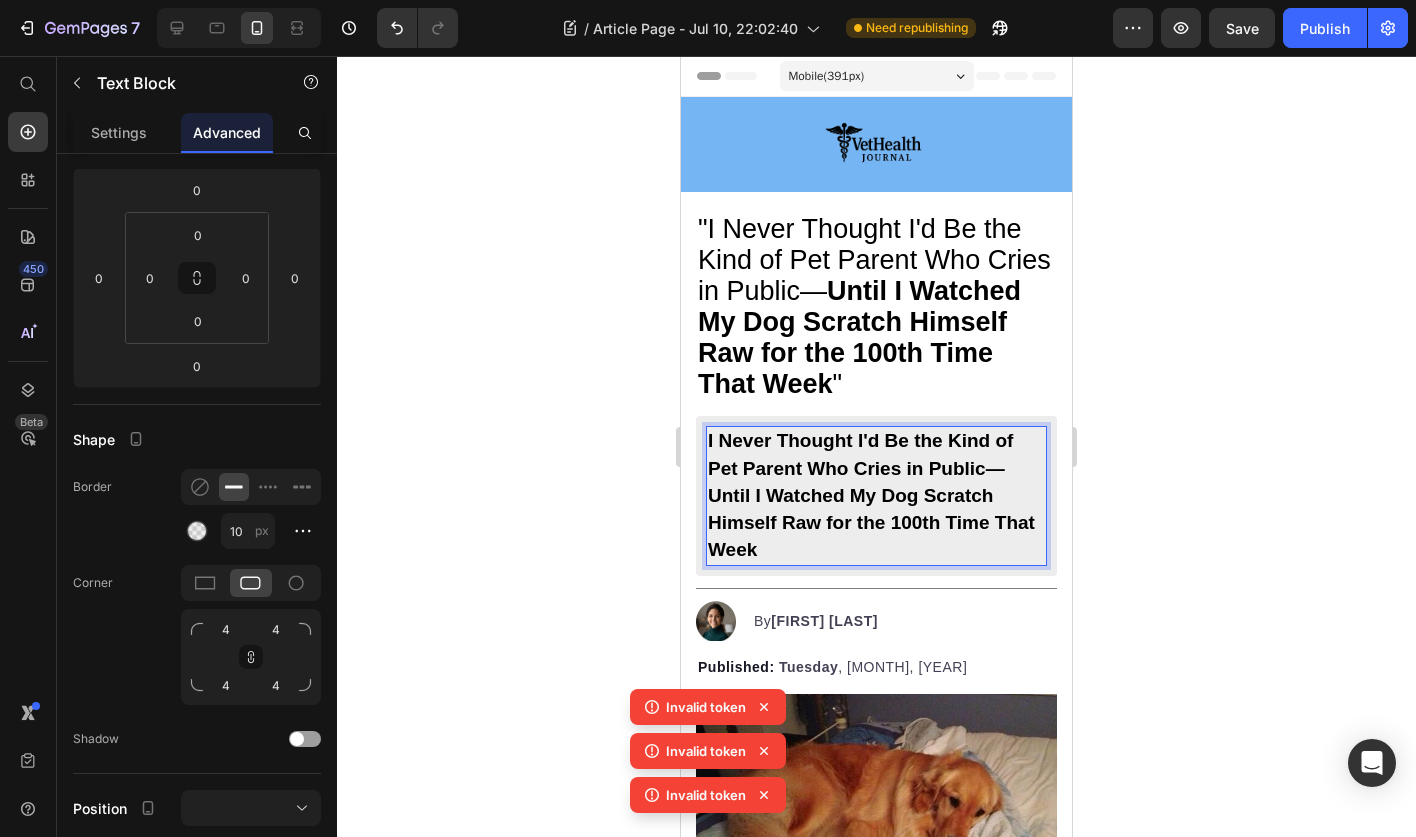 click 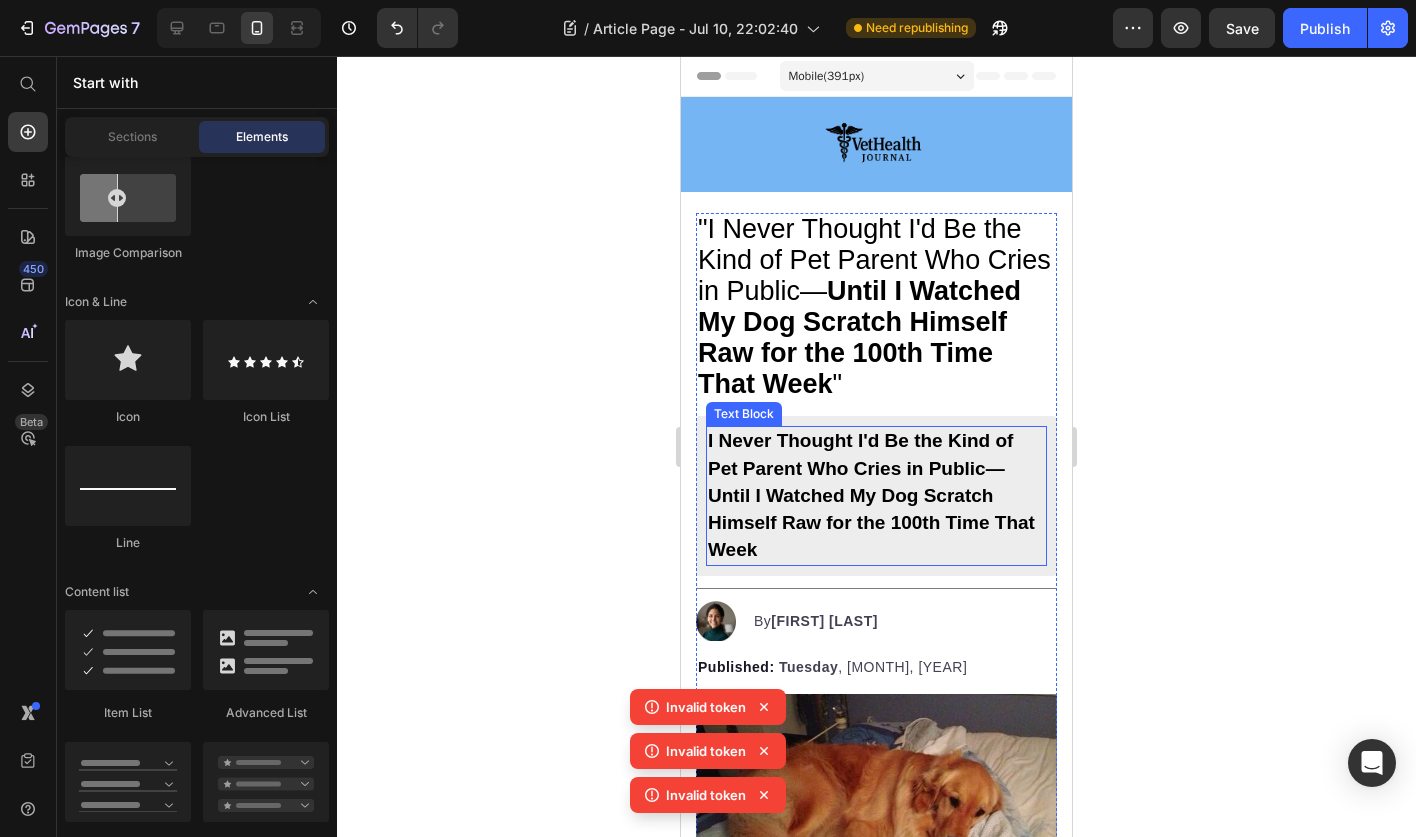 click on "I Never Thought I'd Be the Kind of Pet Parent Who Cries in Public—Until I Watched My Dog Scratch Himself Raw for the 100th Time That Week" at bounding box center [876, 496] 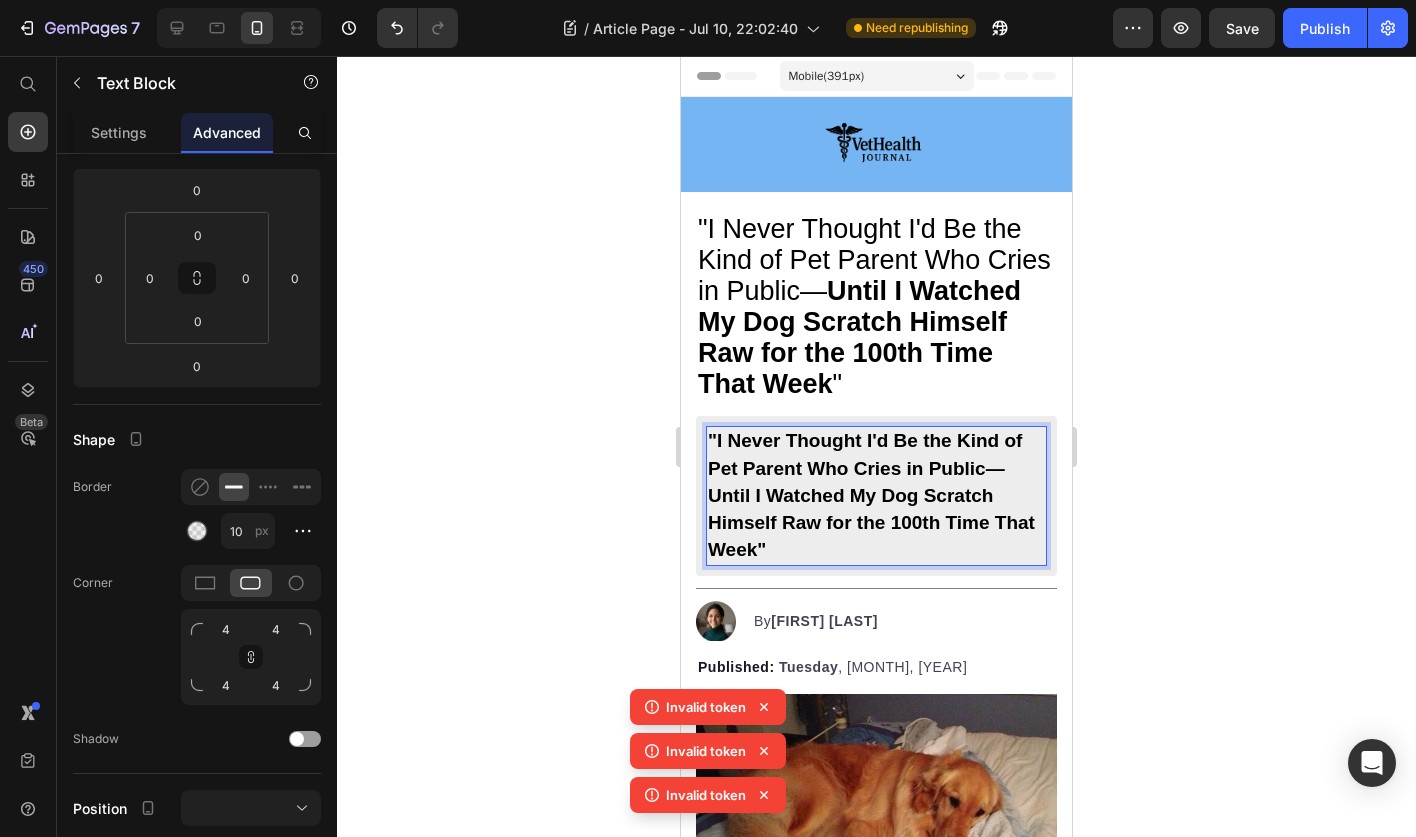 click 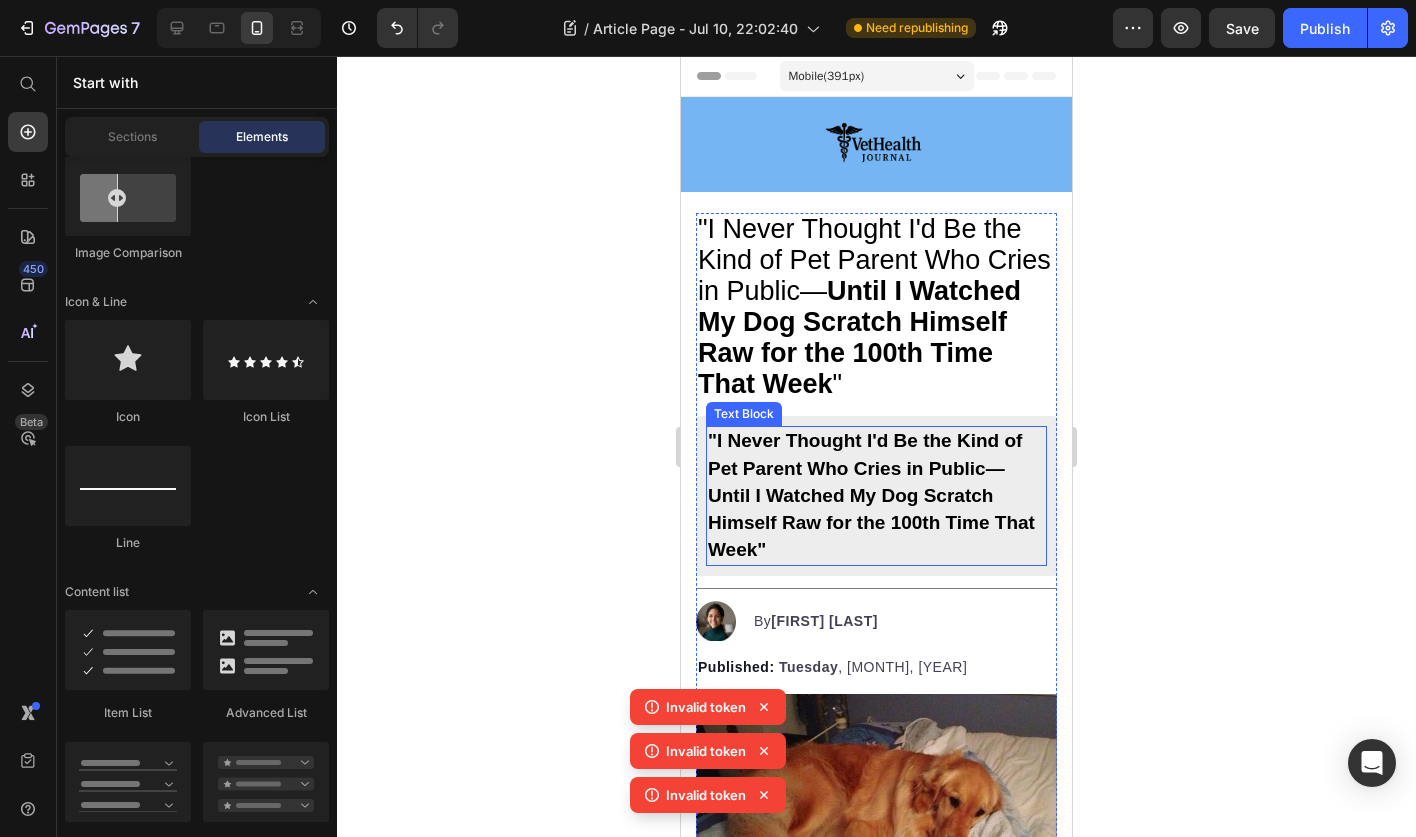 click on ""I Never Thought I'd Be the Kind of Pet Parent Who Cries in Public—Until I Watched My Dog Scratch Himself Raw for the 100th Time That Week"" at bounding box center (871, 495) 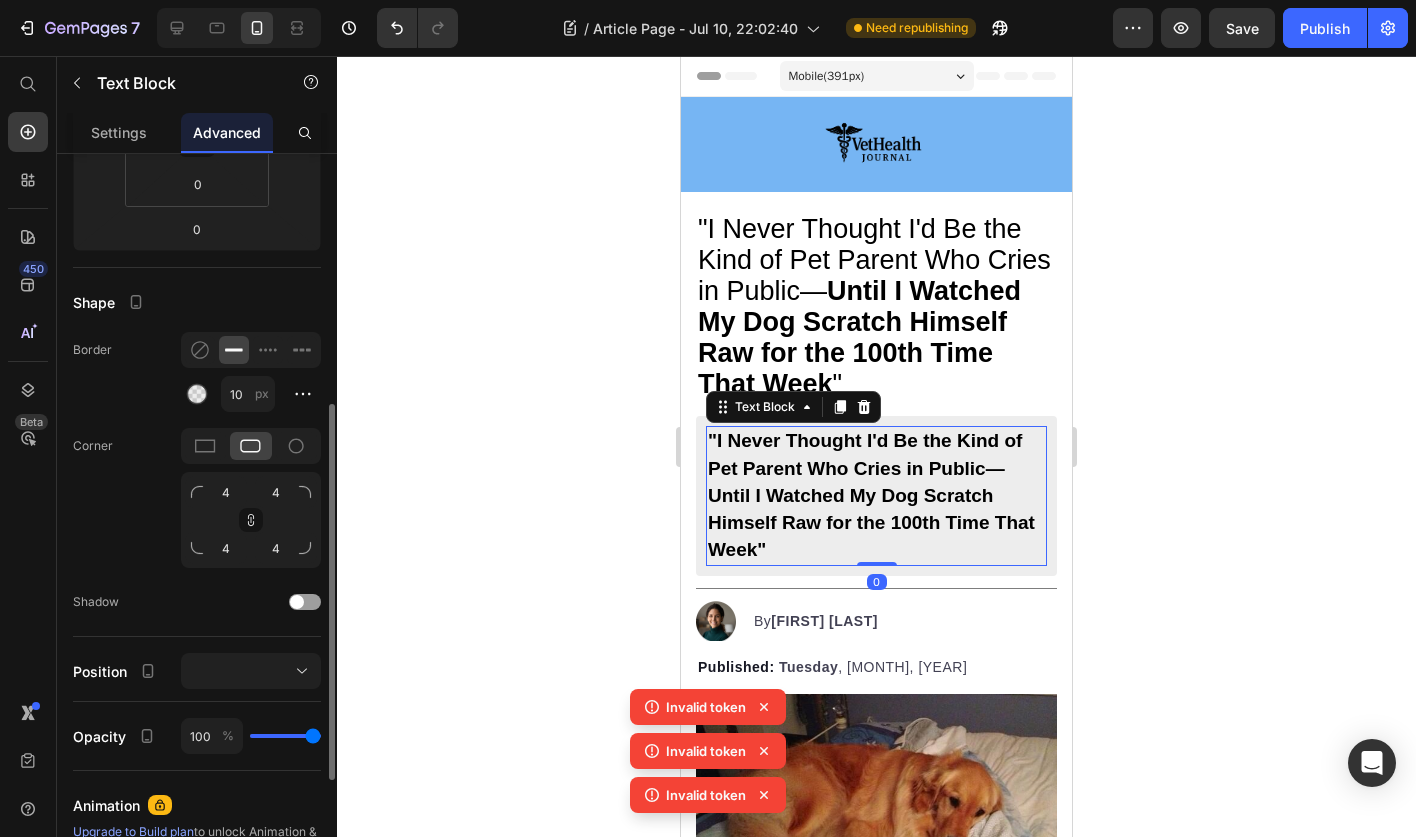 scroll, scrollTop: 426, scrollLeft: 0, axis: vertical 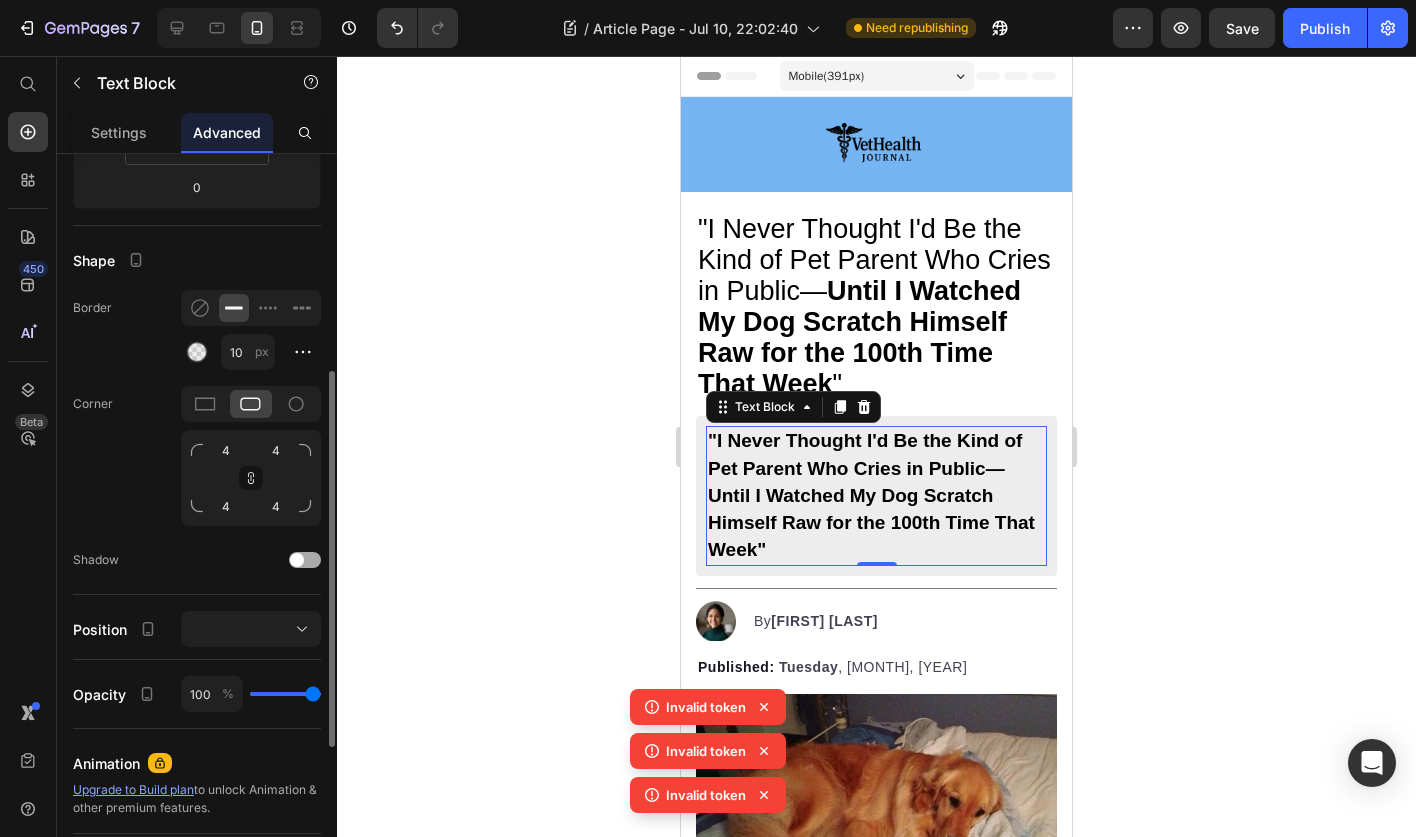 click at bounding box center (297, 560) 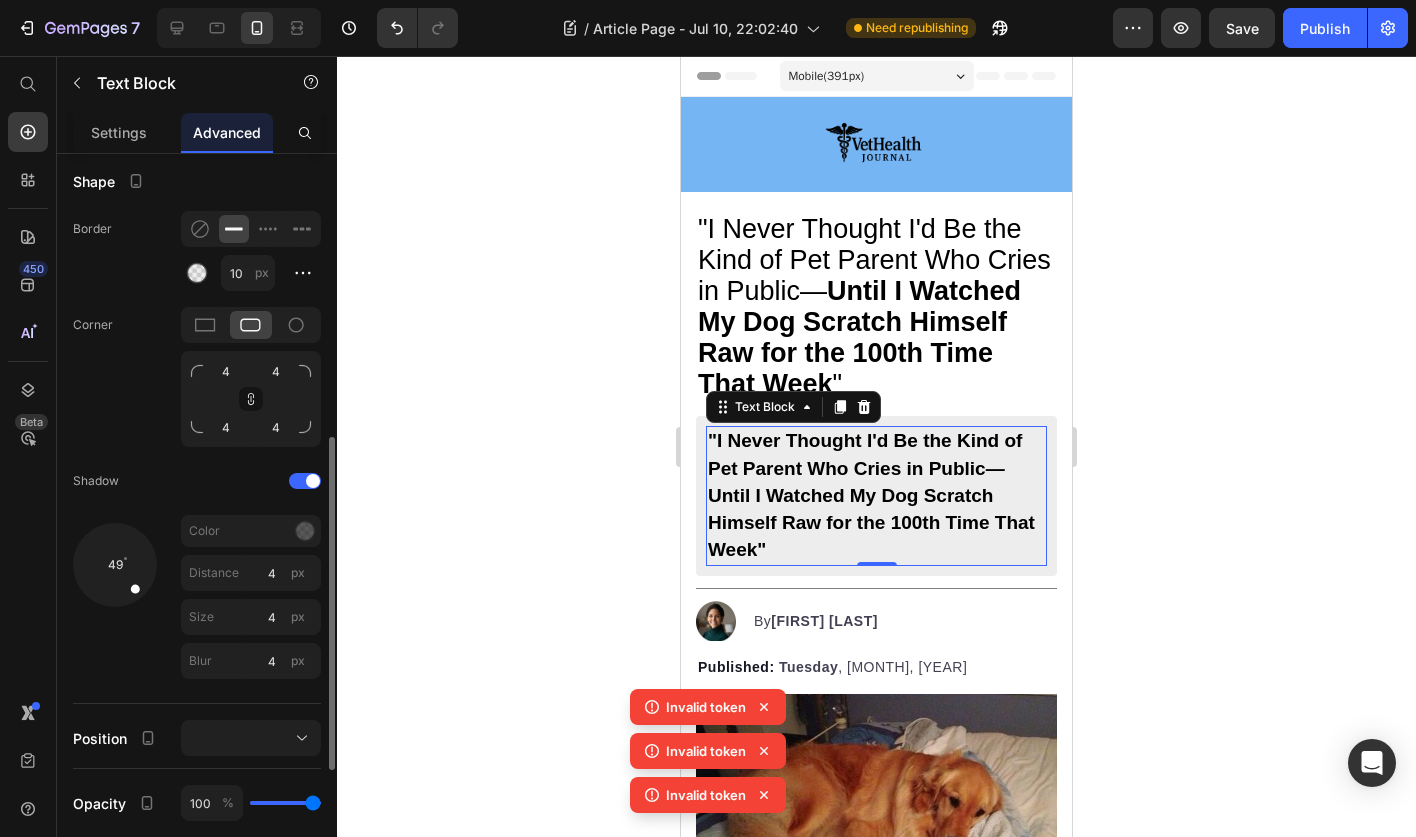 scroll, scrollTop: 544, scrollLeft: 0, axis: vertical 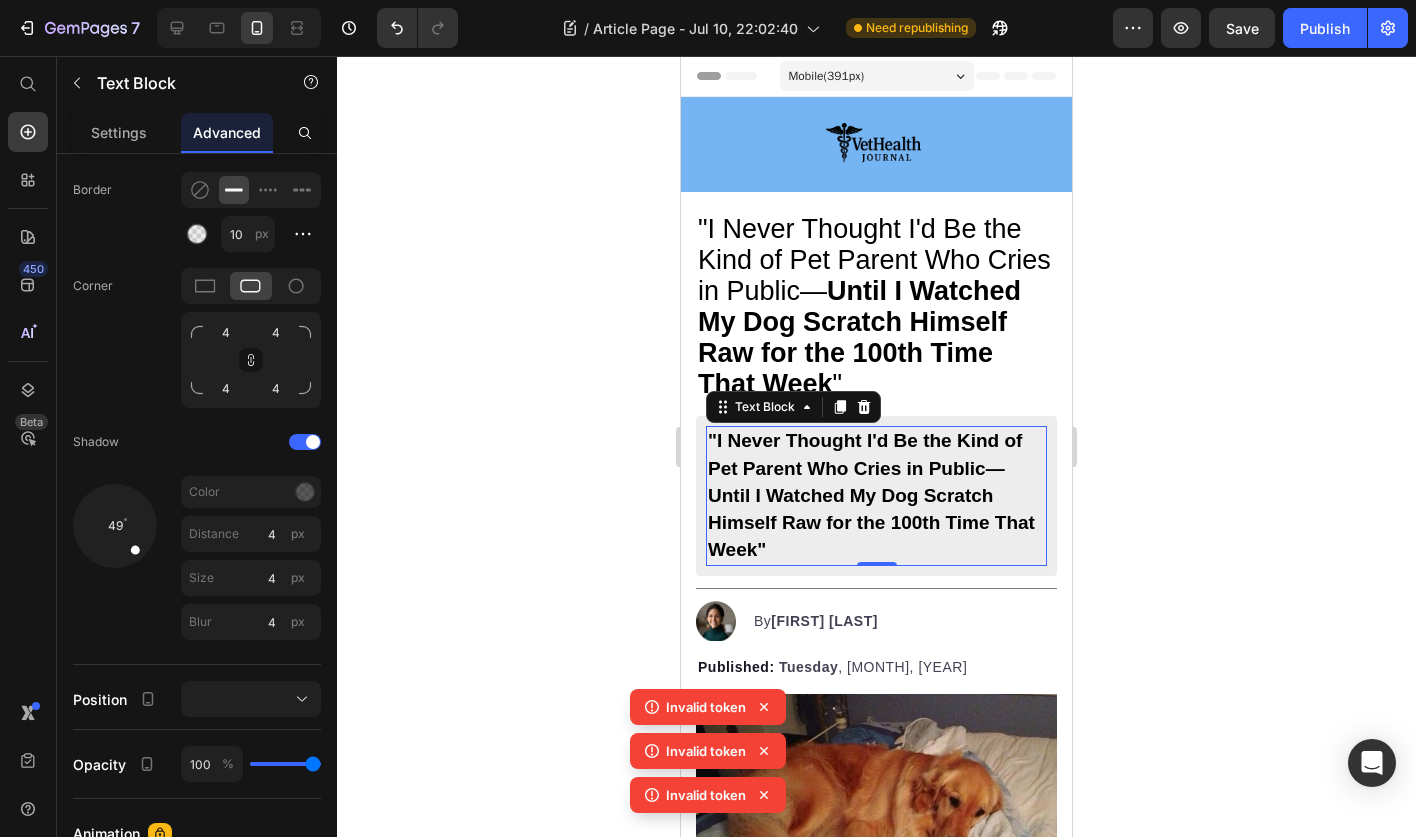 click 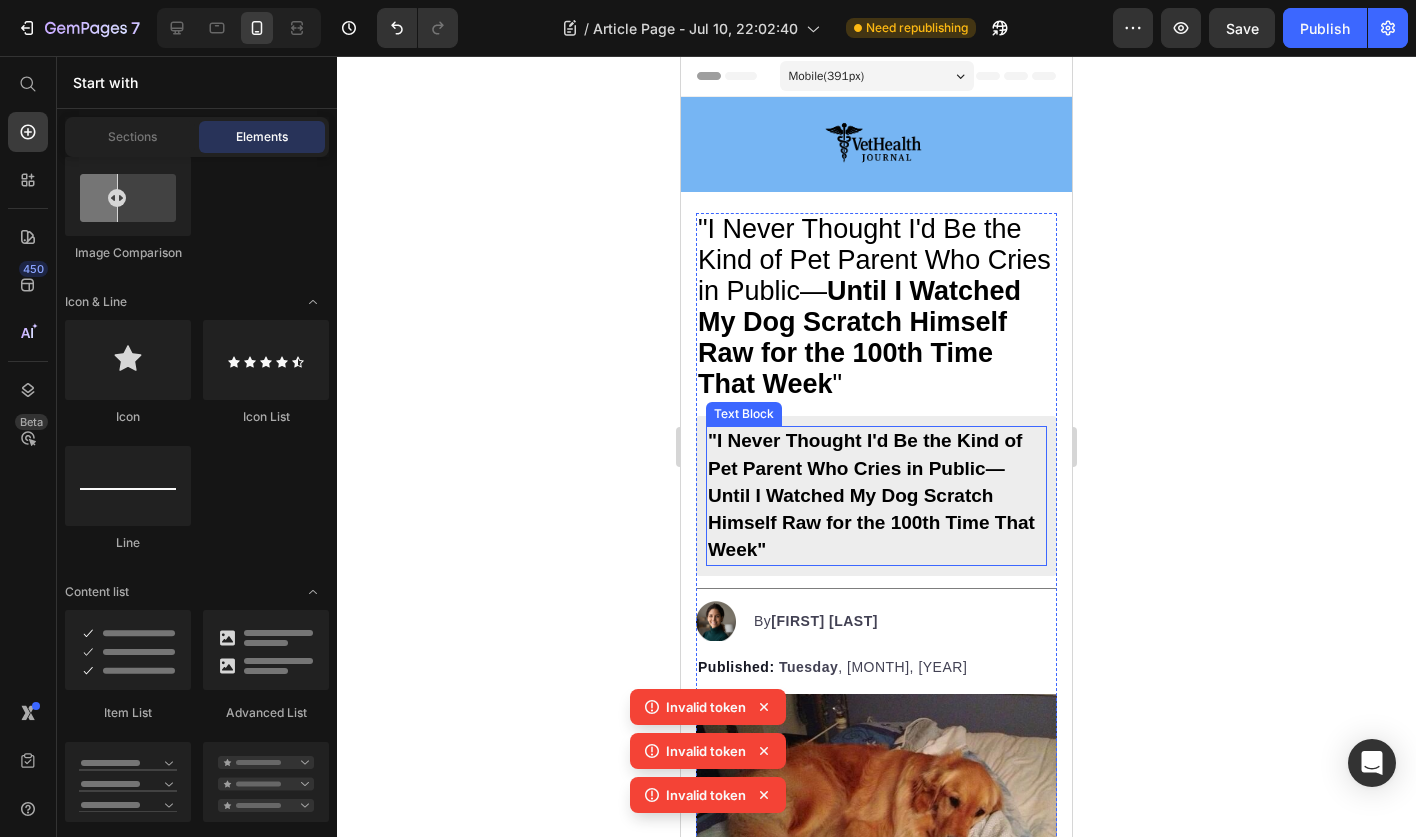 click on ""I Never Thought I'd Be the Kind of Pet Parent Who Cries in Public—Until I Watched My Dog Scratch Himself Raw for the 100th Time That Week"" at bounding box center (871, 495) 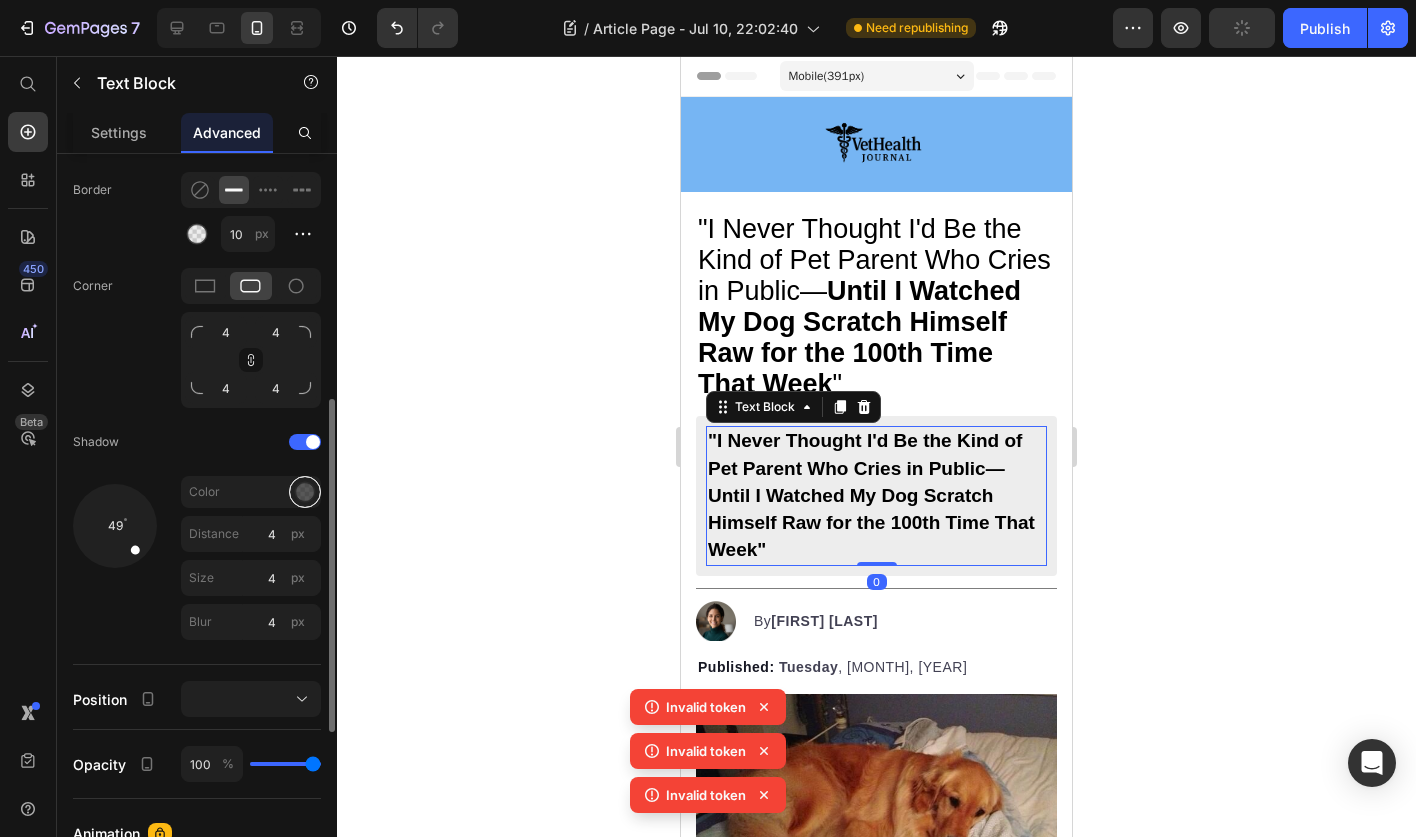 click at bounding box center (305, 492) 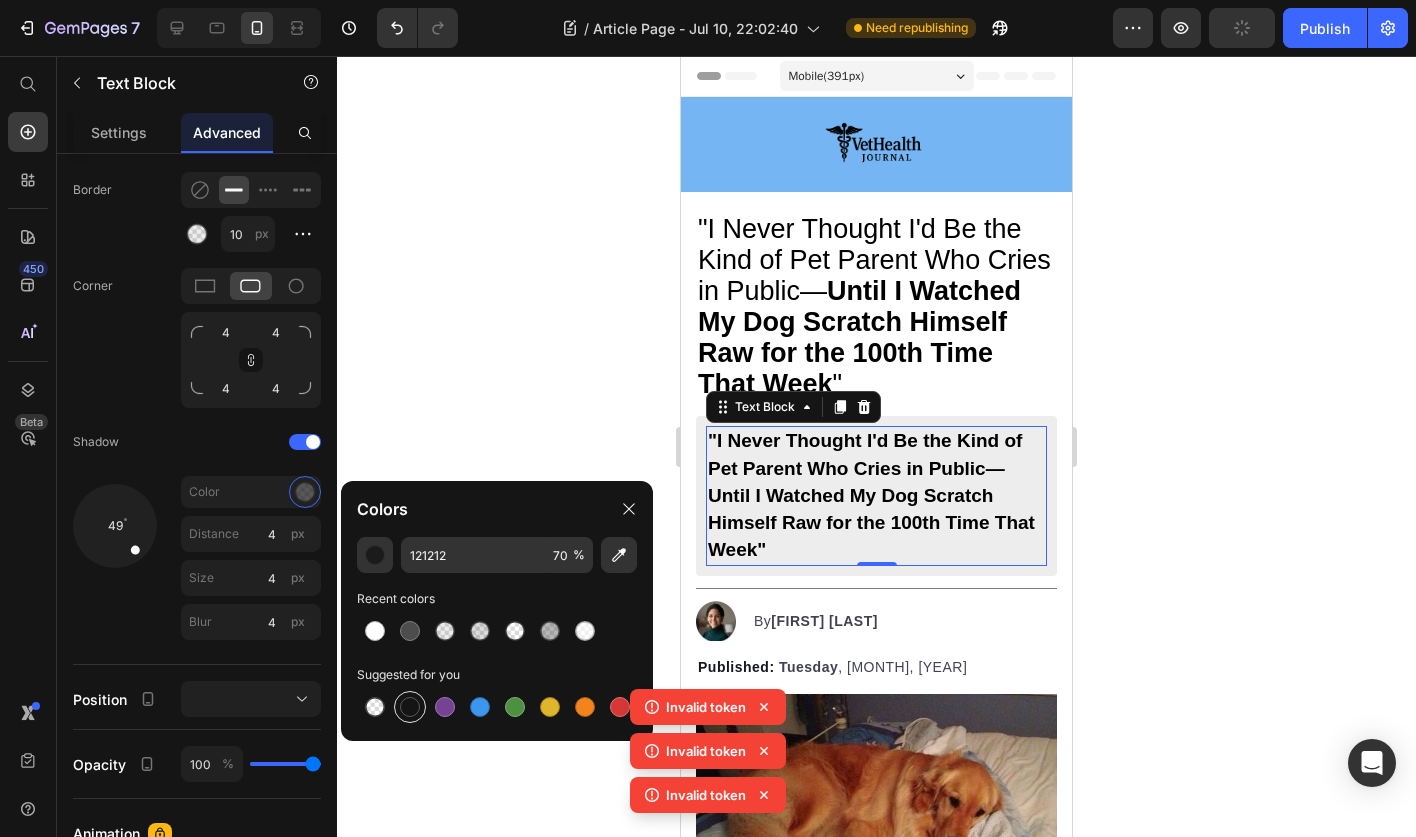click at bounding box center (410, 707) 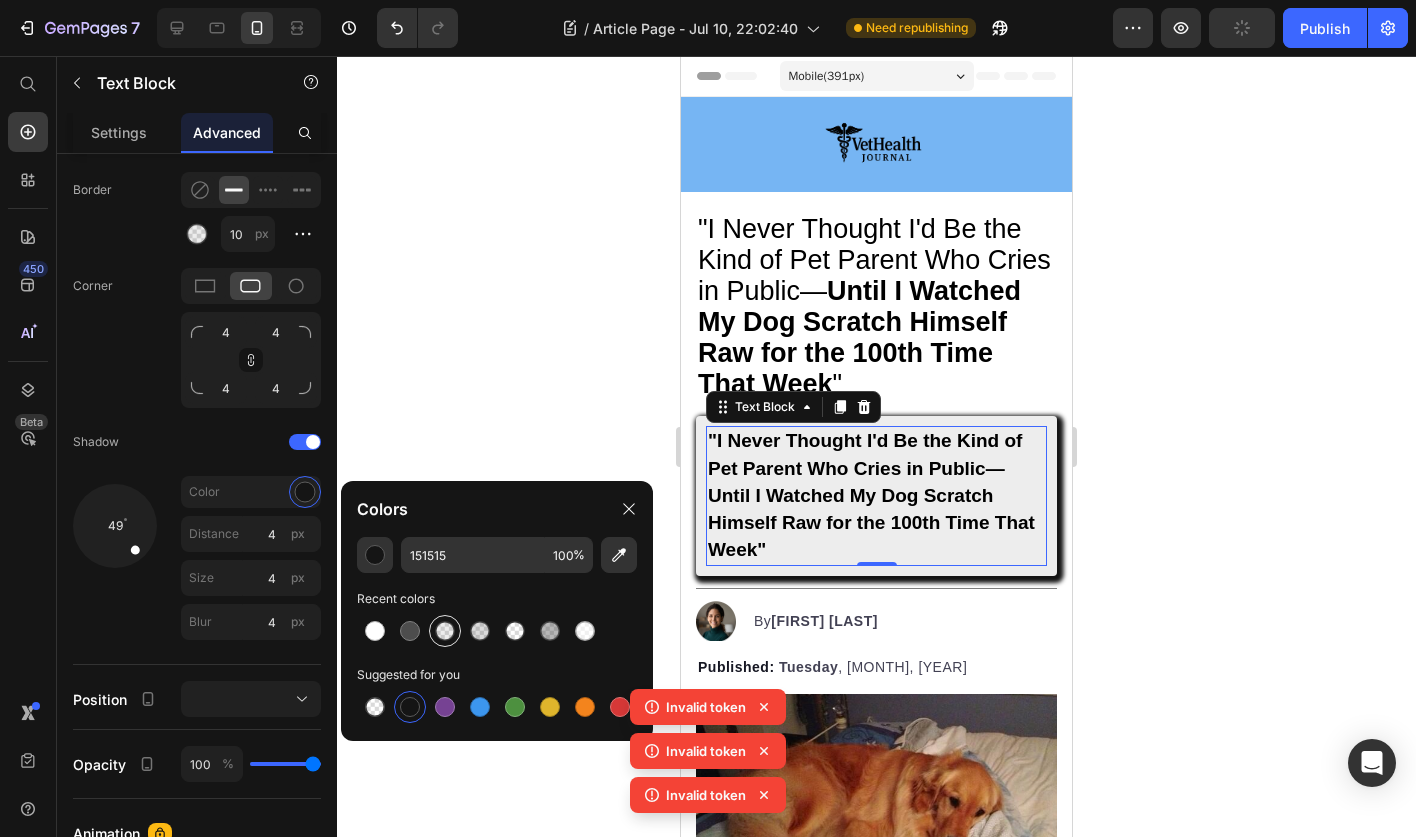 click at bounding box center (445, 631) 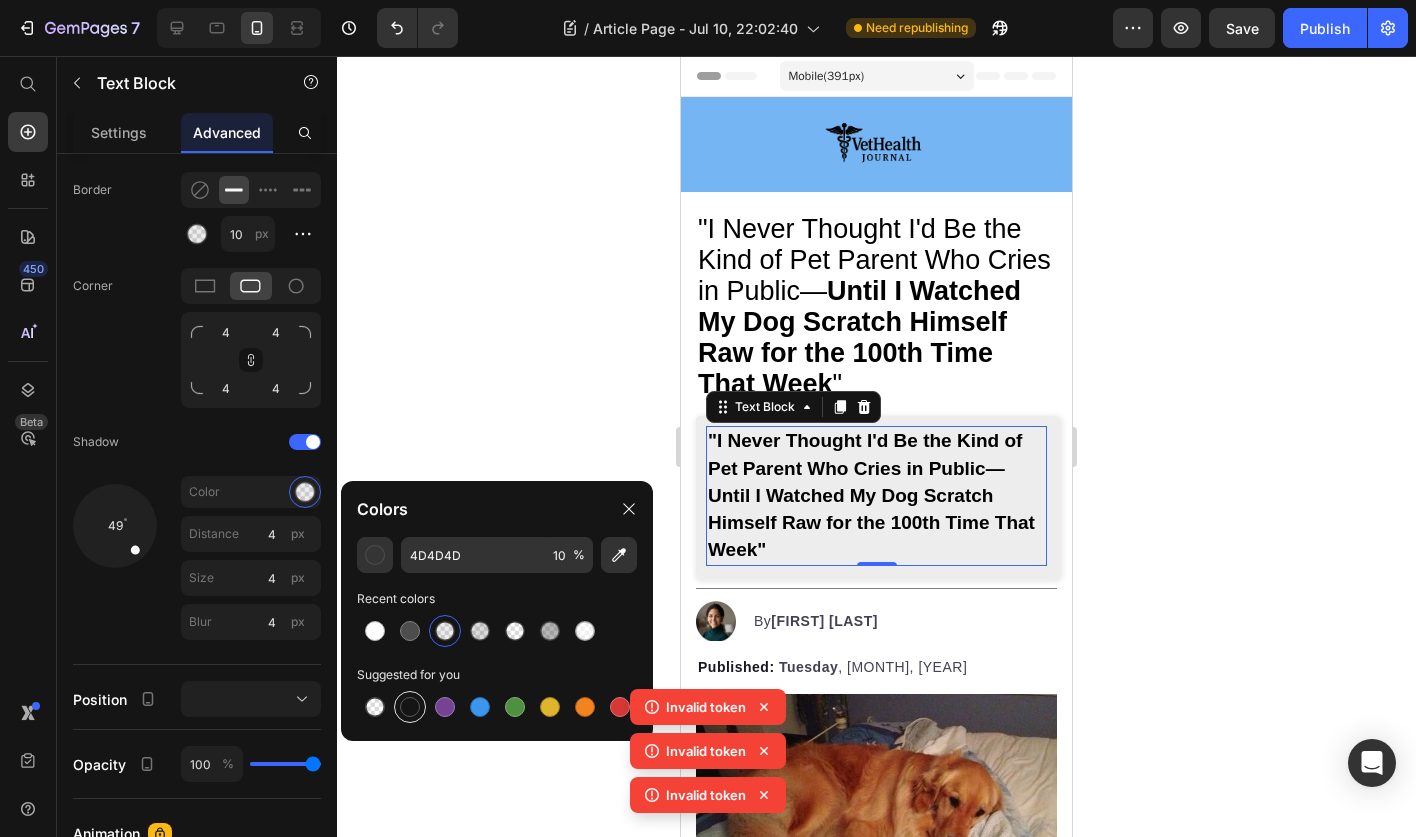 click at bounding box center (410, 707) 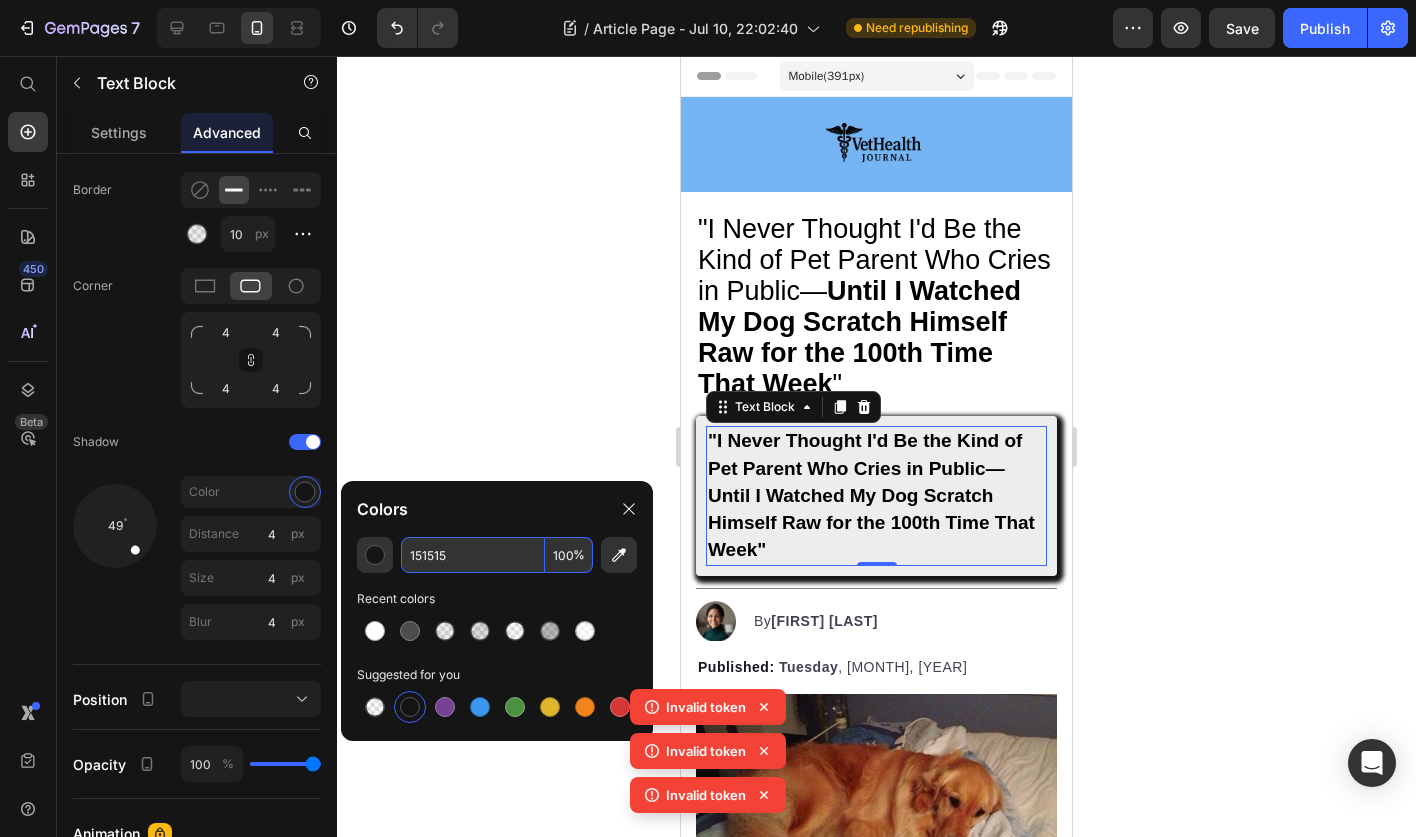 click on "%" at bounding box center (579, 555) 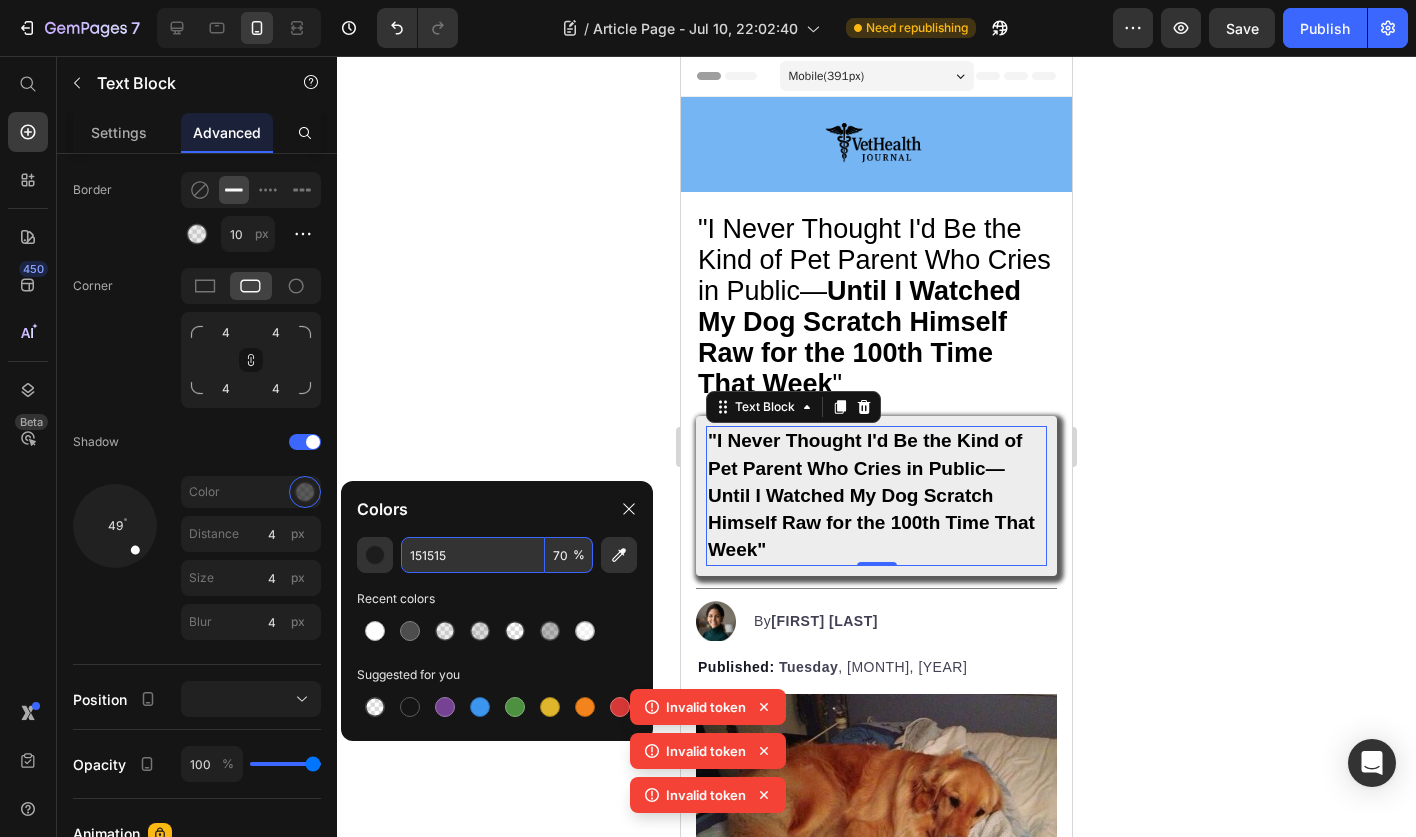 type on "70" 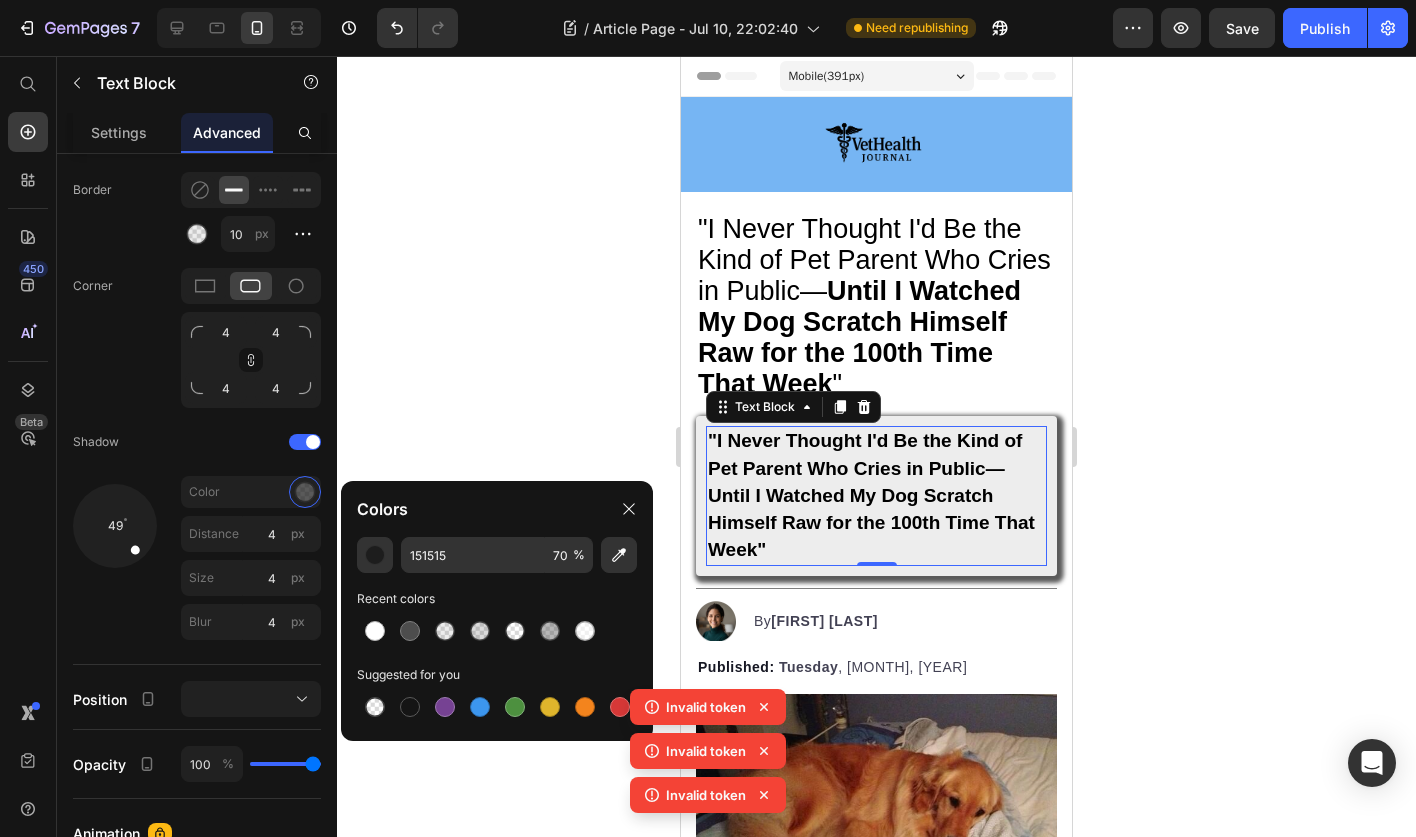 click 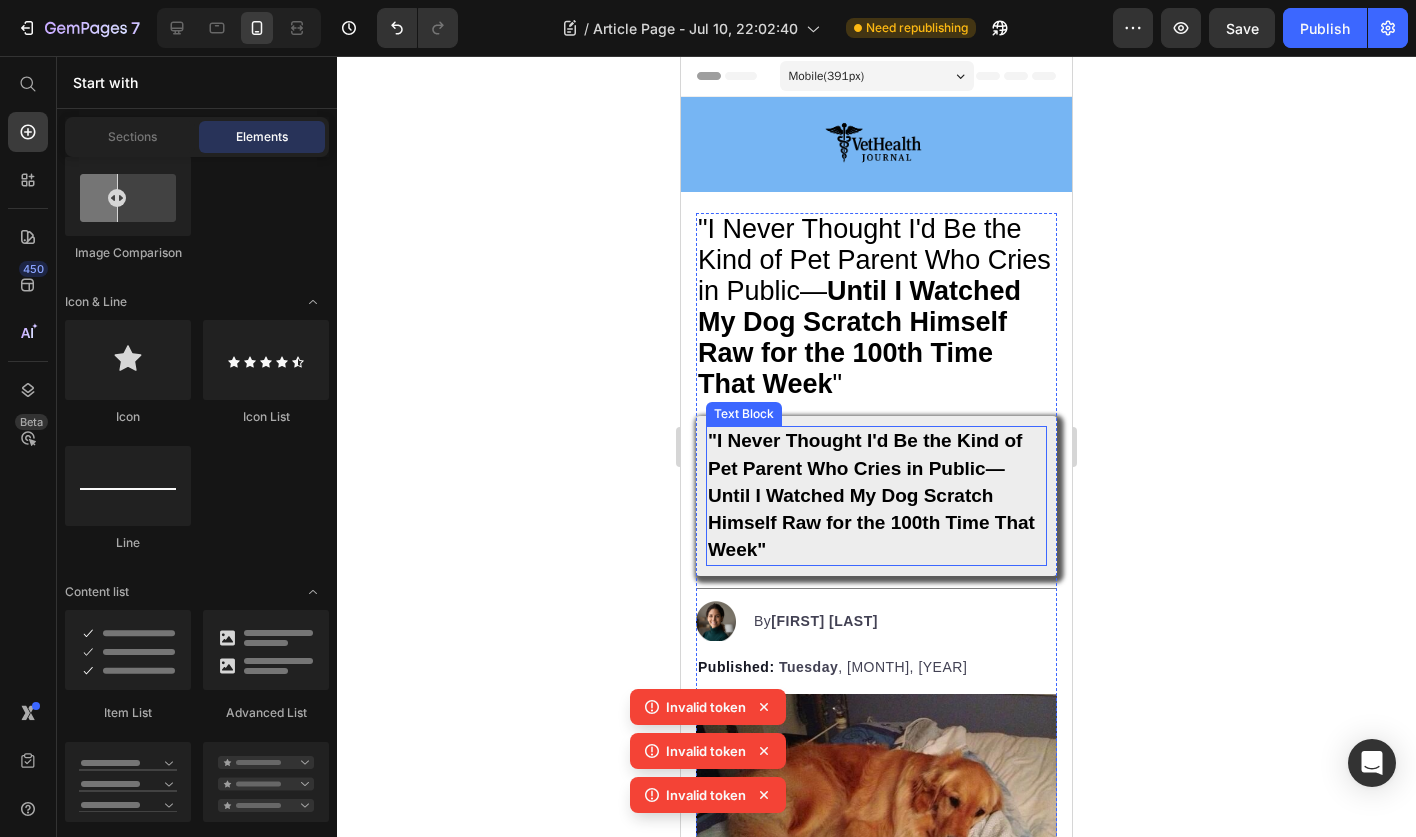 click on ""I Never Thought I'd Be the Kind of Pet Parent Who Cries in Public—Until I Watched My Dog Scratch Himself Raw for the 100th Time That Week"" at bounding box center [876, 496] 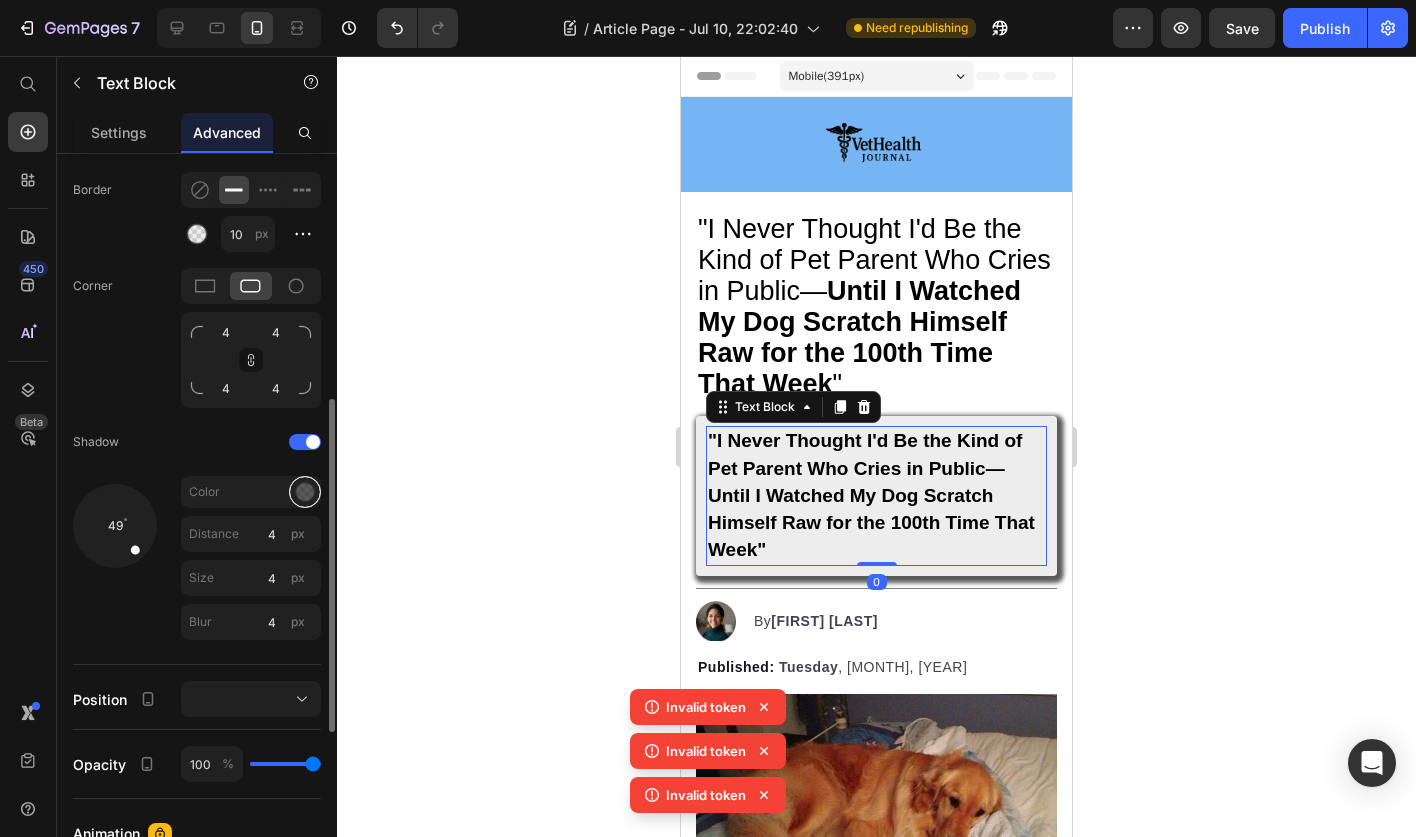 click at bounding box center [305, 492] 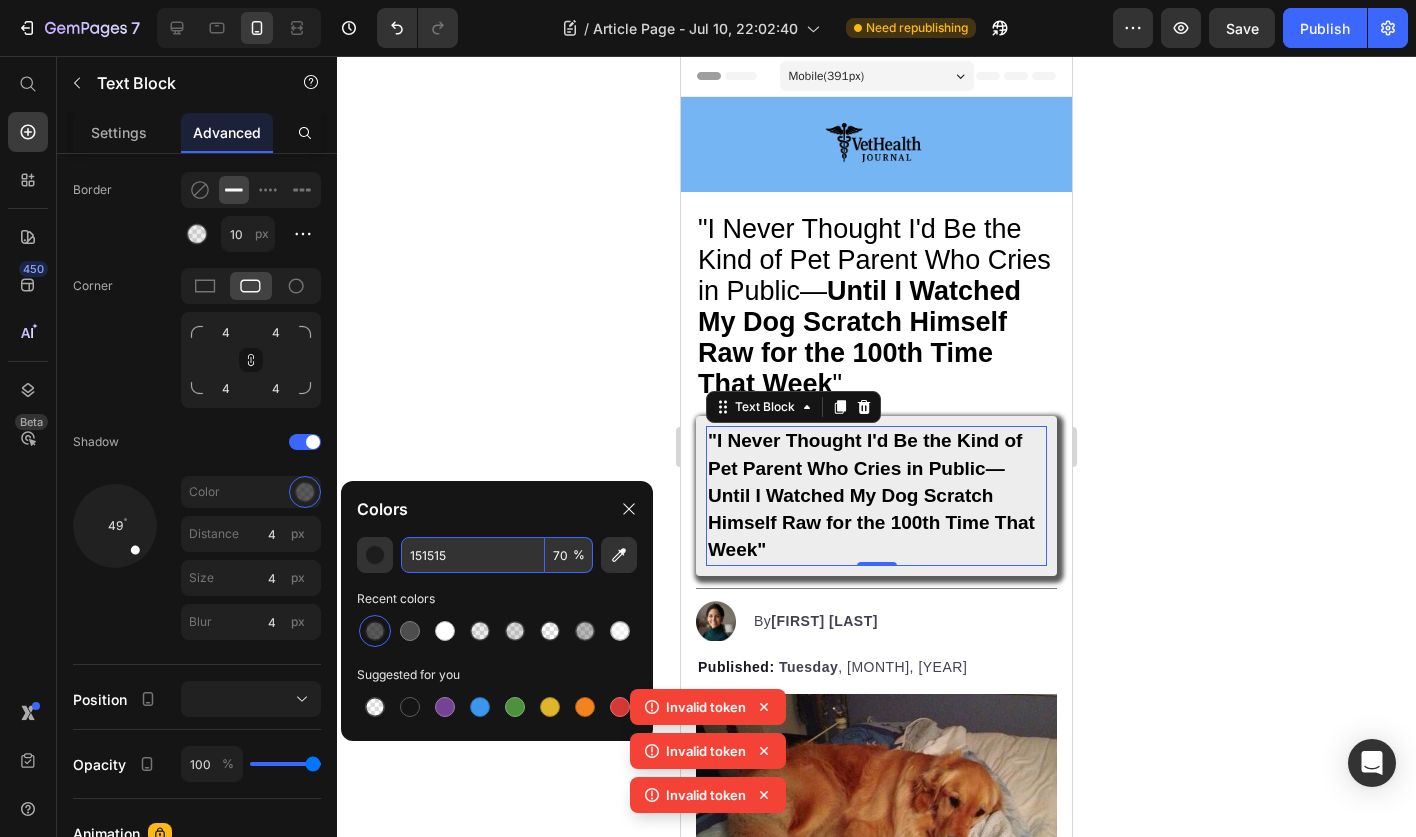 click on "70" at bounding box center (569, 555) 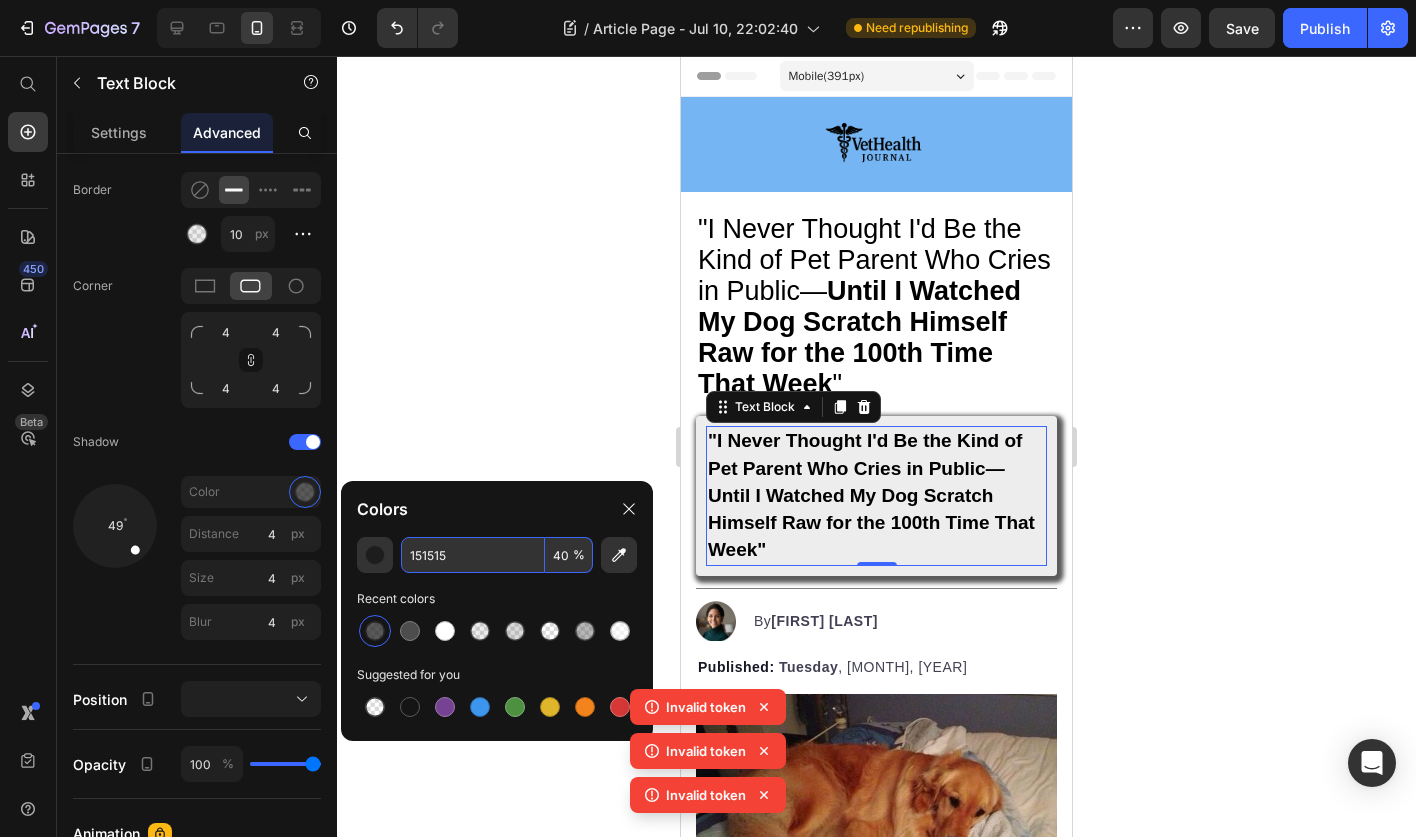 type on "40" 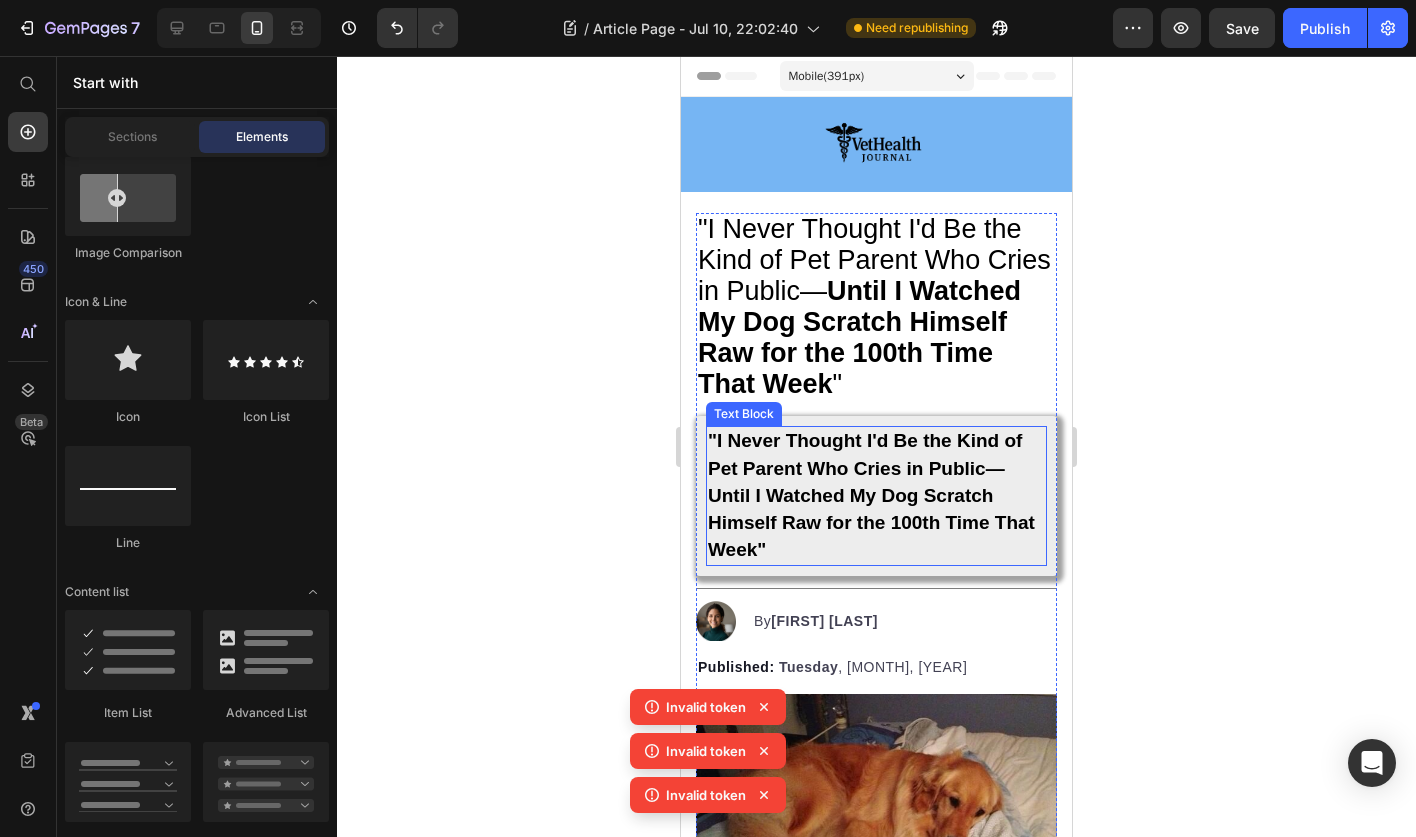 click on ""I Never Thought I'd Be the Kind of Pet Parent Who Cries in Public—Until I Watched My Dog Scratch Himself Raw for the 100th Time That Week"" at bounding box center [876, 496] 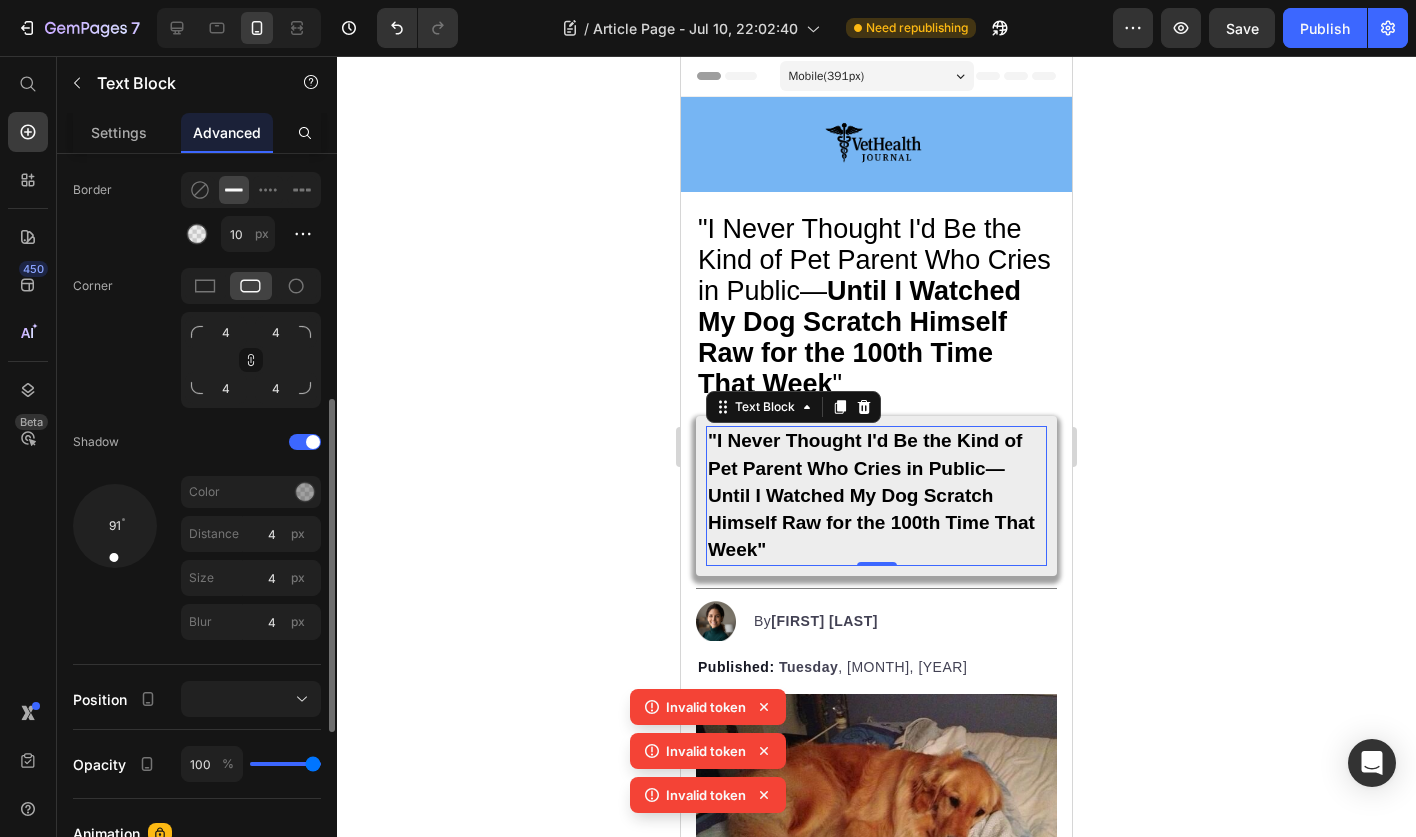 drag, startPoint x: 137, startPoint y: 546, endPoint x: 109, endPoint y: 561, distance: 31.764761 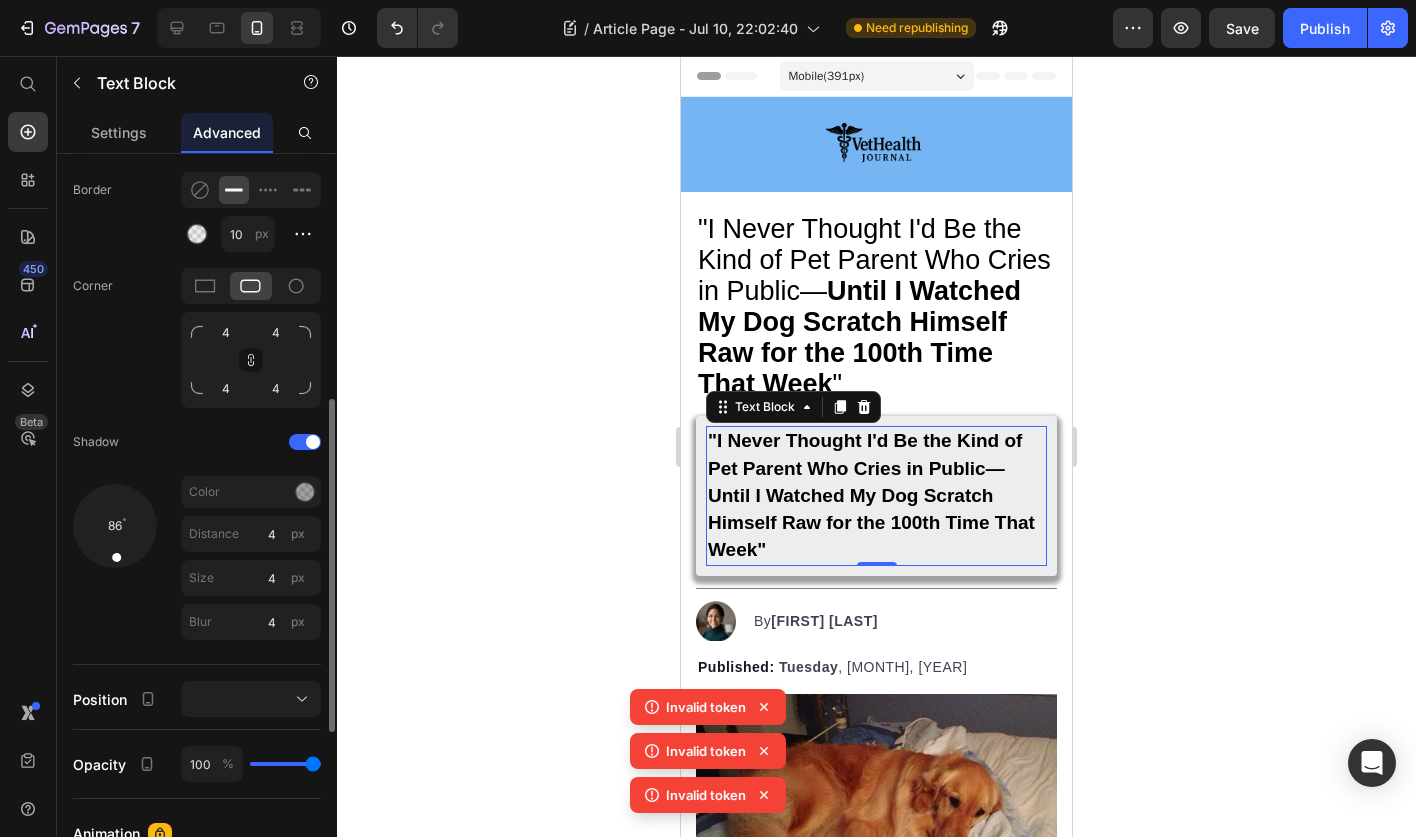 drag, startPoint x: 112, startPoint y: 554, endPoint x: 117, endPoint y: 600, distance: 46.270943 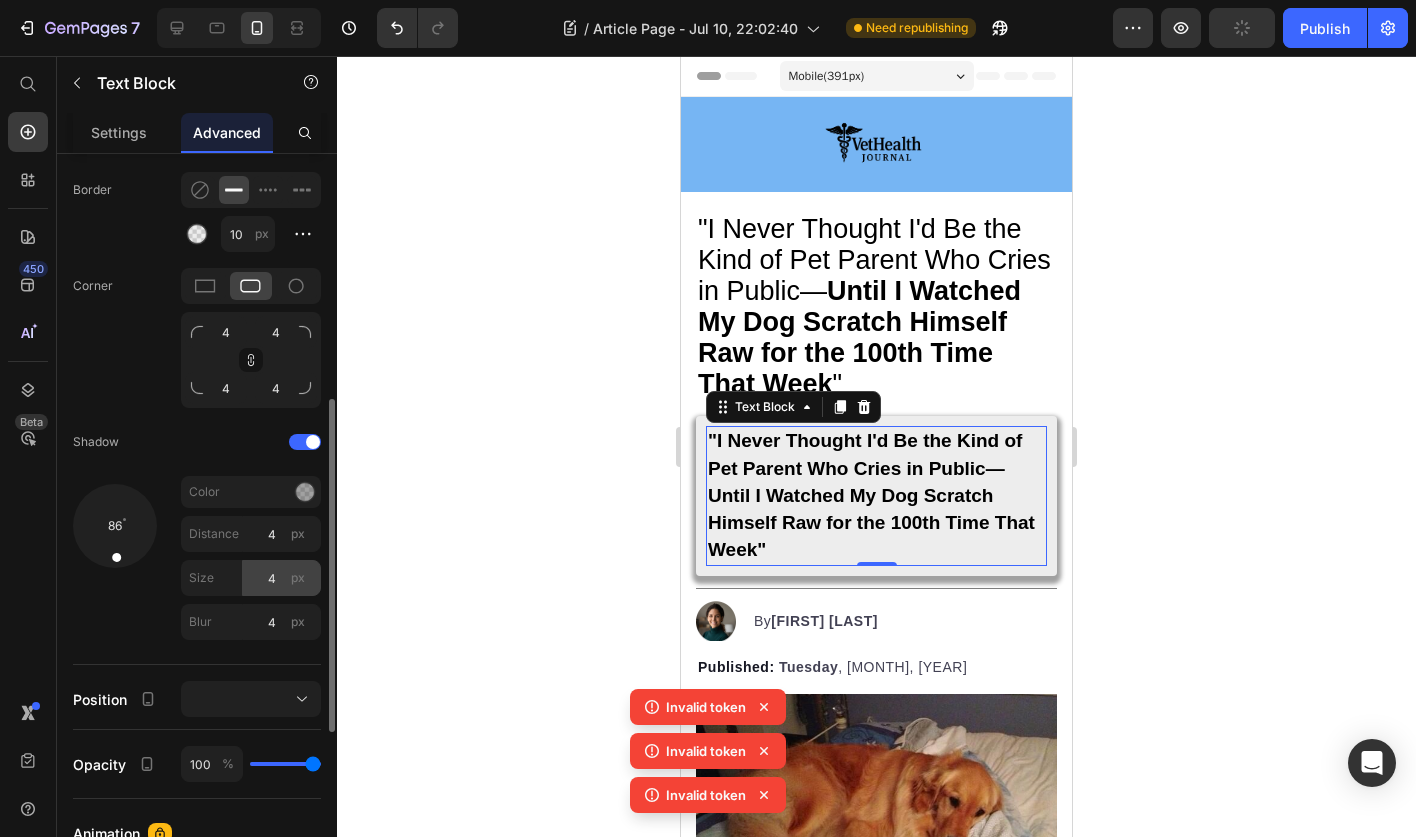 click on "px" at bounding box center (298, 578) 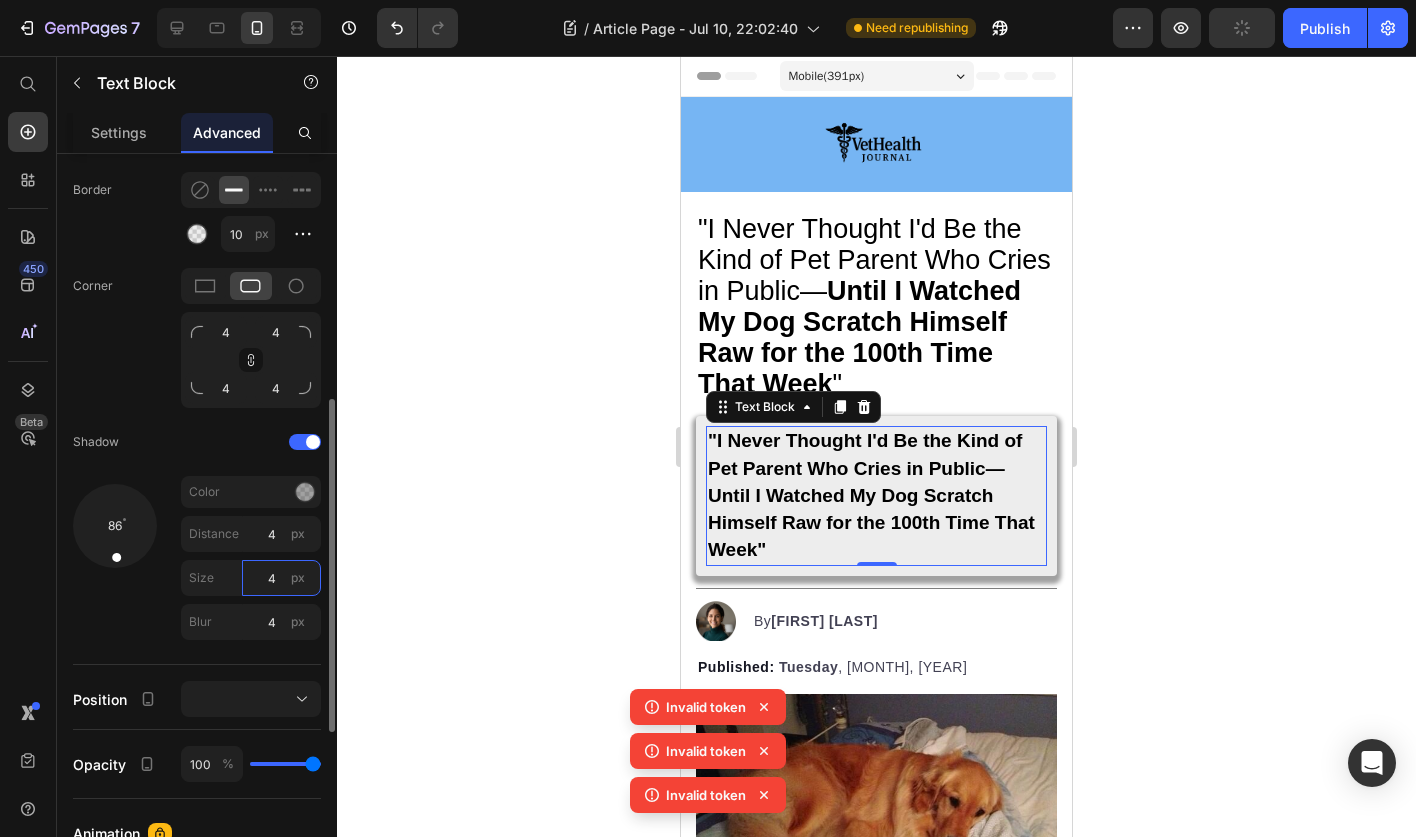click on "4" at bounding box center [281, 578] 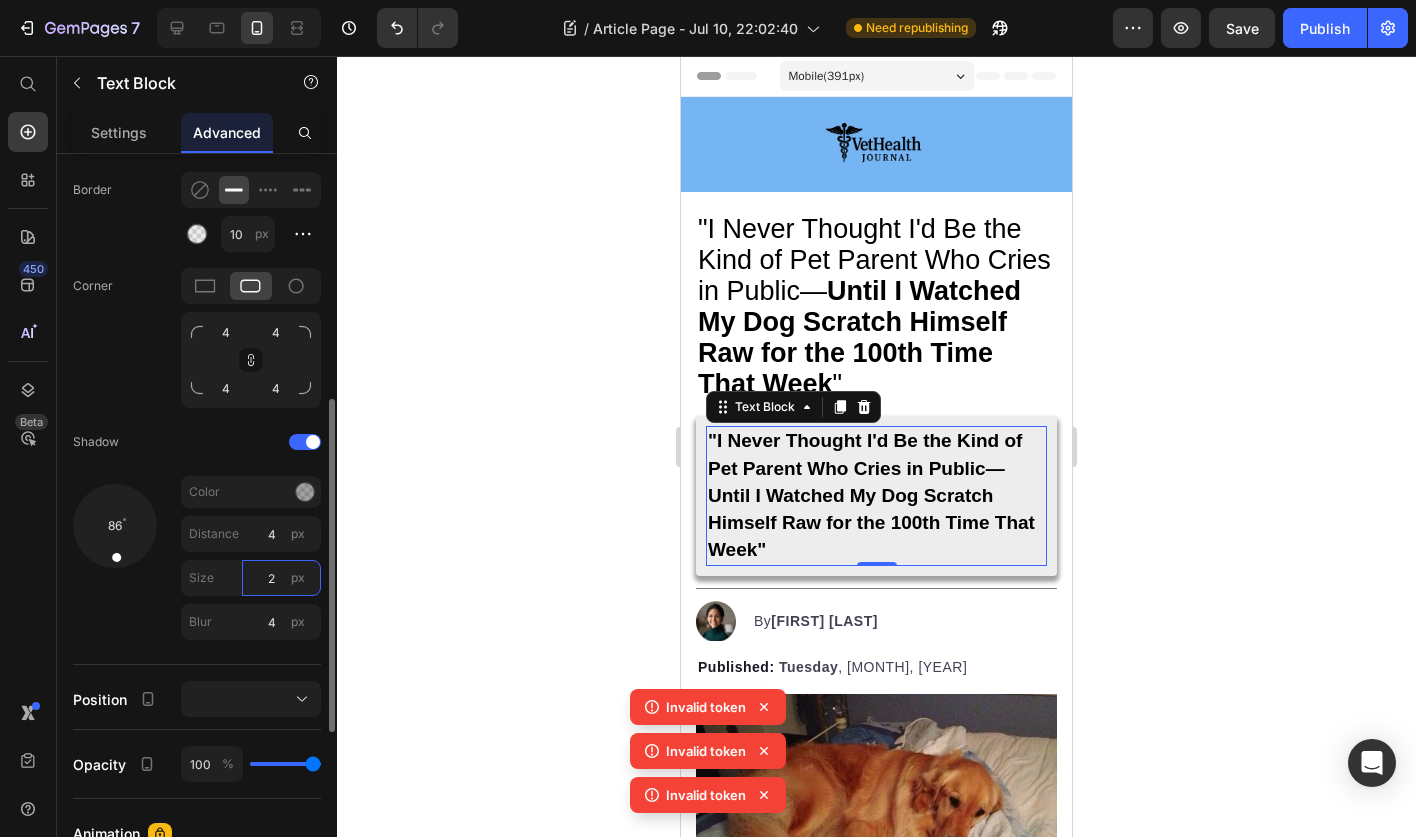 type on "2" 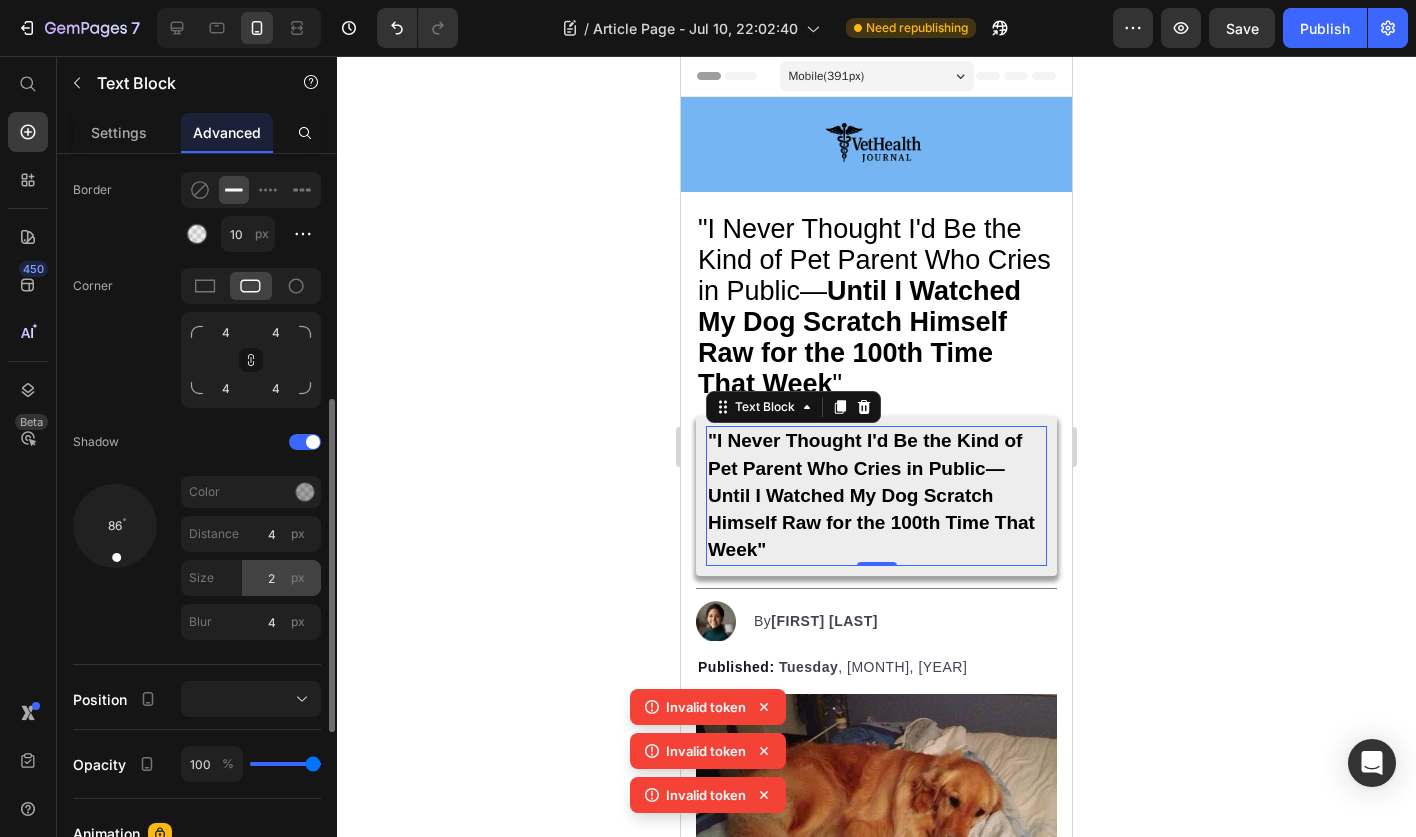 click on "px" at bounding box center (298, 578) 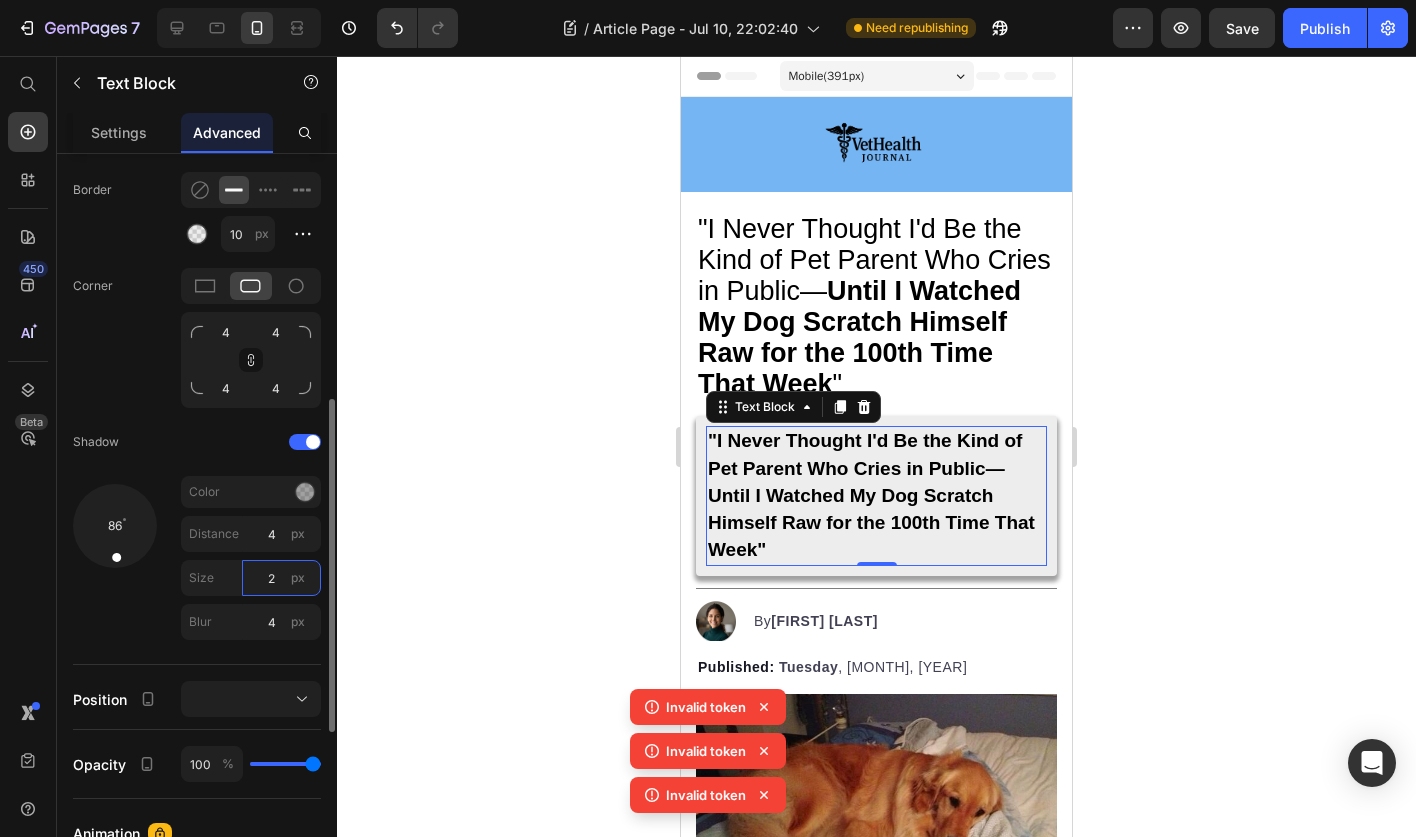 click on "2" at bounding box center (281, 578) 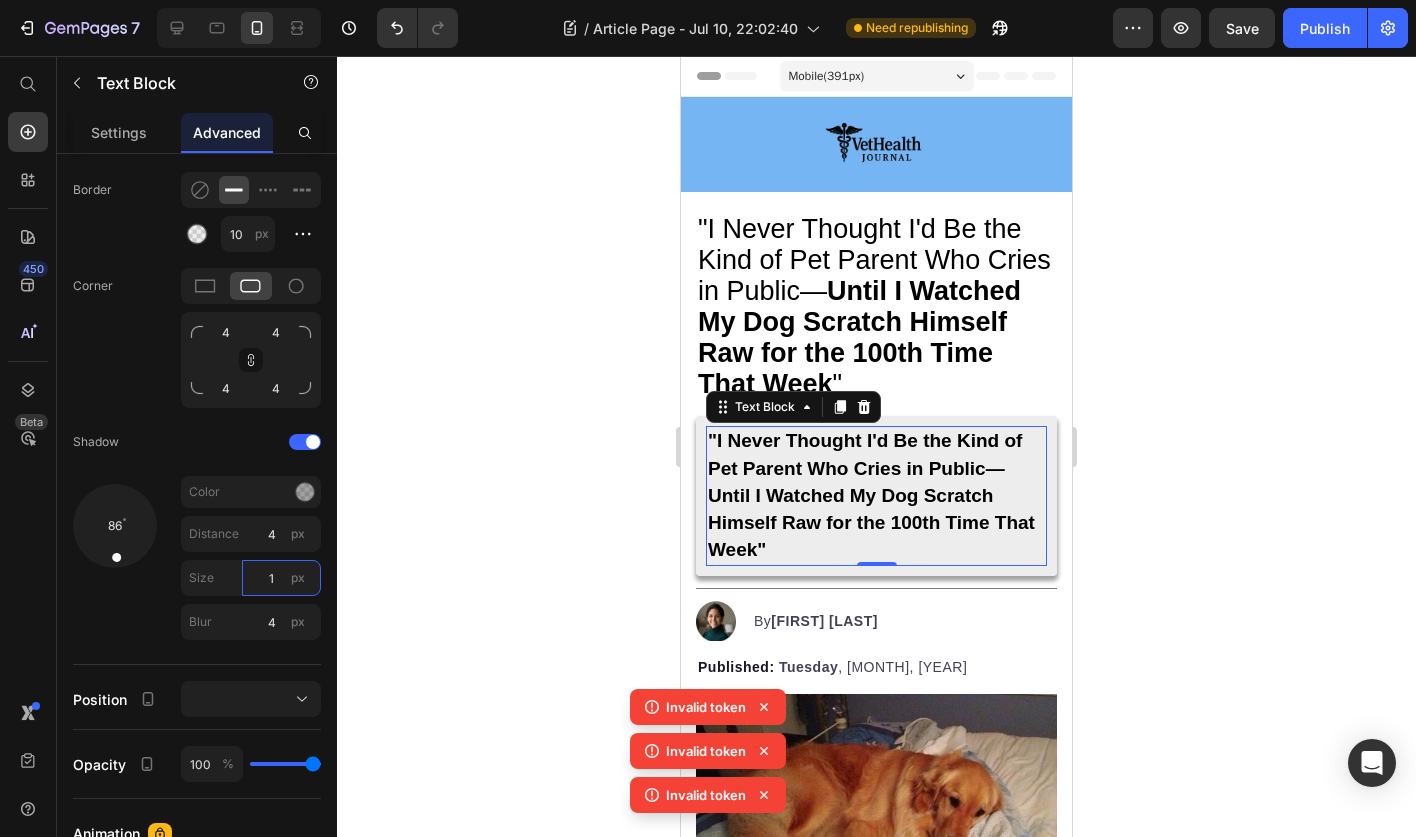 type on "1" 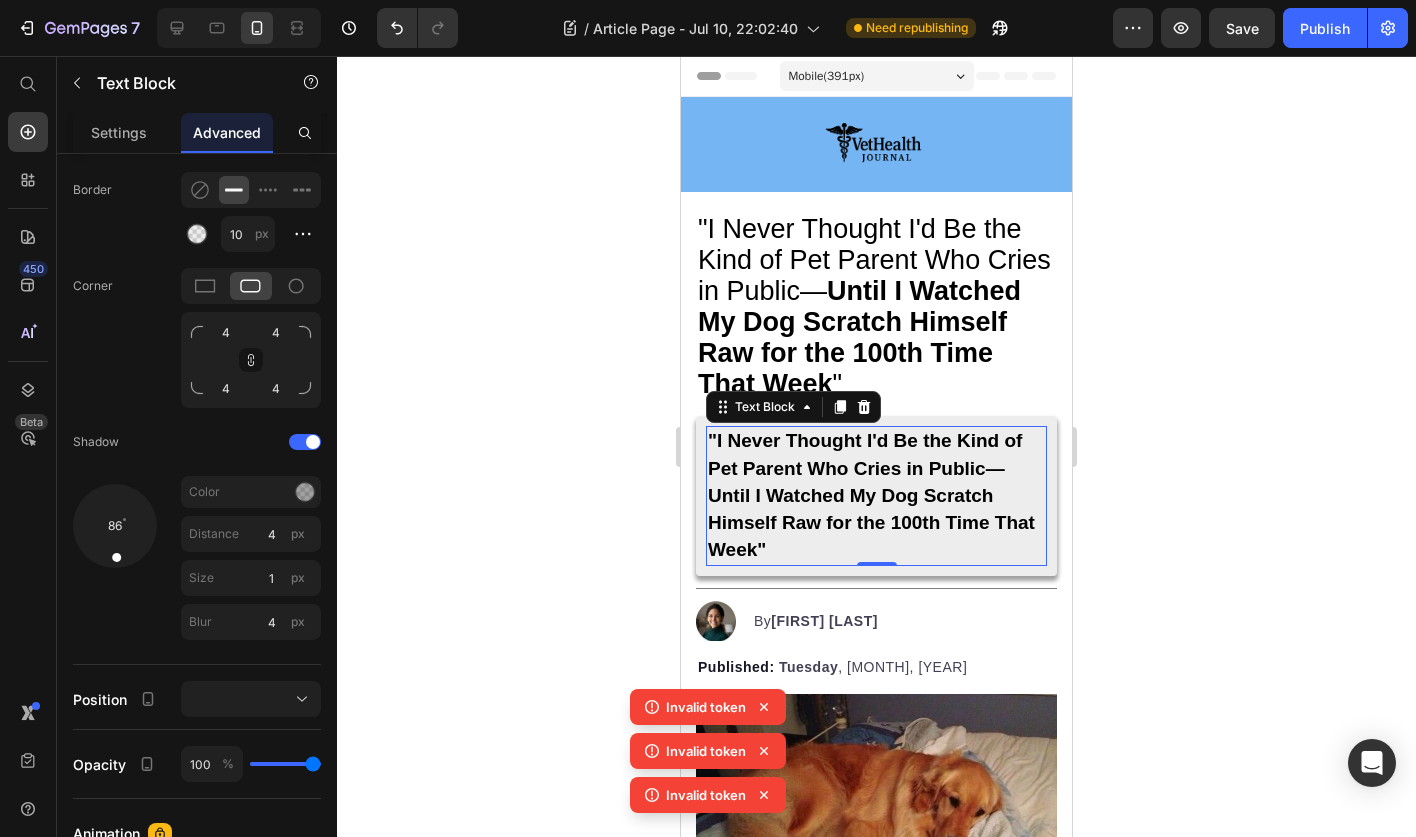 click 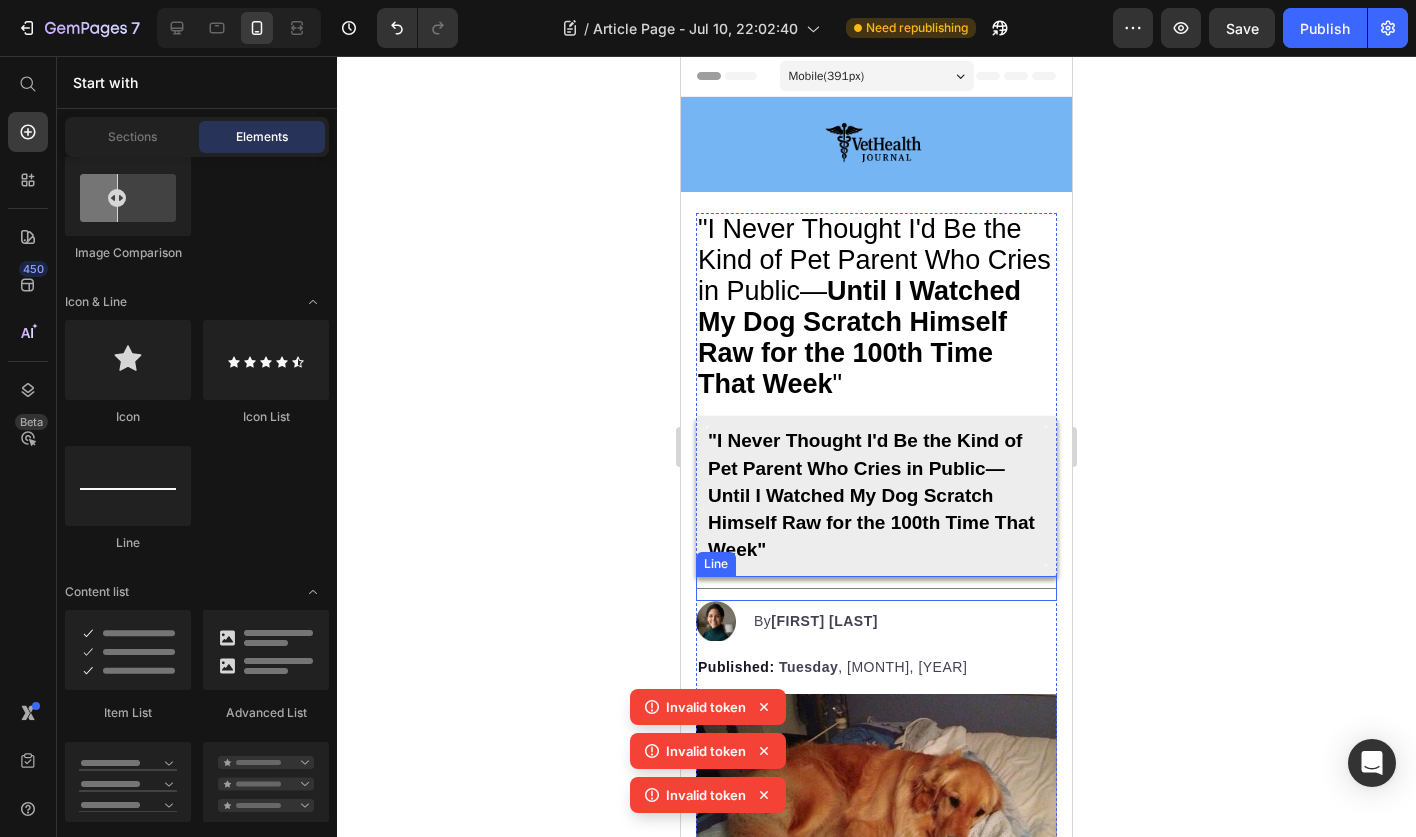 click on "Title Line" at bounding box center (876, 588) 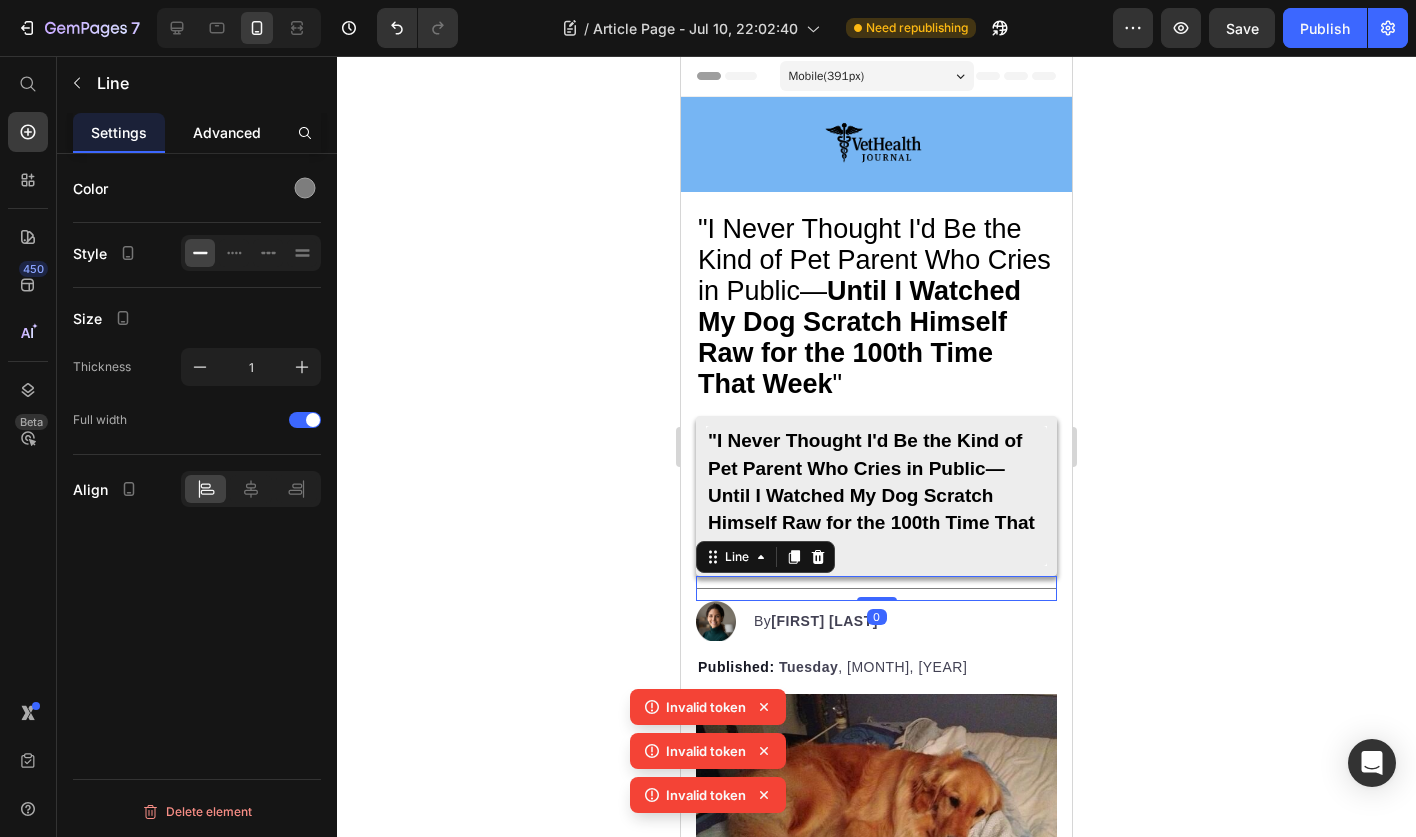 click on "Advanced" 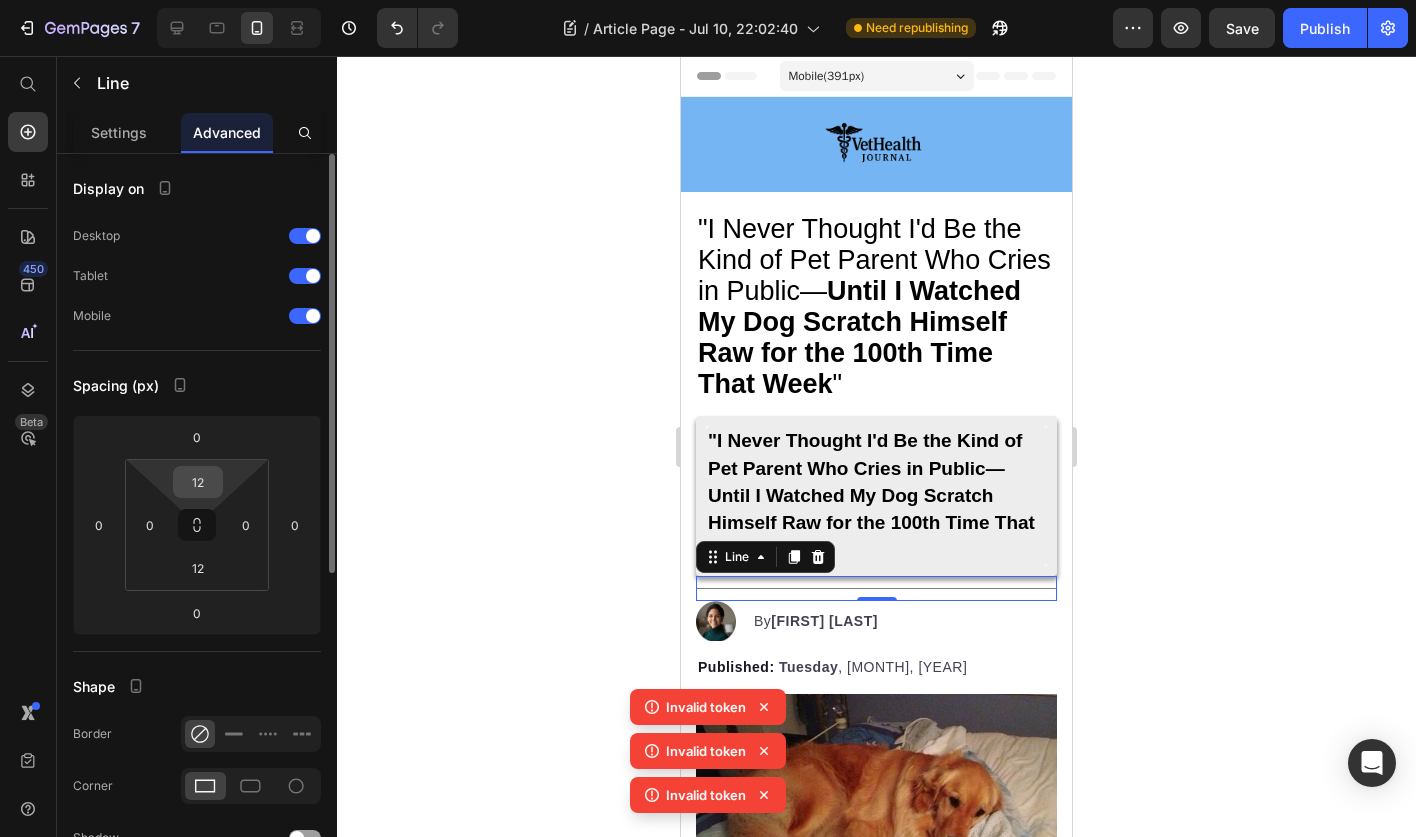 click on "12" at bounding box center [198, 482] 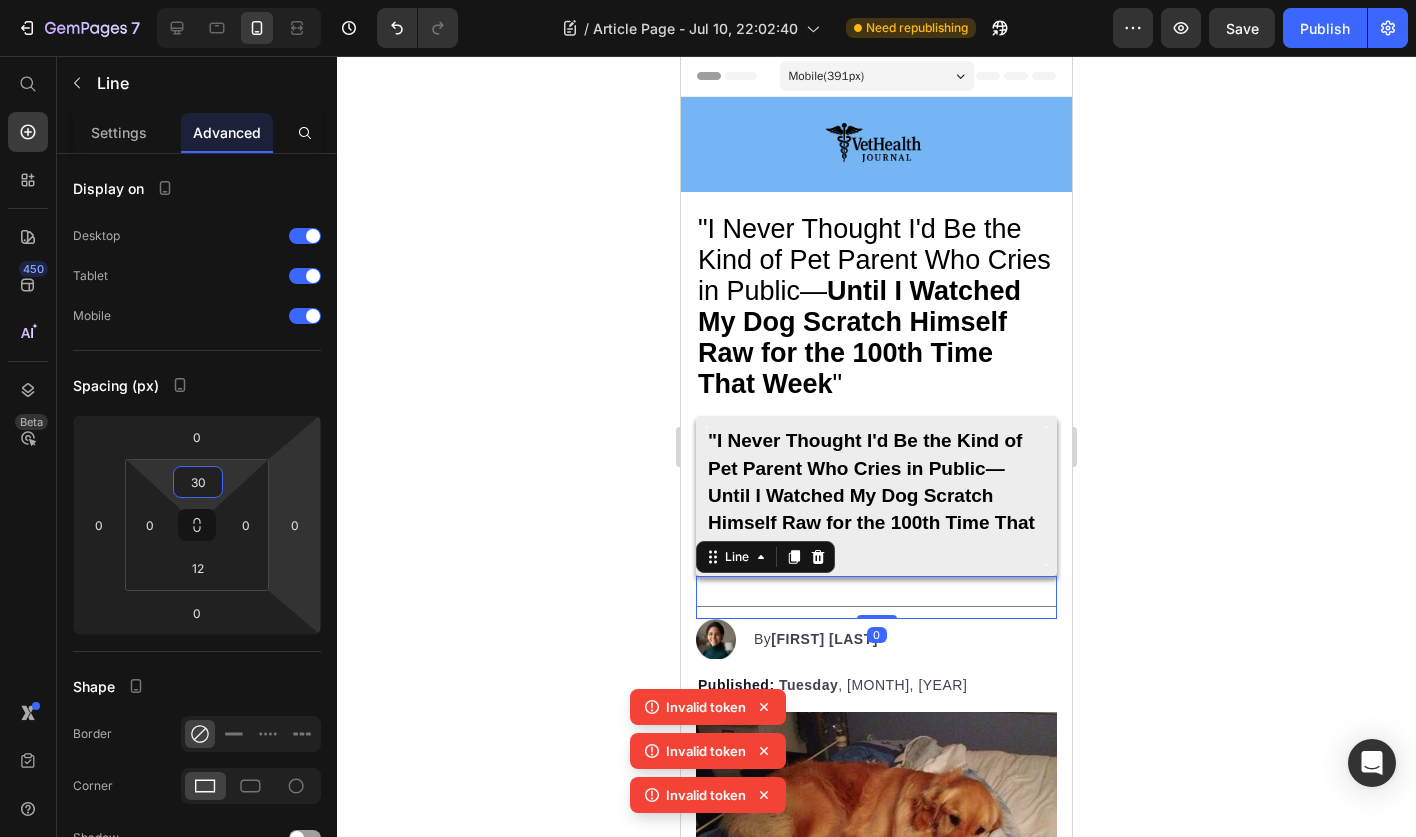 type on "3" 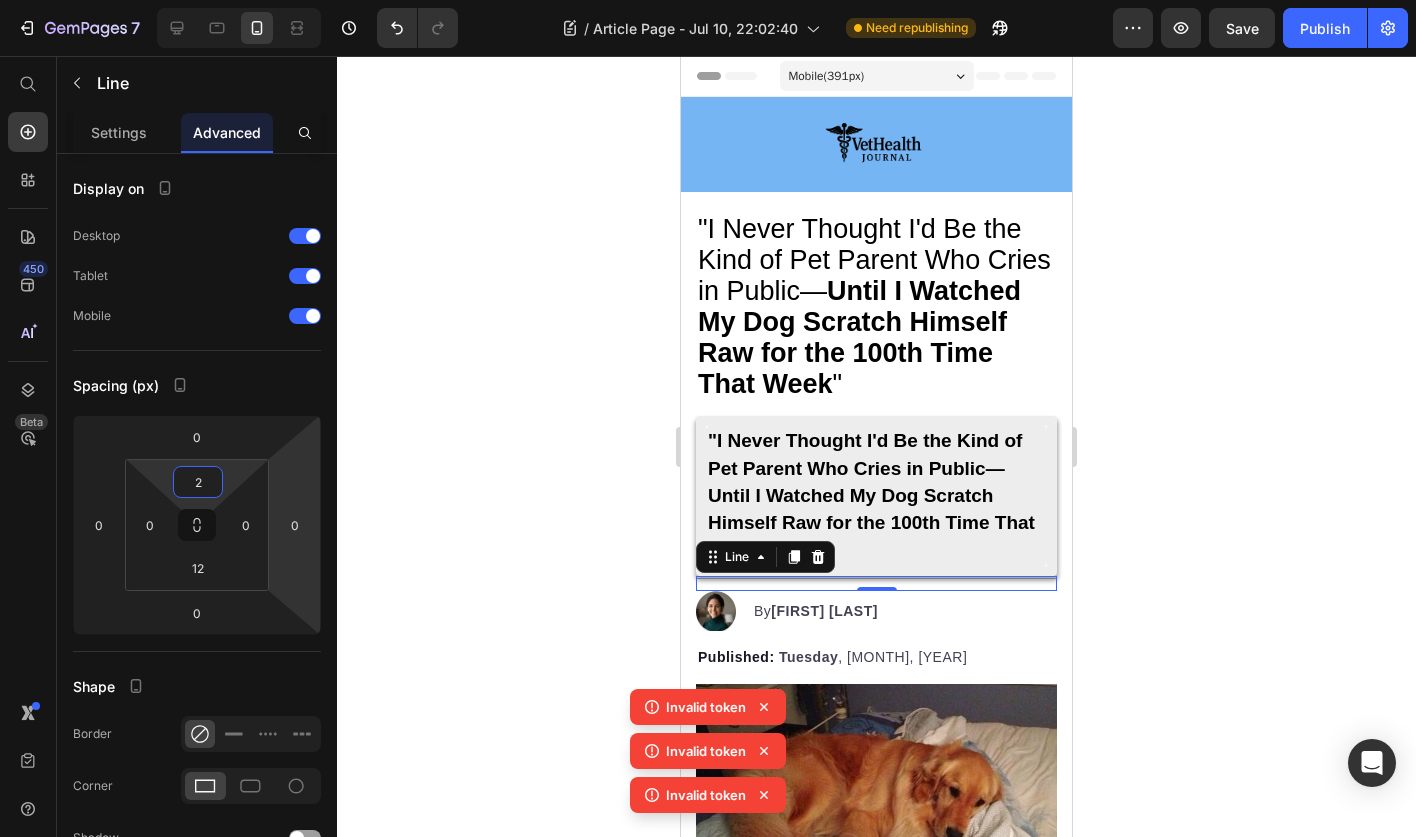 type on "20" 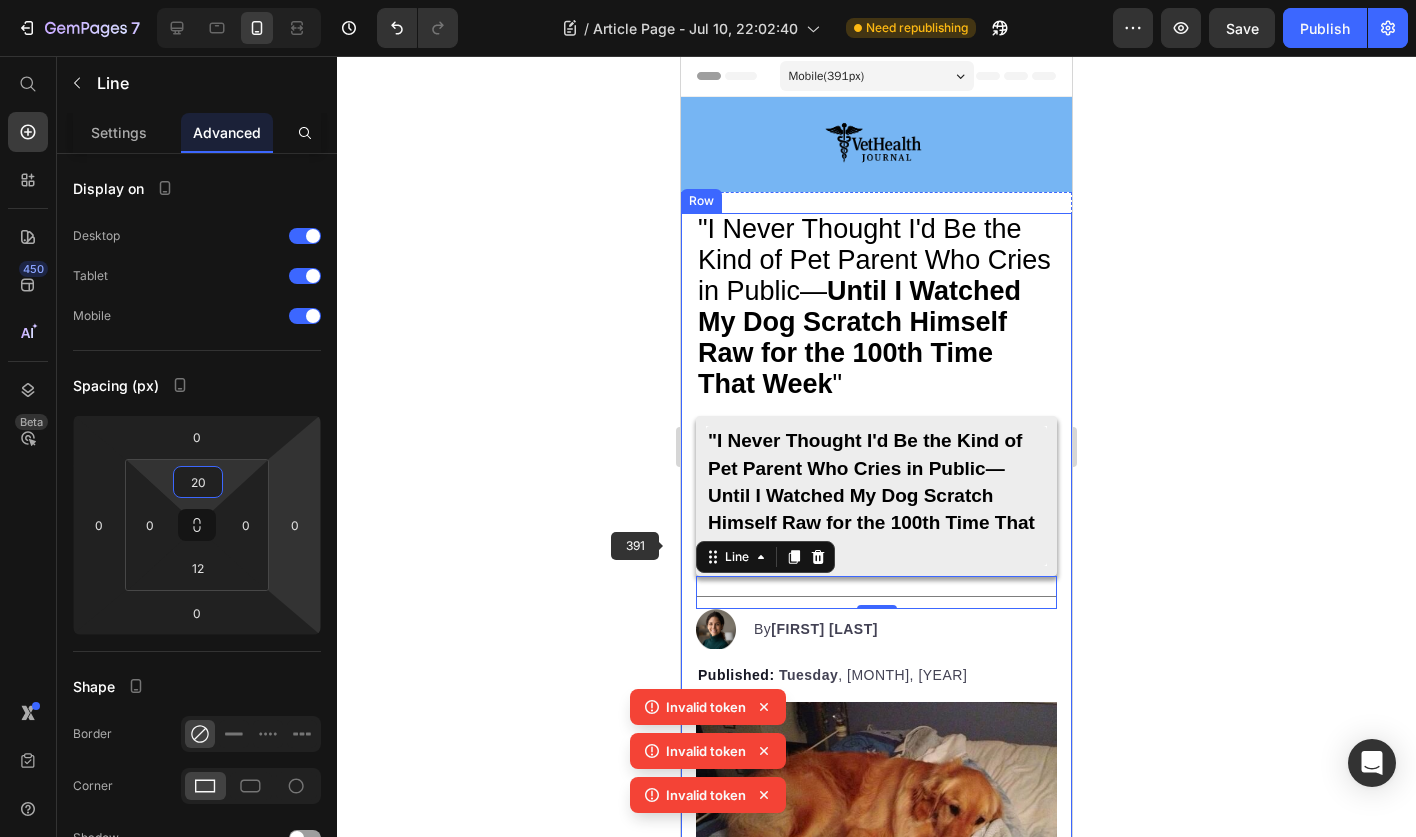 click 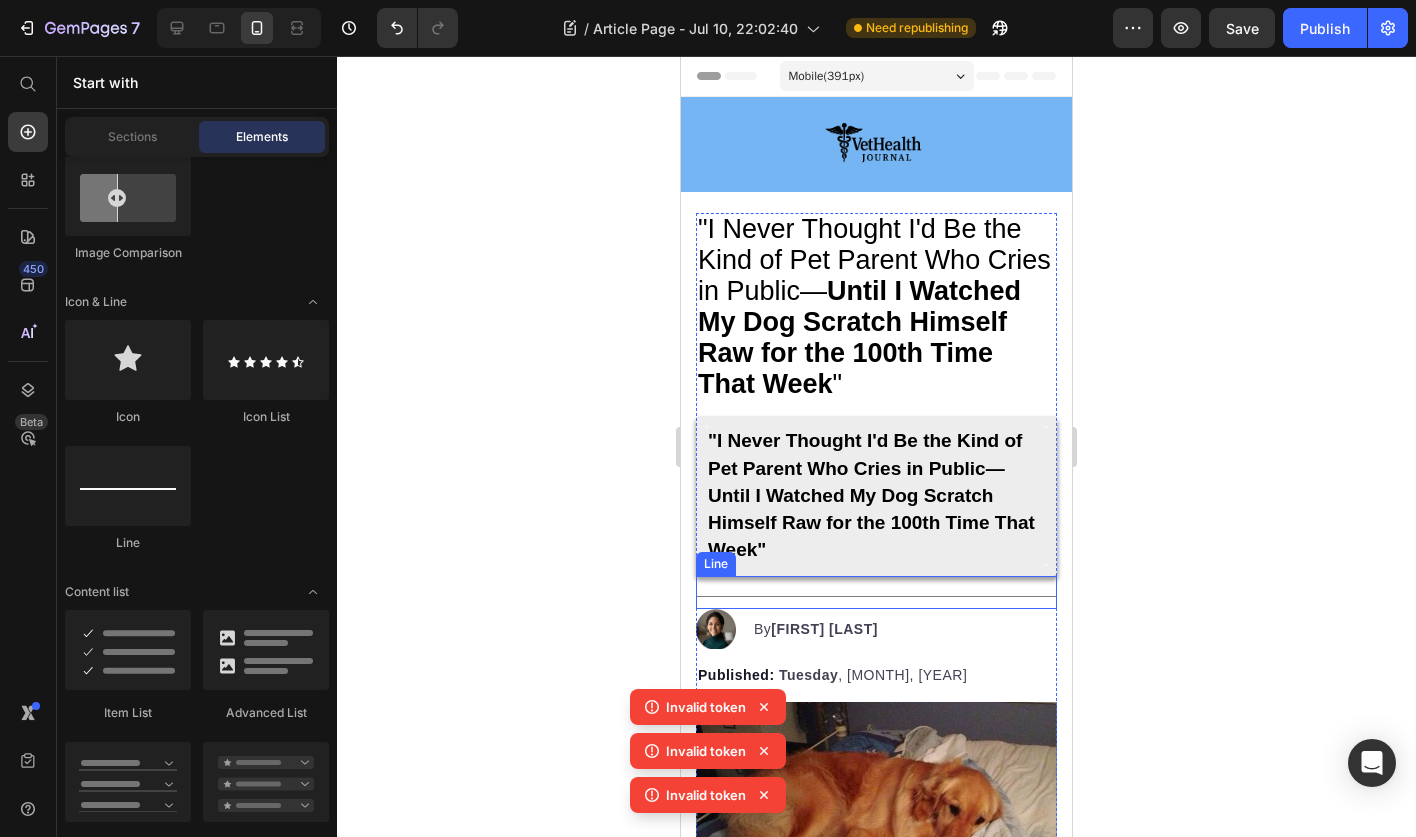 click on "Title Line" at bounding box center [876, 592] 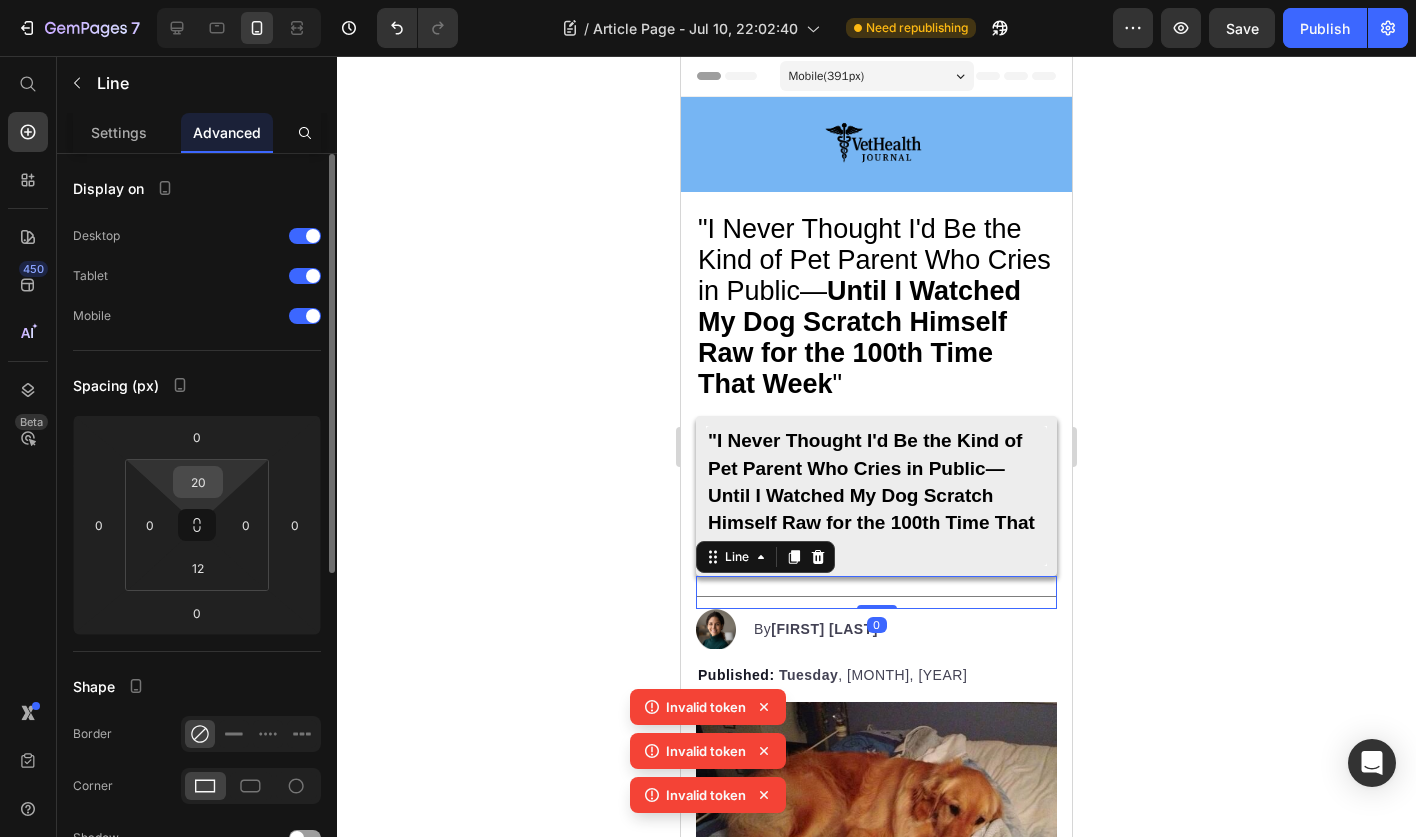 click on "20" at bounding box center [198, 482] 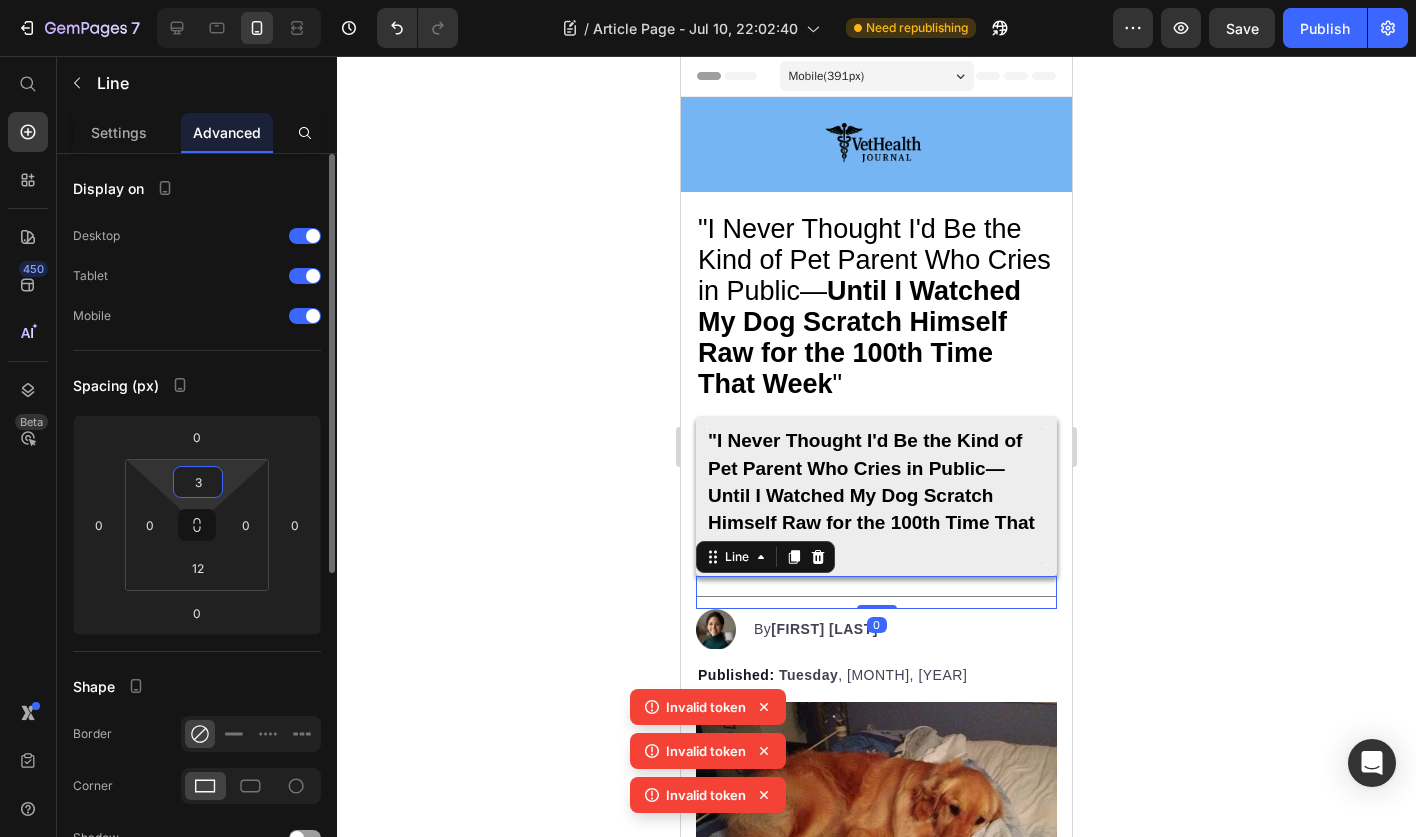 type on "30" 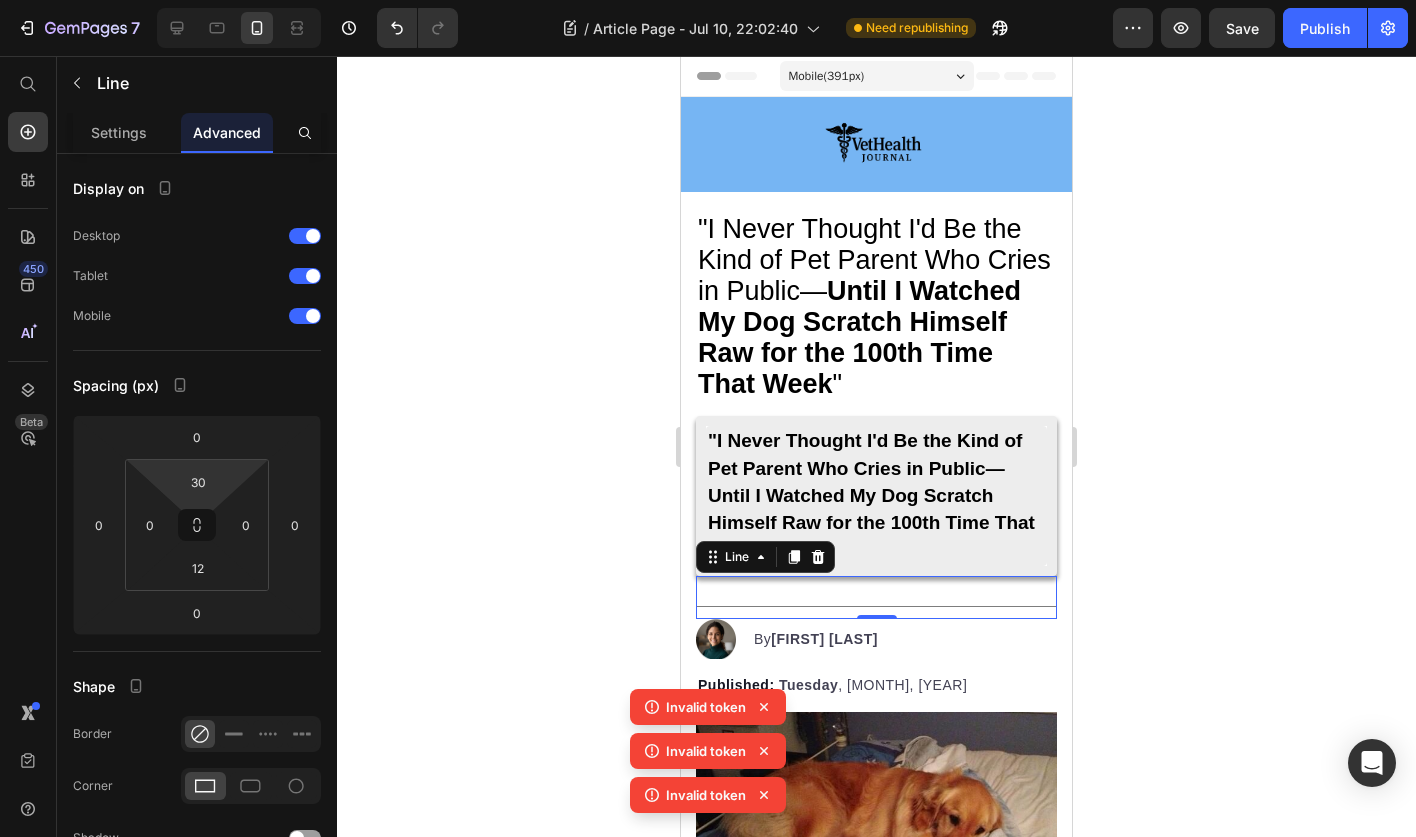 click 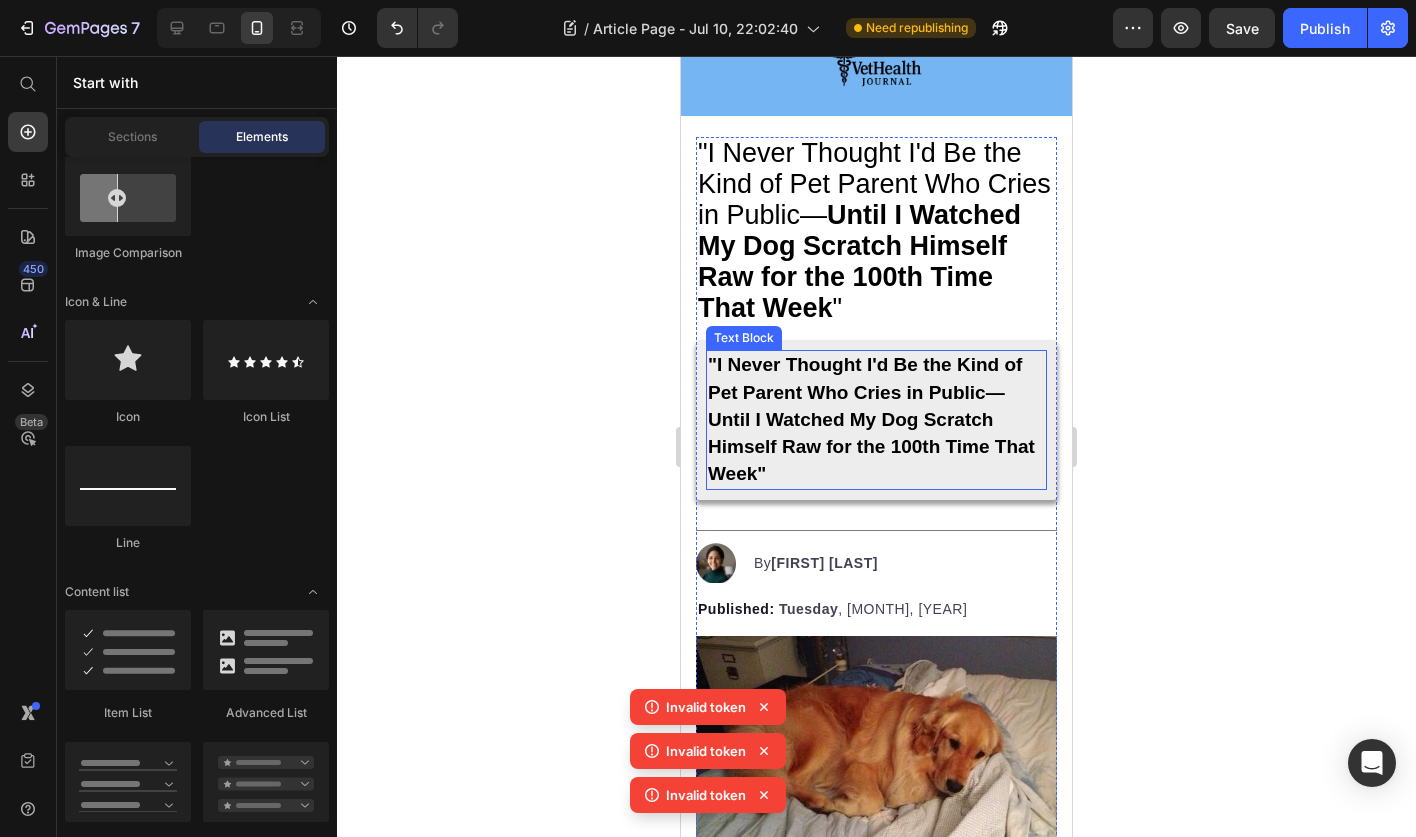 scroll, scrollTop: 162, scrollLeft: 0, axis: vertical 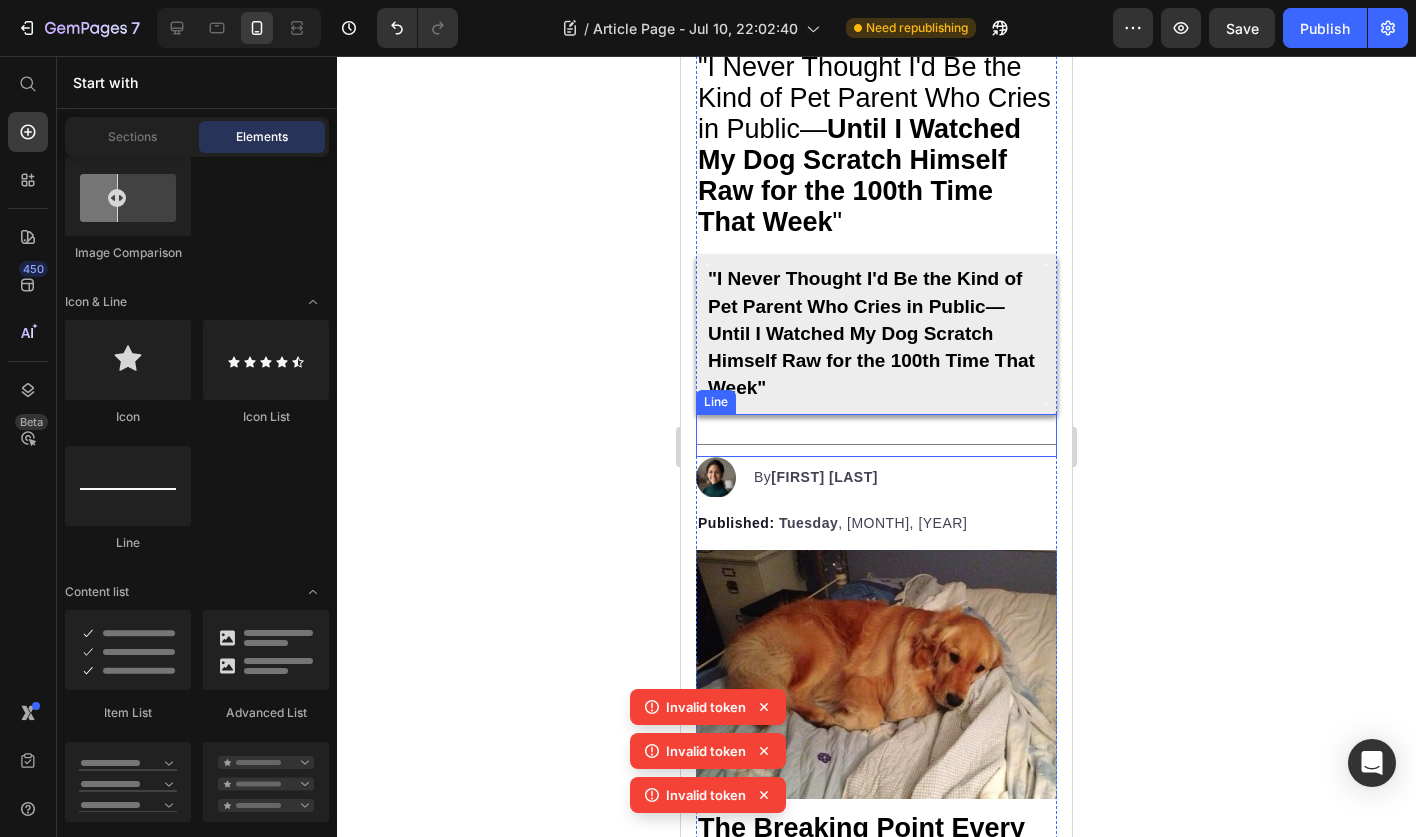 click on "Title Line" at bounding box center [876, 435] 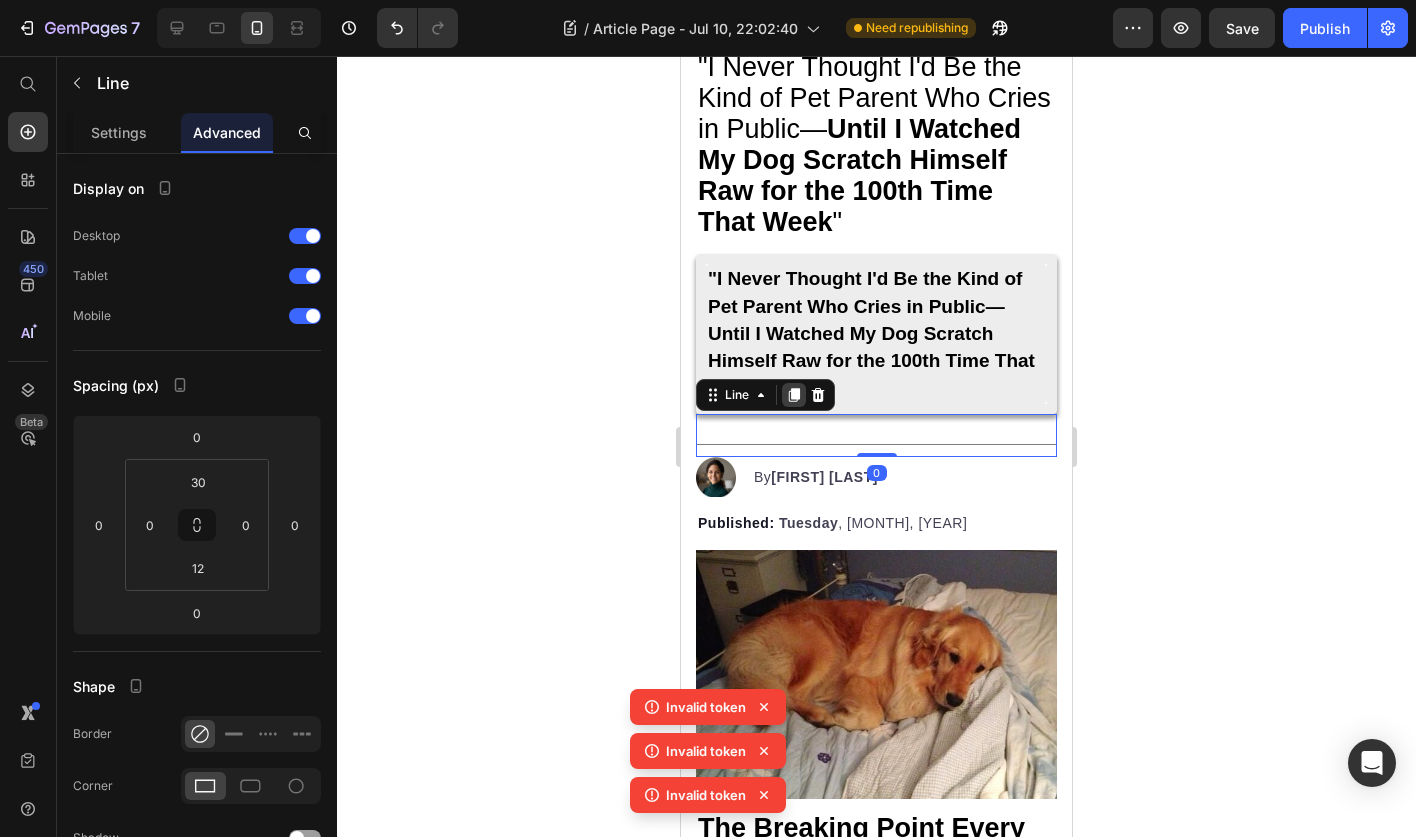 click 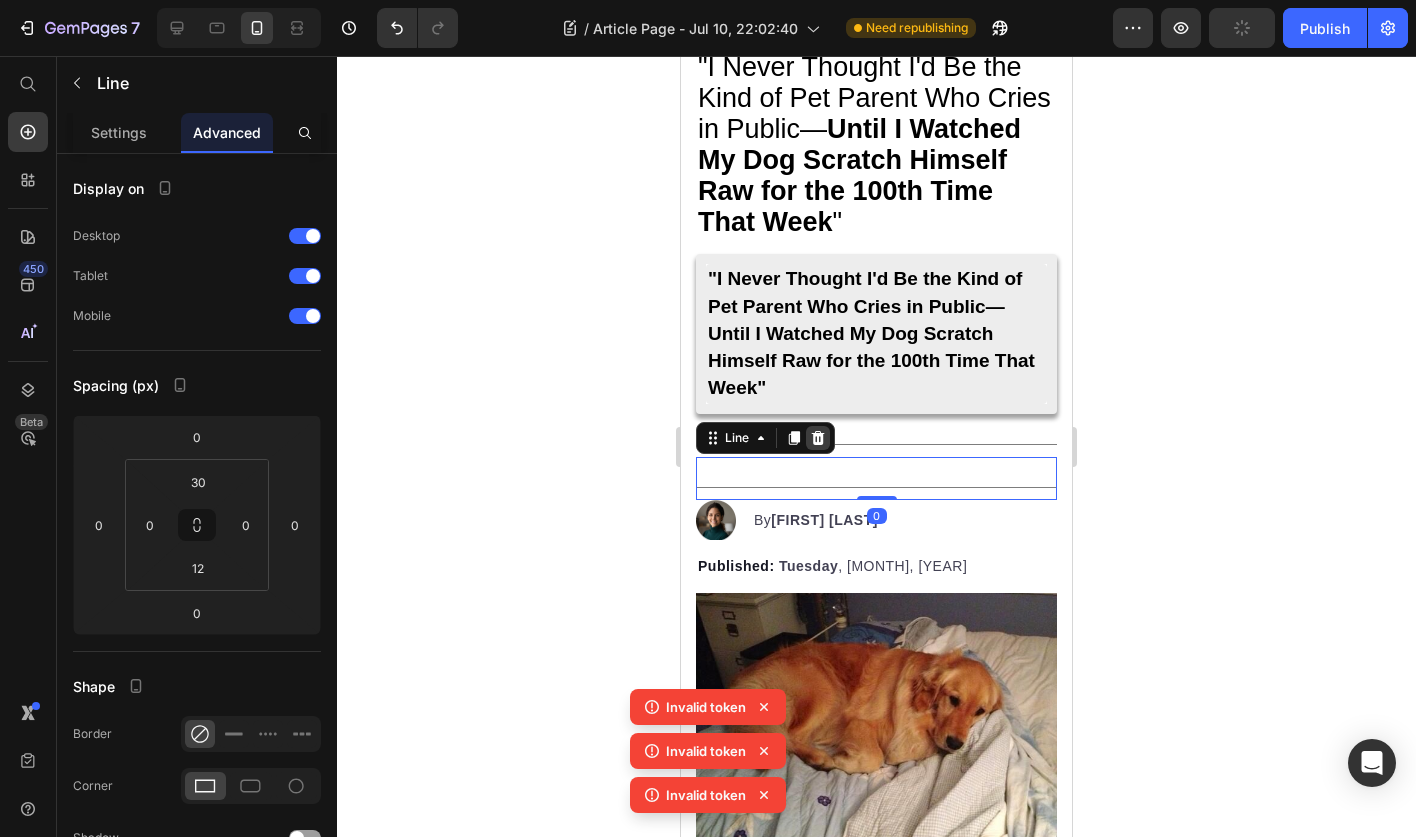 click 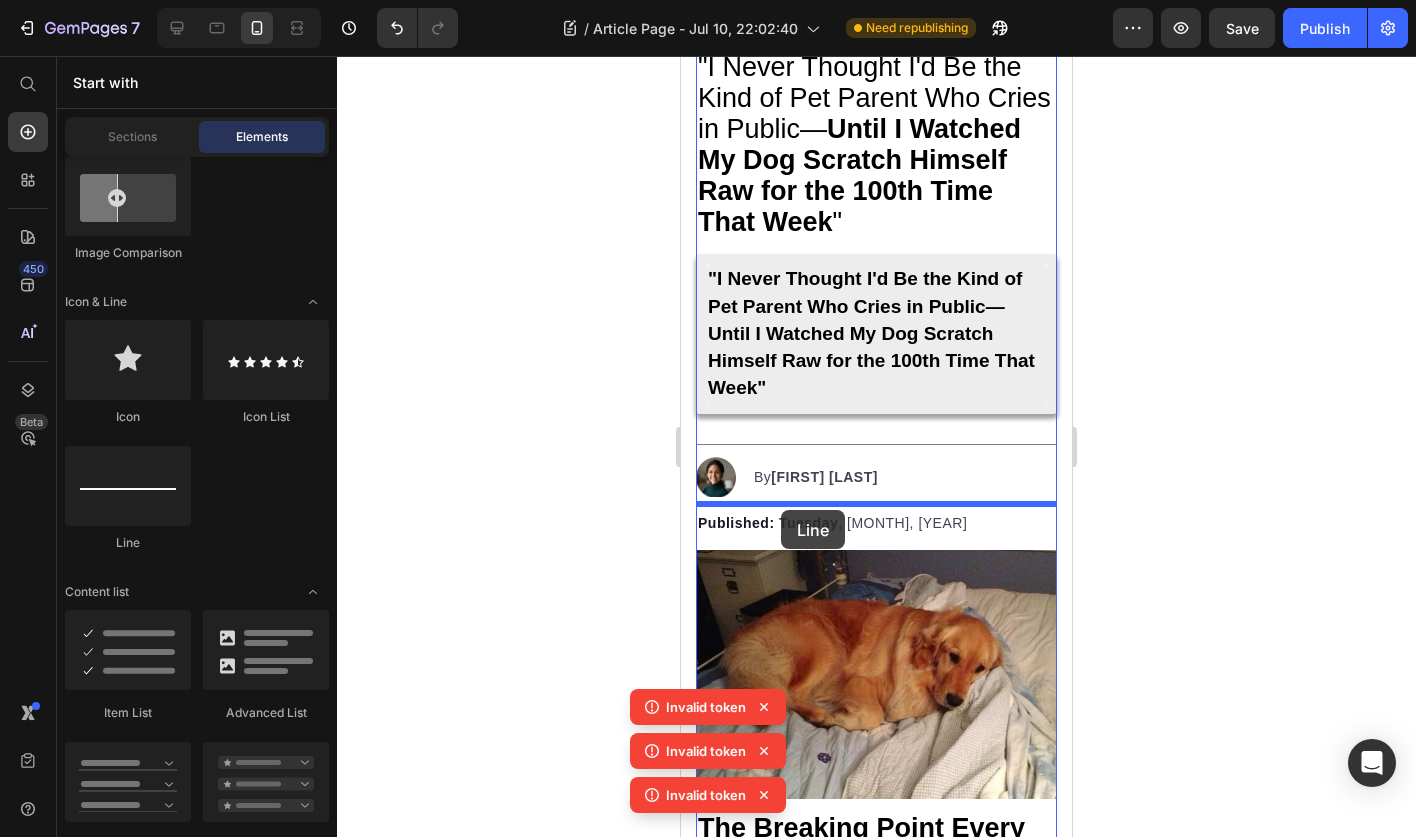 drag, startPoint x: 803, startPoint y: 555, endPoint x: 781, endPoint y: 510, distance: 50.08992 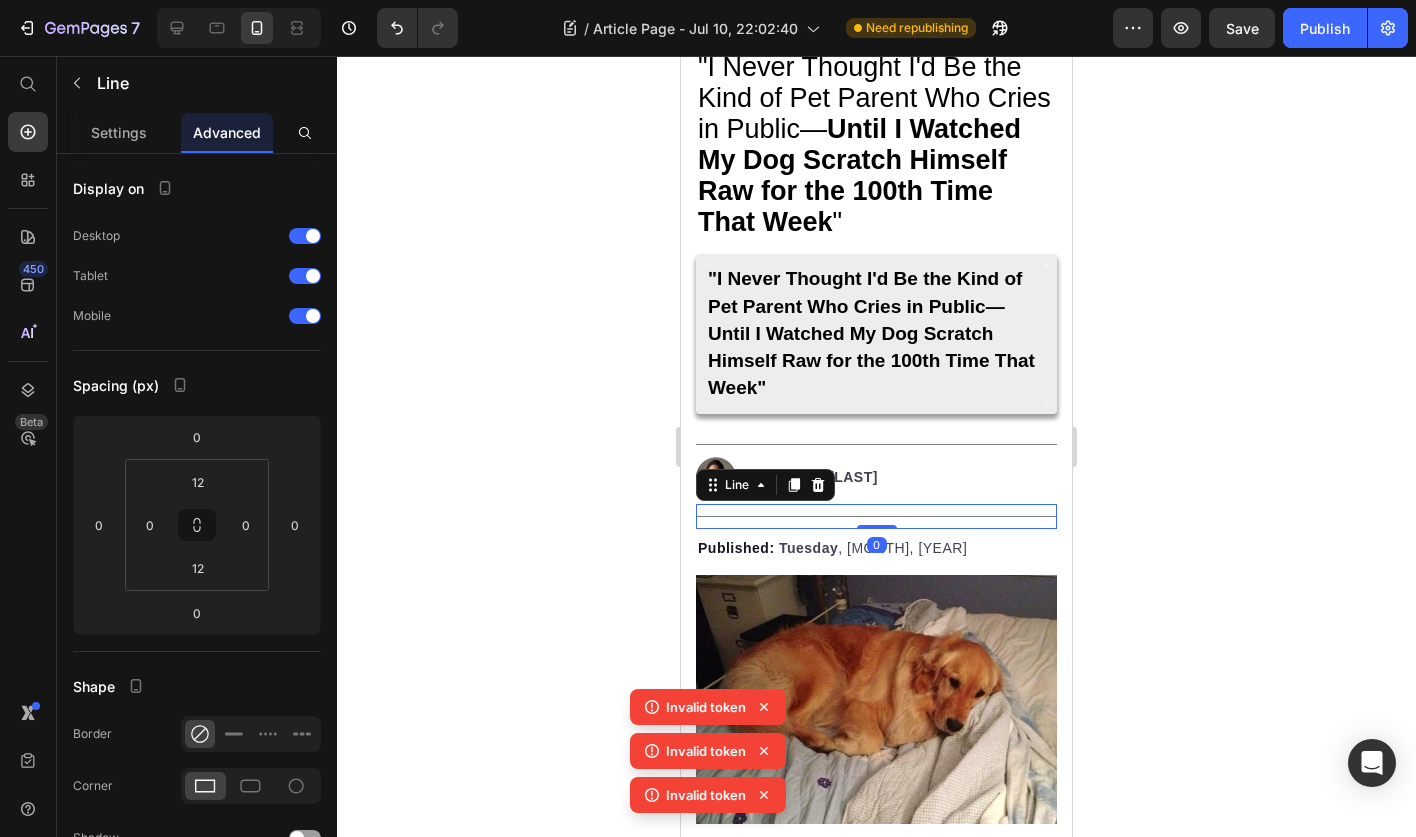 click 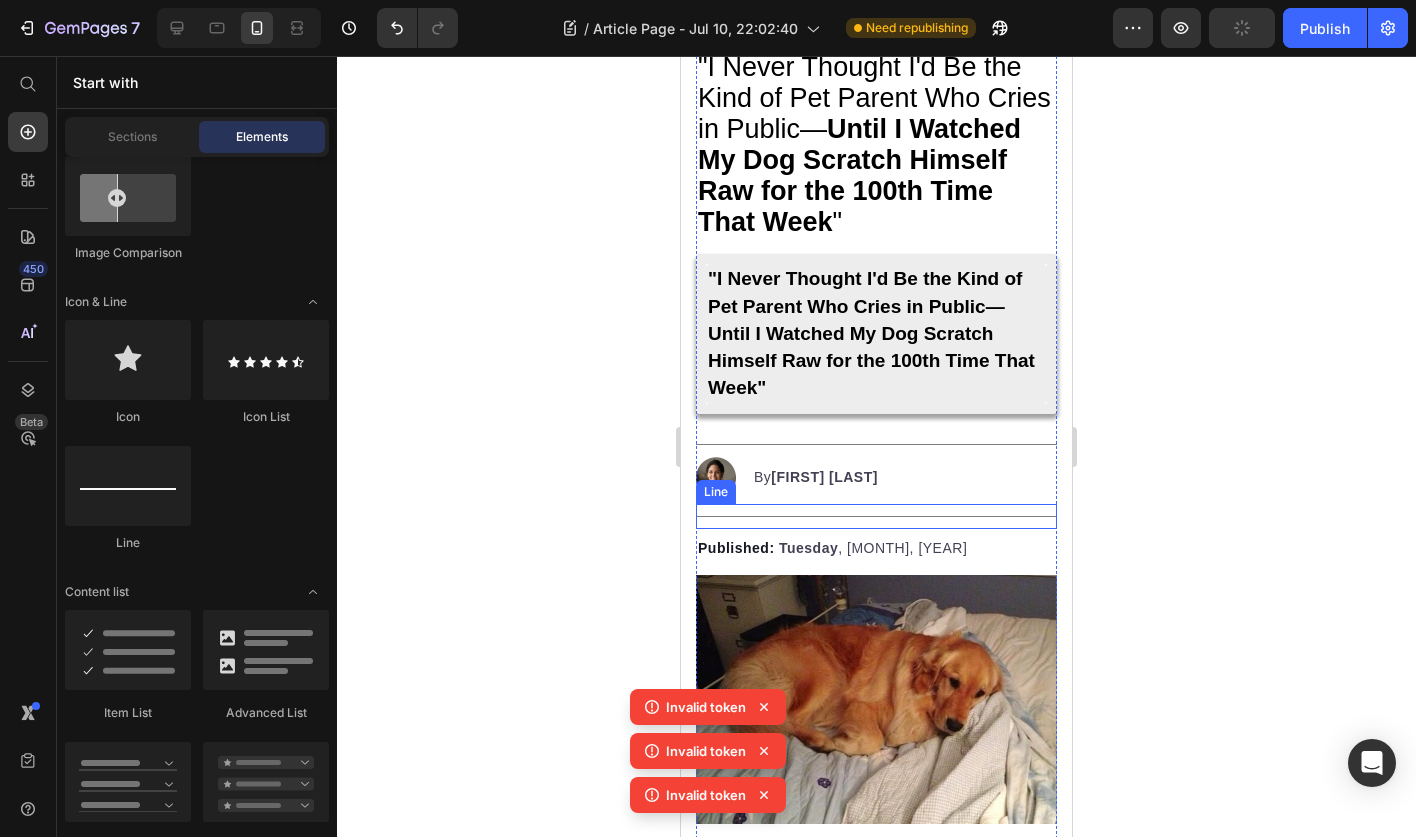 click on "Title Line" at bounding box center (876, 516) 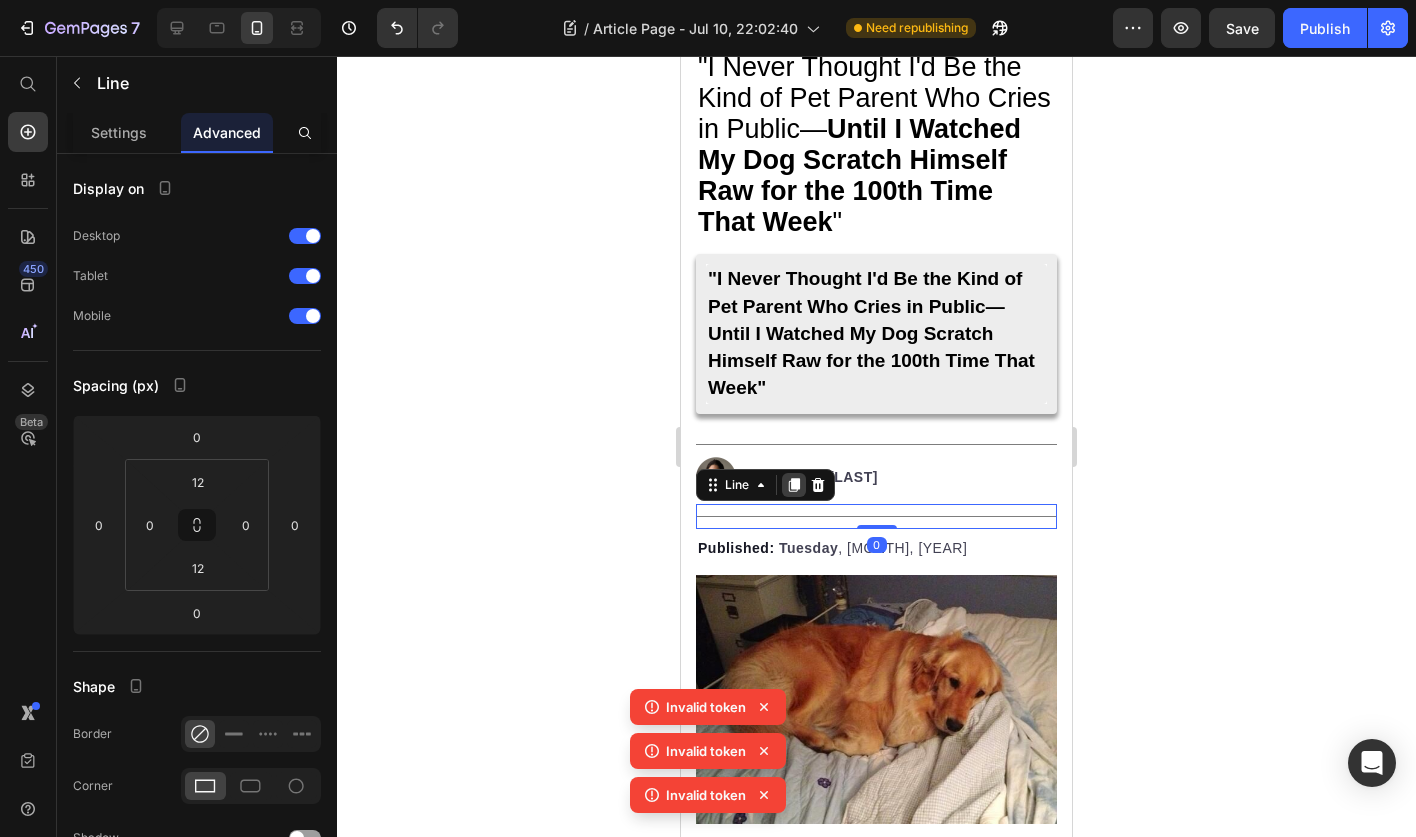 click at bounding box center (794, 485) 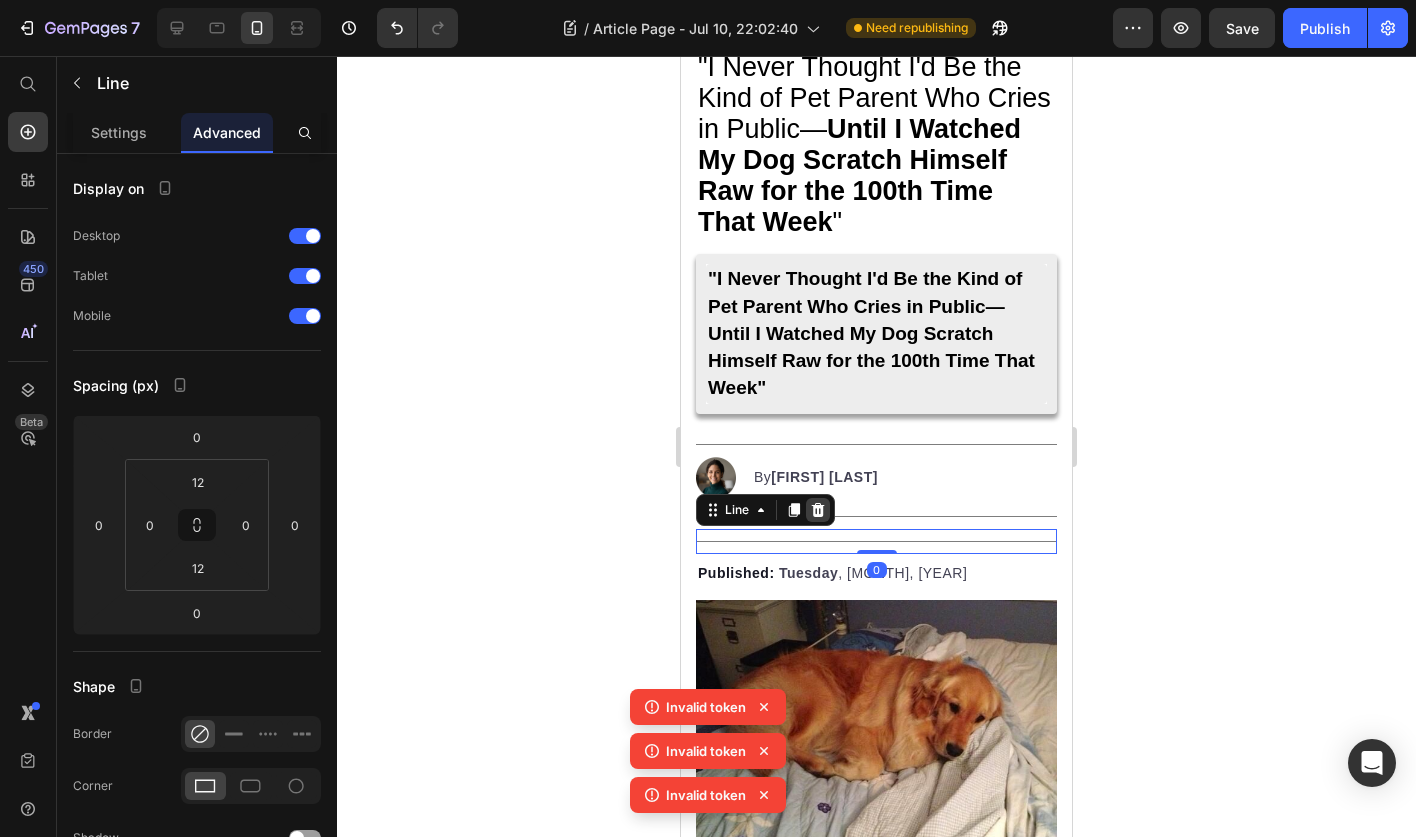 click 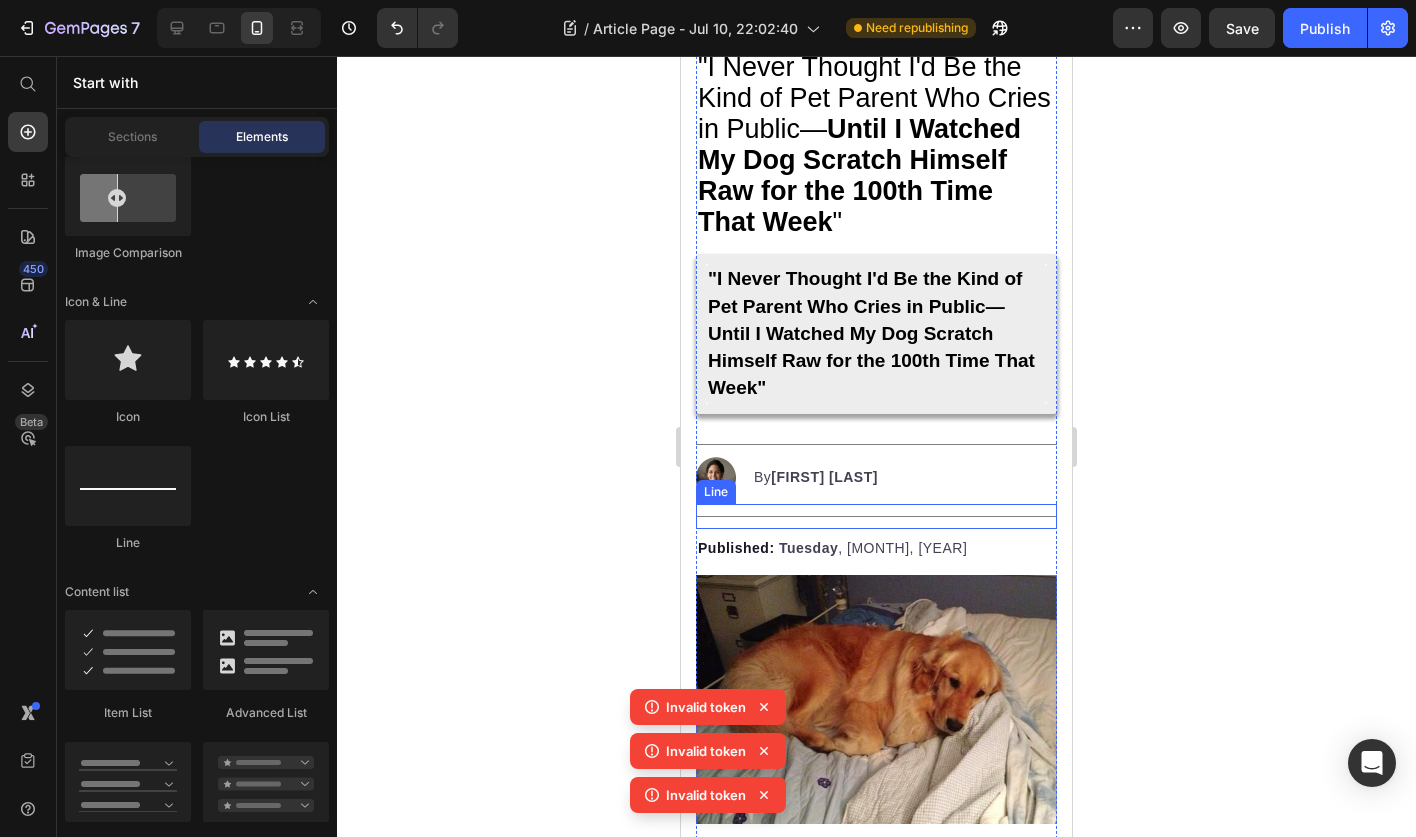 click on "Title Line" at bounding box center [876, 516] 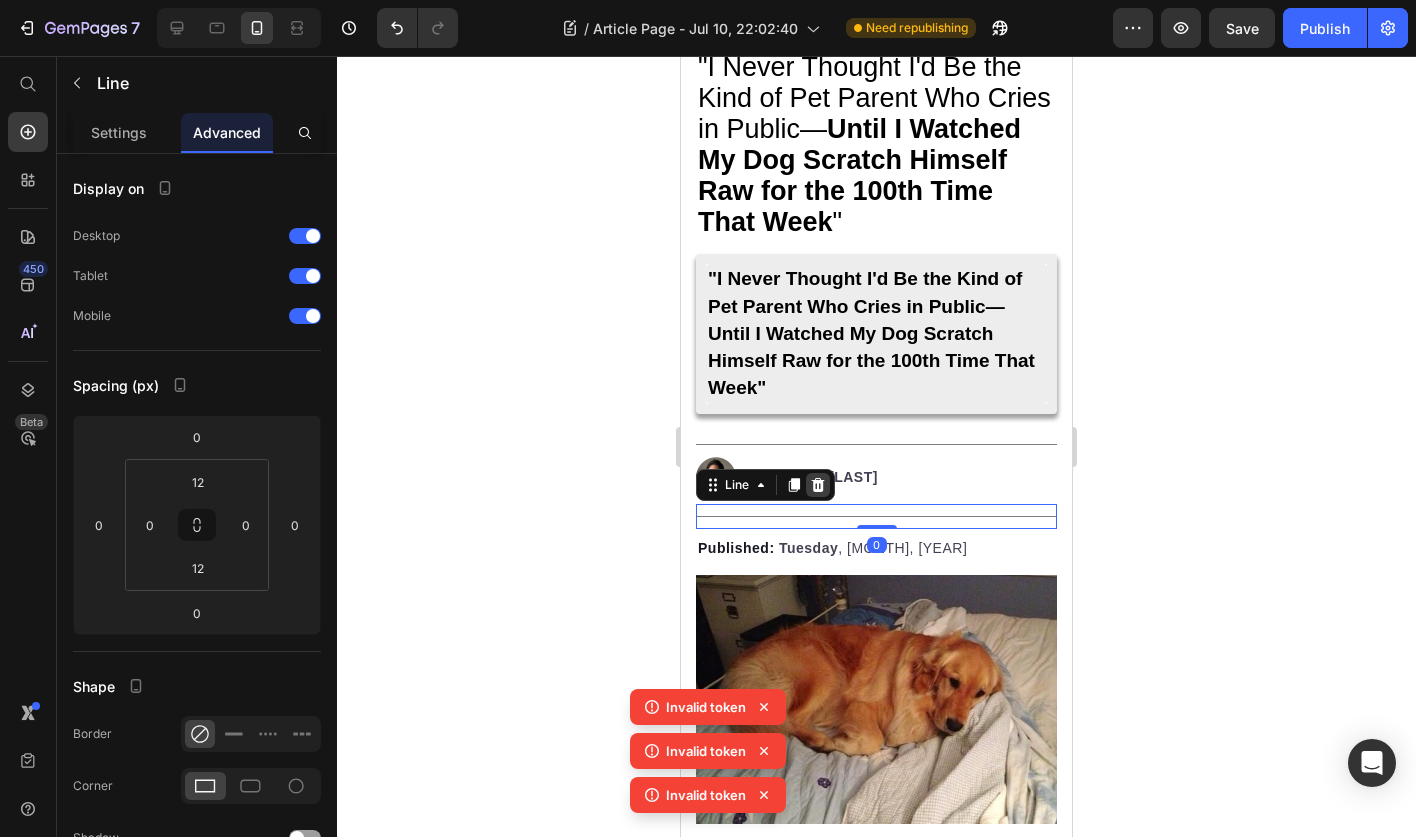 click 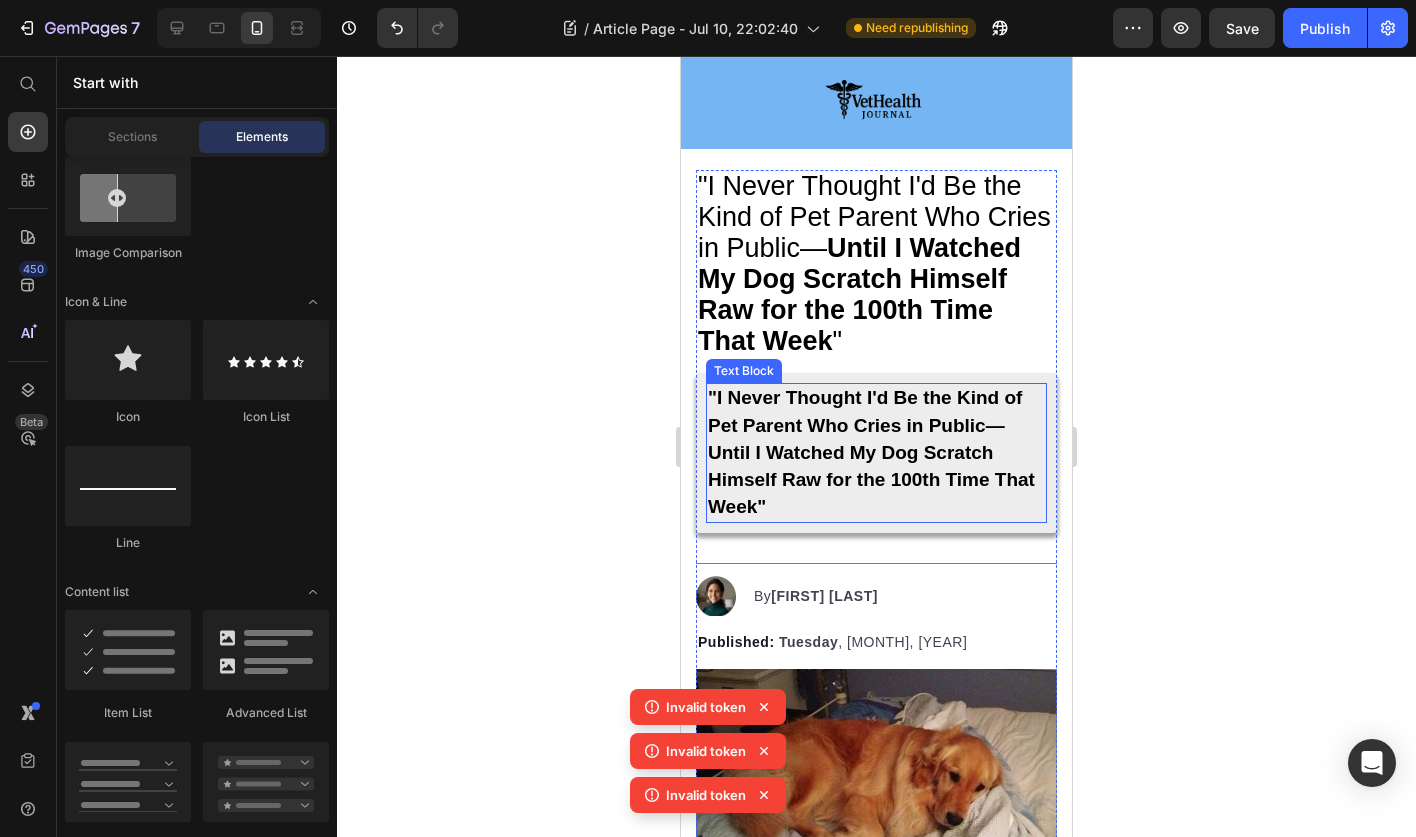 scroll, scrollTop: 0, scrollLeft: 0, axis: both 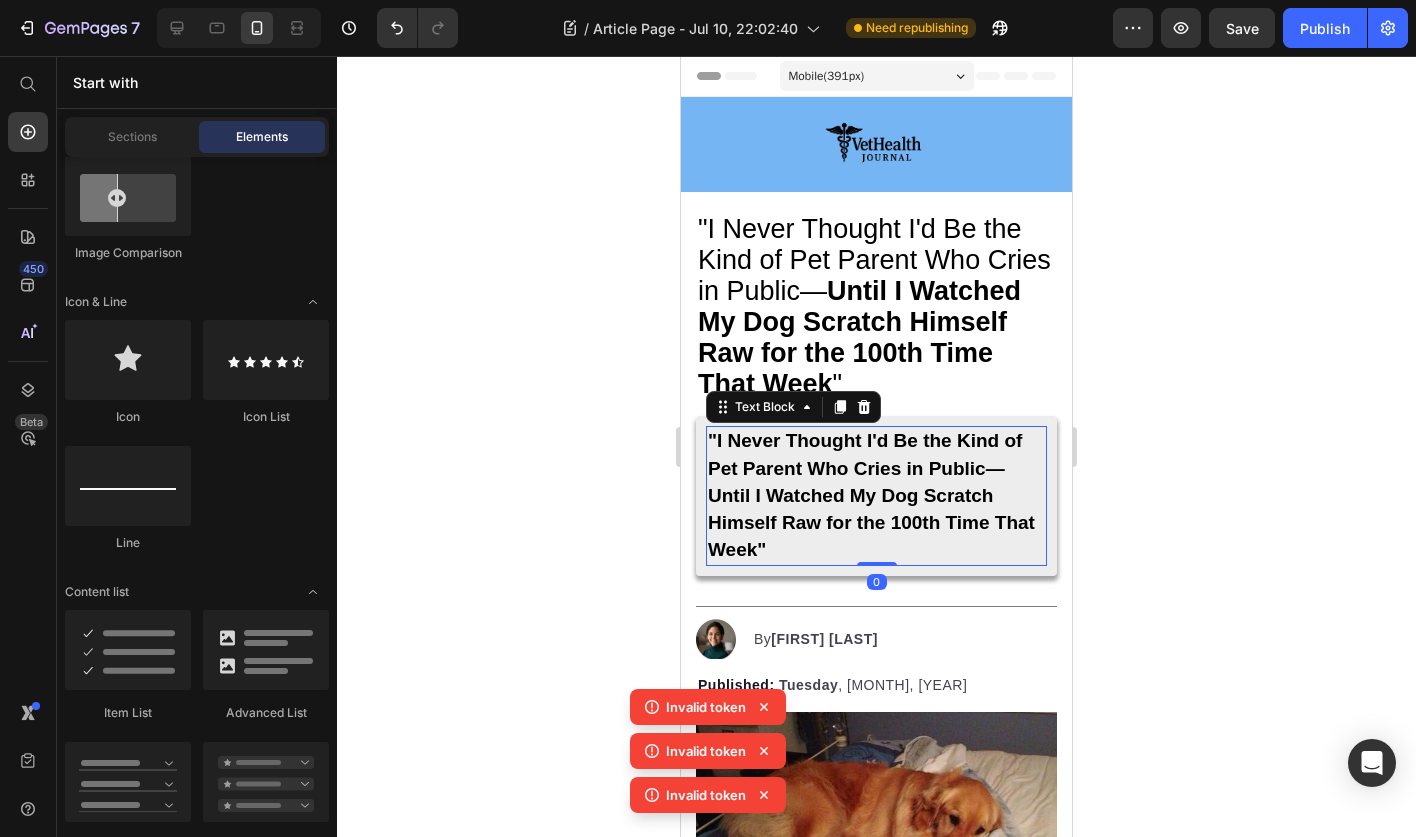 click on ""I Never Thought I'd Be the Kind of Pet Parent Who Cries in Public—Until I Watched My Dog Scratch Himself Raw for the 100th Time That Week"" at bounding box center [876, 496] 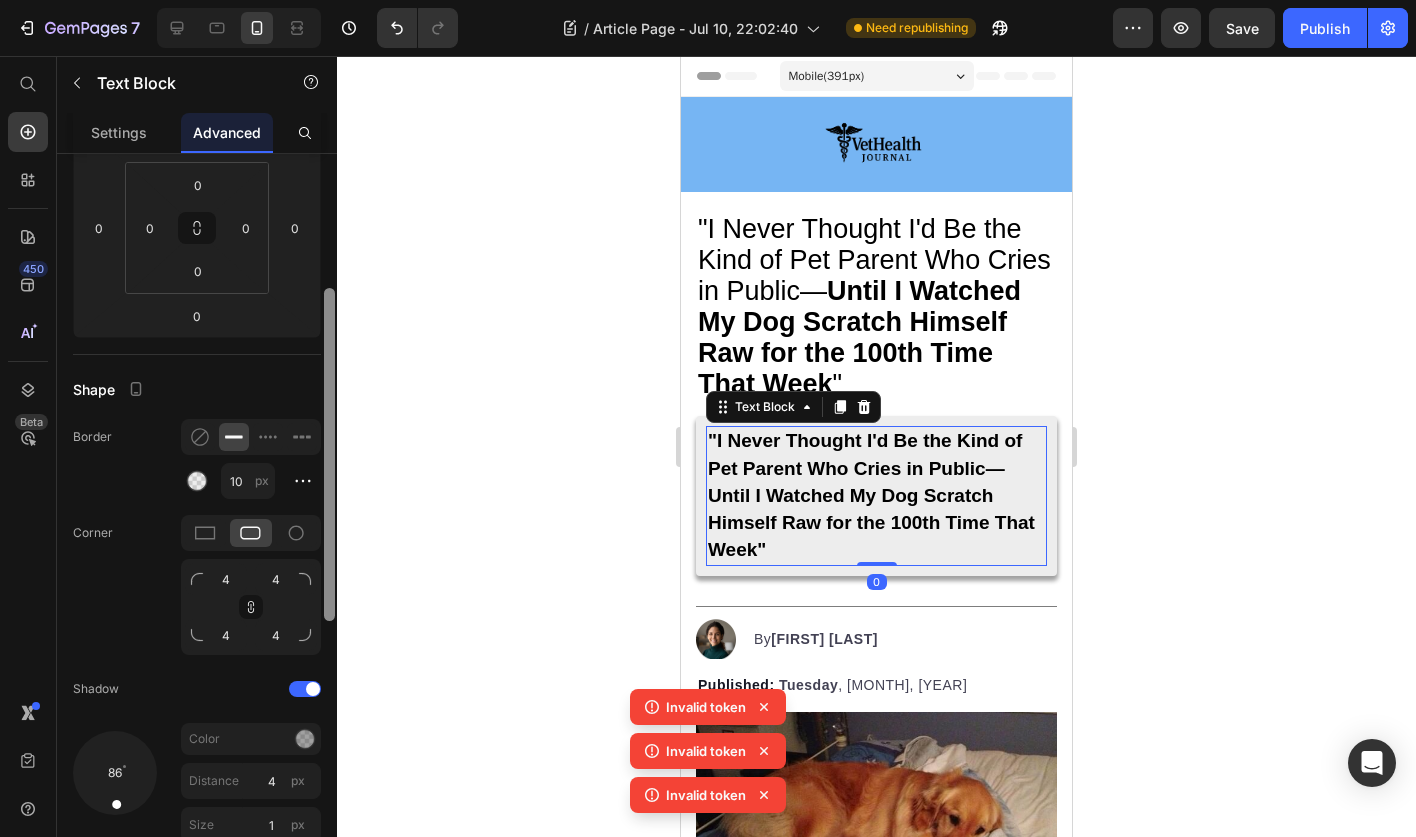 scroll, scrollTop: 901, scrollLeft: 0, axis: vertical 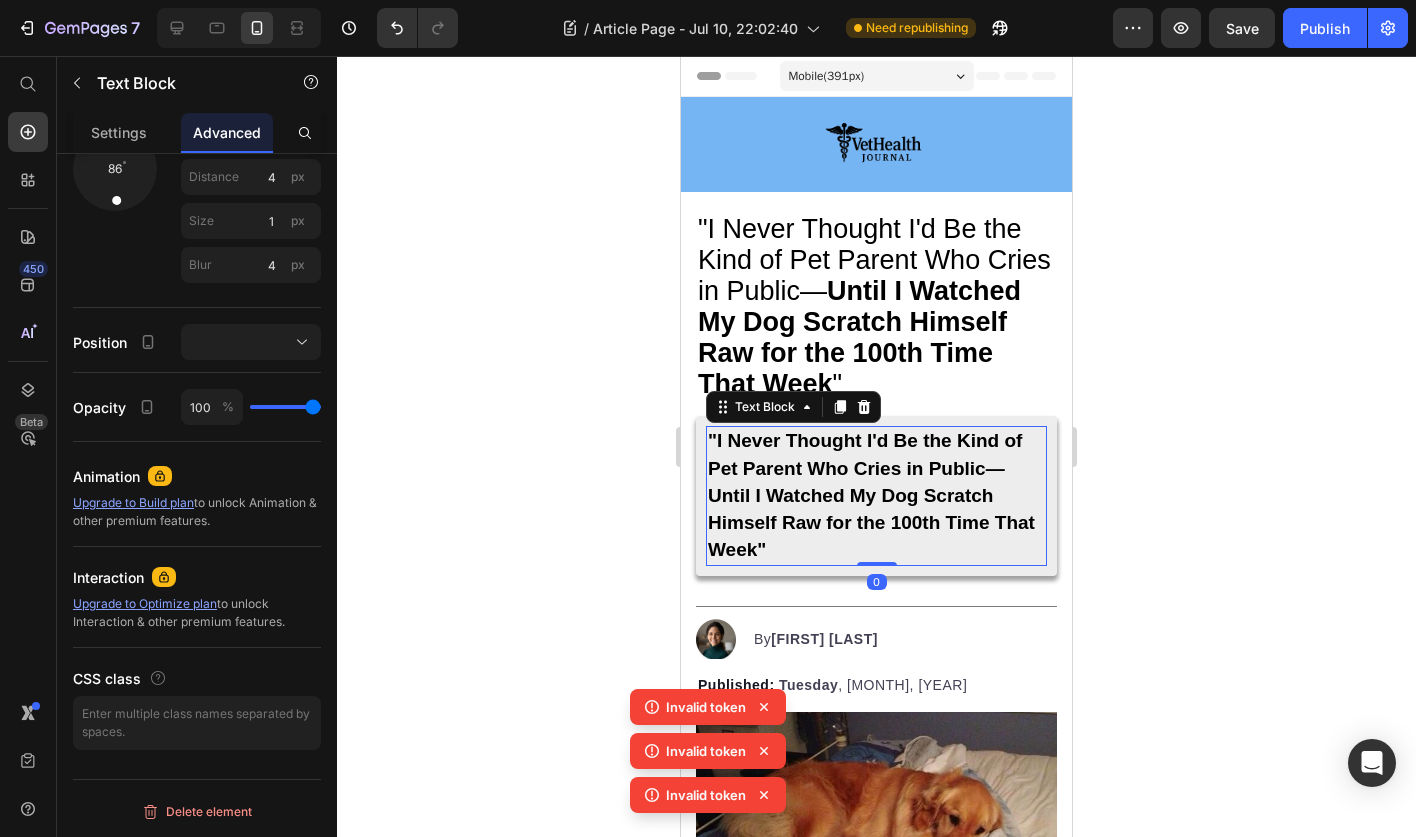 click at bounding box center [329, -80] 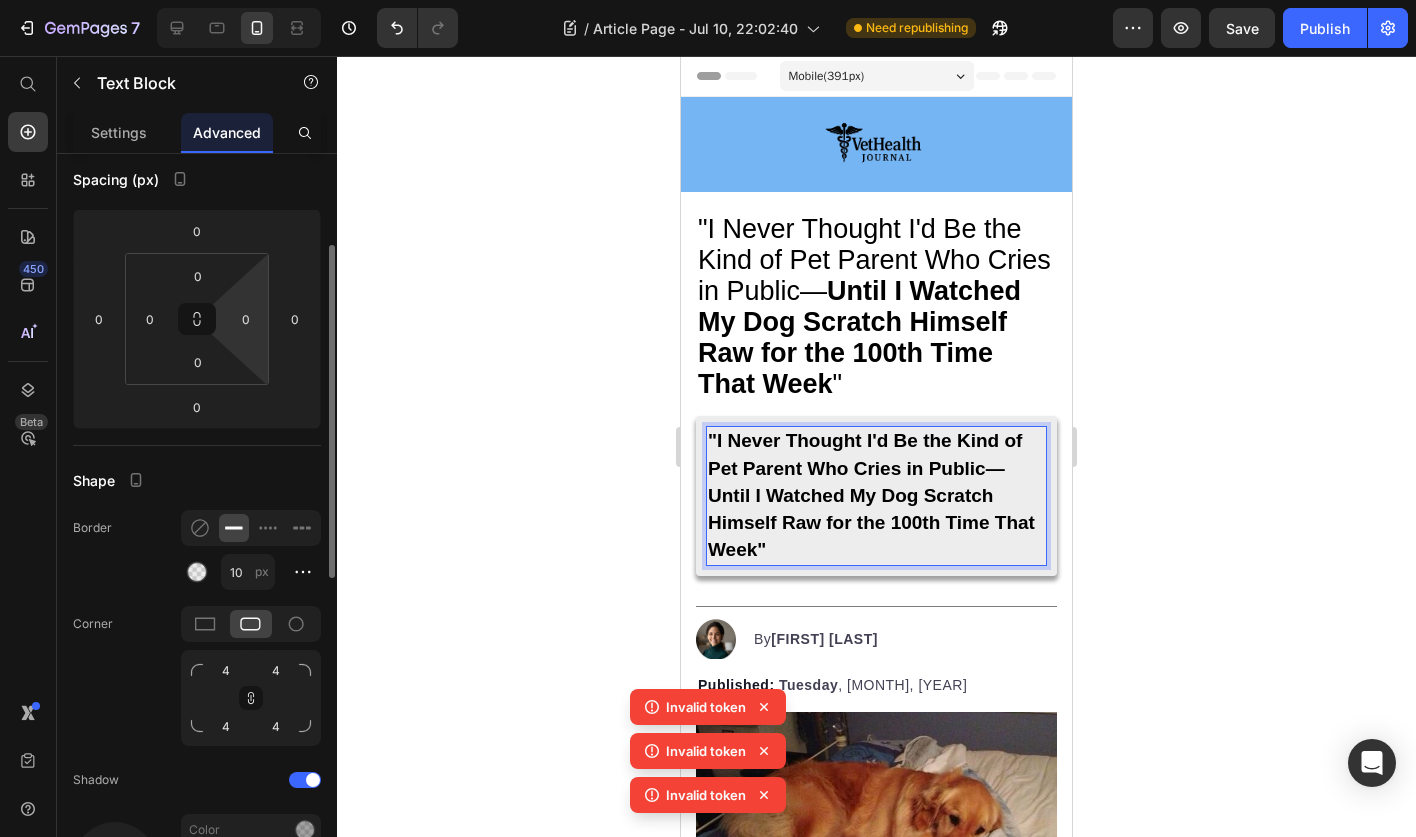 scroll, scrollTop: 205, scrollLeft: 0, axis: vertical 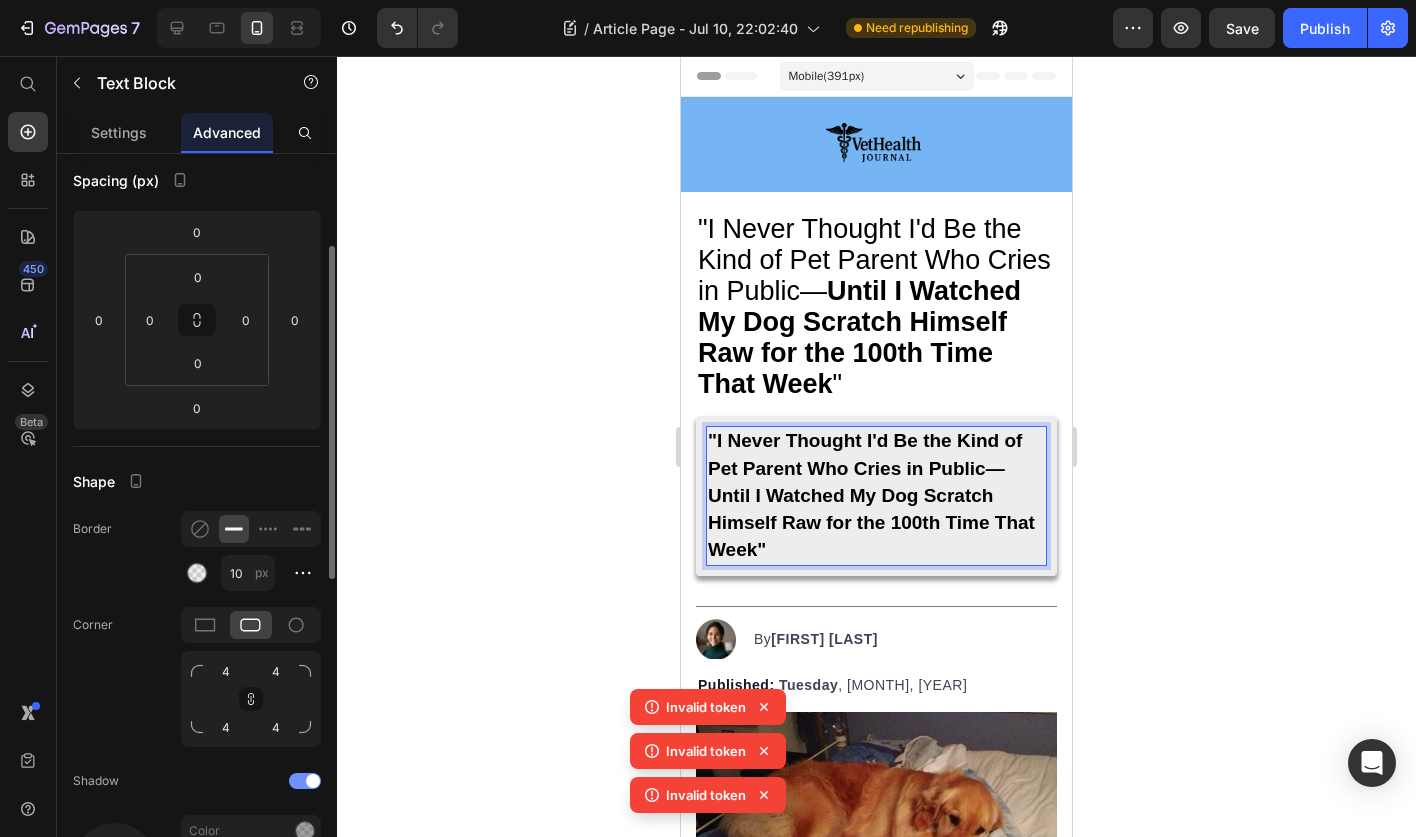 click at bounding box center [313, 781] 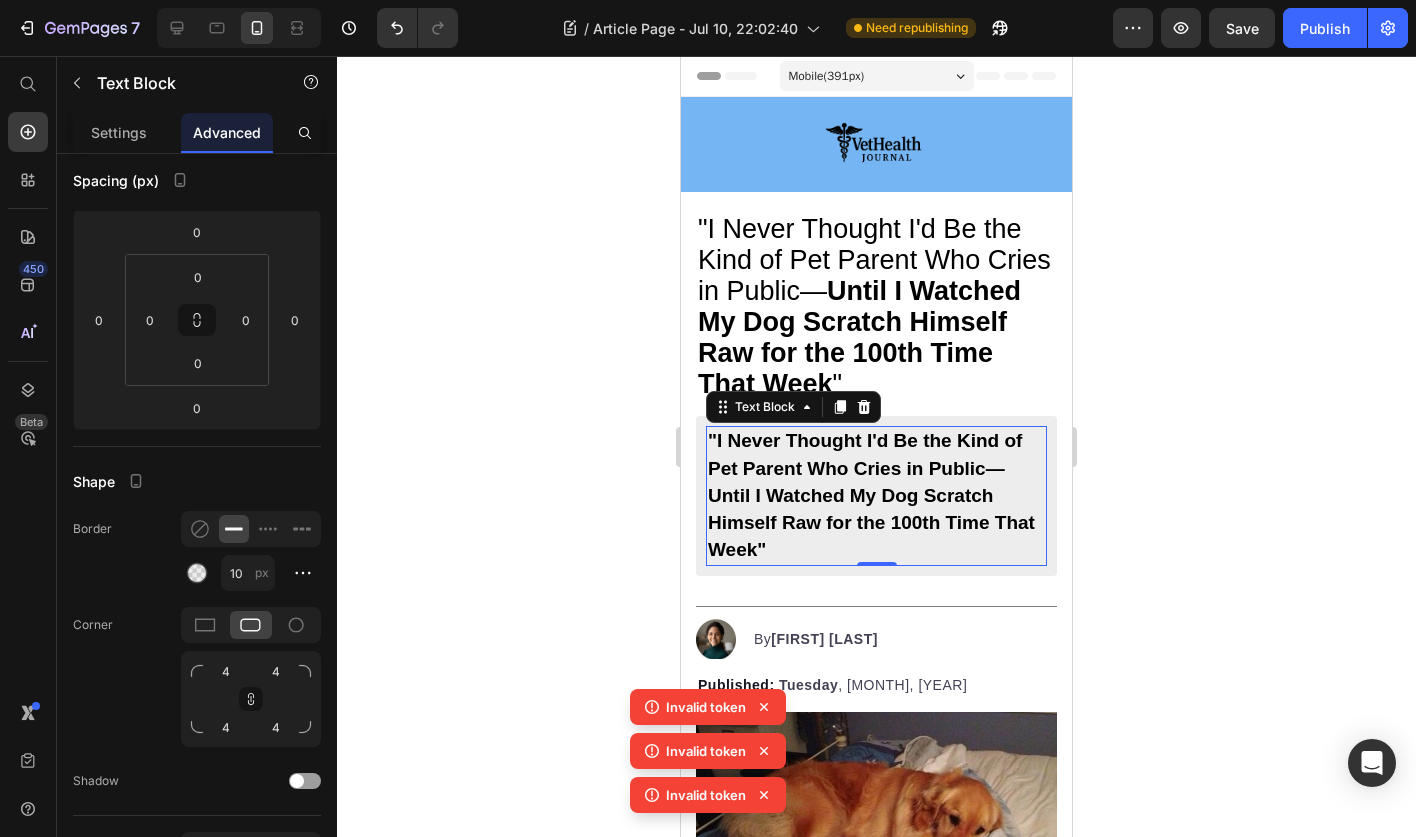 click 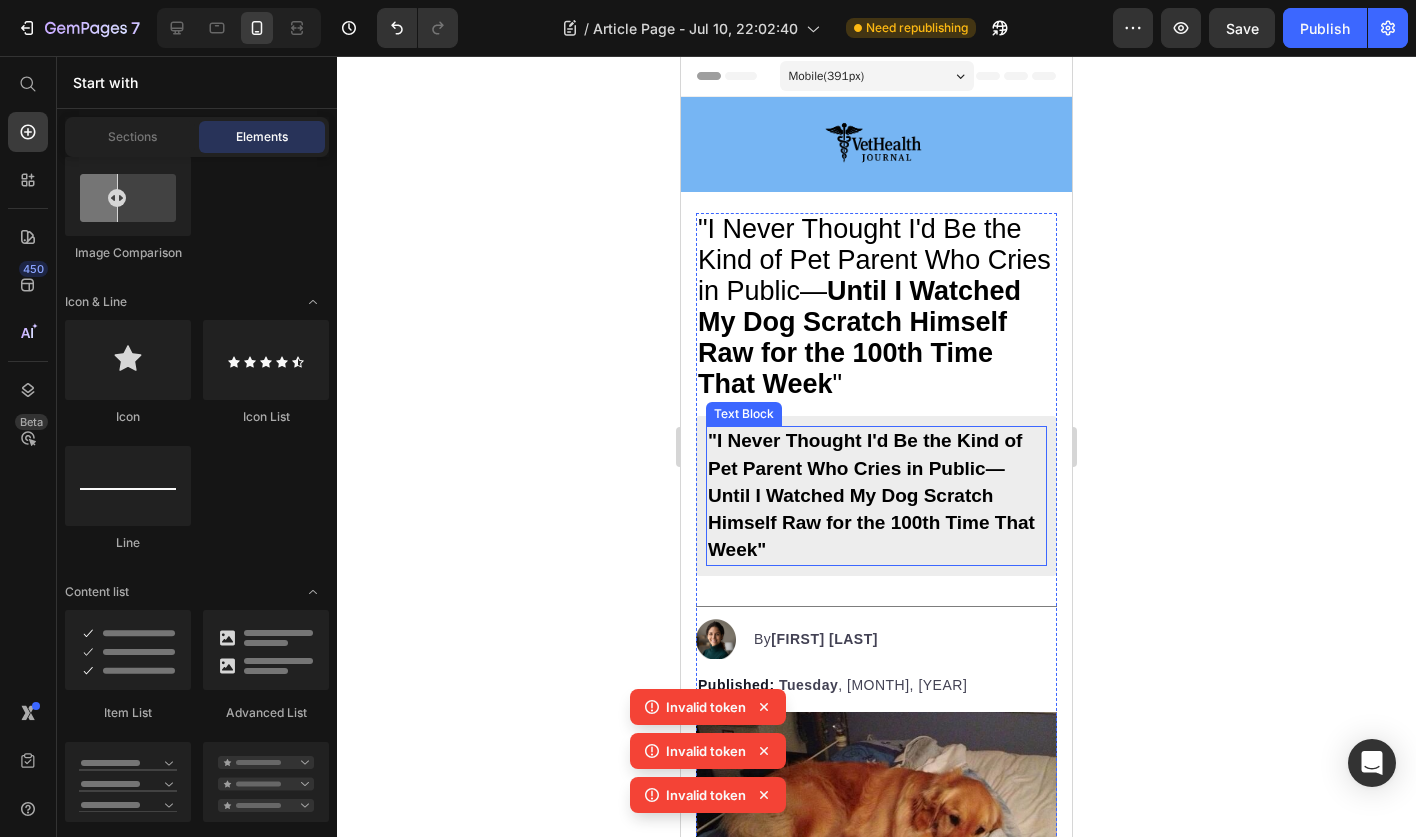 click on ""I Never Thought I'd Be the Kind of Pet Parent Who Cries in Public—Until I Watched My Dog Scratch Himself Raw for the 100th Time That Week"" at bounding box center (876, 496) 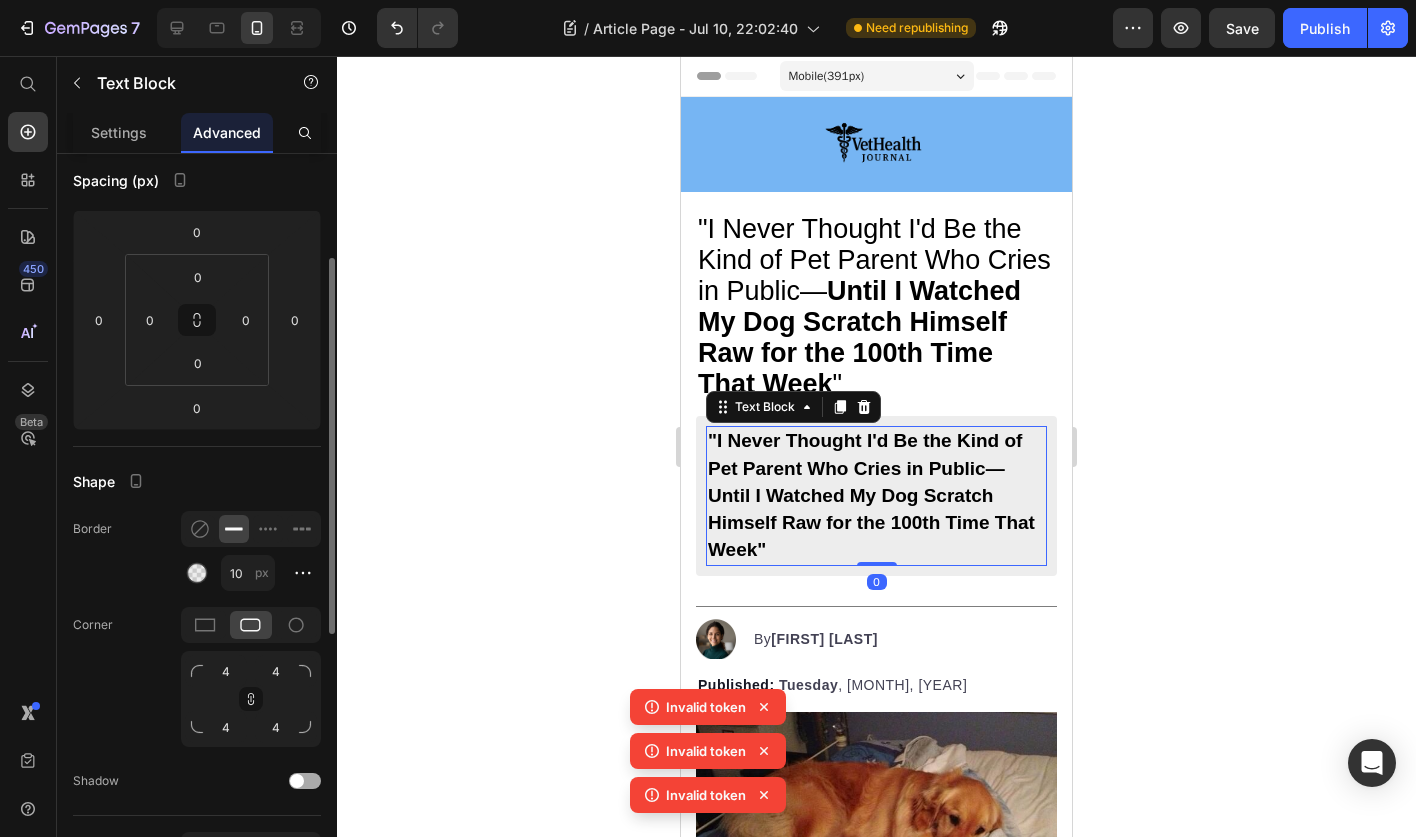 click at bounding box center (297, 781) 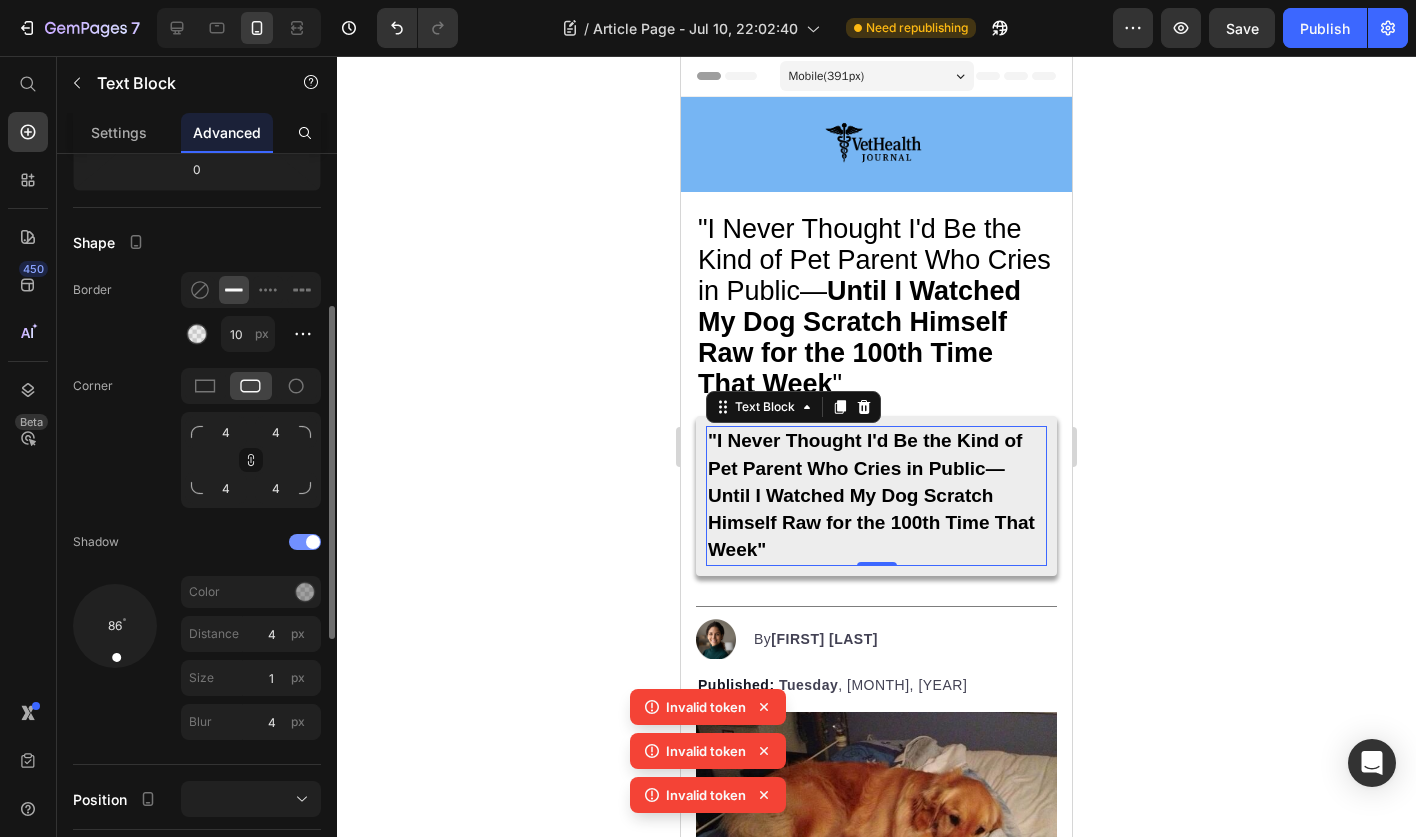 scroll, scrollTop: 469, scrollLeft: 0, axis: vertical 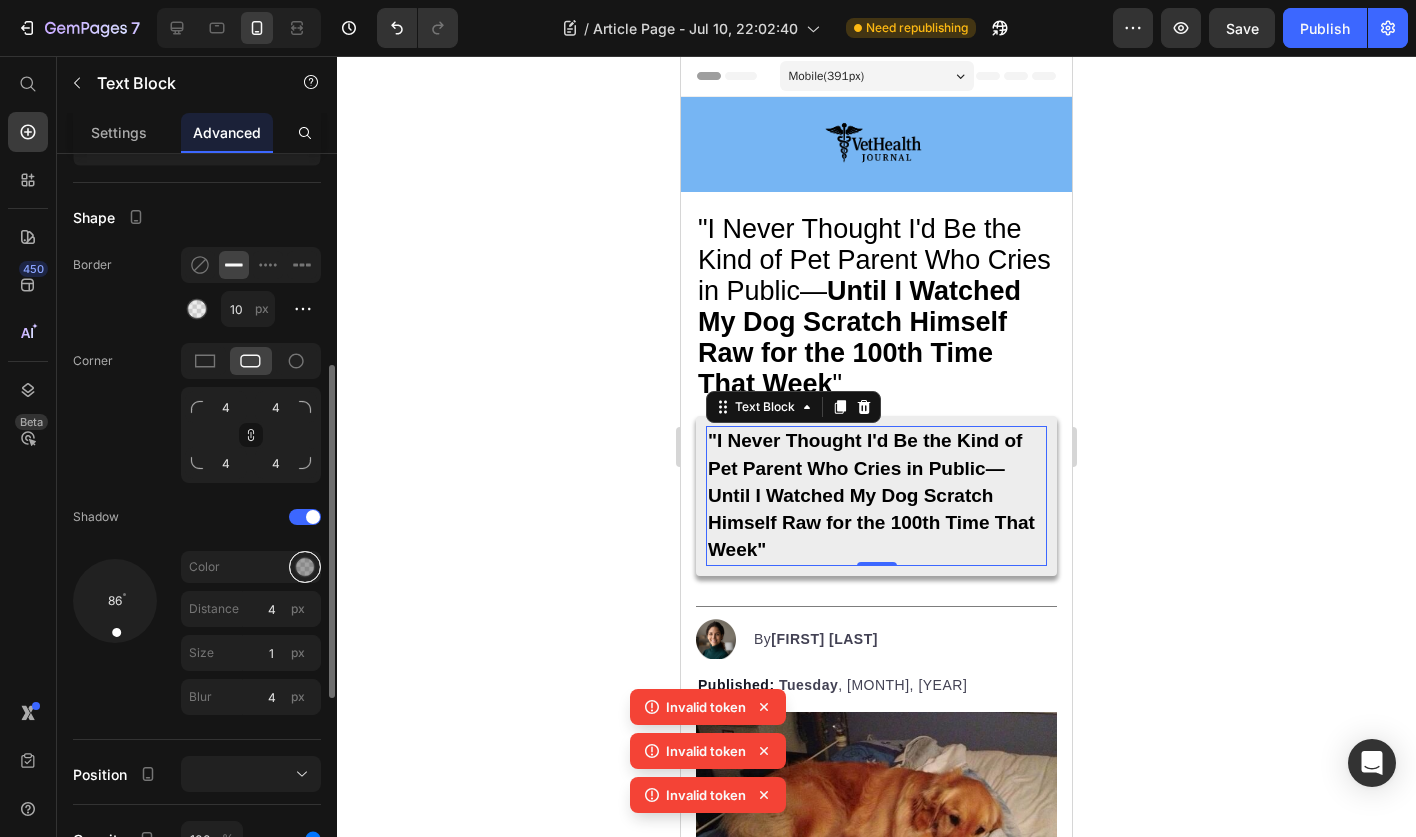 click at bounding box center [305, 567] 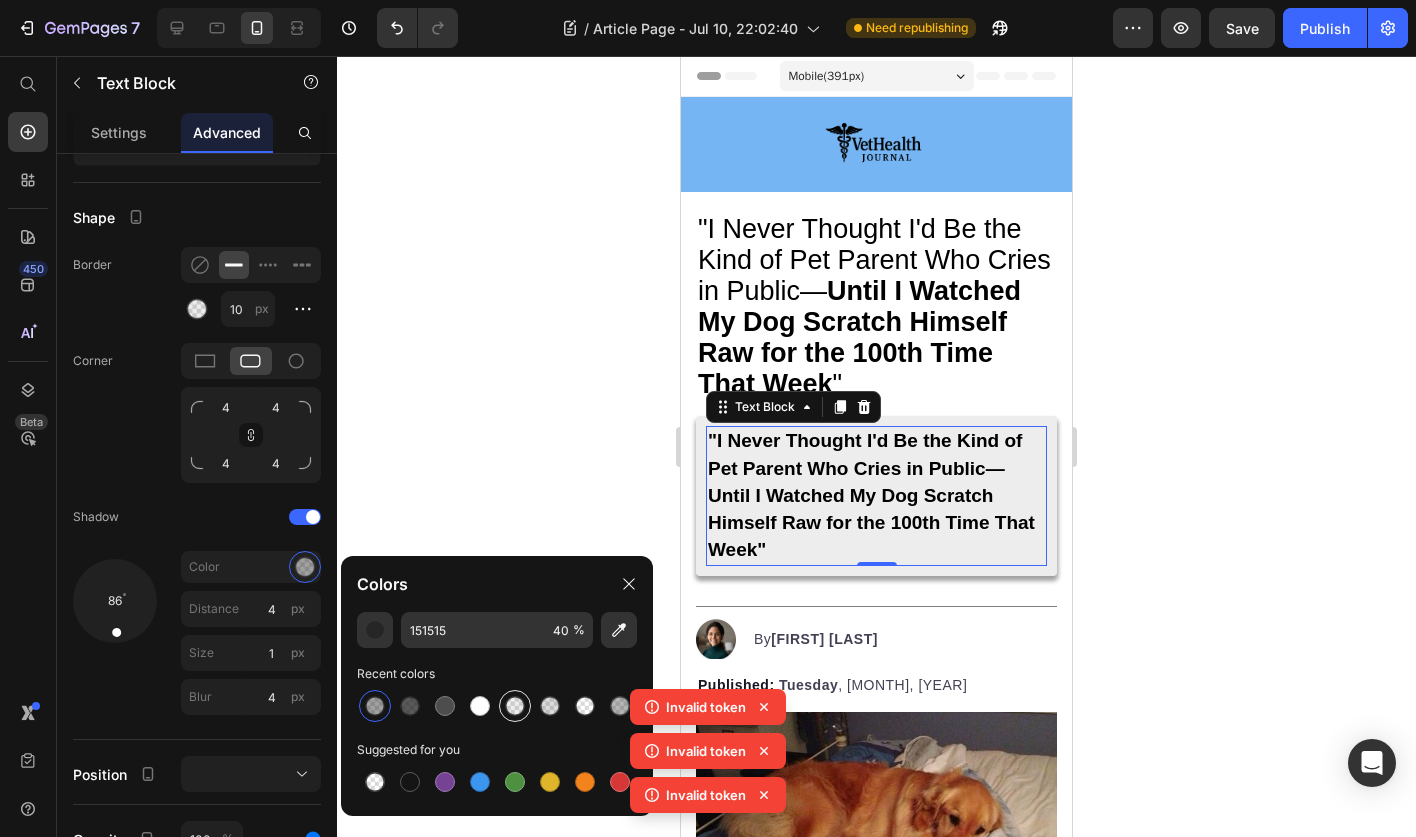 click at bounding box center (515, 706) 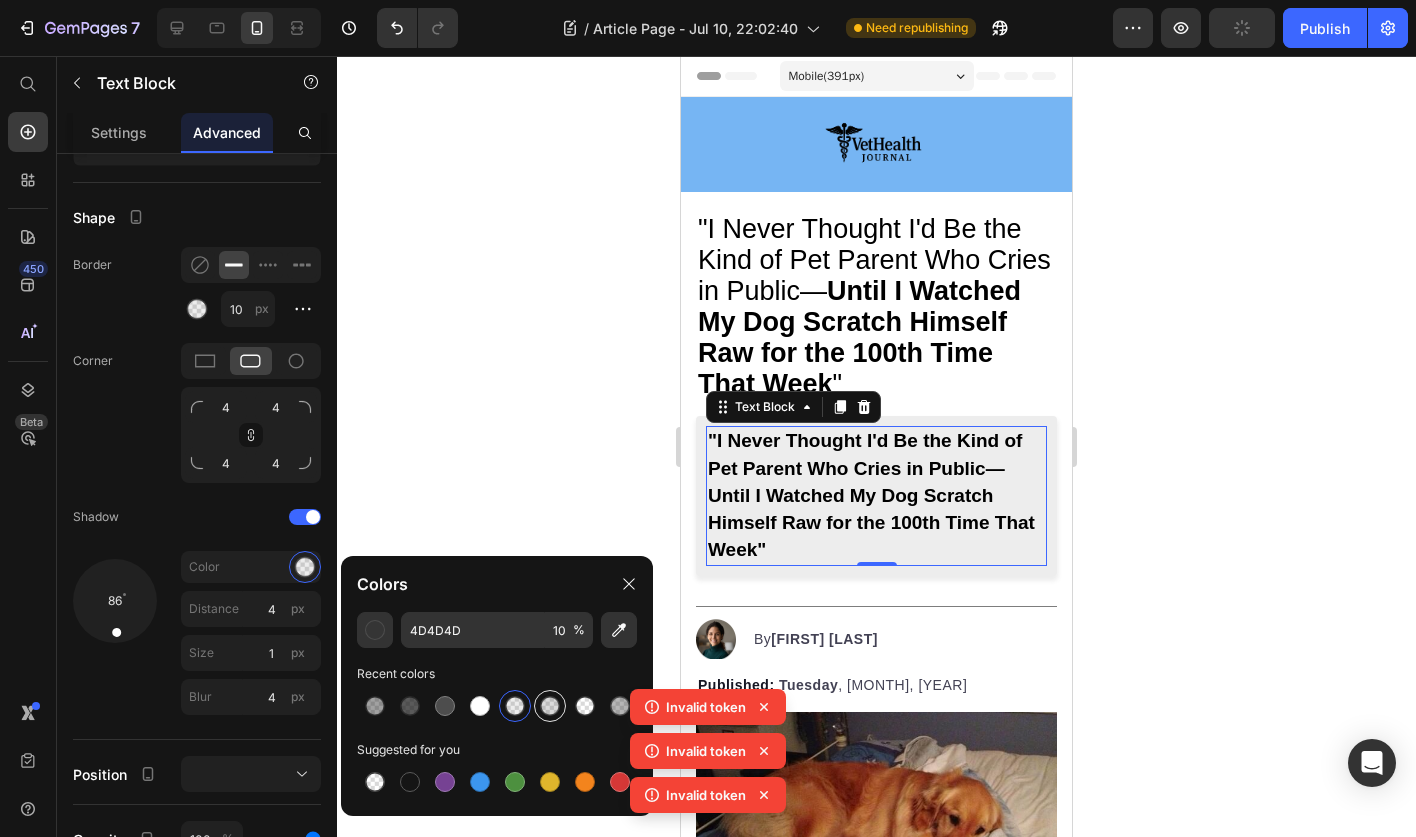click at bounding box center (550, 706) 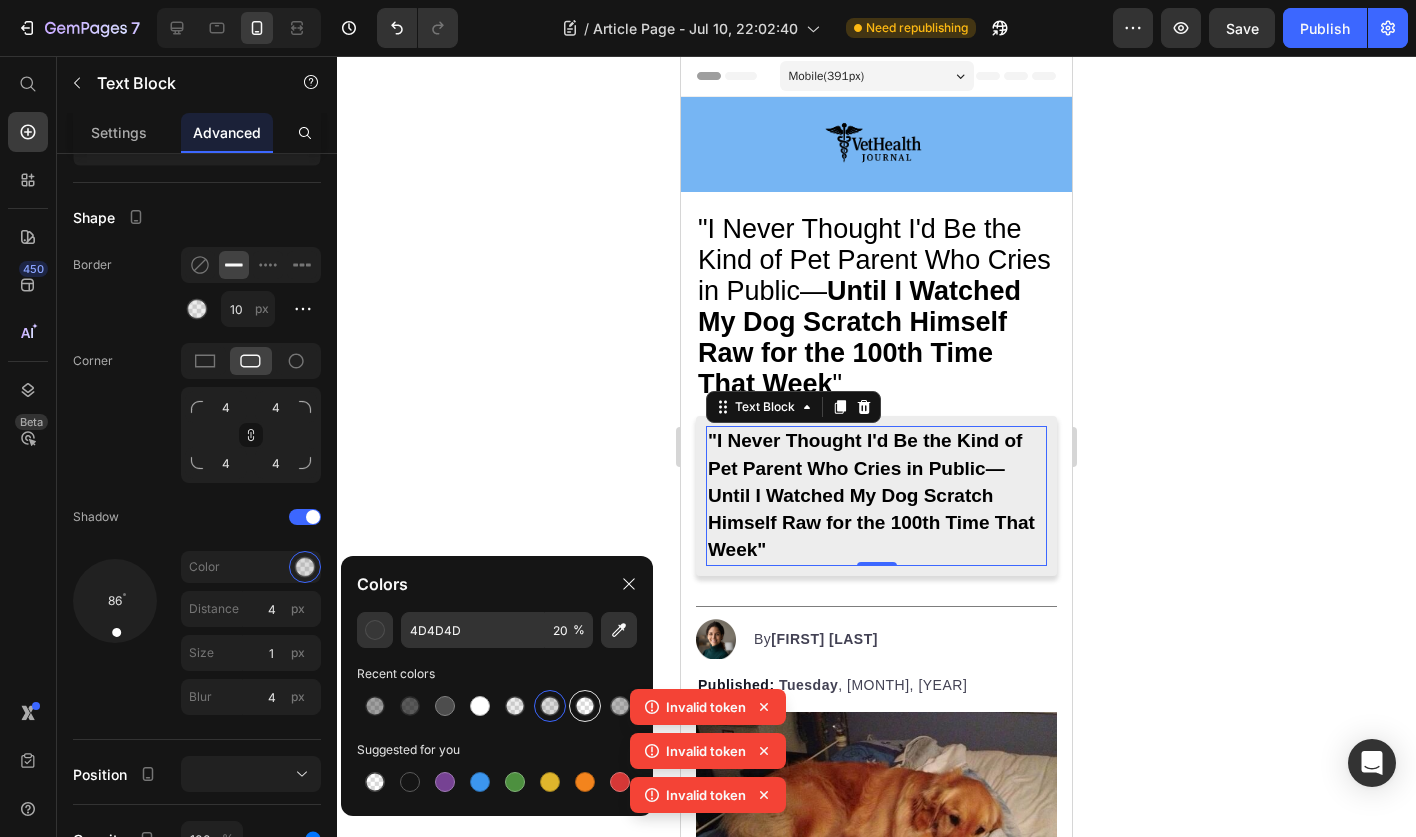 click at bounding box center (585, 706) 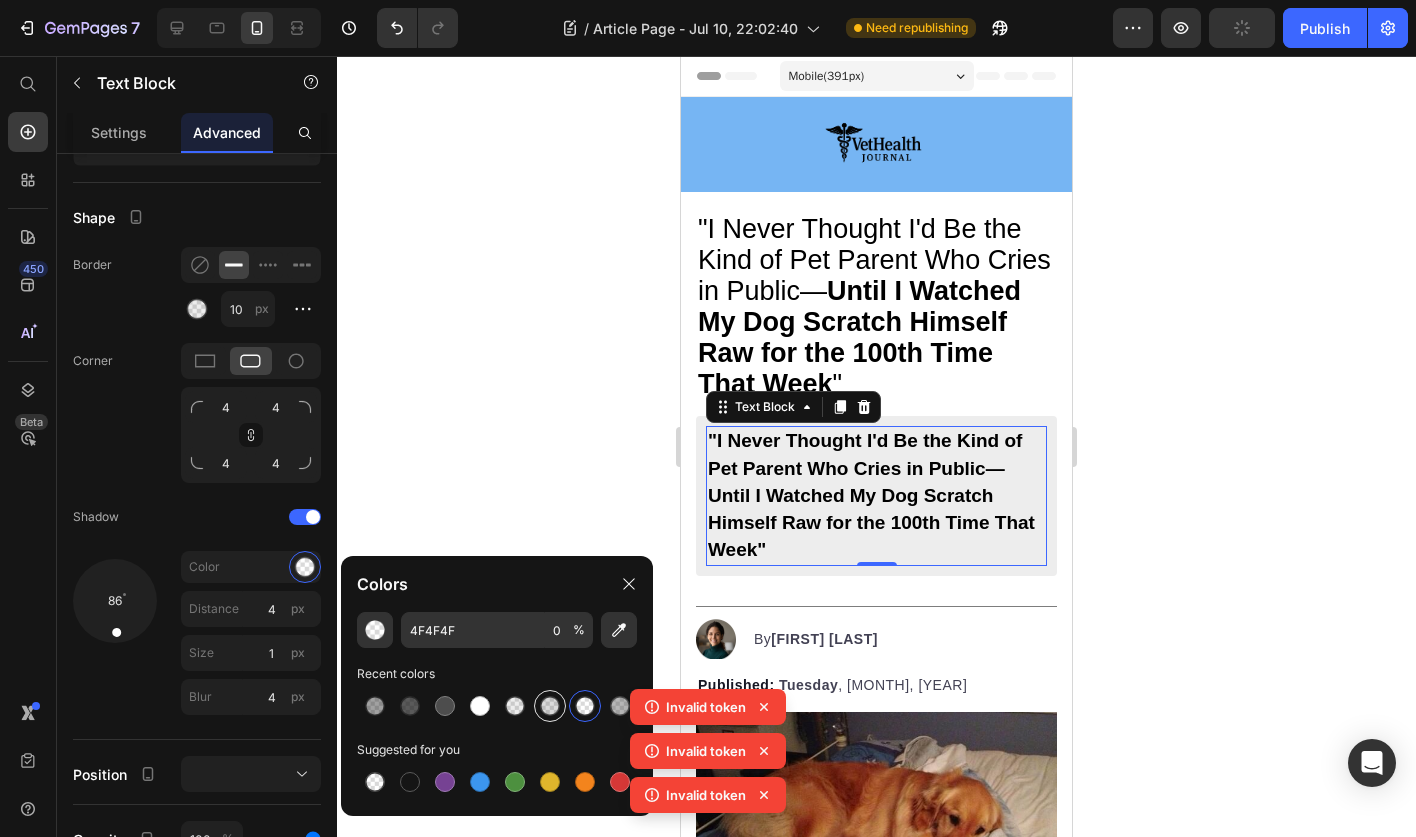 click at bounding box center (550, 706) 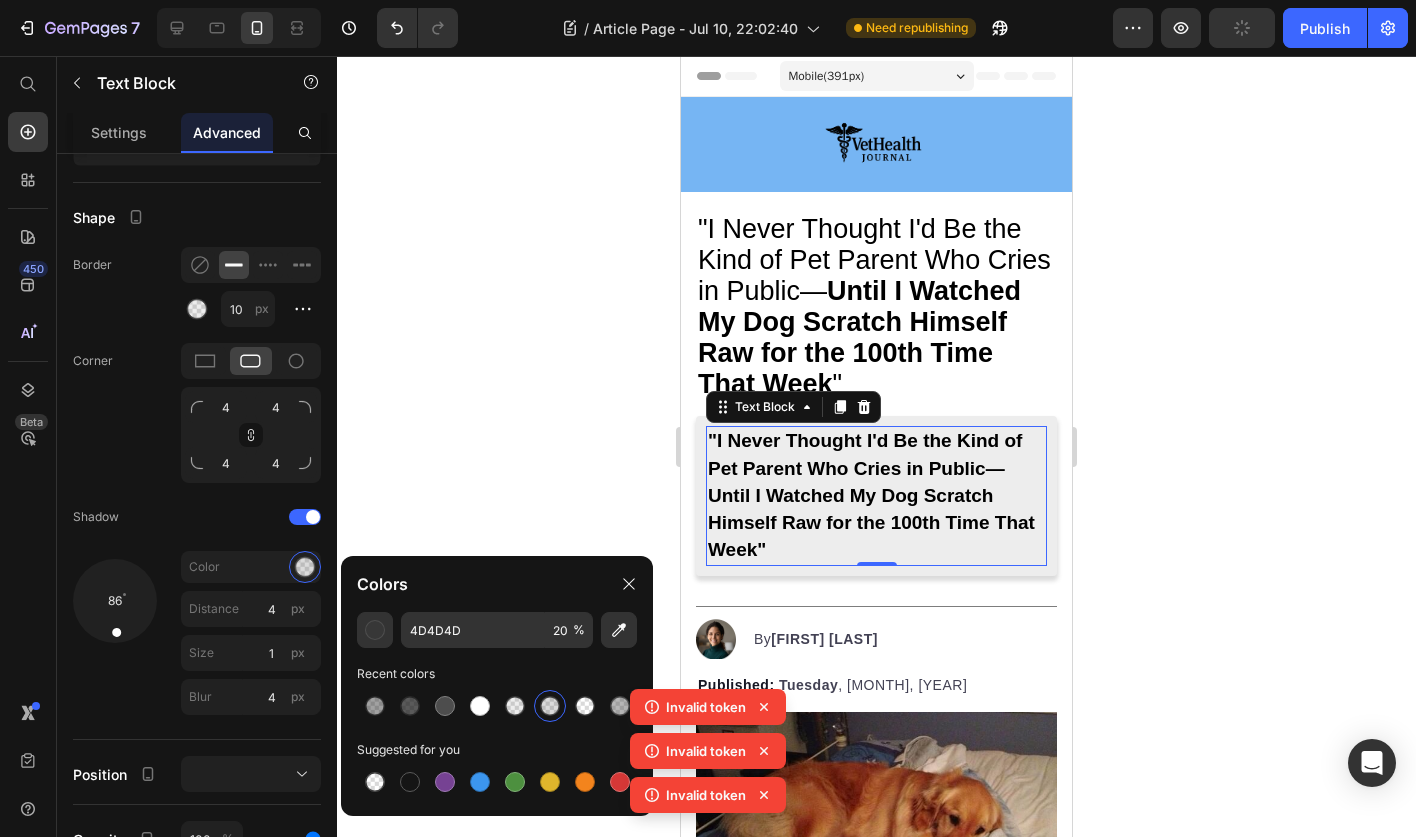 click 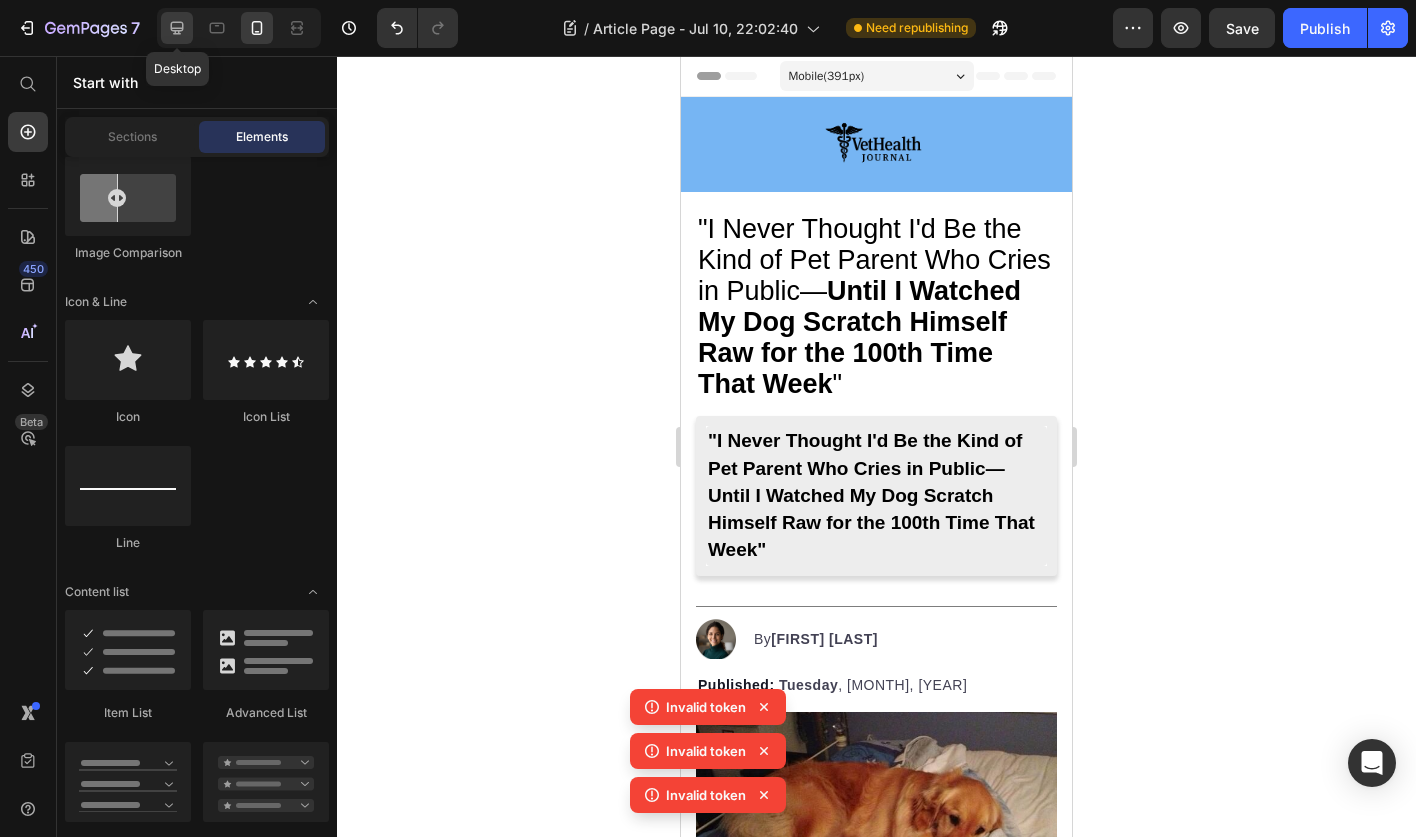 click 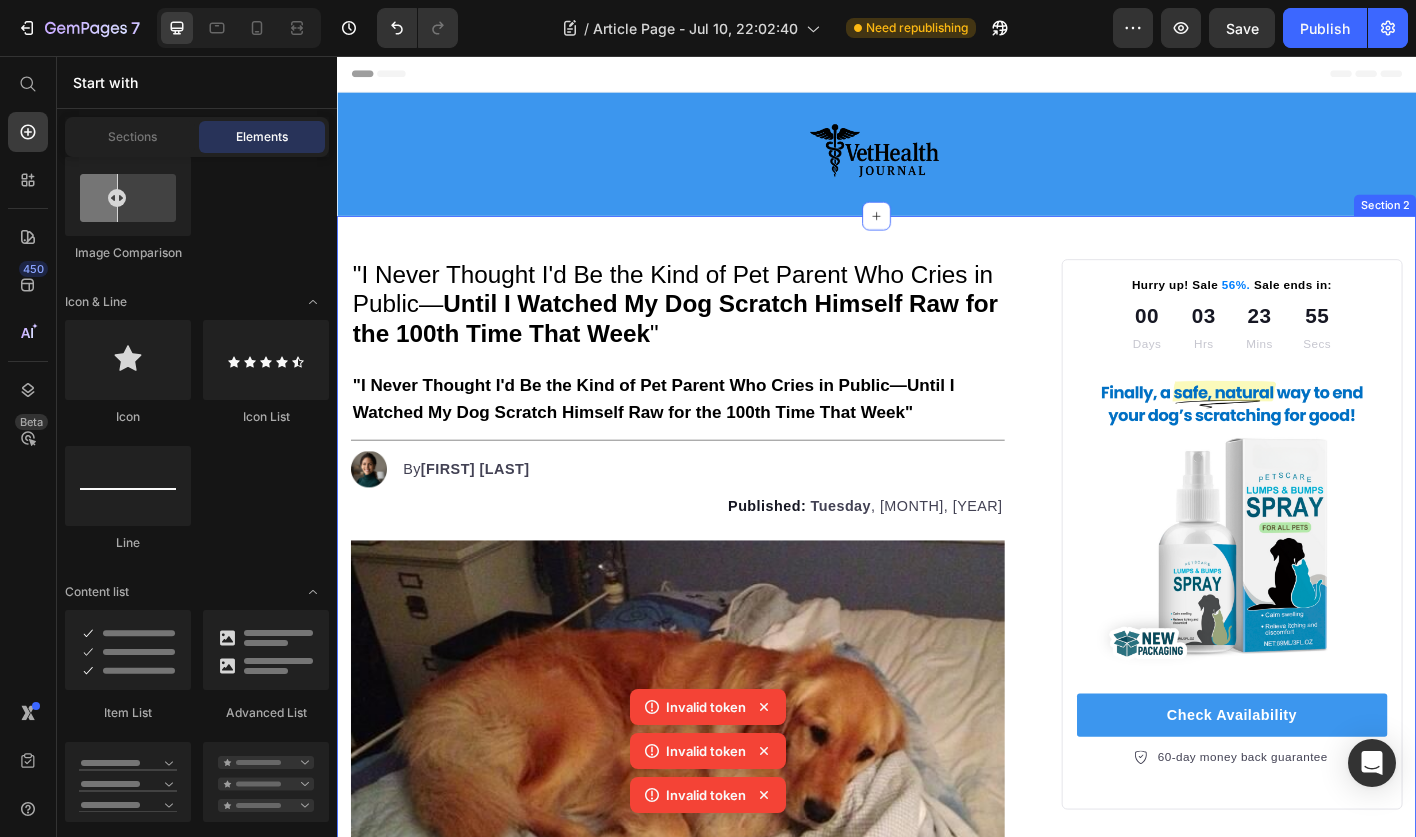 click on ""I Never Thought I'd Be the Kind of Pet Parent Who Cries in Public— Until I Watched My Dog Scratch Himself Raw for the 100th Time That Week " Heading   0 "I Never Thought I'd Be the Kind of Pet Parent Who Cries in Public—Until I Watched My Dog Scratch Himself Raw for the 100th Time That Week" Text Block                Title Line Image By  [FIRST] [LAST] Text block Advanced list Published:   Tuesday , July 8, 2025 Text block Image The Breaking Point Every Pet Parent Recognizes Heading I never thought I'd be the kind of pet parent who cries in the vet's waiting room. But at 2:15 PM on a rainy Thursday, watching my beloved Labrador Scout scratch himself raw for the hundredth time that week, I completely broke down.
I could only nod, unable to speak past the lump in my throat.
"" at bounding box center (937, 5720) 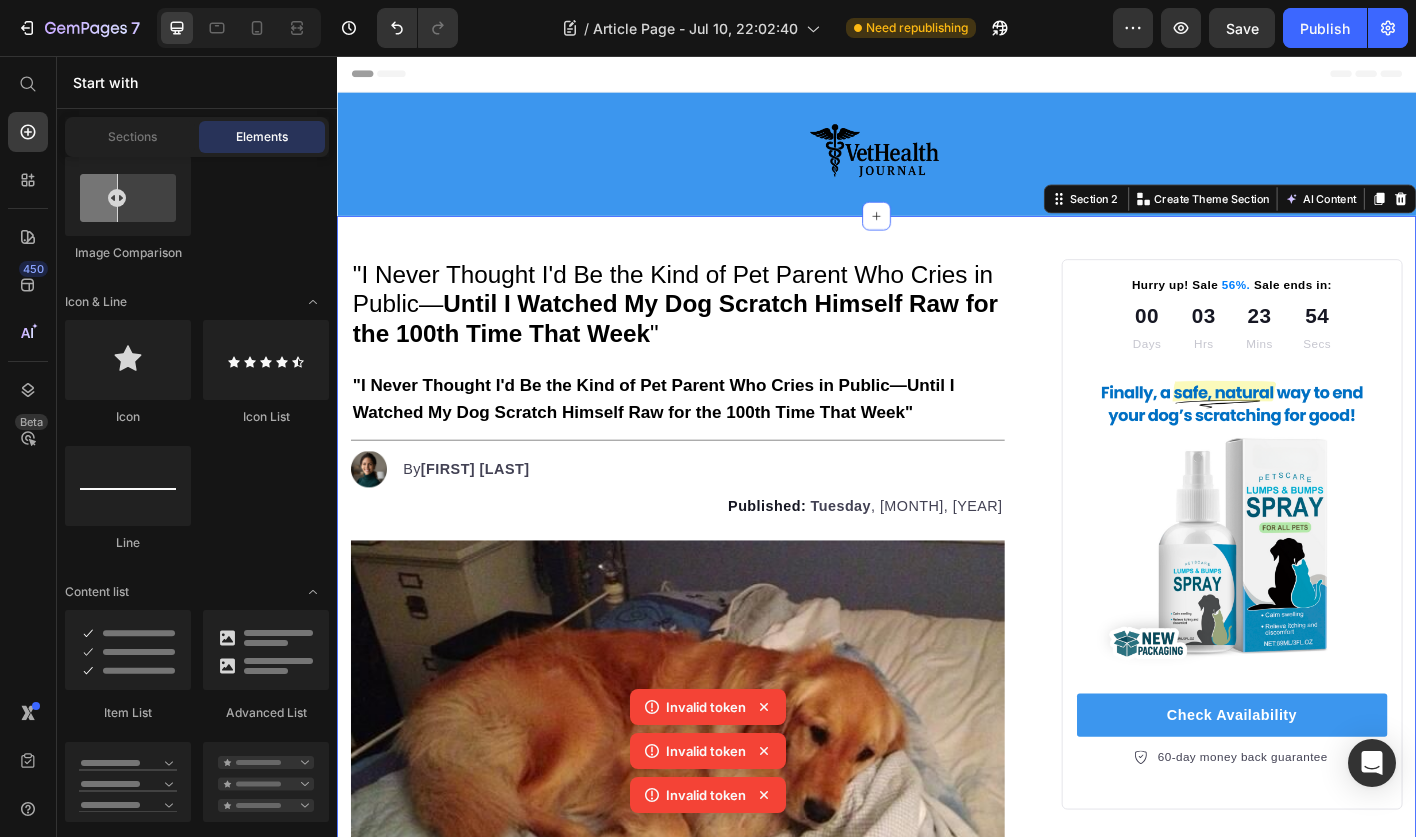 scroll, scrollTop: 0, scrollLeft: 0, axis: both 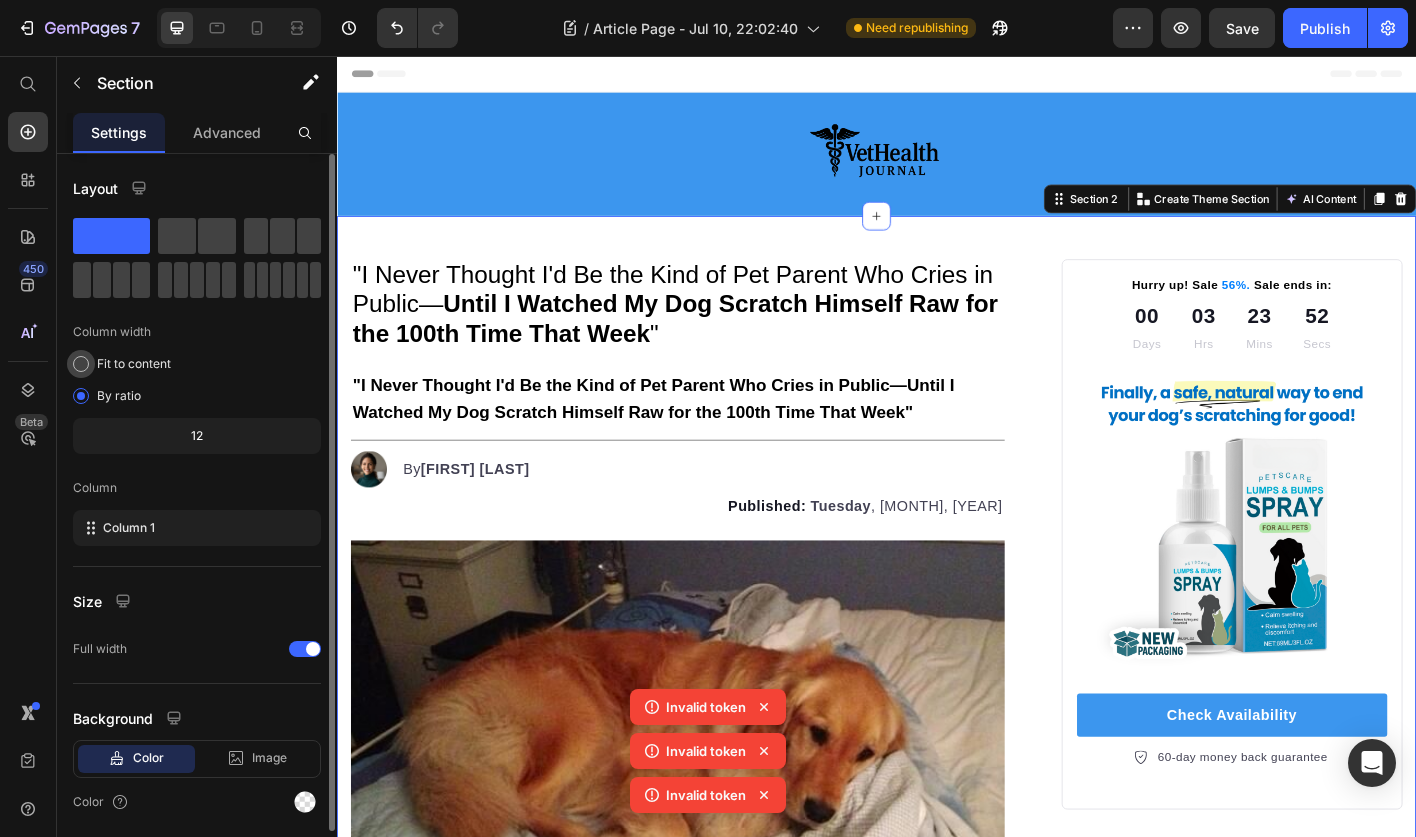 click on "Fit to content" at bounding box center (134, 364) 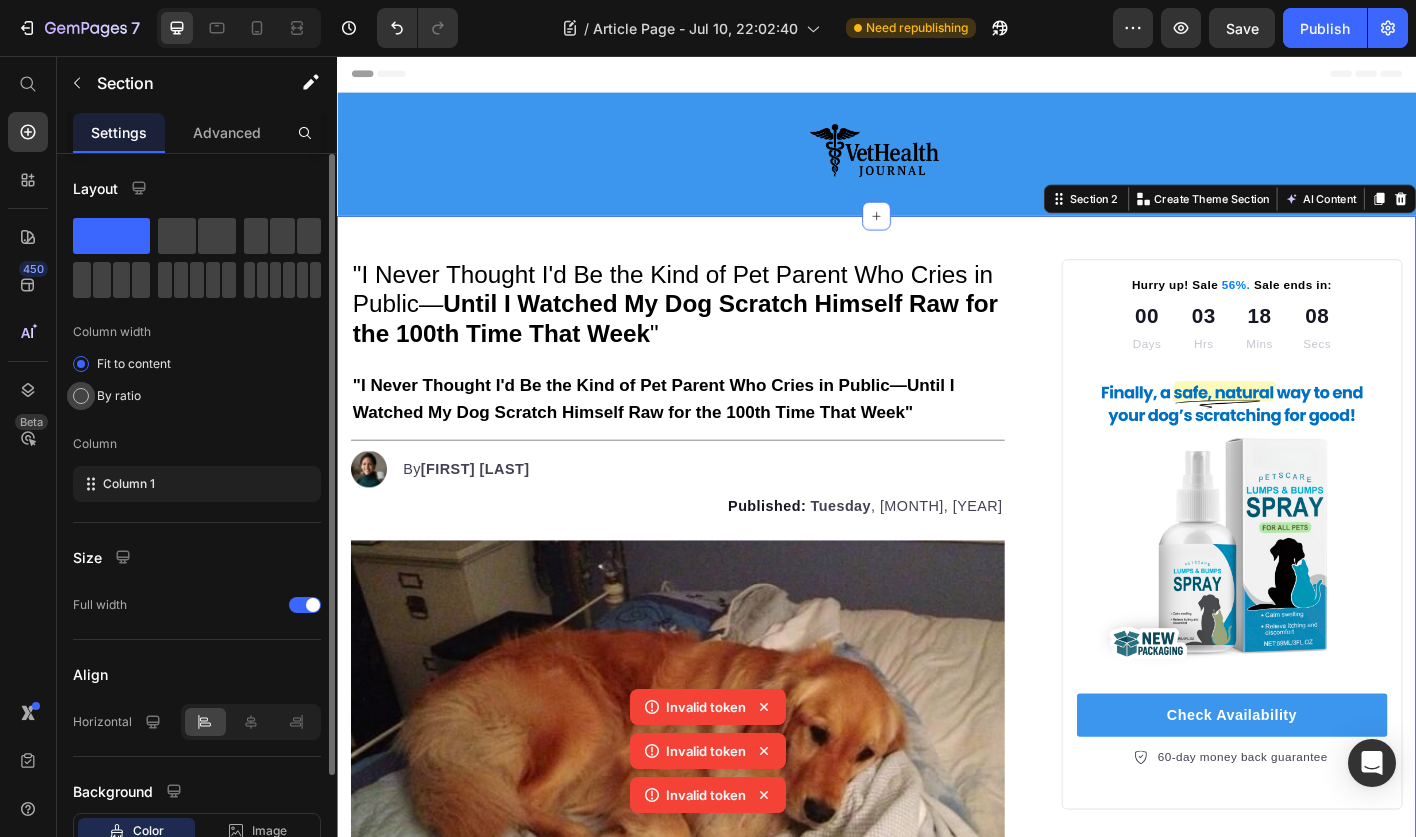 click on "By ratio" at bounding box center [119, 396] 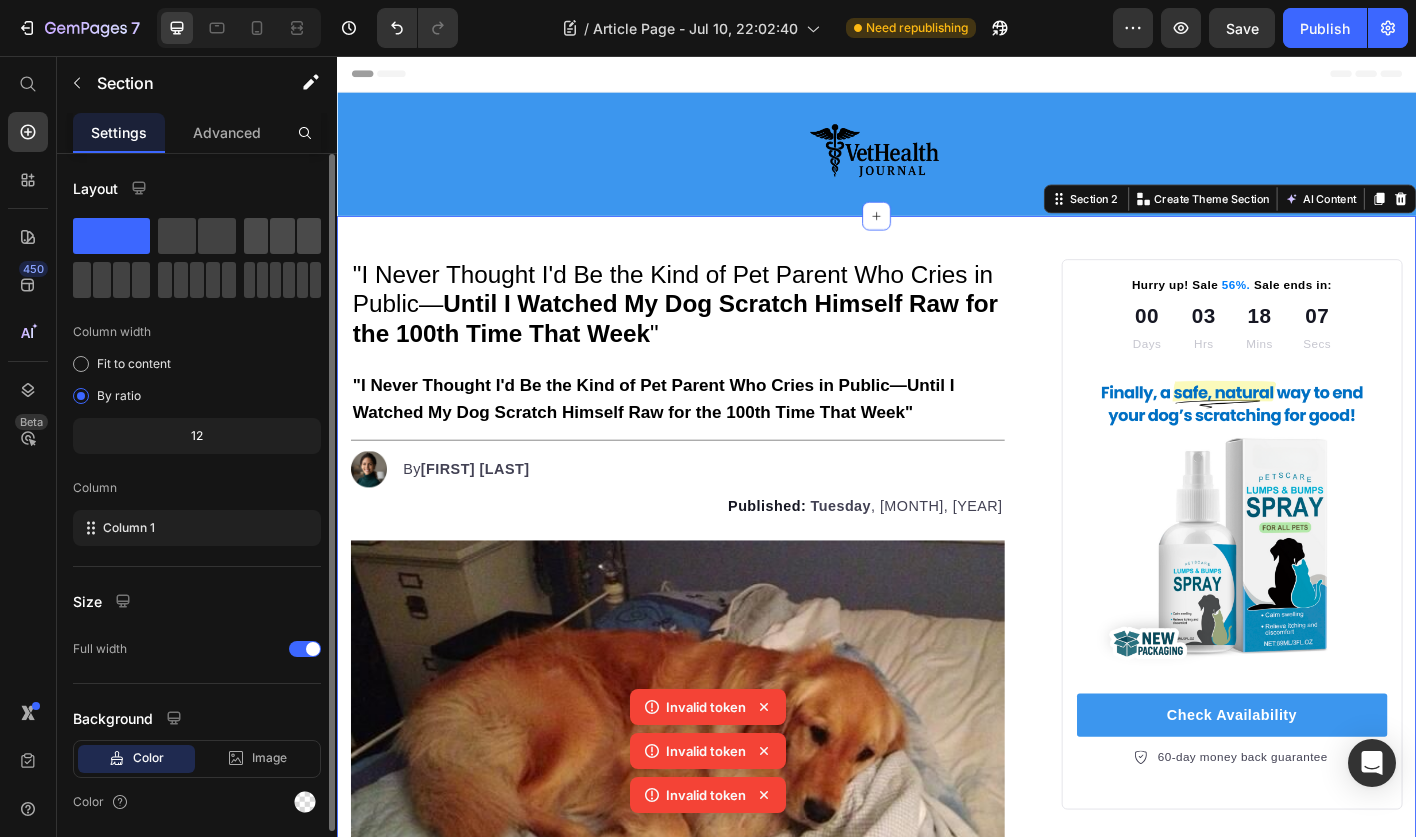 click 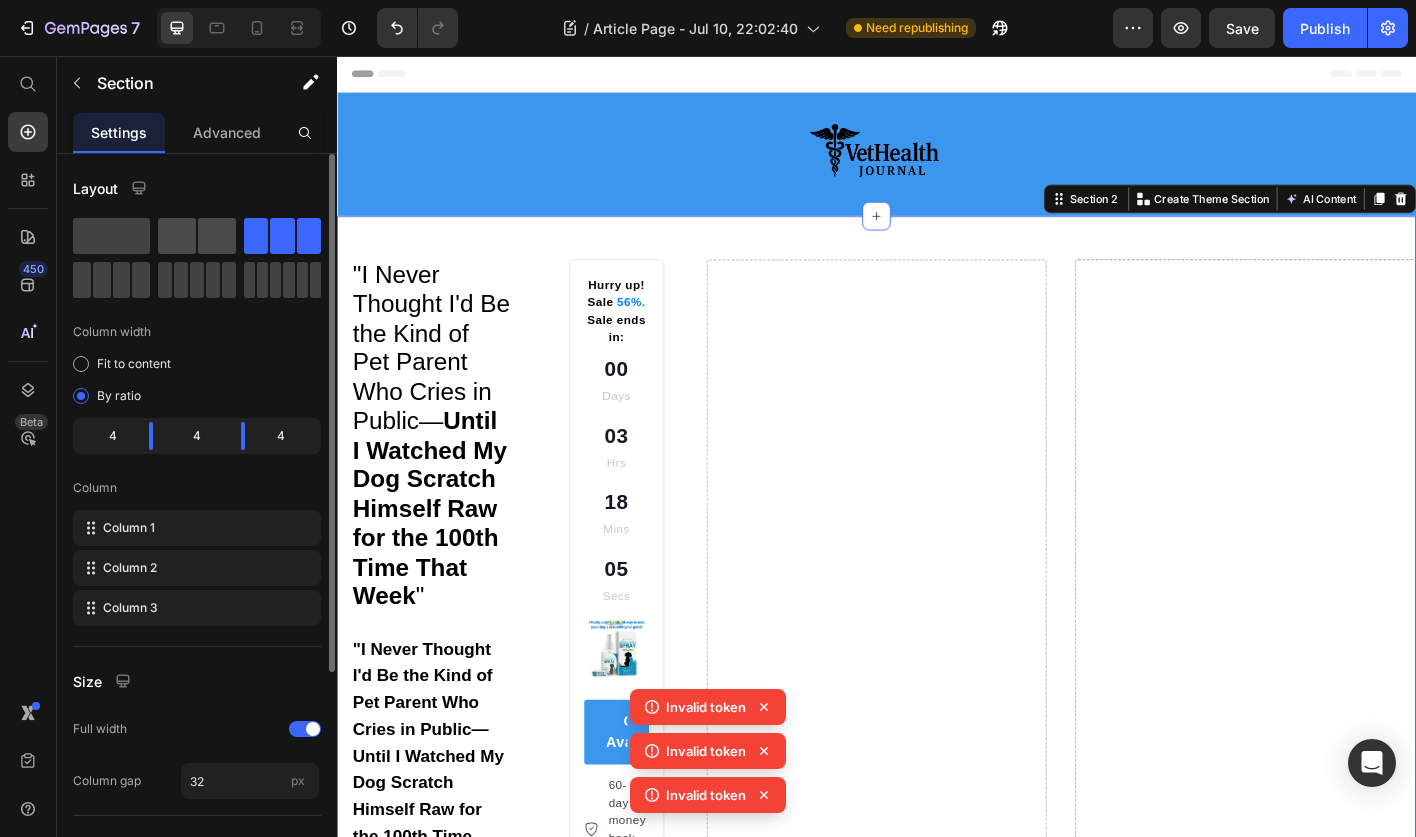 click 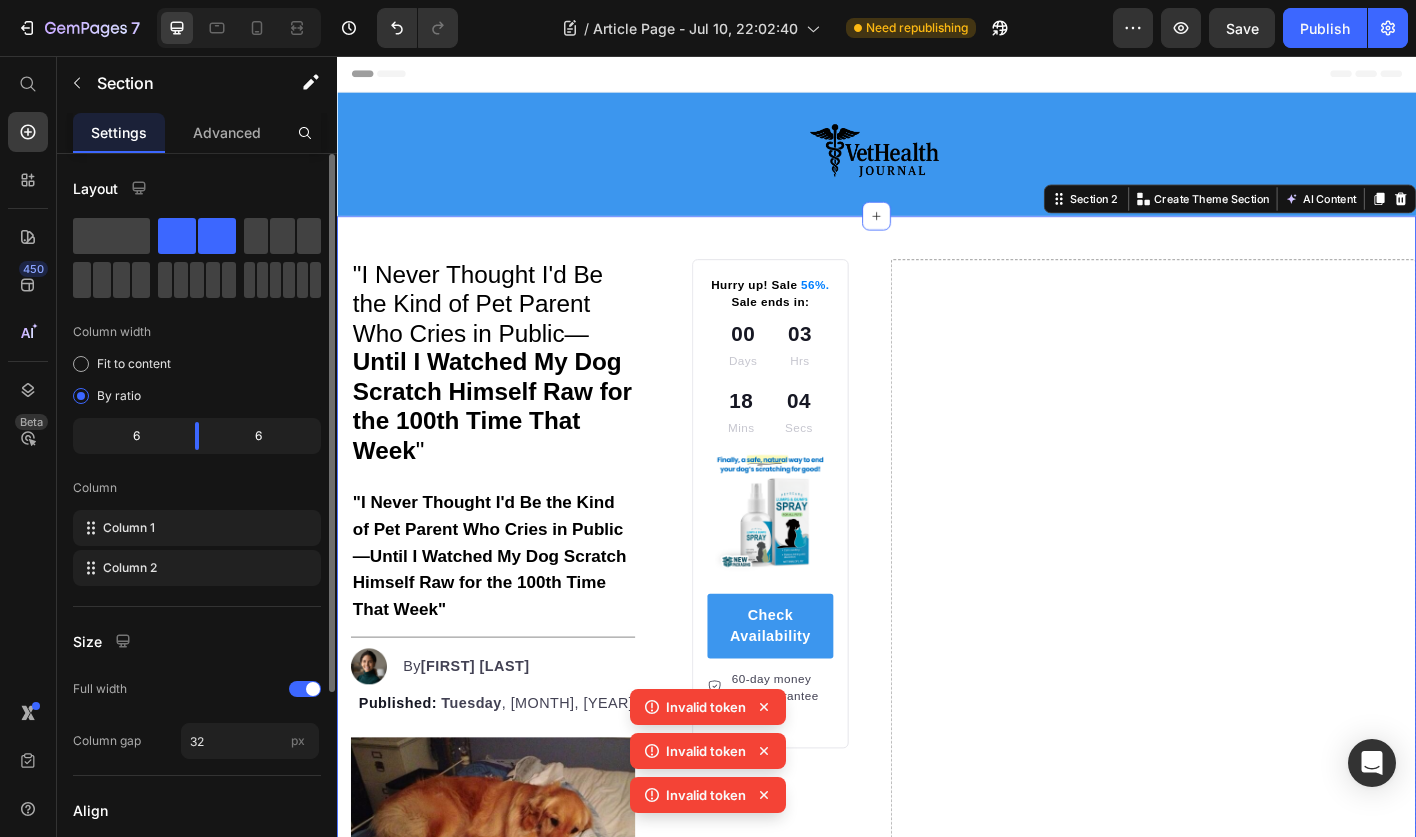 click 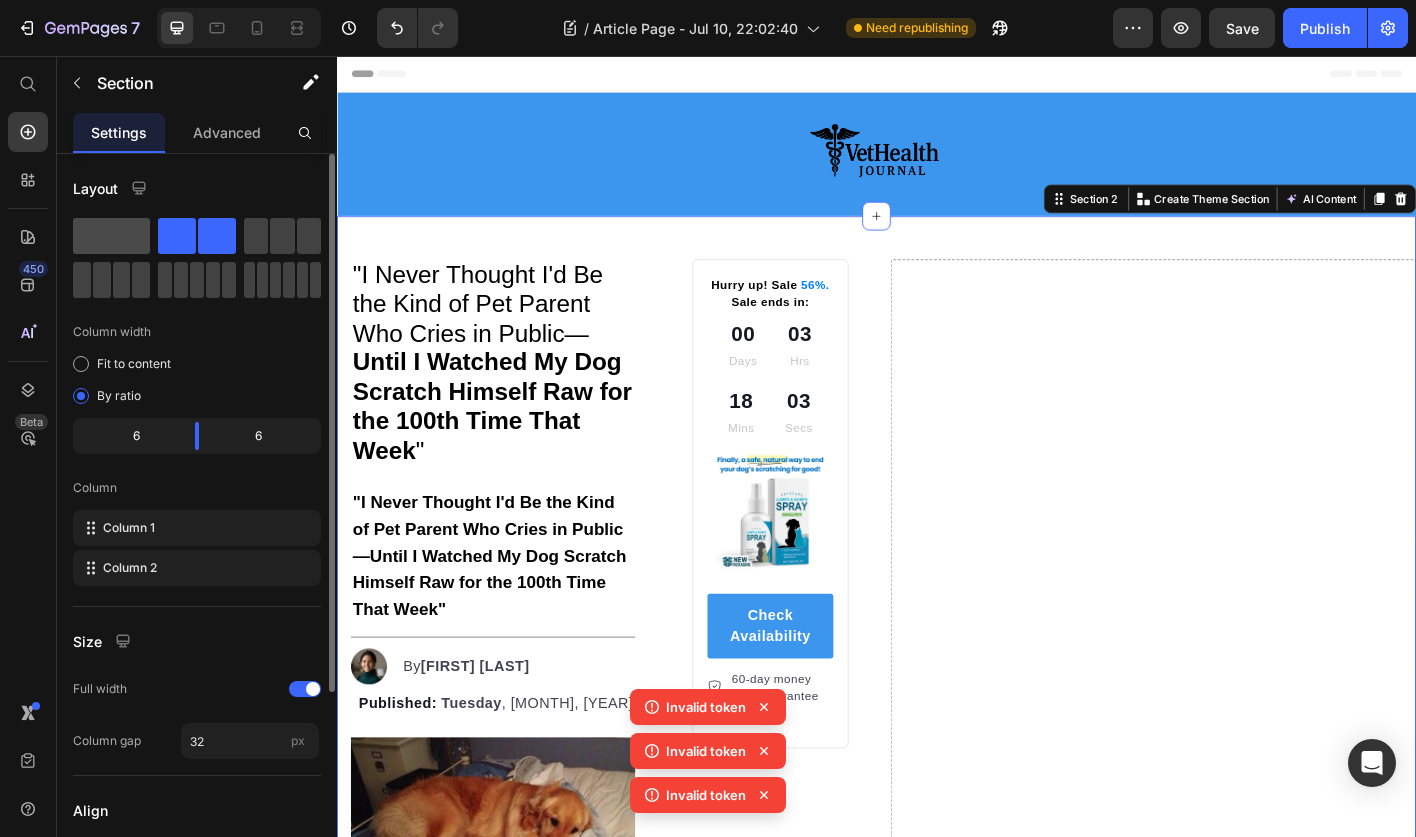 click 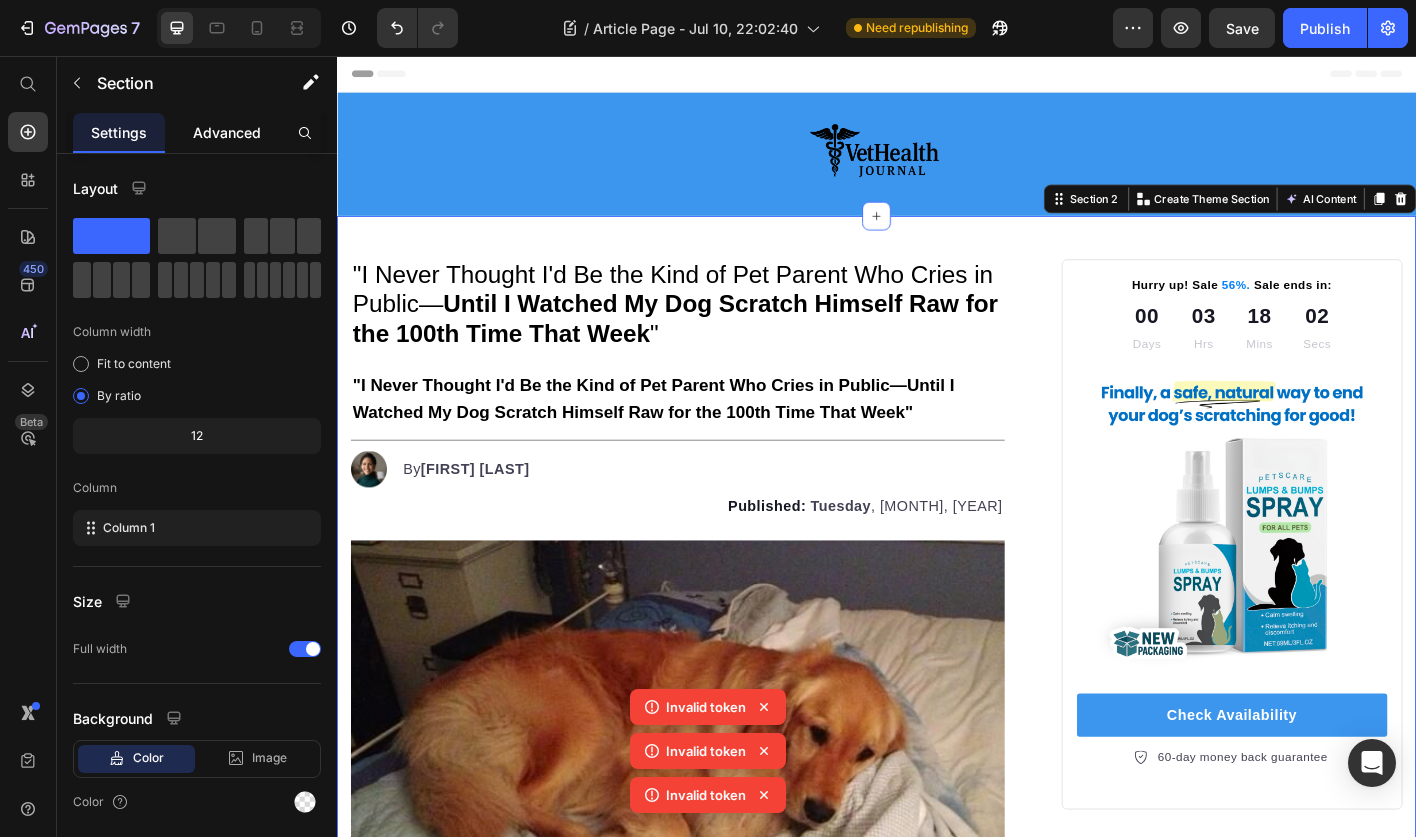 click on "Advanced" 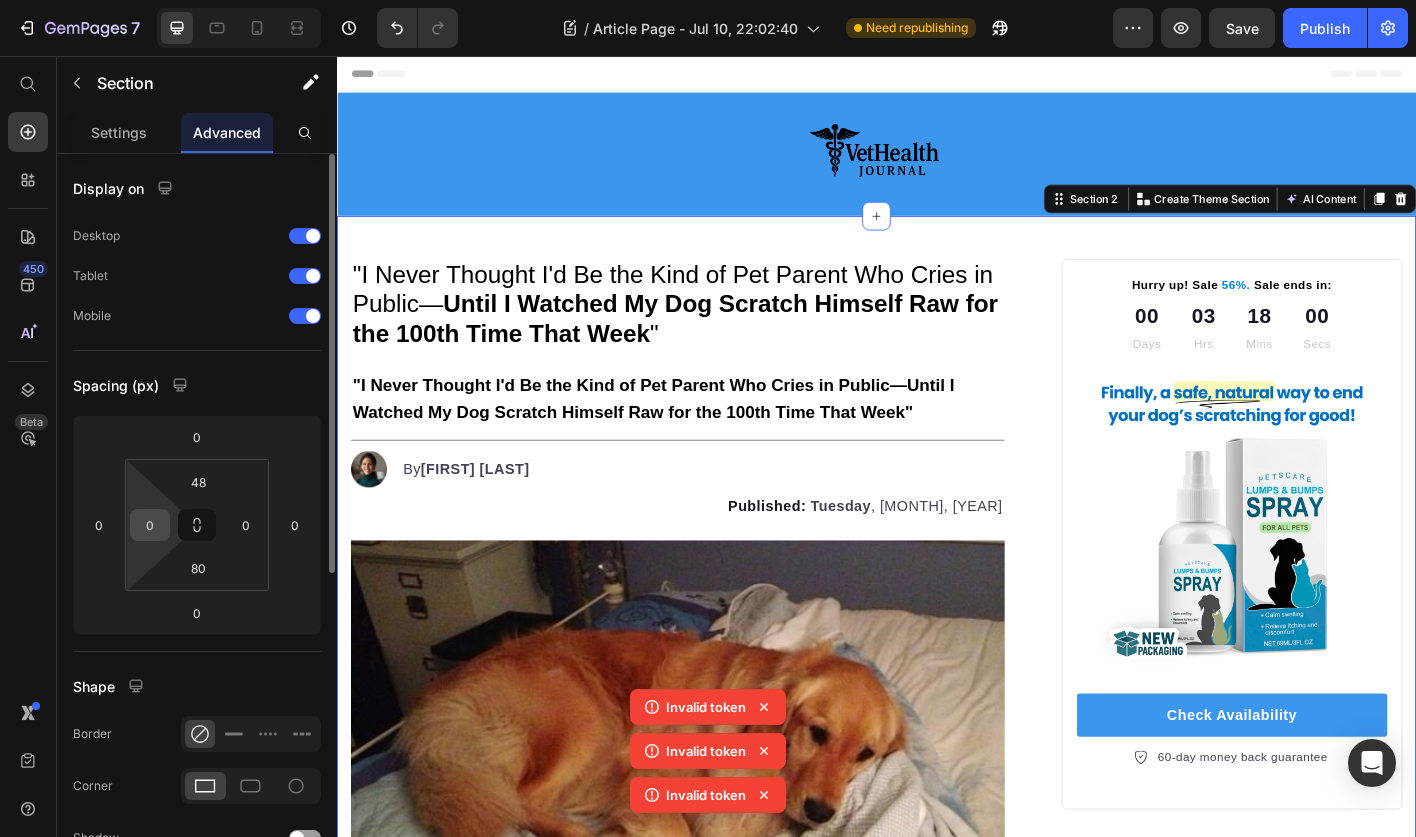 click on "0" at bounding box center (150, 525) 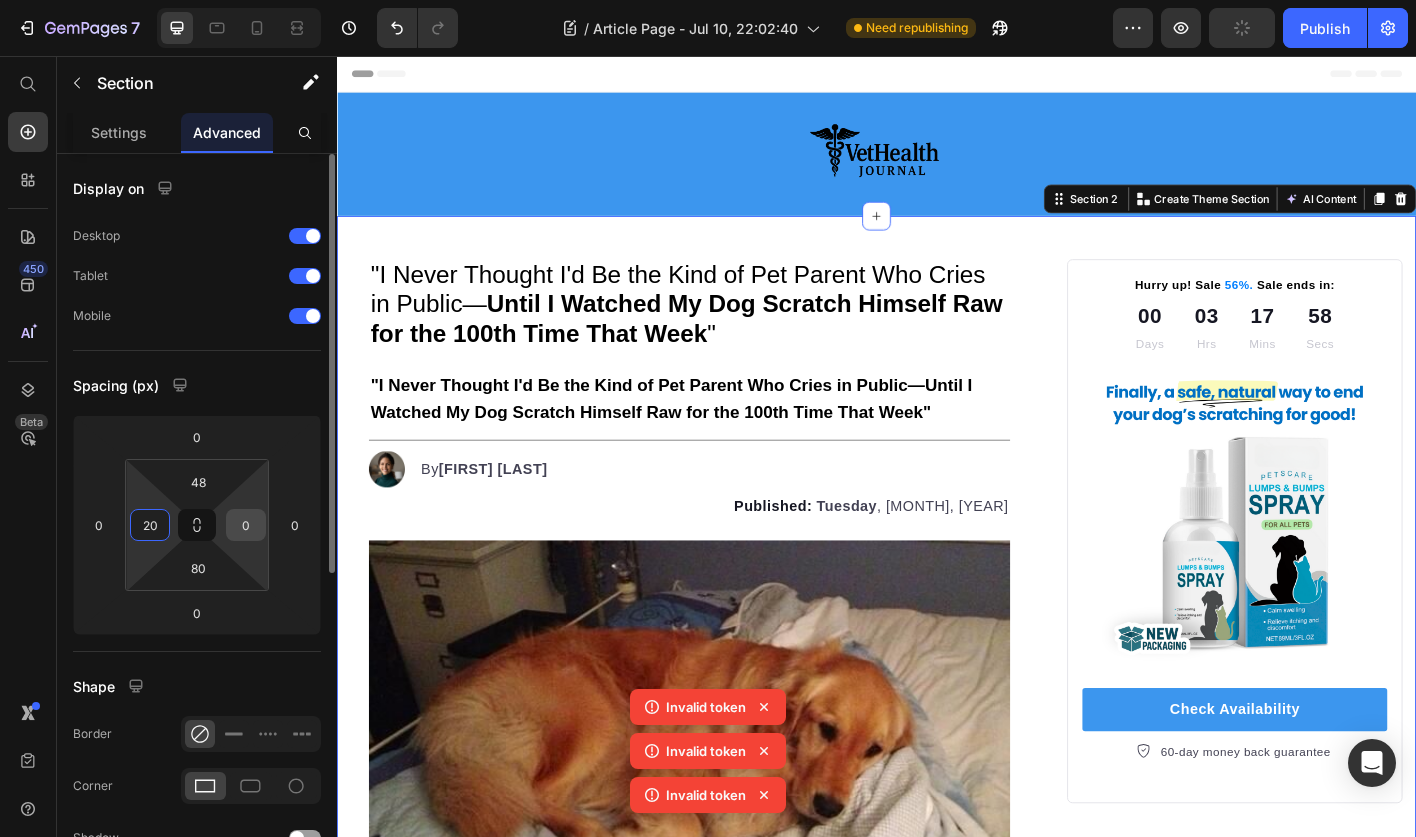 type on "20" 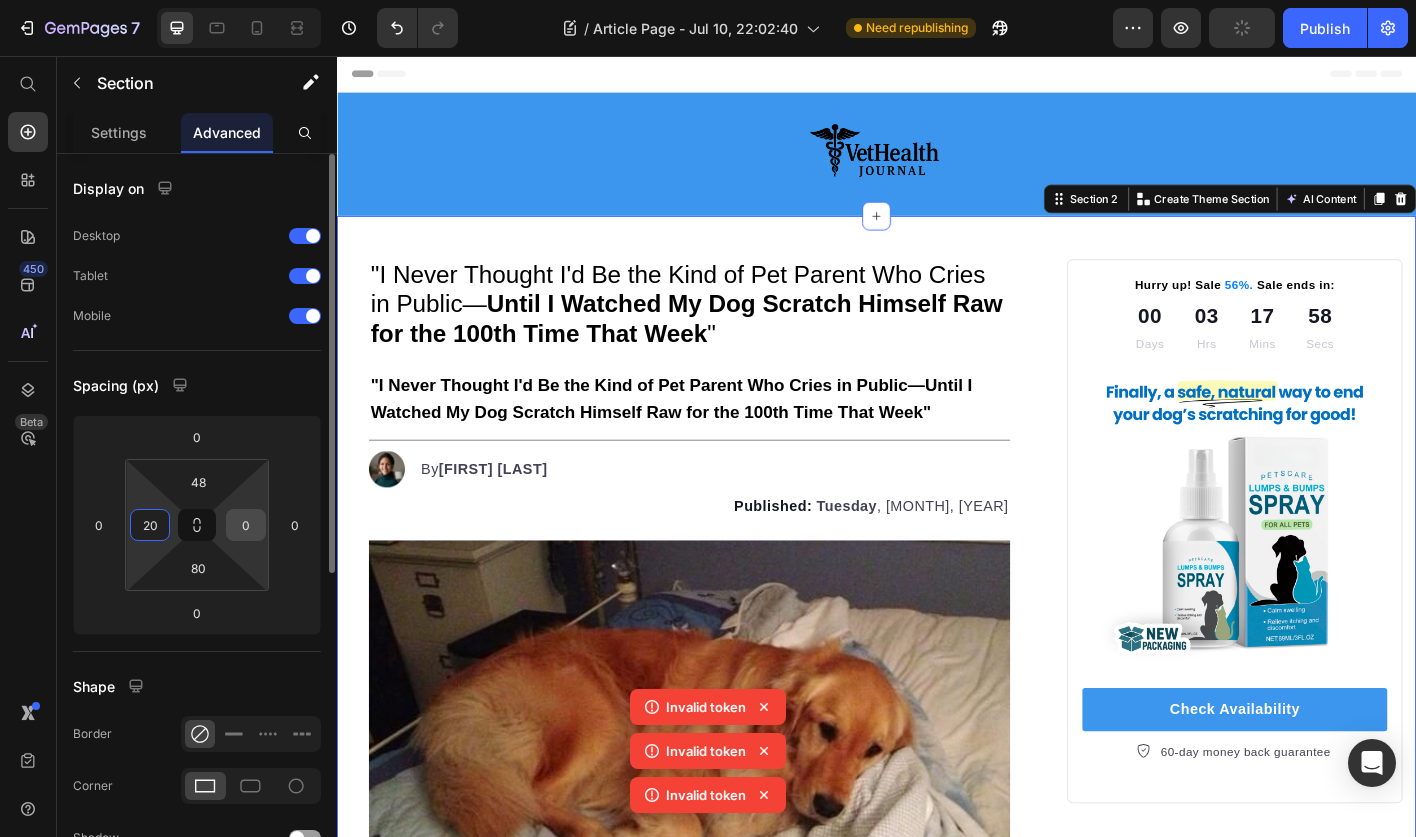 click on "0" at bounding box center [246, 525] 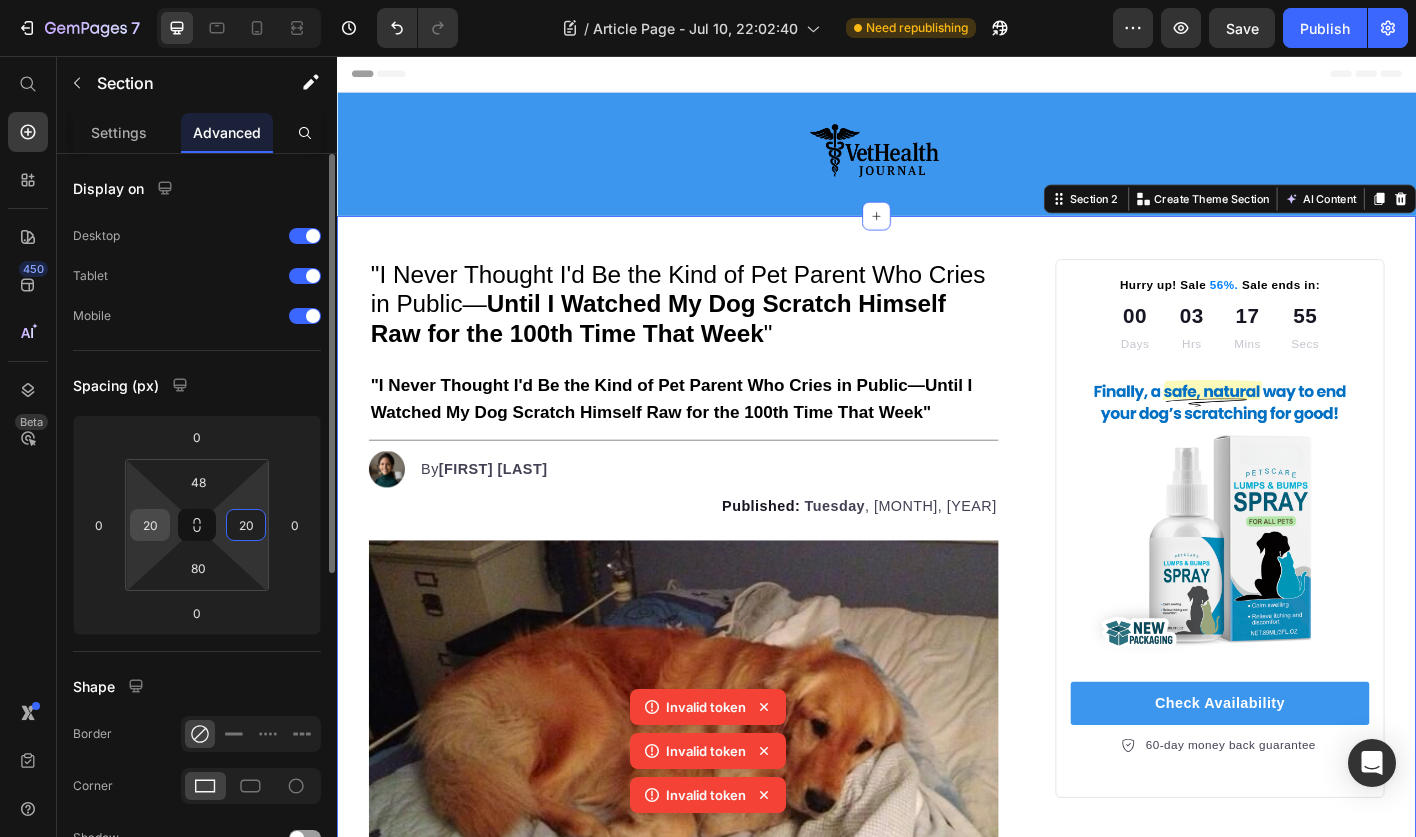 type on "20" 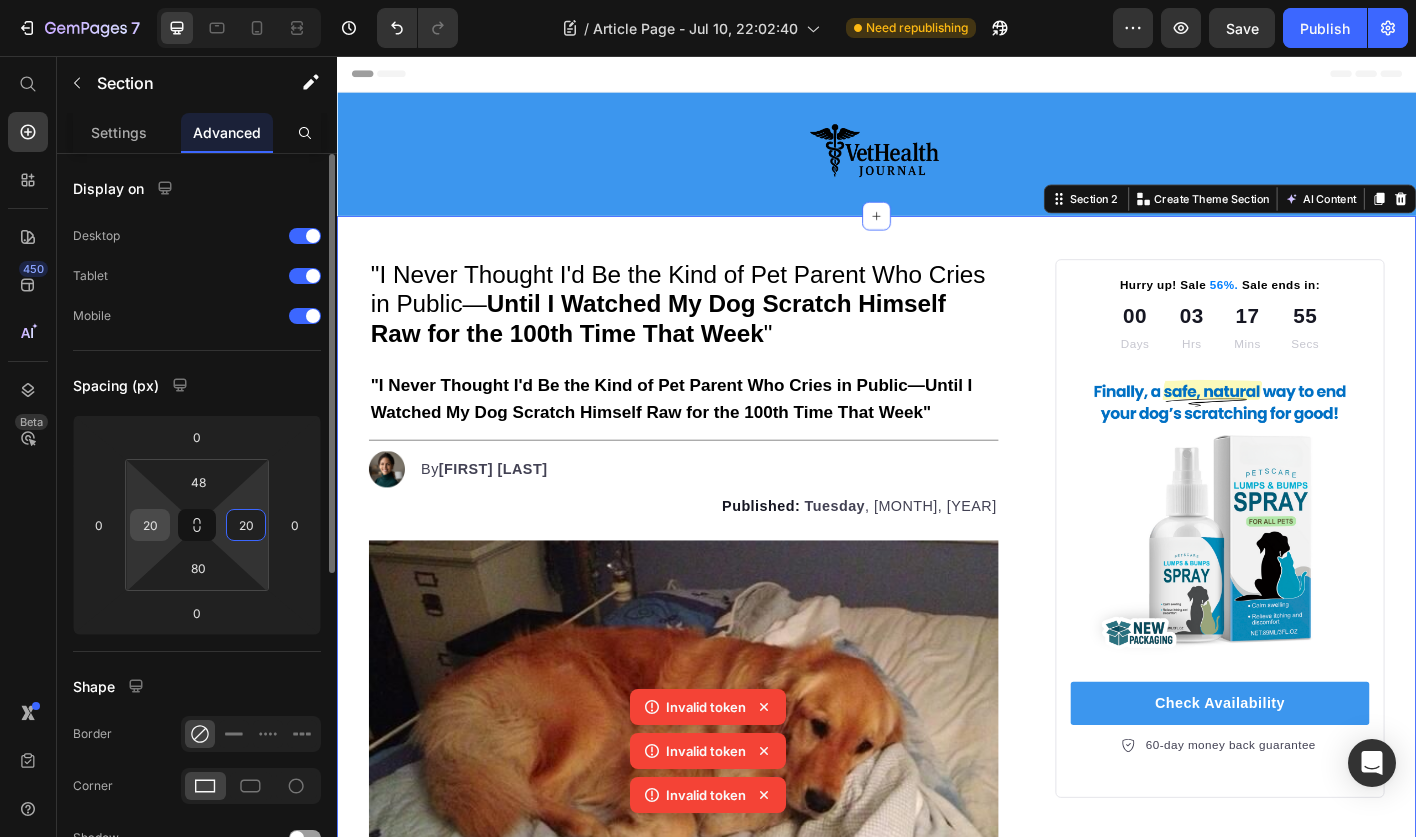 click on "20" at bounding box center (150, 525) 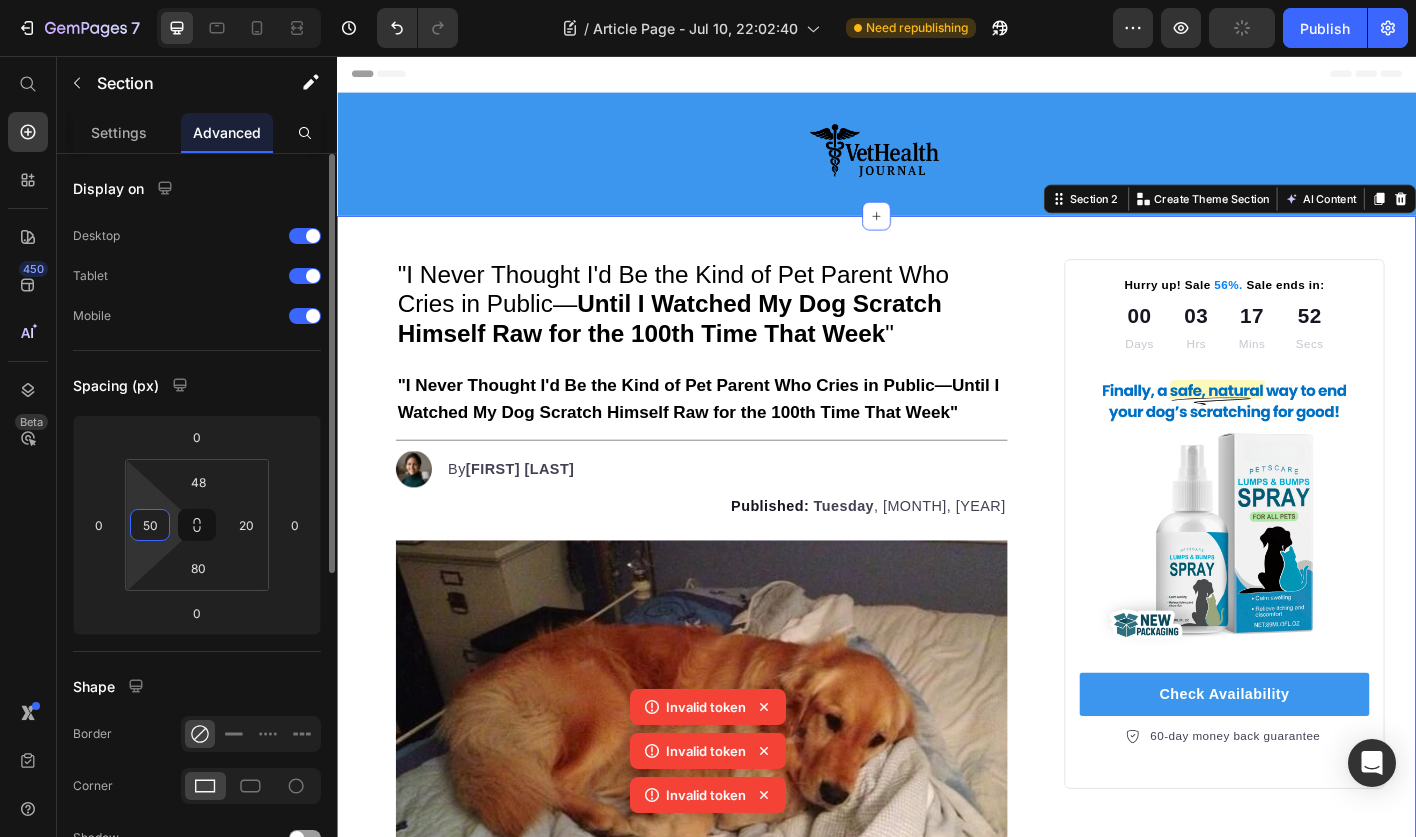 type on "5" 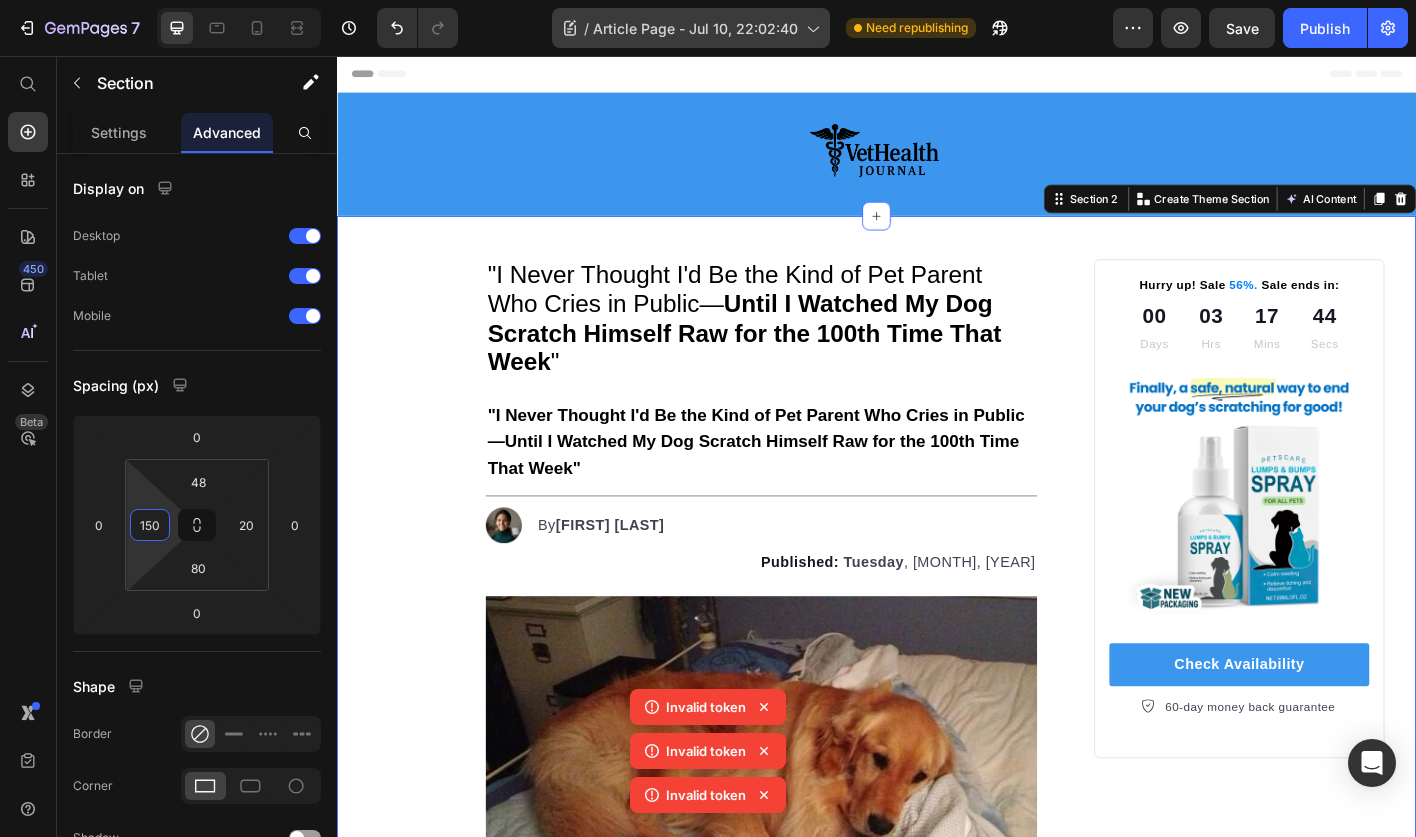 type on "150" 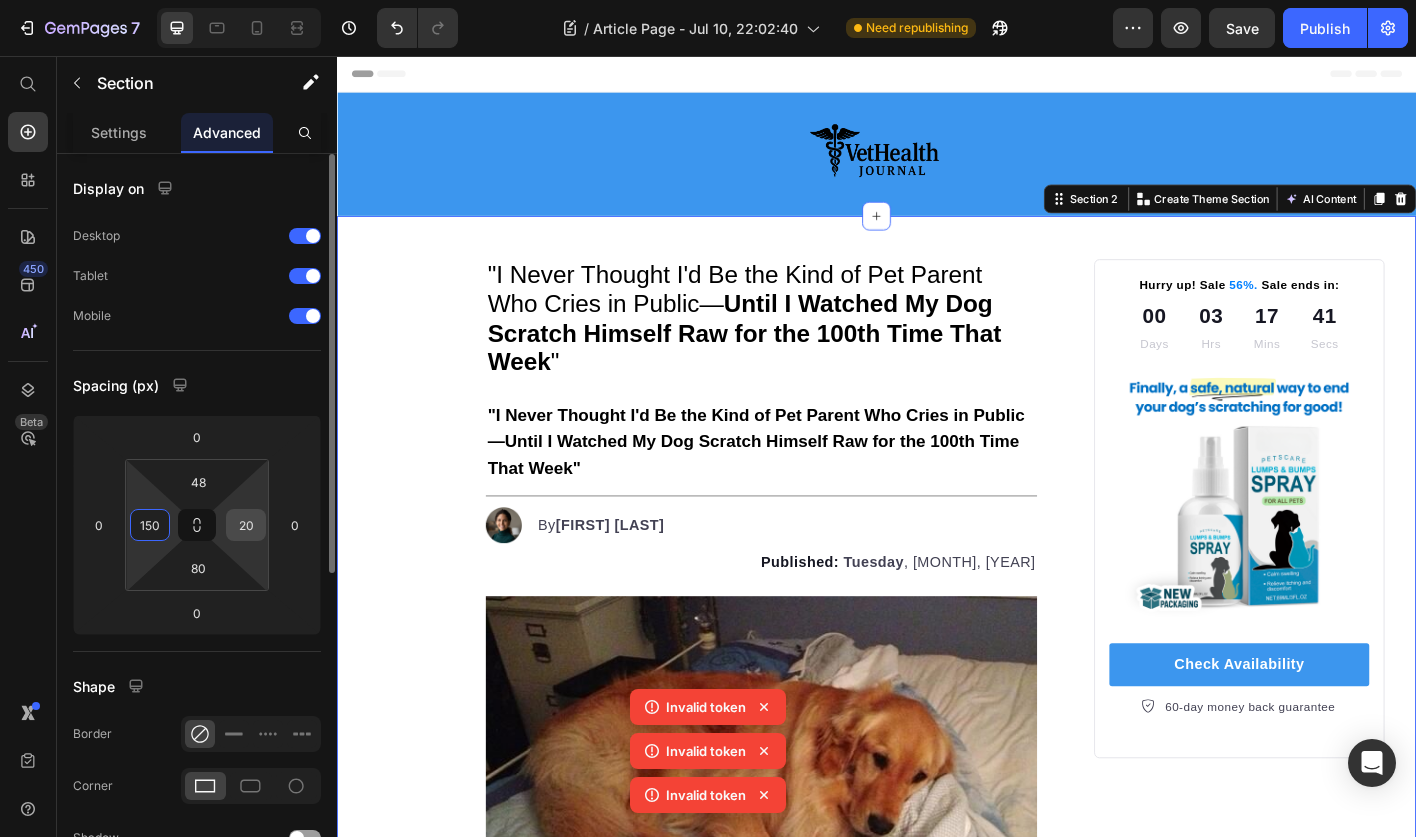 click on "20" at bounding box center (246, 525) 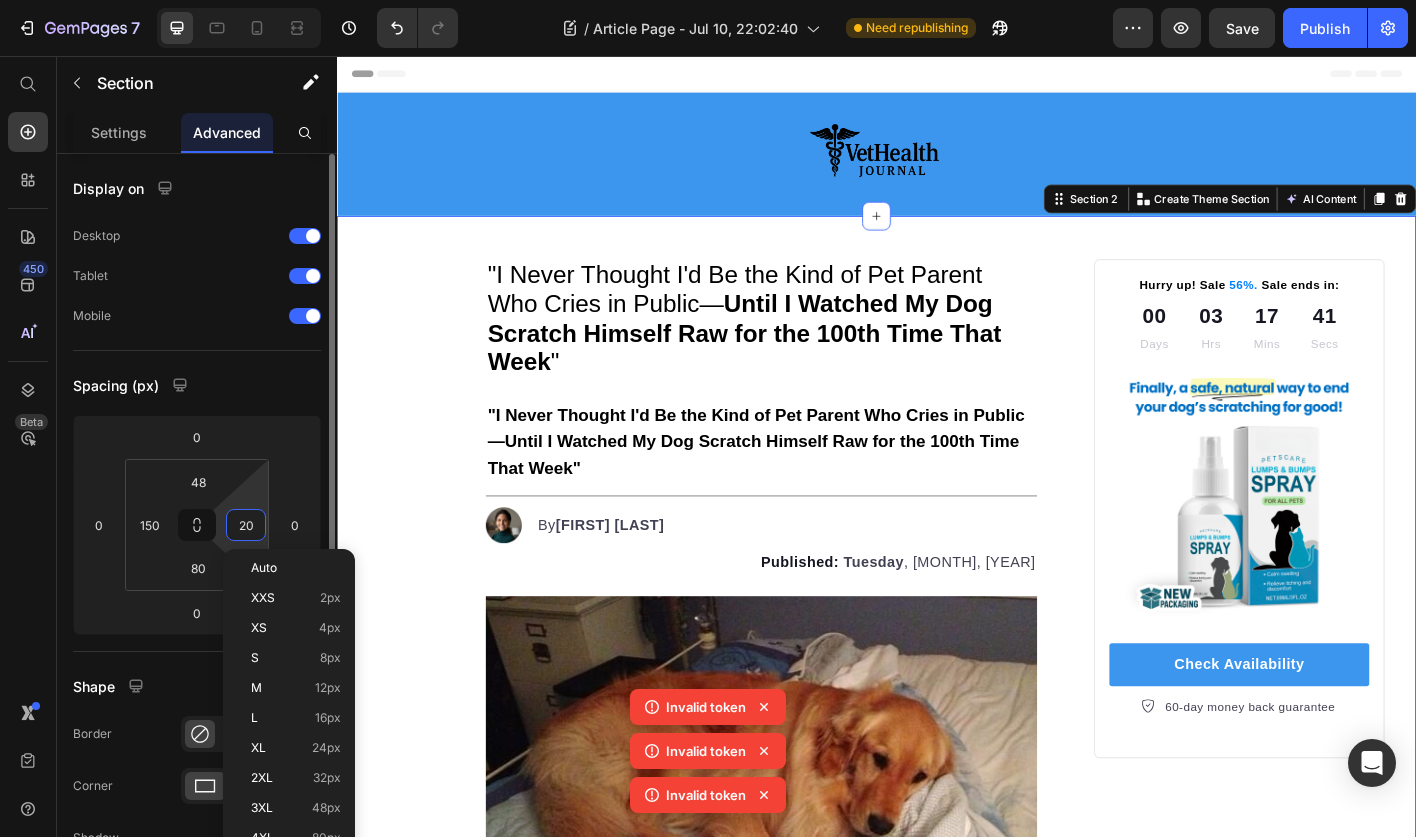 click on "20" at bounding box center (246, 525) 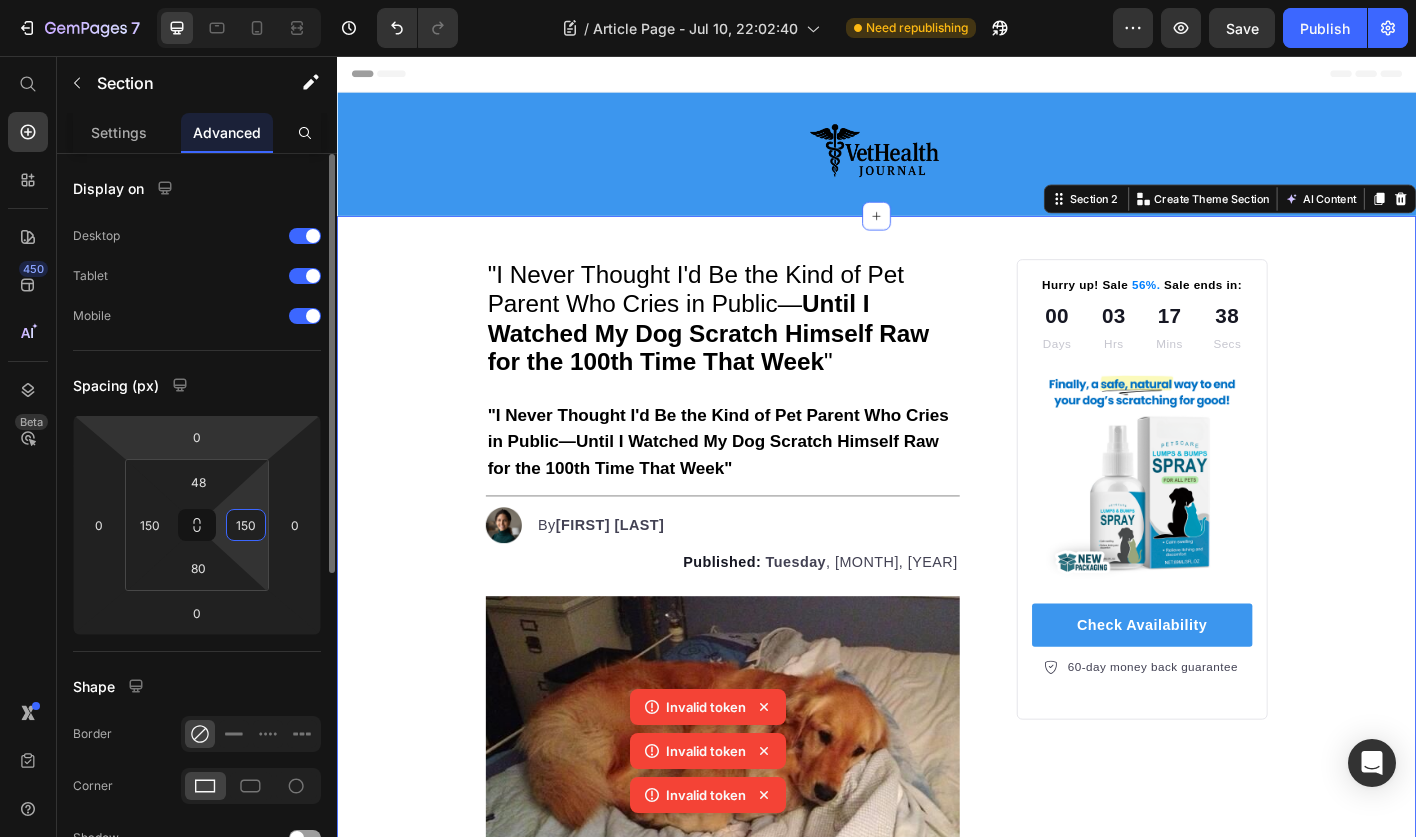 type on "150" 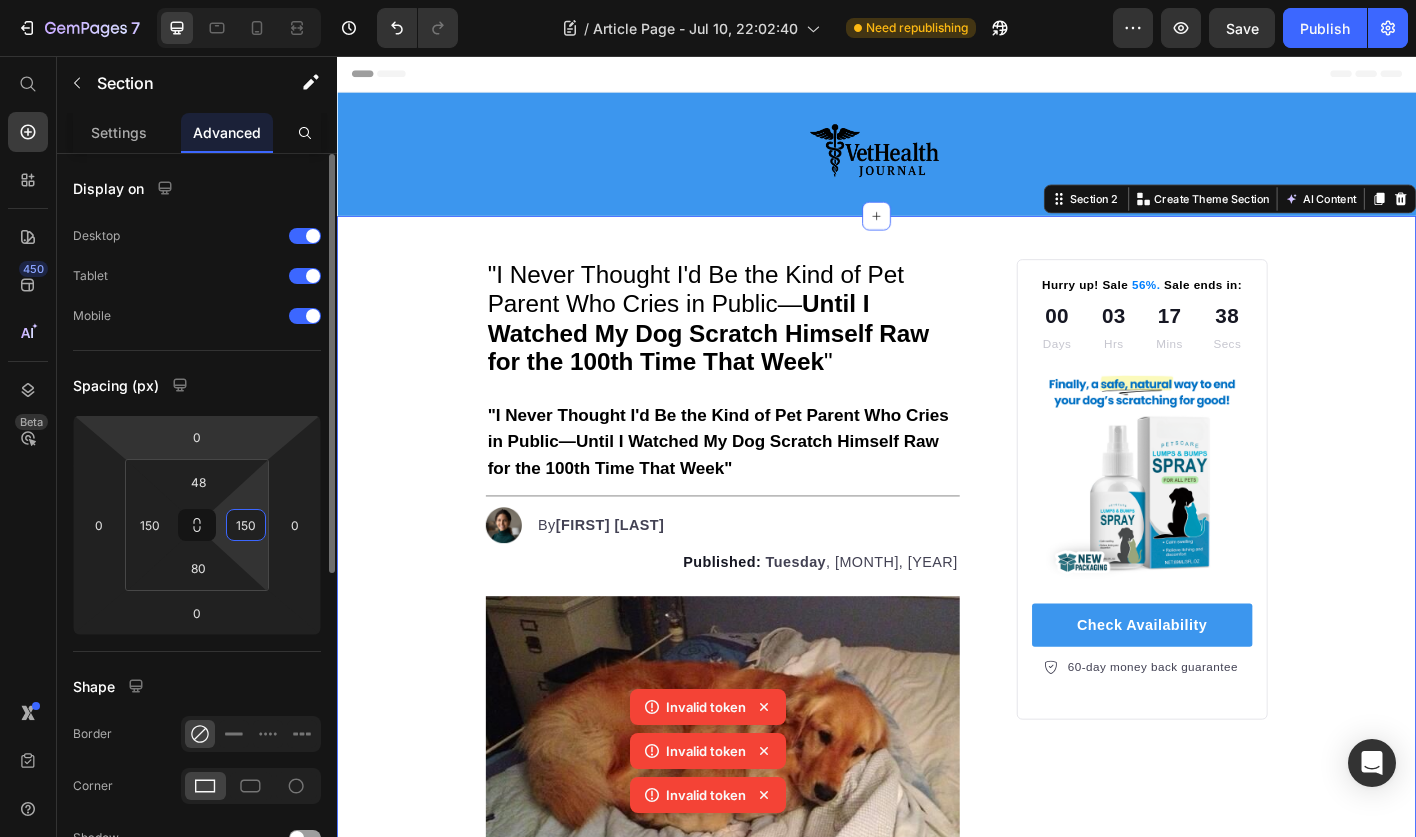 click on "Spacing (px) 0 0 0 0 48 150 80 150" 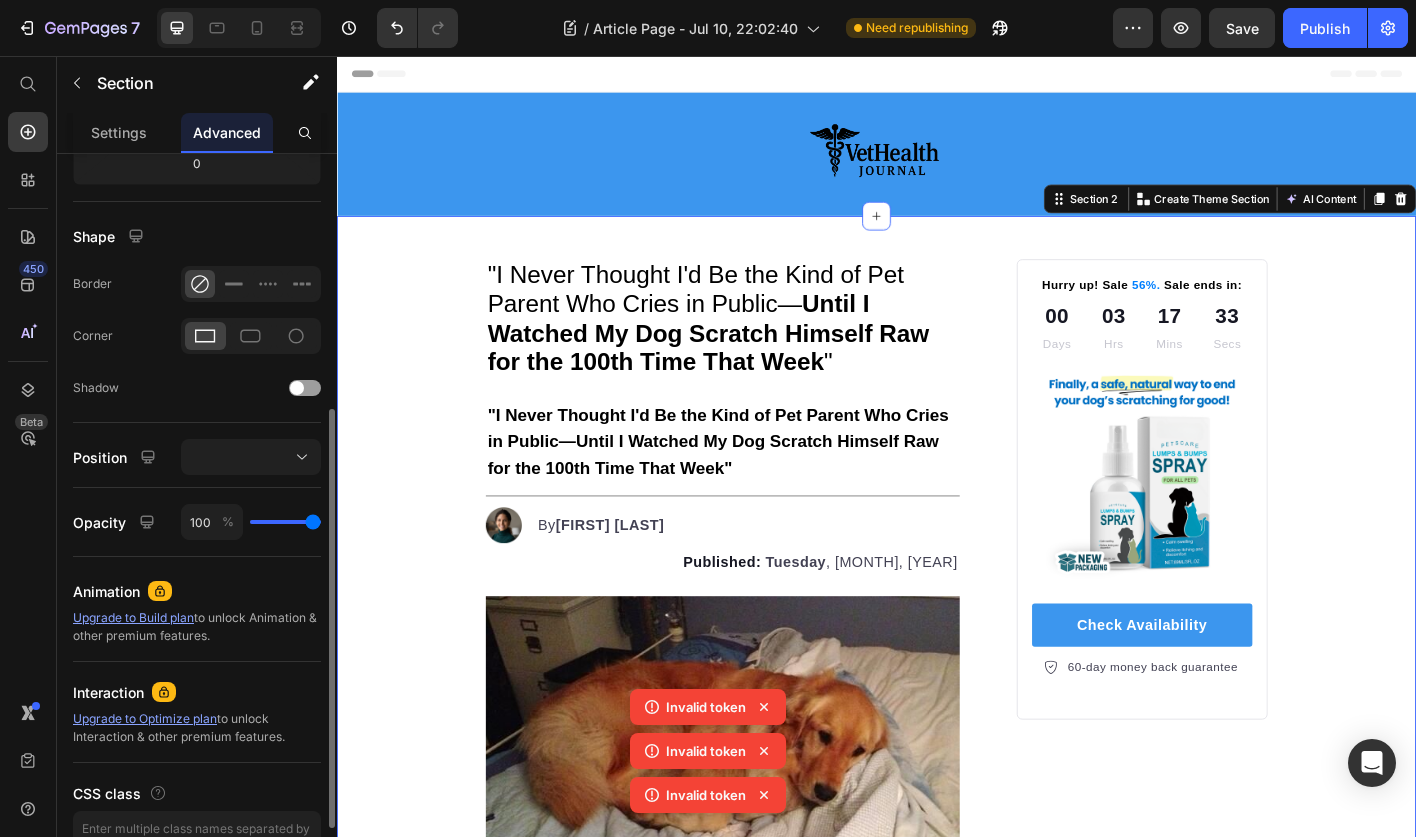 scroll, scrollTop: 444, scrollLeft: 0, axis: vertical 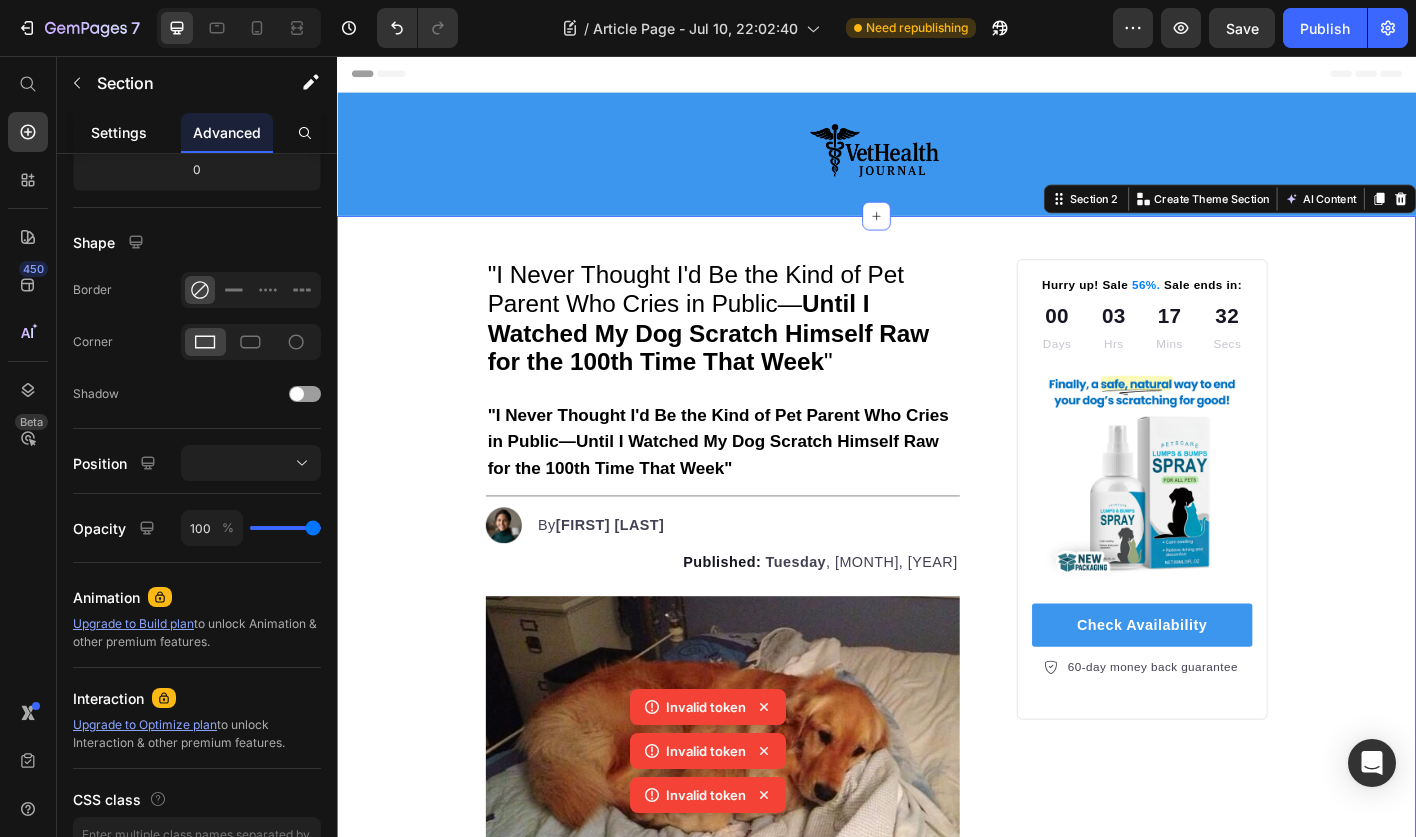 click on "Settings" 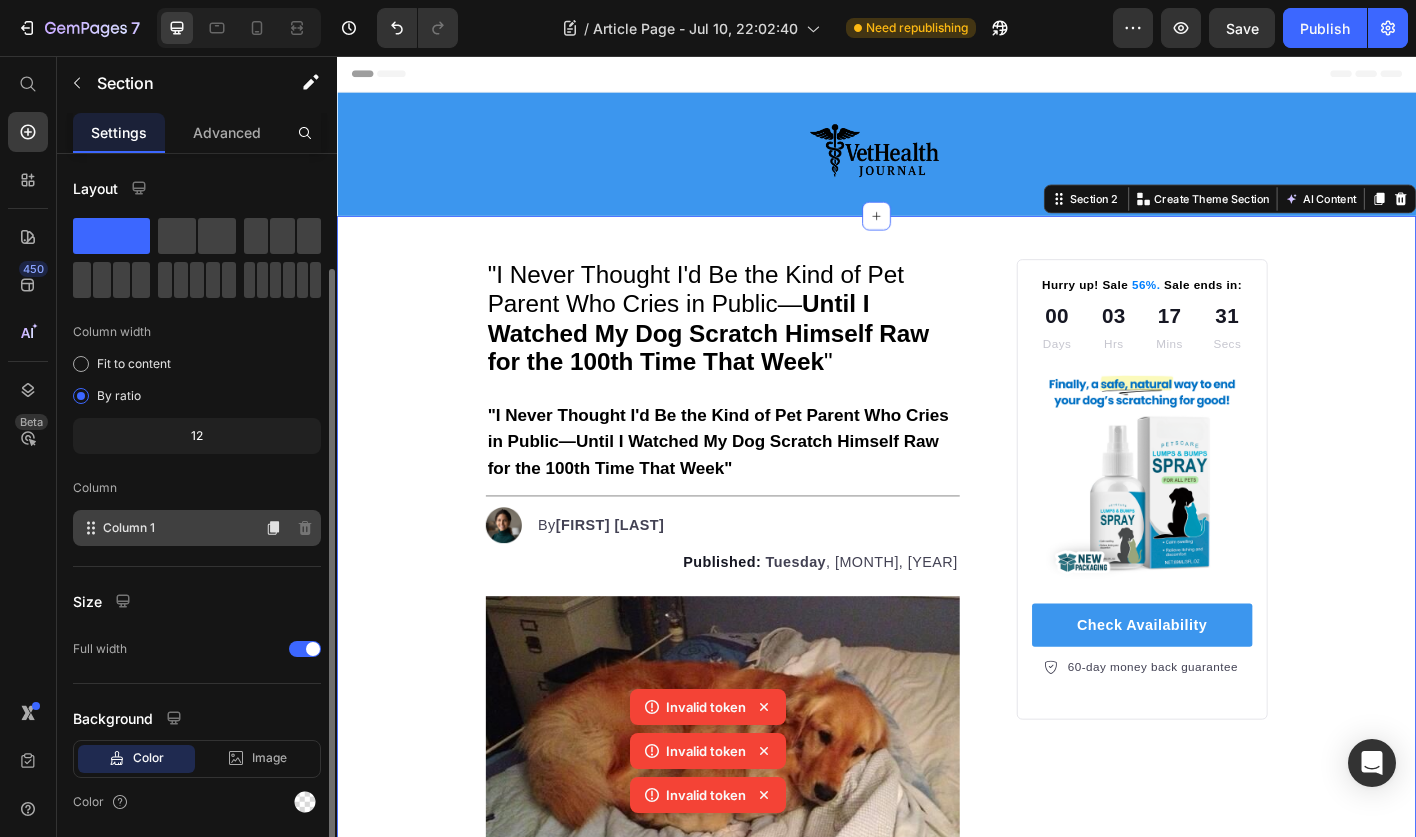 scroll, scrollTop: 68, scrollLeft: 0, axis: vertical 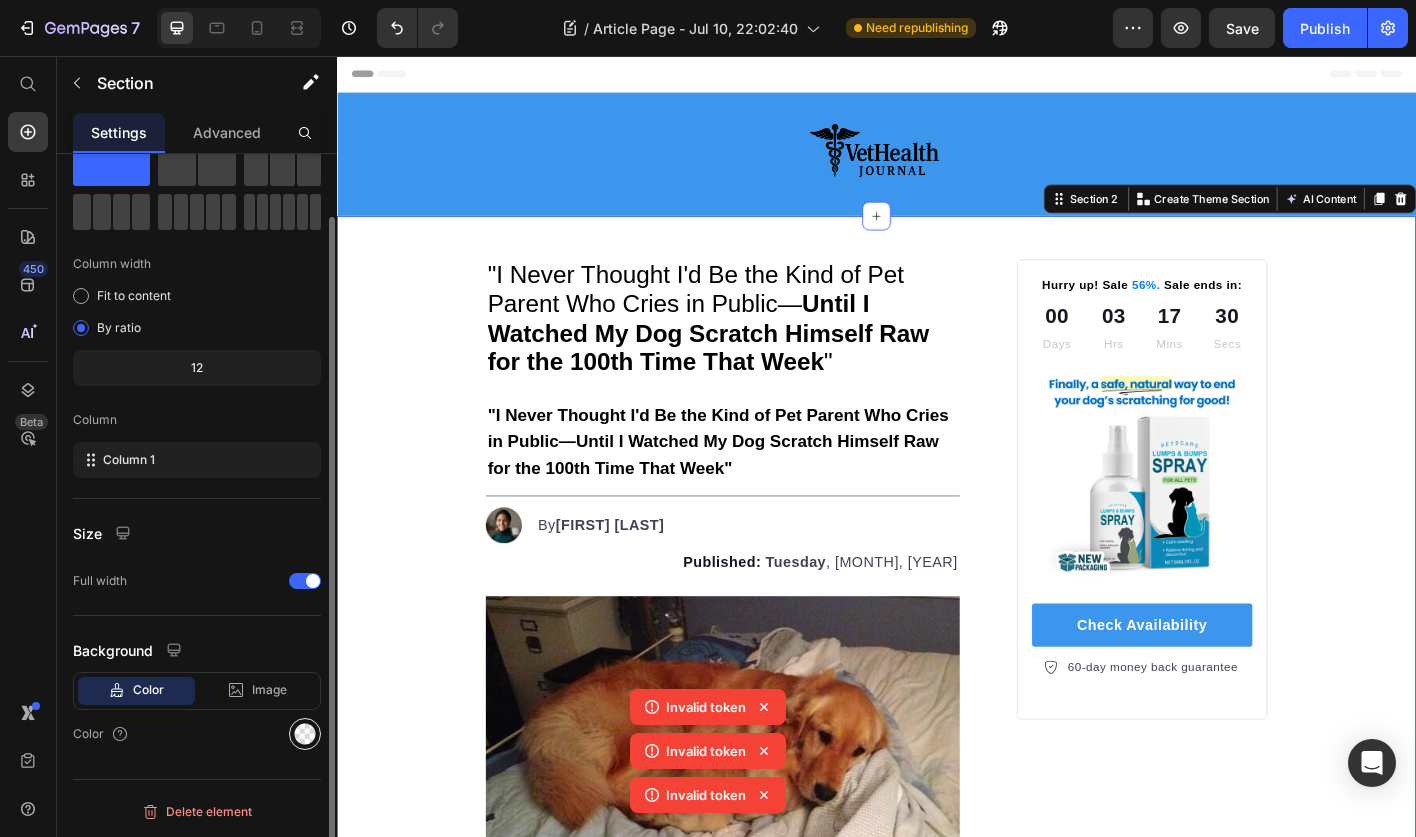 click at bounding box center [305, 734] 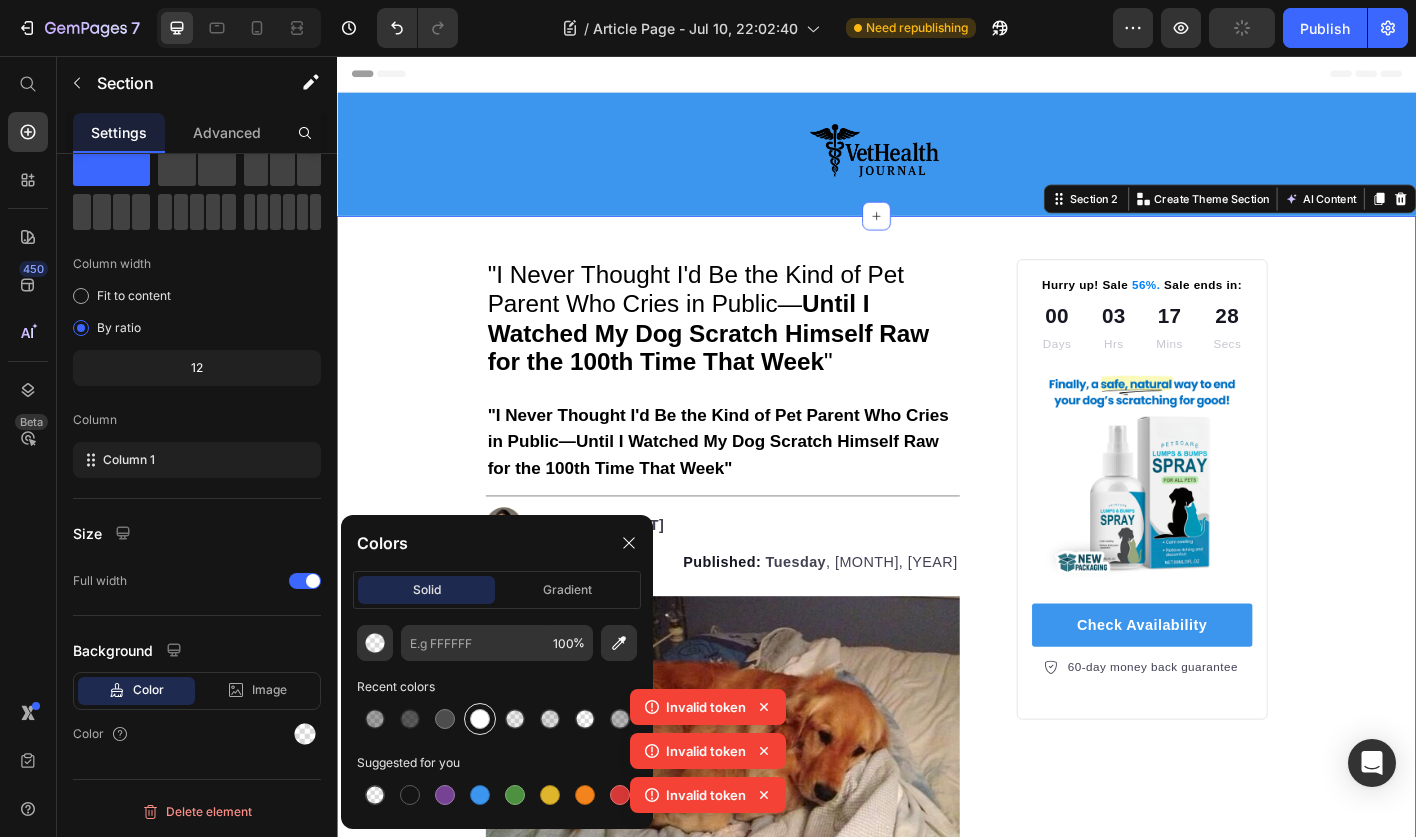 click at bounding box center (480, 719) 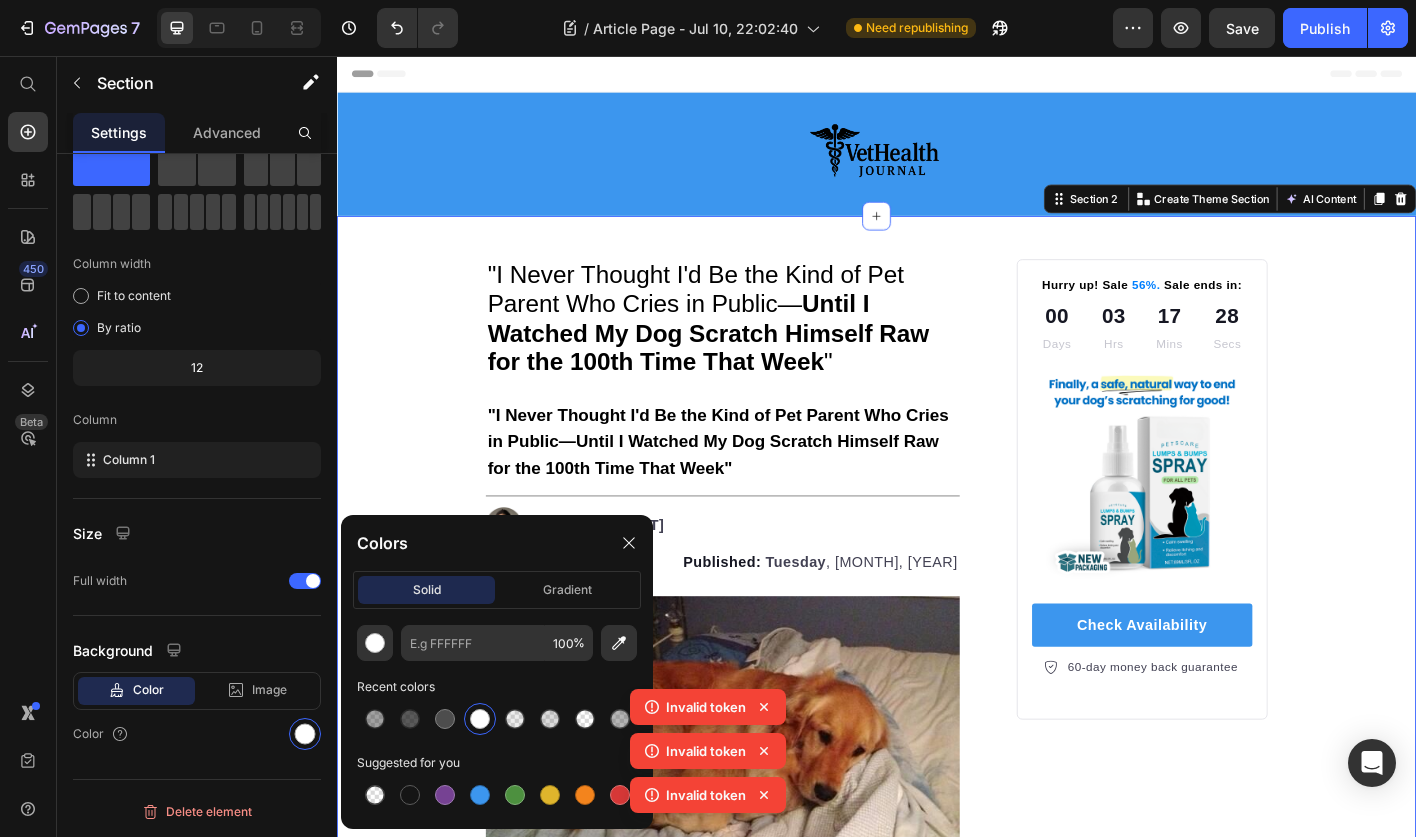 type on "FFFFFF" 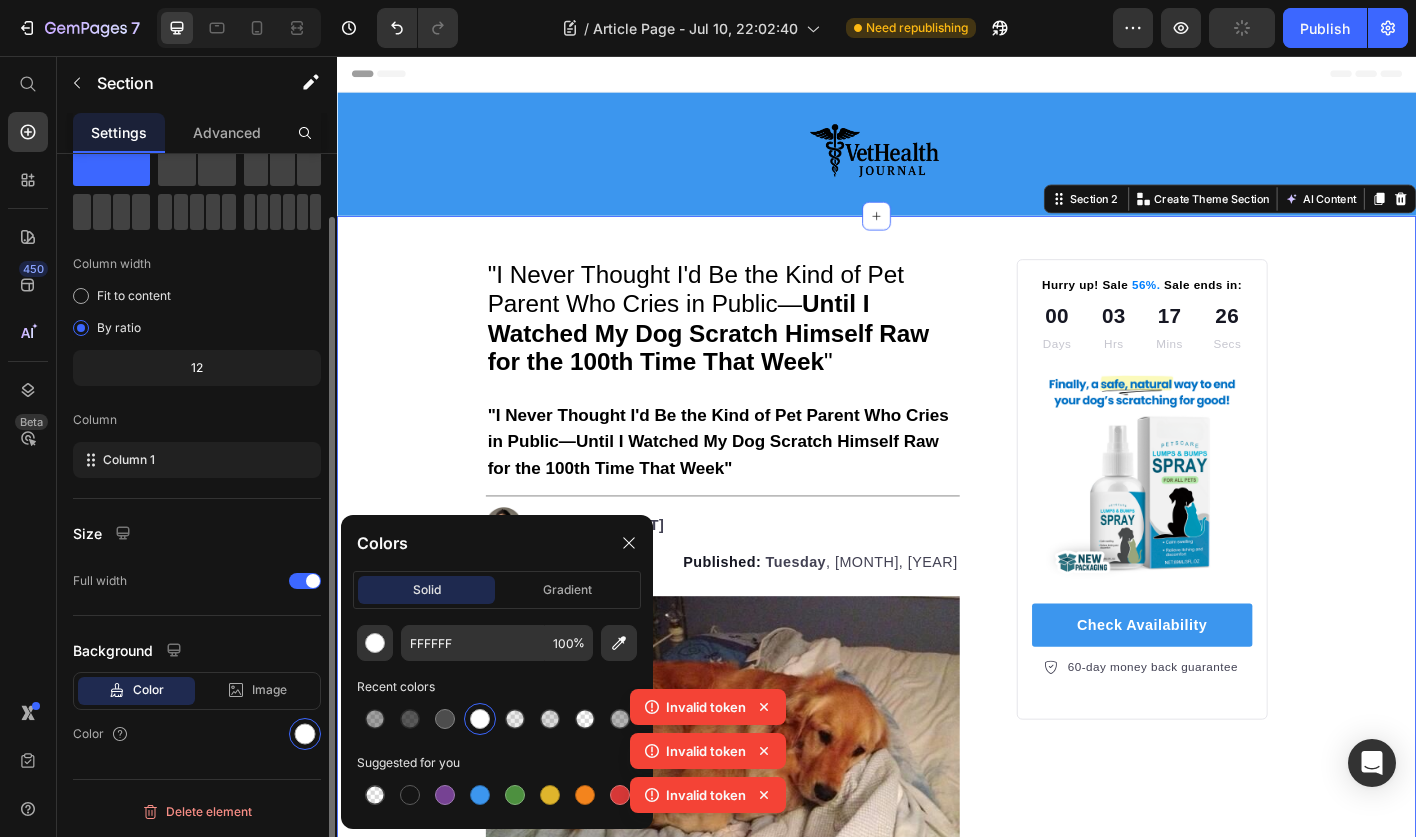 click on "Column" at bounding box center (197, 420) 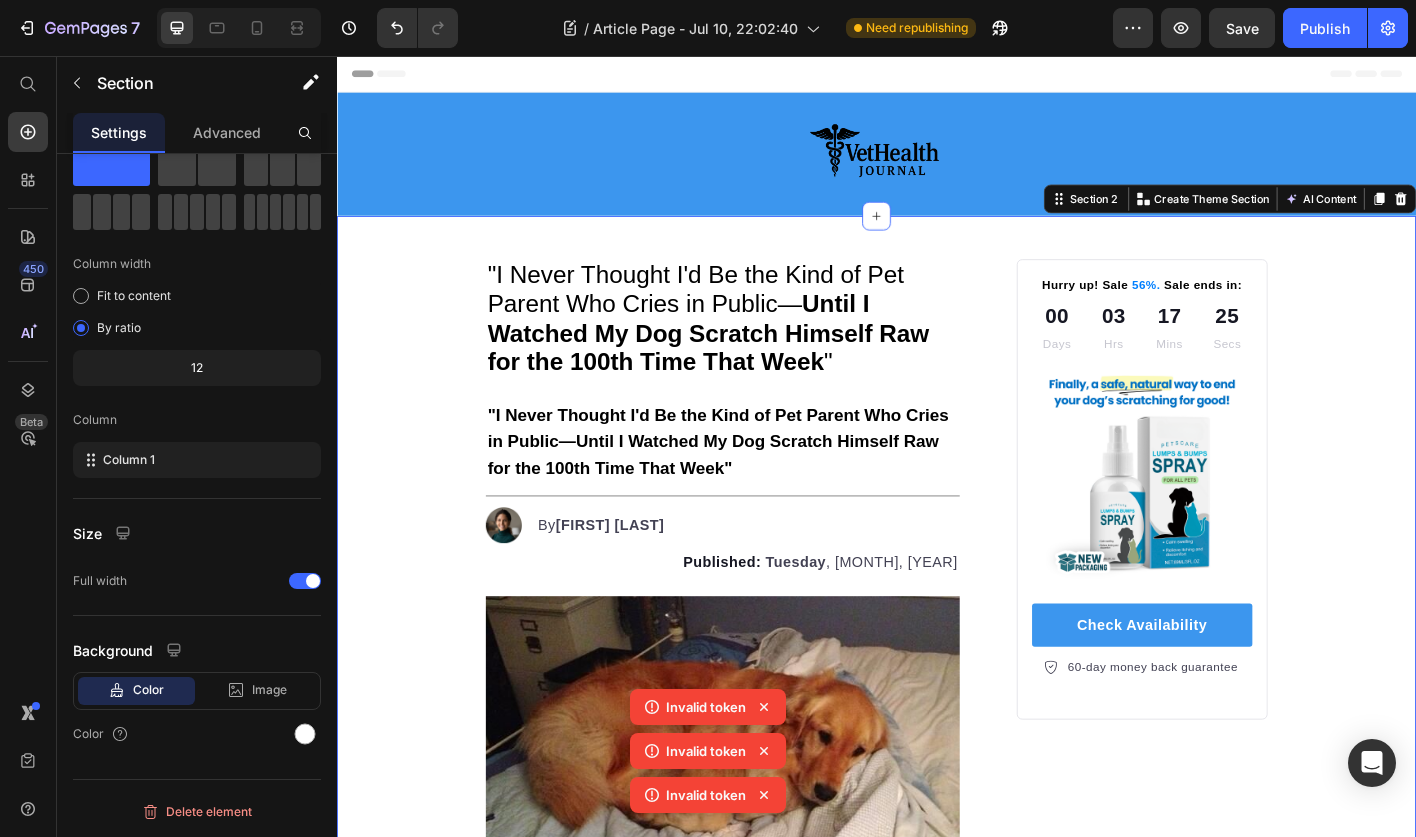 click on ""I Never Thought I'd Be the Kind of Pet Parent Who Cries in Public— Until I Watched My Dog Scratch Himself Raw for the 100th Time That Week " Heading   0 "I Never Thought I'd Be the Kind of Pet Parent Who Cries in Public—Until I Watched My Dog Scratch Himself Raw for the 100th Time That Week" Text Block                Title Line Image By  [FIRST] [LAST] Text block Advanced list Published:   Tuesday , July 8, 2025 Text block Image The Breaking Point Every Pet Parent Recognizes Heading I never thought I'd be the kind of pet parent who cries in the vet's waiting room. But at 2:15 PM on a rainy Thursday, watching my beloved Labrador Scout scratch himself raw for the hundredth time that week, I completely broke down.
I could only nod, unable to speak past the lump in my throat.
"" at bounding box center [937, 6074] 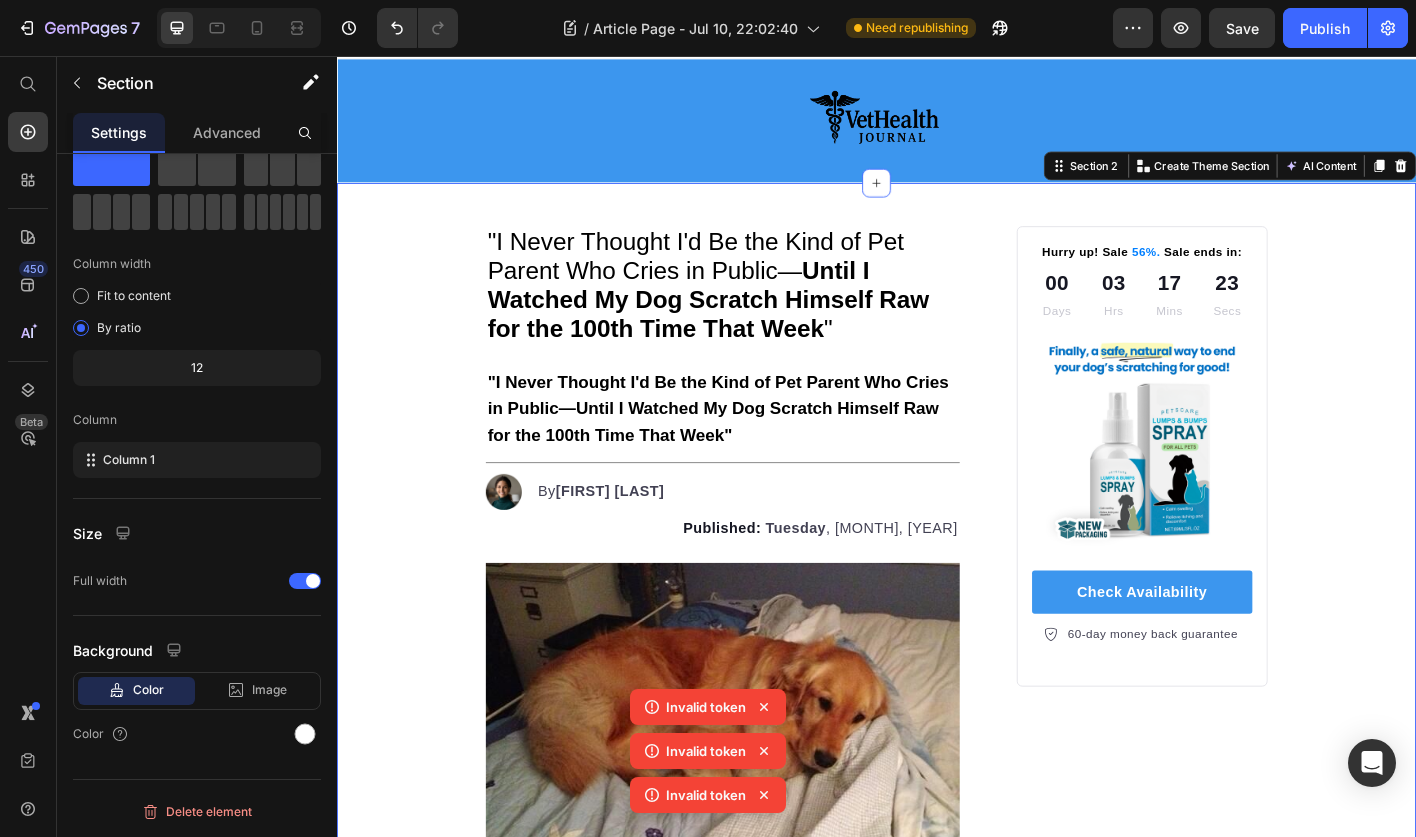 scroll, scrollTop: 50, scrollLeft: 0, axis: vertical 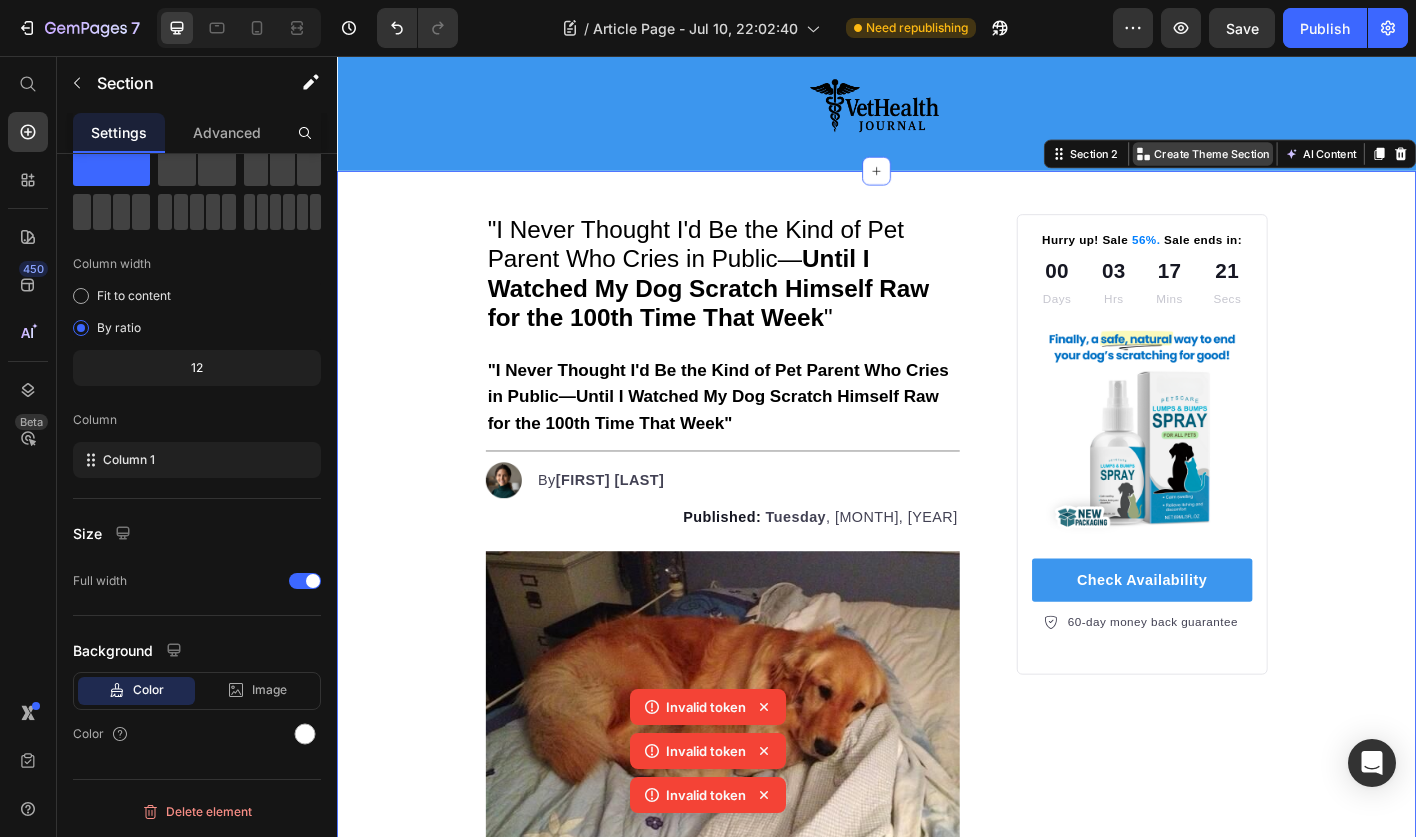 click on "Create Theme Section" at bounding box center [1310, 165] 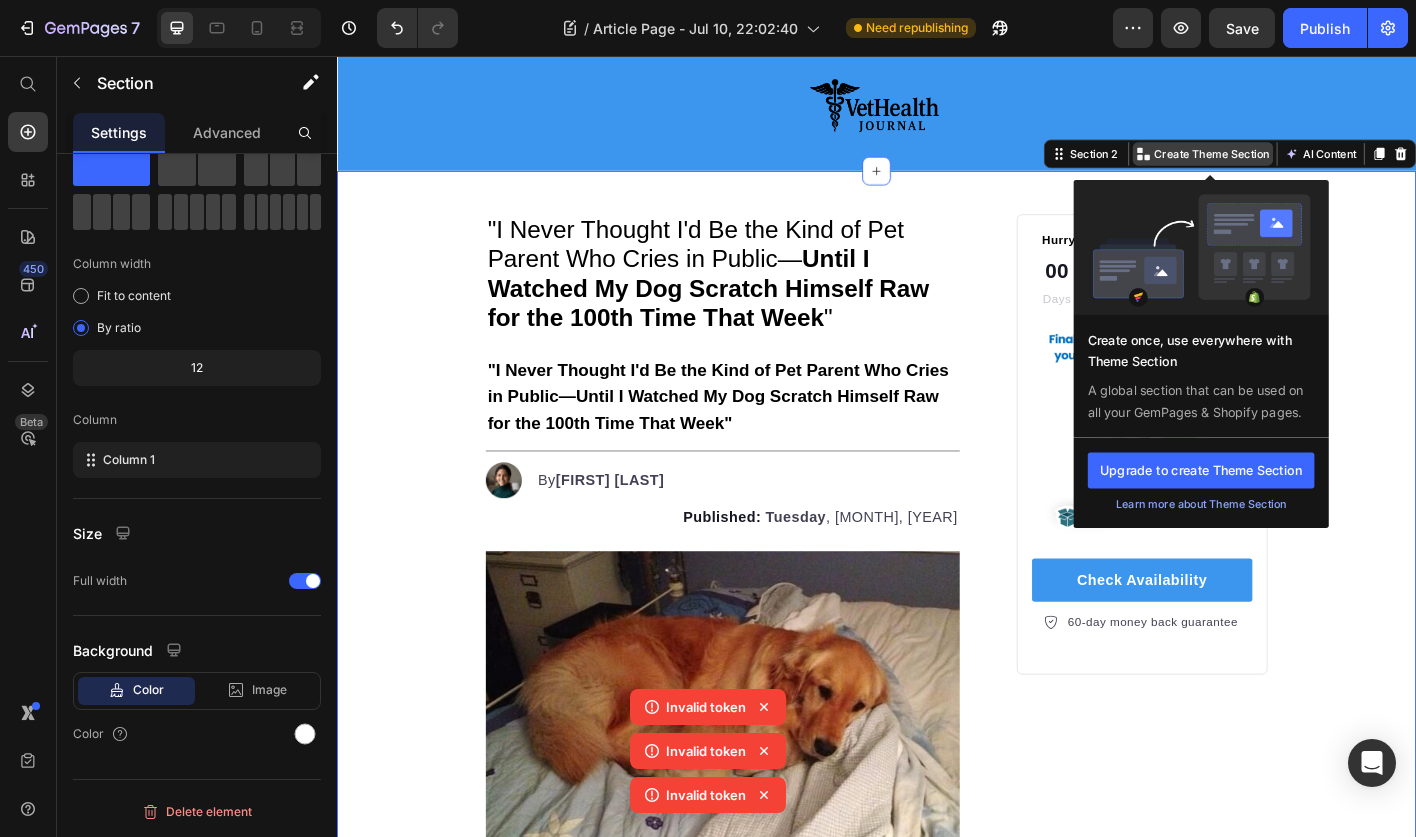 click on "Create Theme Section" at bounding box center [1310, 165] 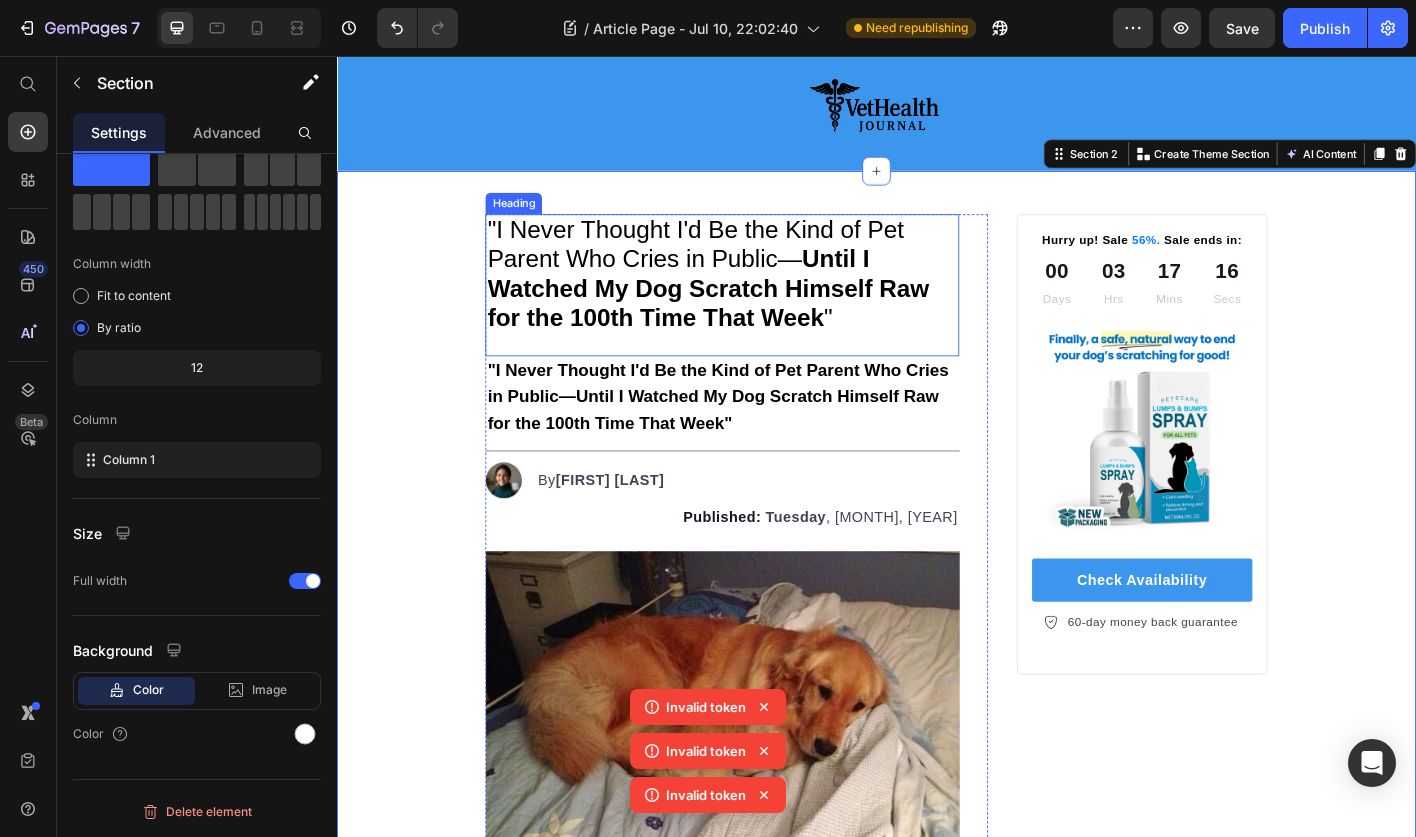 click on ""I Never Thought I'd Be the Kind of Pet Parent Who Cries in Public— Until I Watched My Dog Scratch Himself Raw for the 100th Time That Week "" at bounding box center [765, 299] 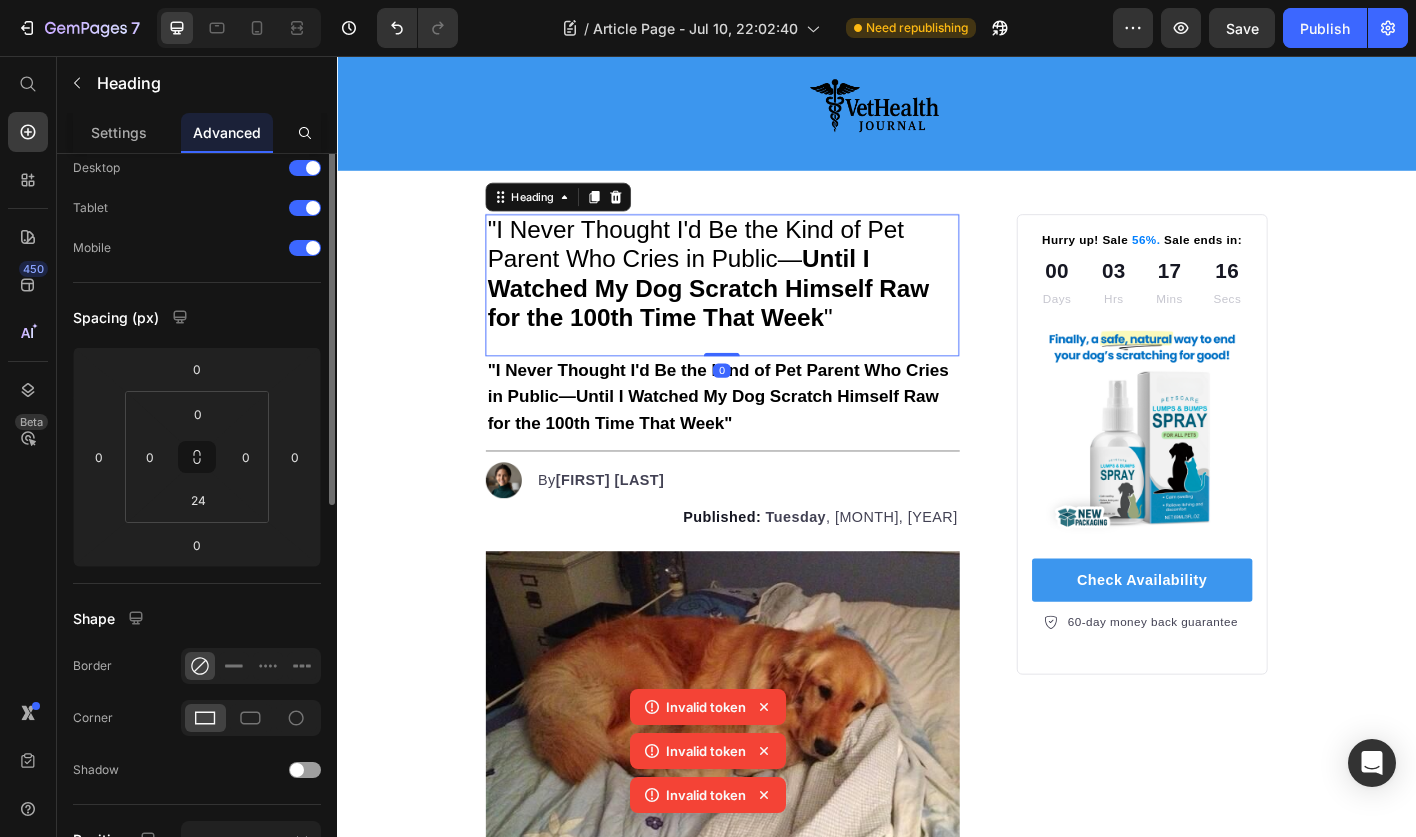 scroll, scrollTop: 0, scrollLeft: 0, axis: both 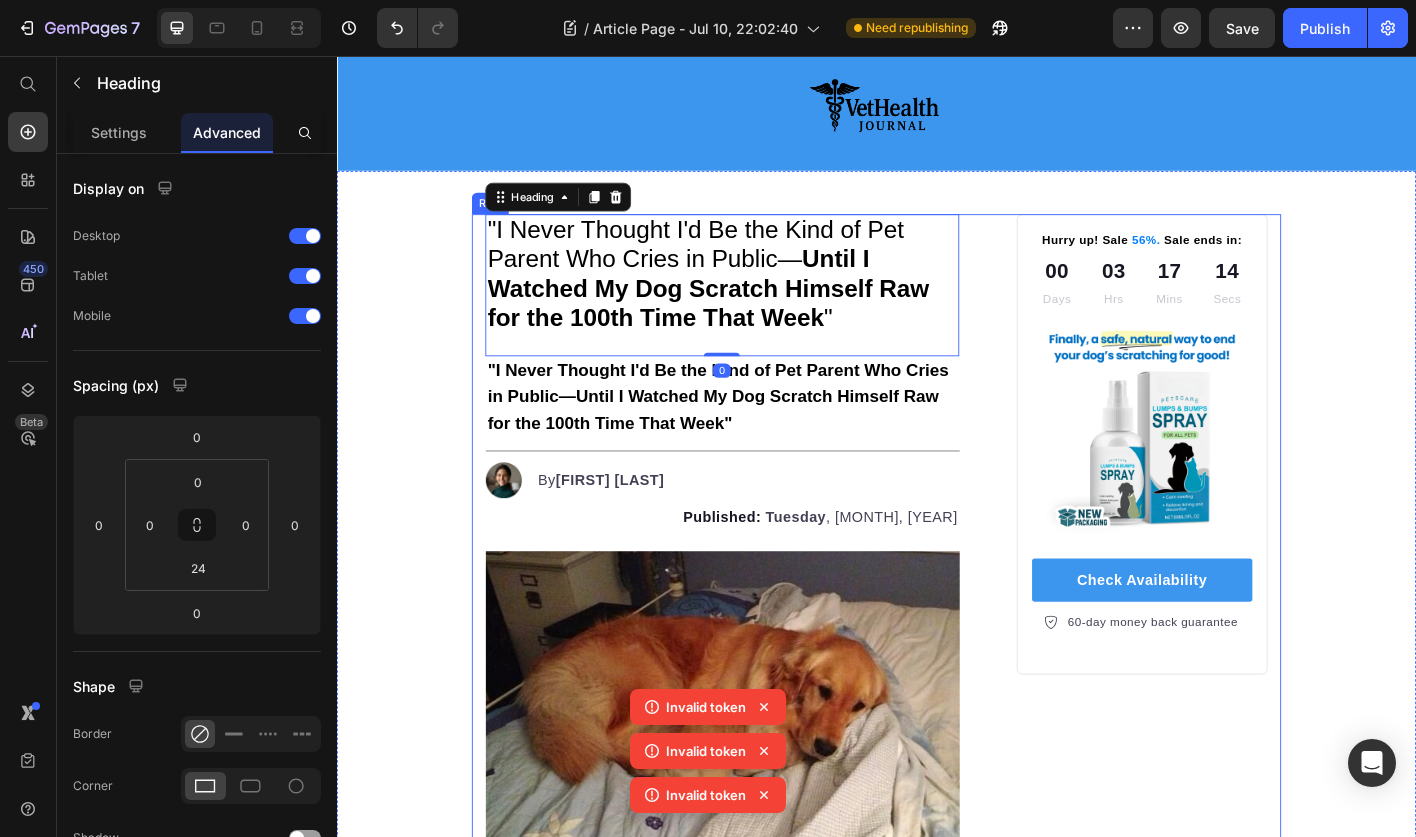 click on ""I Never Thought I'd Be the Kind of Pet Parent Who Cries in Public— Until I Watched My Dog Scratch Himself Raw for the 100th Time That Week " Heading   0 "I Never Thought I'd Be the Kind of Pet Parent Who Cries in Public—Until I Watched My Dog Scratch Himself Raw for the 100th Time That Week" Text Block                Title Line Image By  [FIRST] [LAST] Text block Advanced list Published:   Tuesday , July 8, 2025 Text block Image The Breaking Point Every Pet Parent Recognizes Heading I never thought I'd be the kind of pet parent who cries in the vet's waiting room. But at 2:15 PM on a rainy Thursday, watching my beloved Labrador Scout scratch himself raw for the hundredth time that week, I completely broke down.
I could only nod, unable to speak past the lump in my throat.
"" at bounding box center [937, 6008] 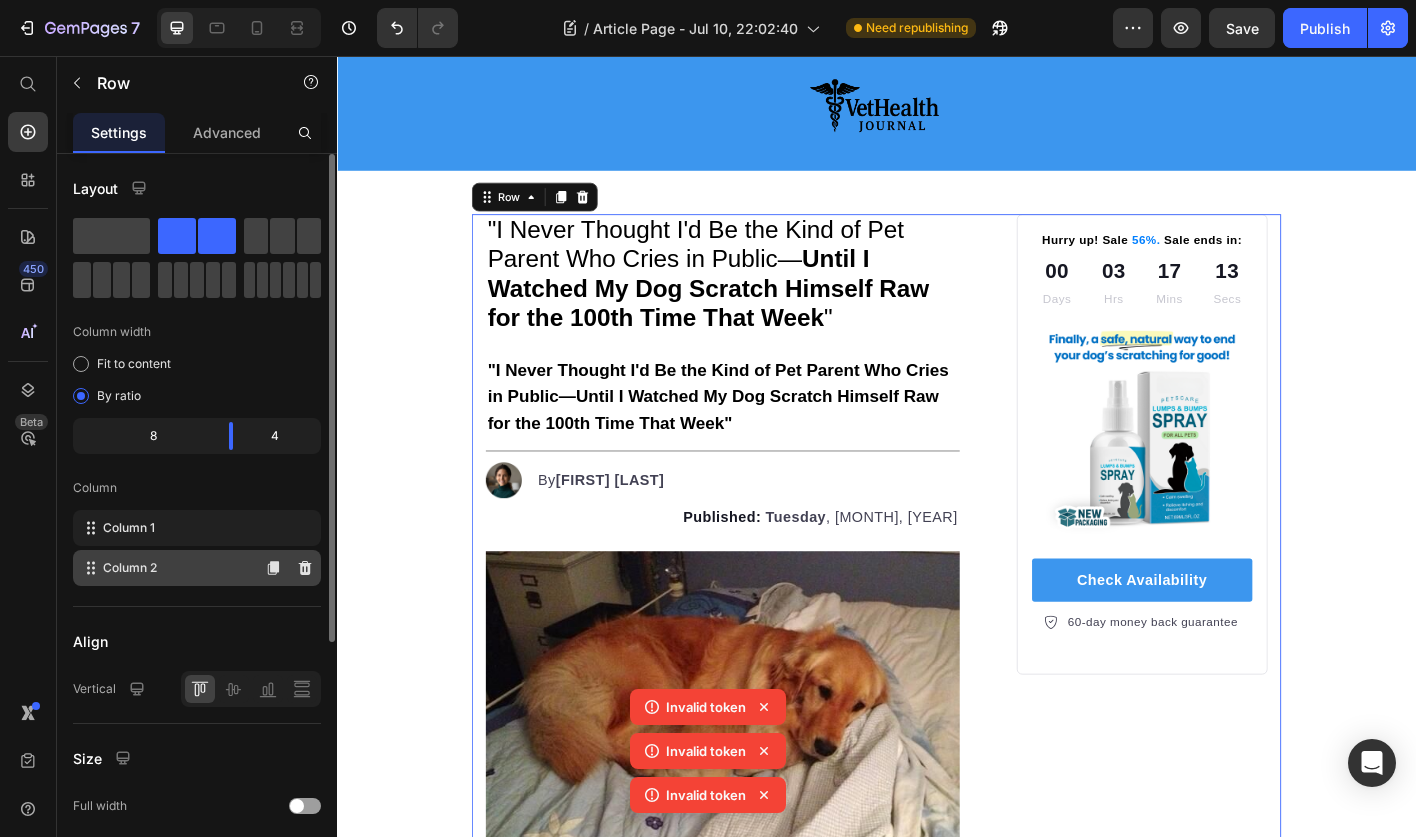 scroll, scrollTop: 381, scrollLeft: 0, axis: vertical 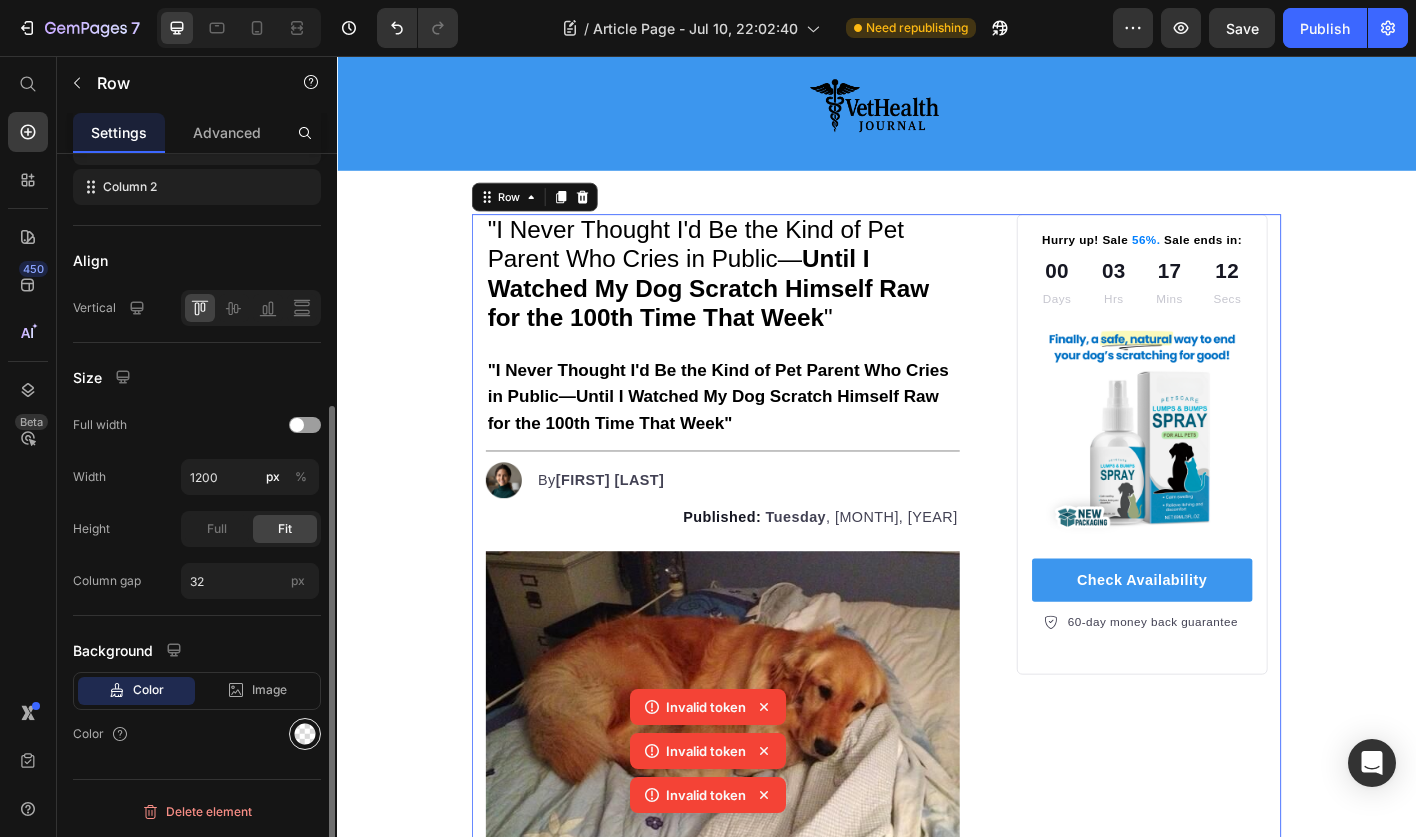click at bounding box center (305, 734) 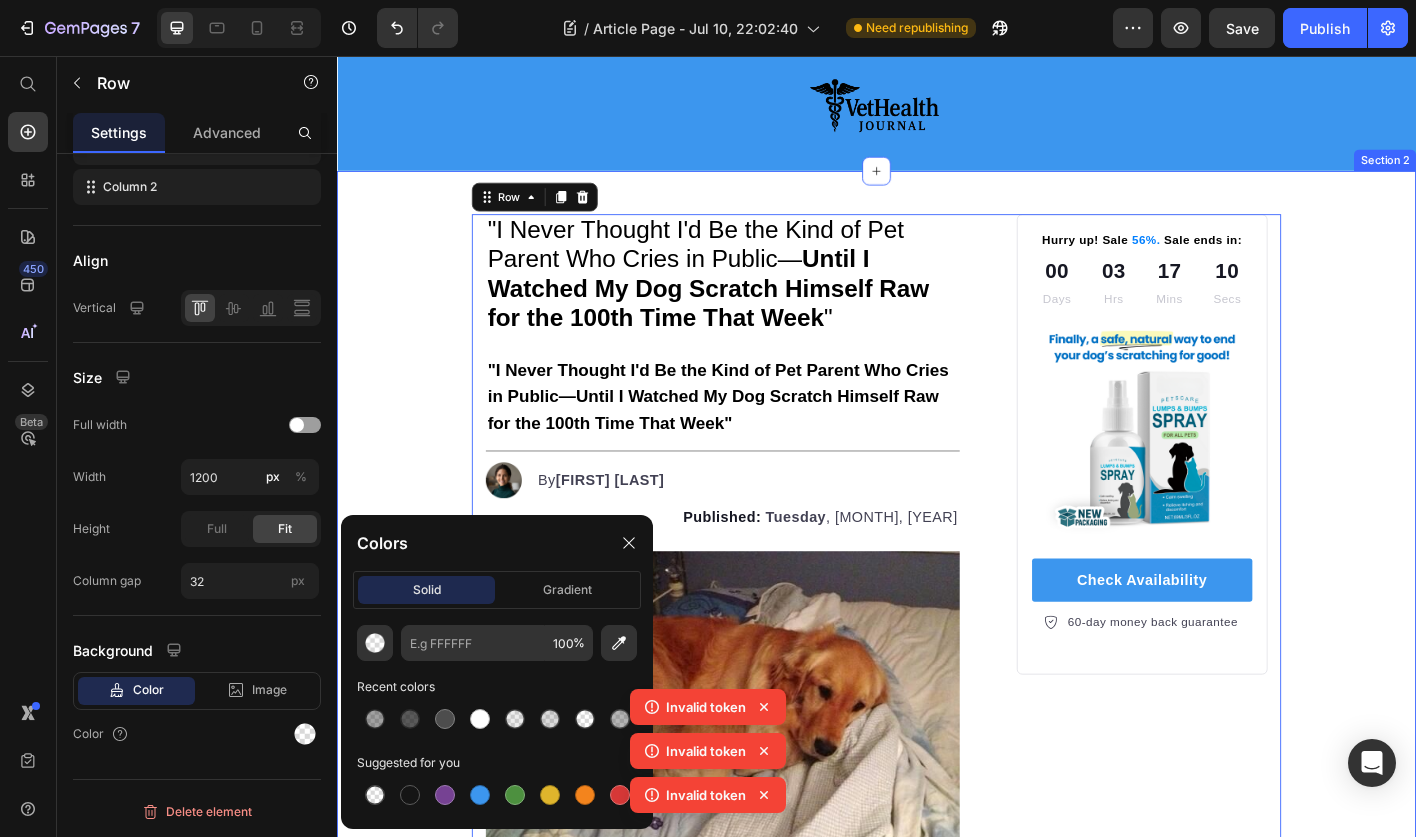 click on ""I Never Thought I'd Be the Kind of Pet Parent Who Cries in Public— Until I Watched My Dog Scratch Himself Raw for the 100th Time That Week " Heading   0 "I Never Thought I'd Be the Kind of Pet Parent Who Cries in Public—Until I Watched My Dog Scratch Himself Raw for the 100th Time That Week" Text Block                Title Line Image By  [FIRST] [LAST] Text block Advanced list Published:   Tuesday , July 8, 2025 Text block Image The Breaking Point Every Pet Parent Recognizes Heading I never thought I'd be the kind of pet parent who cries in the vet's waiting room. But at 2:15 PM on a rainy Thursday, watching my beloved Labrador Scout scratch himself raw for the hundredth time that week, I completely broke down.
I could only nod, unable to speak past the lump in my throat.
"" at bounding box center [937, 6024] 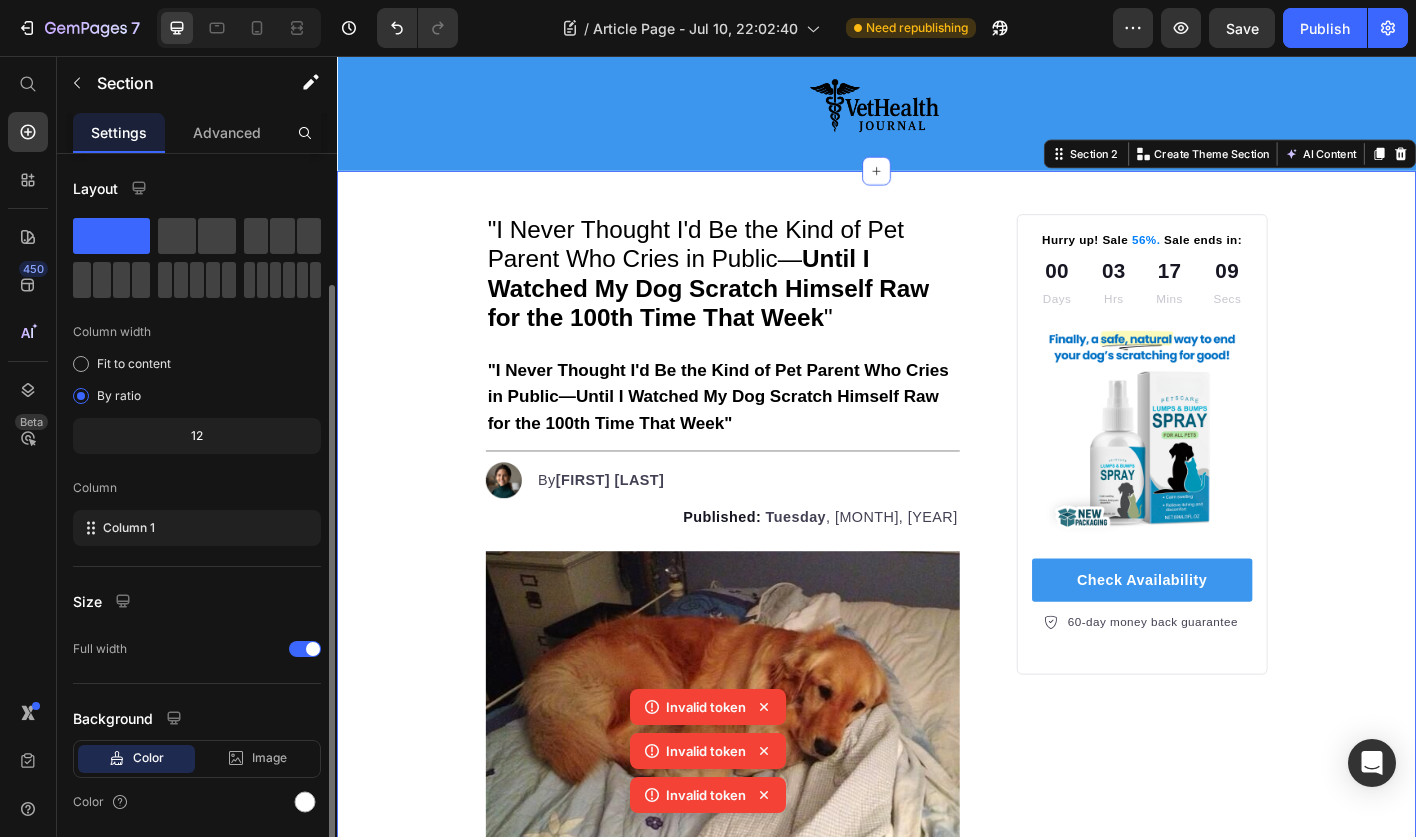 scroll, scrollTop: 68, scrollLeft: 0, axis: vertical 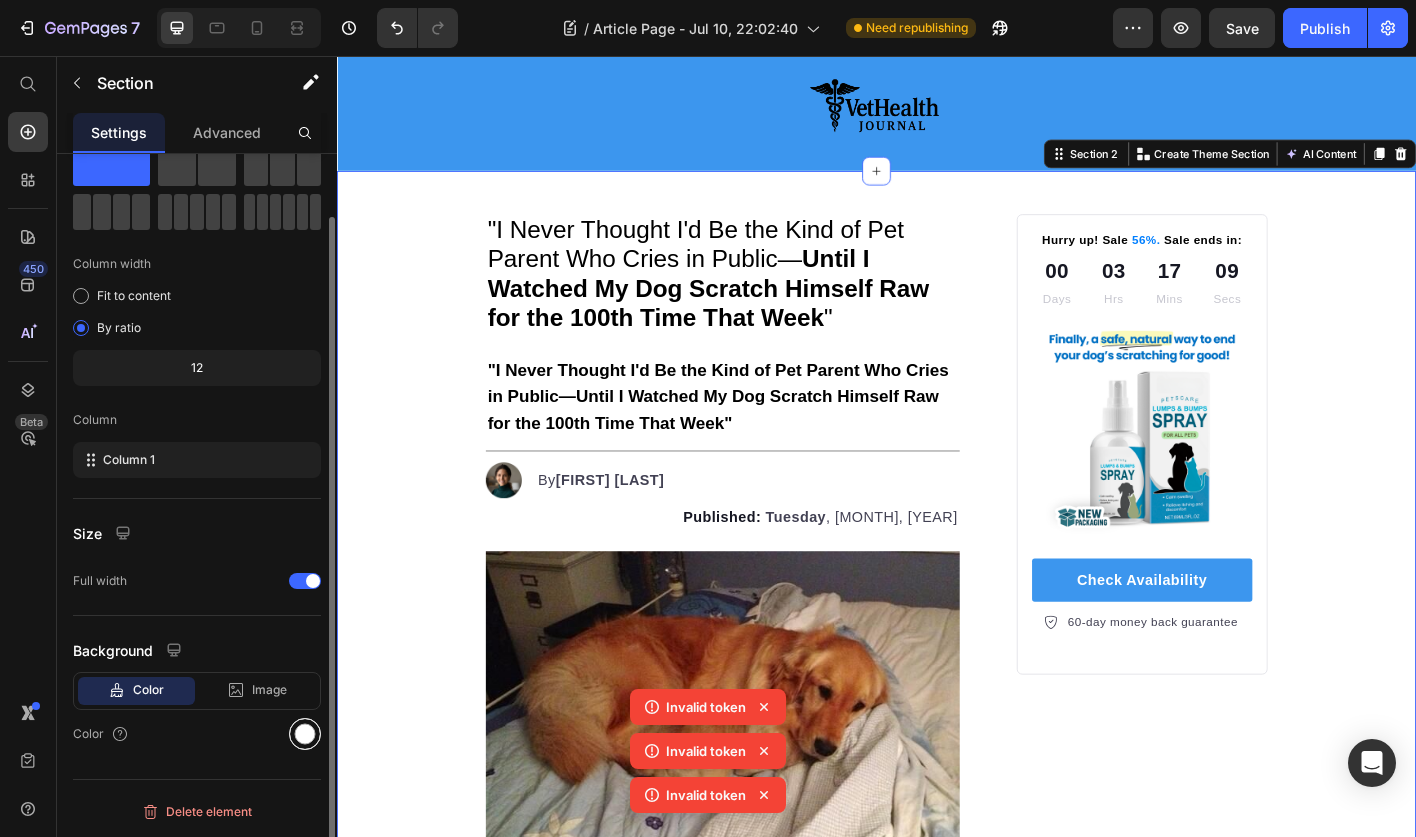 click at bounding box center (305, 734) 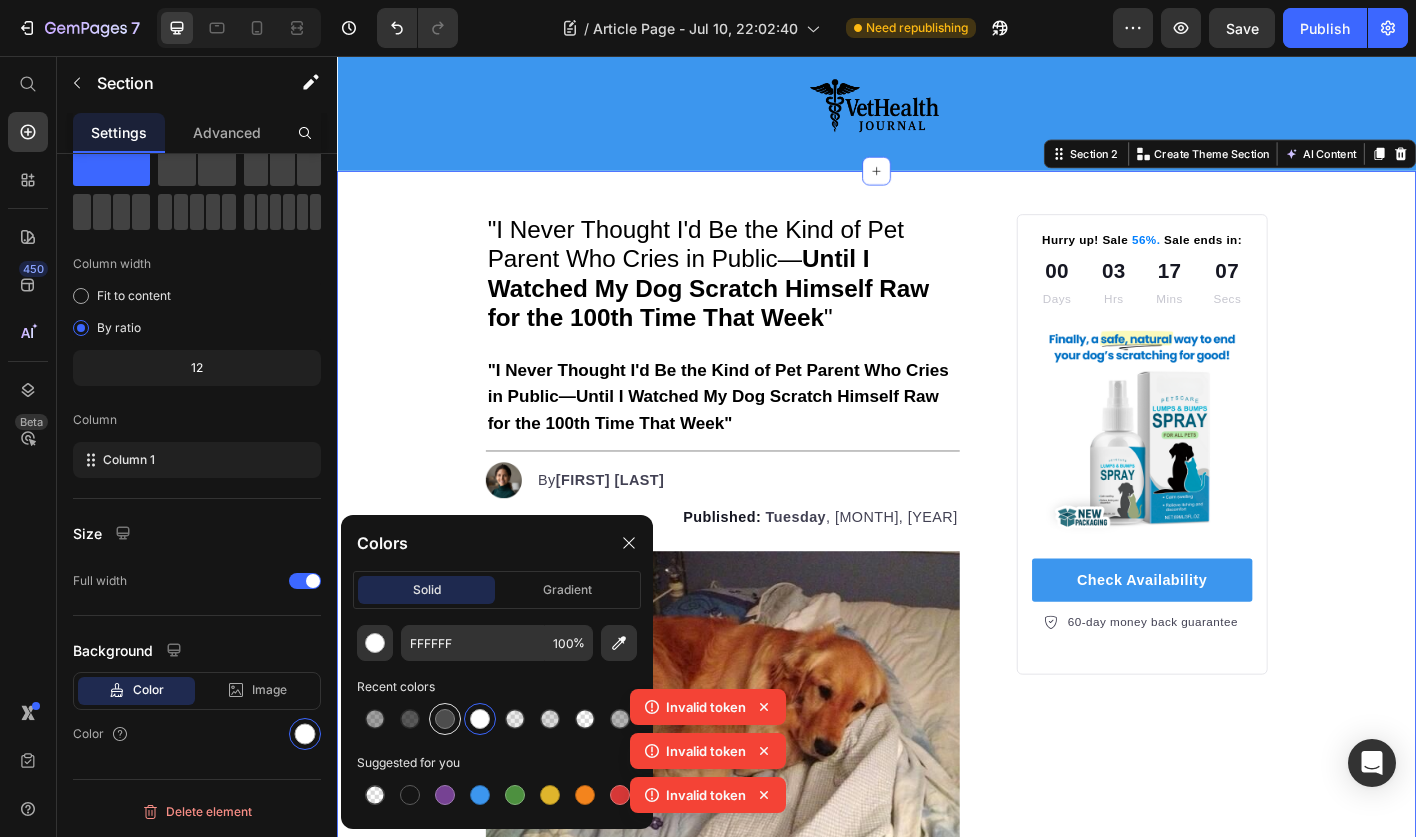 click at bounding box center (445, 719) 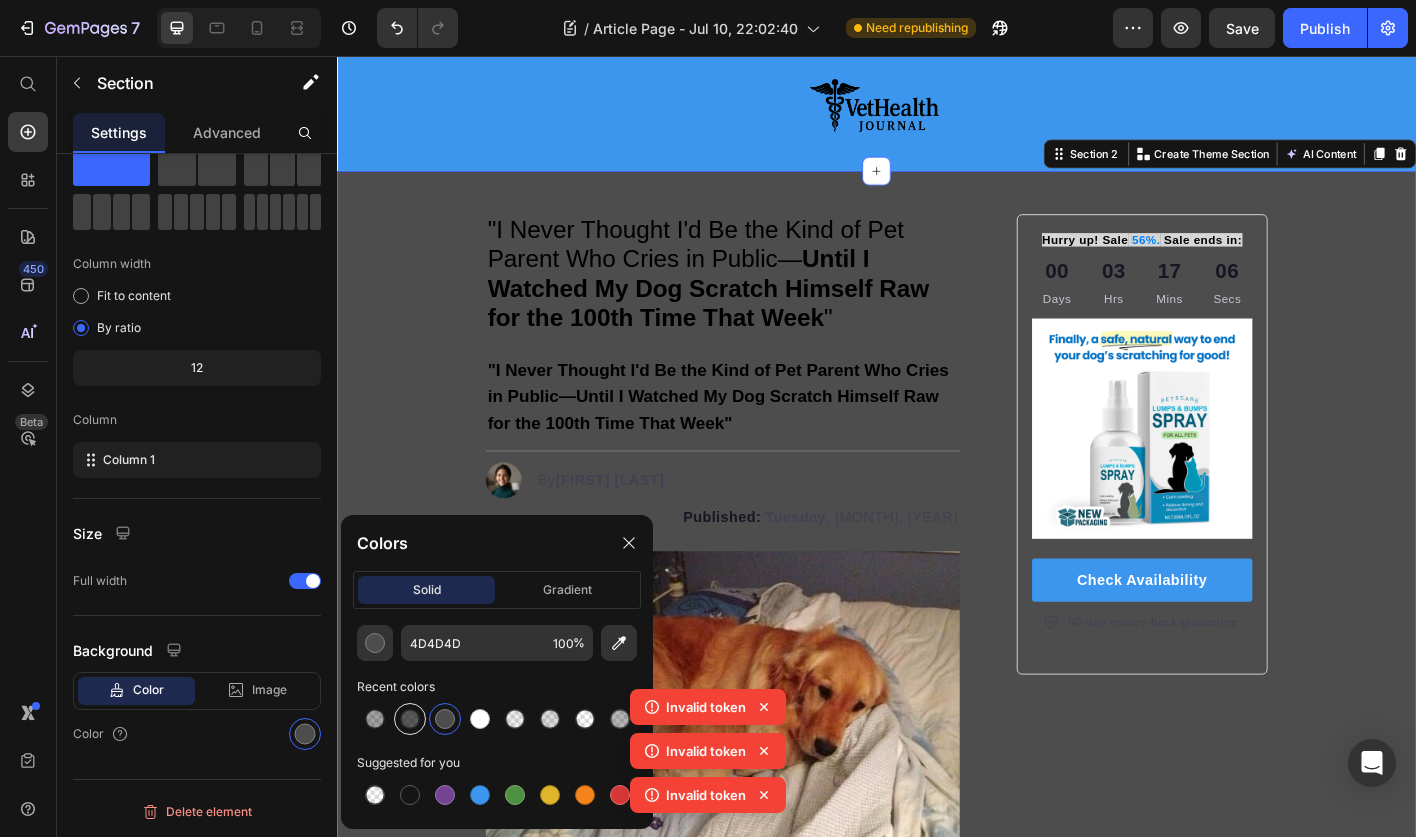 click at bounding box center (410, 719) 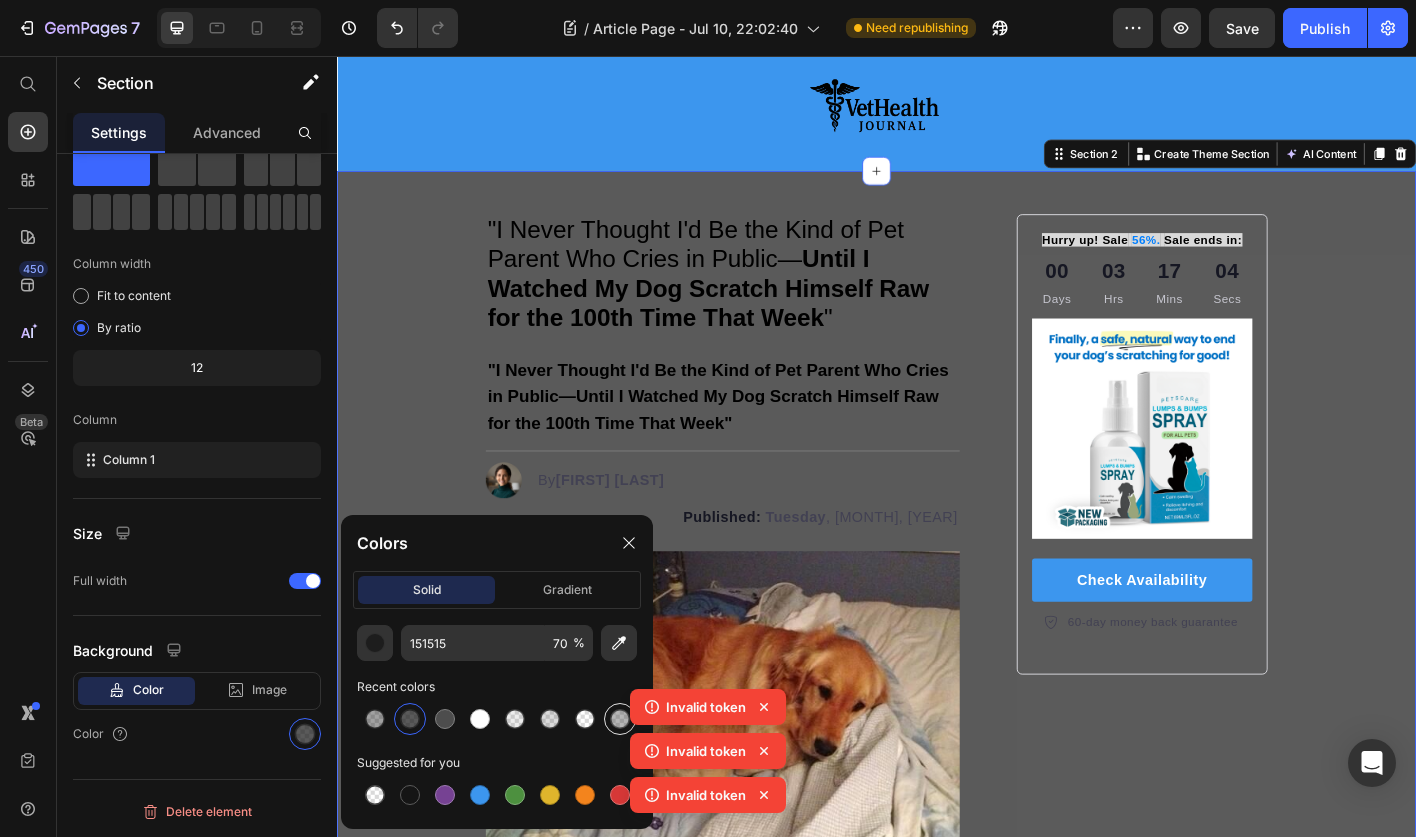 click at bounding box center [620, 719] 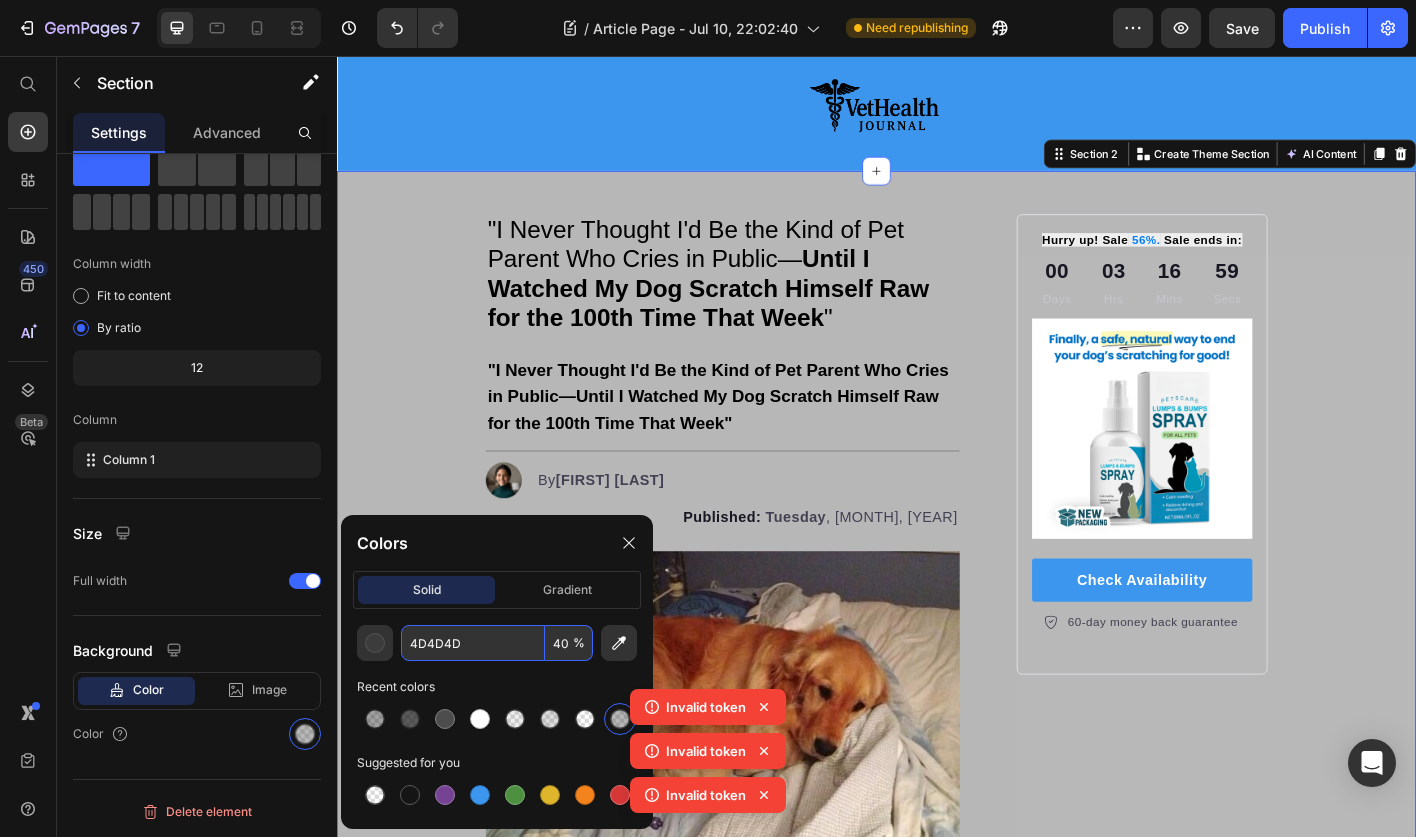 click on "40" at bounding box center [569, 643] 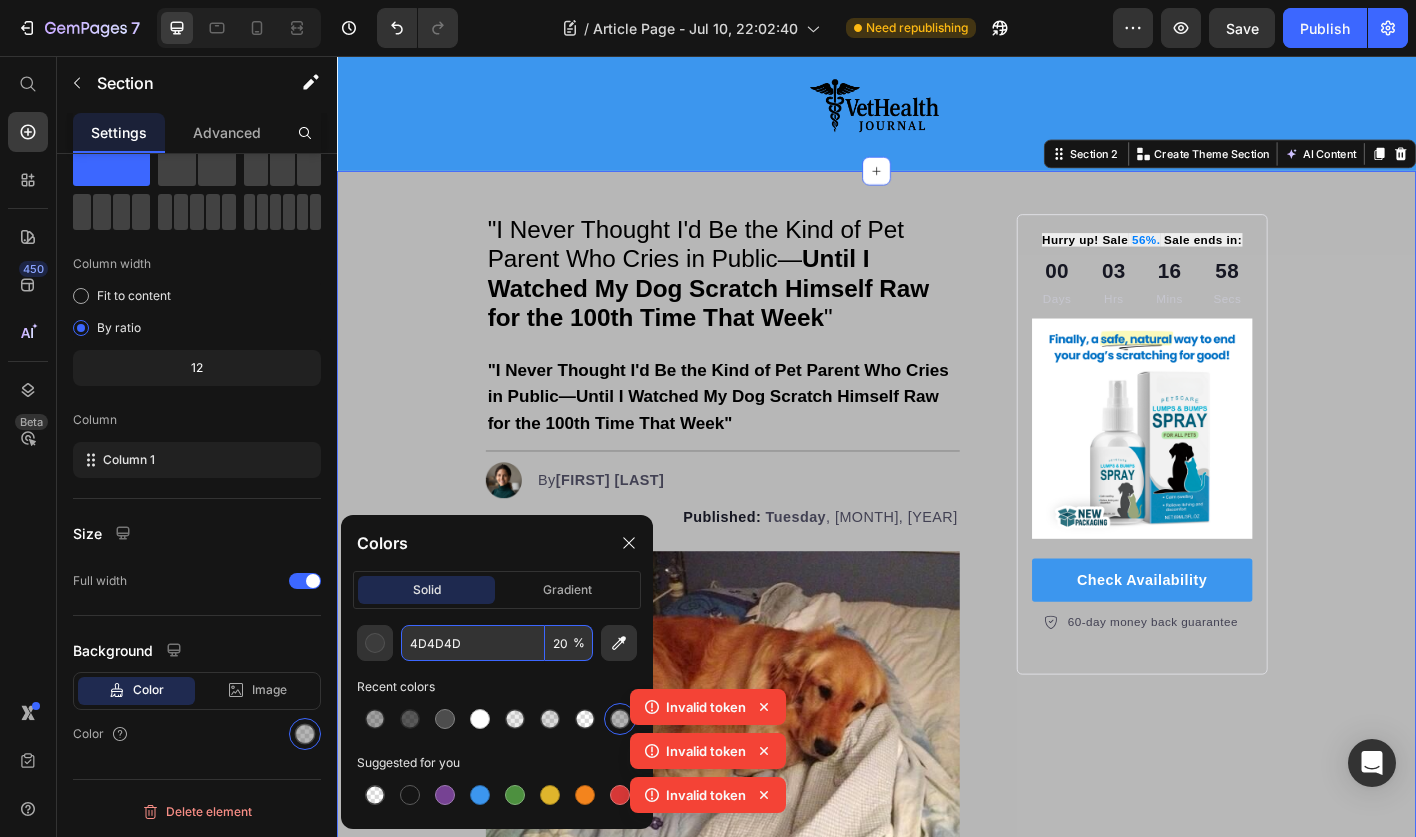 type on "20" 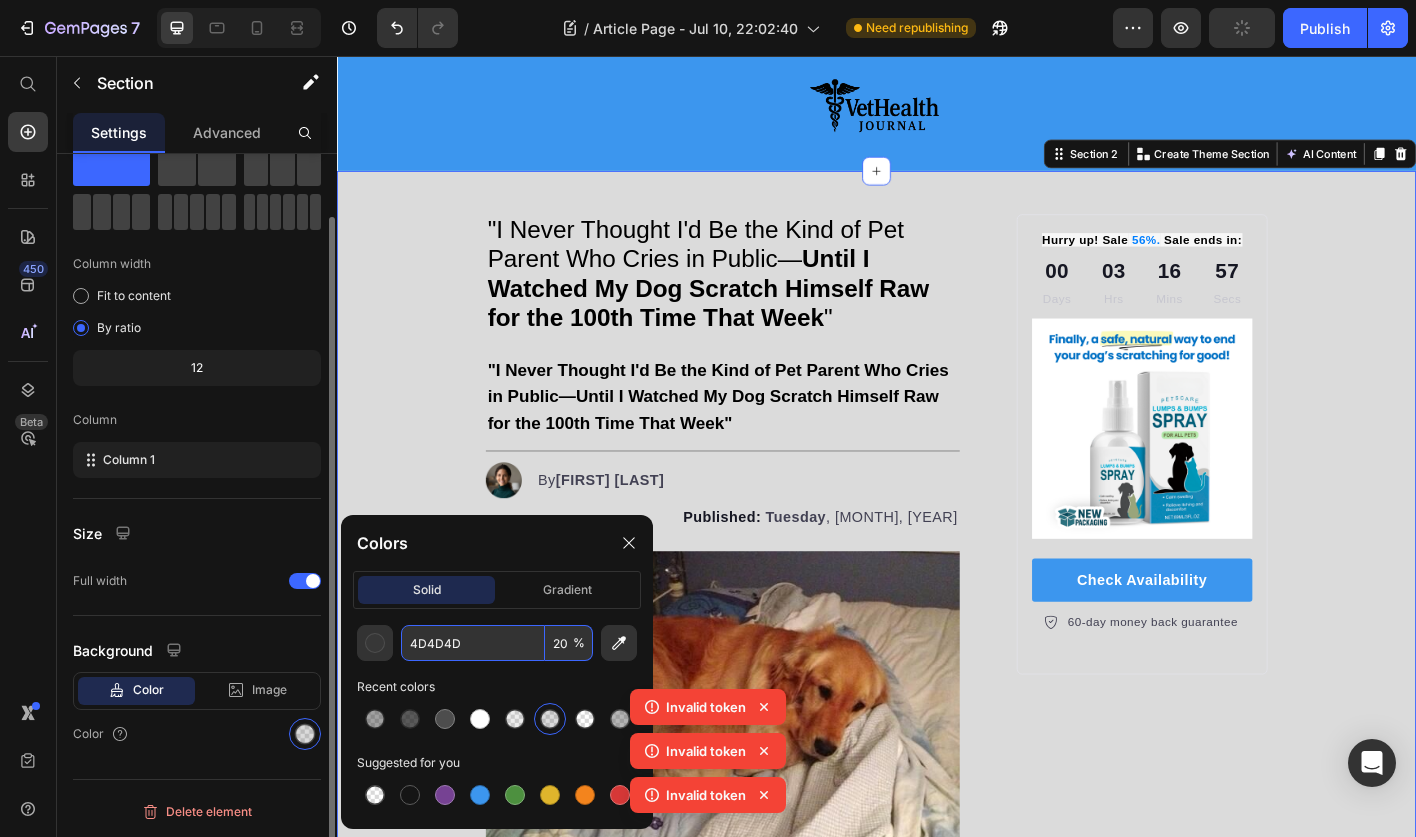 click on "Size" at bounding box center [197, 533] 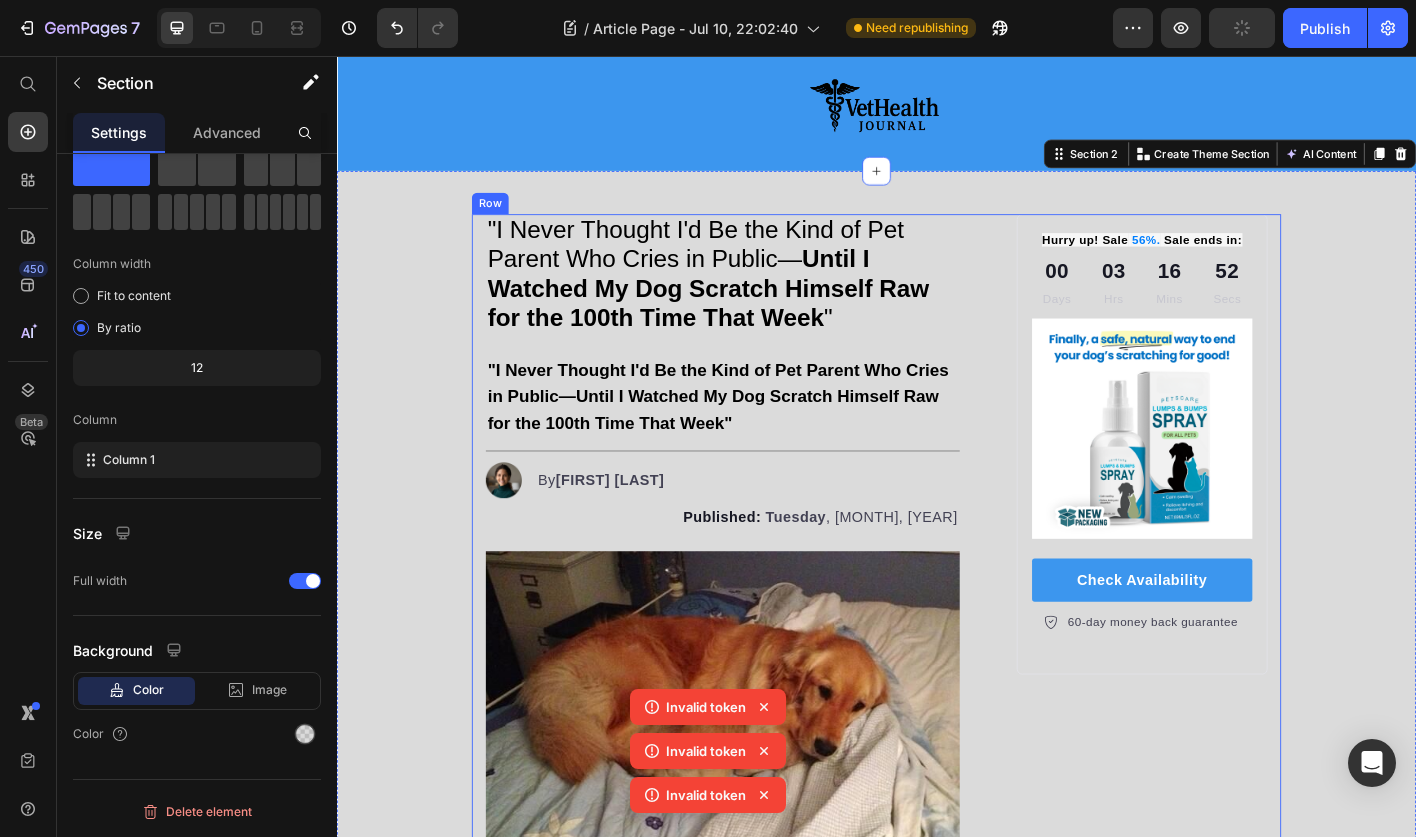 click on ""I Never Thought I'd Be the Kind of Pet Parent Who Cries in Public— Until I Watched My Dog Scratch Himself Raw for the 100th Time That Week " Heading   0 "I Never Thought I'd Be the Kind of Pet Parent Who Cries in Public—Until I Watched My Dog Scratch Himself Raw for the 100th Time That Week" Text Block                Title Line Image By  [FIRST] [LAST] Text block Advanced list Published:   Tuesday , July 8, 2025 Text block Image The Breaking Point Every Pet Parent Recognizes Heading I never thought I'd be the kind of pet parent who cries in the vet's waiting room. But at 2:15 PM on a rainy Thursday, watching my beloved Labrador Scout scratch himself raw for the hundredth time that week, I completely broke down.
I could only nod, unable to speak past the lump in my throat.
"" at bounding box center [937, 6008] 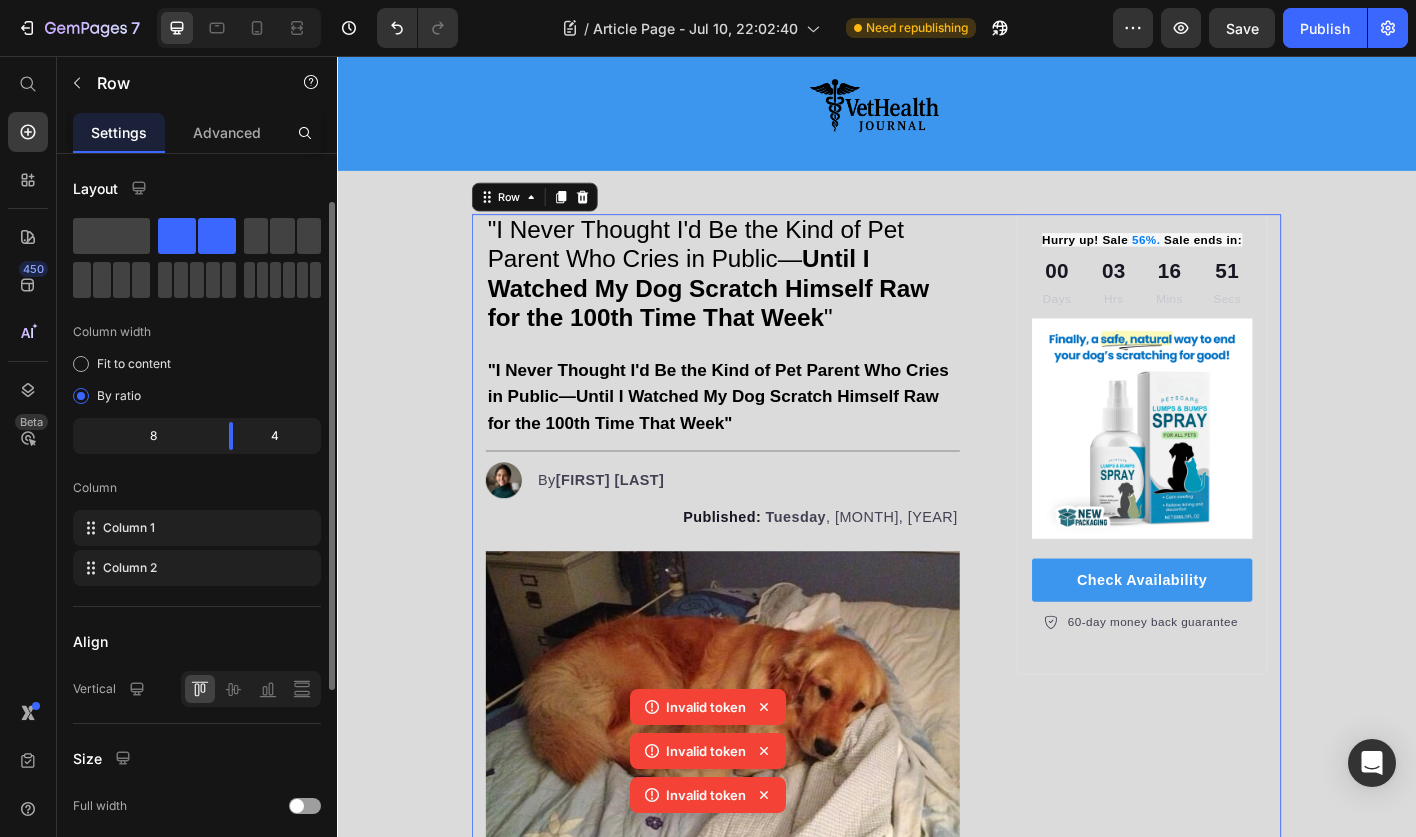 scroll, scrollTop: 381, scrollLeft: 0, axis: vertical 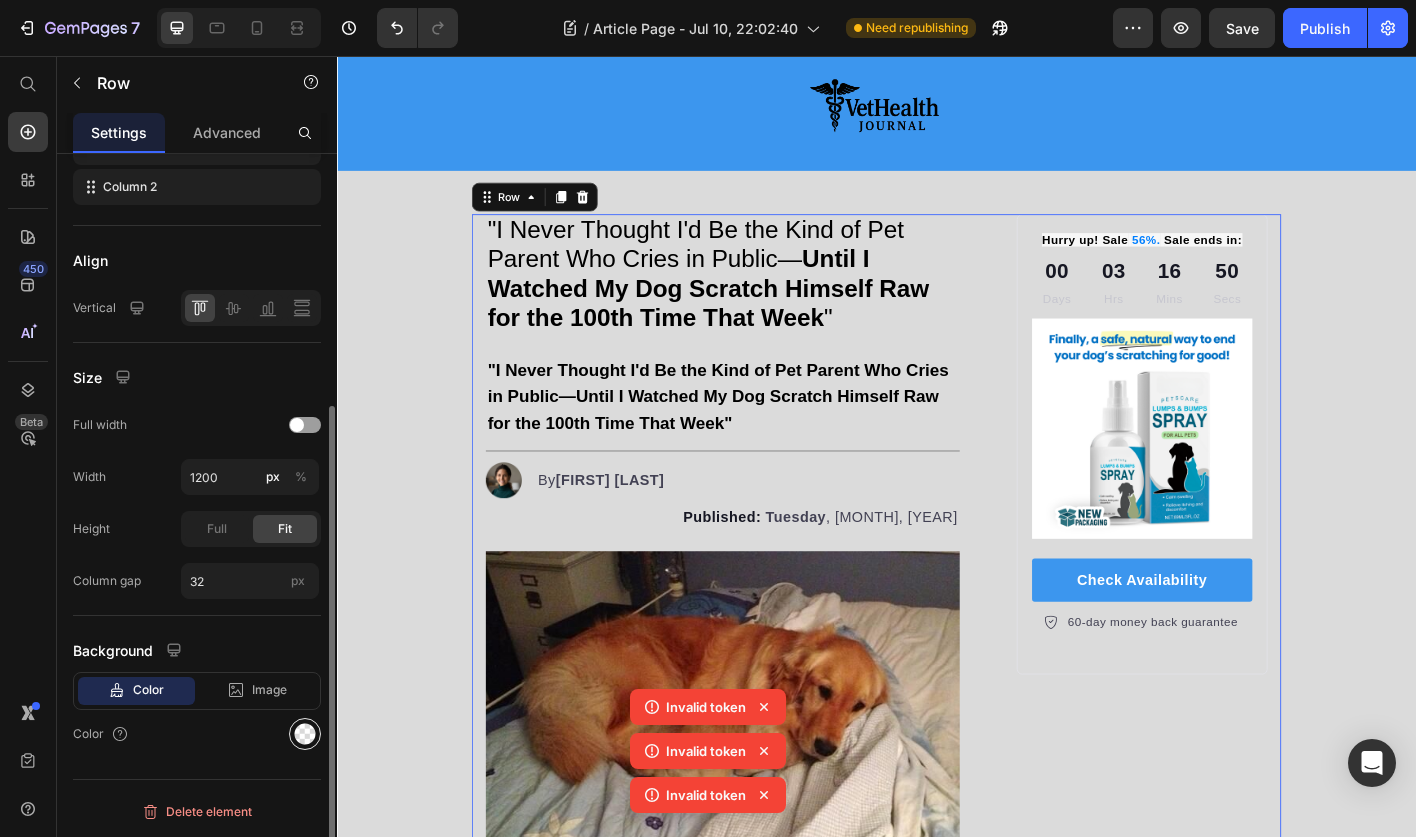 click 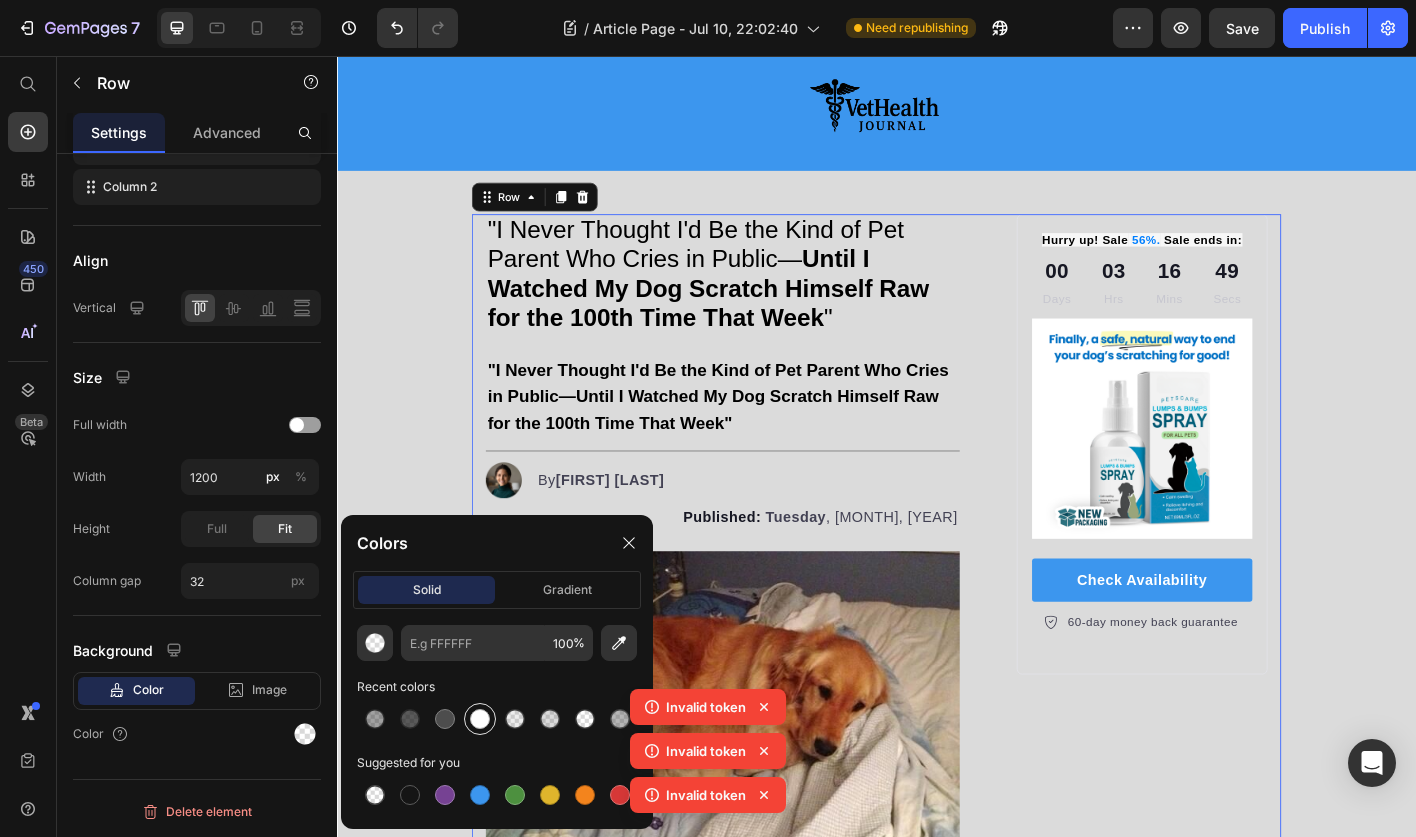 click at bounding box center (480, 719) 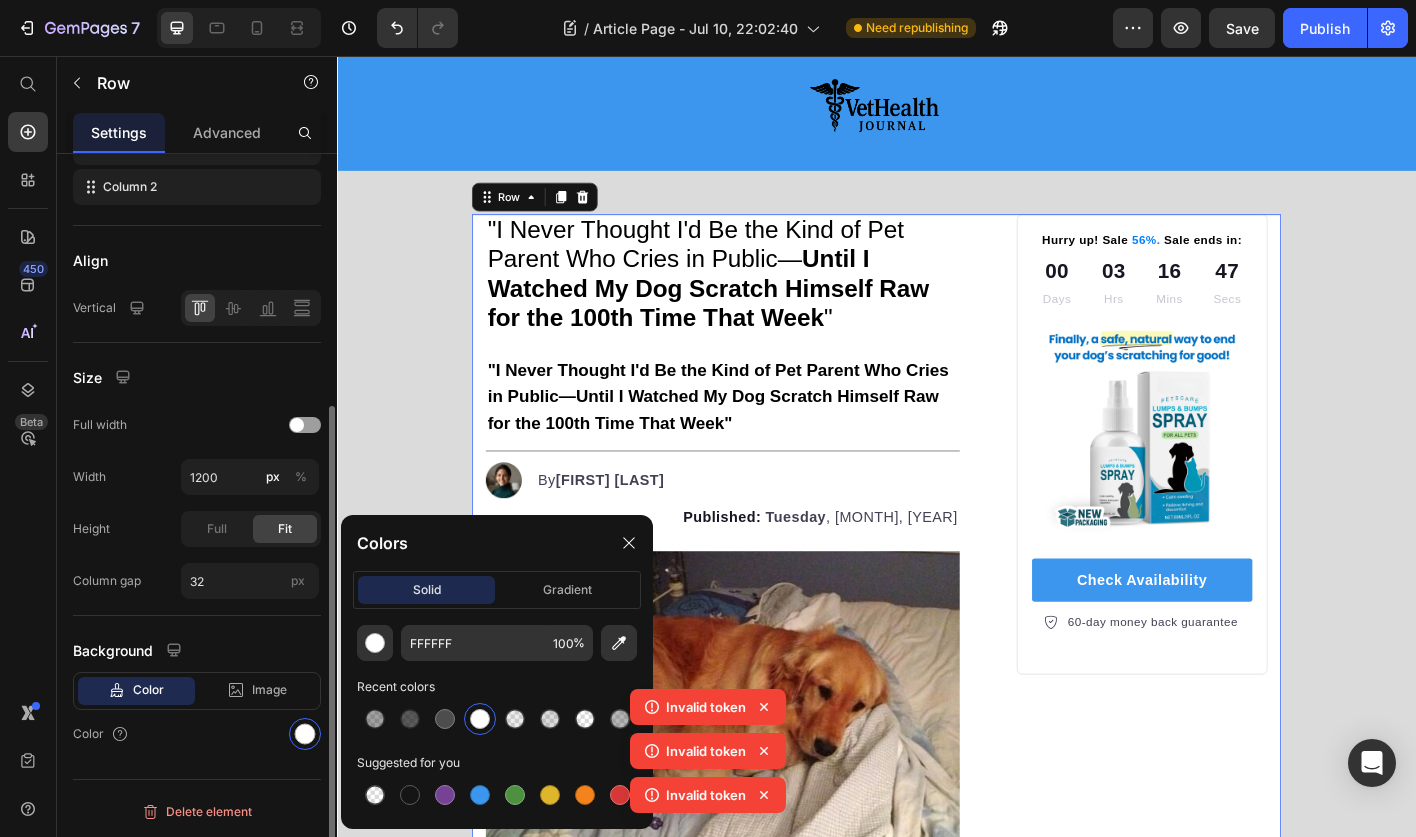 click on "Size" at bounding box center (197, 377) 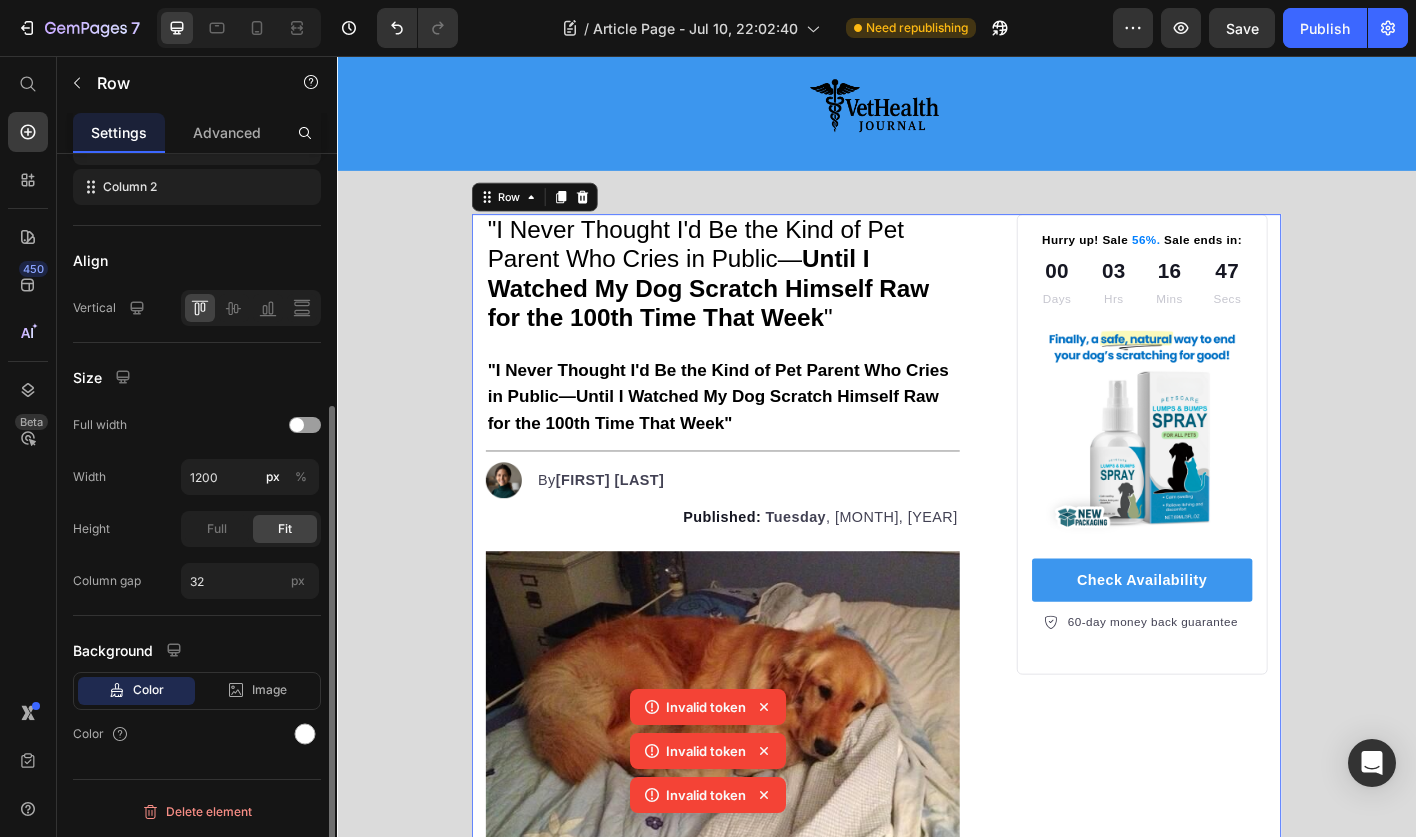 click on "Size" at bounding box center [197, 377] 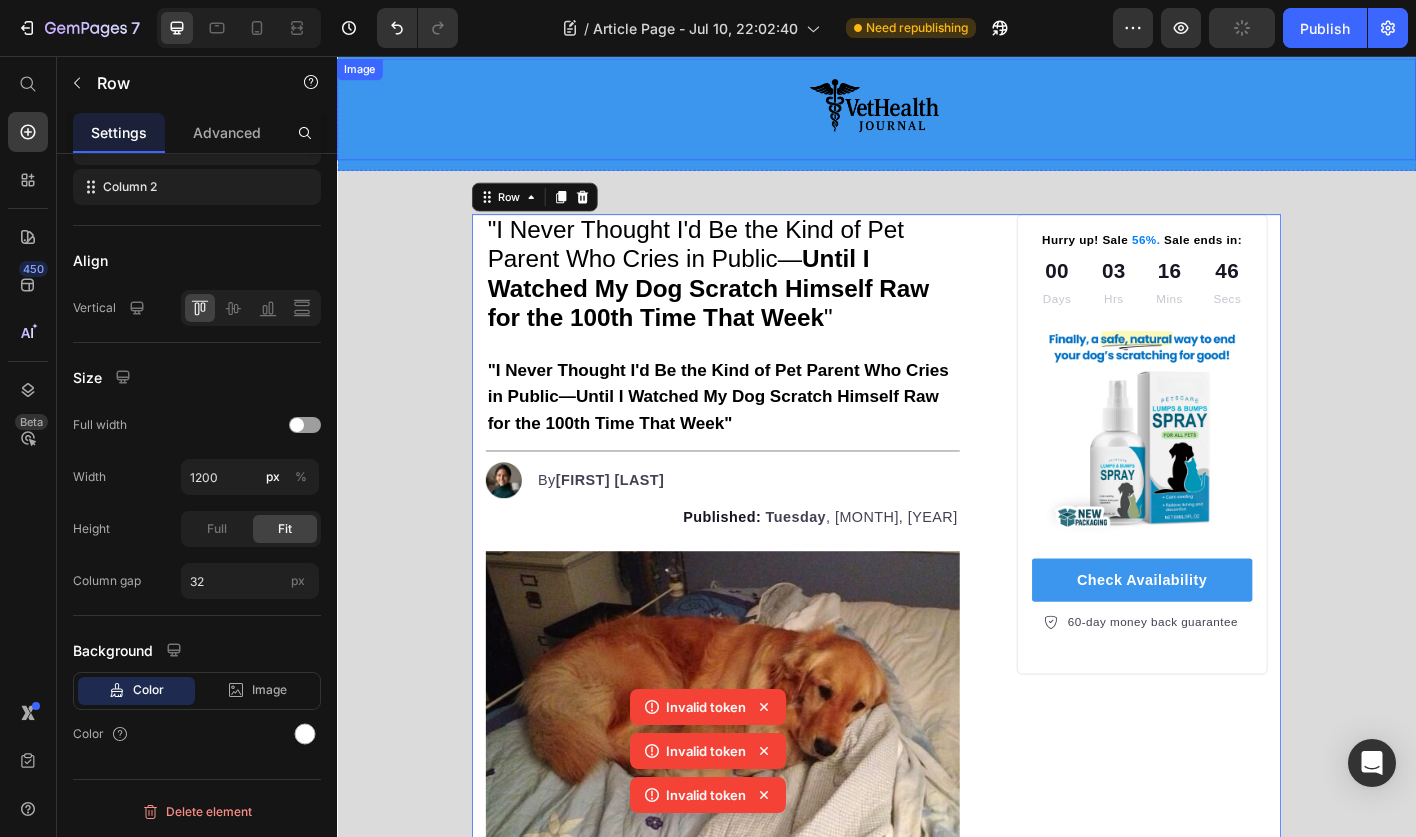 click at bounding box center (937, 115) 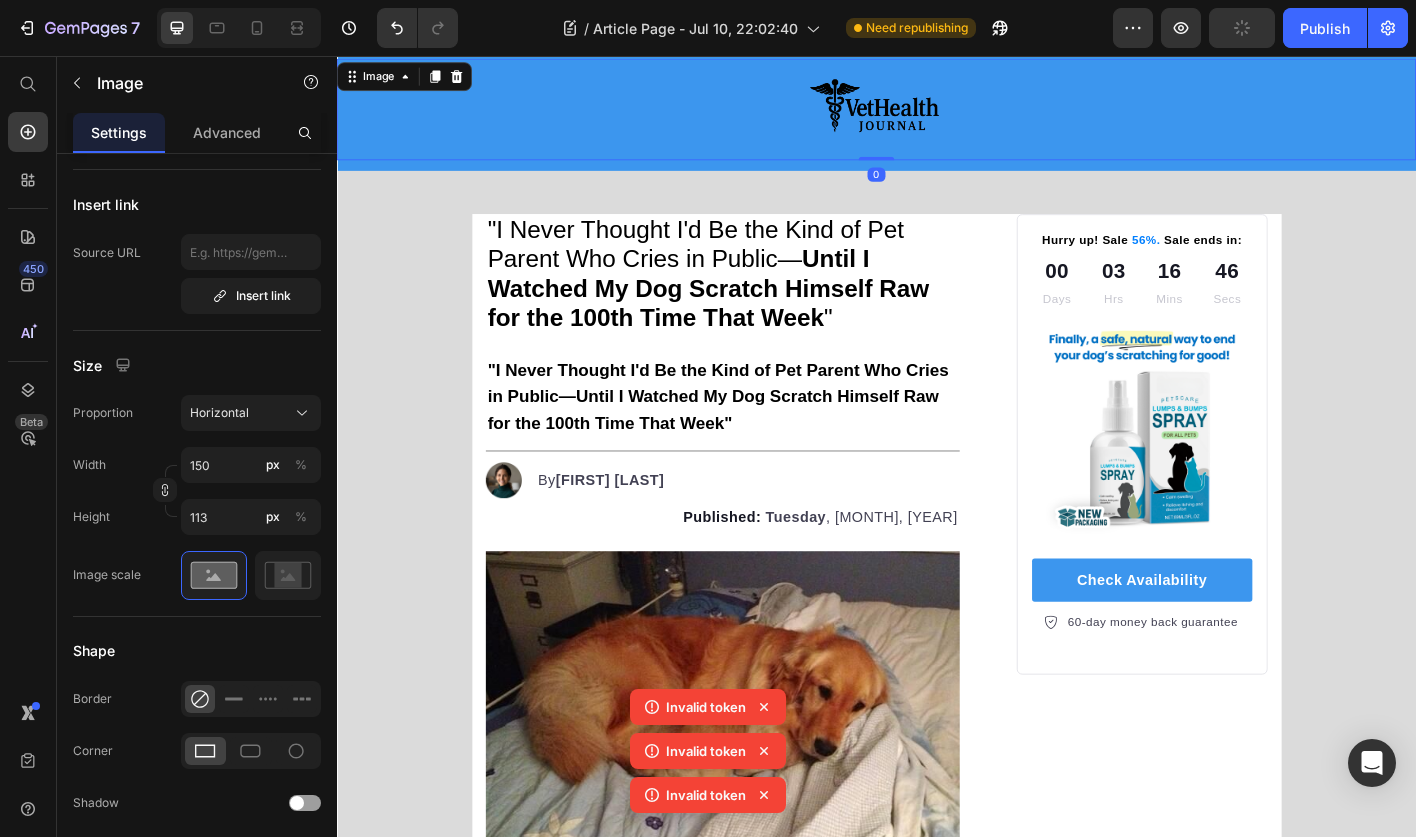 scroll, scrollTop: 0, scrollLeft: 0, axis: both 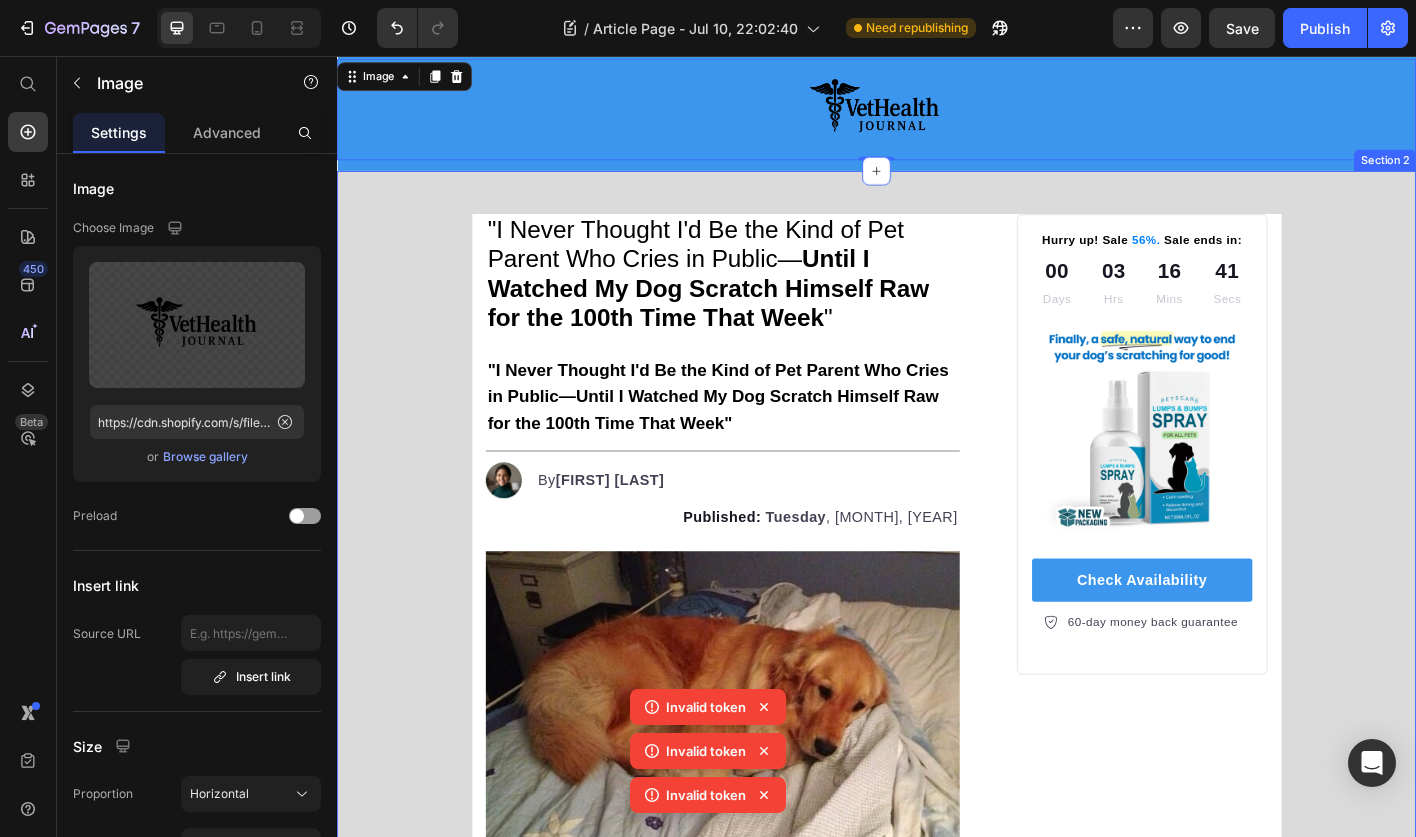 click on ""I Never Thought I'd Be the Kind of Pet Parent Who Cries in Public— Until I Watched My Dog Scratch Himself Raw for the 100th Time That Week " Heading   0 "I Never Thought I'd Be the Kind of Pet Parent Who Cries in Public—Until I Watched My Dog Scratch Himself Raw for the 100th Time That Week" Text Block                Title Line Image By  [FIRST] [LAST] Text block Advanced list Published:   Tuesday , July 8, 2025 Text block Image The Breaking Point Every Pet Parent Recognizes Heading I never thought I'd be the kind of pet parent who cries in the vet's waiting room. But at 2:15 PM on a rainy Thursday, watching my beloved Labrador Scout scratch himself raw for the hundredth time that week, I completely broke down.
I could only nod, unable to speak past the lump in my throat.
"" at bounding box center (937, 6024) 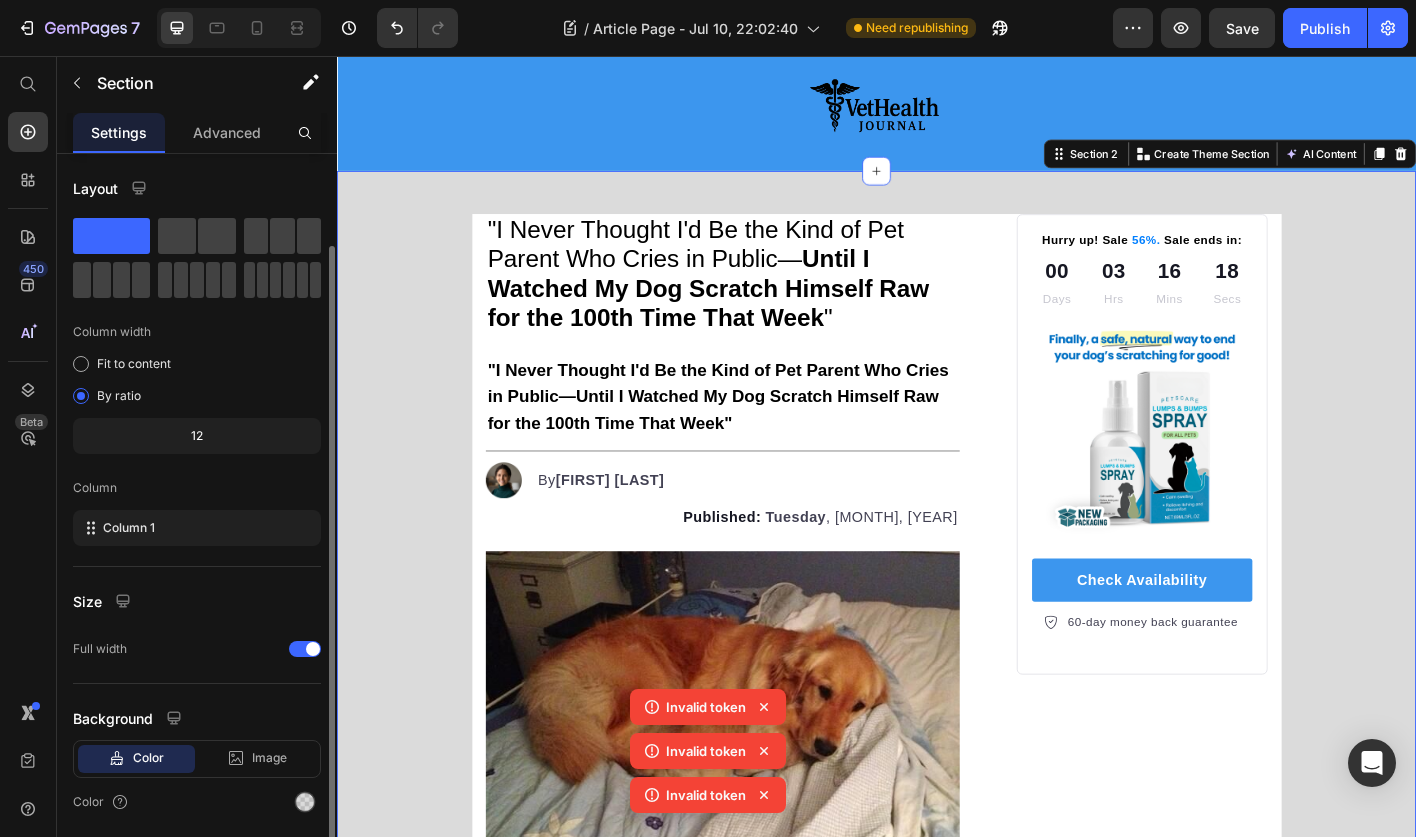 scroll, scrollTop: 68, scrollLeft: 0, axis: vertical 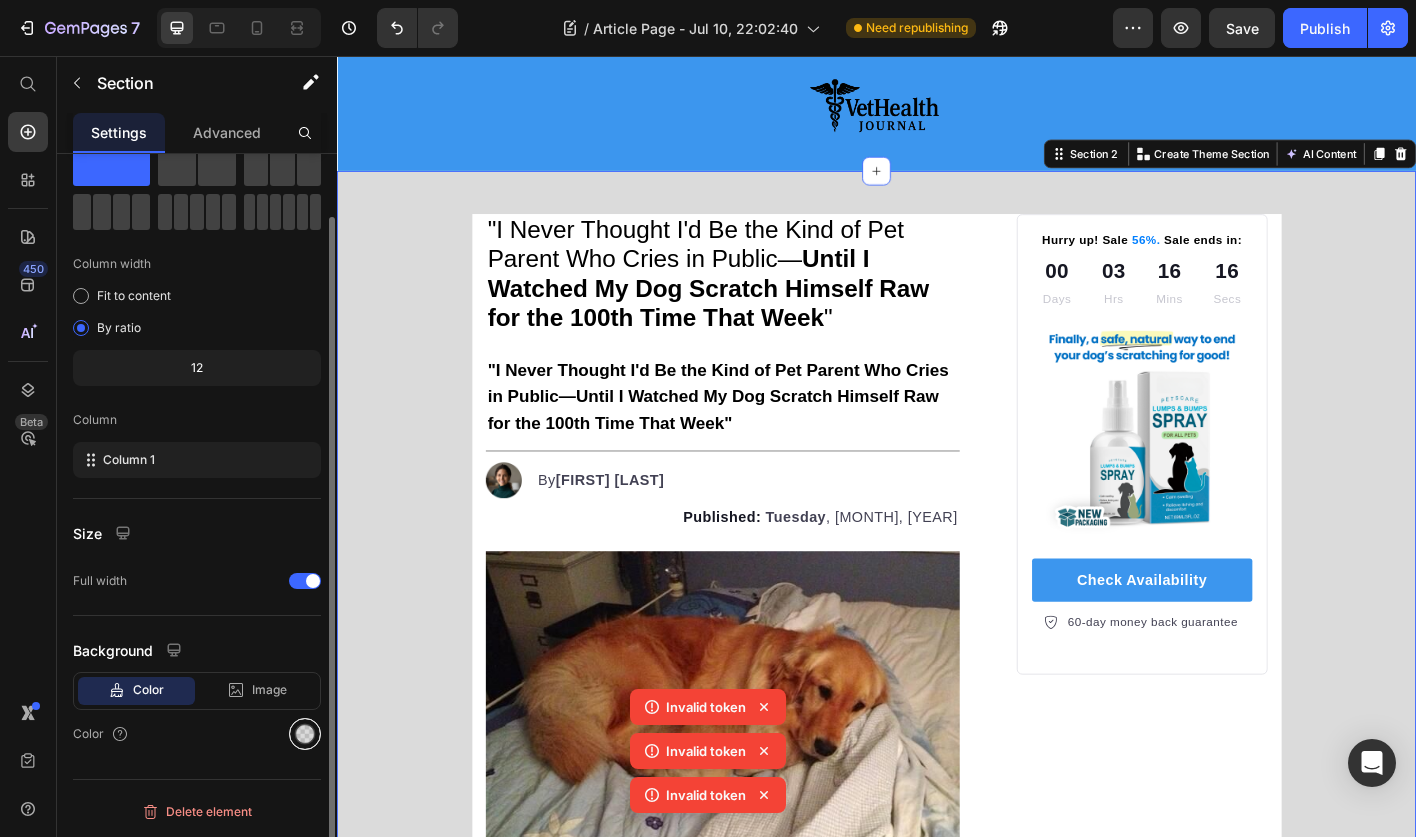 click at bounding box center (305, 734) 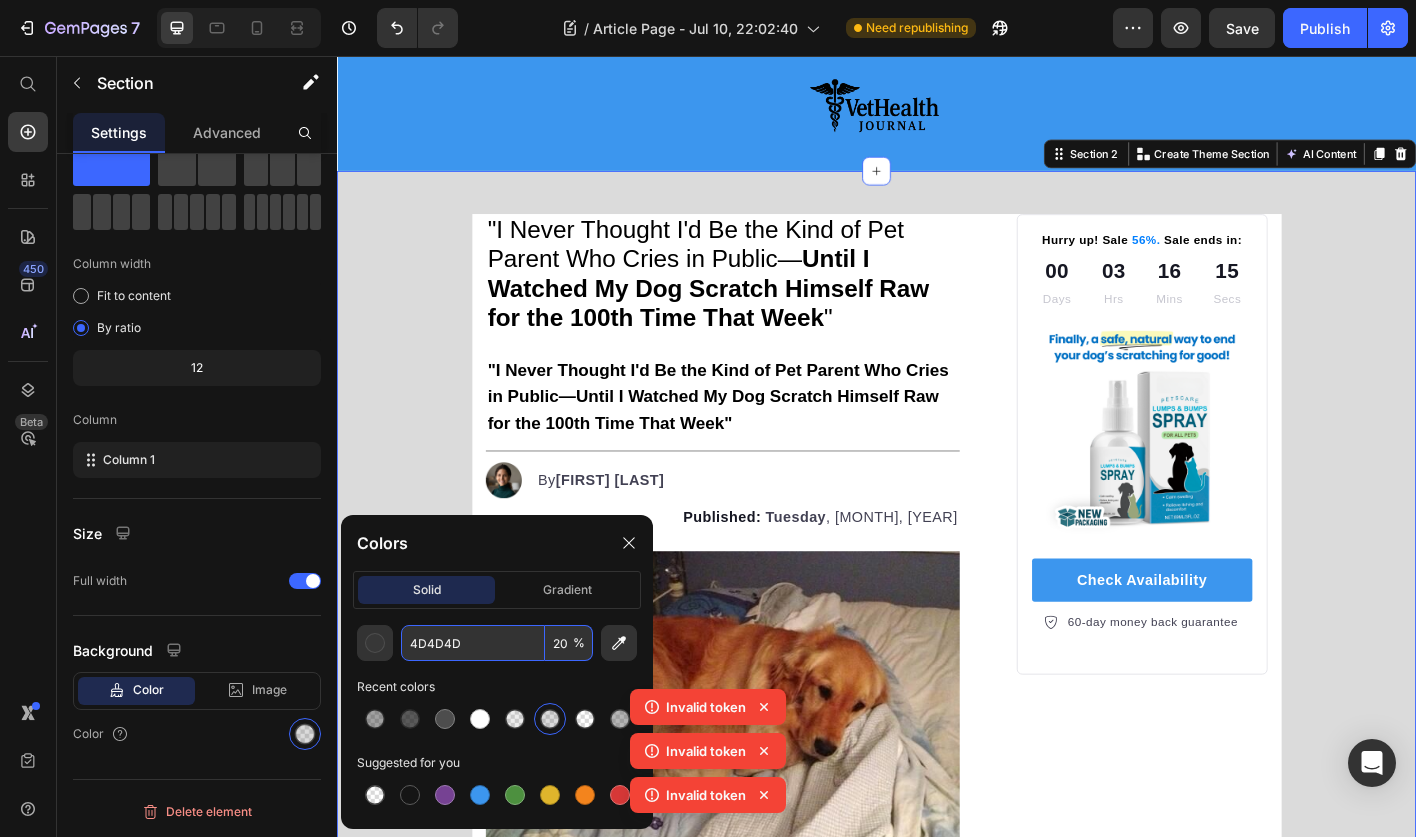 click on "4D4D4D" at bounding box center (473, 643) 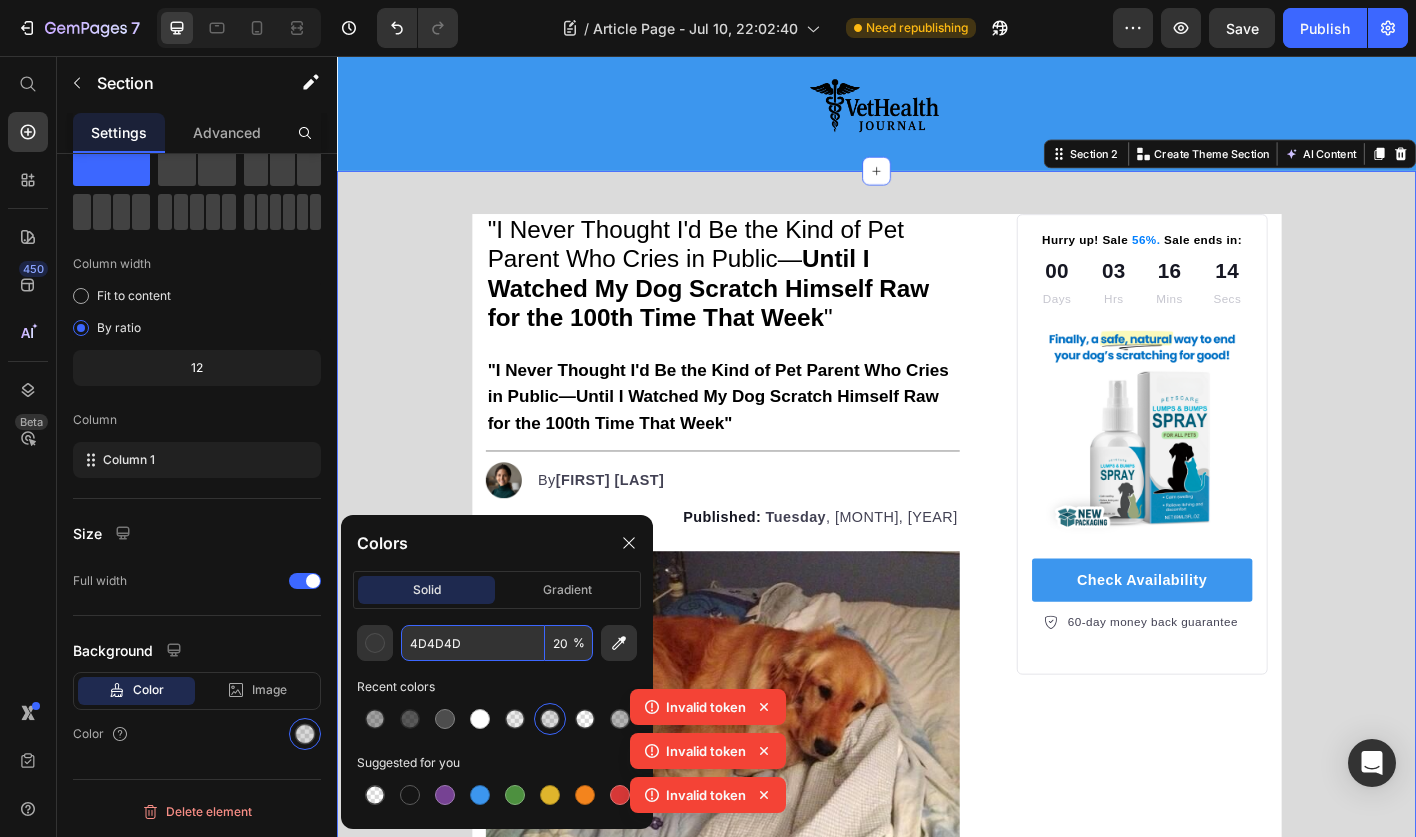 paste on "#F5F6F8" 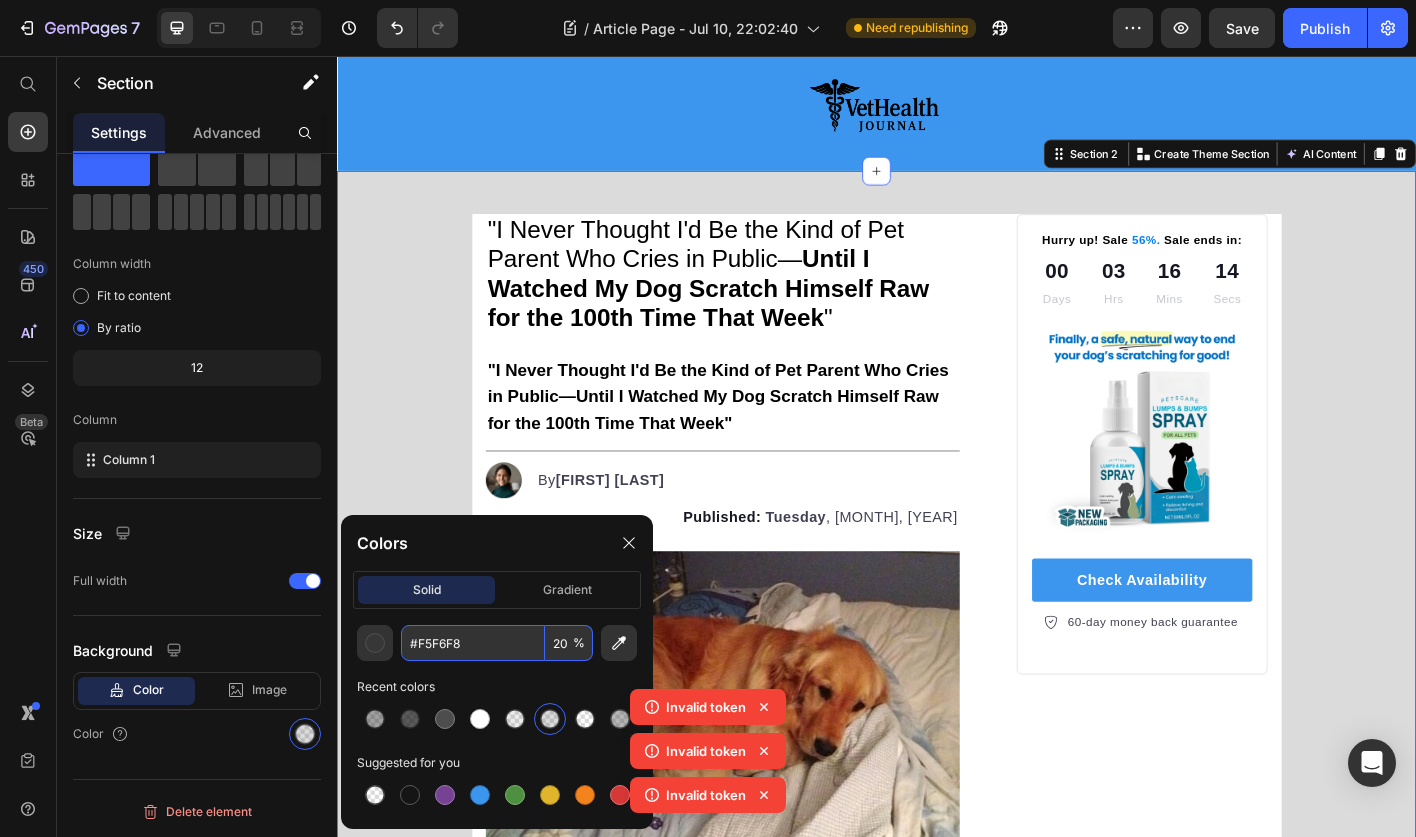 type on "F5F6F8" 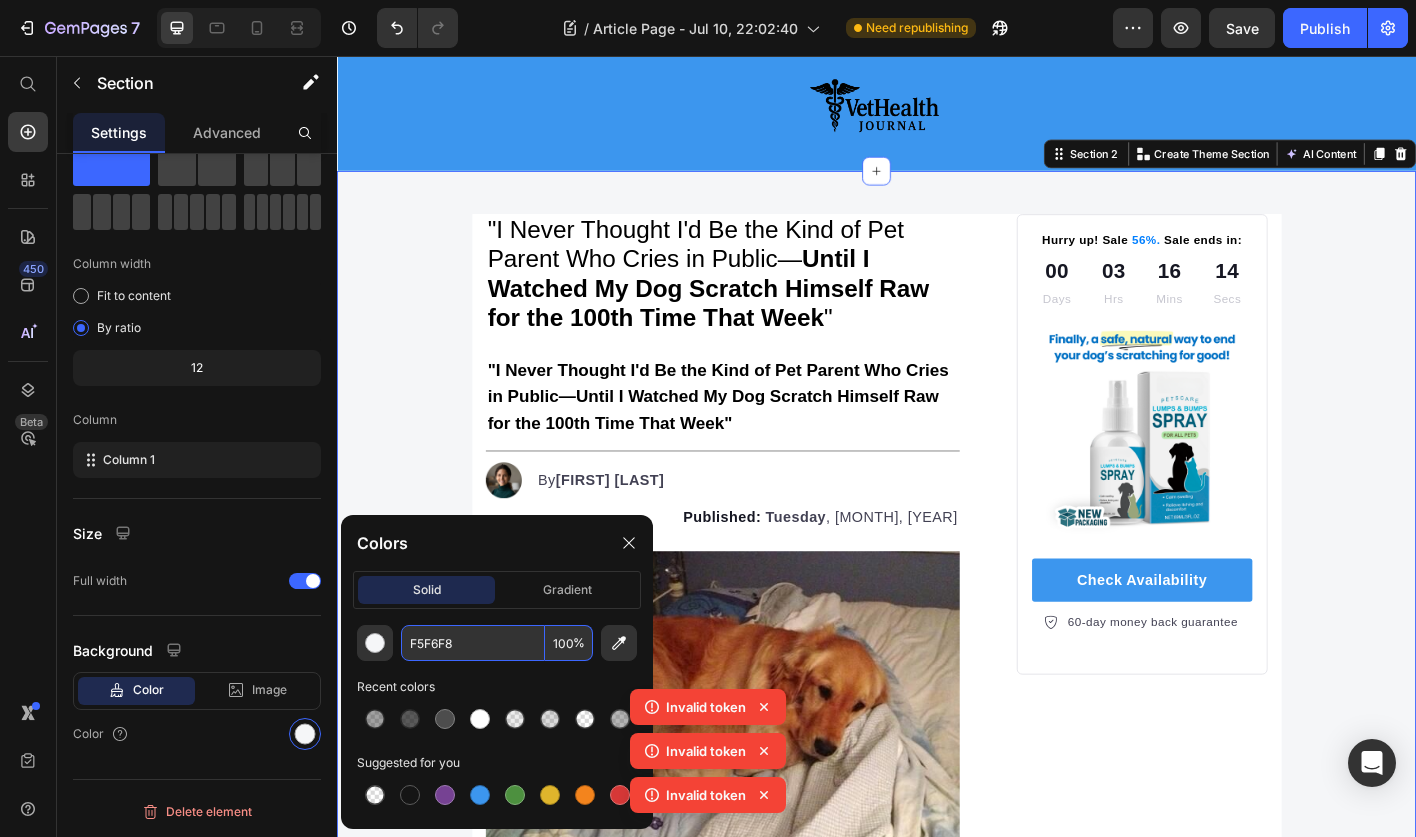 type on "F5F6F8" 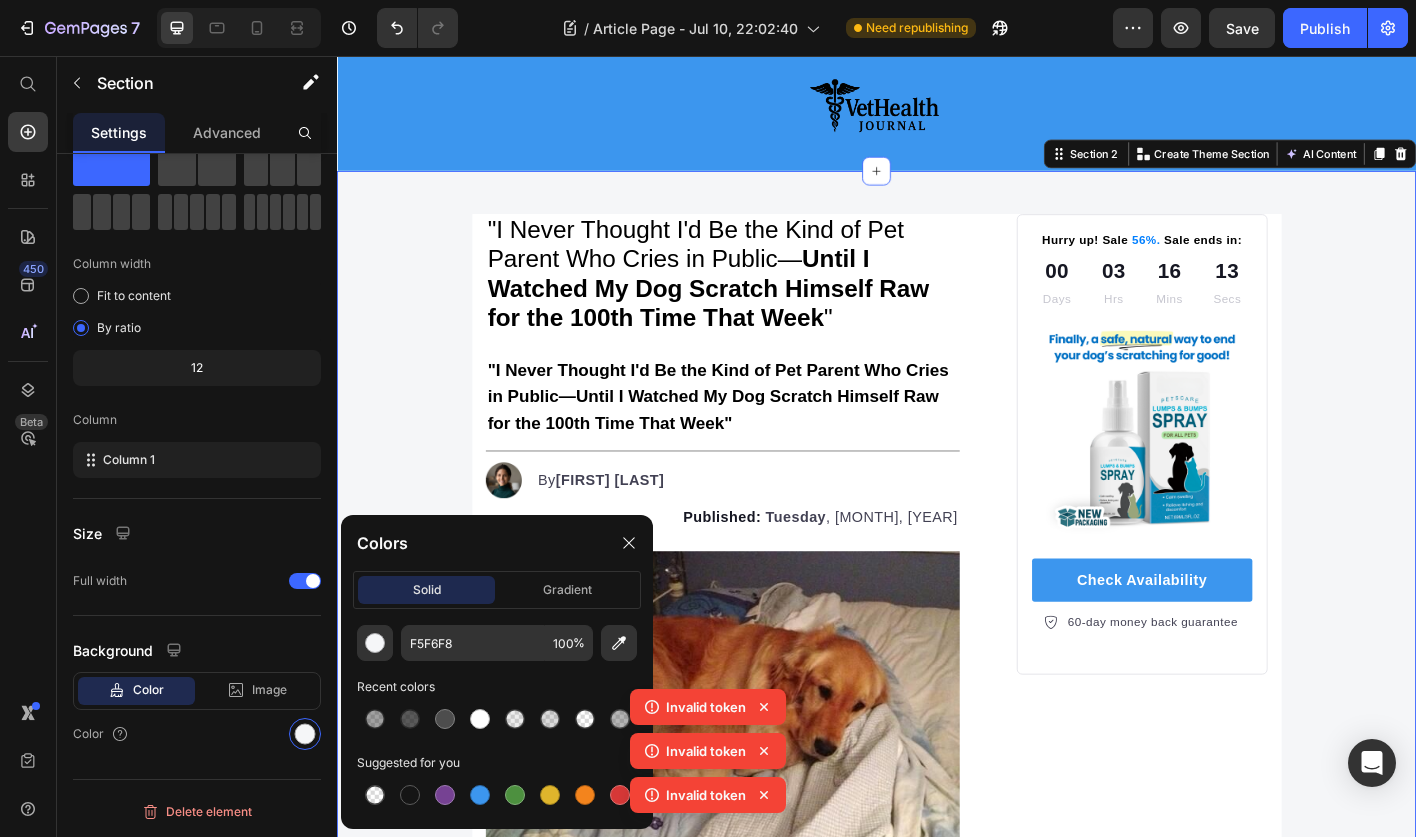 click on ""I Never Thought I'd Be the Kind of Pet Parent Who Cries in Public— Until I Watched My Dog Scratch Himself Raw for the 100th Time That Week " Heading   0 "I Never Thought I'd Be the Kind of Pet Parent Who Cries in Public—Until I Watched My Dog Scratch Himself Raw for the 100th Time That Week" Text Block                Title Line Image By  [FIRST] [LAST] Text block Advanced list Published:   Tuesday , July 8, 2025 Text block Image The Breaking Point Every Pet Parent Recognizes Heading I never thought I'd be the kind of pet parent who cries in the vet's waiting room. But at 2:15 PM on a rainy Thursday, watching my beloved Labrador Scout scratch himself raw for the hundredth time that week, I completely broke down.
I could only nod, unable to speak past the lump in my throat.
"" at bounding box center (937, 6024) 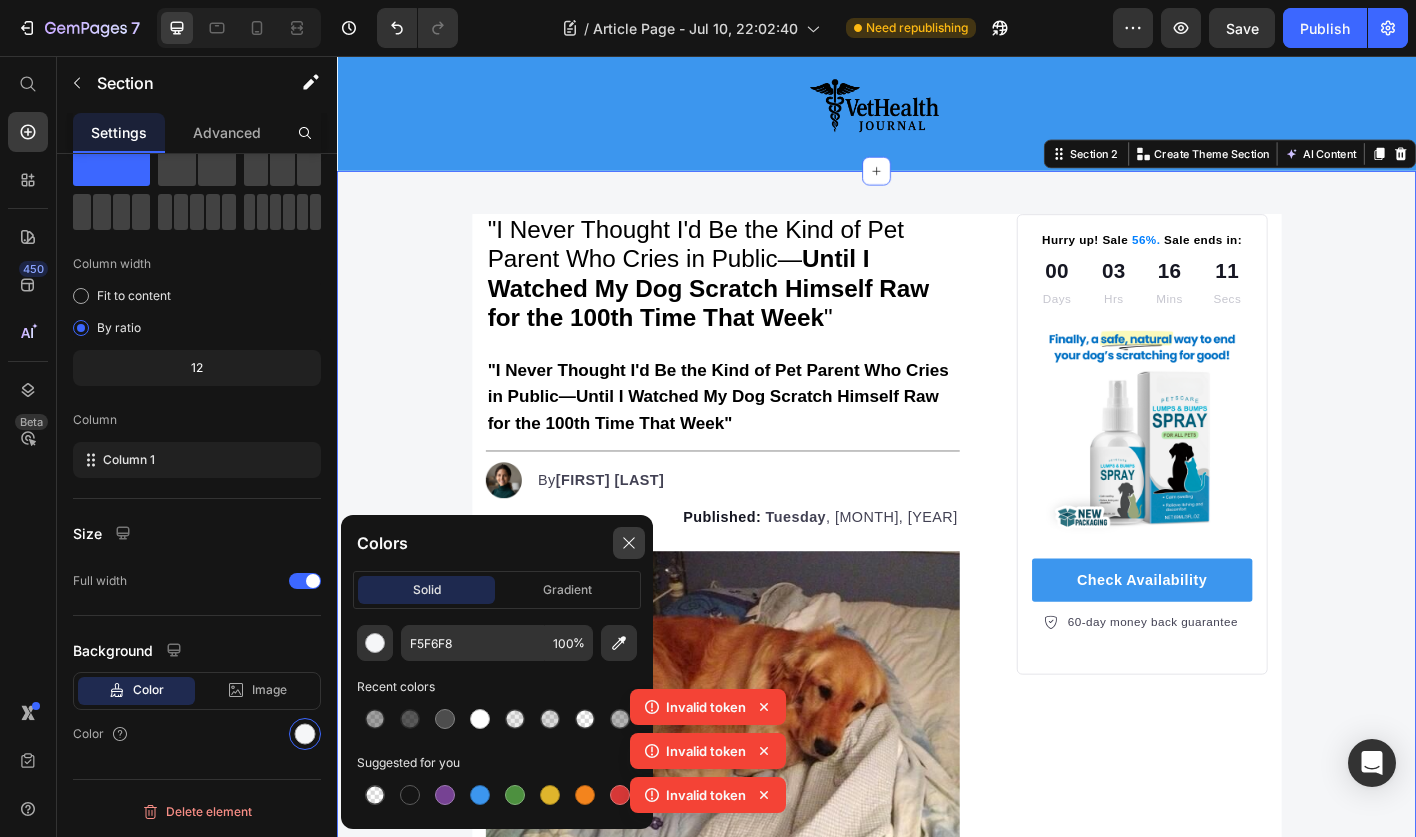 click 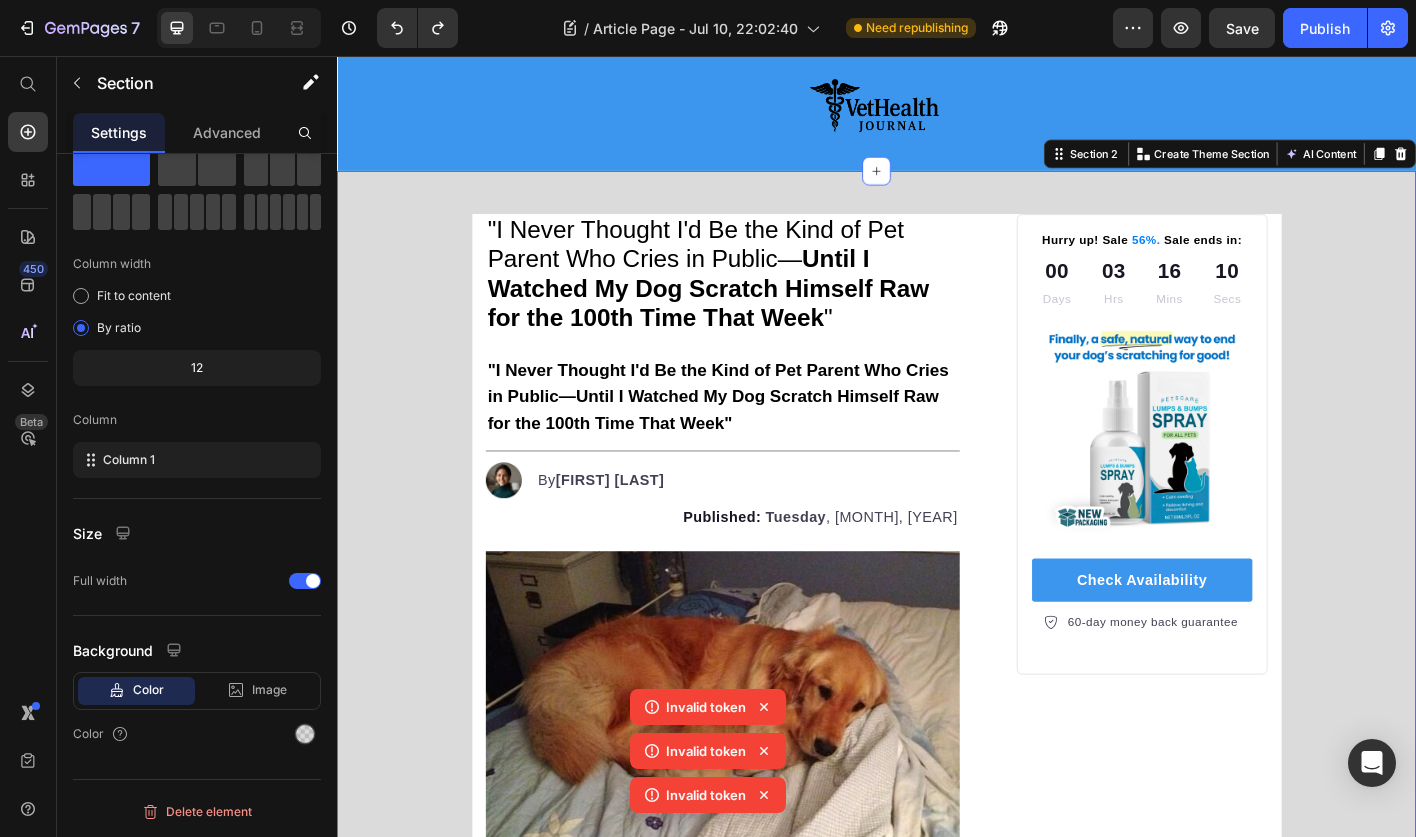 click on ""I Never Thought I'd Be the Kind of Pet Parent Who Cries in Public— Until I Watched My Dog Scratch Himself Raw for the 100th Time That Week " Heading   0 "I Never Thought I'd Be the Kind of Pet Parent Who Cries in Public—Until I Watched My Dog Scratch Himself Raw for the 100th Time That Week" Text Block                Title Line Image By  [FIRST] [LAST] Text block Advanced list Published:   Tuesday , July 8, 2025 Text block Image The Breaking Point Every Pet Parent Recognizes Heading I never thought I'd be the kind of pet parent who cries in the vet's waiting room. But at 2:15 PM on a rainy Thursday, watching my beloved Labrador Scout scratch himself raw for the hundredth time that week, I completely broke down.
I could only nod, unable to speak past the lump in my throat.
"" at bounding box center [937, 6024] 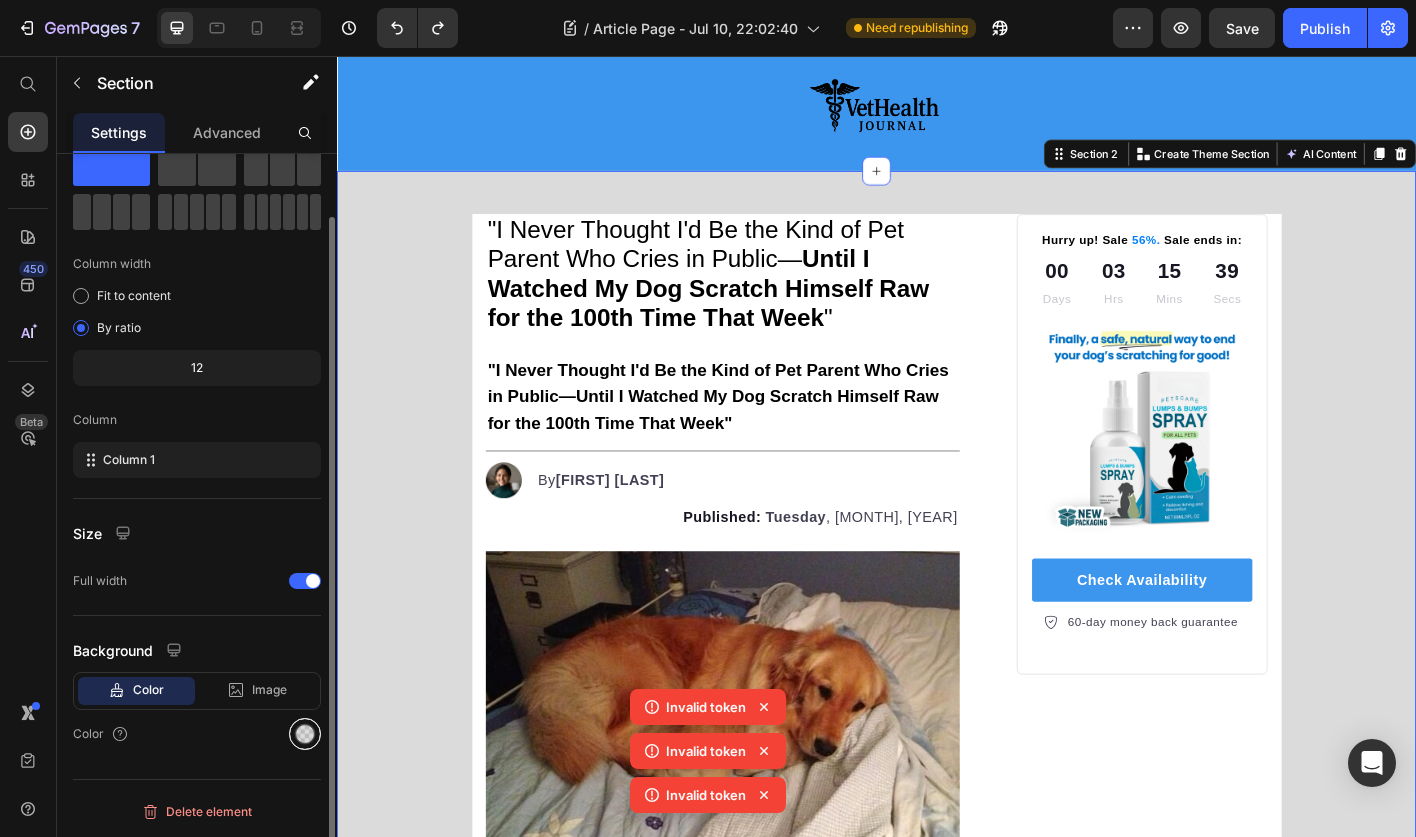 click at bounding box center (305, 734) 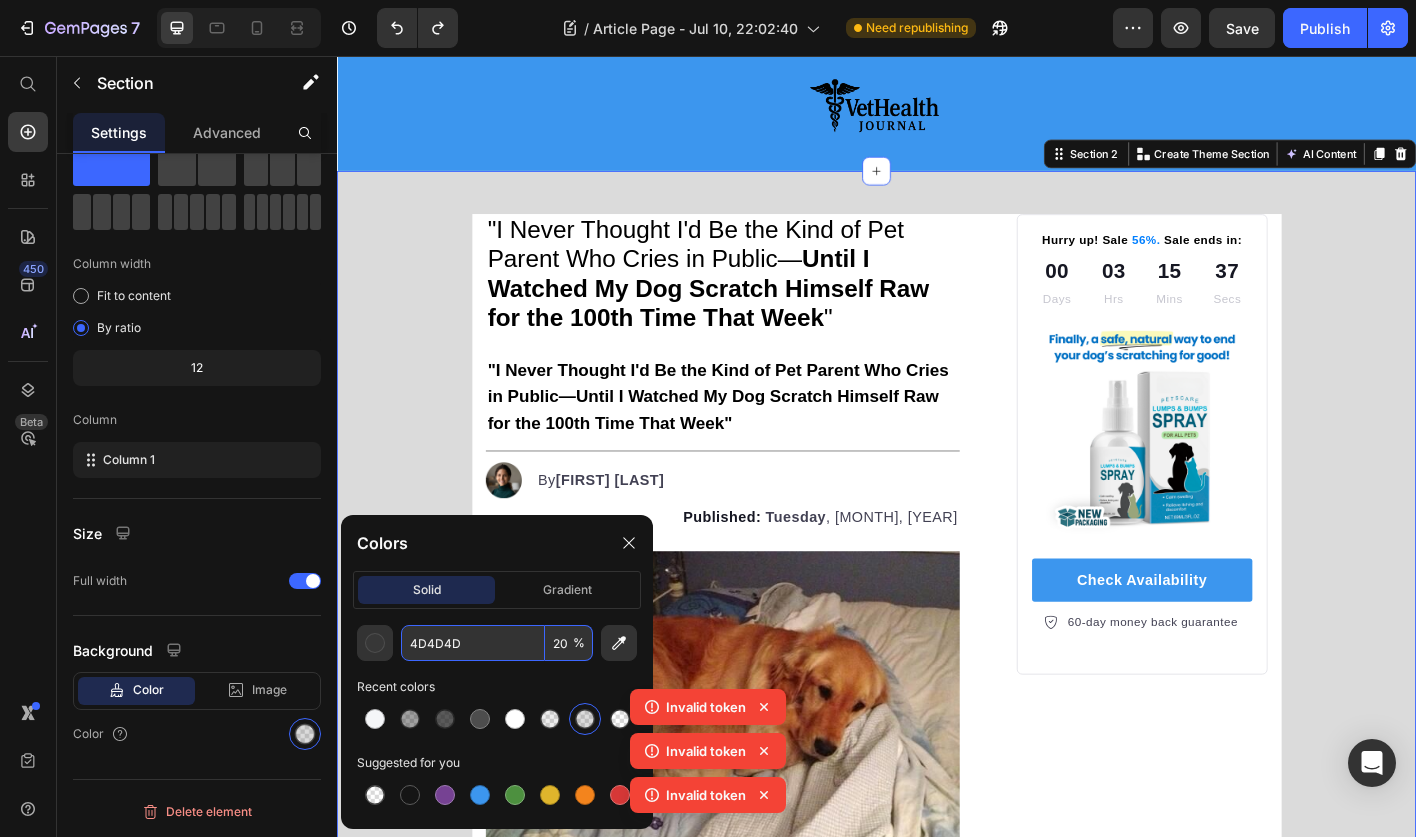 click on "4D4D4D" at bounding box center (473, 643) 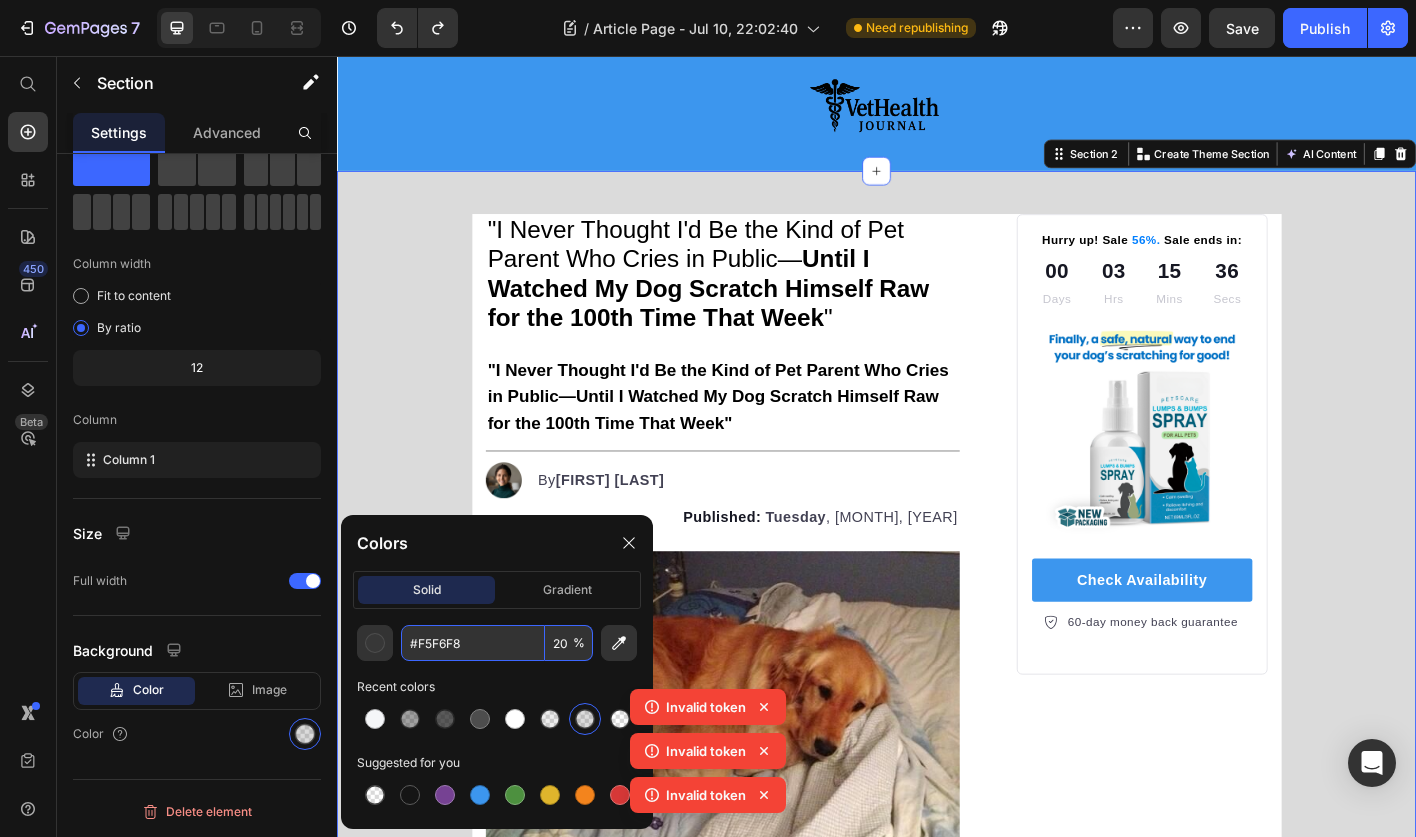 type on "F5F6F8" 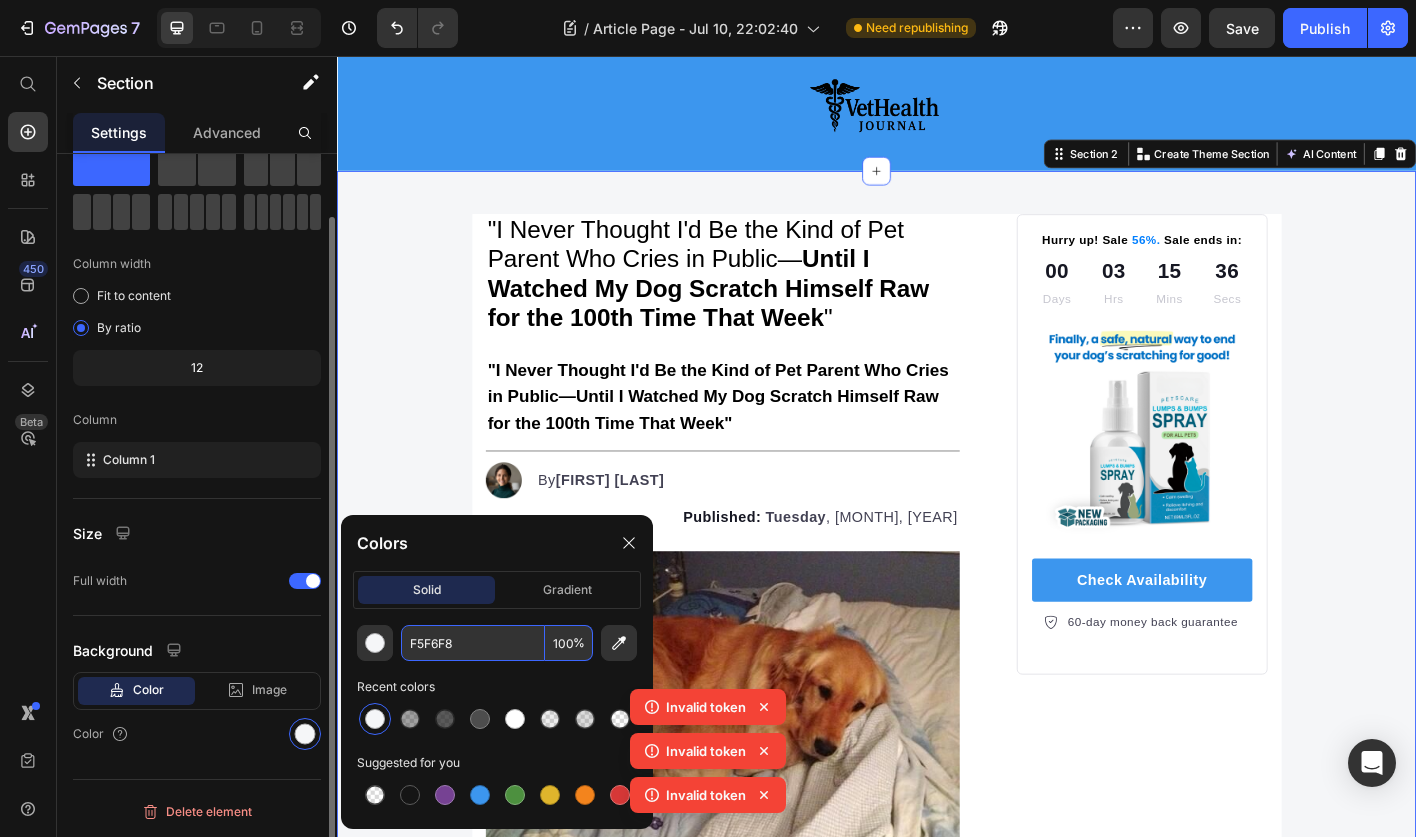 type on "F5F6F8" 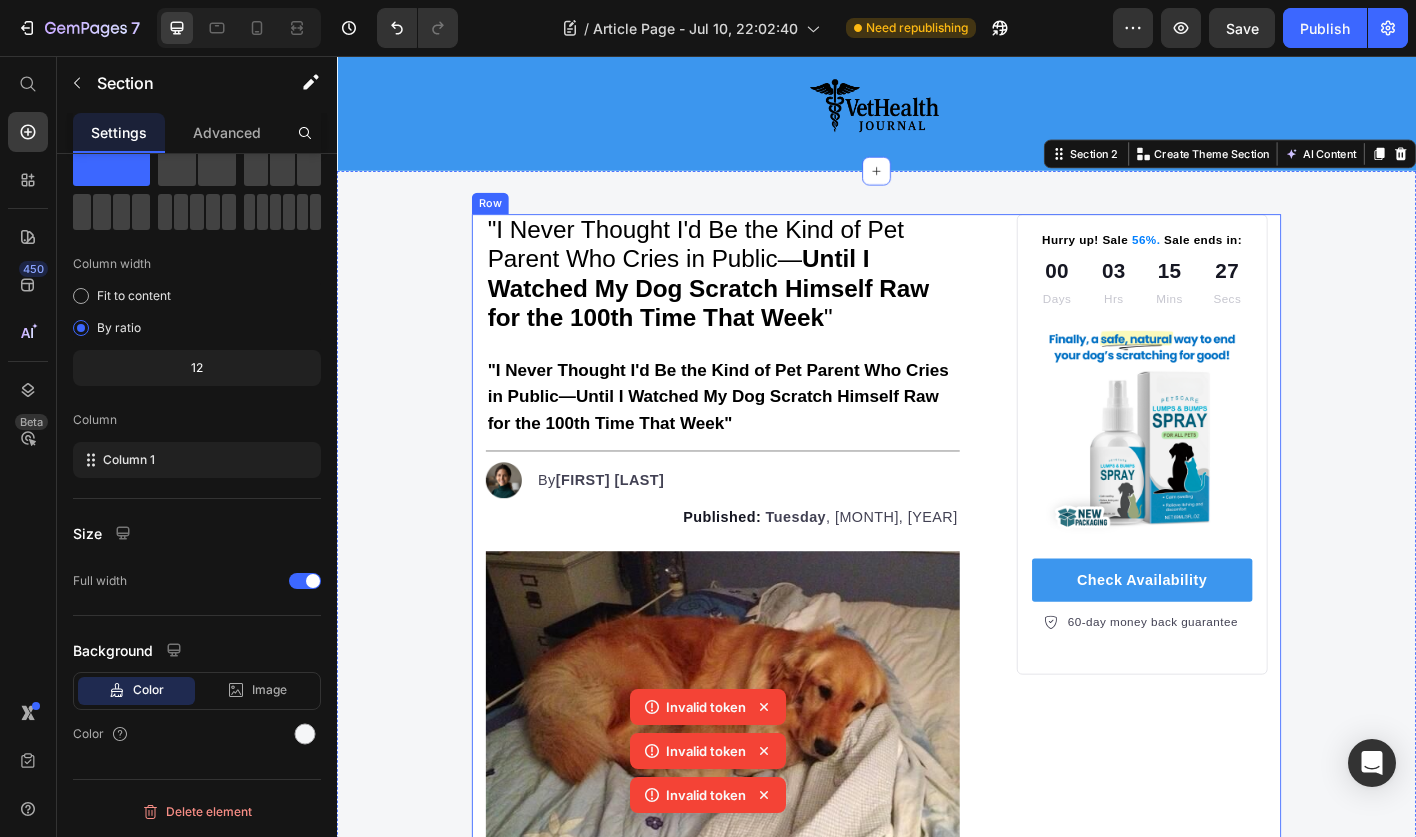 click on ""I Never Thought I'd Be the Kind of Pet Parent Who Cries in Public— Until I Watched My Dog Scratch Himself Raw for the 100th Time That Week " Heading   0 "I Never Thought I'd Be the Kind of Pet Parent Who Cries in Public—Until I Watched My Dog Scratch Himself Raw for the 100th Time That Week" Text Block                Title Line Image By  [FIRST] [LAST] Text block Advanced list Published:   Tuesday , July 8, 2025 Text block Image The Breaking Point Every Pet Parent Recognizes Heading I never thought I'd be the kind of pet parent who cries in the vet's waiting room. But at 2:15 PM on a rainy Thursday, watching my beloved Labrador Scout scratch himself raw for the hundredth time that week, I completely broke down.
I could only nod, unable to speak past the lump in my throat.
"" at bounding box center [937, 6008] 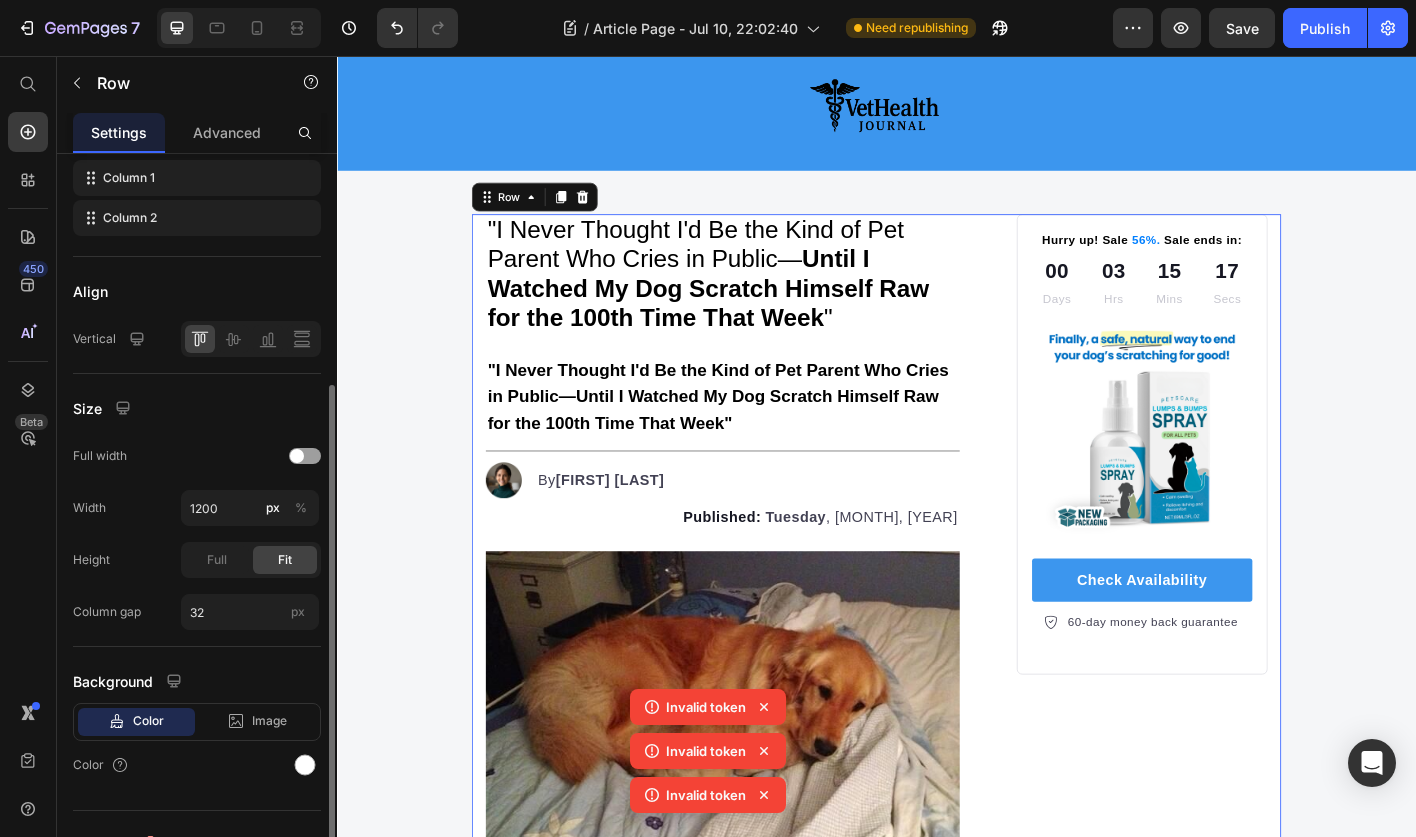 scroll, scrollTop: 381, scrollLeft: 0, axis: vertical 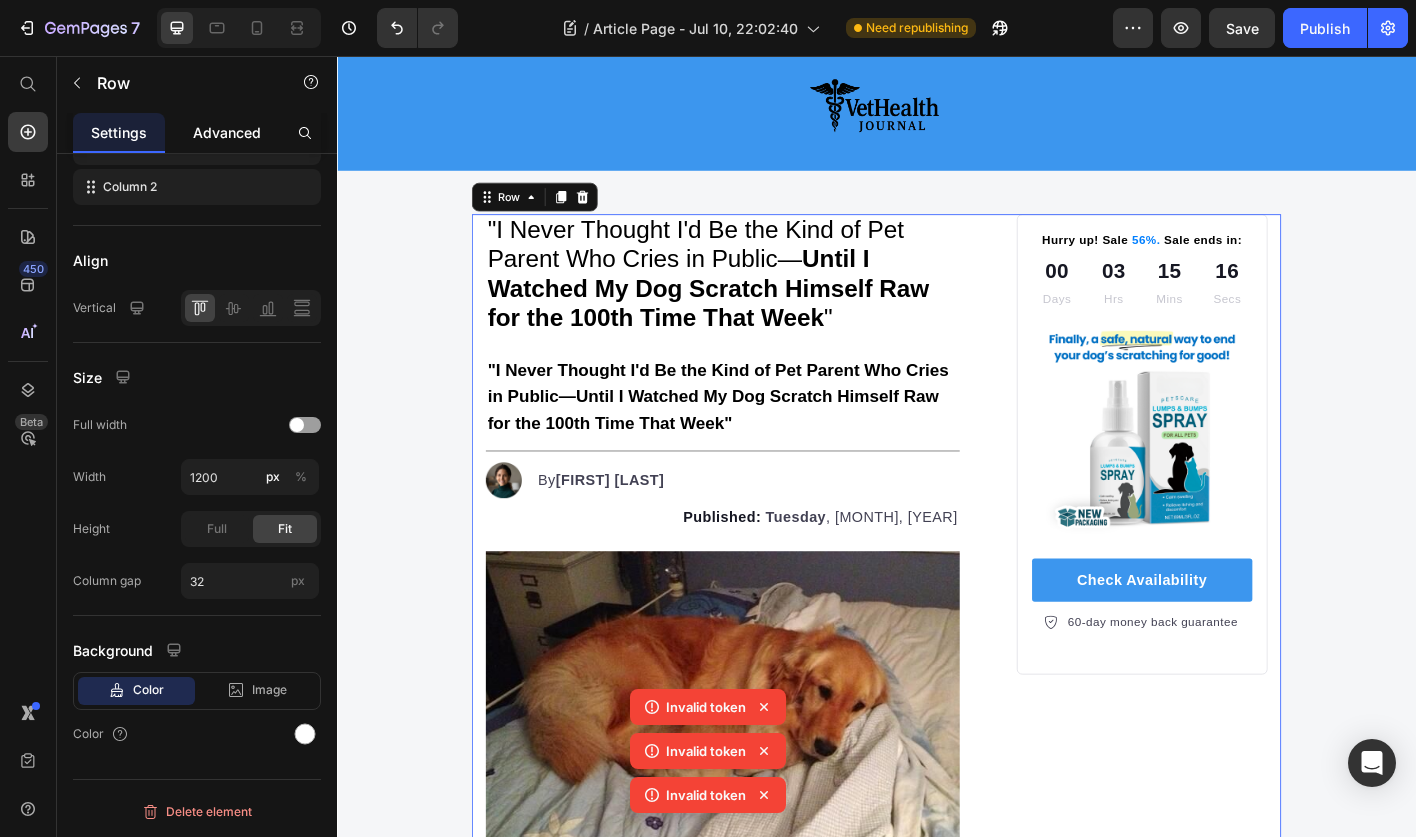 click on "Advanced" at bounding box center (227, 132) 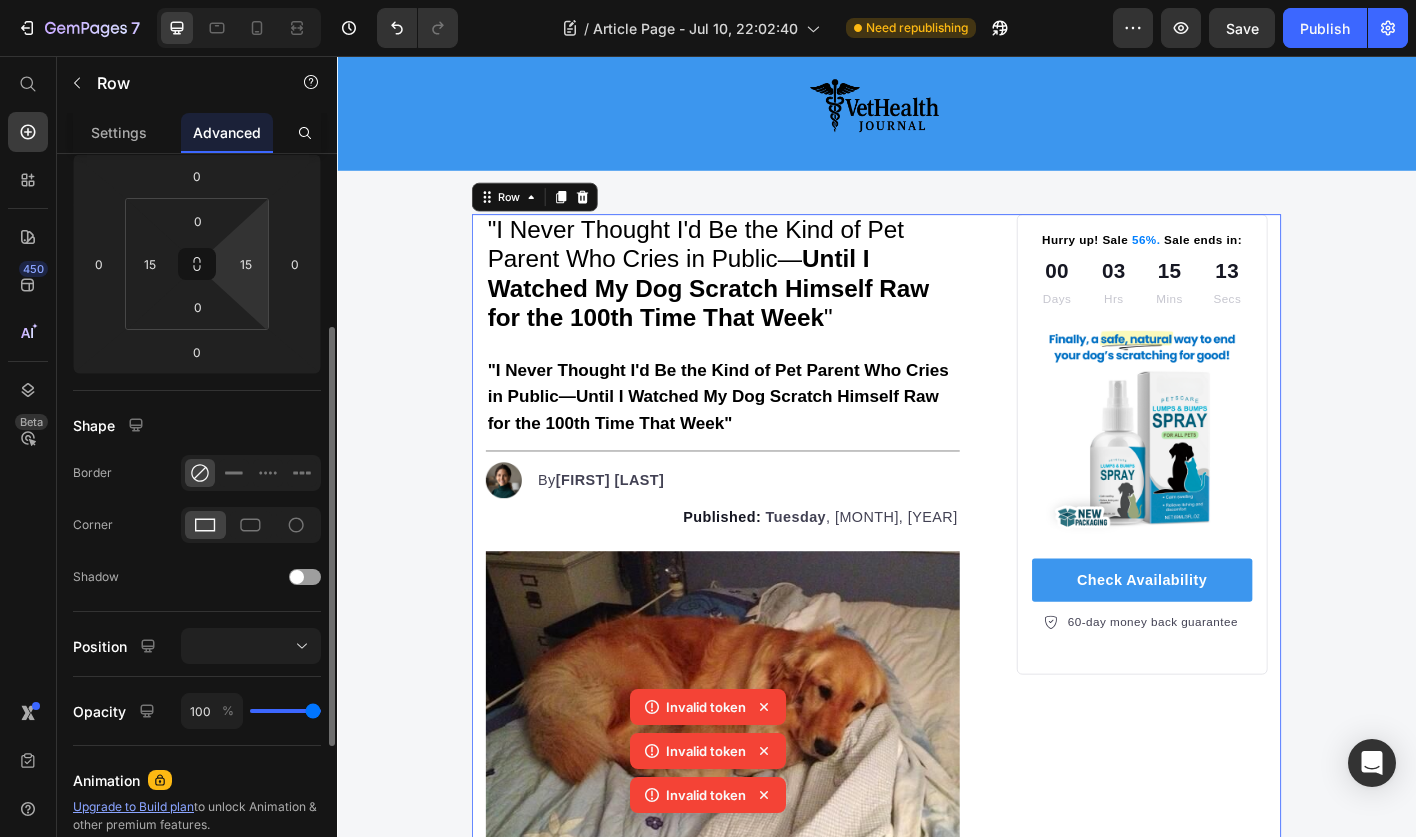 scroll, scrollTop: 260, scrollLeft: 0, axis: vertical 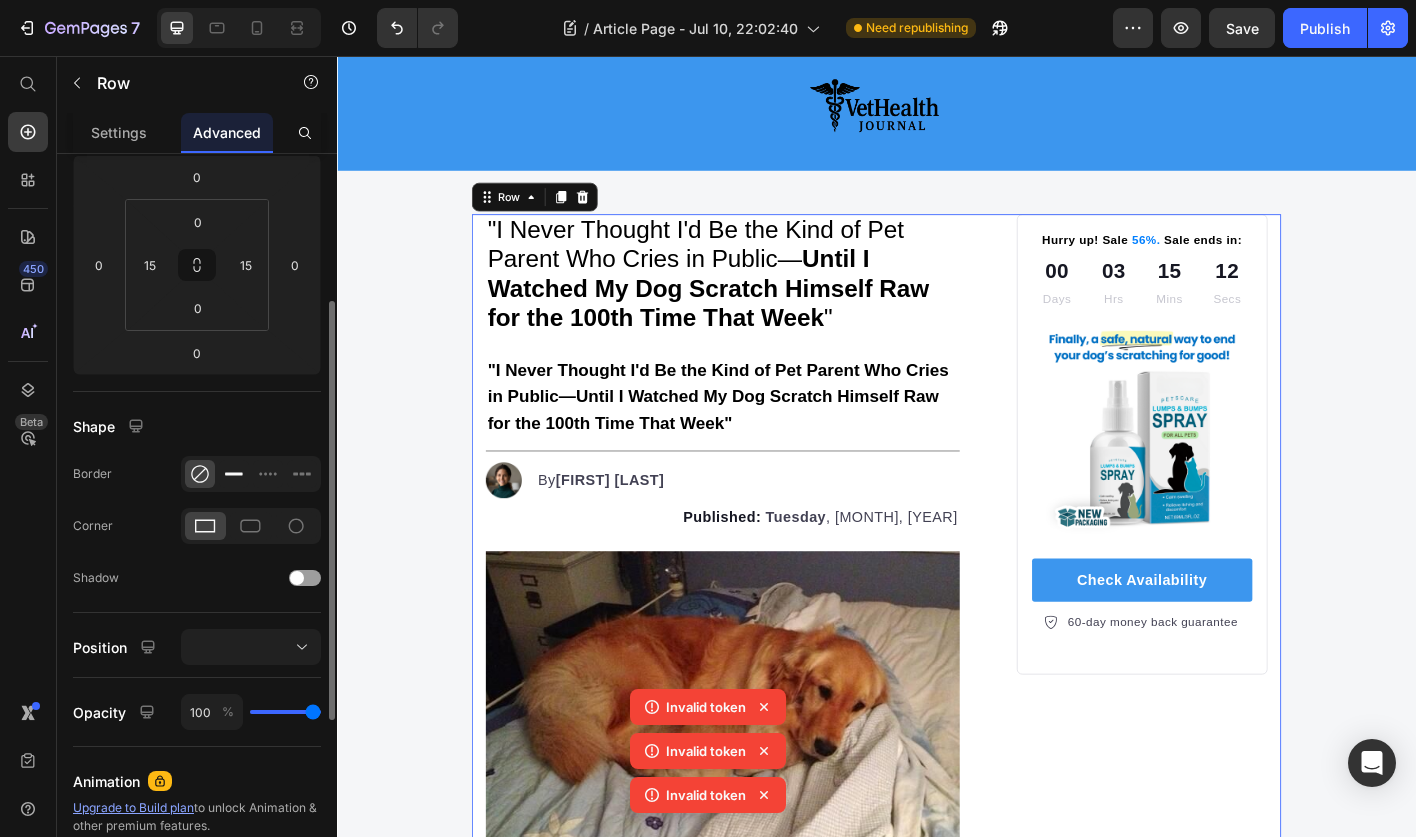 click 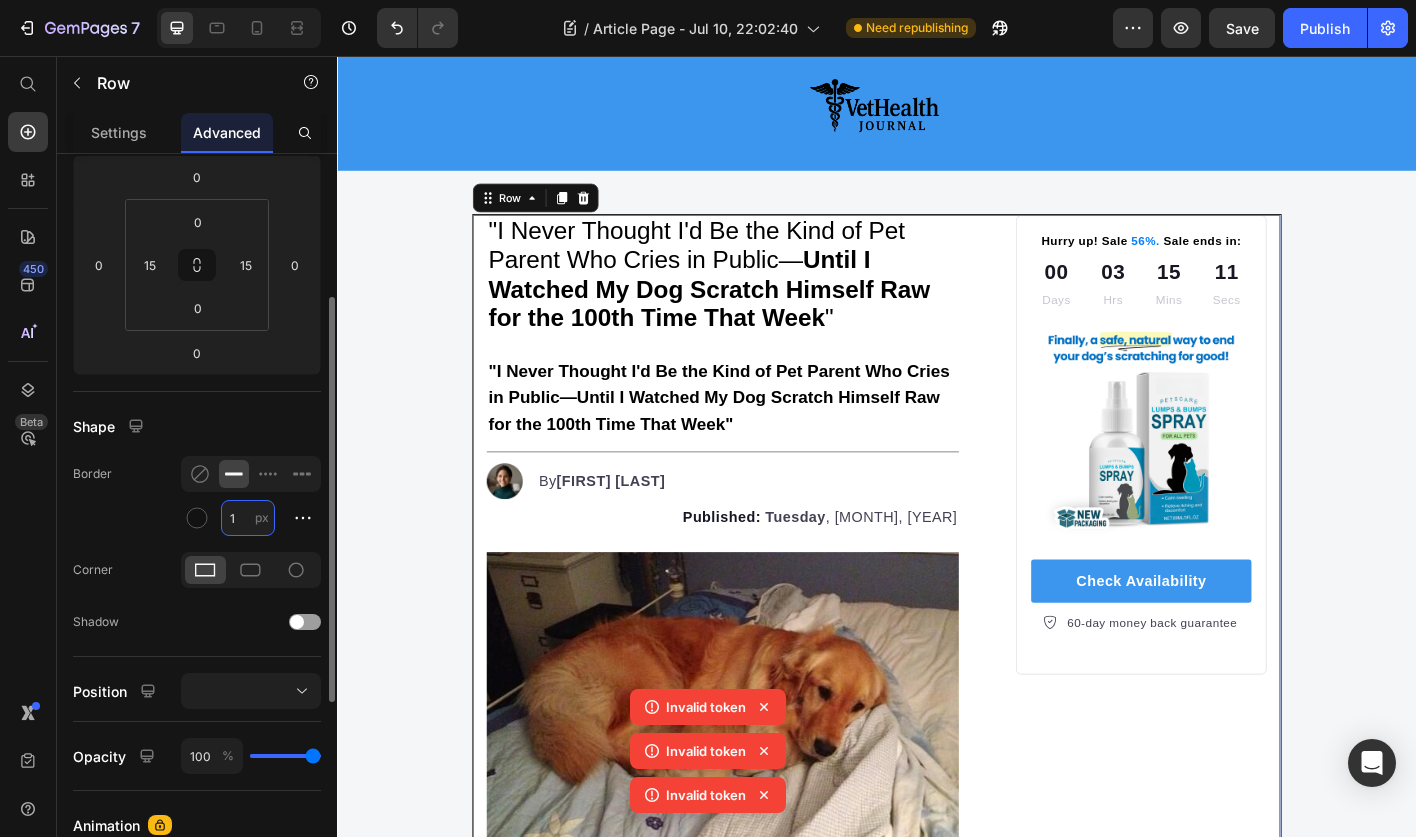 click on "1" at bounding box center (248, 518) 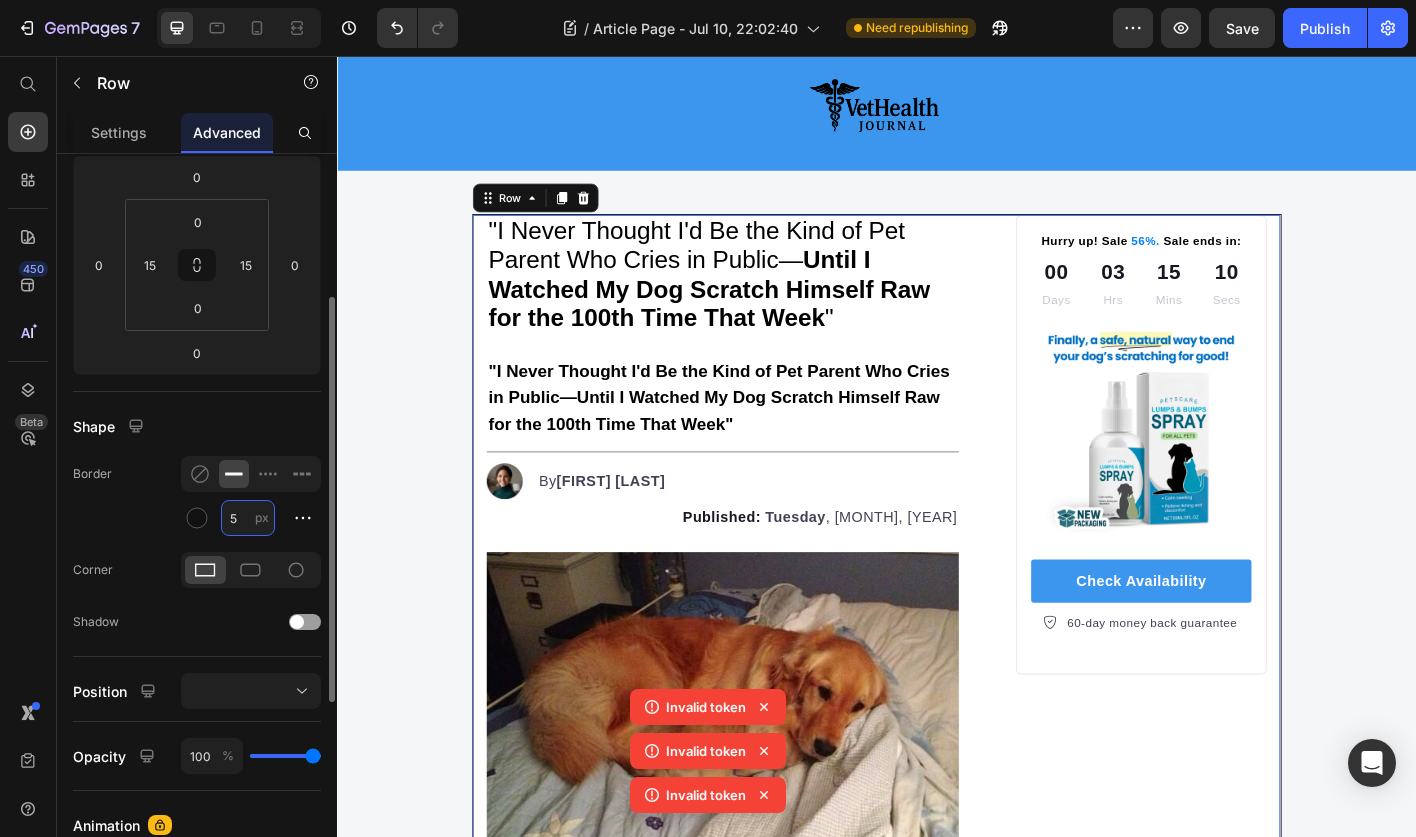 type on "50" 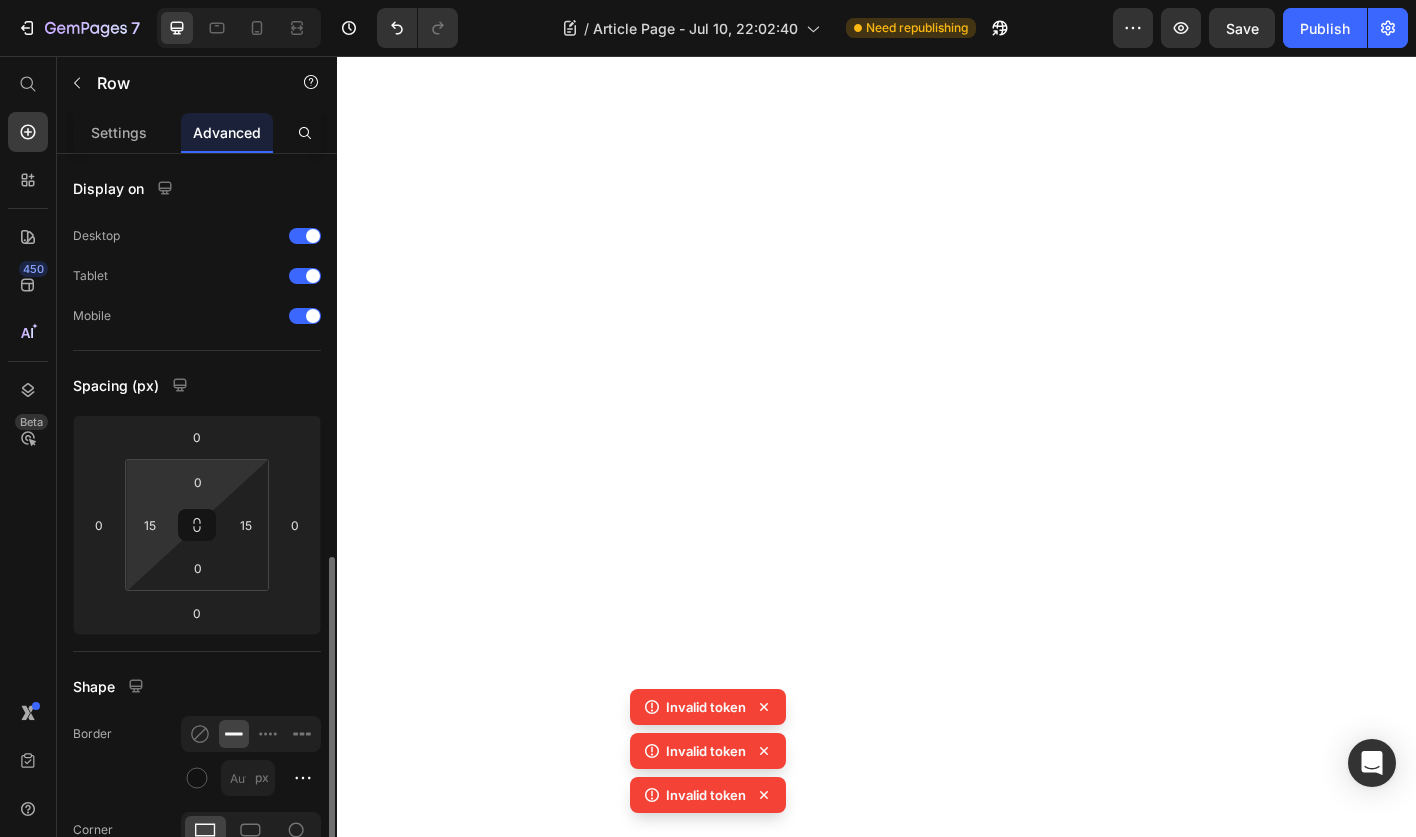 scroll, scrollTop: 0, scrollLeft: 0, axis: both 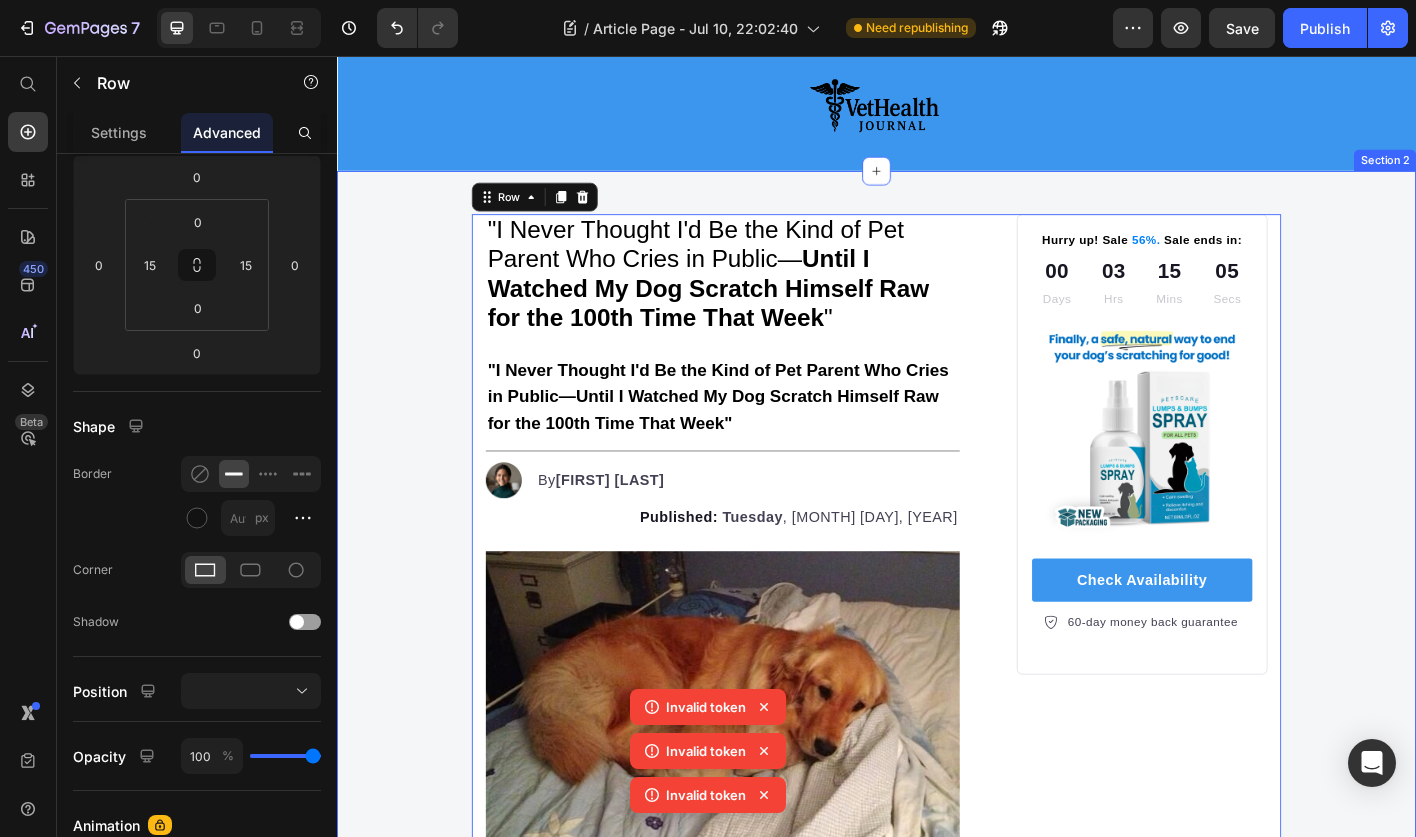 click on ""I Never Thought I'd Be the Kind of Pet Parent Who Cries in Public— Until I Watched My Dog Scratch Himself Raw for the 100th Time That Week " Heading "I Never Thought I'd Be the Kind of Pet Parent Who Cries in Public—Until I Watched My Dog Scratch Himself Raw for the 100th Time That Week" Text Block Title Line Image By [FIRST] [LAST] Text block Advanced list Published: Tuesday , [MONTH] [DAY], [YEAR] Text block Image The Breaking Point Every Pet Parent Recognizes Heading I never thought I'd be the kind of pet parent who cries in the vet's waiting room. But at 2:15 PM on a rainy Thursday, watching my beloved Labrador Scout scratch himself raw for the hundredth time that week, I completely broke down. The elderly woman next to me reached over and squeezed my hand. "Skin allergies?" she asked gently. I could only nod, unable to speak past the lump in my throat. "I know that look," she continued. "The helplessness. The guilt. Wondering if you're doing everything you can for them." Image" at bounding box center (937, 6010) 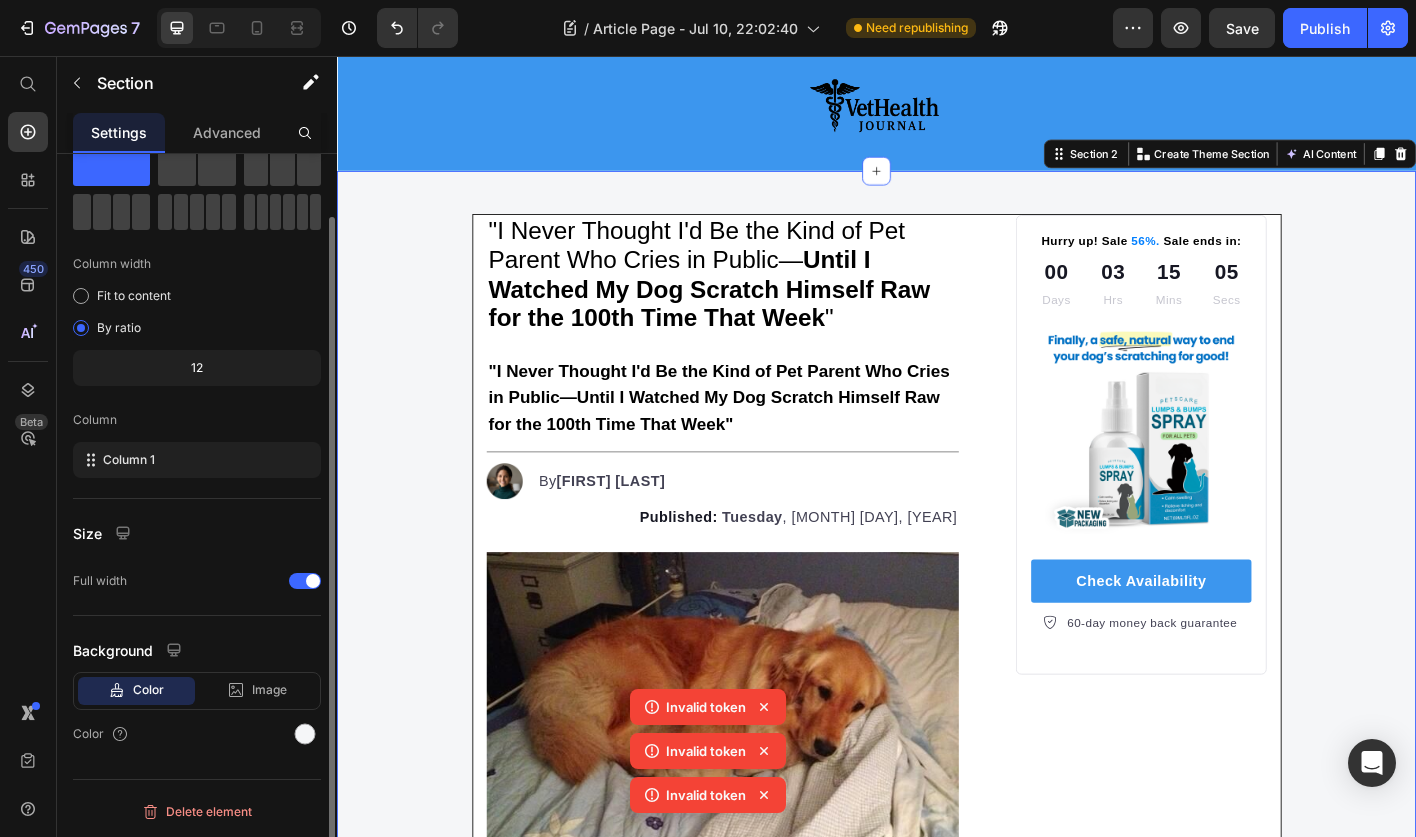 scroll, scrollTop: 0, scrollLeft: 0, axis: both 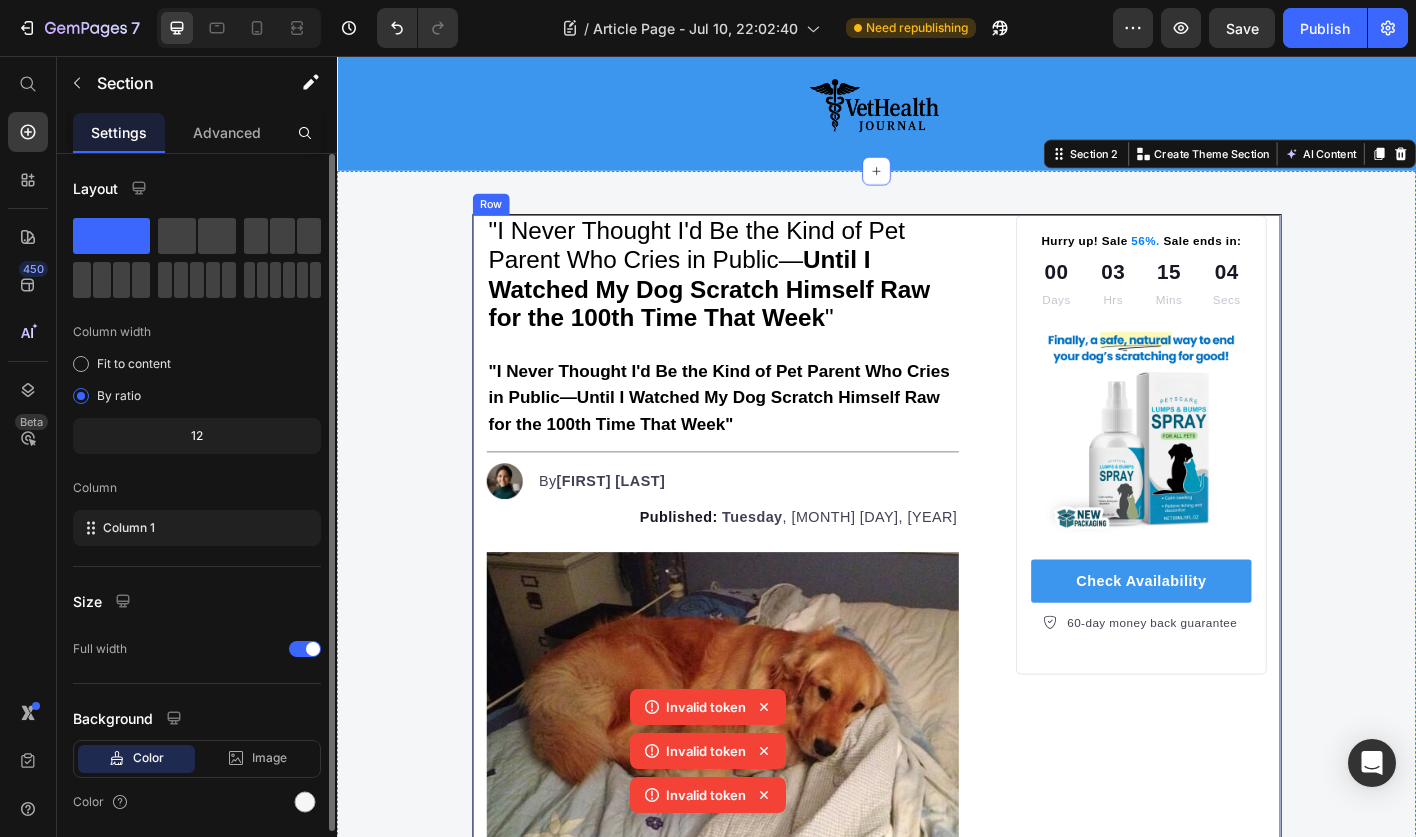 click on ""I Never Thought I'd Be the Kind of Pet Parent Who Cries in Public— Until I Watched My Dog Scratch Himself Raw for the 100th Time That Week " Heading   0 "I Never Thought I'd Be the Kind of Pet Parent Who Cries in Public—Until I Watched My Dog Scratch Himself Raw for the 100th Time That Week" Text Block                Title Line Image By  [FIRST] [LAST] Text block Advanced list Published:   Tuesday , July 8, 2025 Text block Image The Breaking Point Every Pet Parent Recognizes Heading I never thought I'd be the kind of pet parent who cries in the vet's waiting room. But at 2:15 PM on a rainy Thursday, watching my beloved Labrador Scout scratch himself raw for the hundredth time that week, I completely broke down.
I could only nod, unable to speak past the lump in my throat.
"" at bounding box center (937, 5993) 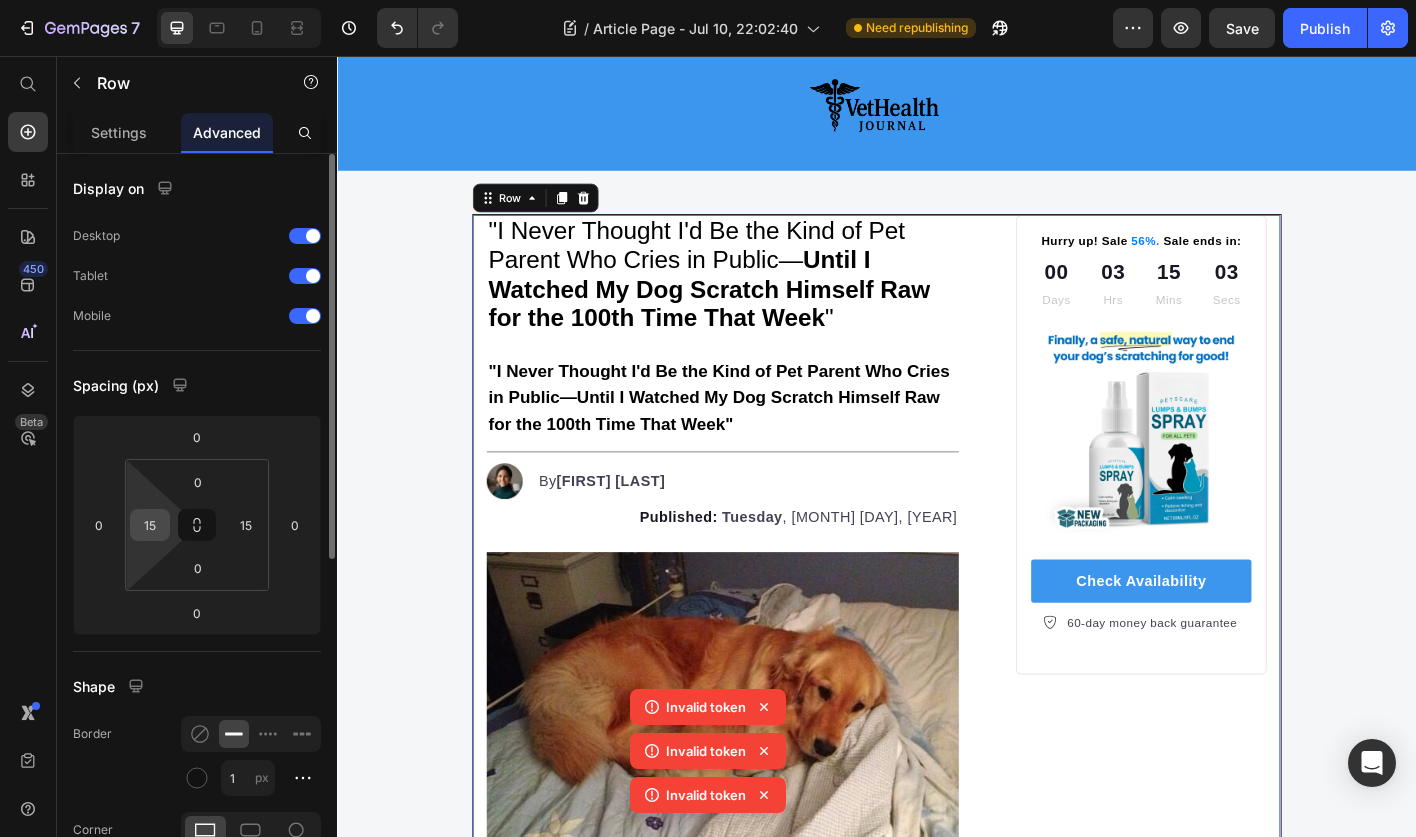 click on "15" at bounding box center (150, 525) 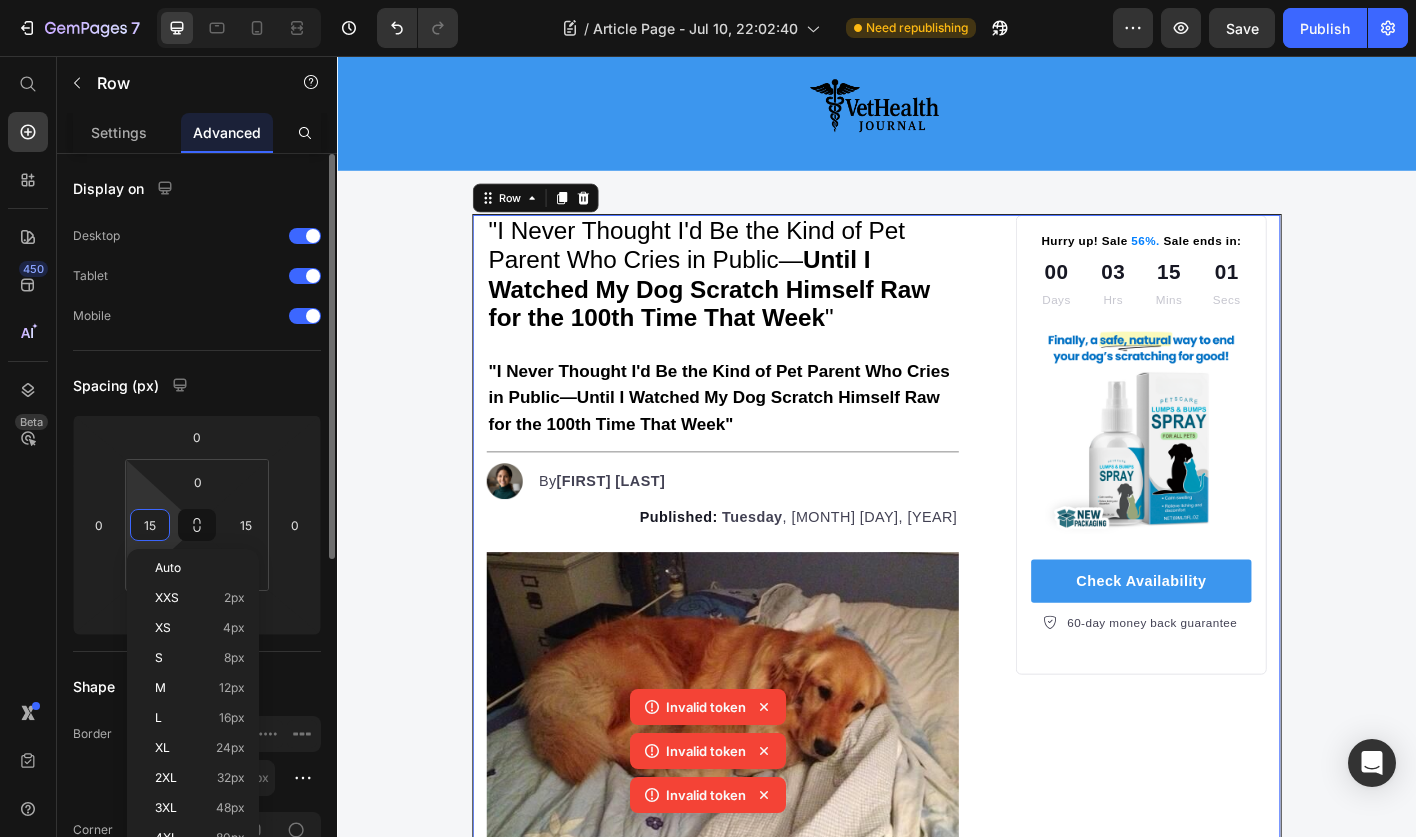 click on "Display on Desktop Tablet Mobile Spacing (px) 0 0 0 0 0 15 0 15 Shape Border 1 px Corner Shadow Position Opacity 100 % Animation Upgrade to Build plan  to unlock Animation & other premium features. Interaction Upgrade to Optimize plan  to unlock Interaction & other premium features. CSS class" at bounding box center (197, 779) 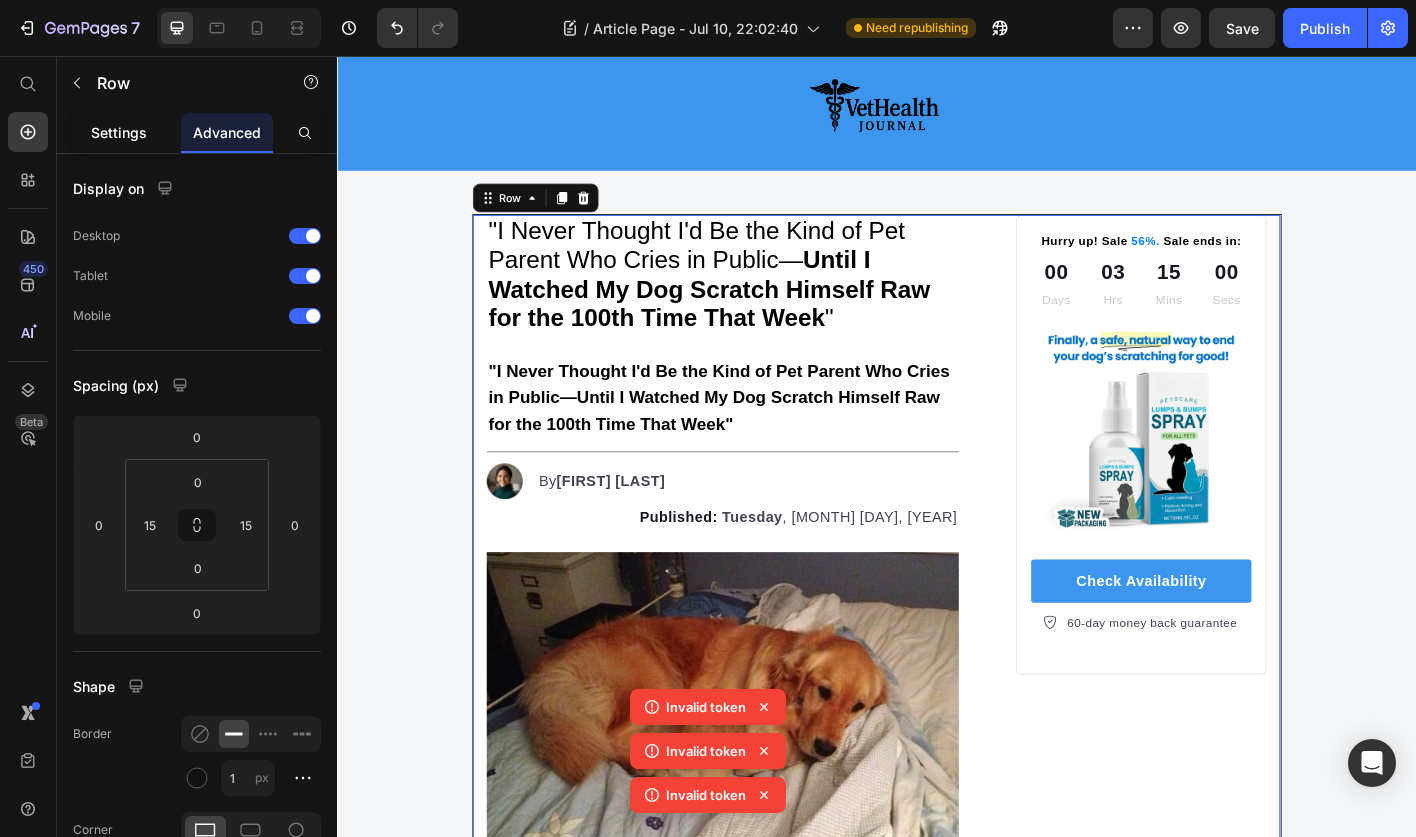 click on "Settings" at bounding box center [119, 132] 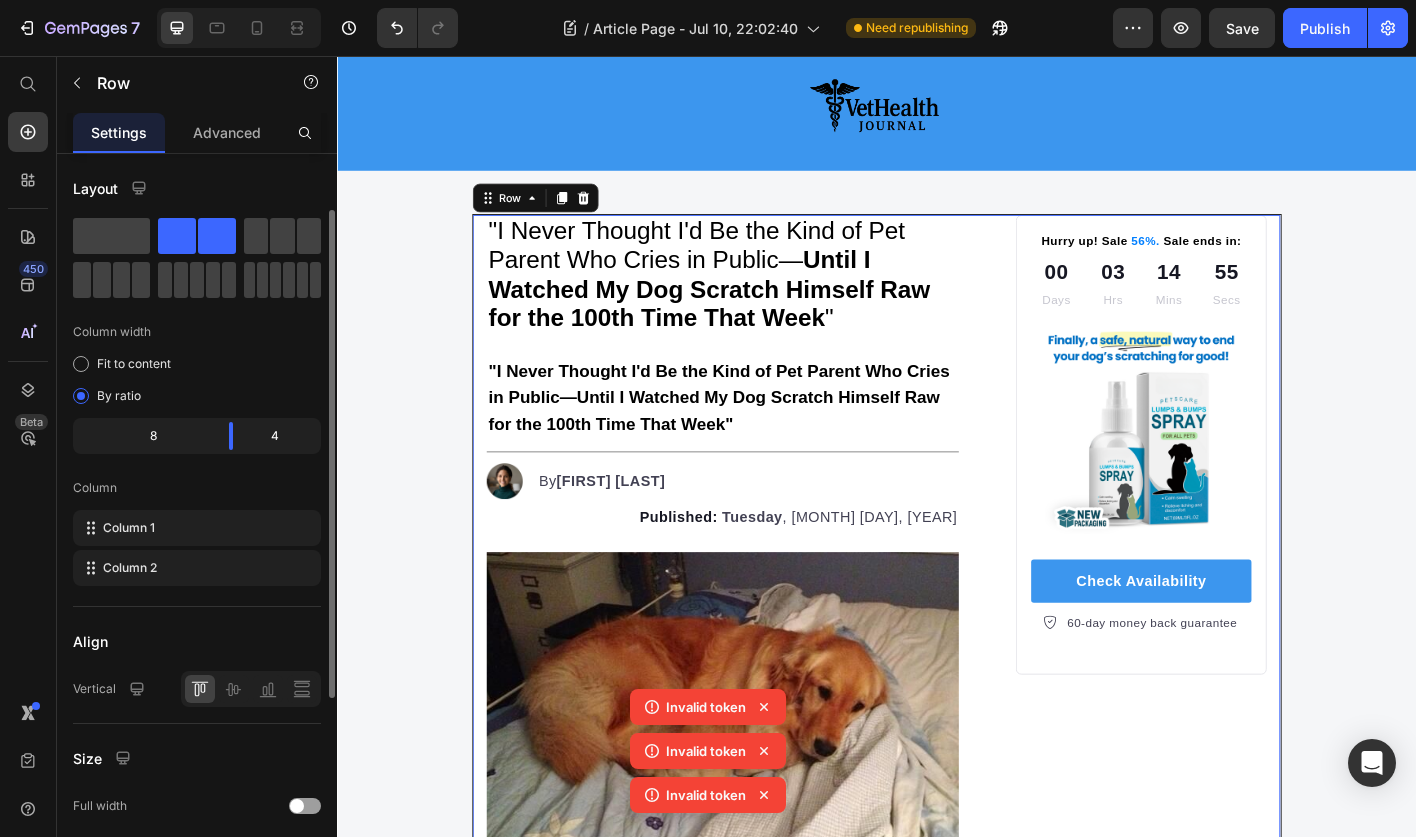 scroll, scrollTop: 205, scrollLeft: 0, axis: vertical 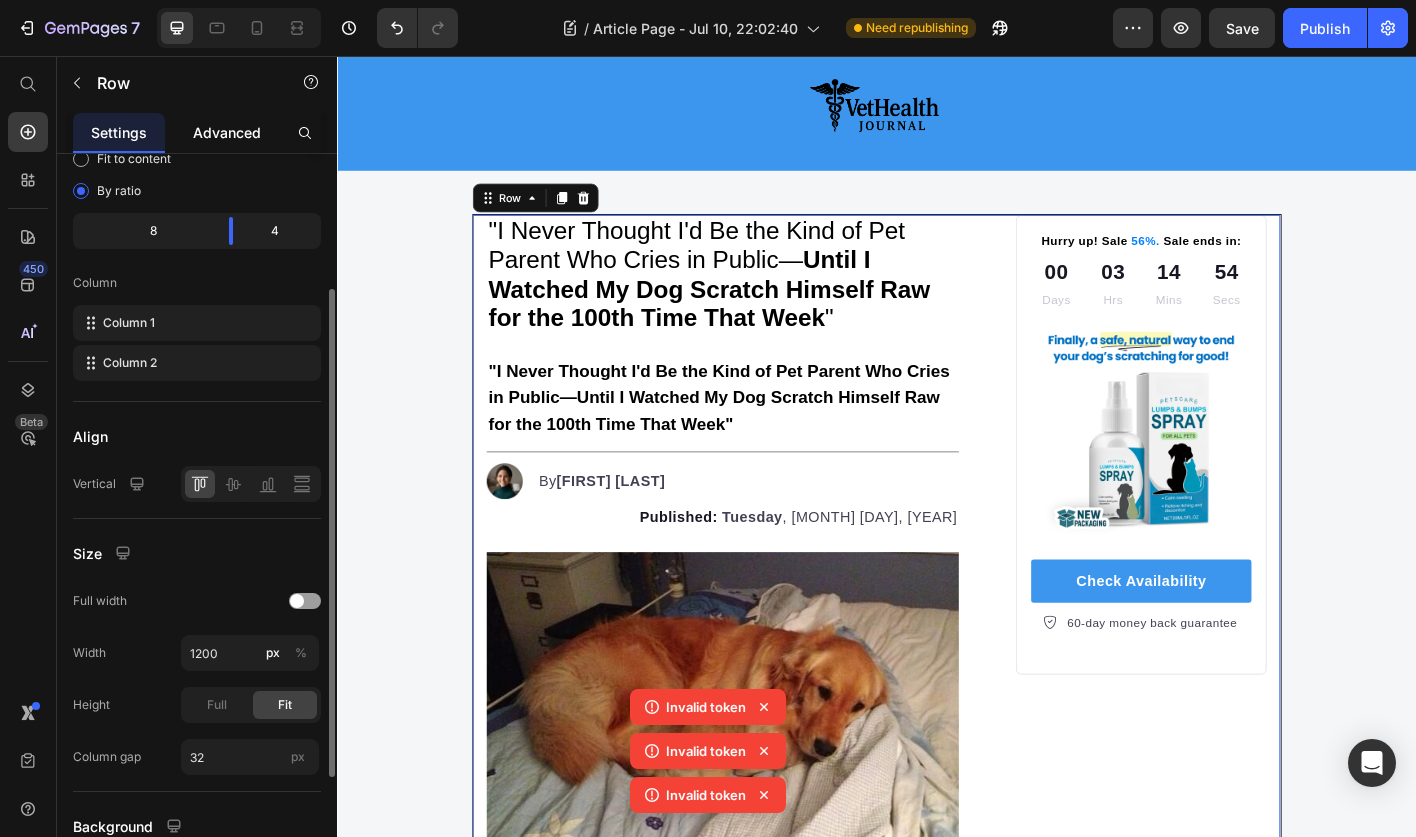 click on "Advanced" at bounding box center [227, 132] 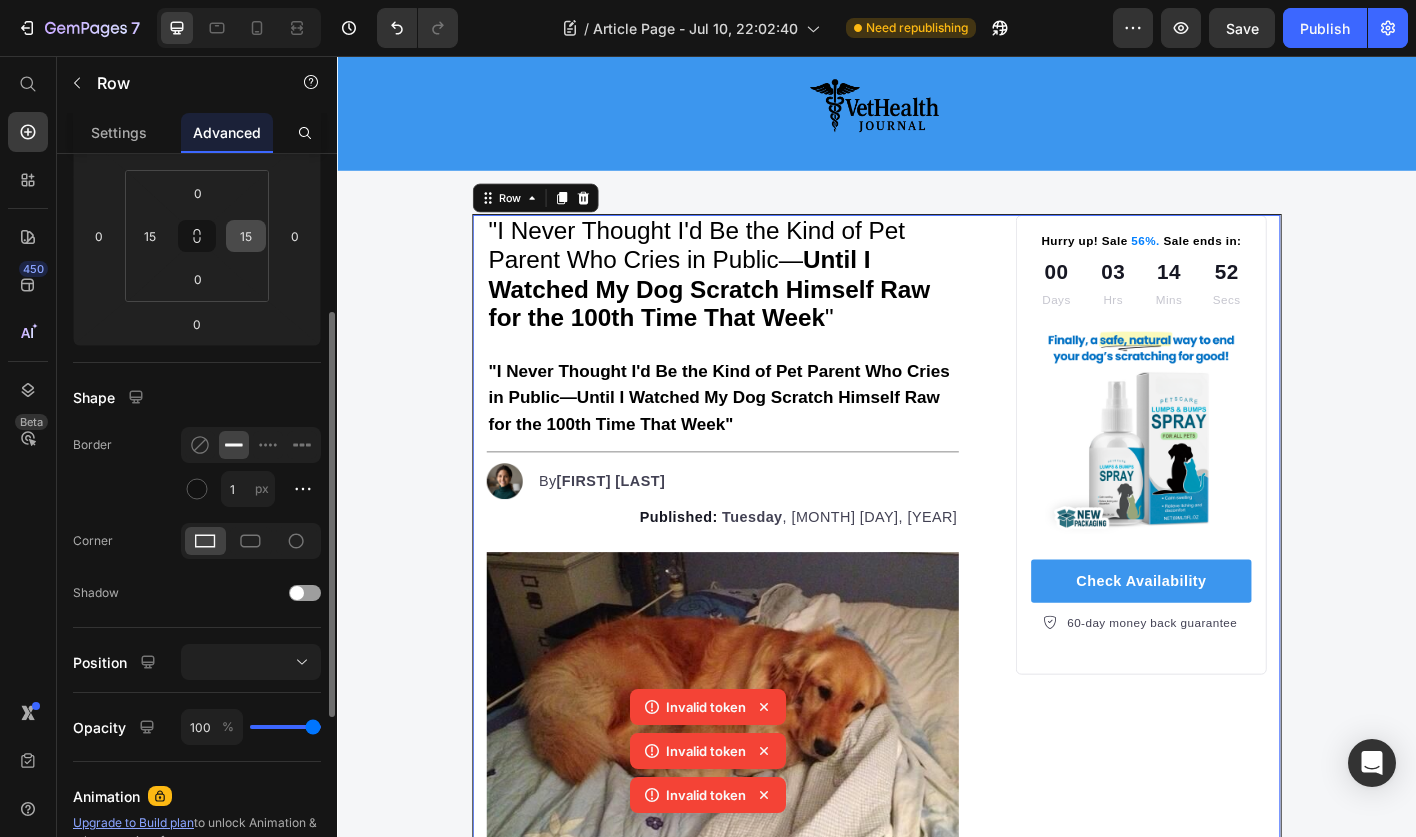 scroll, scrollTop: 295, scrollLeft: 0, axis: vertical 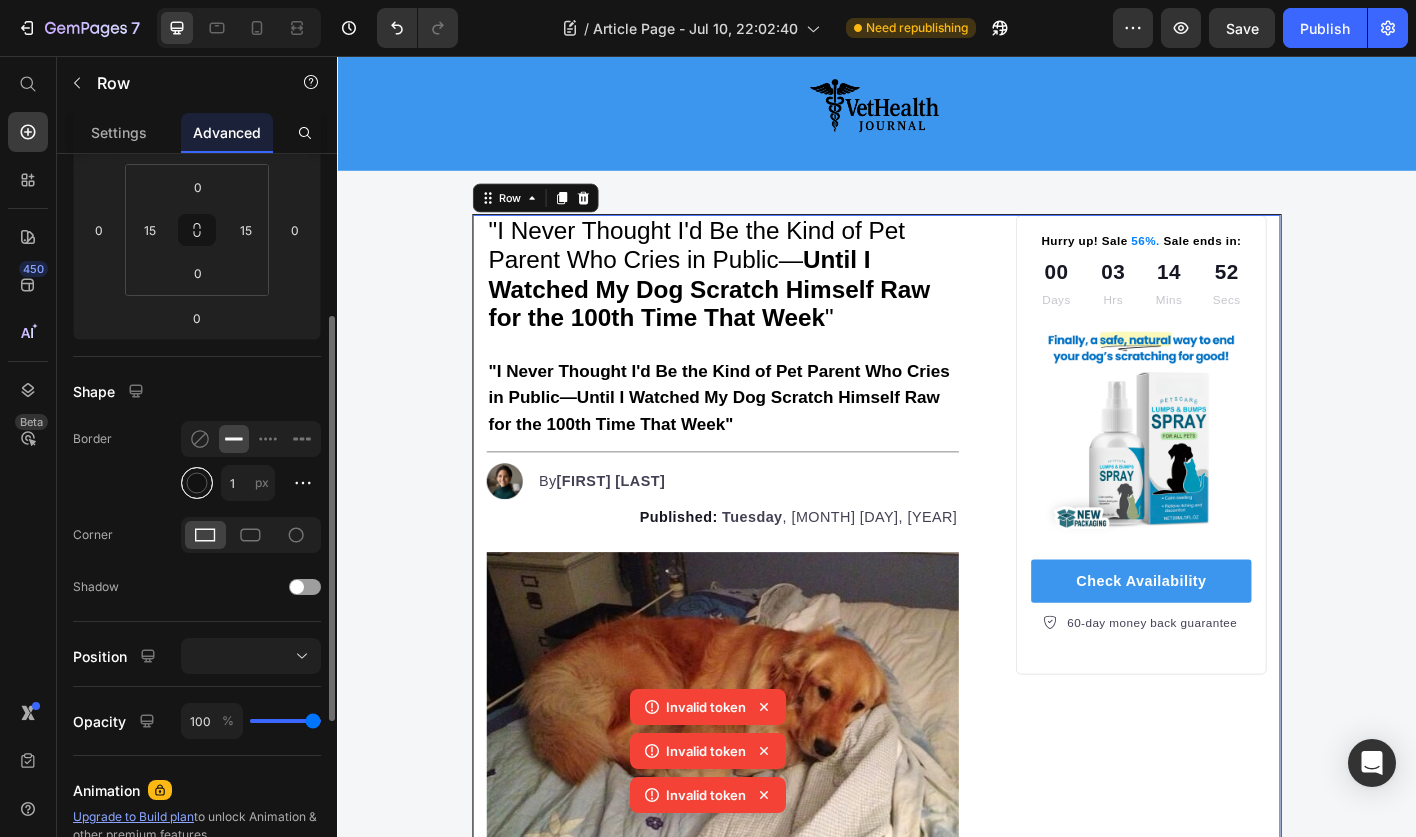 click at bounding box center [197, 483] 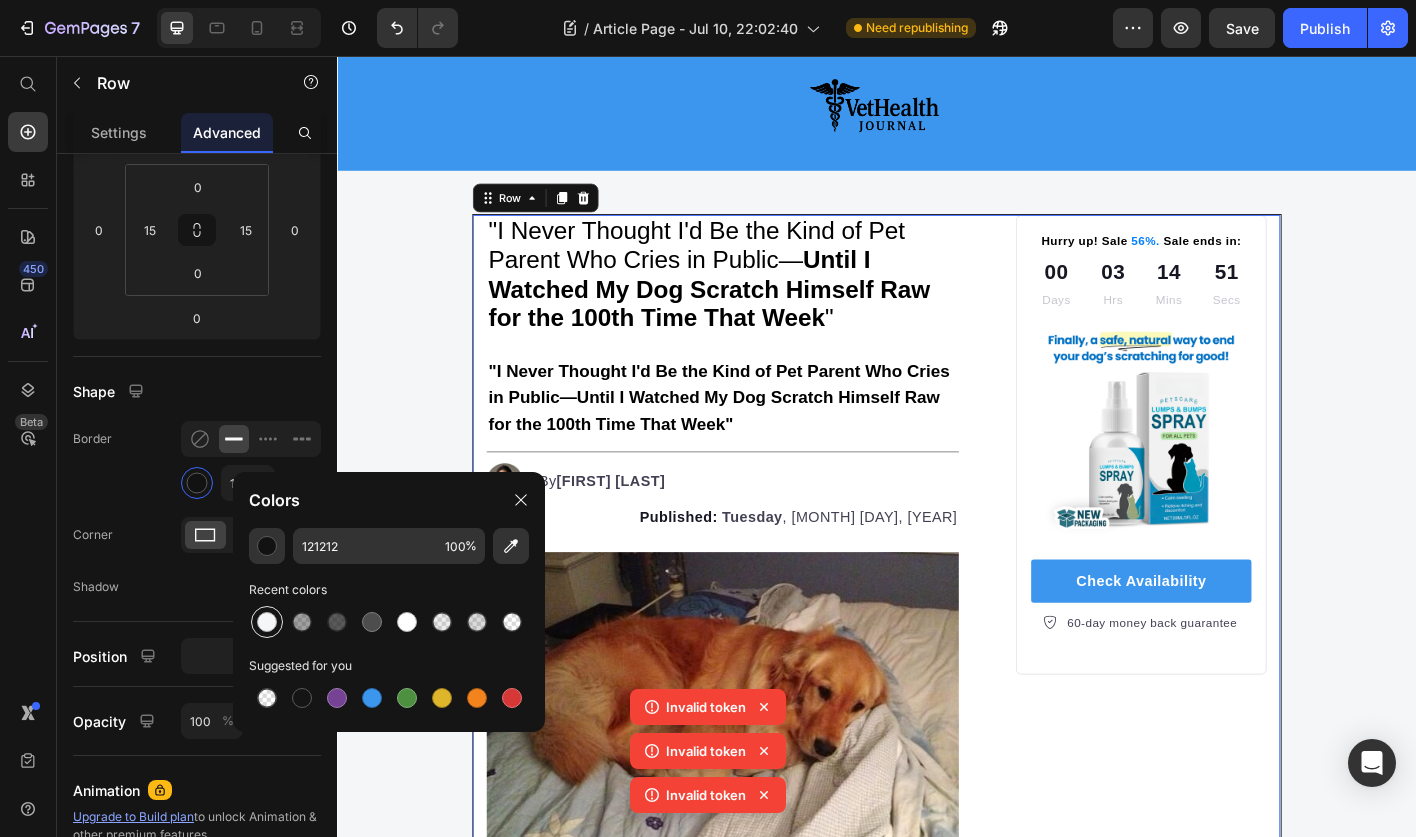click at bounding box center (267, 622) 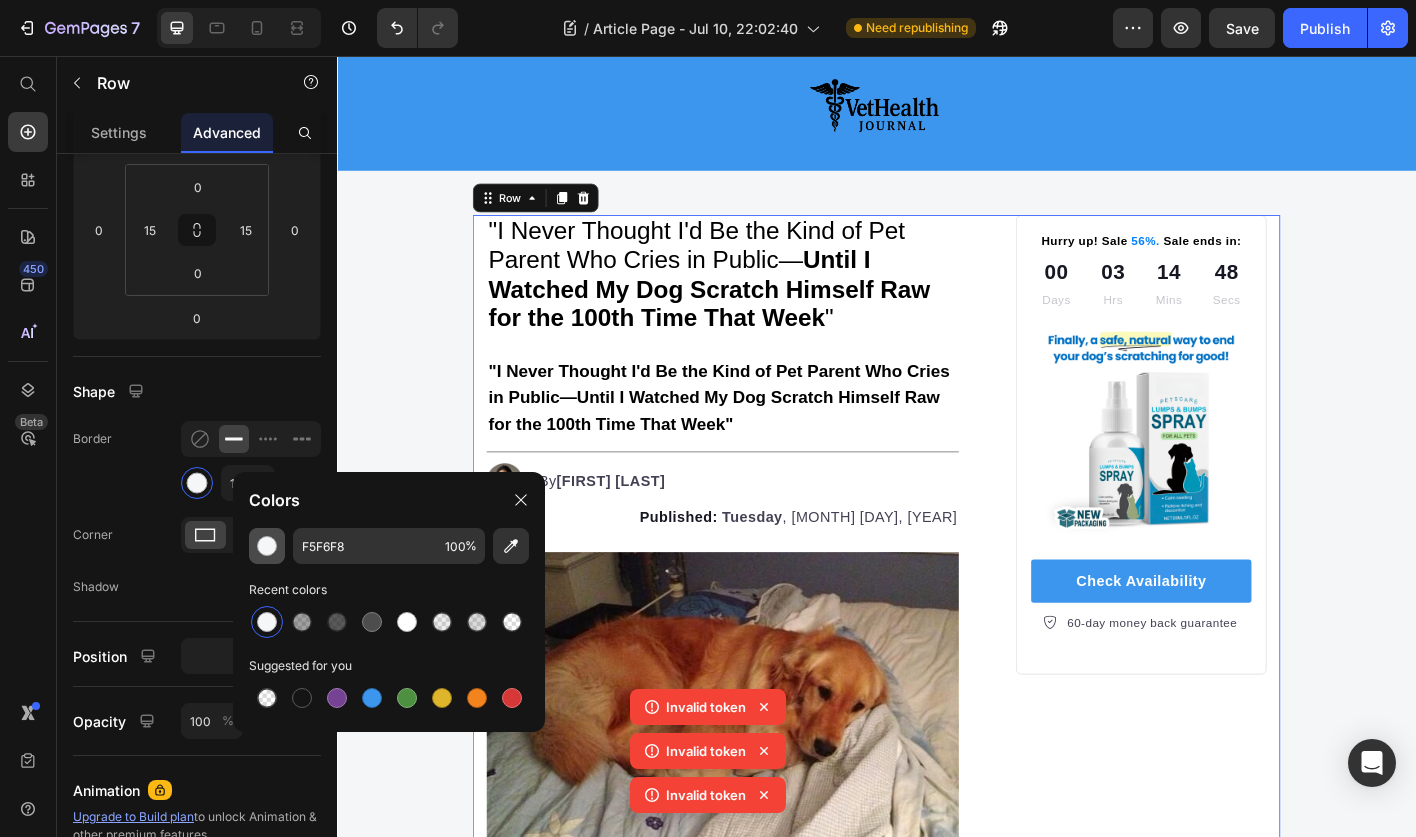 click at bounding box center (267, 546) 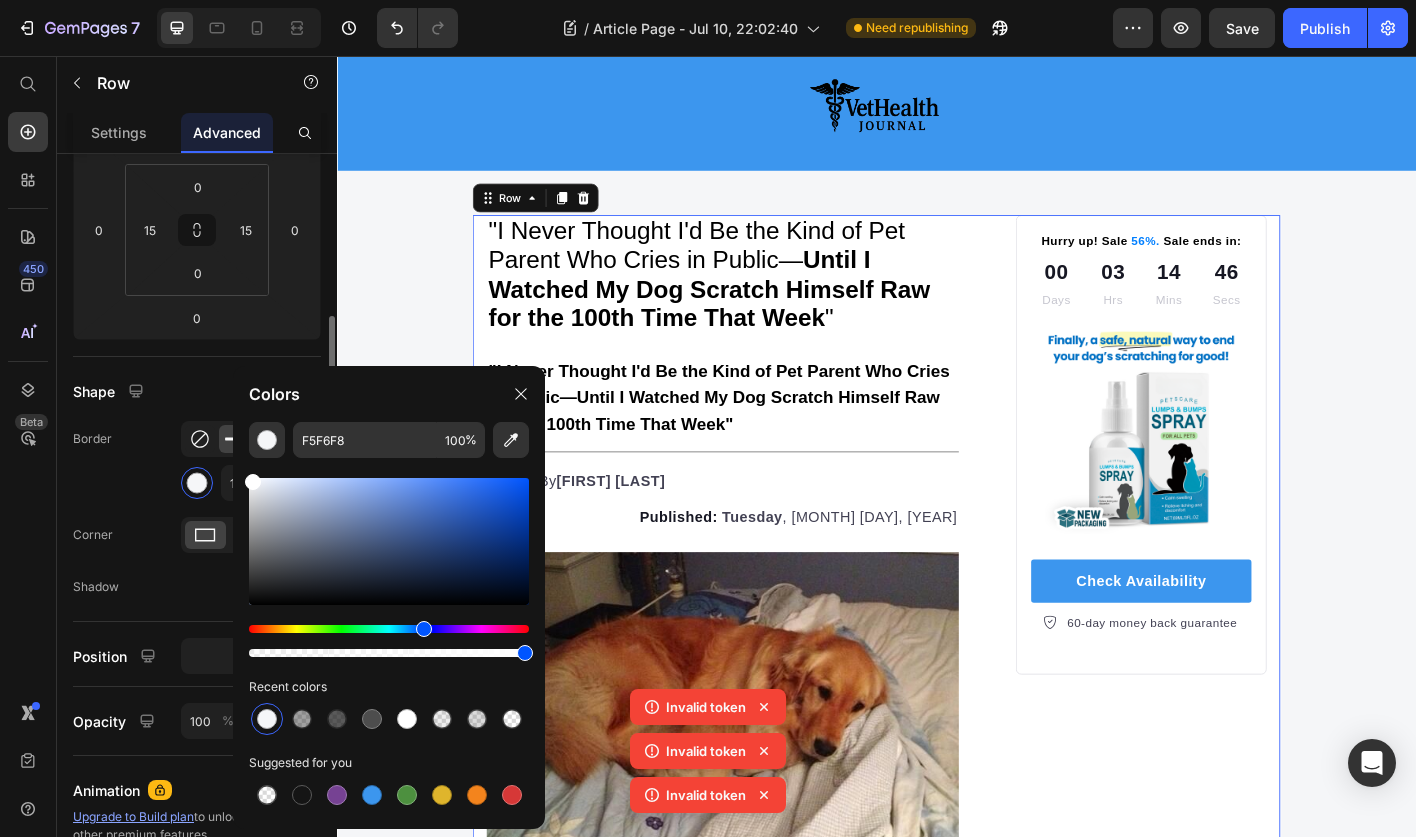 drag, startPoint x: 260, startPoint y: 486, endPoint x: 211, endPoint y: 440, distance: 67.20863 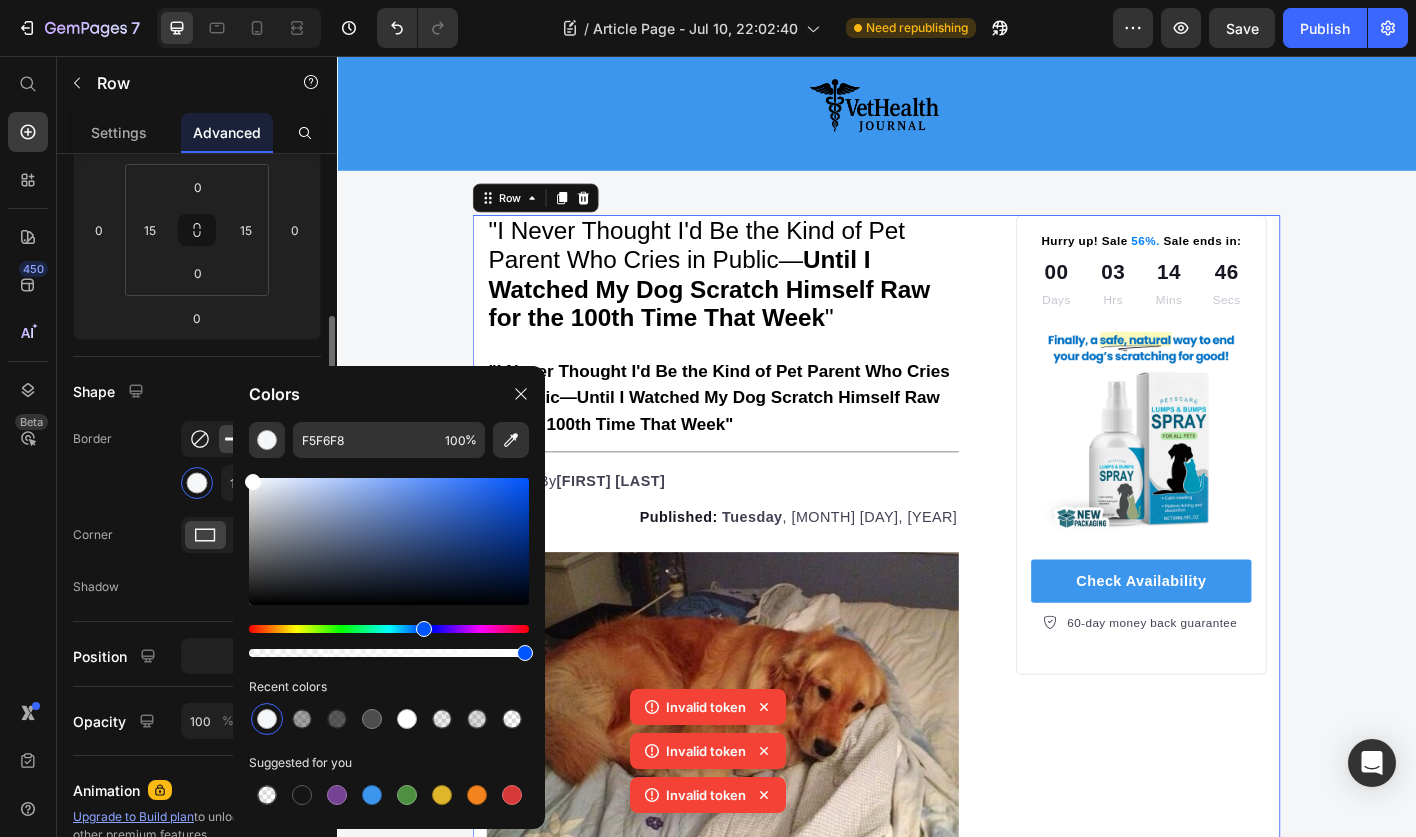 click on "7   /  Article Page - Jul 10, 22:02:40 Need republishing Preview  Save   Publish  450 Beta Start with Sections Elements Hero Section Product Detail Brands Trusted Badges Guarantee Product Breakdown How to use Testimonials Compare Bundle FAQs Social Proof Brand Story Product List Collection Blog List Contact Sticky Add to Cart Custom Footer Browse Library 450 Layout
Row
Row
Row
Row Text
Heading
Text Block Button
Button
Button
Sticky Back to top Media
Image
Image" at bounding box center [708, 0] 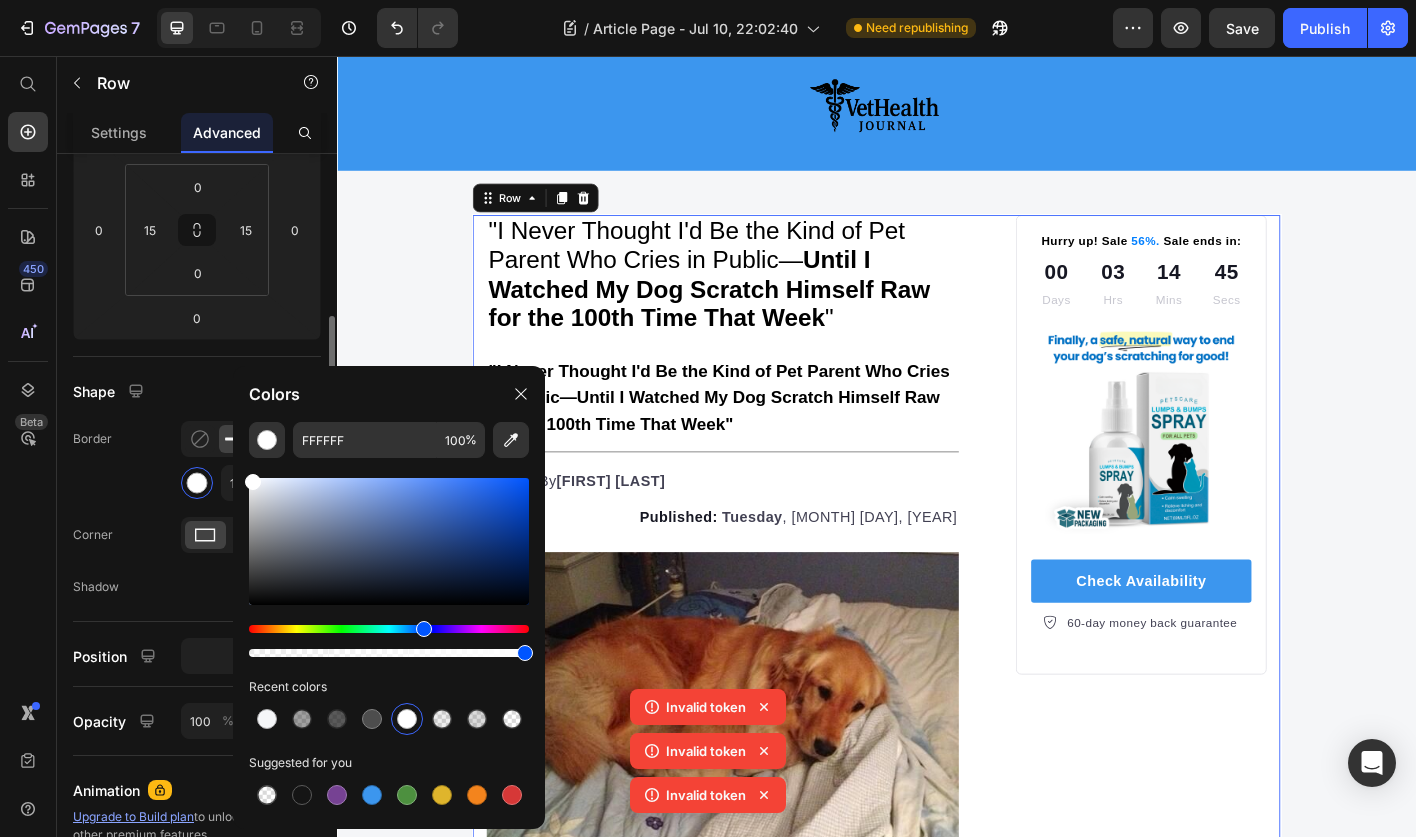 click on "Border 1 px" 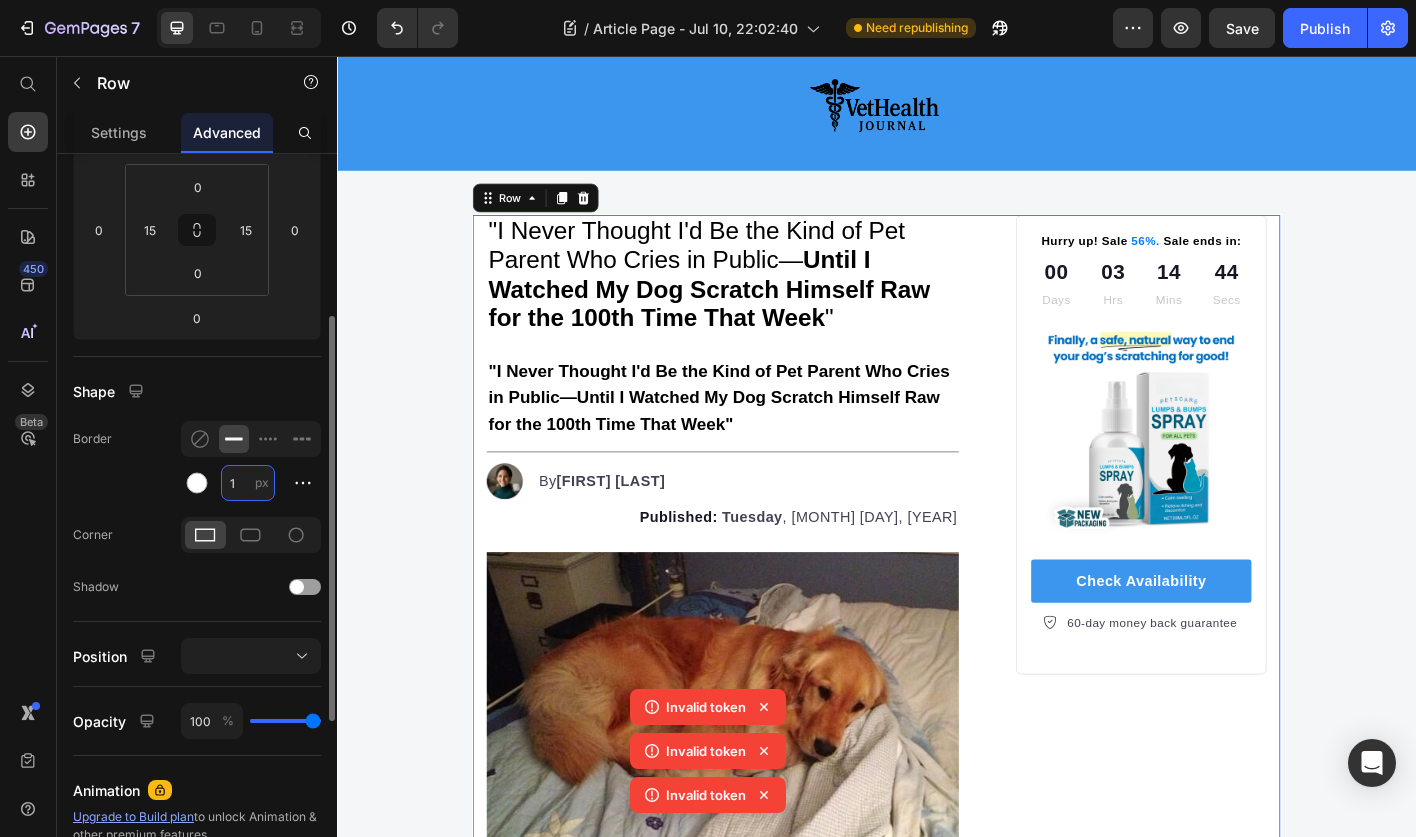 click on "1" at bounding box center (248, 483) 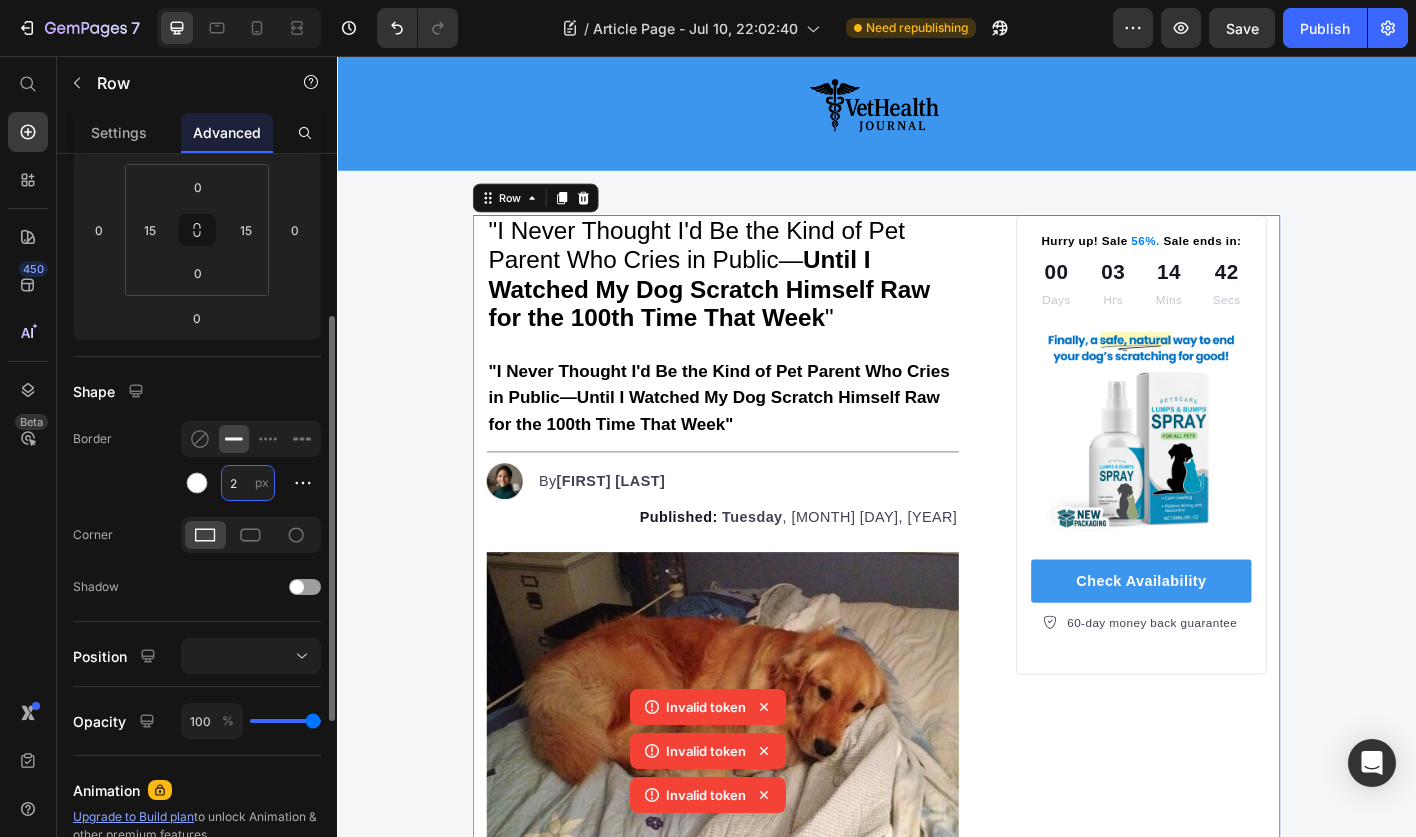 type on "20" 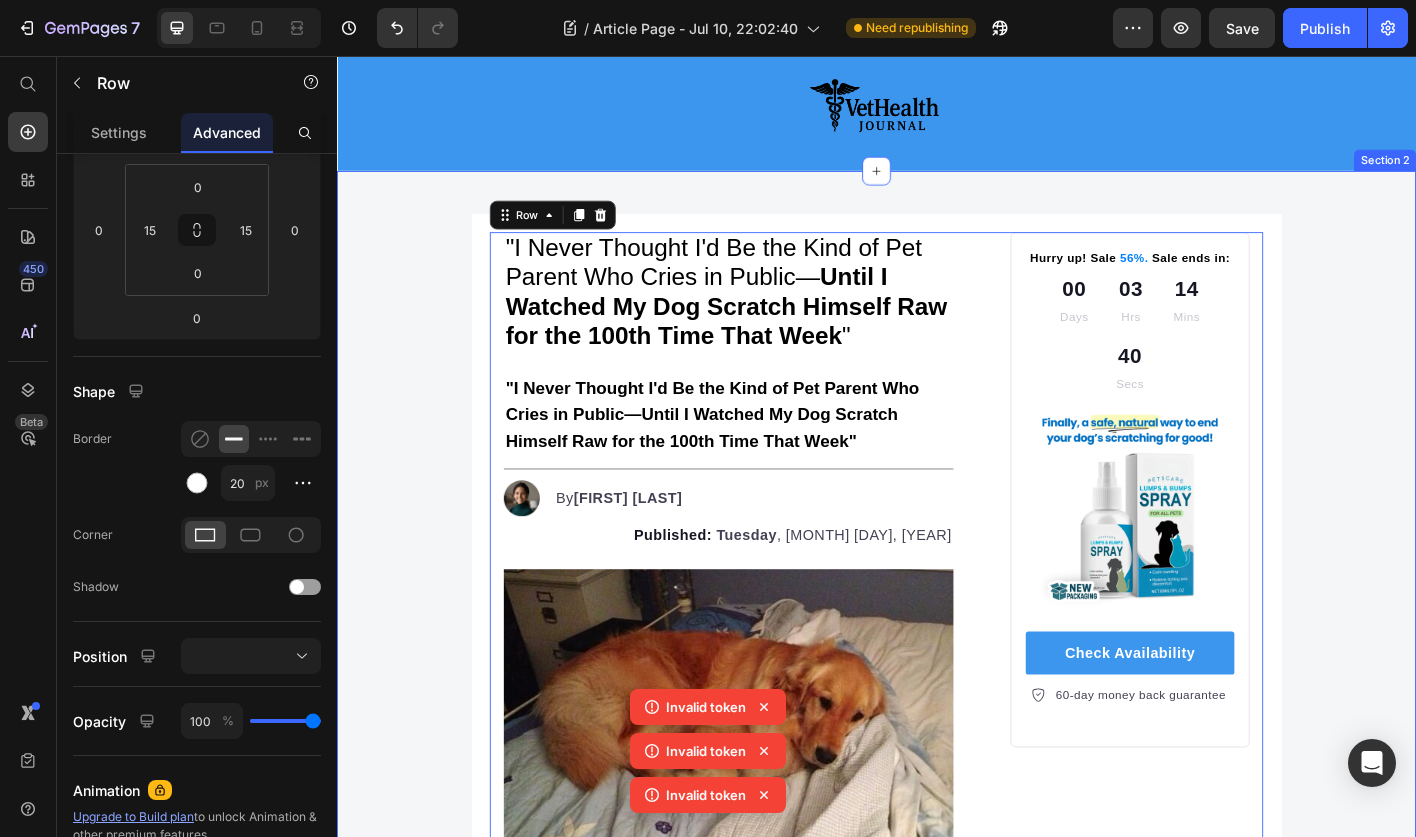 click on ""I Never Thought I'd Be the Kind of Pet Parent Who Cries in Public— Until I Watched My Dog Scratch Himself Raw for the 100th Time That Week " Heading   0 "I Never Thought I'd Be the Kind of Pet Parent Who Cries in Public—Until I Watched My Dog Scratch Himself Raw for the 100th Time That Week" Text Block                Title Line Image By  [FIRST] [LAST] Text block Advanced list Published:   Tuesday , July 8, 2025 Text block Image The Breaking Point Every Pet Parent Recognizes Heading I never thought I'd be the kind of pet parent who cries in the vet's waiting room. But at 2:15 PM on a rainy Thursday, watching my beloved Labrador Scout scratch himself raw for the hundredth time that week, I completely broke down.
I could only nod, unable to speak past the lump in my throat.
"" at bounding box center (937, 6132) 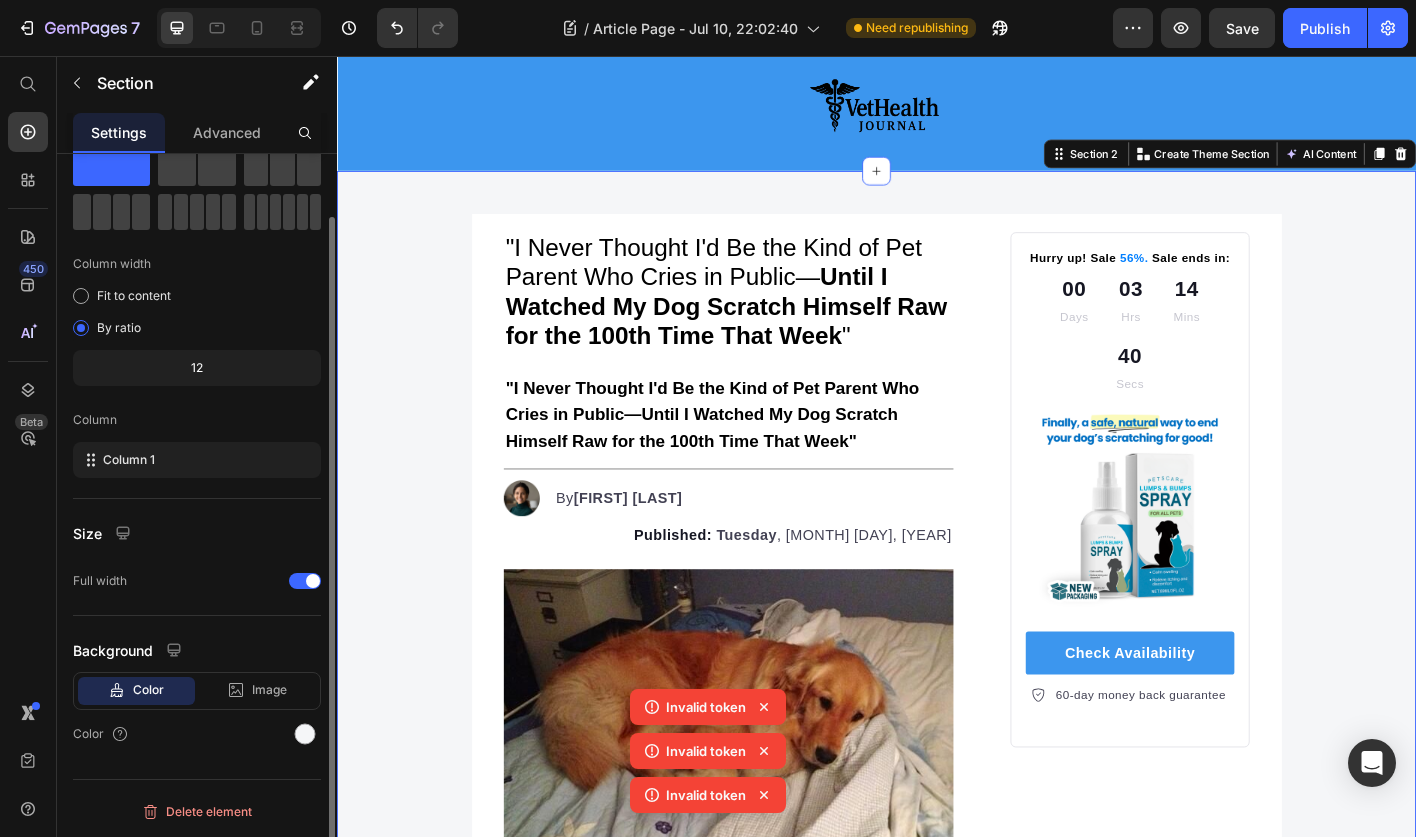 scroll, scrollTop: 0, scrollLeft: 0, axis: both 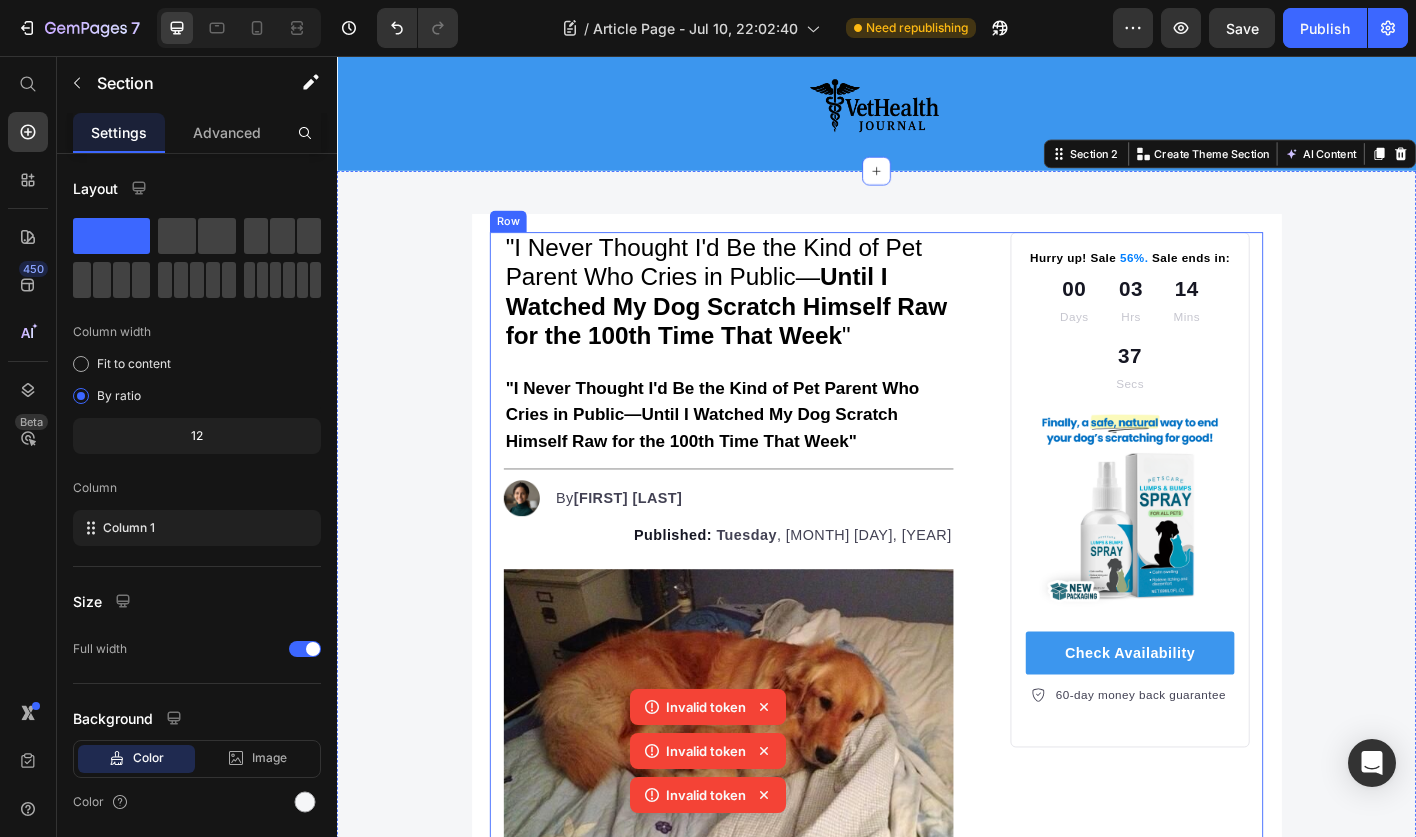 click on ""I Never Thought I'd Be the Kind of Pet Parent Who Cries in Public— Until I Watched My Dog Scratch Himself Raw for the 100th Time That Week " Heading   0 "I Never Thought I'd Be the Kind of Pet Parent Who Cries in Public—Until I Watched My Dog Scratch Himself Raw for the 100th Time That Week" Text Block                Title Line Image By  [FIRST] [LAST] Text block Advanced list Published:   Tuesday , July 8, 2025 Text block Image The Breaking Point Every Pet Parent Recognizes Heading I never thought I'd be the kind of pet parent who cries in the vet's waiting room. But at 2:15 PM on a rainy Thursday, watching my beloved Labrador Scout scratch himself raw for the hundredth time that week, I completely broke down.
I could only nod, unable to speak past the lump in my throat.
"" at bounding box center [937, 6116] 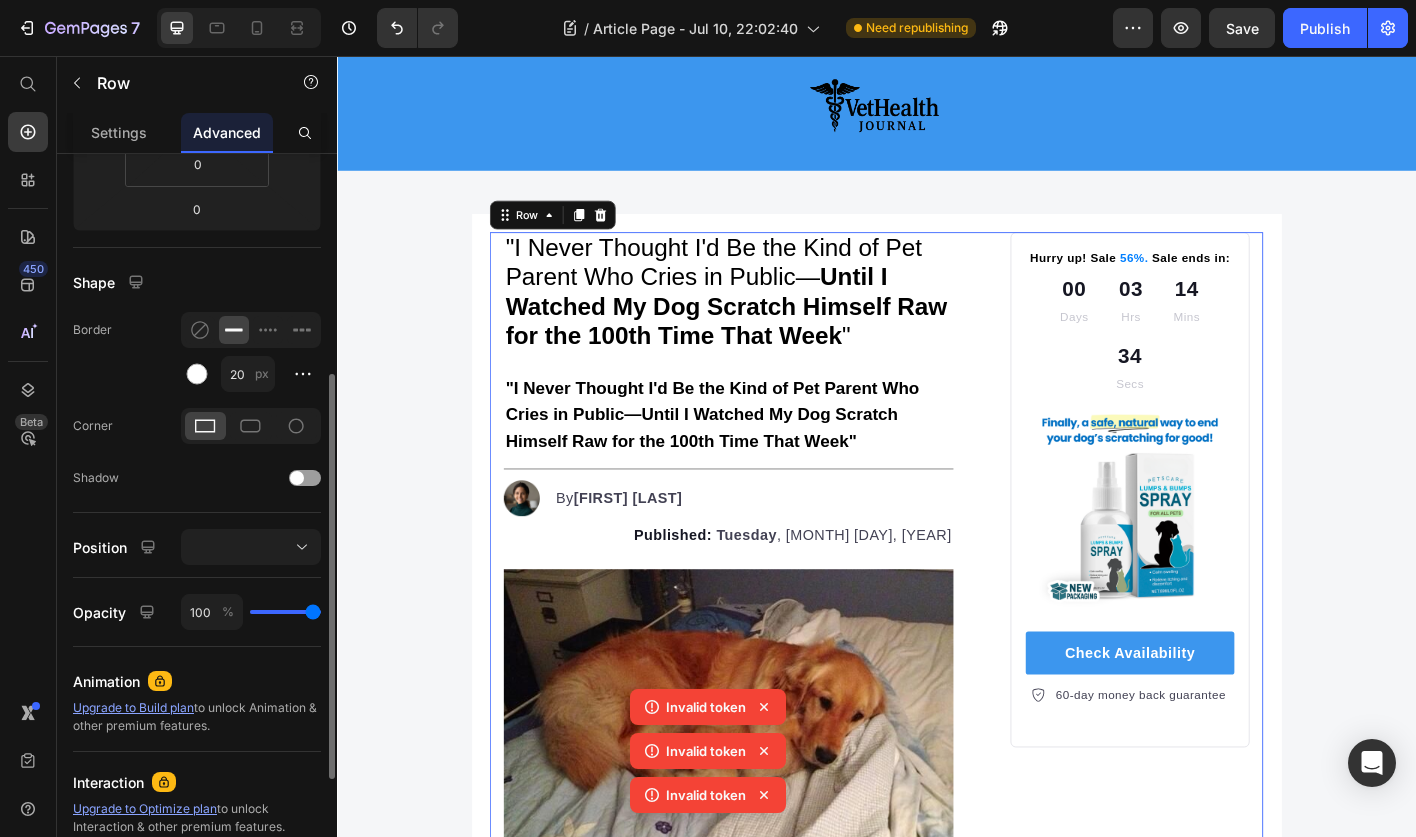 scroll, scrollTop: 408, scrollLeft: 0, axis: vertical 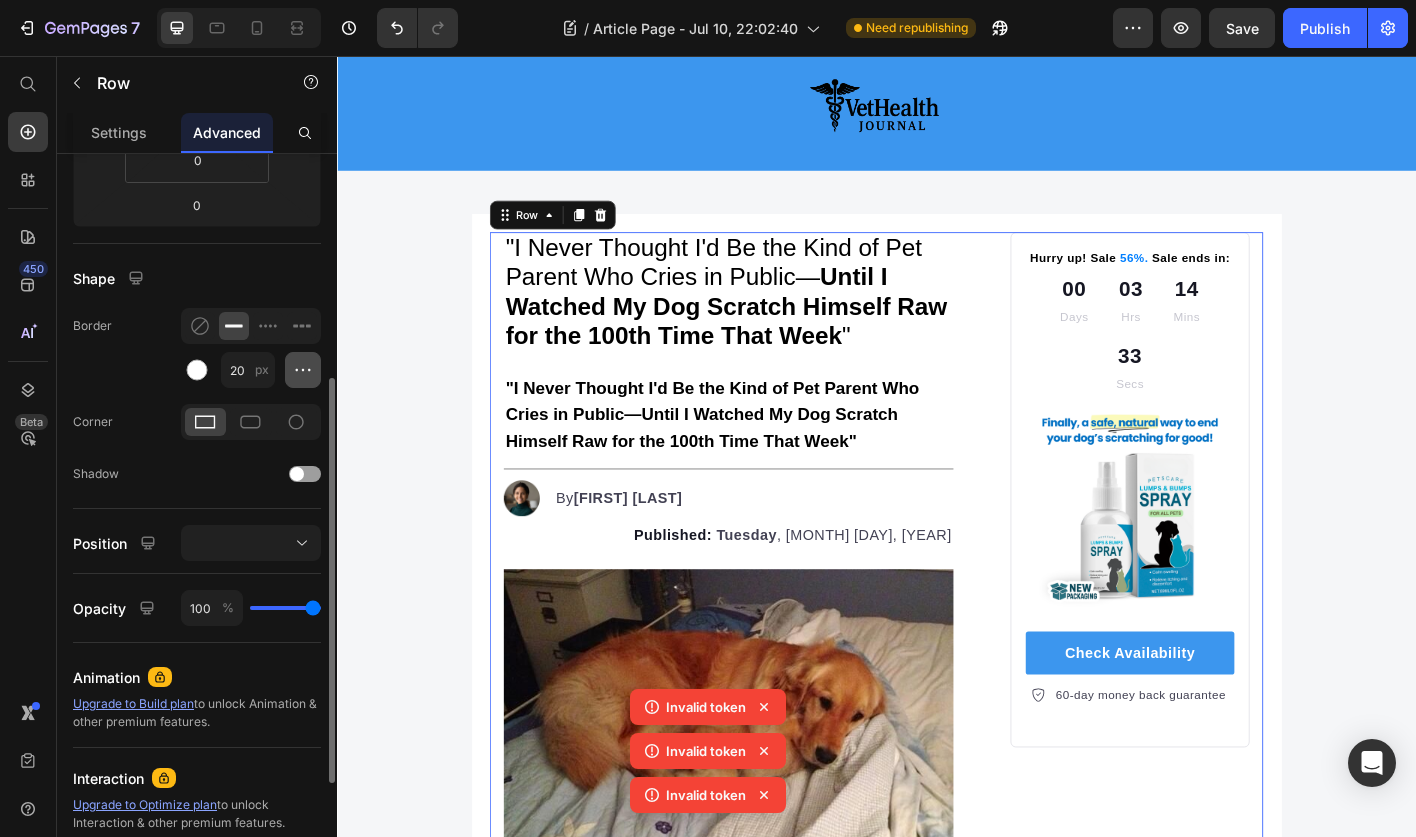 click 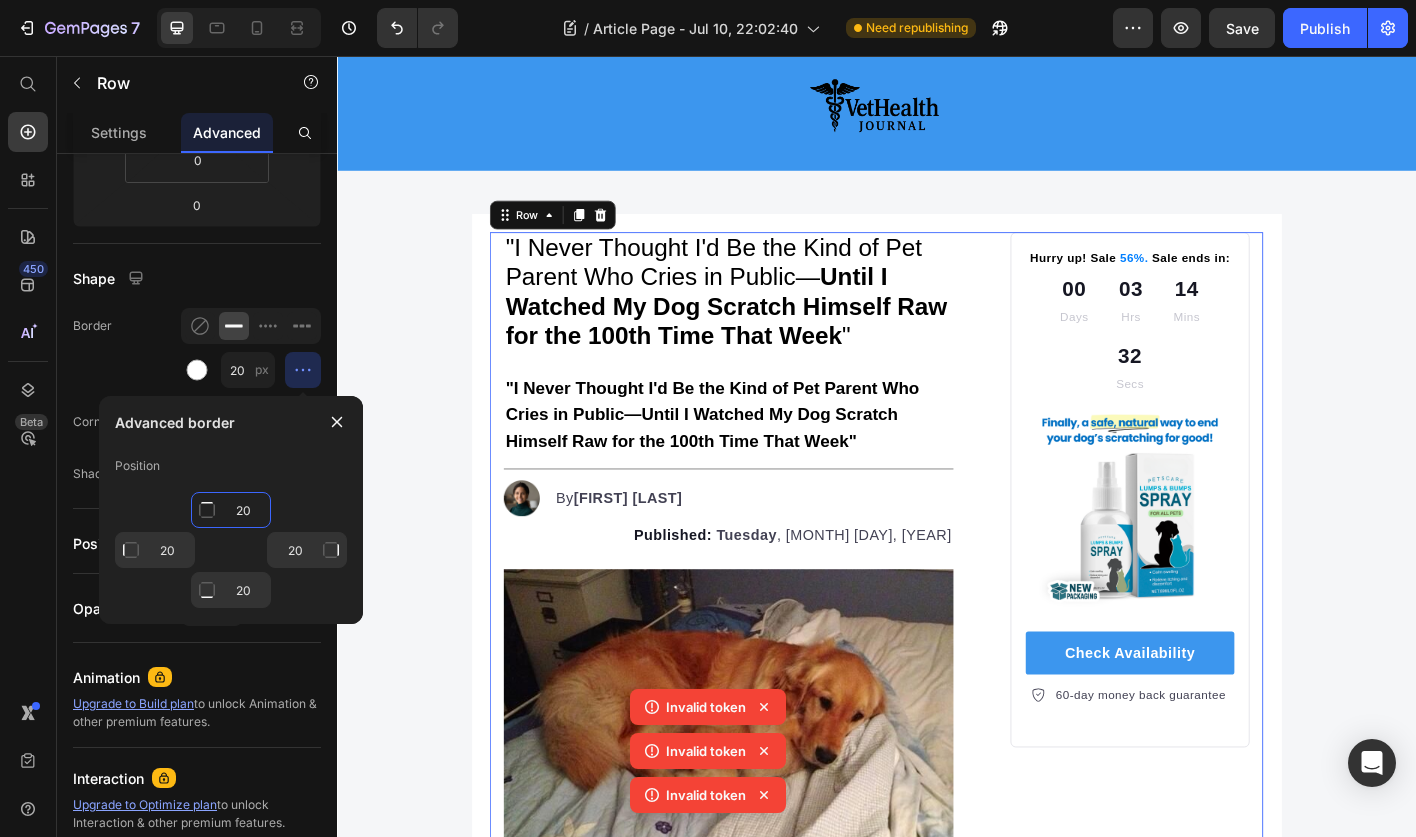 click on "20" 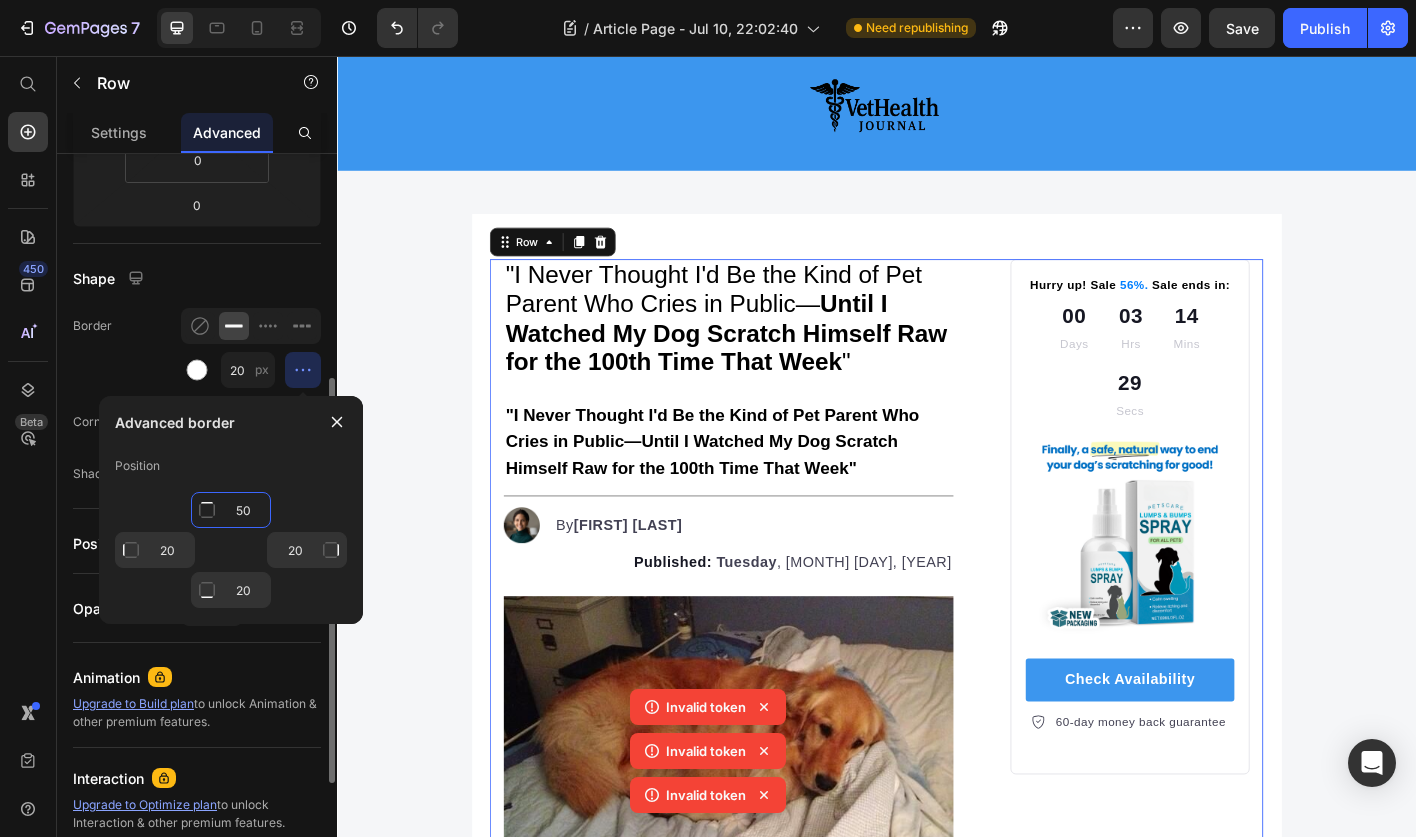 type on "50" 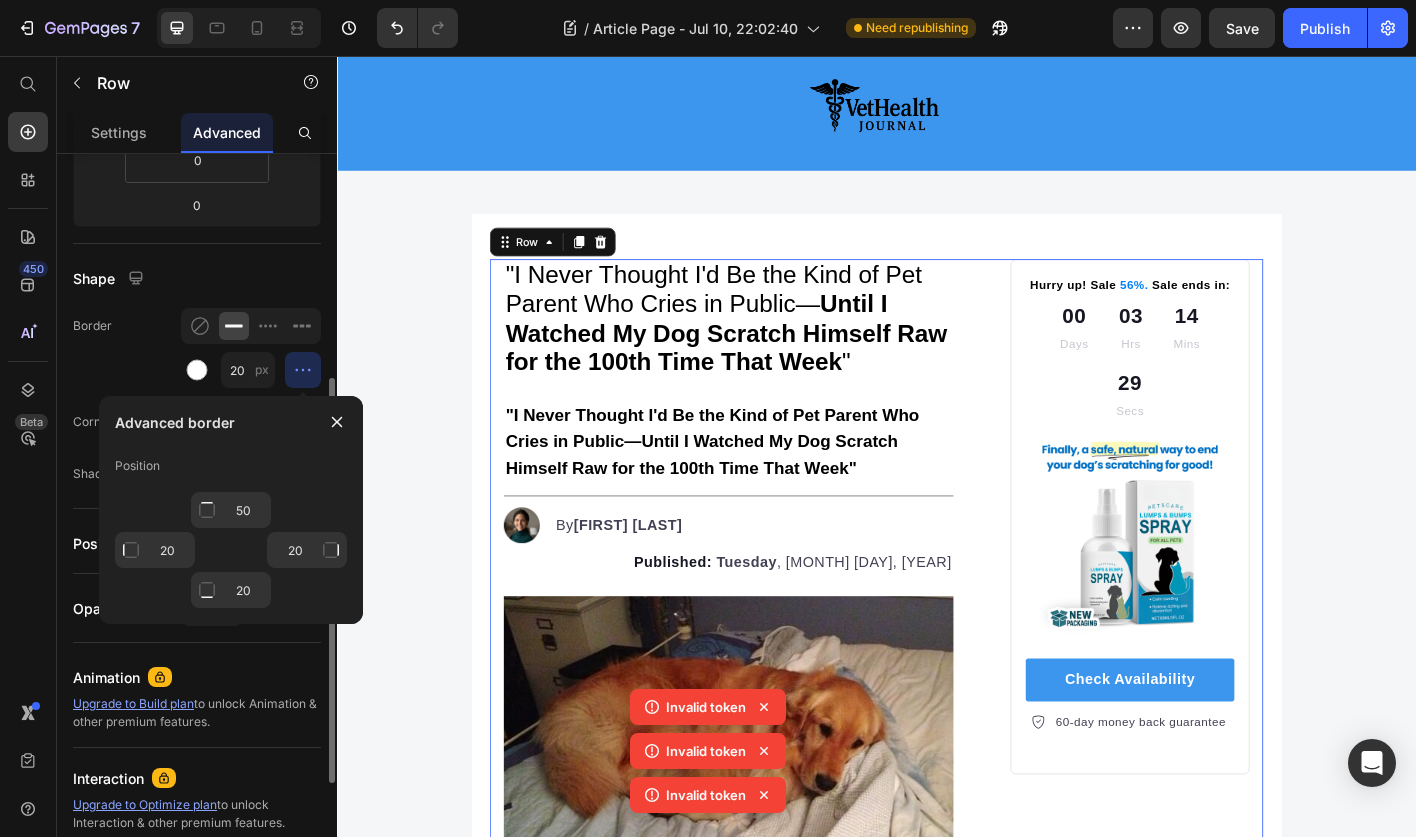type on "Mixed" 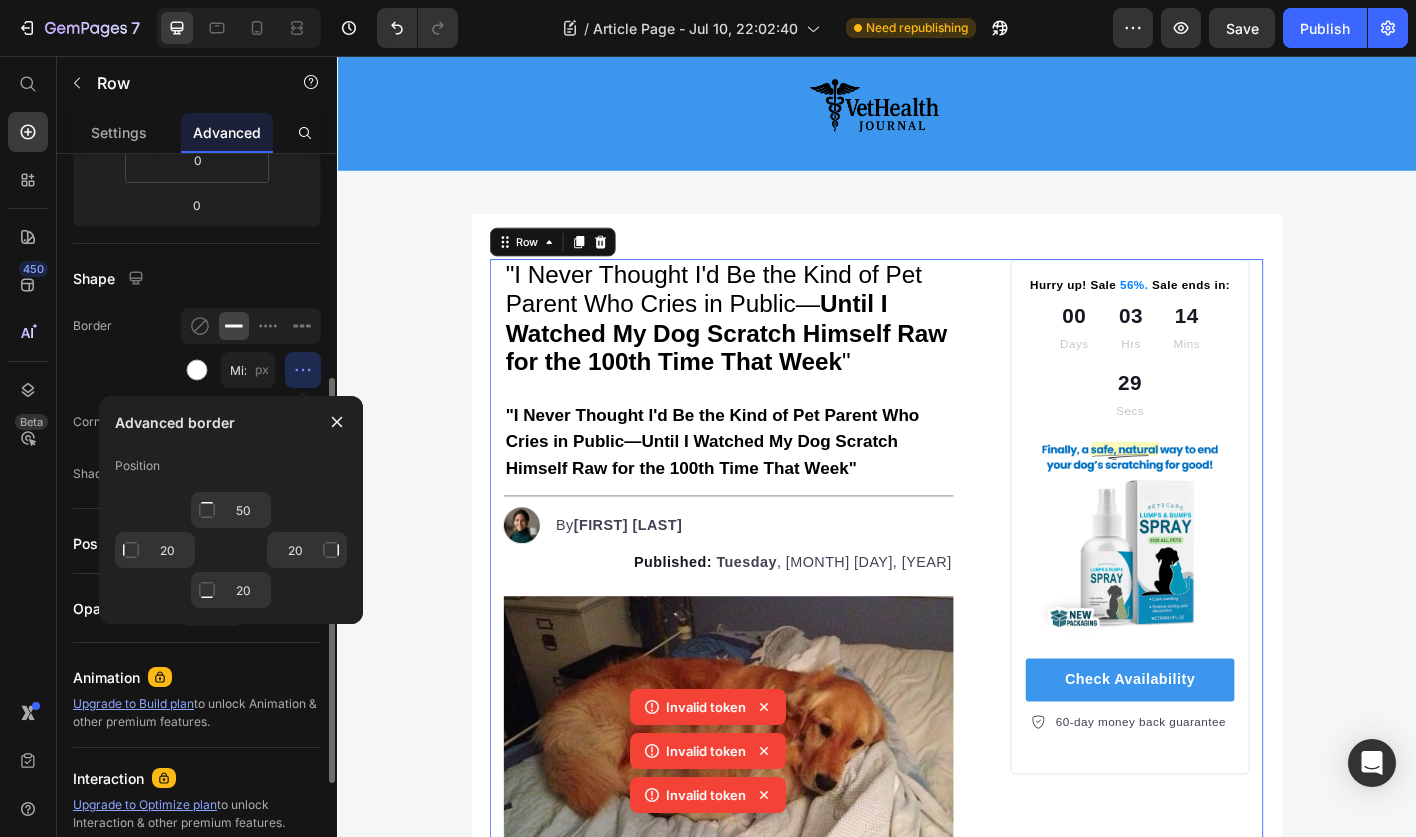 click on "Border Mixed px" 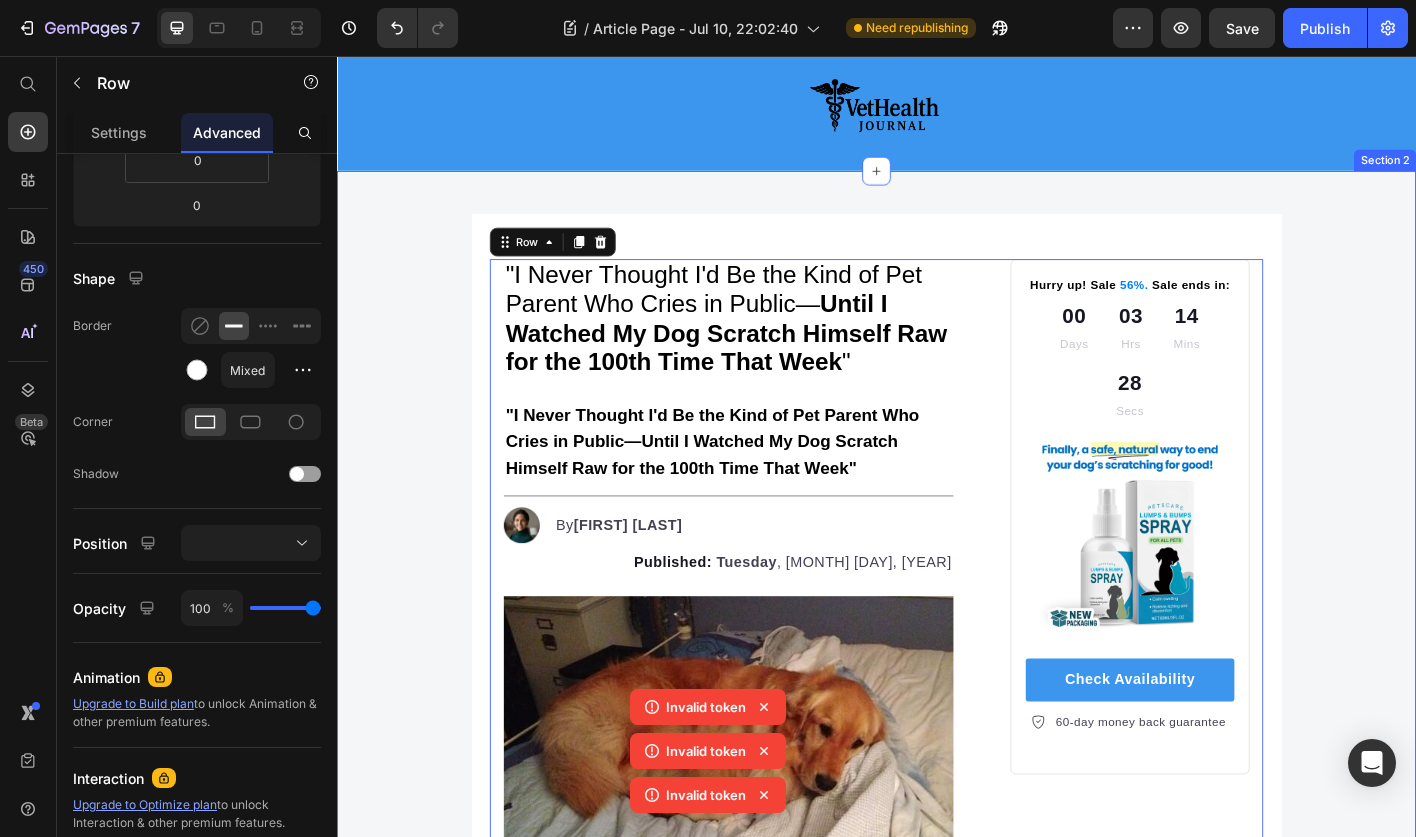 click on ""I Never Thought I'd Be the Kind of Pet Parent Who Cries in Public— Until I Watched My Dog Scratch Himself Raw for the 100th Time That Week " Heading   0 "I Never Thought I'd Be the Kind of Pet Parent Who Cries in Public—Until I Watched My Dog Scratch Himself Raw for the 100th Time That Week" Text Block                Title Line Image By  [FIRST] [LAST] Text block Advanced list Published:   Tuesday , July 8, 2025 Text block Image The Breaking Point Every Pet Parent Recognizes Heading I never thought I'd be the kind of pet parent who cries in the vet's waiting room. But at 2:15 PM on a rainy Thursday, watching my beloved Labrador Scout scratch himself raw for the hundredth time that week, I completely broke down.
I could only nod, unable to speak past the lump in my throat.
"" at bounding box center [937, 6147] 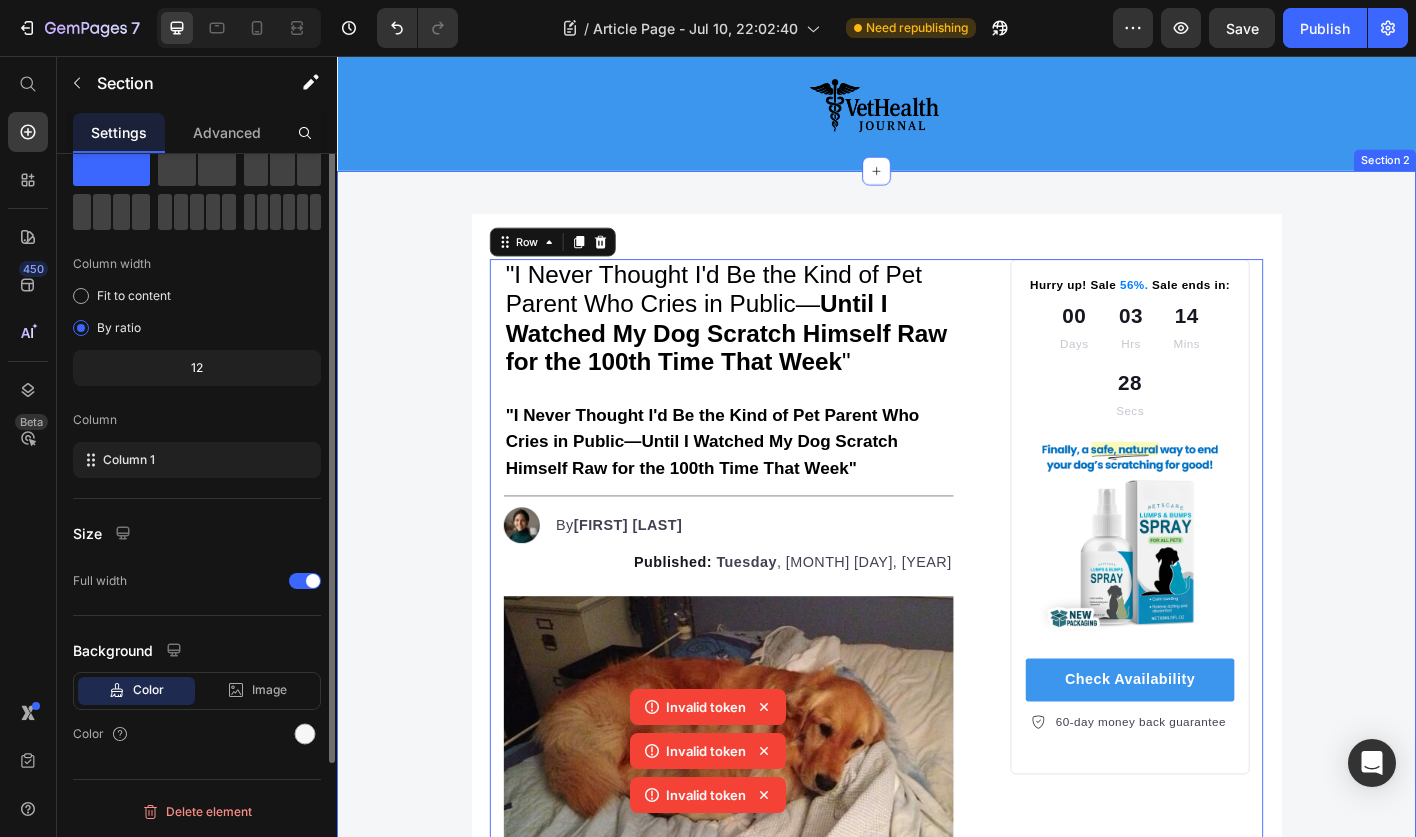 scroll, scrollTop: 0, scrollLeft: 0, axis: both 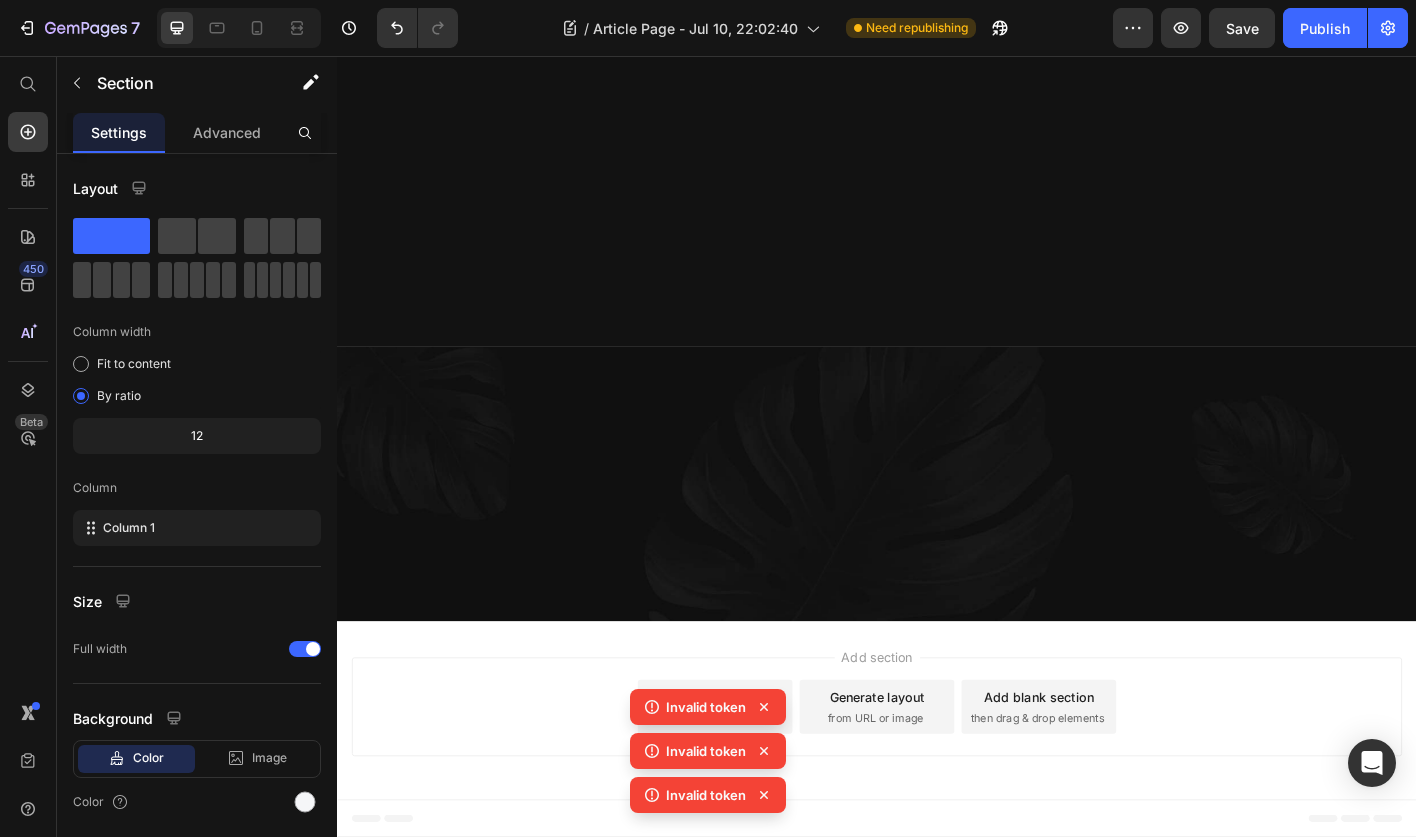 click on "What do you think? let us know more in the comments. Heading Row Section 3" at bounding box center [937, -1648] 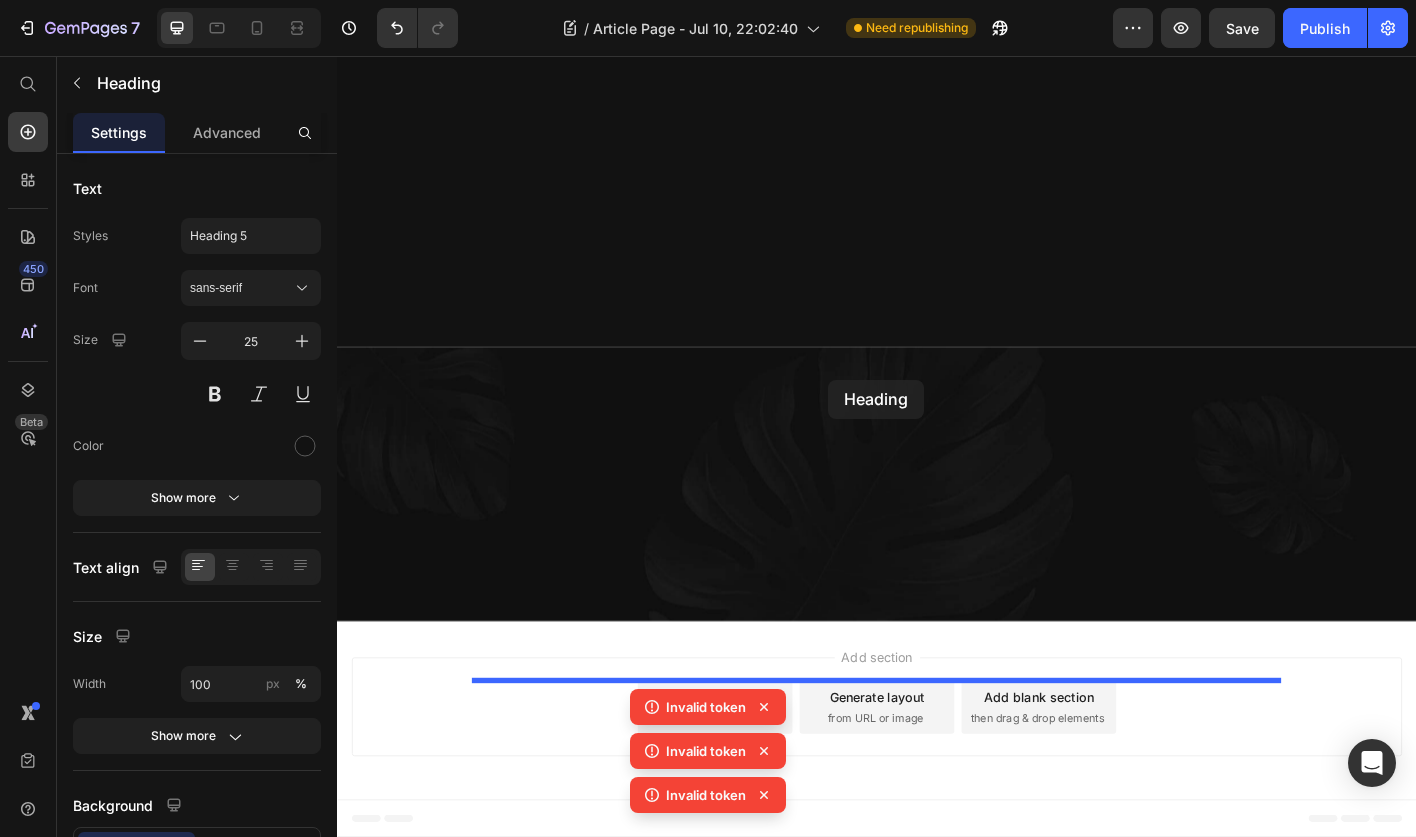 drag, startPoint x: 837, startPoint y: 546, endPoint x: 883, endPoint y: 416, distance: 137.89851 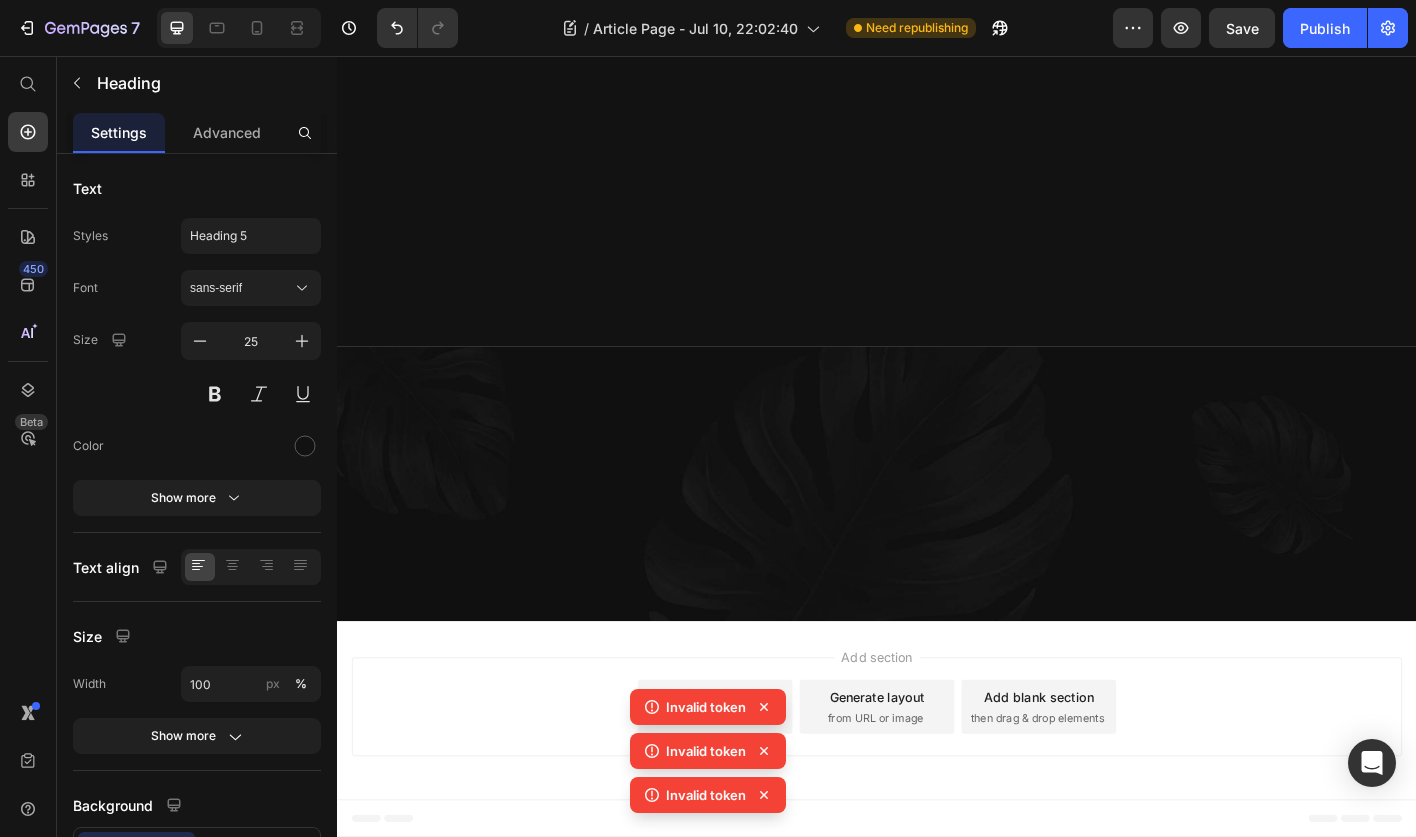 click on "Drop element here Row Section 3" at bounding box center [937, -1658] 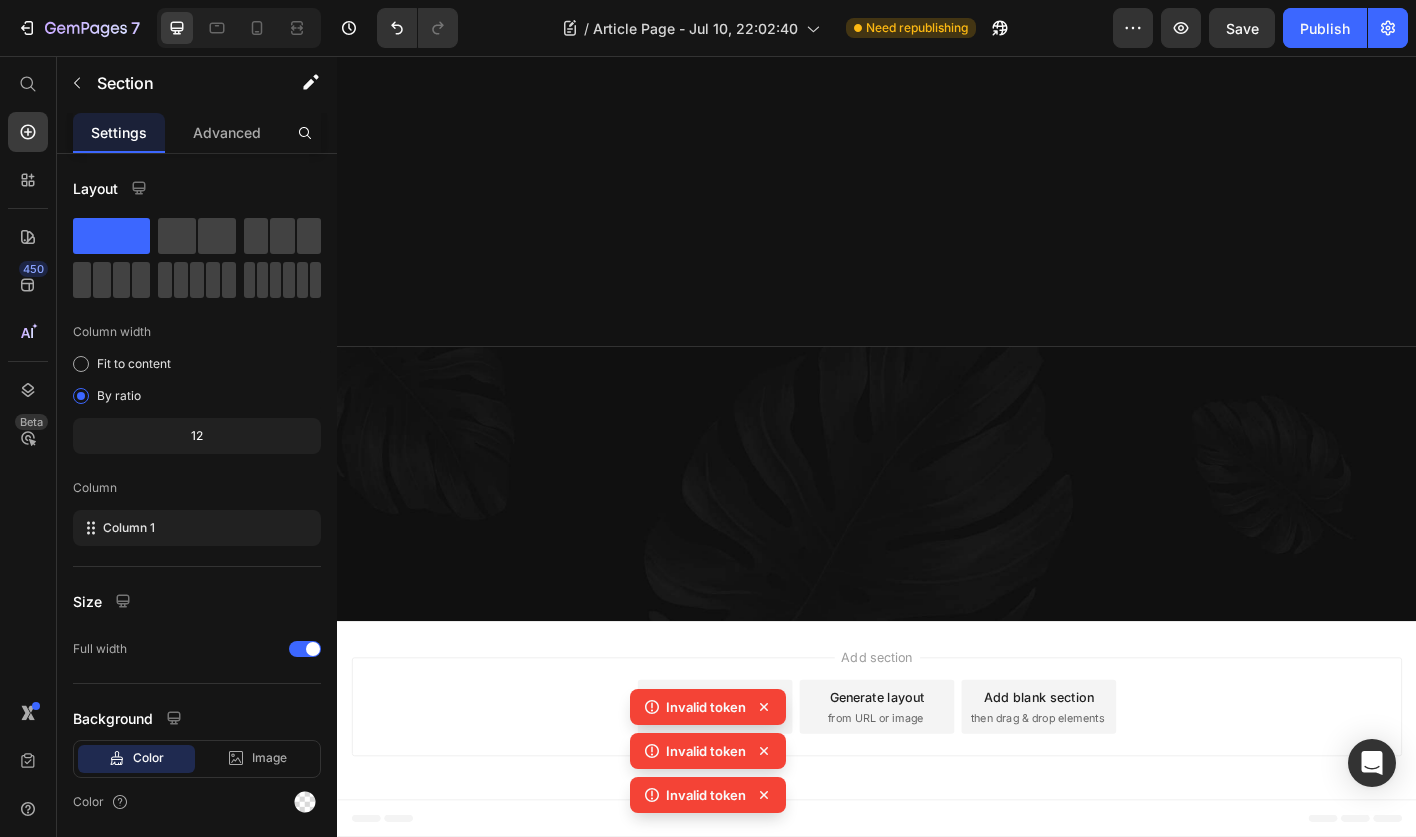 click on "Drop element here Row Section 3   You can create reusable sections Create Theme Section AI Content Write with GemAI What would you like to describe here? Tone and Voice Persuasive Product Dr. Mitchell Spray Show more Generate" at bounding box center (937, -1658) 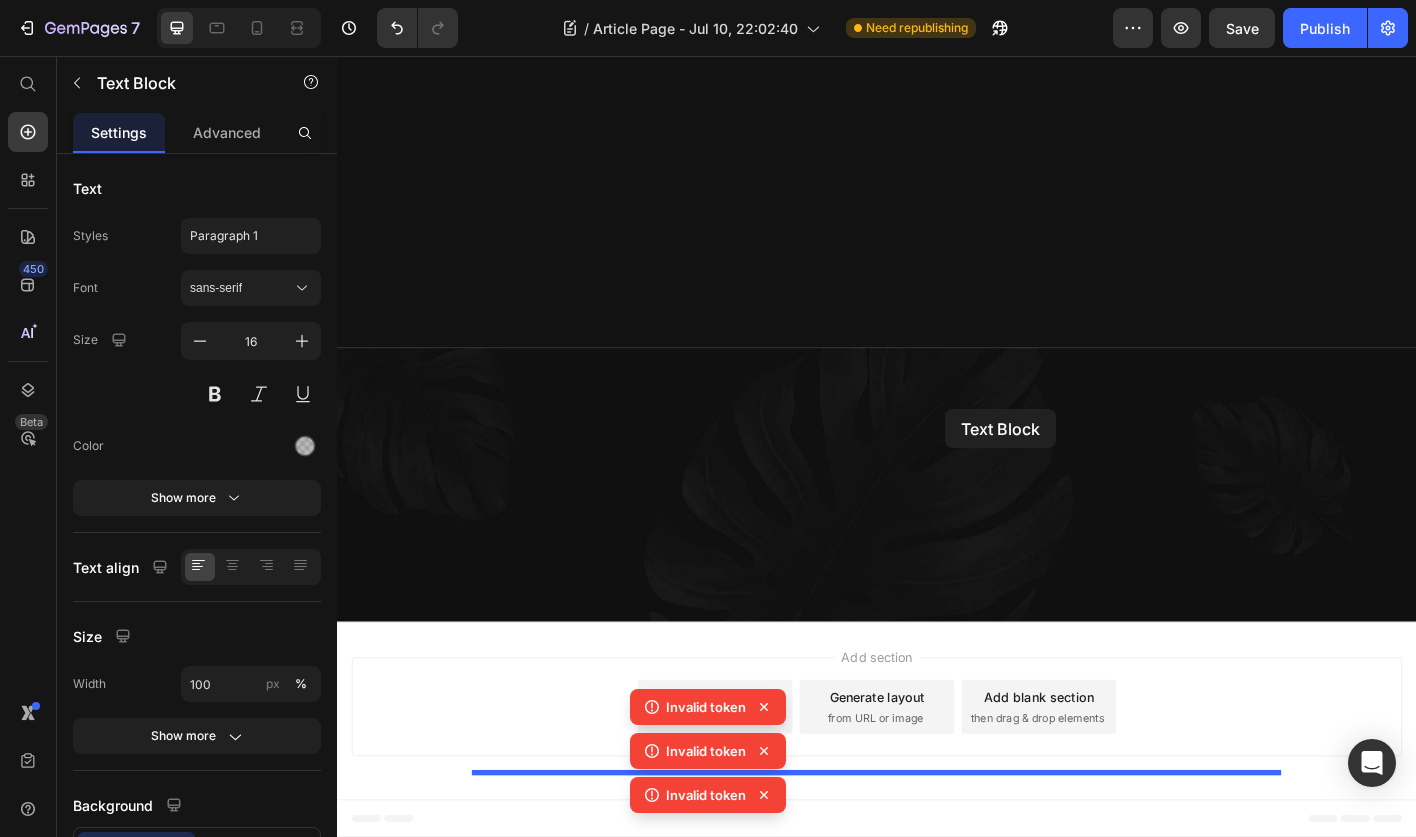 drag, startPoint x: 901, startPoint y: 555, endPoint x: 1013, endPoint y: 449, distance: 154.20766 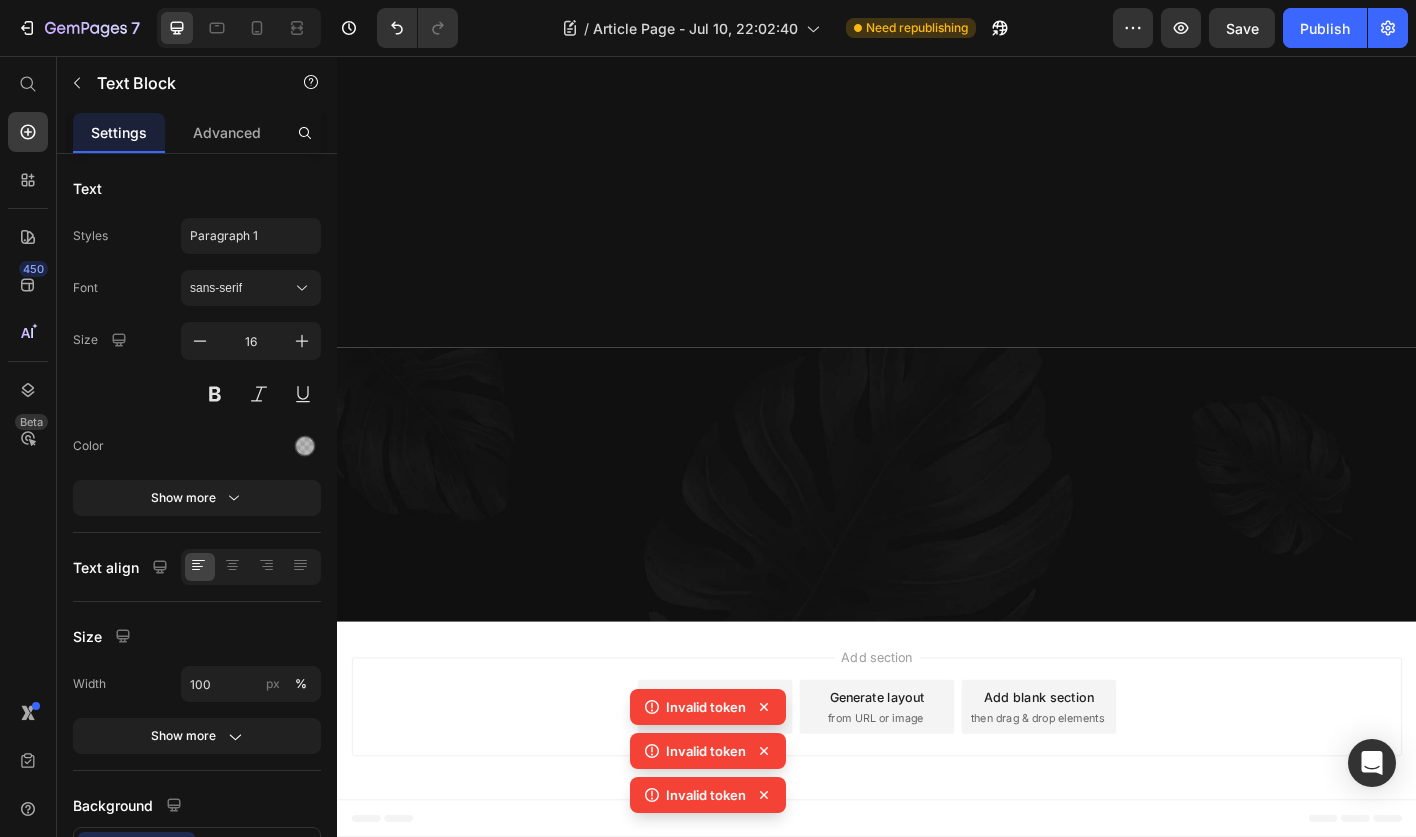 click on "What do you think? let us know more in the comments." at bounding box center (967, -1696) 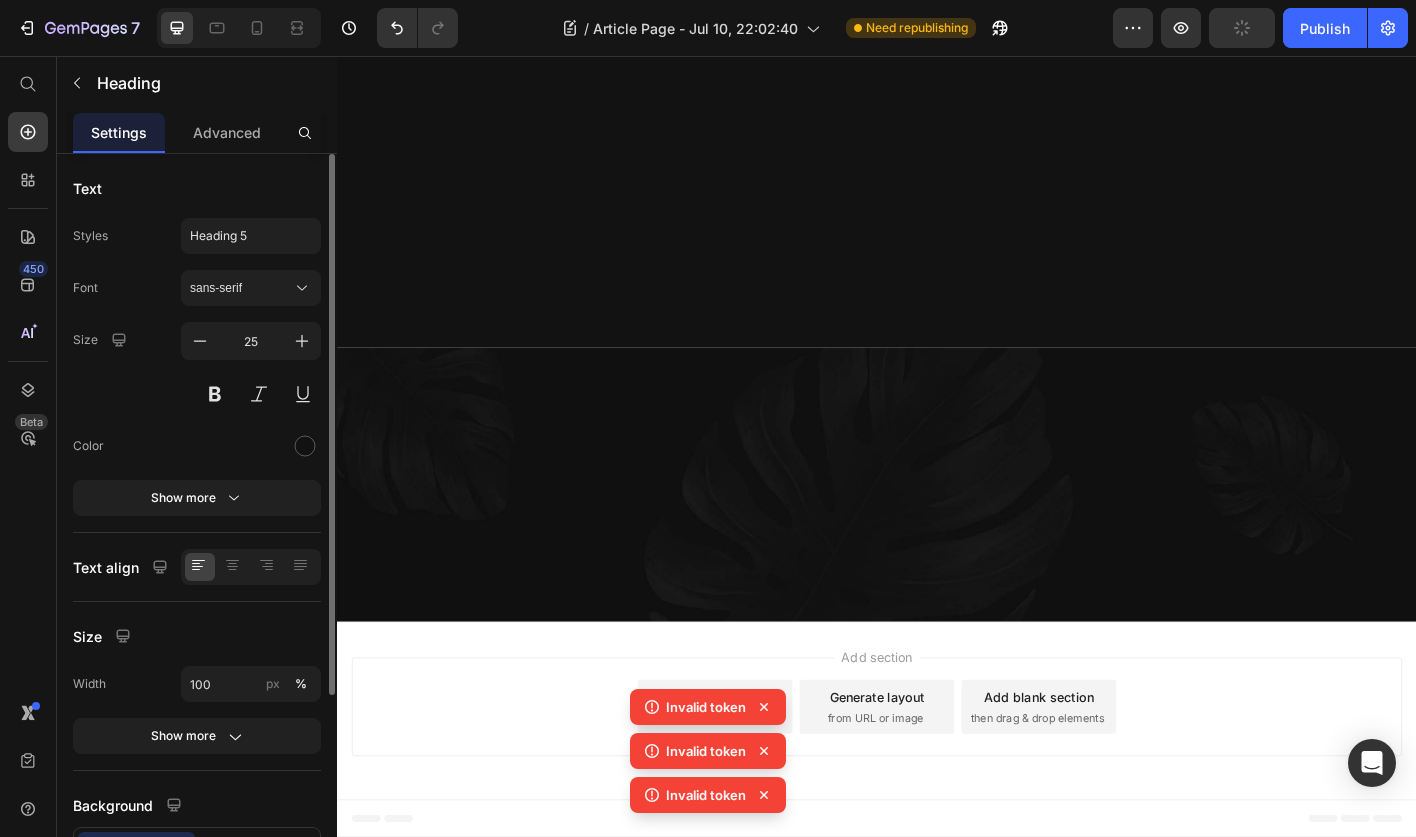 scroll, scrollTop: 272, scrollLeft: 0, axis: vertical 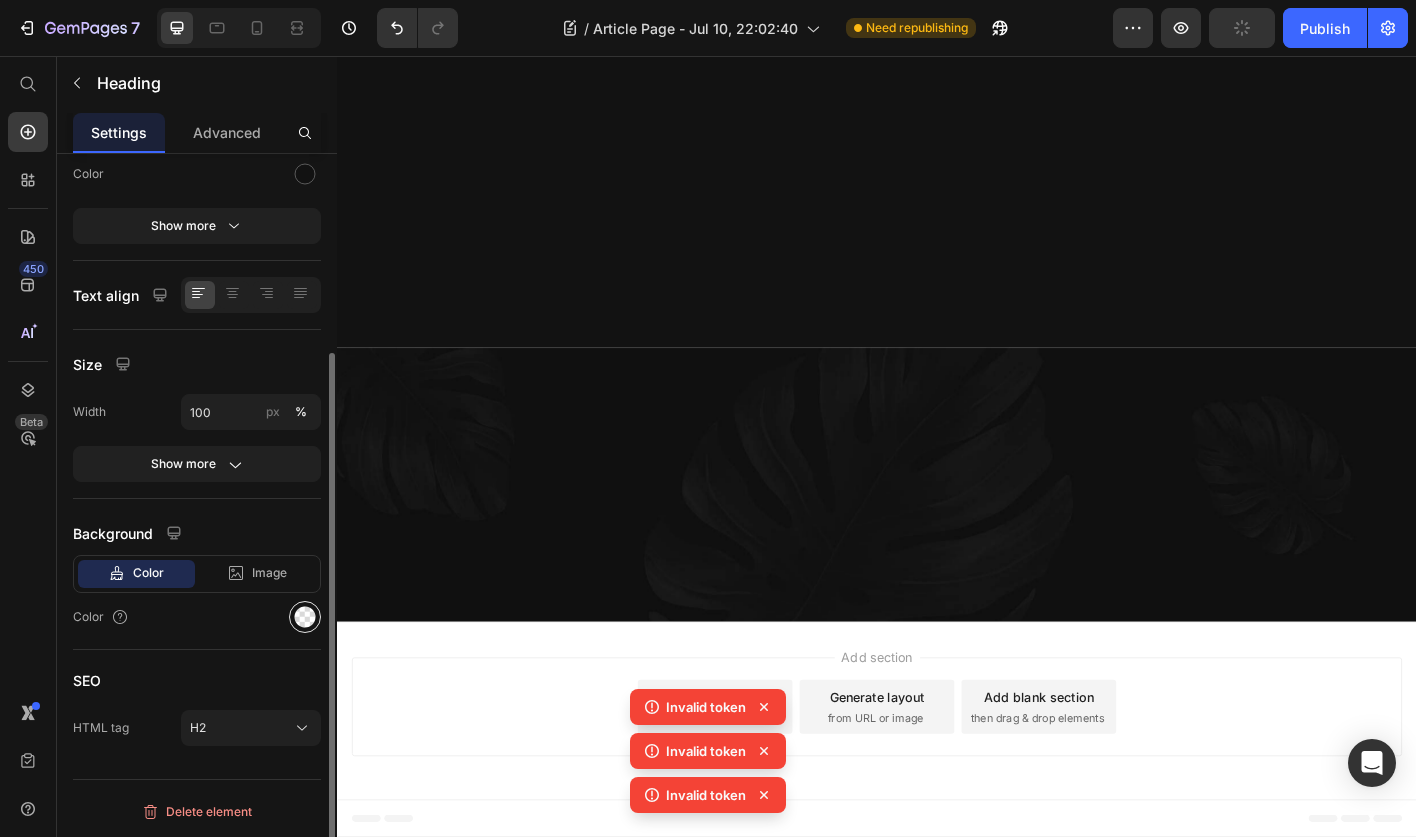 click at bounding box center (305, 617) 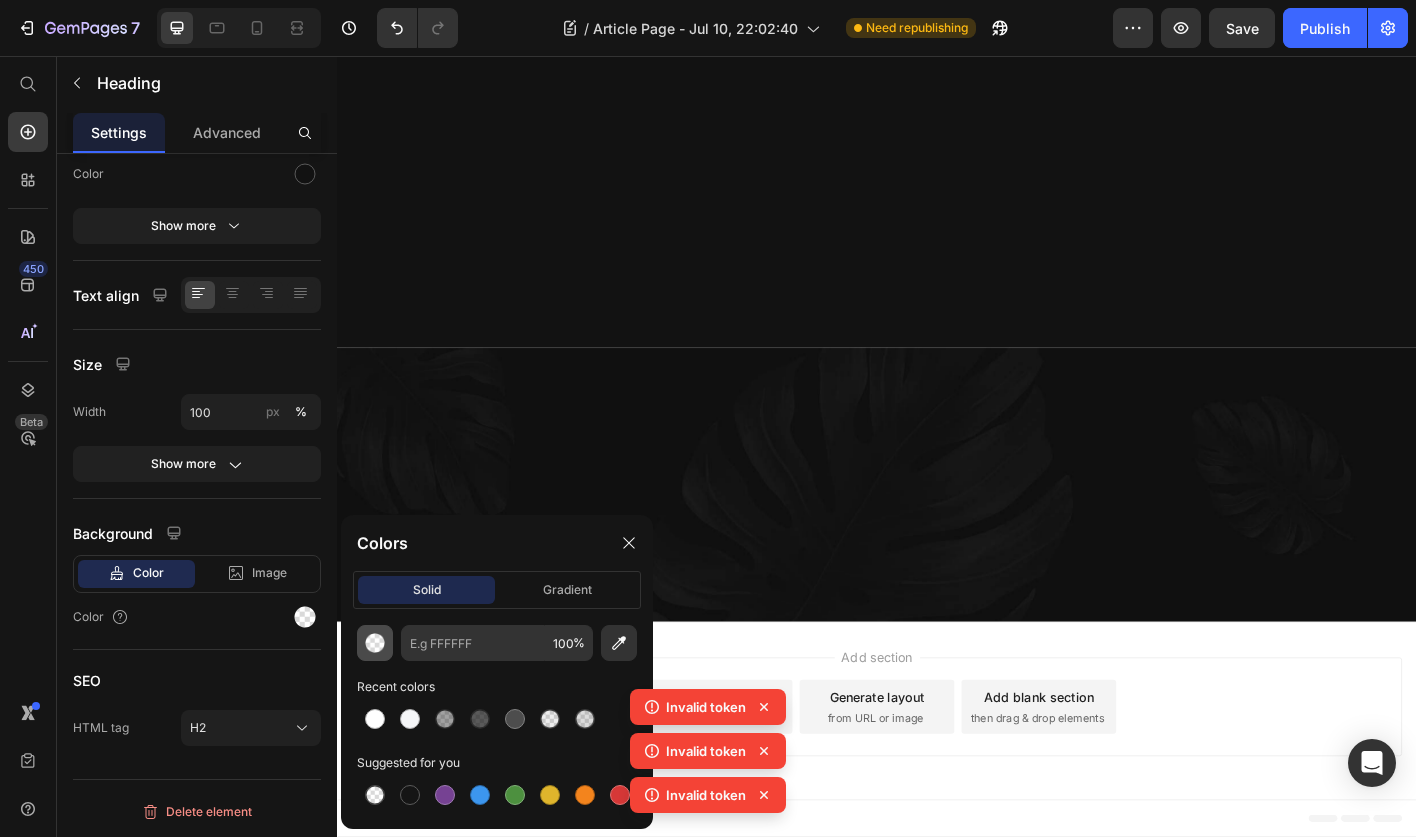 click at bounding box center (375, 643) 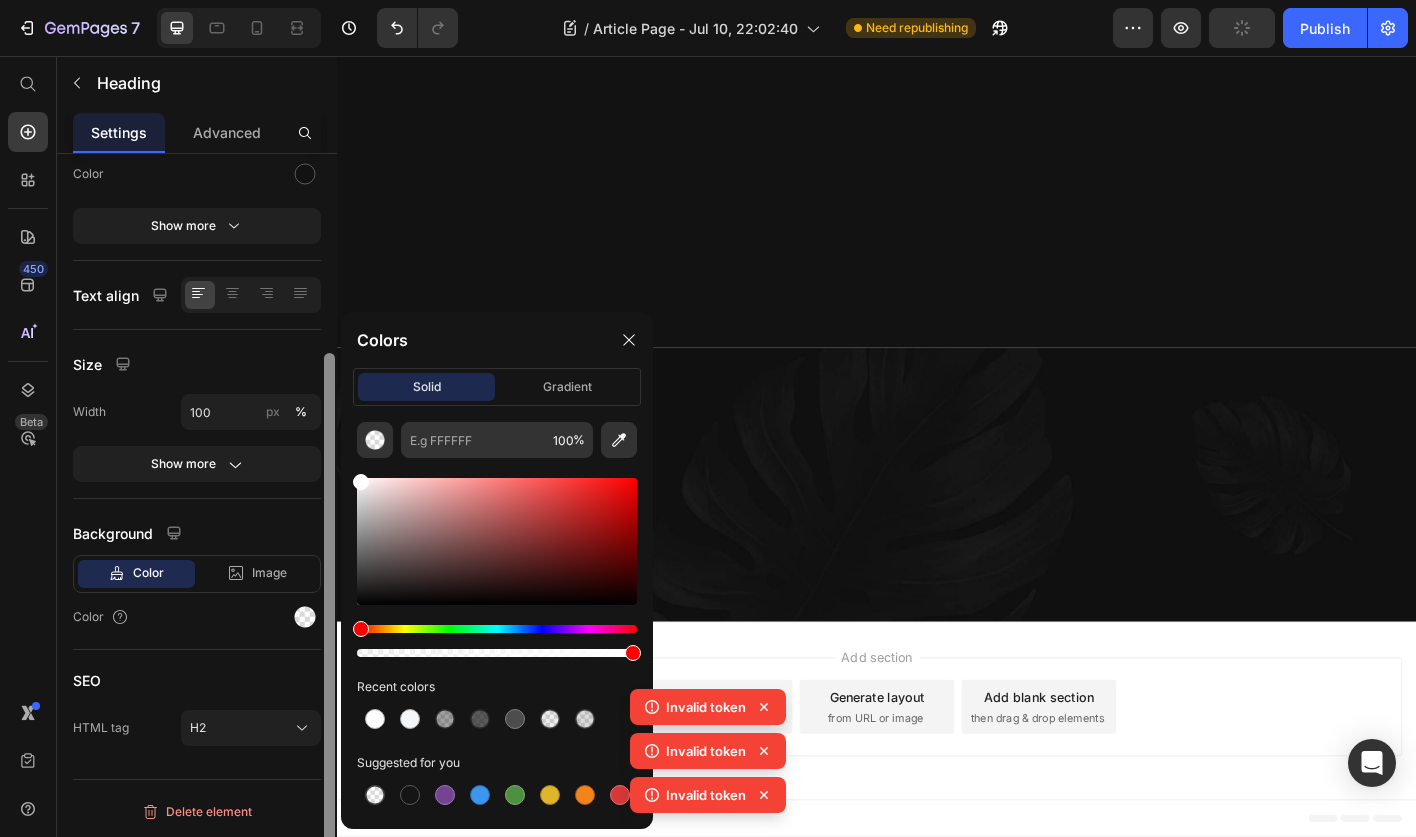drag, startPoint x: 366, startPoint y: 492, endPoint x: 322, endPoint y: 451, distance: 60.1415 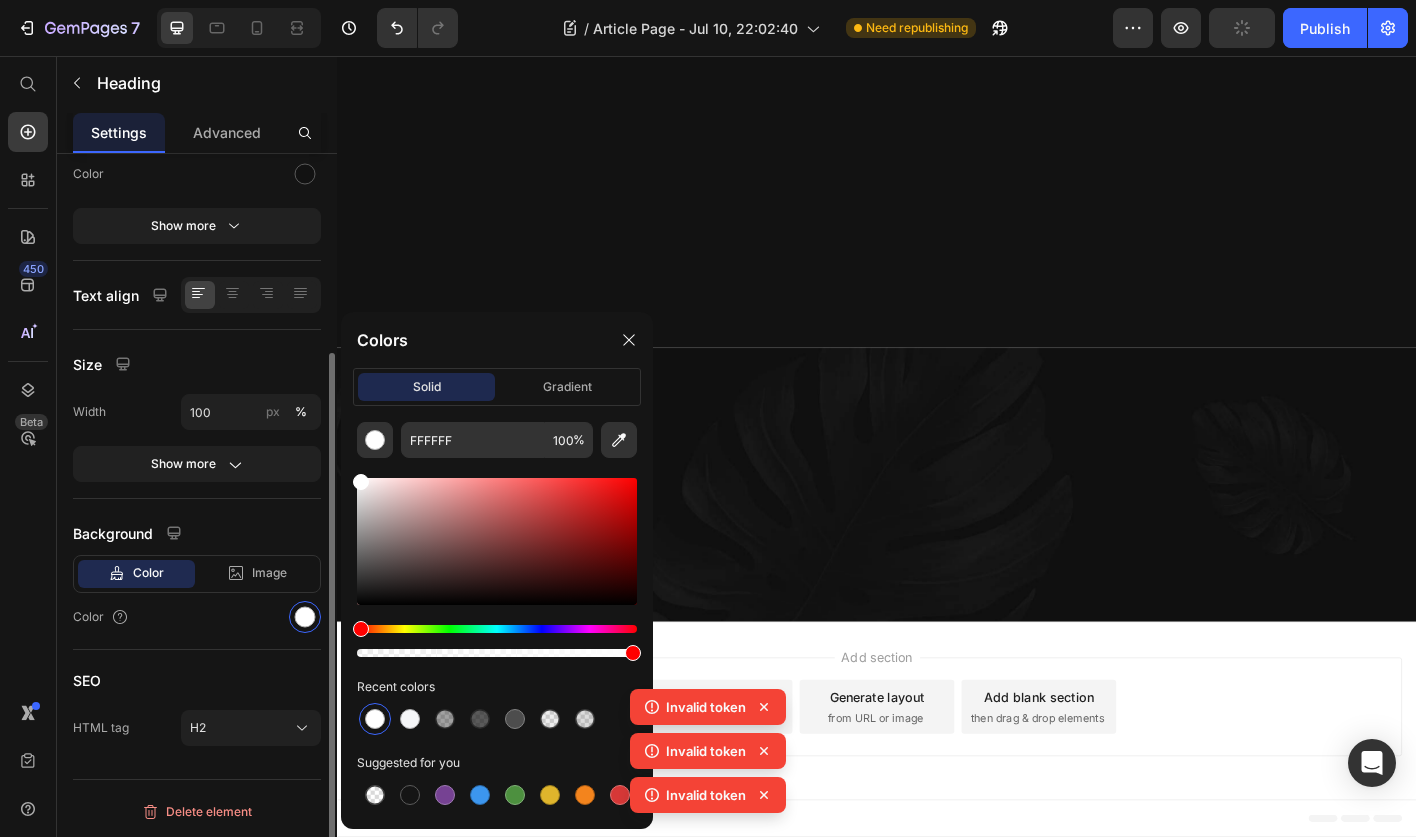 click on "Background" at bounding box center (197, 533) 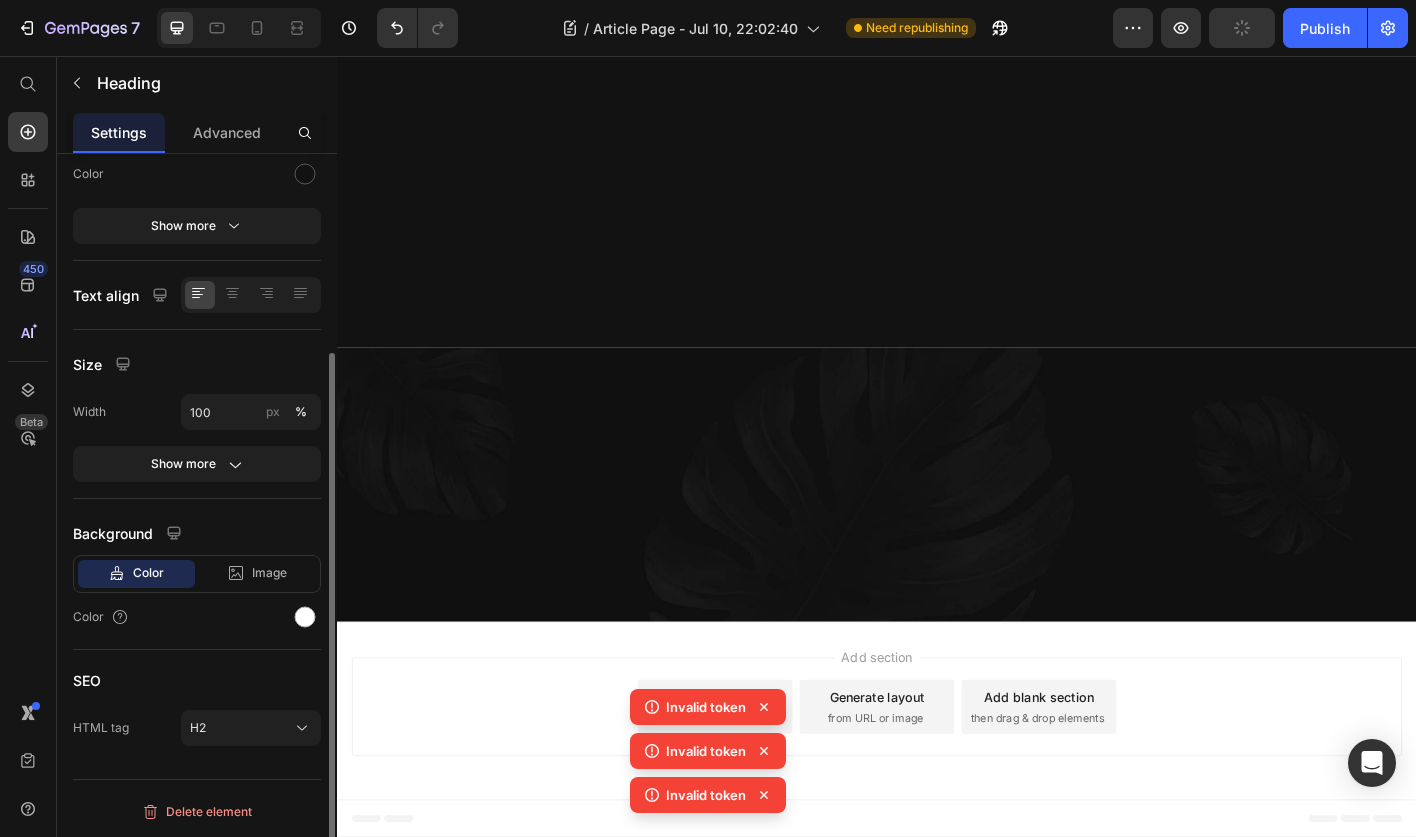 click on "Font sans-serif Size 25 Color Show more" at bounding box center (197, 121) 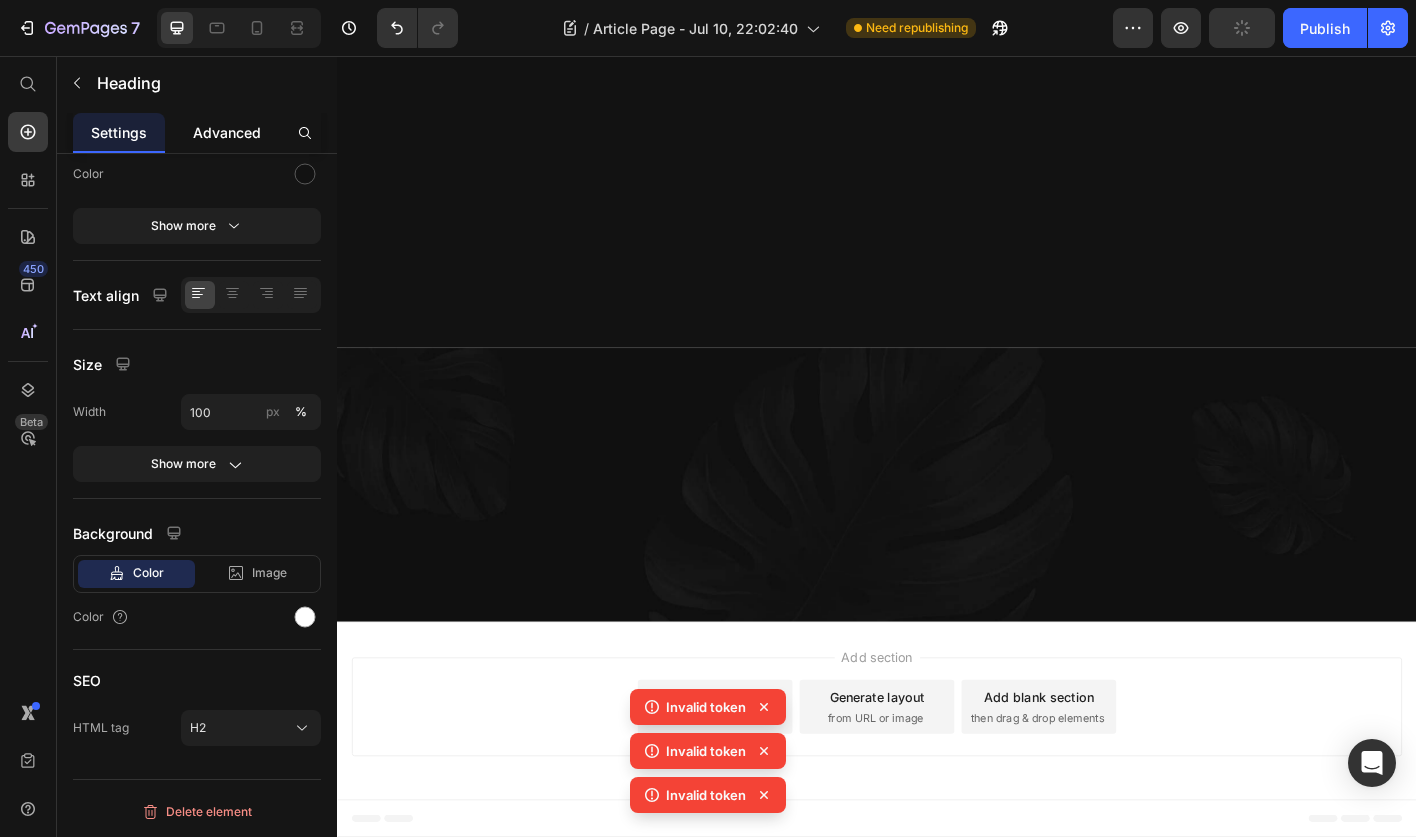 click on "Advanced" at bounding box center (227, 132) 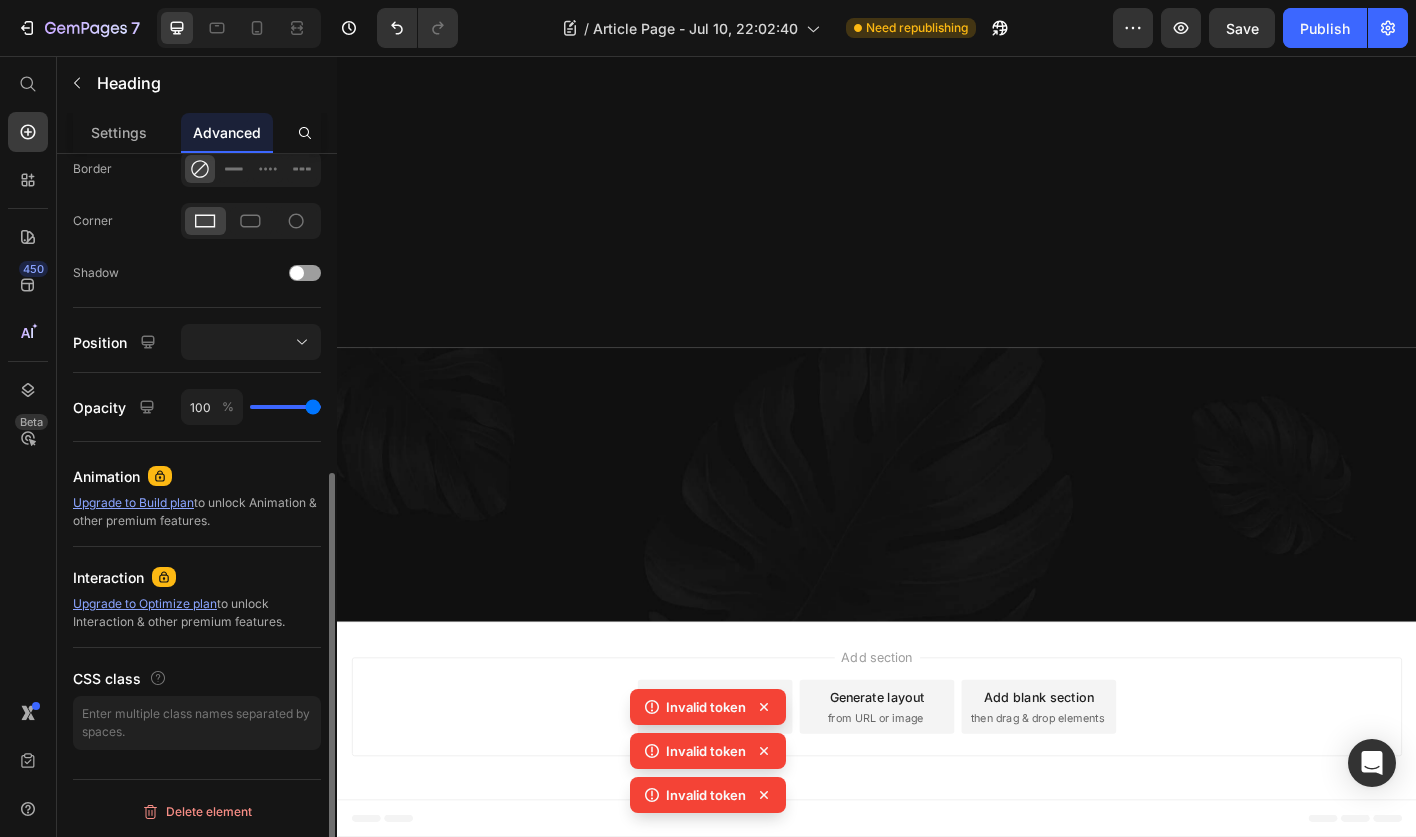 scroll, scrollTop: 564, scrollLeft: 0, axis: vertical 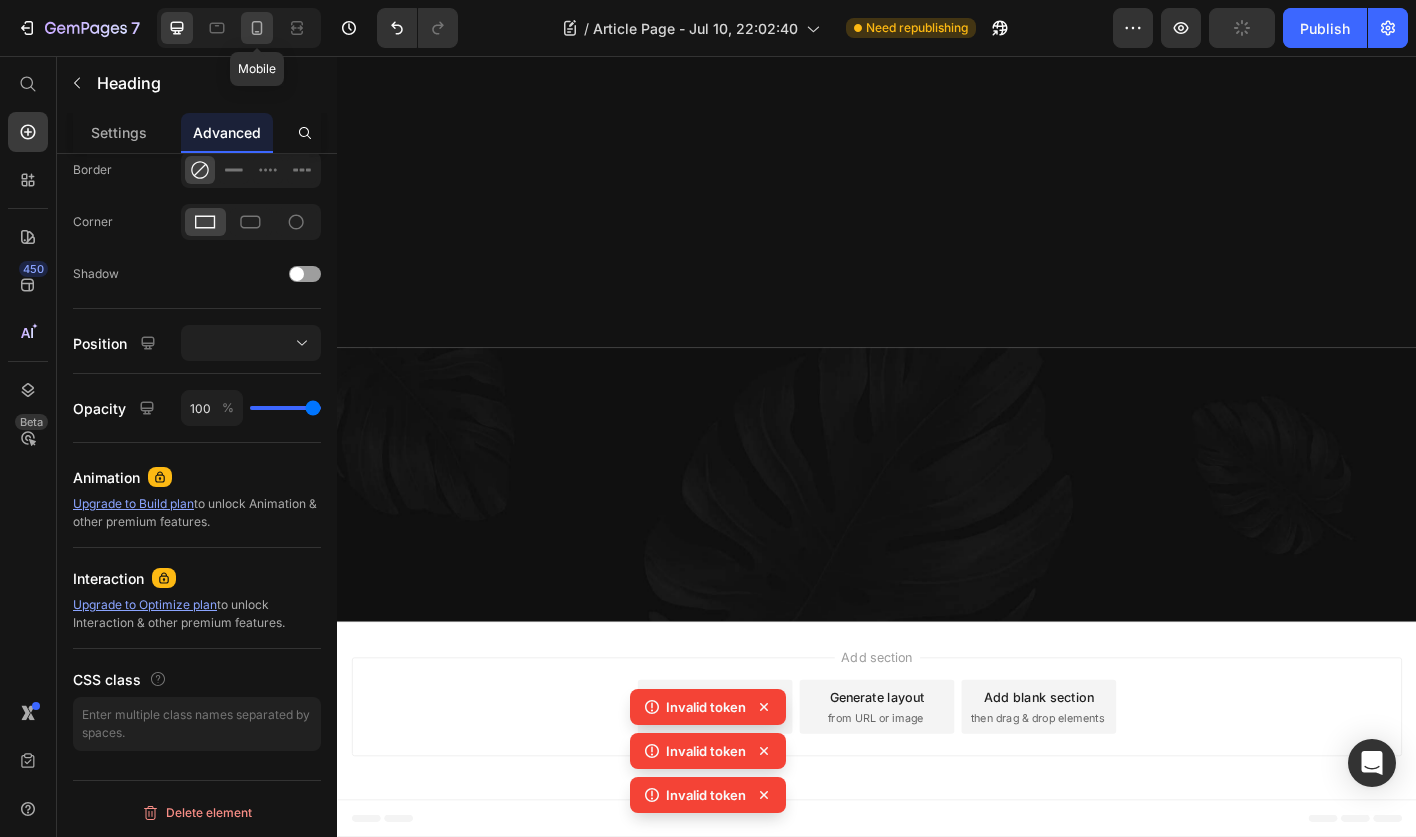 click 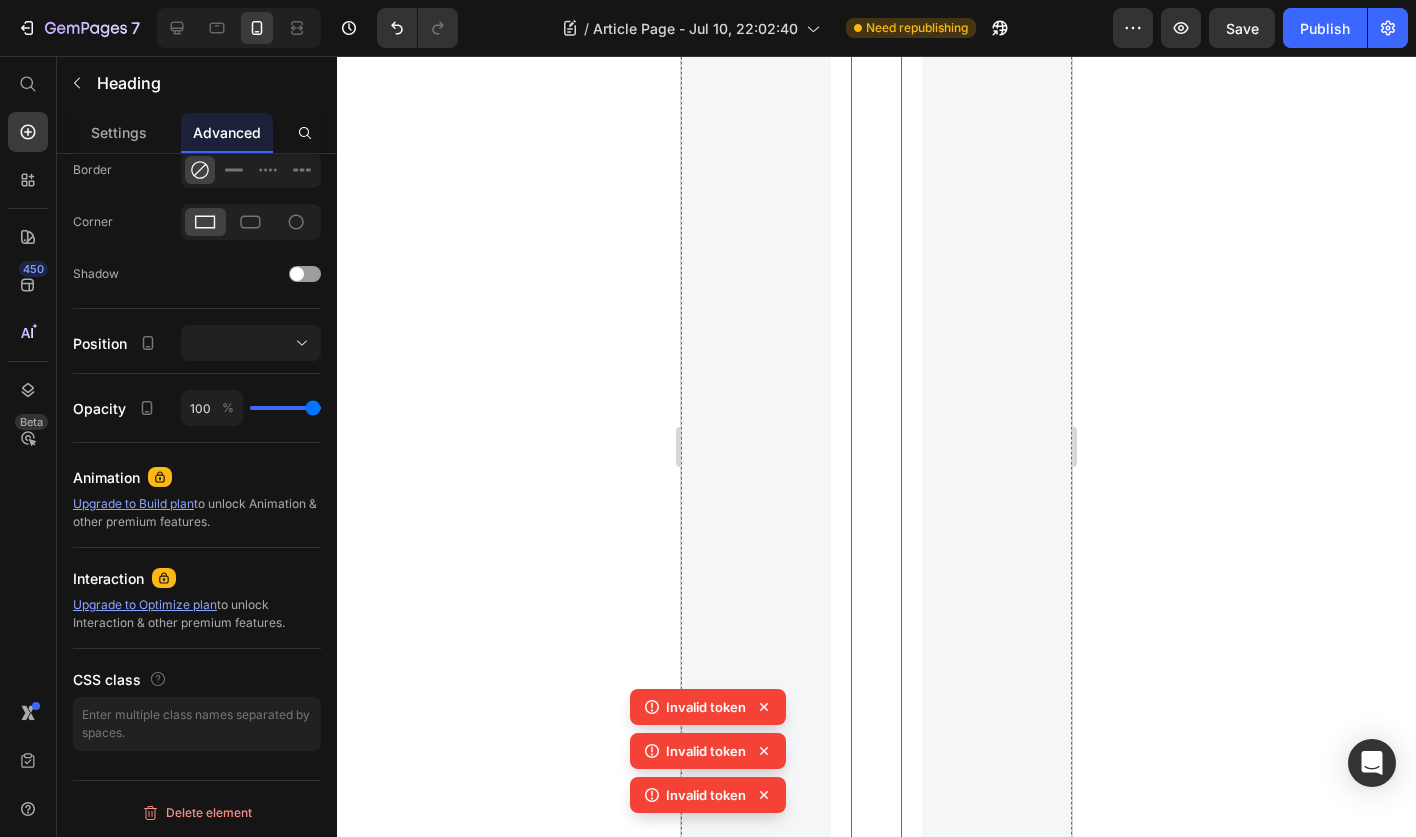 scroll, scrollTop: 94467, scrollLeft: 0, axis: vertical 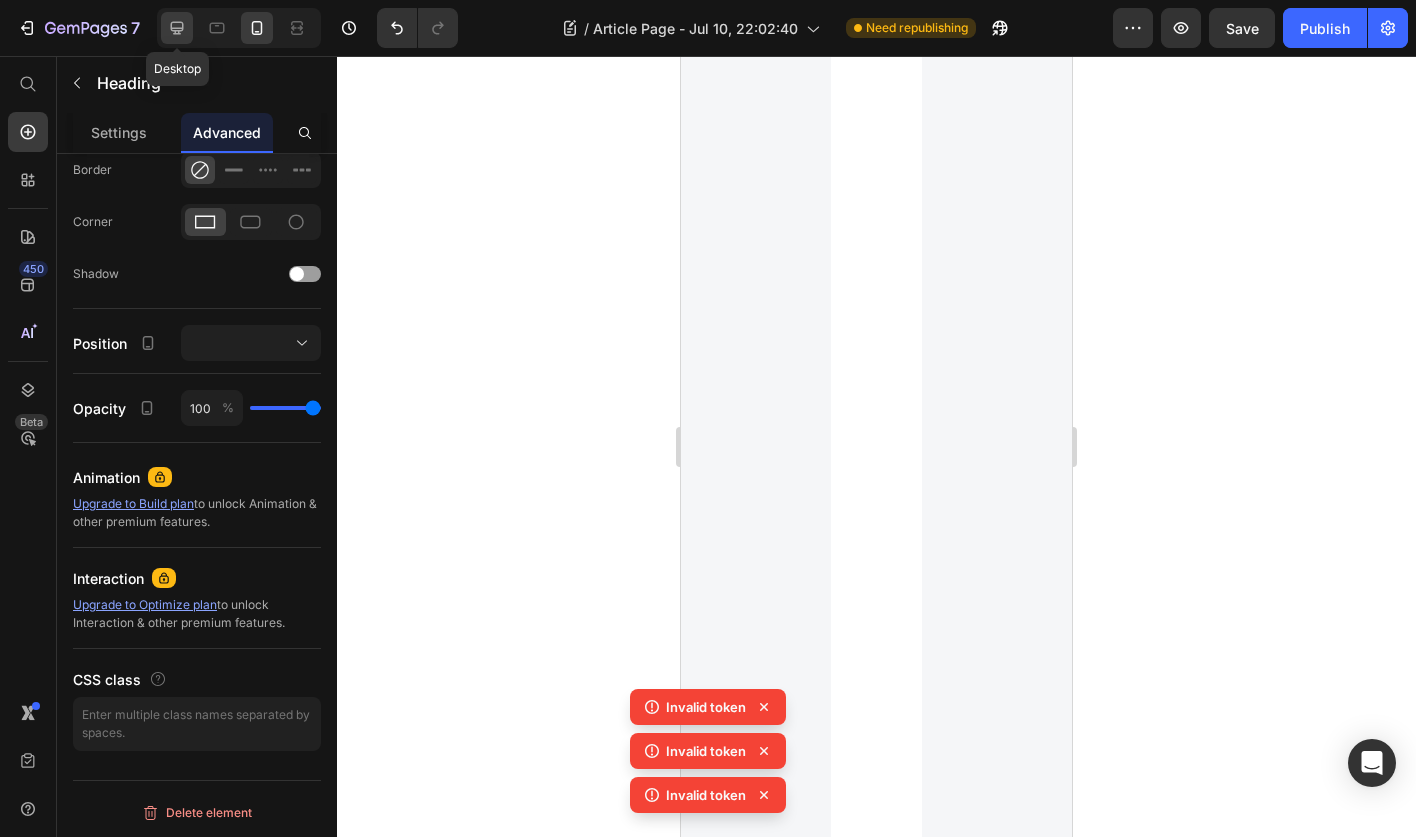 click 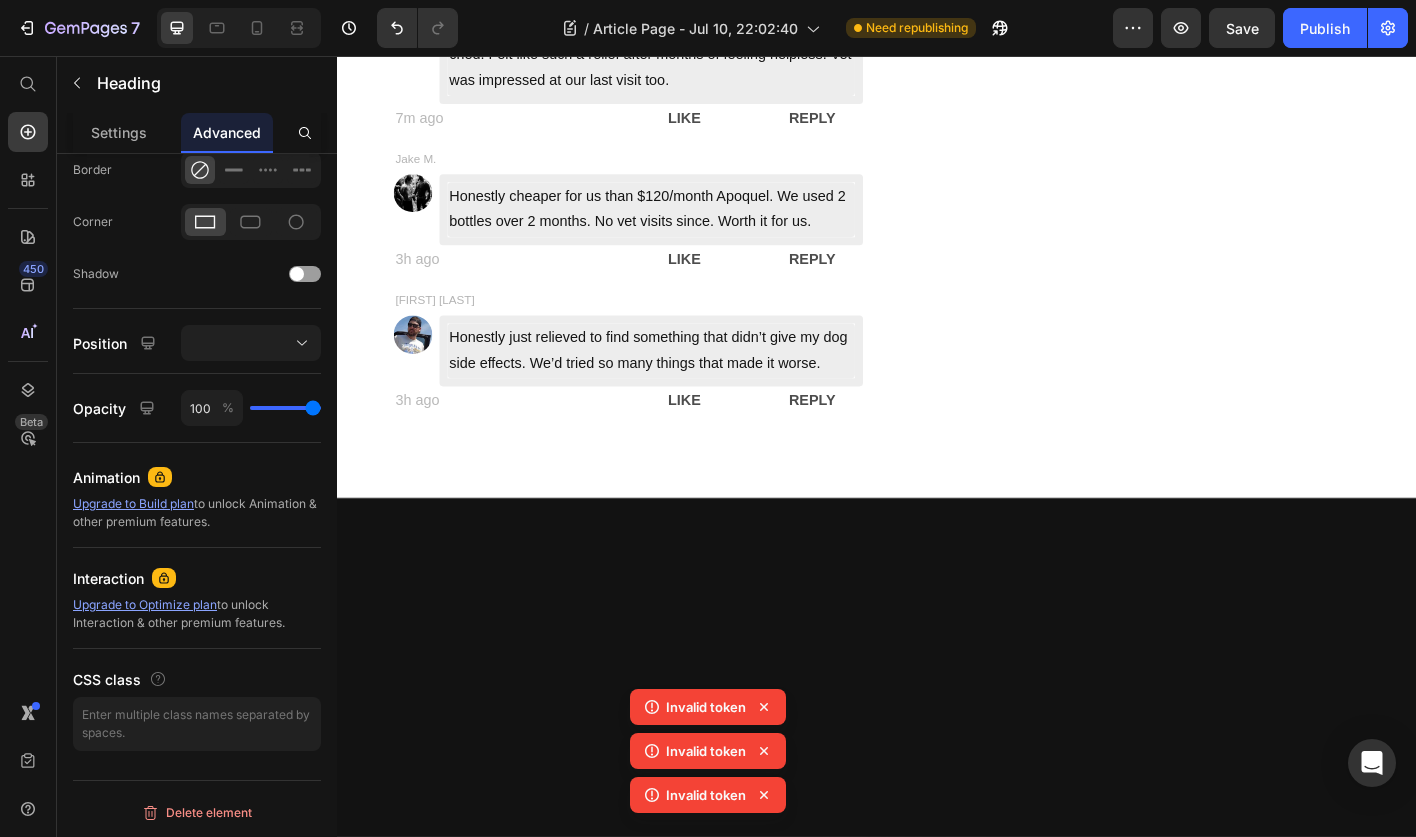 scroll, scrollTop: 13700, scrollLeft: 0, axis: vertical 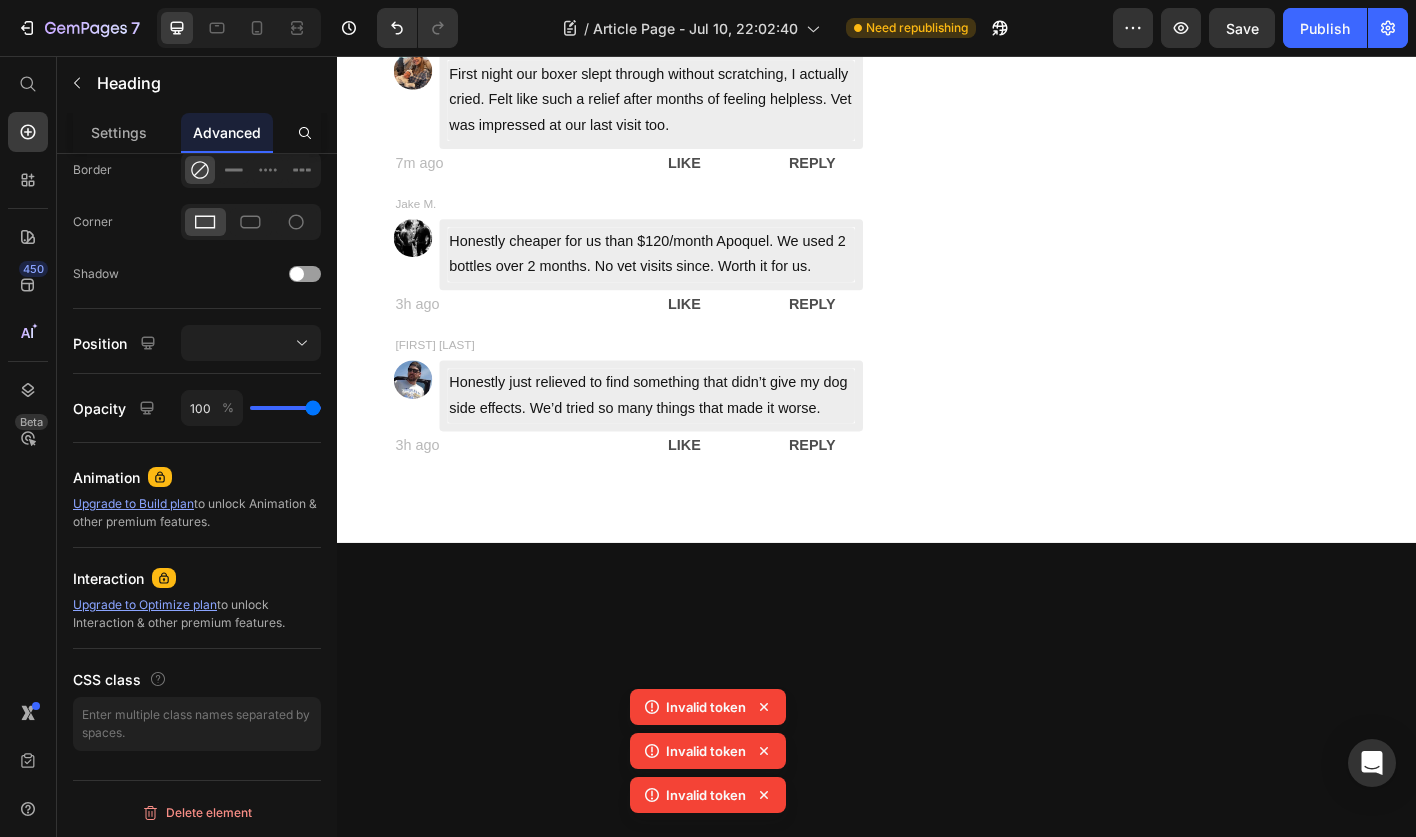 click on ""I Never Thought I'd Be the Kind of Pet Parent Who Cries in Public— Until I Watched My Dog Scratch Himself Raw for the 100th Time That Week " Heading   0 "I Never Thought I'd Be the Kind of Pet Parent Who Cries in Public—Until I Watched My Dog Scratch Himself Raw for the 100th Time That Week" Text Block                Title Line Image By  [FIRST] [LAST] Text block Advanced list Published:   Tuesday , July 8, 2025 Text block Image The Breaking Point Every Pet Parent Recognizes Heading I never thought I'd be the kind of pet parent who cries in the vet's waiting room. But at 2:15 PM on a rainy Thursday, watching my beloved Labrador Scout scratch himself raw for the hundredth time that week, I completely broke down.
I could only nod, unable to speak past the lump in my throat.
"" at bounding box center (937, -7269) 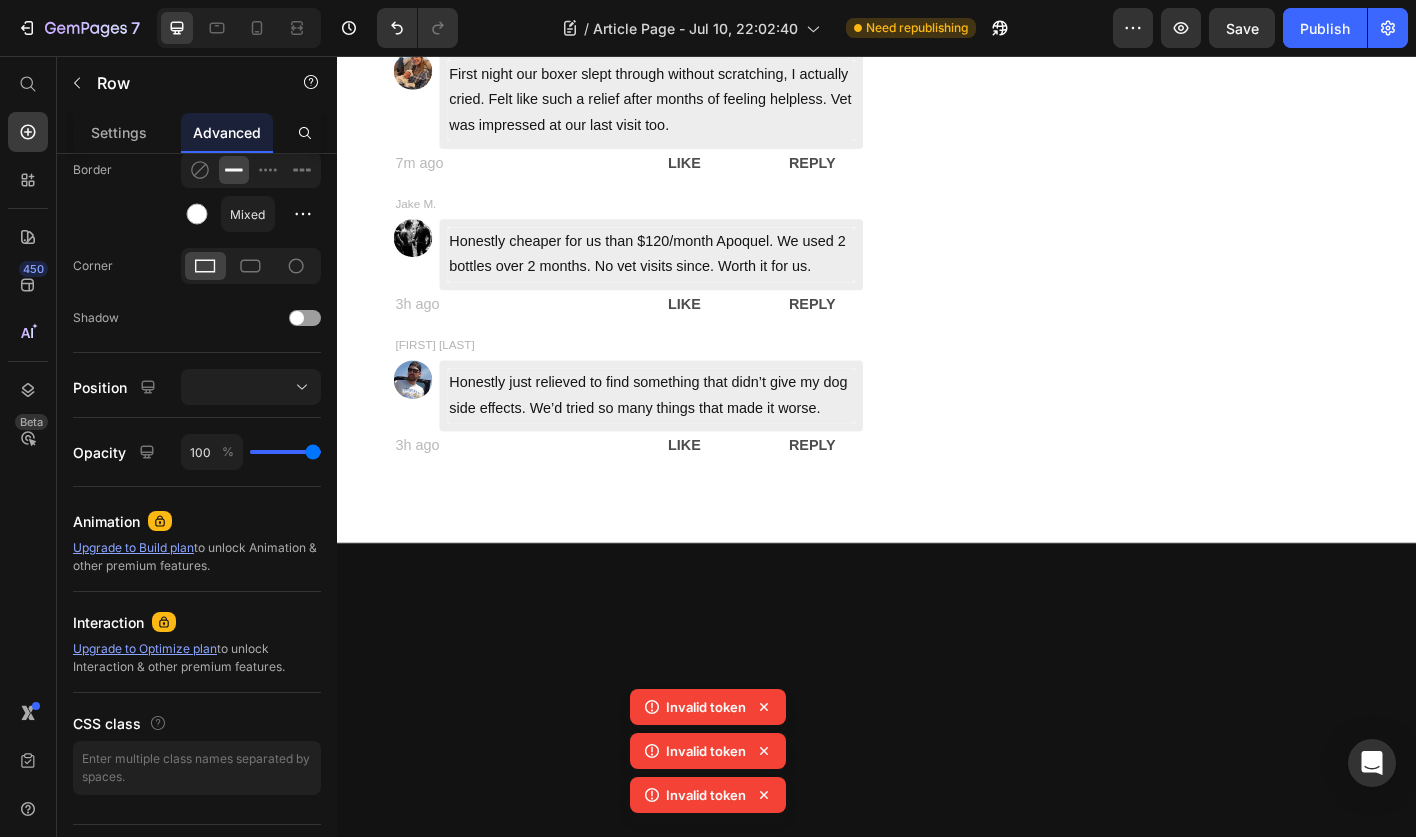scroll, scrollTop: 0, scrollLeft: 0, axis: both 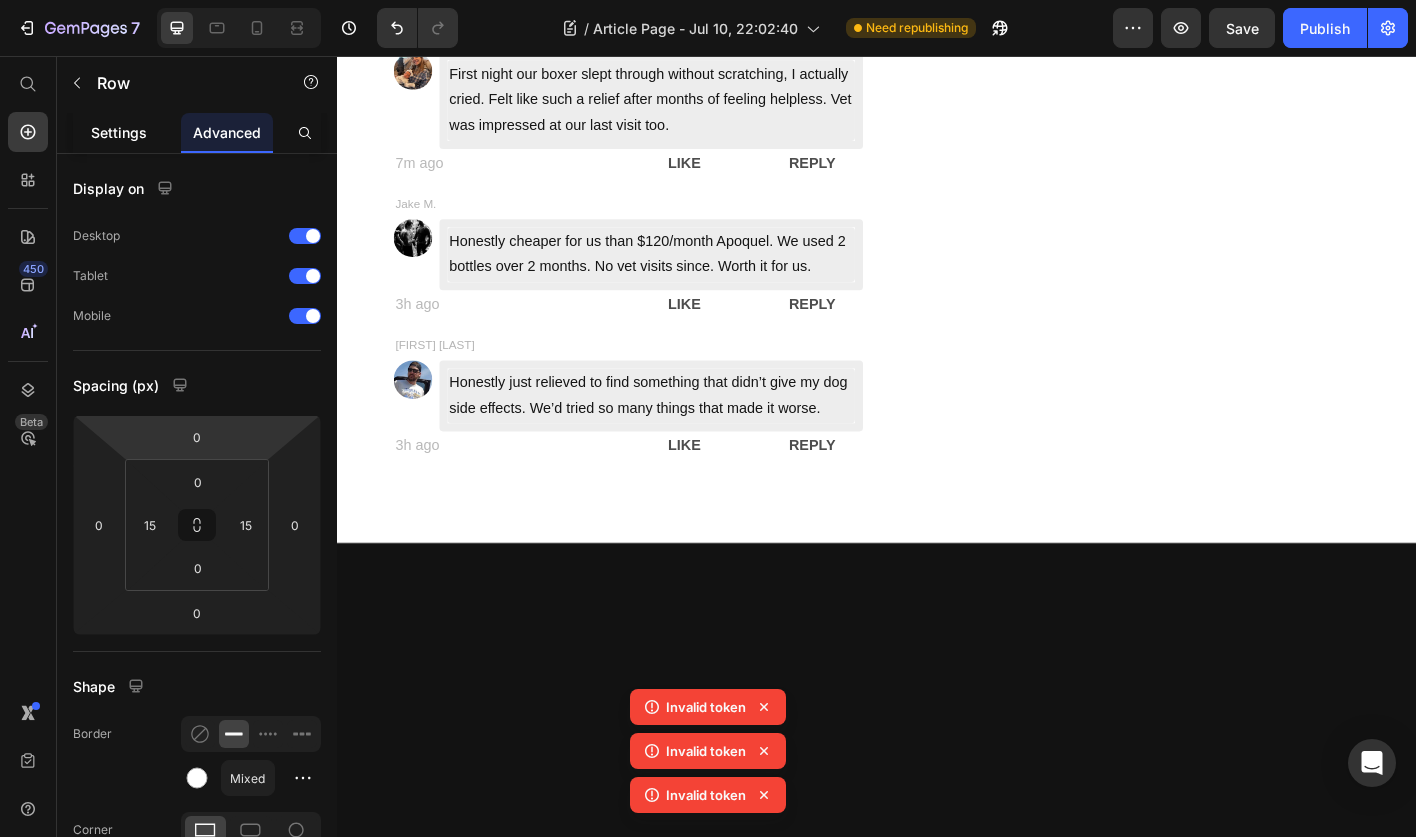 click on "Settings" at bounding box center (119, 132) 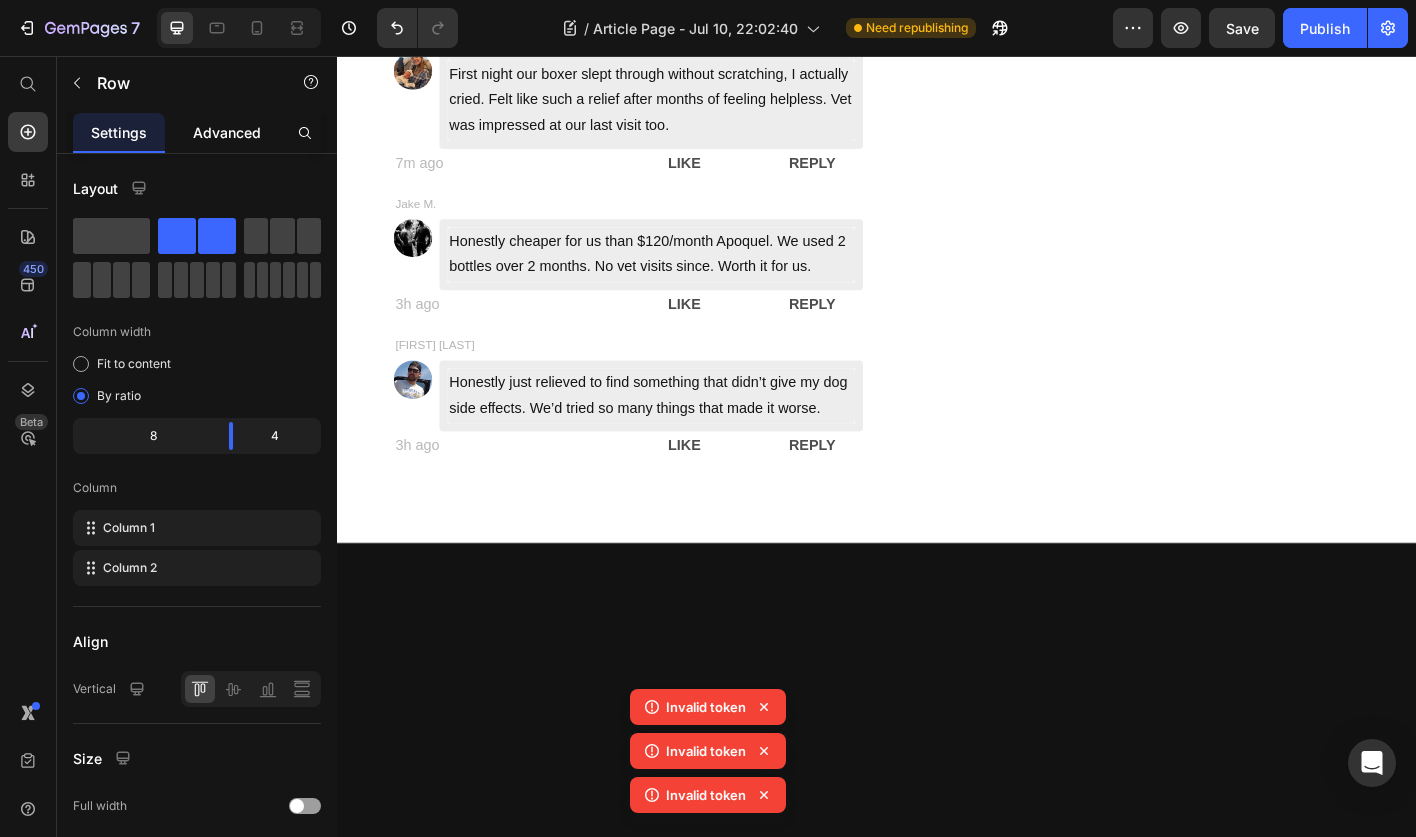 click on "Advanced" at bounding box center (227, 132) 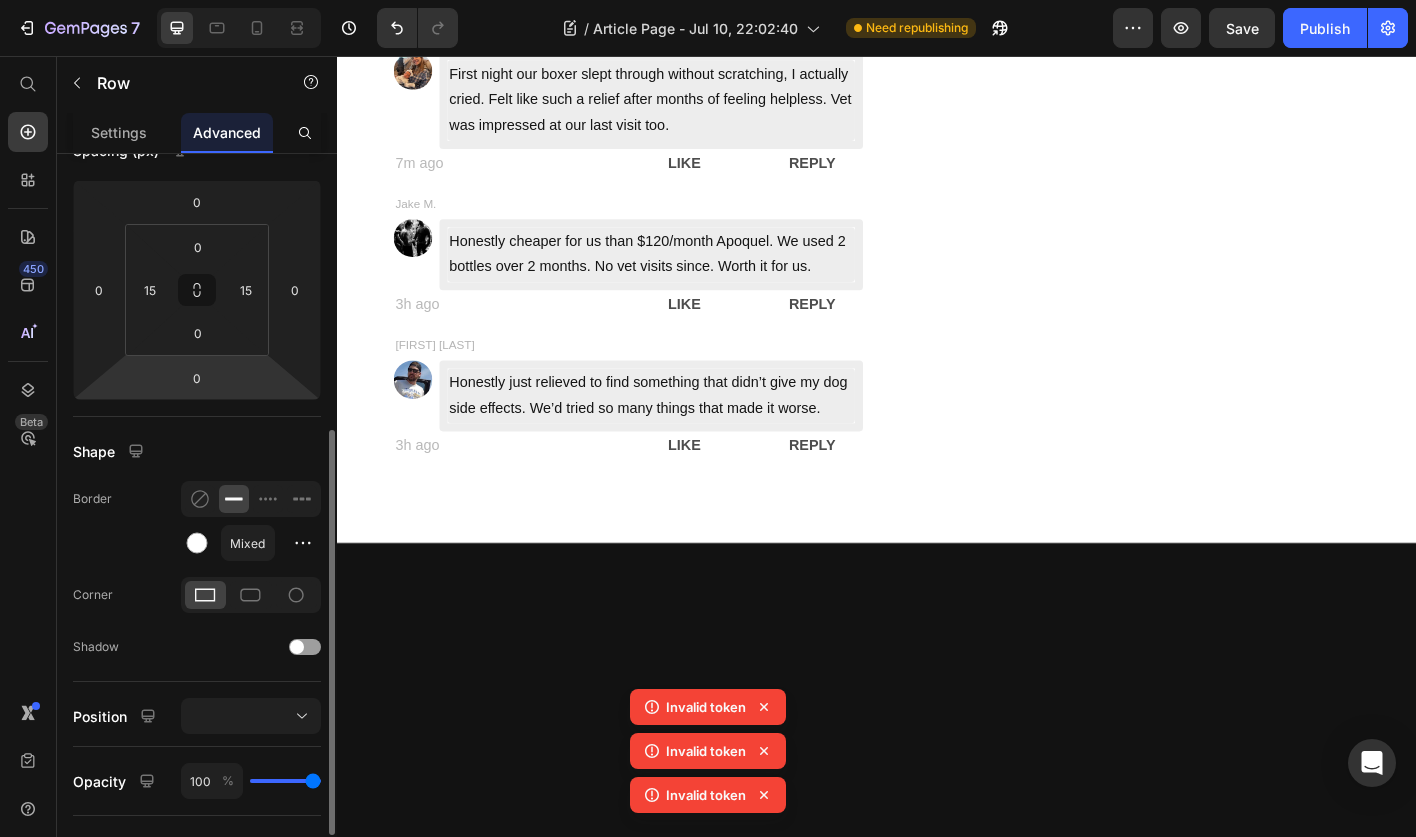 scroll, scrollTop: 609, scrollLeft: 0, axis: vertical 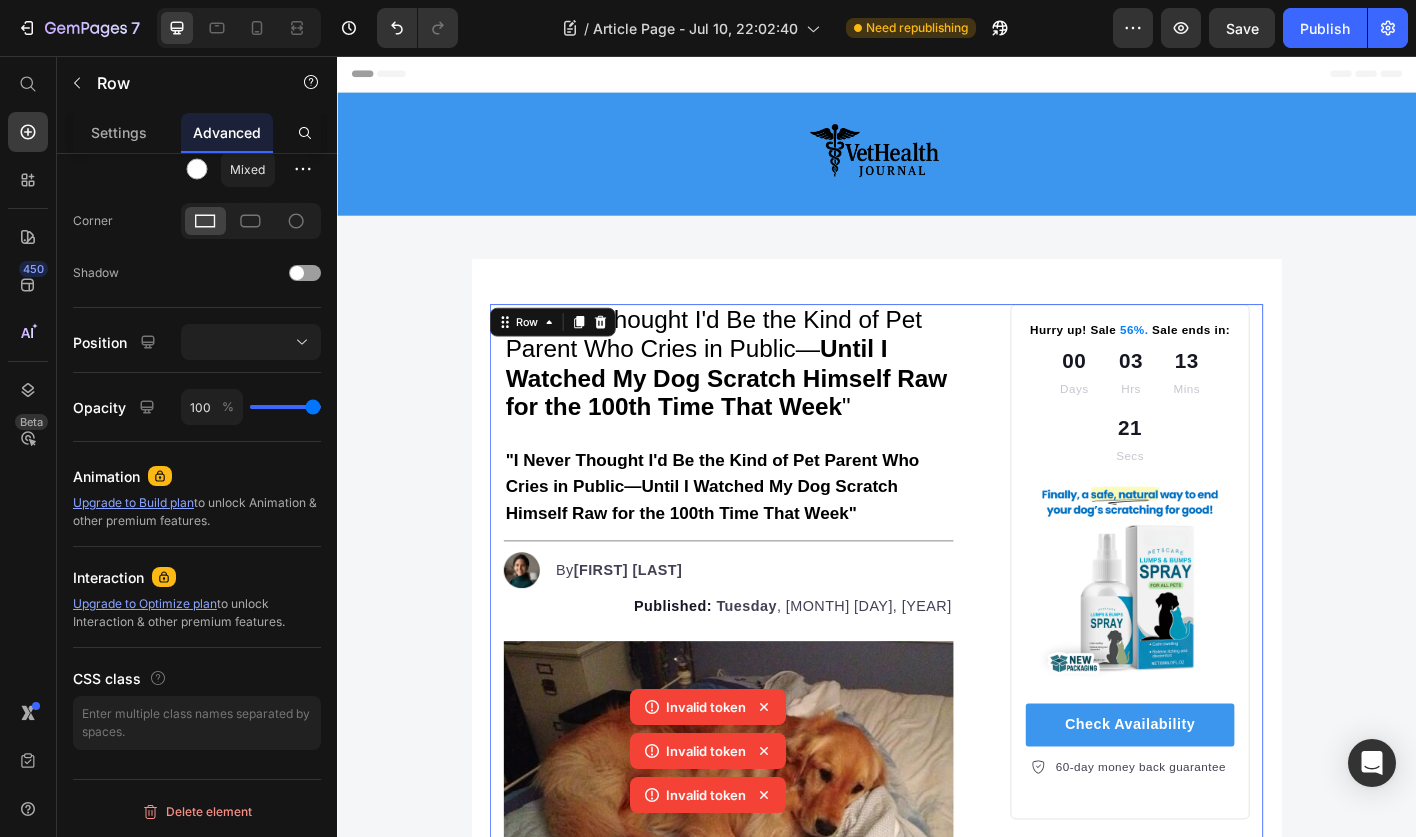 click on ""I Never Thought I'd Be the Kind of Pet Parent Who Cries in Public— Until I Watched My Dog Scratch Himself Raw for the 100th Time That Week " Heading   0 "I Never Thought I'd Be the Kind of Pet Parent Who Cries in Public—Until I Watched My Dog Scratch Himself Raw for the 100th Time That Week" Text Block                Title Line Image By  [FIRST] [LAST] Text block Advanced list Published:   Tuesday , July 8, 2025 Text block Image The Breaking Point Every Pet Parent Recognizes Heading I never thought I'd be the kind of pet parent who cries in the vet's waiting room. But at 2:15 PM on a rainy Thursday, watching my beloved Labrador Scout scratch himself raw for the hundredth time that week, I completely broke down.
I could only nod, unable to speak past the lump in my throat.
"" at bounding box center [937, 6601] 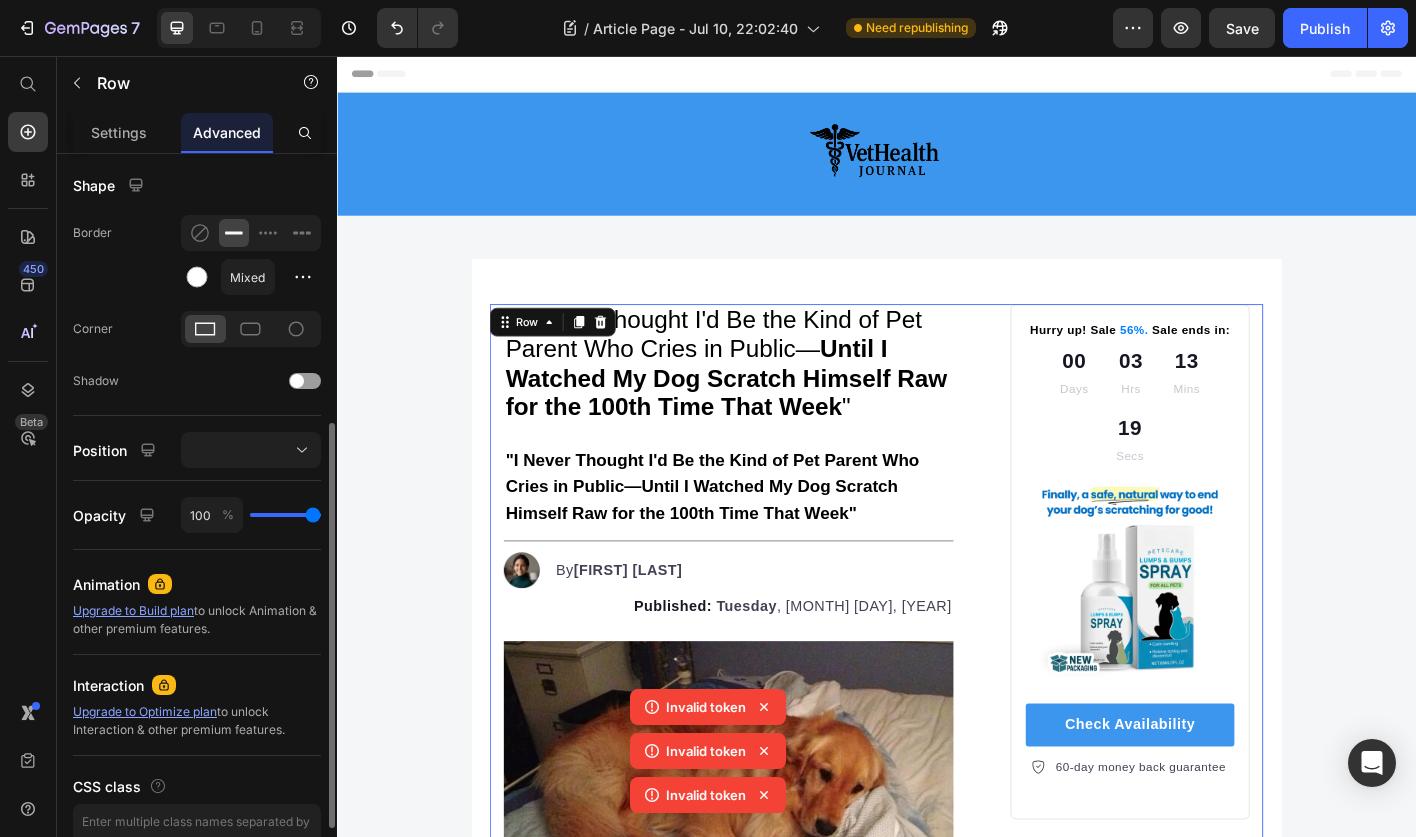 scroll, scrollTop: 435, scrollLeft: 0, axis: vertical 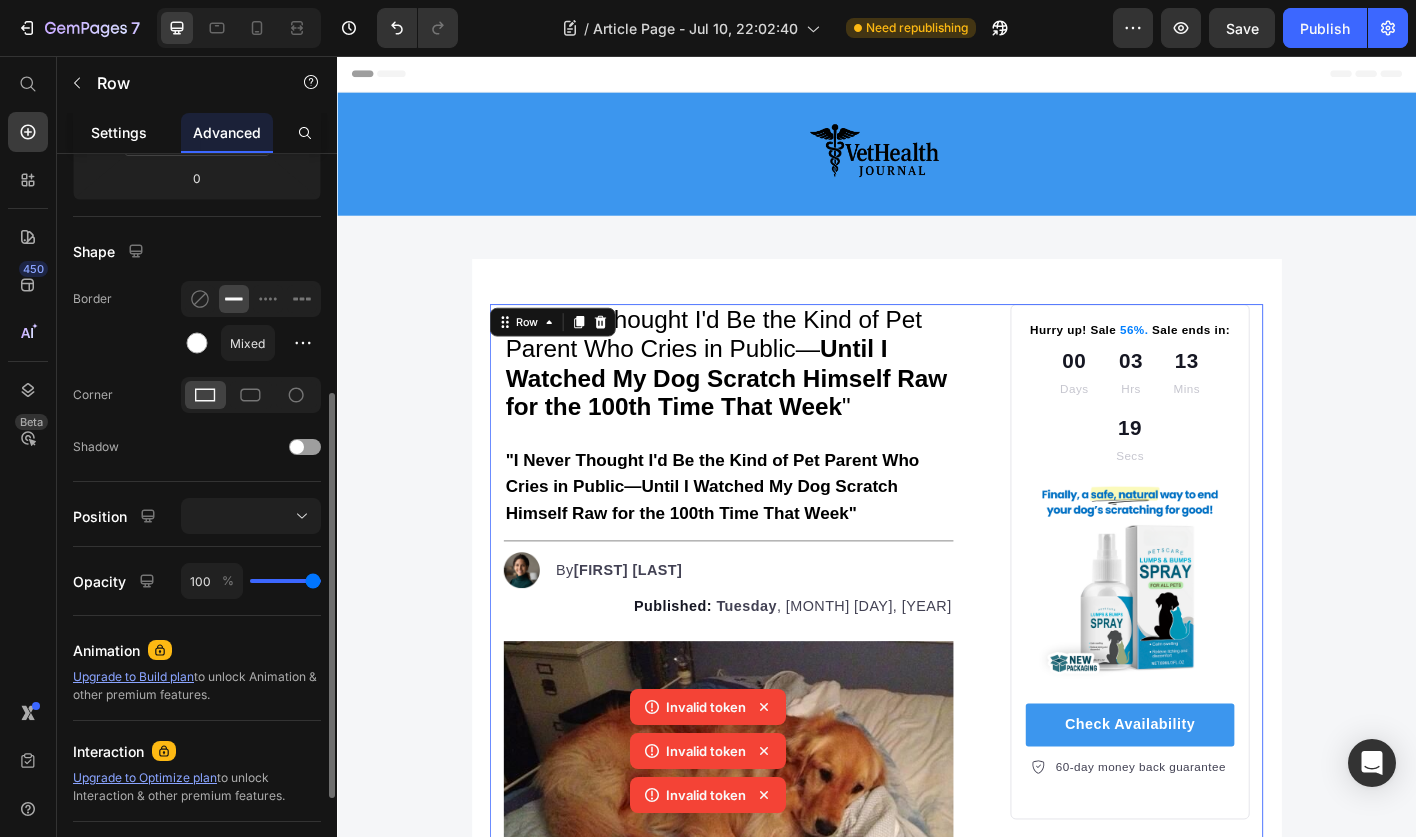 click on "Settings" at bounding box center [119, 132] 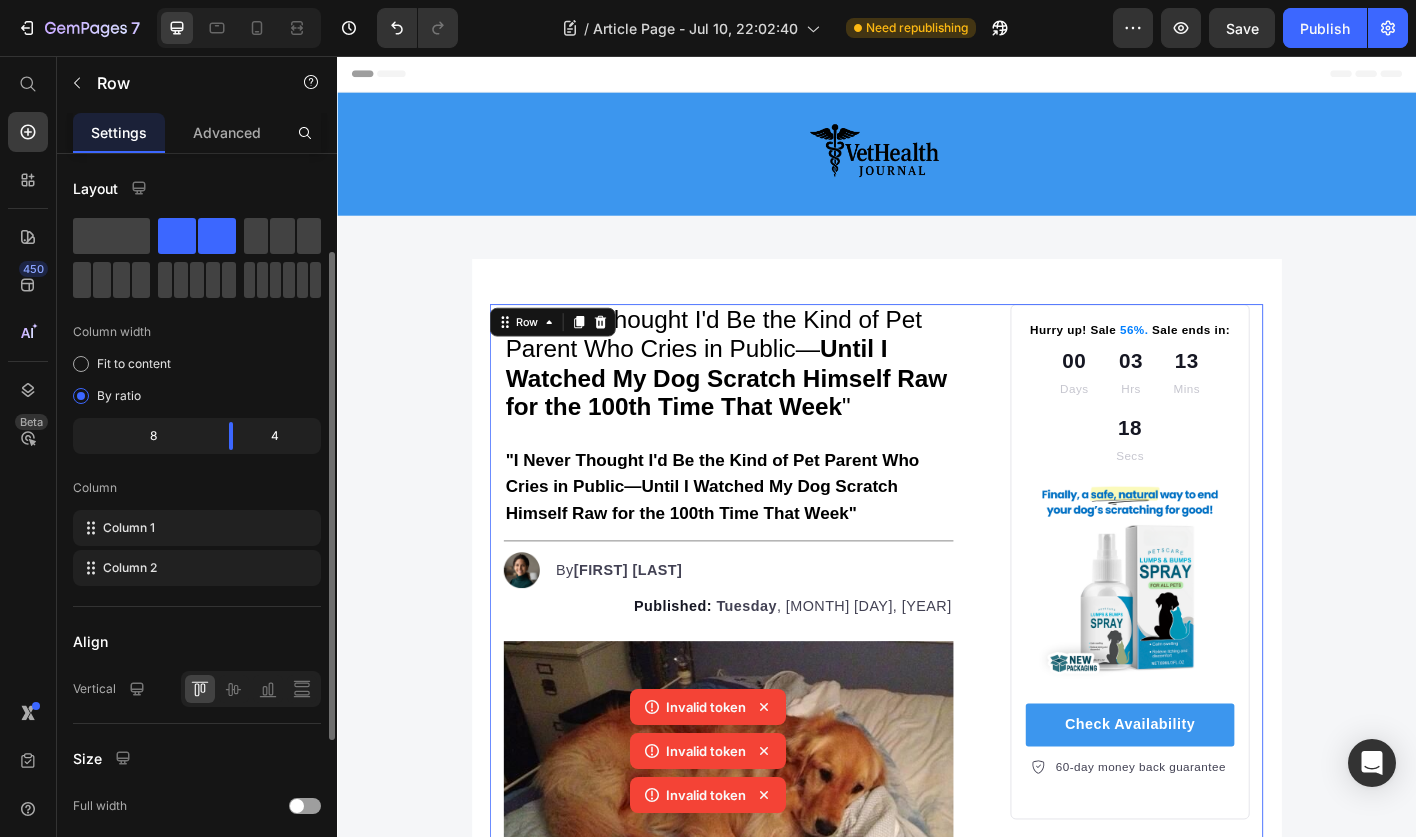 scroll, scrollTop: 381, scrollLeft: 0, axis: vertical 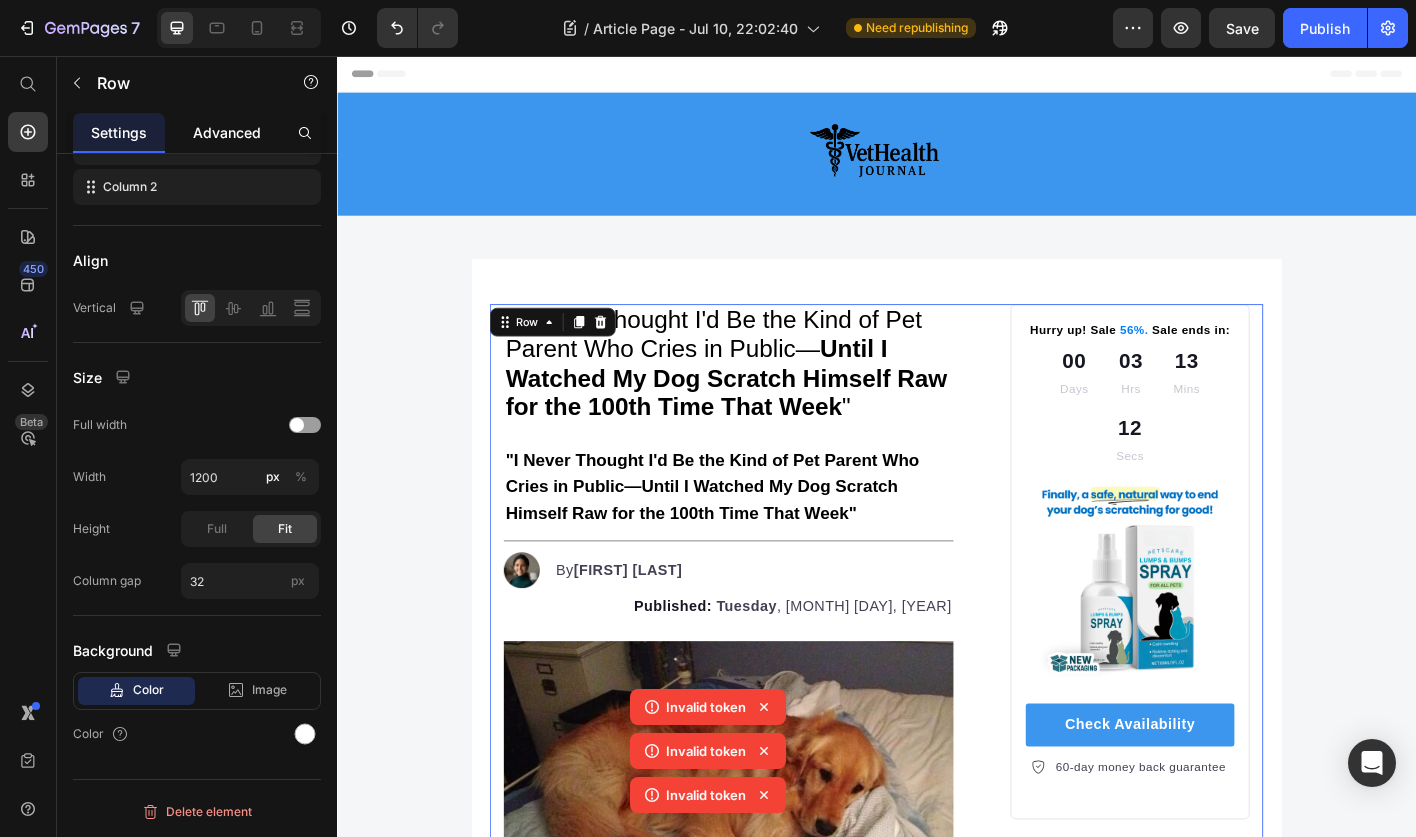 click on "Advanced" at bounding box center [227, 132] 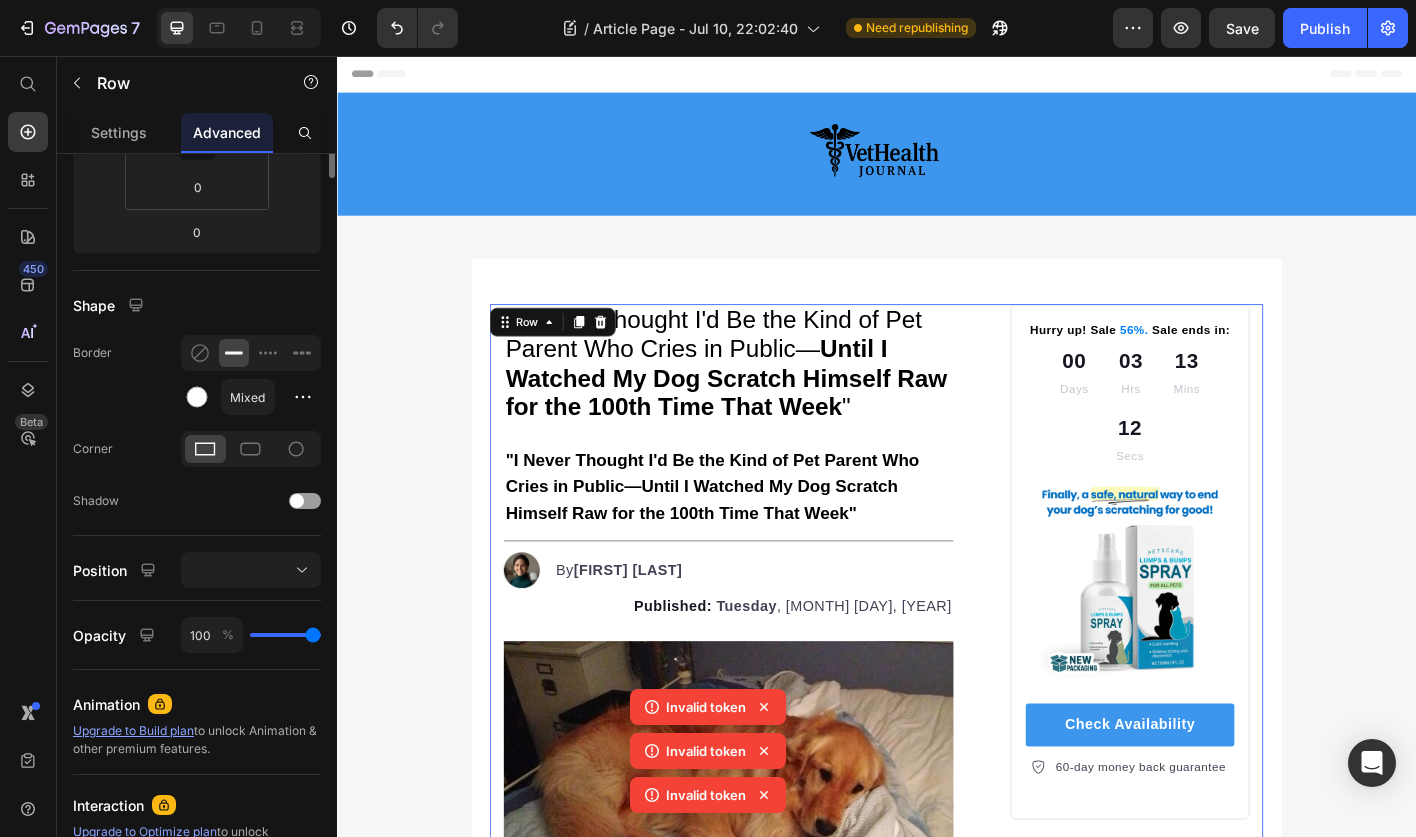 scroll, scrollTop: 0, scrollLeft: 0, axis: both 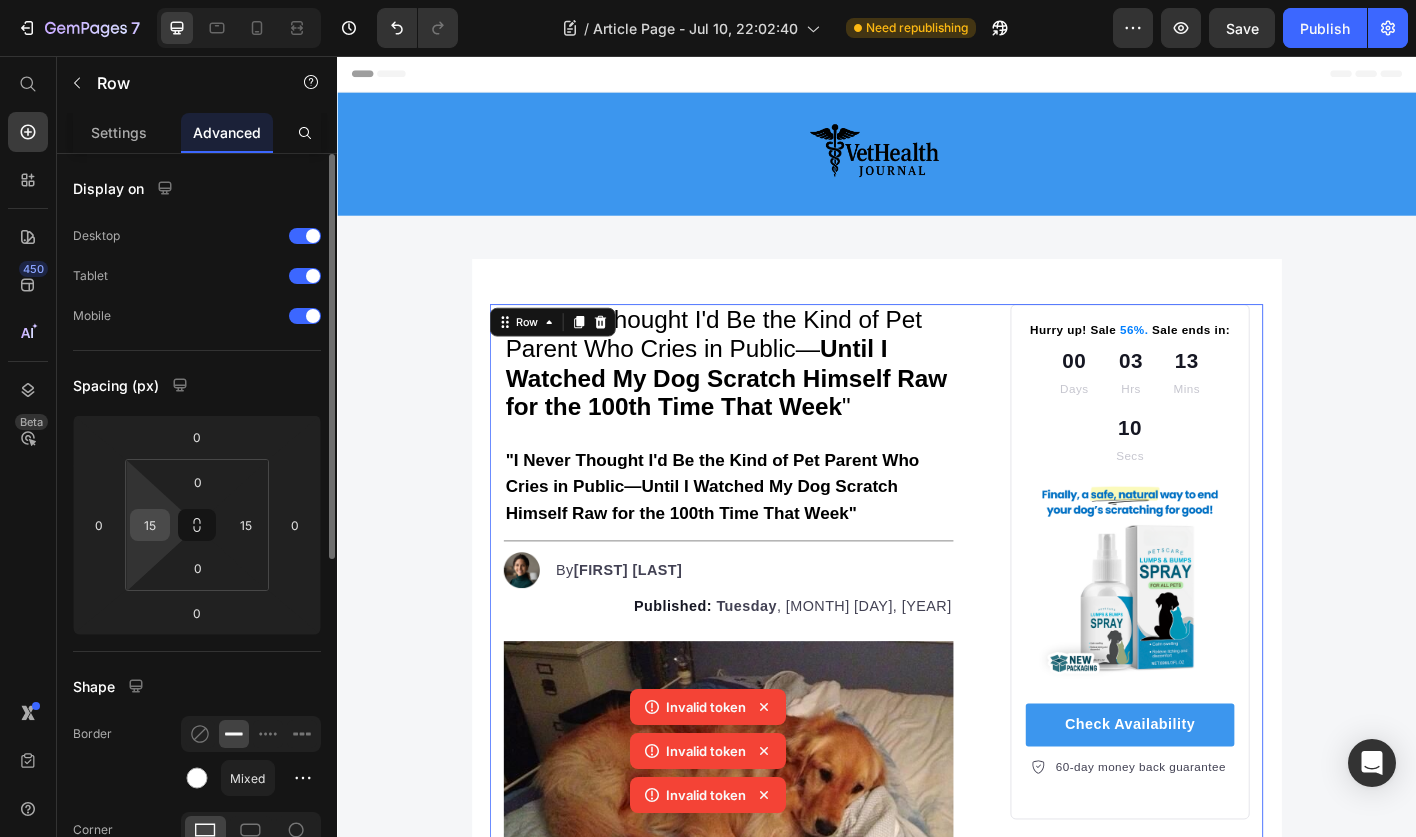click on "15" at bounding box center (150, 525) 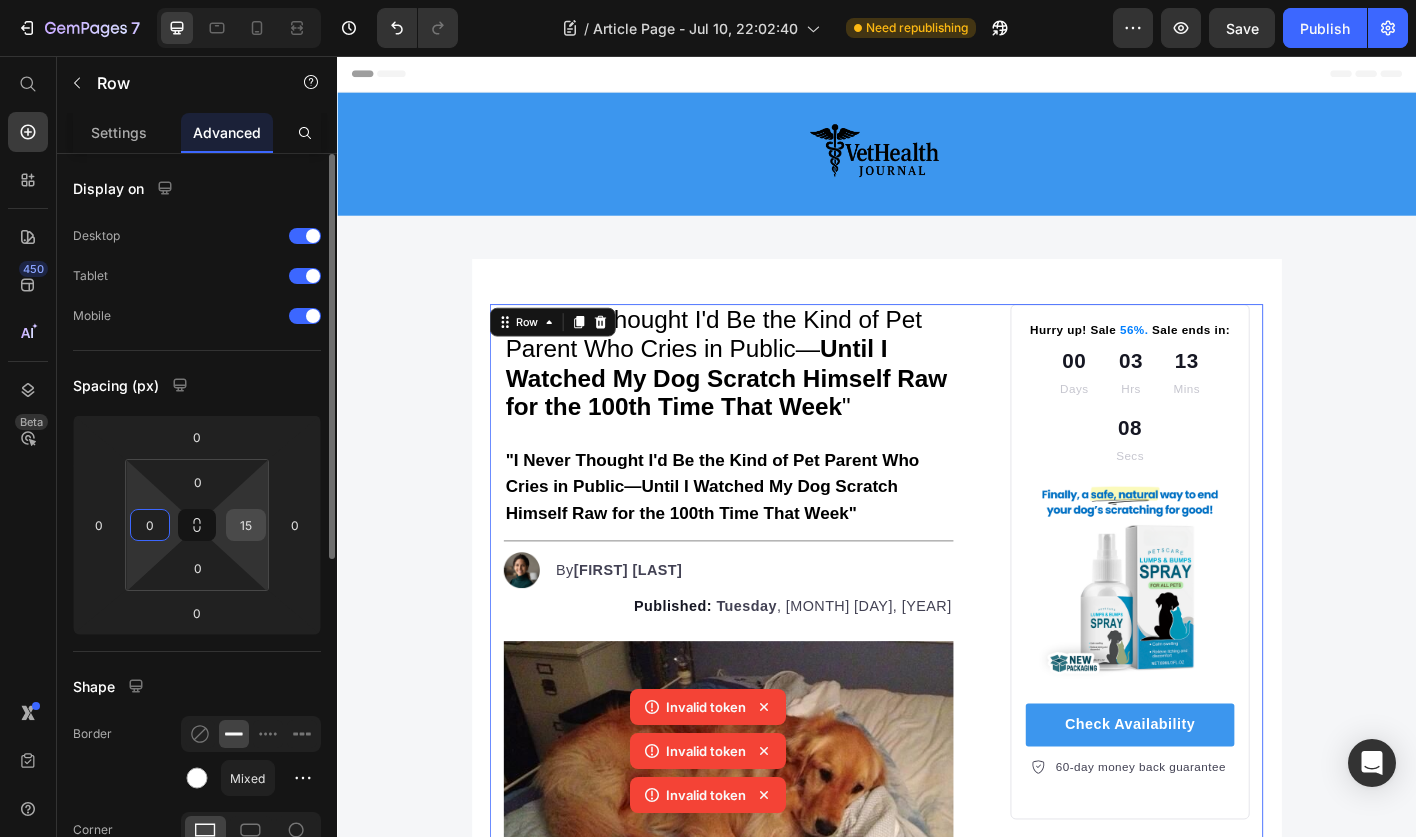 type on "0" 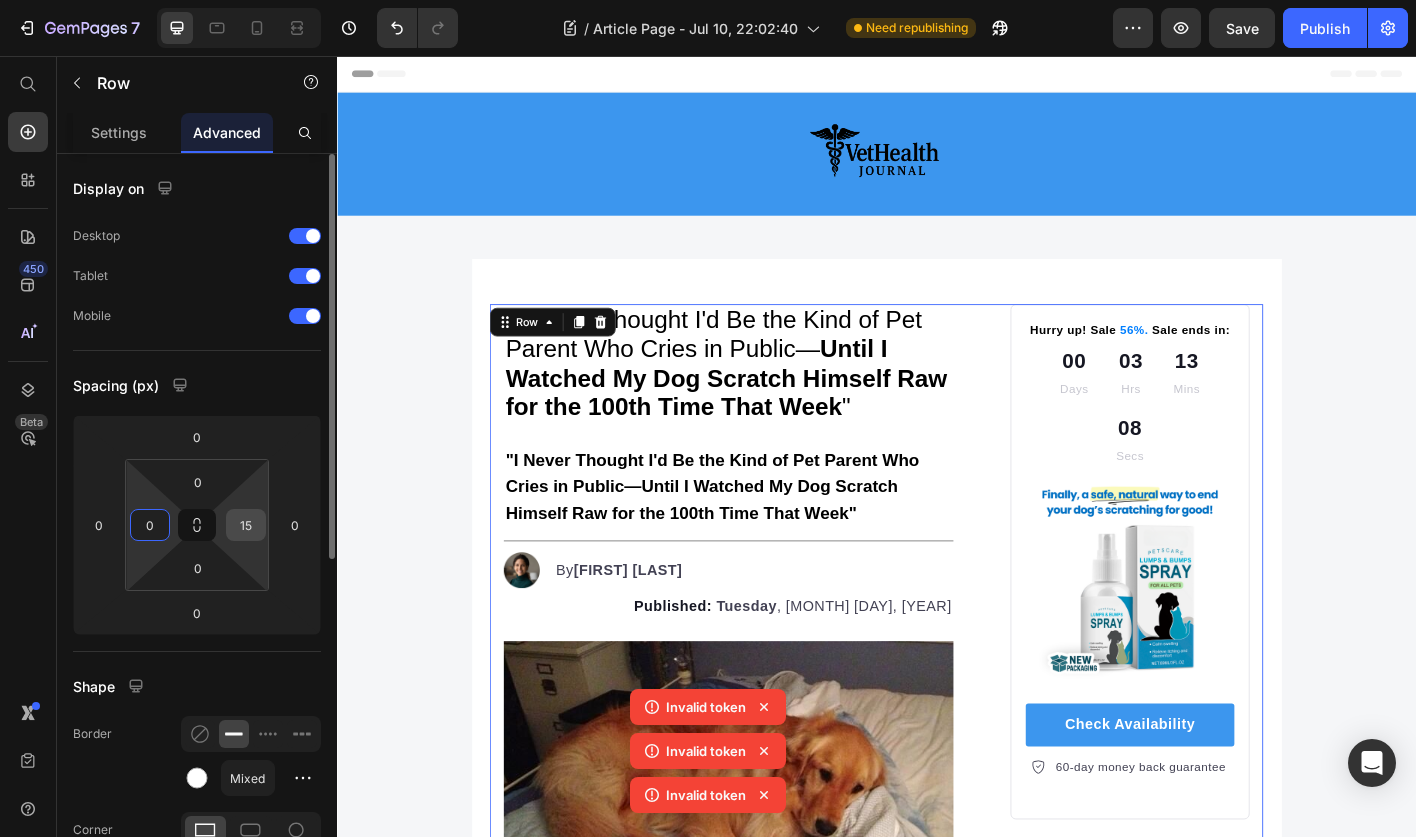click on "15" at bounding box center (246, 525) 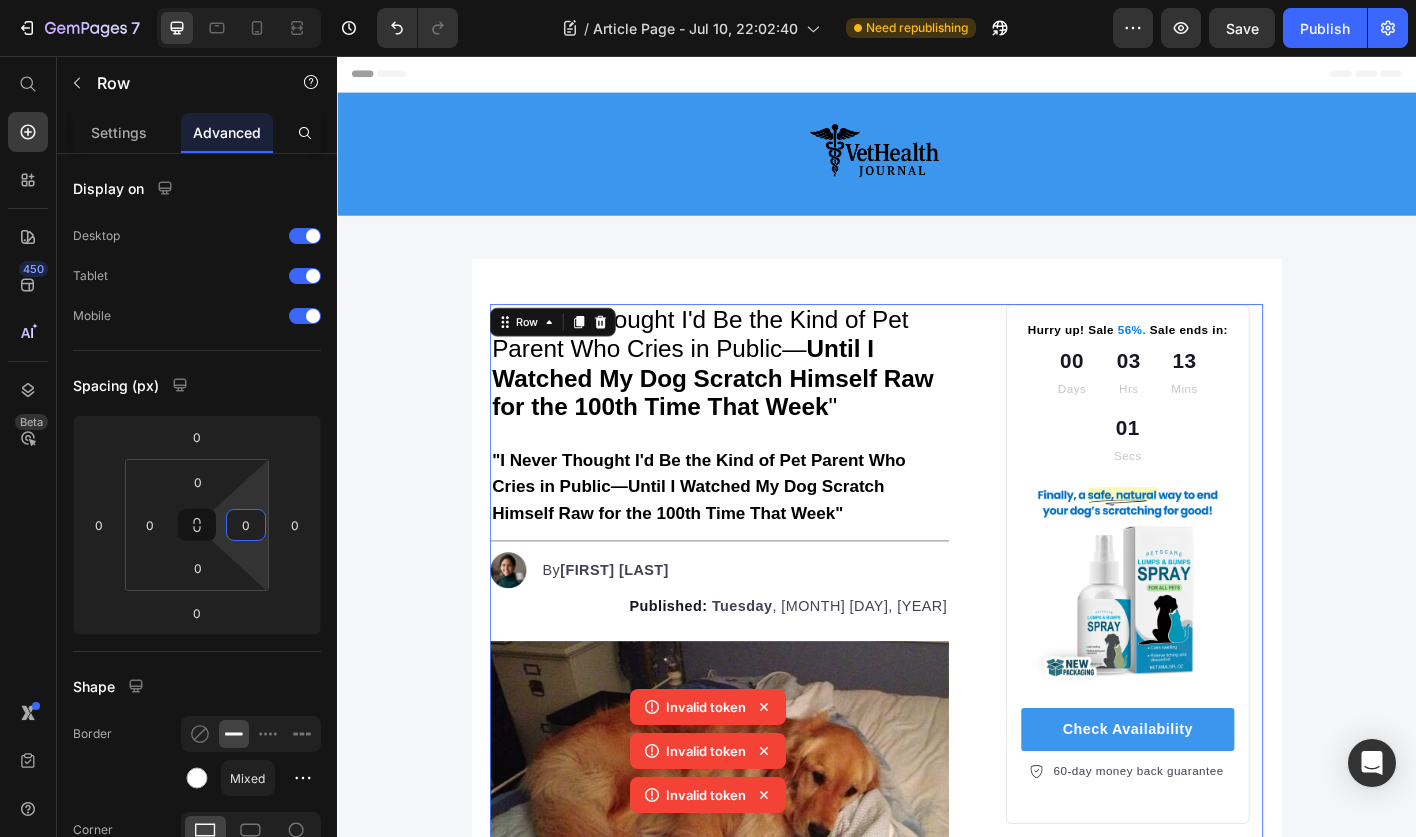 type on "0" 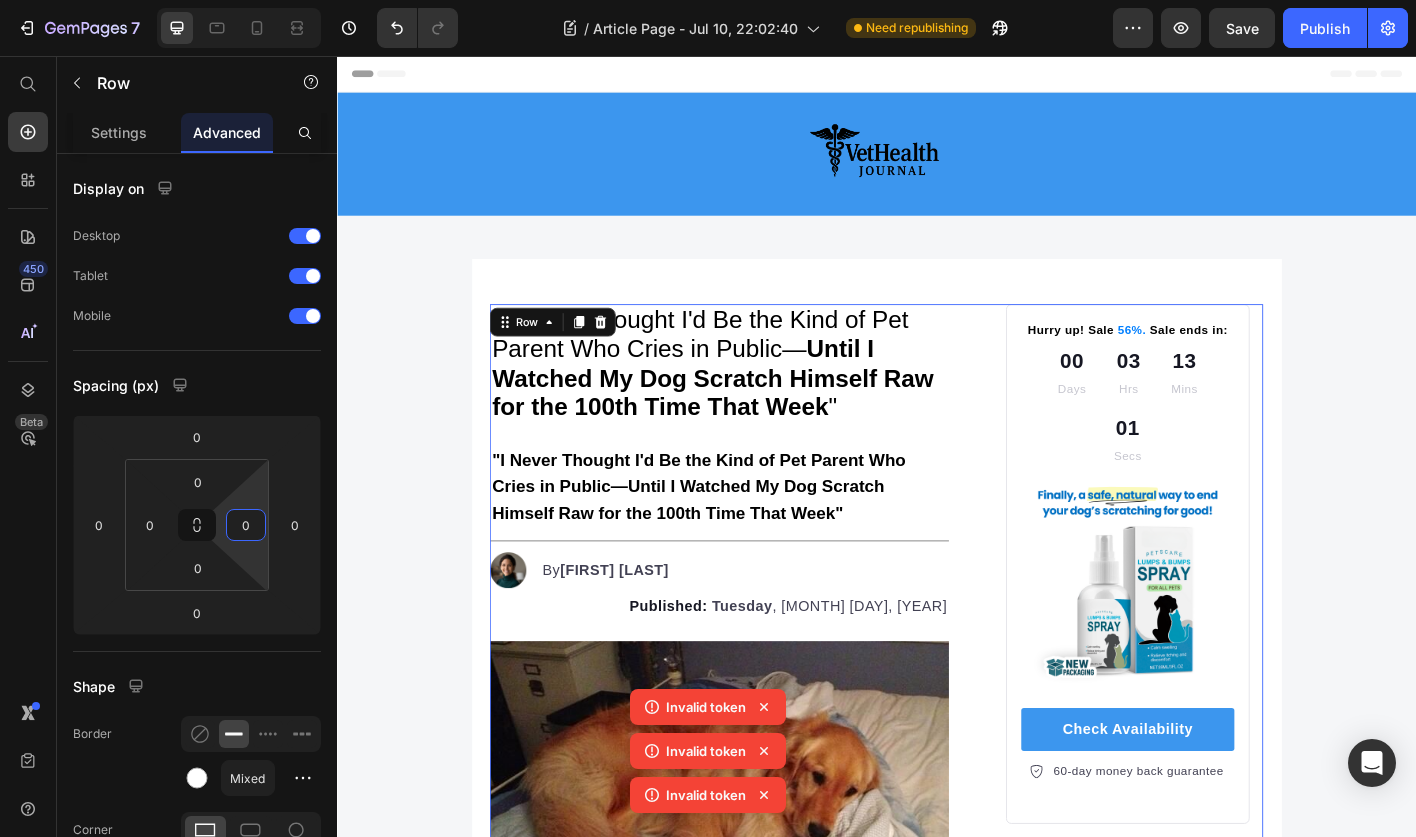 click on ""I Never Thought I'd Be the Kind of Pet Parent Who Cries in Public— Until I Watched My Dog Scratch Himself Raw for the 100th Time That Week " Heading   0 "I Never Thought I'd Be the Kind of Pet Parent Who Cries in Public—Until I Watched My Dog Scratch Himself Raw for the 100th Time That Week" Text Block                Title Line Image By  [FIRST] [LAST] Text block Advanced list Published:   Tuesday , July 8, 2025 Text block Image The Breaking Point Every Pet Parent Recognizes Heading I never thought I'd be the kind of pet parent who cries in the vet's waiting room. But at 2:15 PM on a rainy Thursday, watching my beloved Labrador Scout scratch himself raw for the hundredth time that week, I completely broke down.
I could only nod, unable to speak past the lump in my throat.
"" at bounding box center [937, 6589] 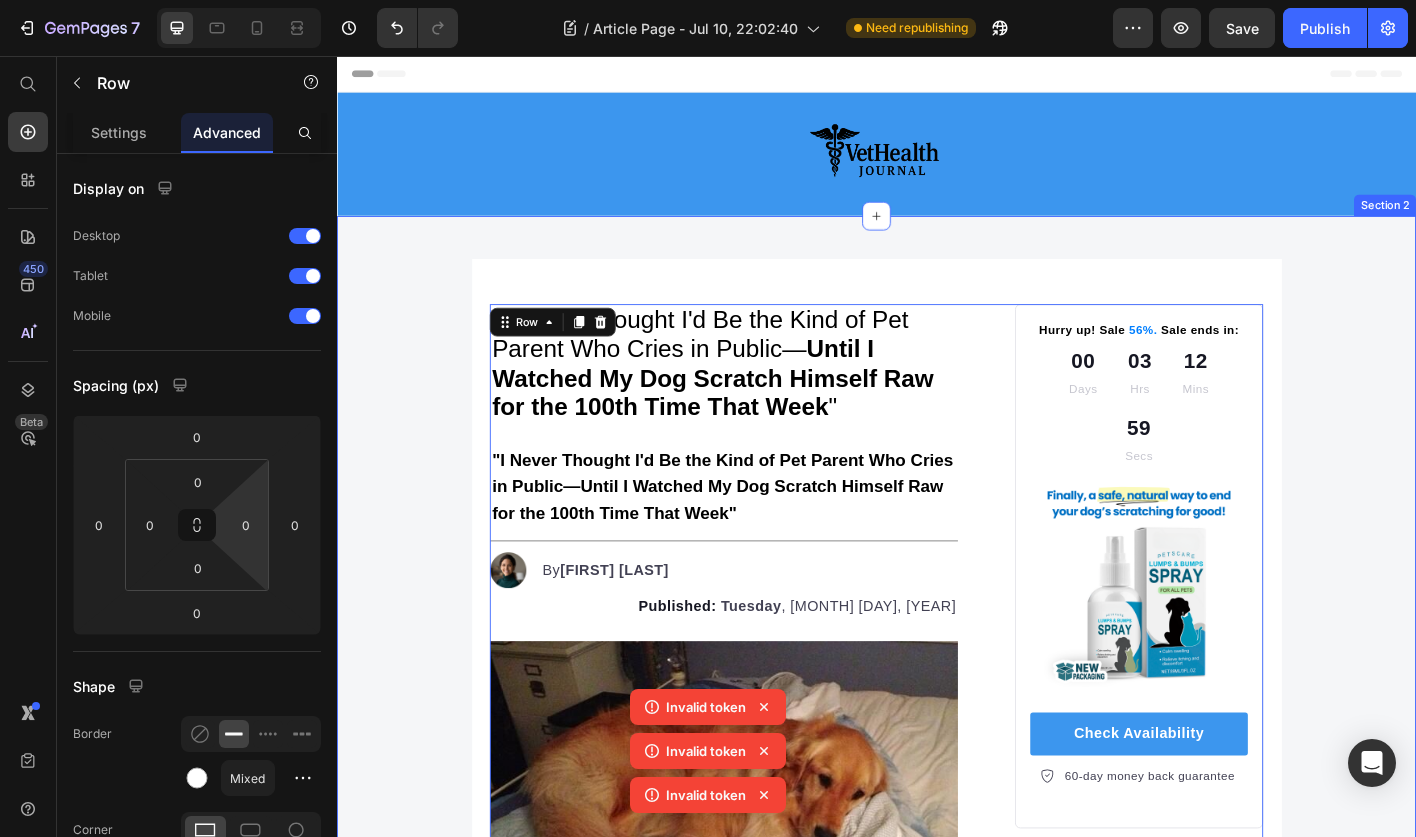 click on ""I Never Thought I'd Be the Kind of Pet Parent Who Cries in Public— Until I Watched My Dog Scratch Himself Raw for the 100th Time That Week " Heading   0 "I Never Thought I'd Be the Kind of Pet Parent Who Cries in Public—Until I Watched My Dog Scratch Himself Raw for the 100th Time That Week" Text Block                Title Line Image By  [FIRST] [LAST] Text block Advanced list Published:   Tuesday , July 8, 2025 Text block Image The Breaking Point Every Pet Parent Recognizes Heading I never thought I'd be the kind of pet parent who cries in the vet's waiting room. But at 2:15 PM on a rainy Thursday, watching my beloved Labrador Scout scratch himself raw for the hundredth time that week, I completely broke down.
I could only nod, unable to speak past the lump in my throat.
"" at bounding box center [937, 6543] 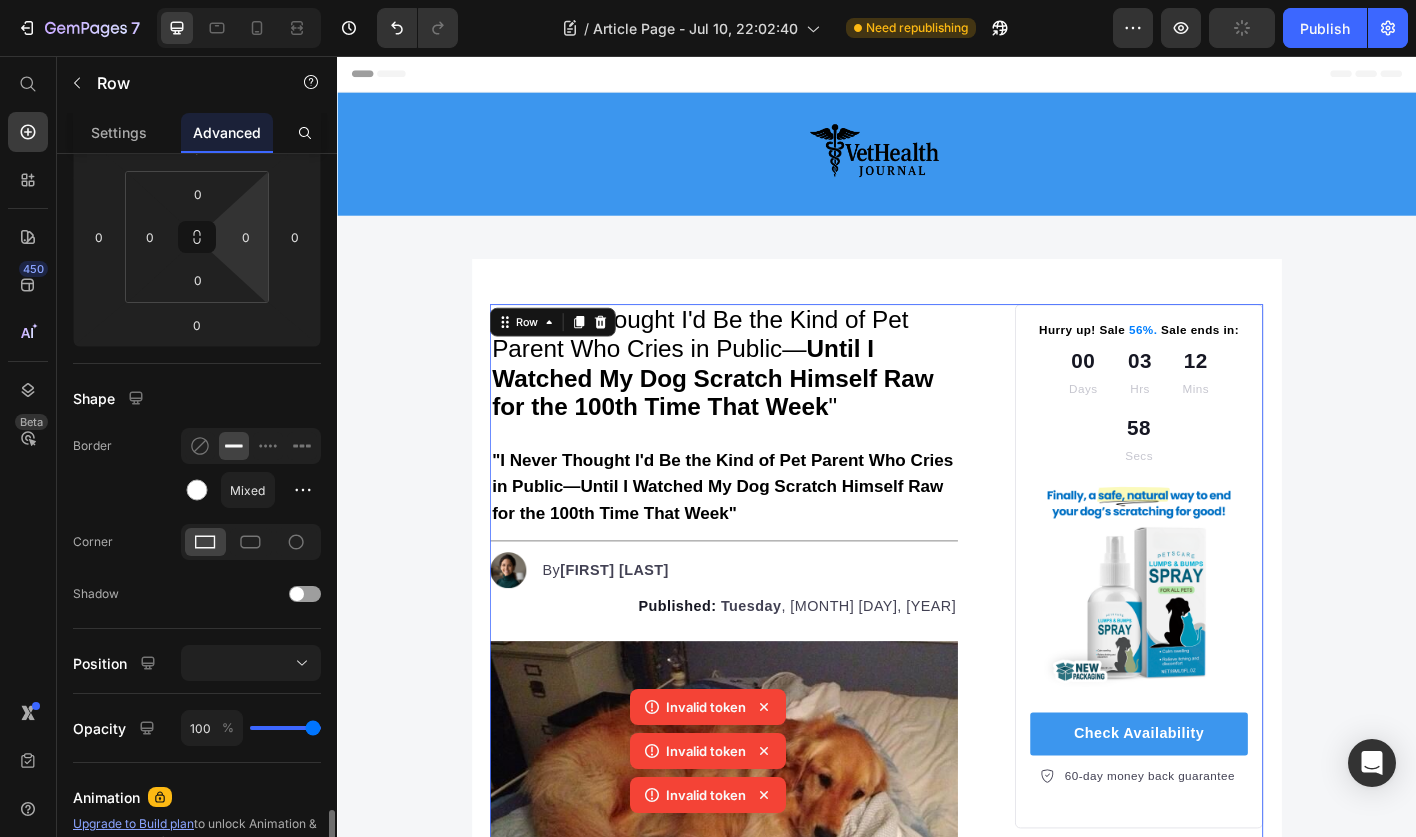 scroll, scrollTop: 609, scrollLeft: 0, axis: vertical 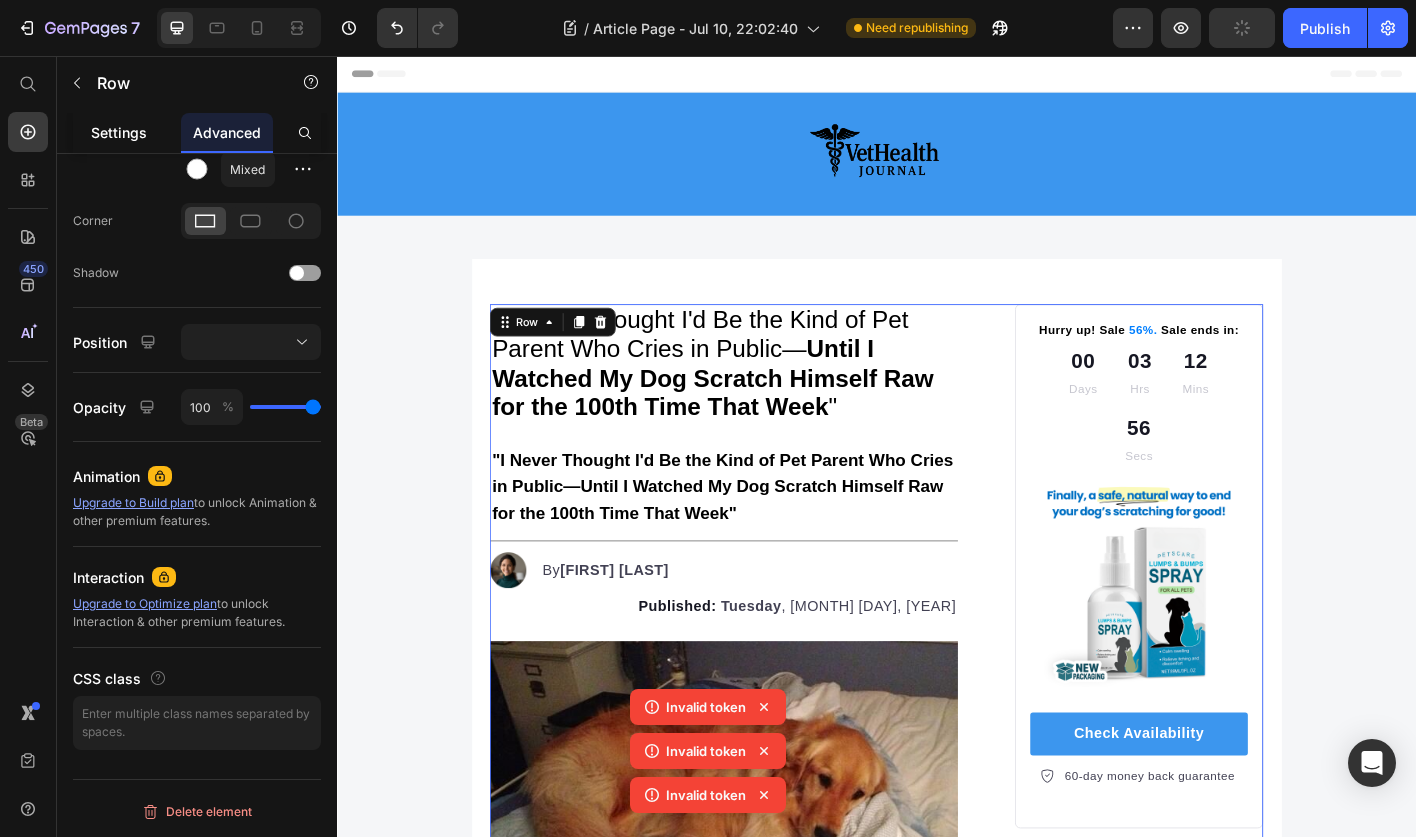 click on "Settings" at bounding box center (119, 132) 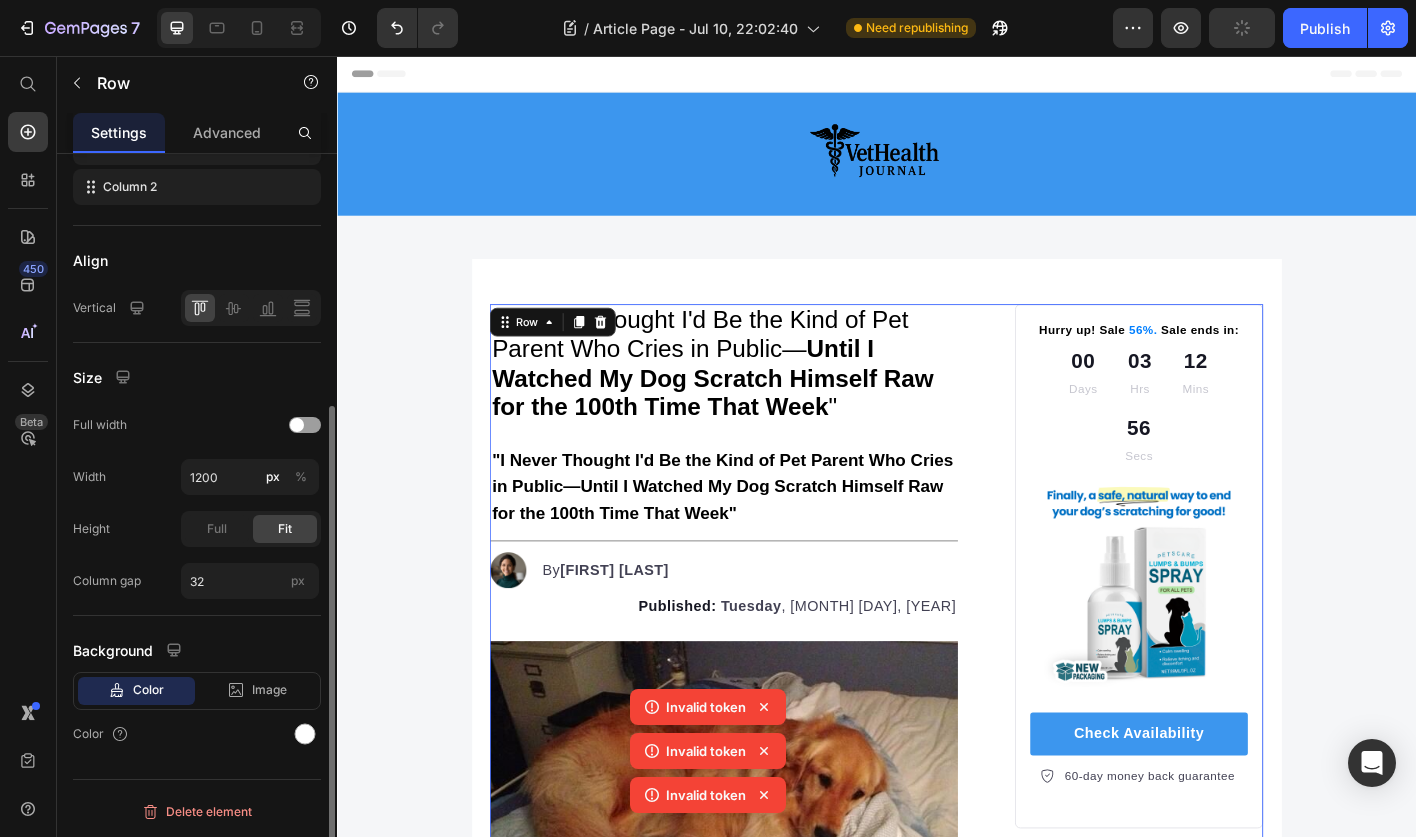scroll, scrollTop: 0, scrollLeft: 0, axis: both 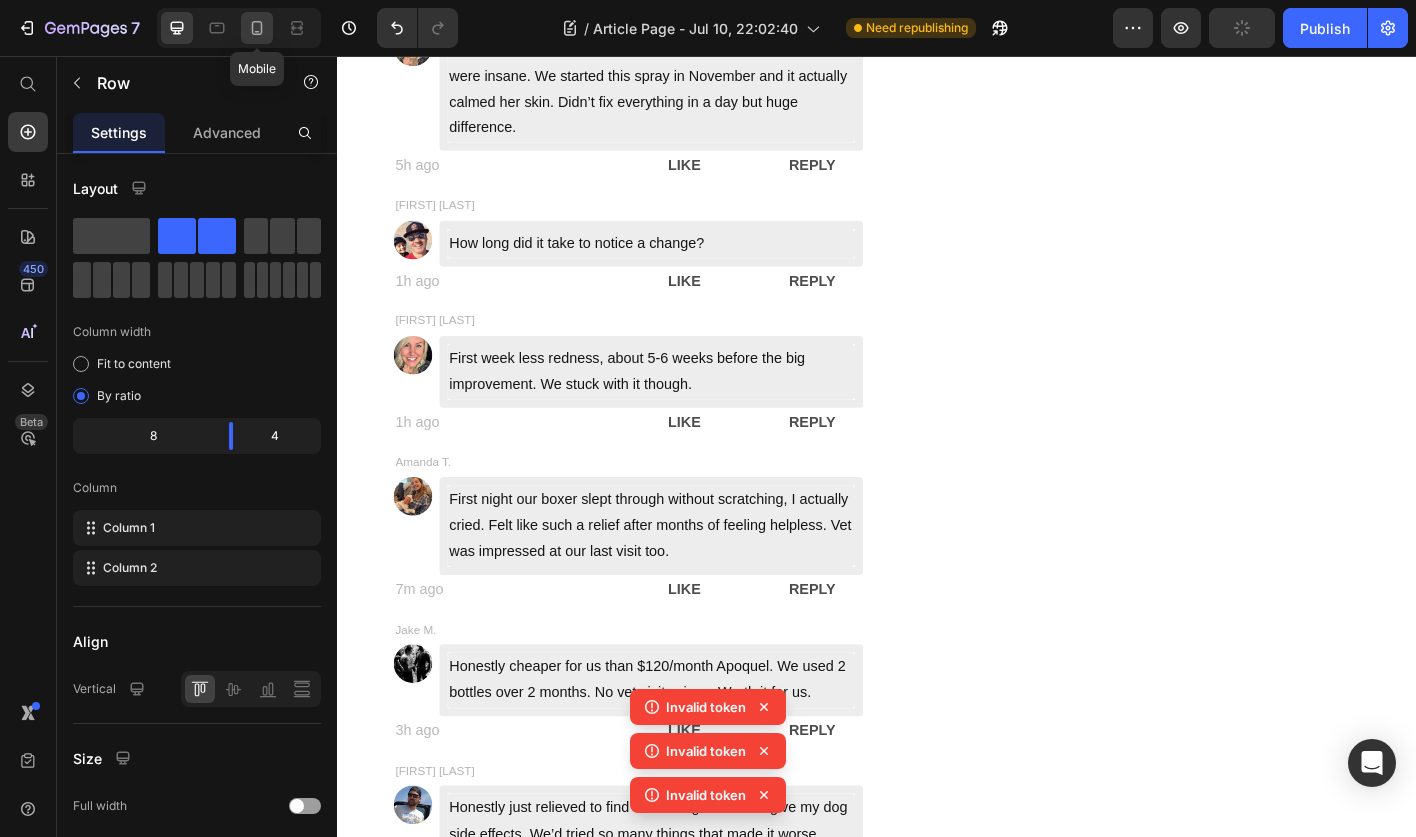 click 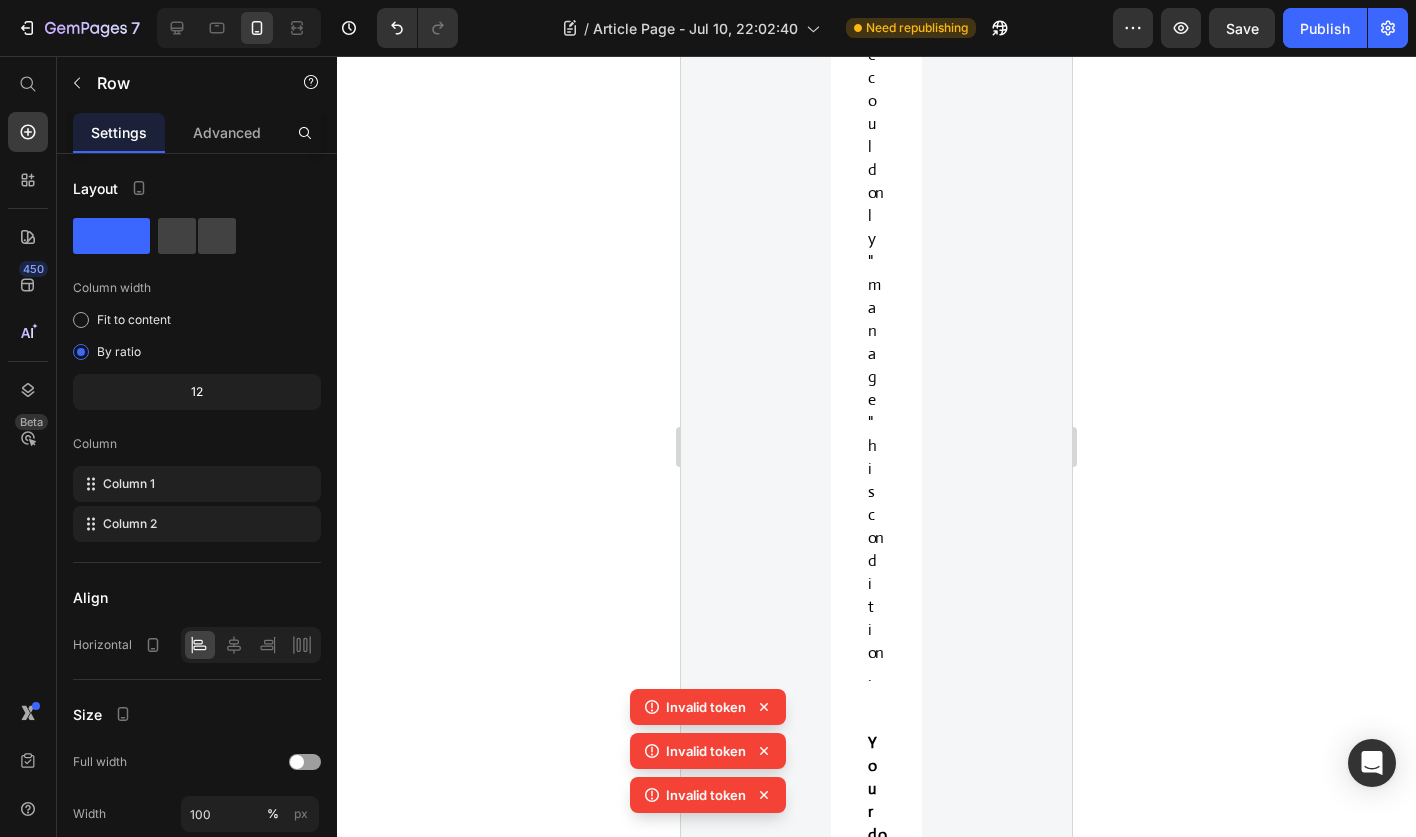 scroll, scrollTop: 149165, scrollLeft: 0, axis: vertical 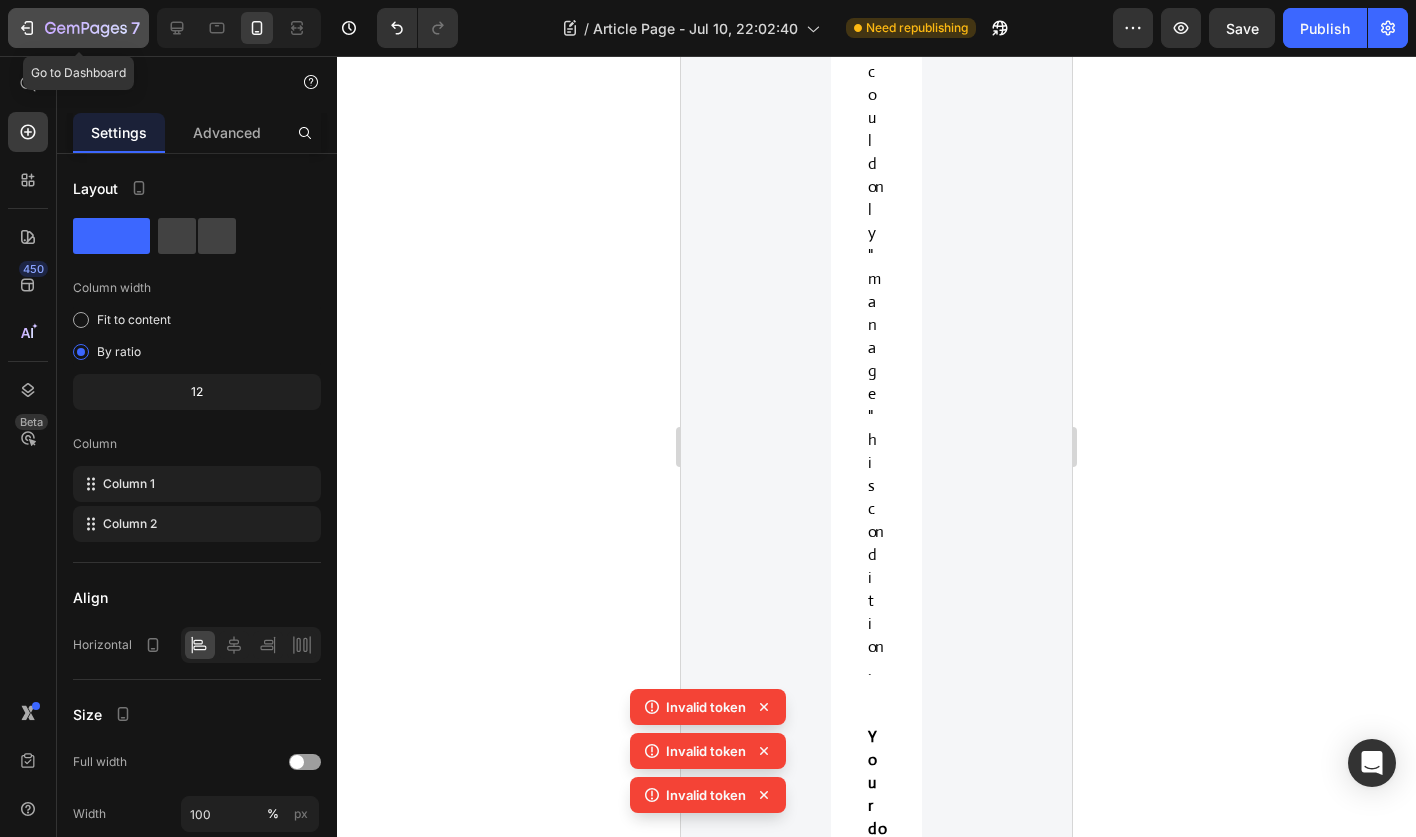 click 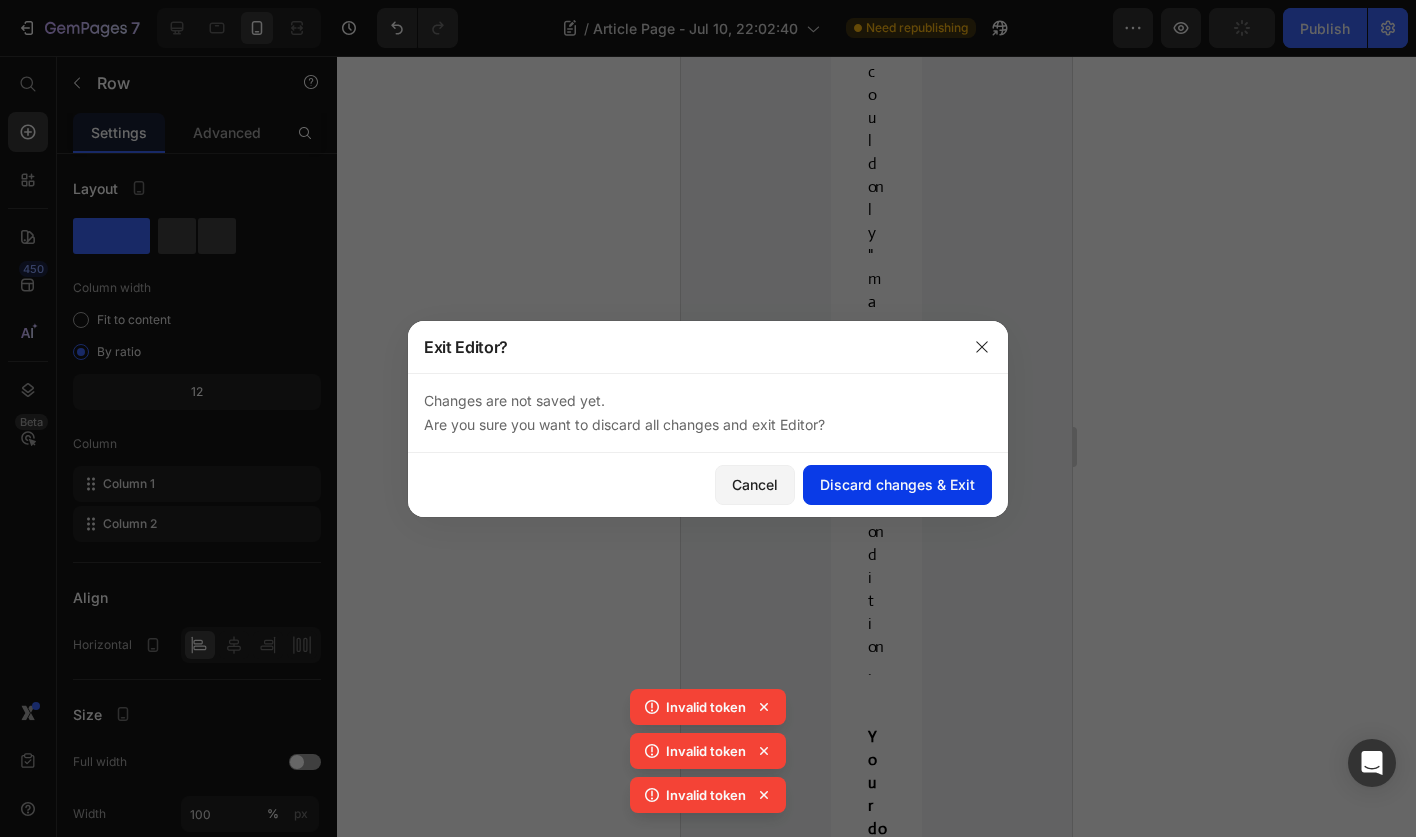 click on "Discard changes & Exit" 